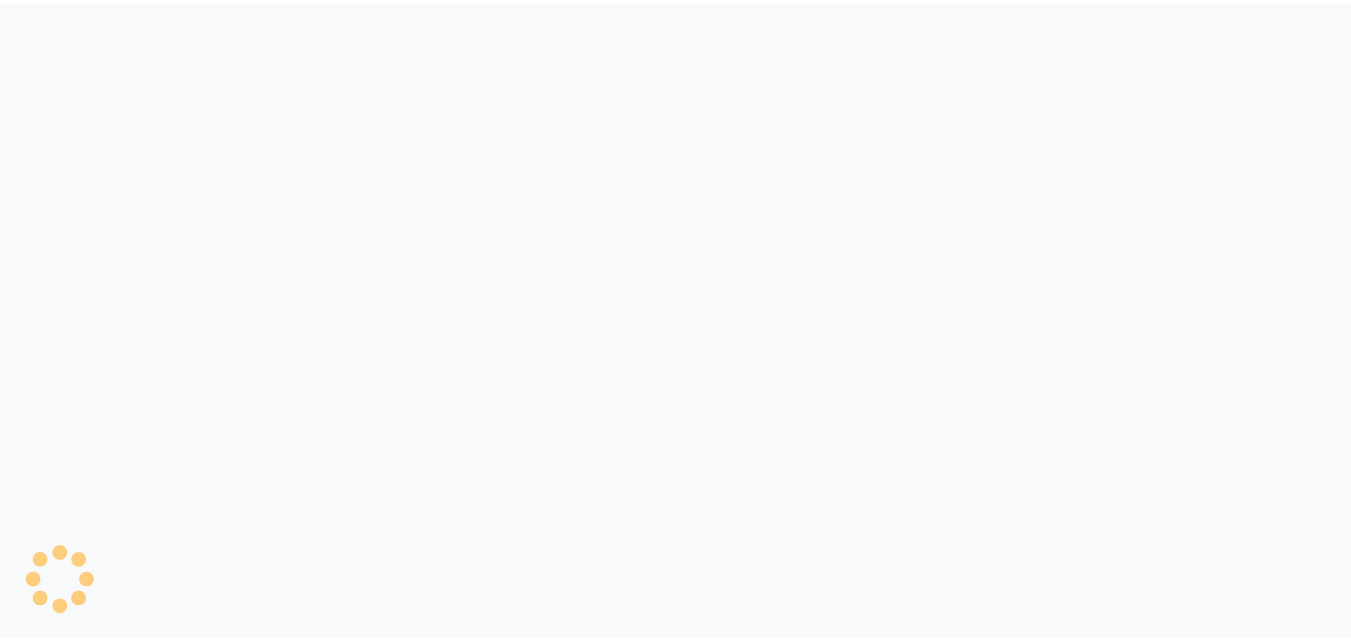 scroll, scrollTop: 0, scrollLeft: 0, axis: both 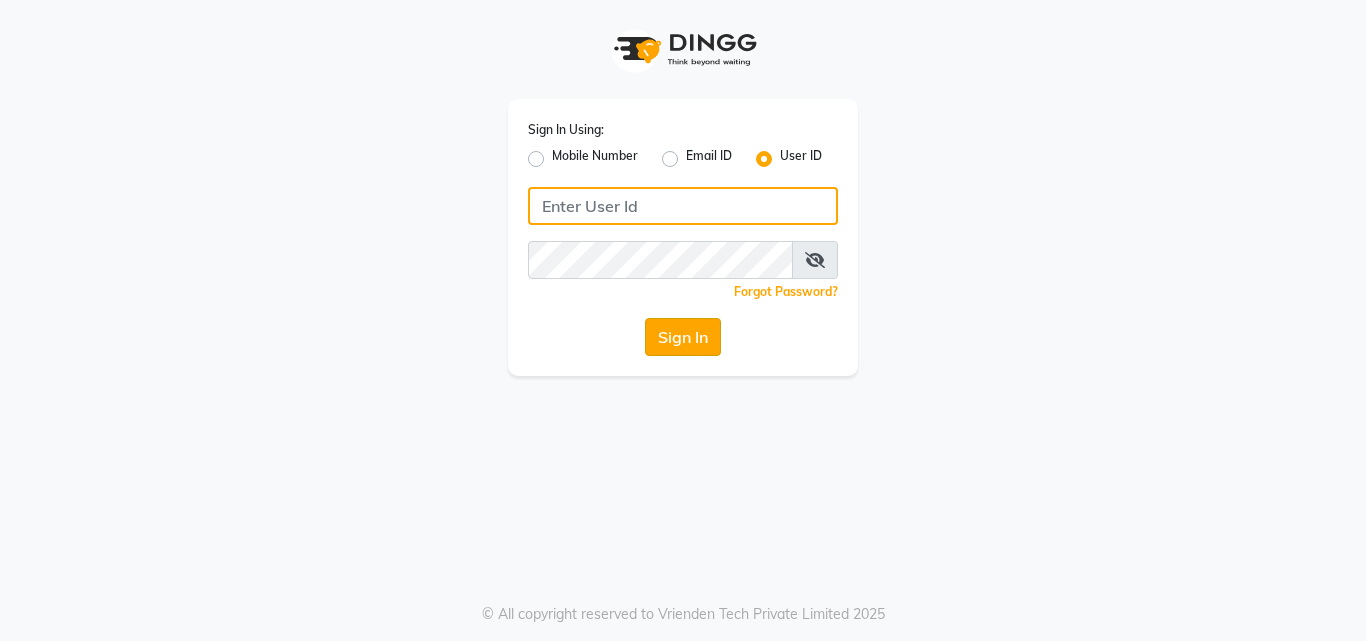 type on "hiswill" 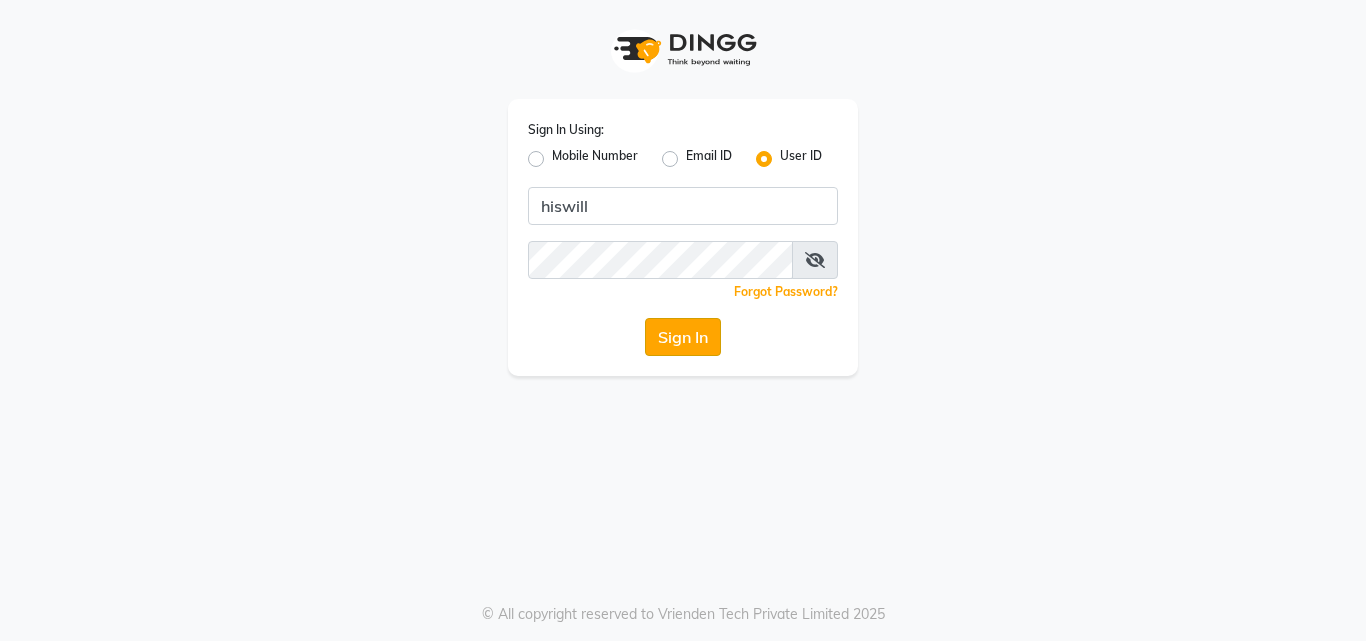 click on "Sign In" 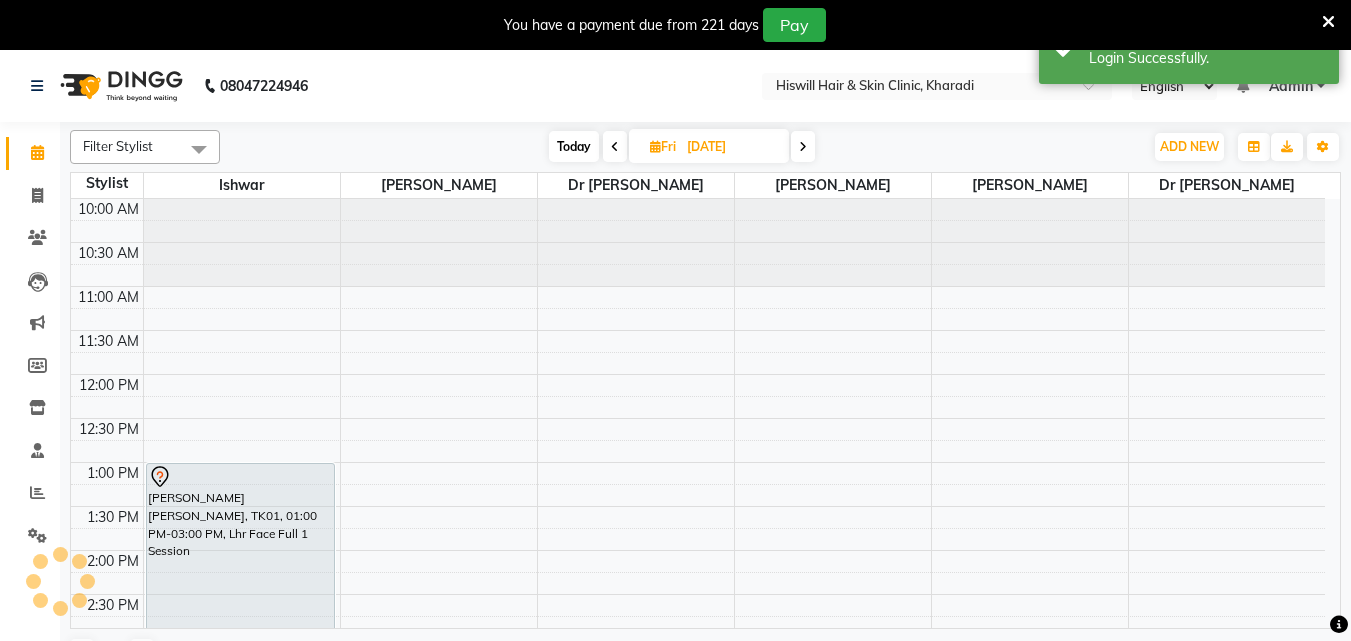 scroll, scrollTop: 0, scrollLeft: 0, axis: both 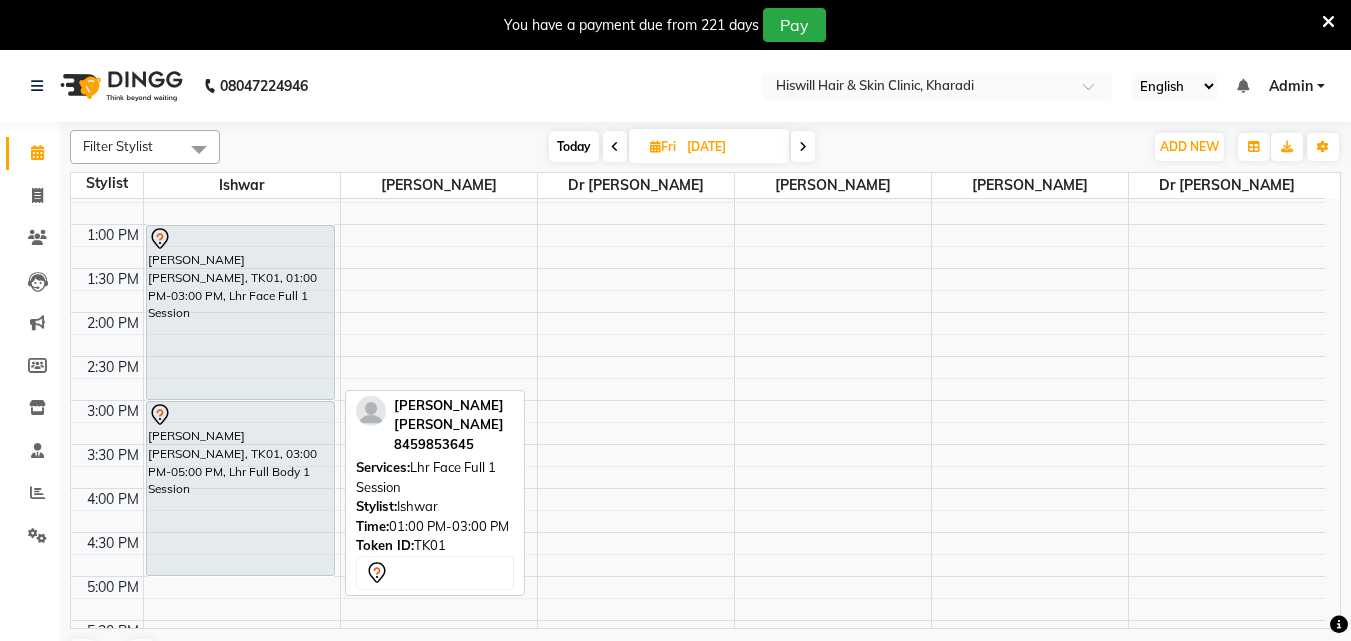 click on "[PERSON_NAME] [PERSON_NAME], TK01, 01:00 PM-03:00 PM, Lhr Face Full 1 Session" at bounding box center [240, 312] 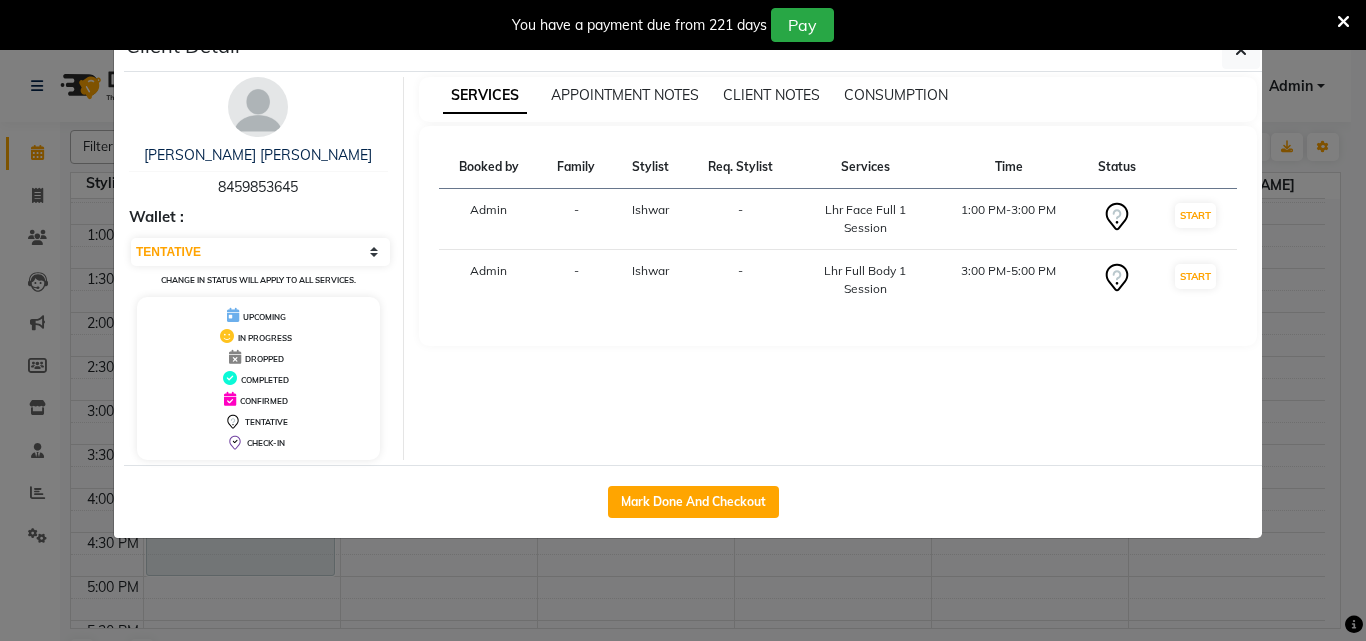 click on "Client Detail  amol amol   8459853645 Wallet : Select IN SERVICE CONFIRMED TENTATIVE CHECK IN MARK DONE DROPPED UPCOMING Change in status will apply to all services. UPCOMING IN PROGRESS DROPPED COMPLETED CONFIRMED TENTATIVE CHECK-IN SERVICES APPOINTMENT NOTES CLIENT NOTES CONSUMPTION Booked by Family Stylist Req. Stylist Services Time Status  Admin  - Ishwar -  Lhr Face Full 1 Session   1:00 PM-3:00 PM   START   Admin  - Ishwar -  Lhr Full Body 1 Session   3:00 PM-5:00 PM   START   Mark Done And Checkout" 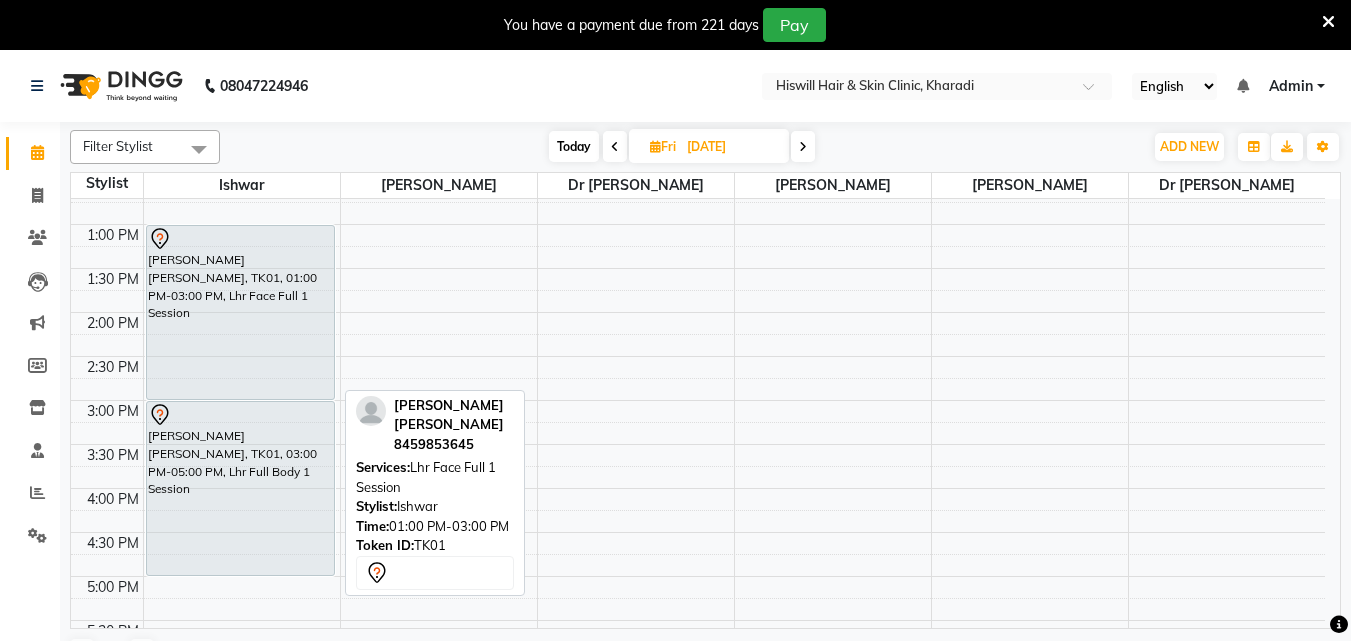 click on "[PERSON_NAME] [PERSON_NAME], TK01, 01:00 PM-03:00 PM, Lhr Face Full 1 Session" at bounding box center (240, 312) 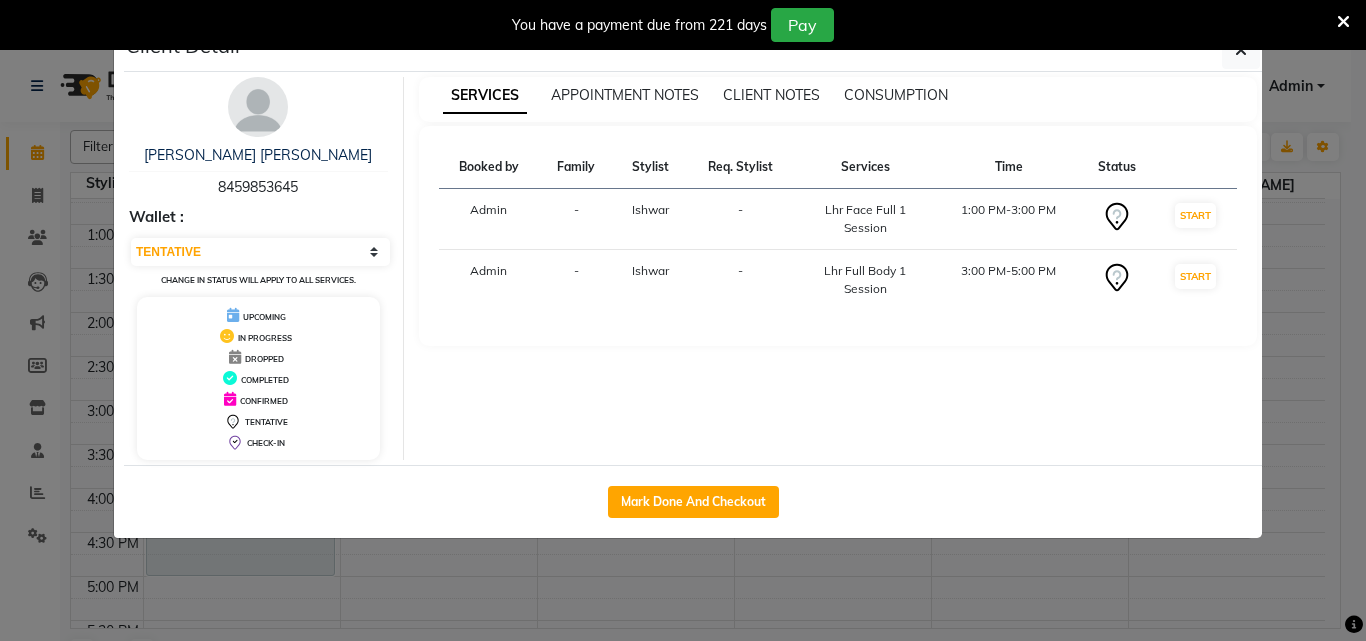 click on "Client Detail  amol amol   8459853645 Wallet : Select IN SERVICE CONFIRMED TENTATIVE CHECK IN MARK DONE DROPPED UPCOMING Change in status will apply to all services. UPCOMING IN PROGRESS DROPPED COMPLETED CONFIRMED TENTATIVE CHECK-IN SERVICES APPOINTMENT NOTES CLIENT NOTES CONSUMPTION Booked by Family Stylist Req. Stylist Services Time Status  Admin  - Ishwar -  Lhr Face Full 1 Session   1:00 PM-3:00 PM   START   Admin  - Ishwar -  Lhr Full Body 1 Session   3:00 PM-5:00 PM   START   Mark Done And Checkout" 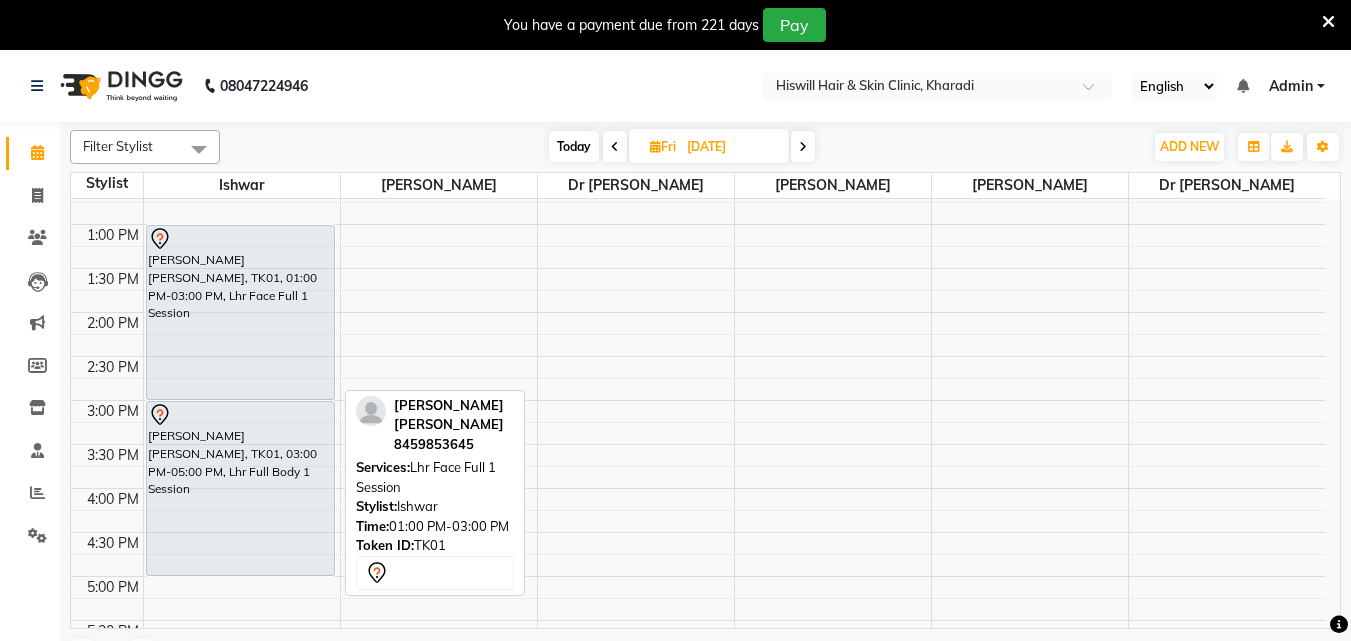 click 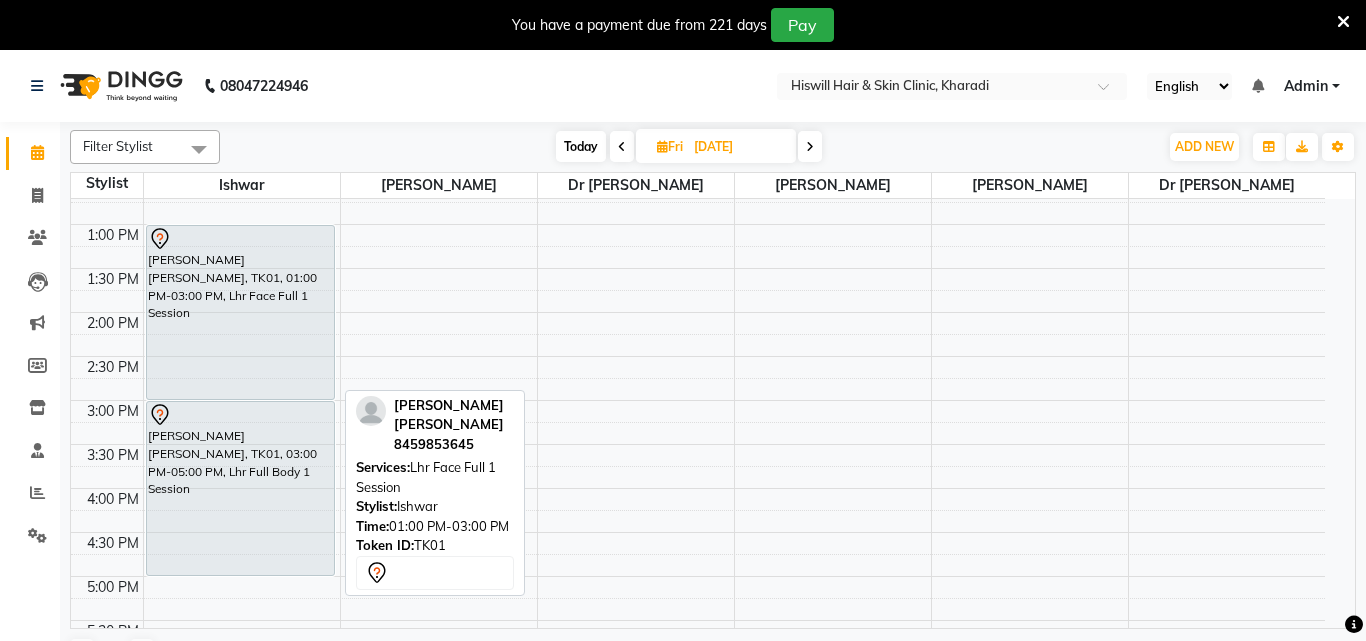 select on "7" 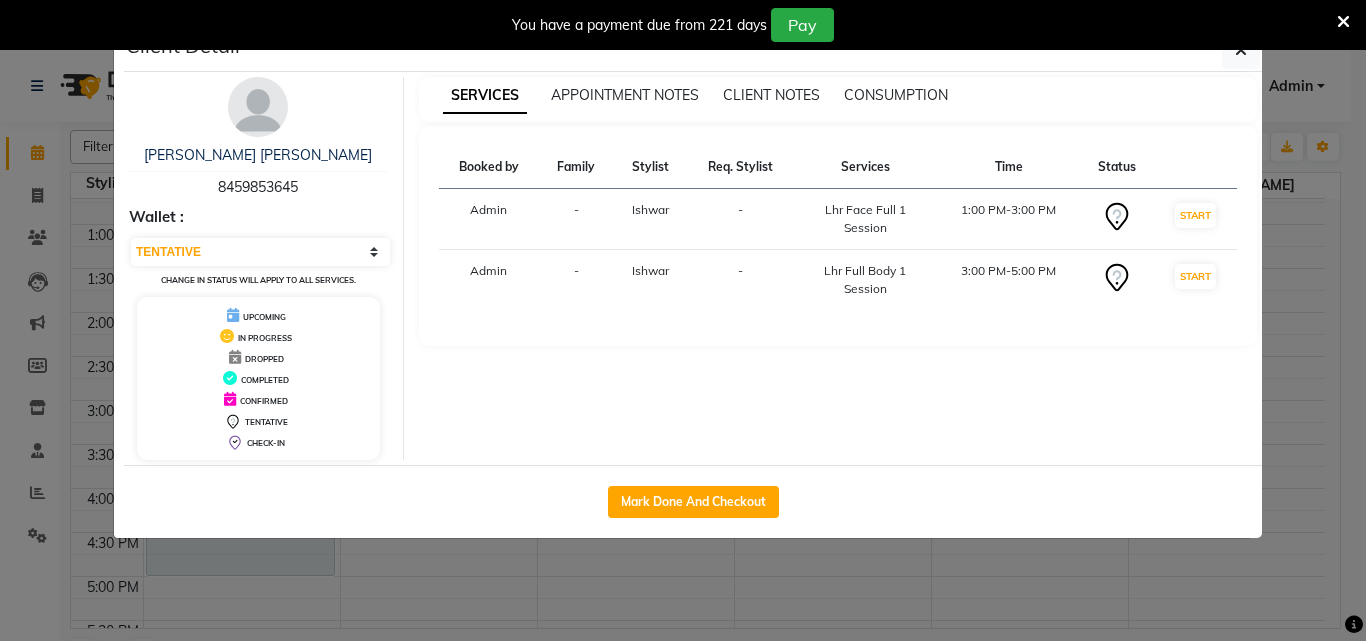 click on "Client Detail  amol amol   8459853645 Wallet : Select IN SERVICE CONFIRMED TENTATIVE CHECK IN MARK DONE DROPPED UPCOMING Change in status will apply to all services. UPCOMING IN PROGRESS DROPPED COMPLETED CONFIRMED TENTATIVE CHECK-IN SERVICES APPOINTMENT NOTES CLIENT NOTES CONSUMPTION Booked by Family Stylist Req. Stylist Services Time Status  Admin  - Ishwar -  Lhr Face Full 1 Session   1:00 PM-3:00 PM   START   Admin  - Ishwar -  Lhr Full Body 1 Session   3:00 PM-5:00 PM   START   Mark Done And Checkout" 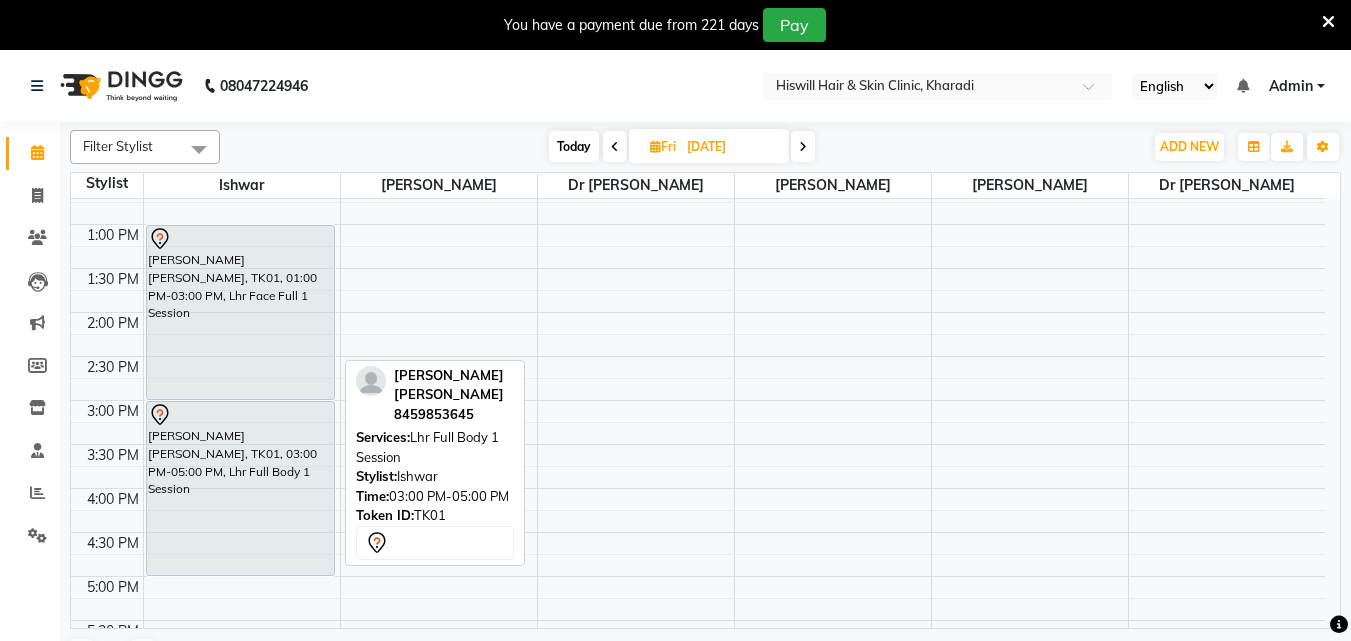click on "[PERSON_NAME] [PERSON_NAME], TK01, 03:00 PM-05:00 PM, Lhr Full Body 1 Session" at bounding box center [240, 488] 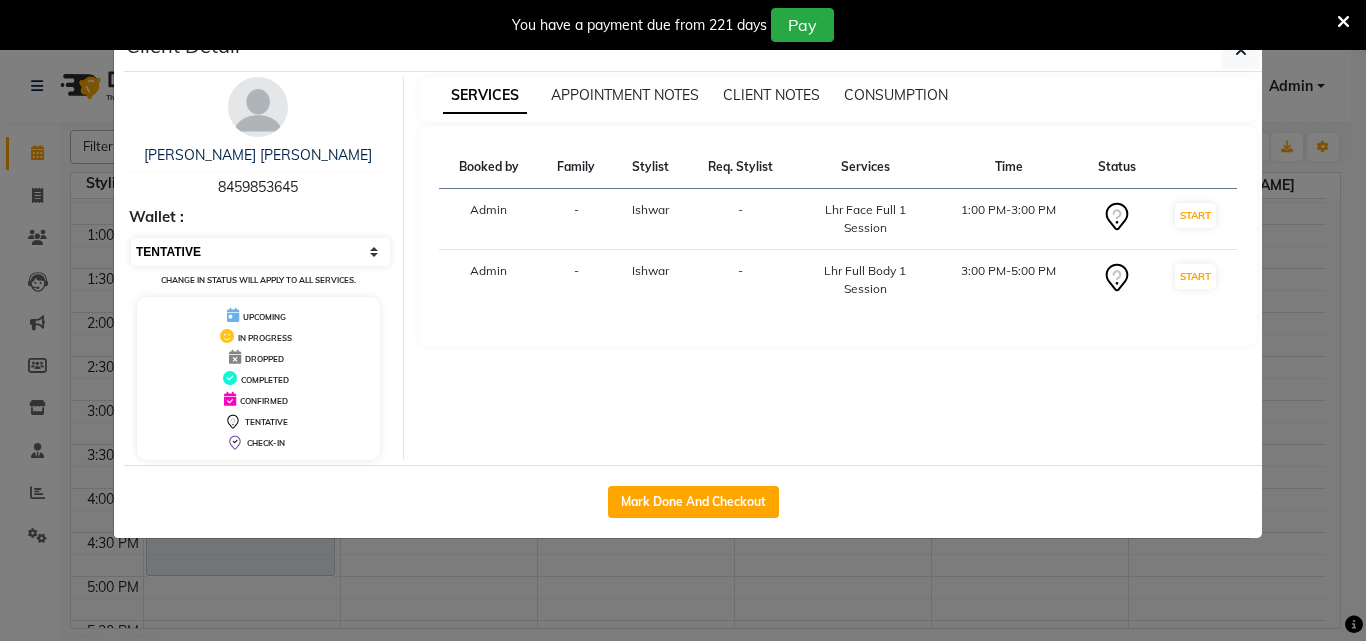 click on "Select IN SERVICE CONFIRMED TENTATIVE CHECK IN MARK DONE DROPPED UPCOMING" at bounding box center [260, 252] 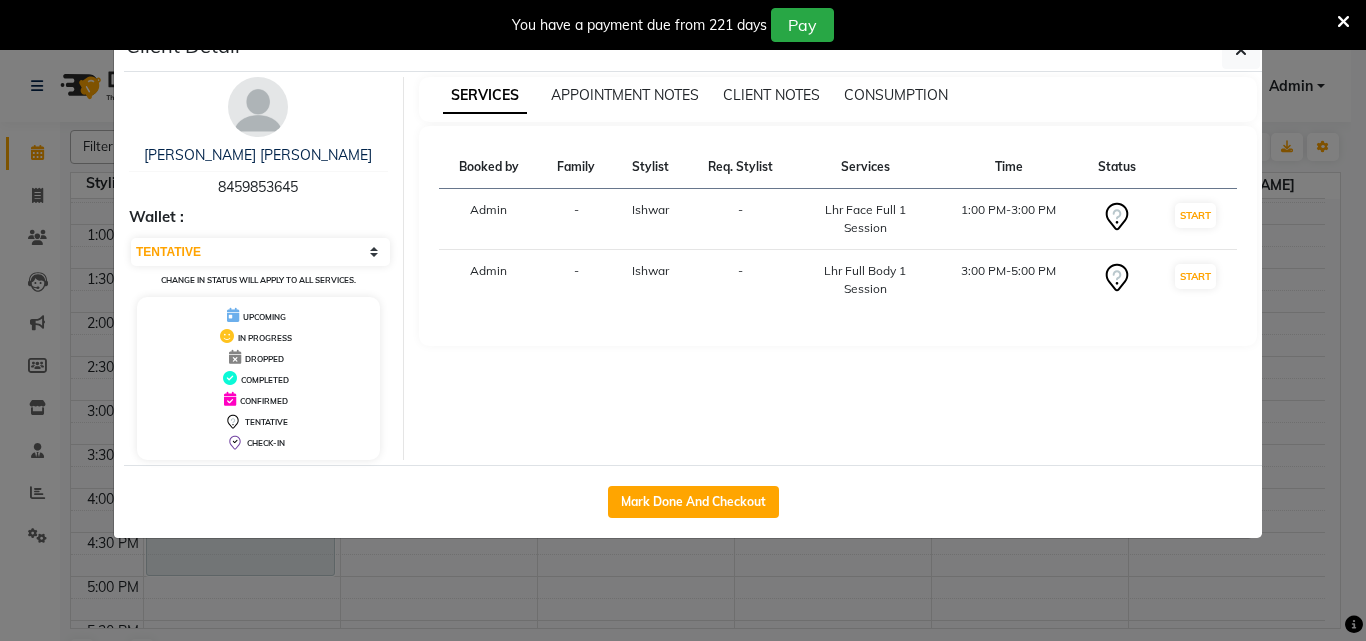 select on "5" 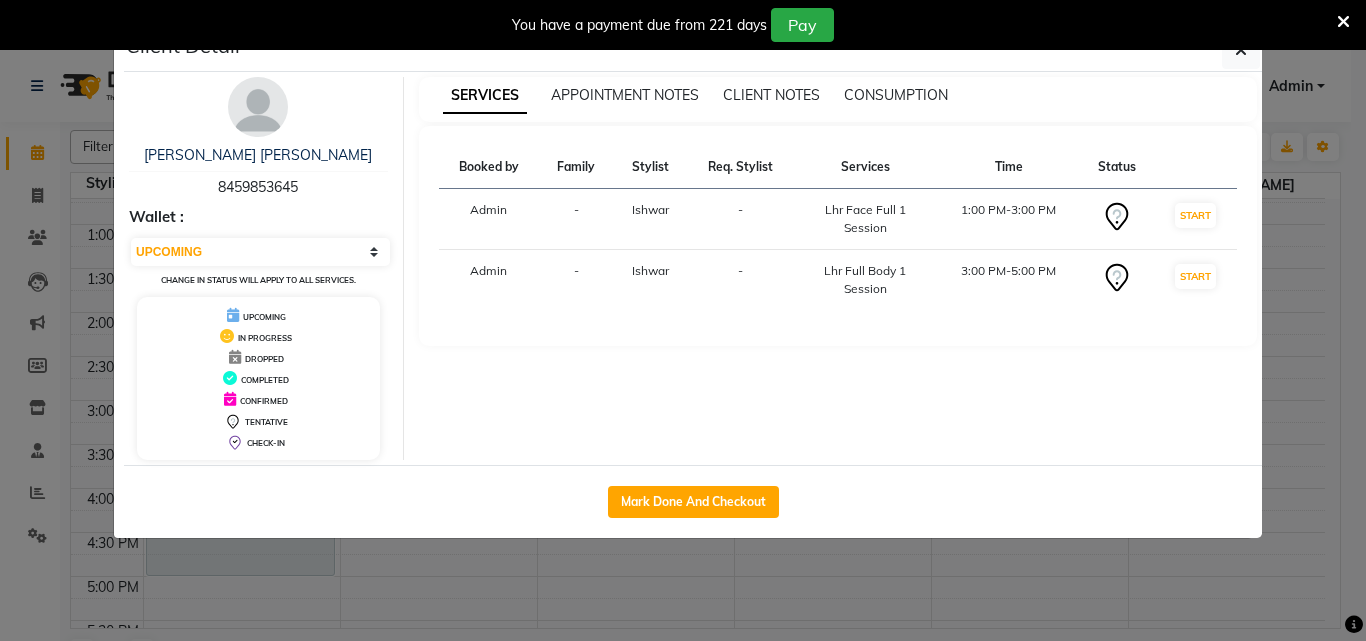 click on "Select IN SERVICE CONFIRMED TENTATIVE CHECK IN MARK DONE DROPPED UPCOMING" at bounding box center (260, 252) 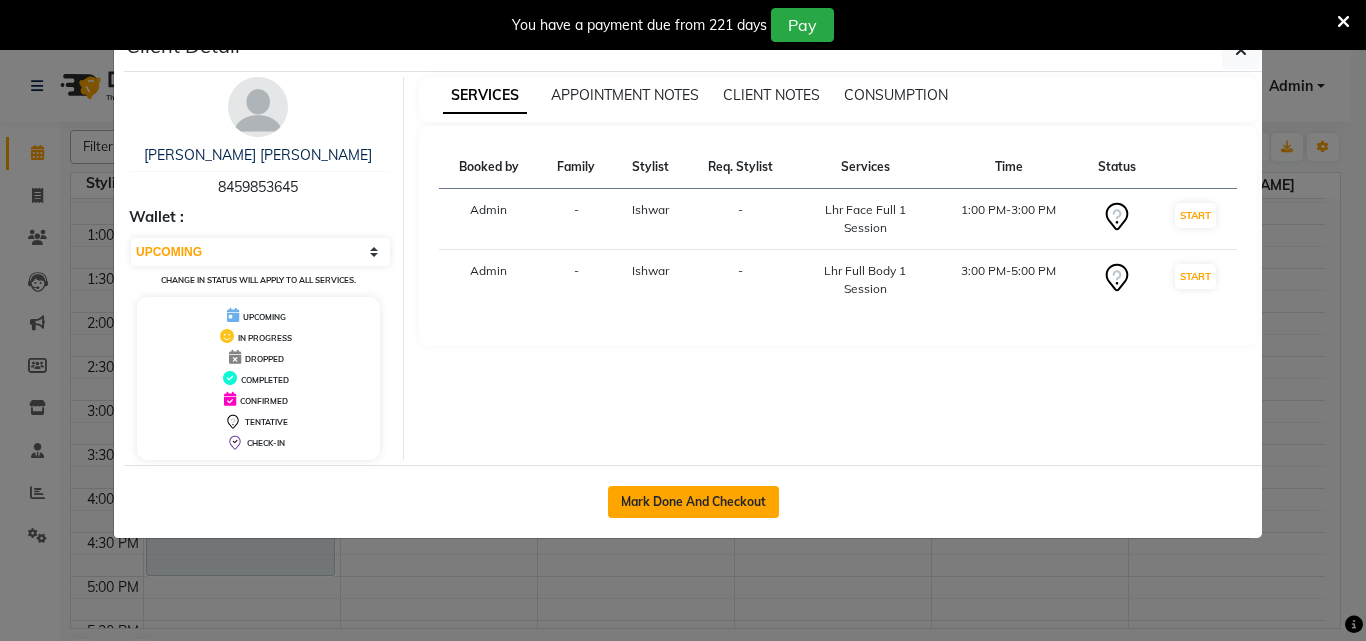 click on "Mark Done And Checkout" 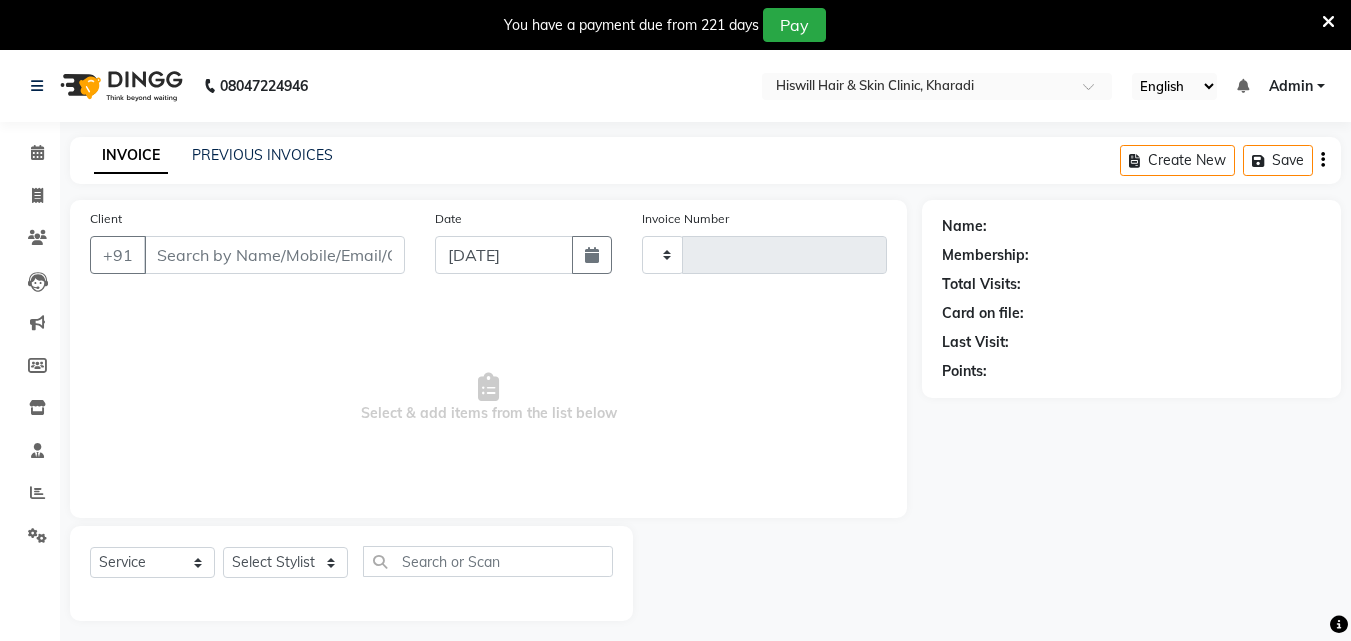 type on "0002" 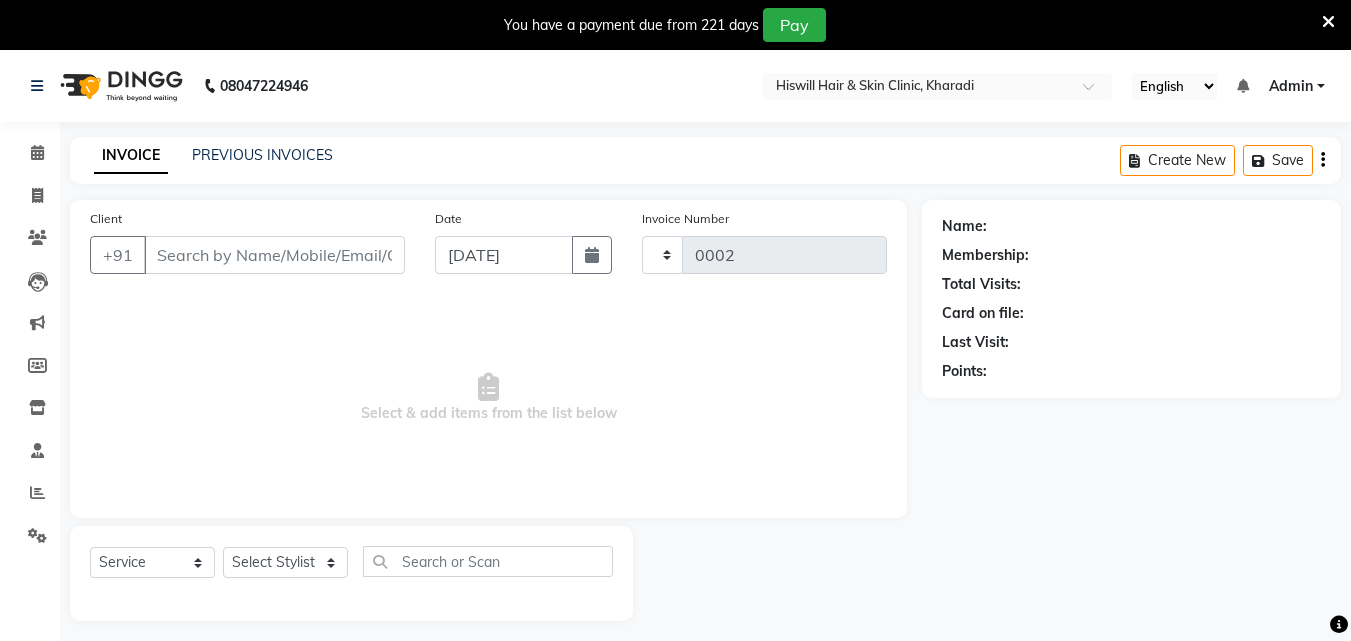 select on "7262" 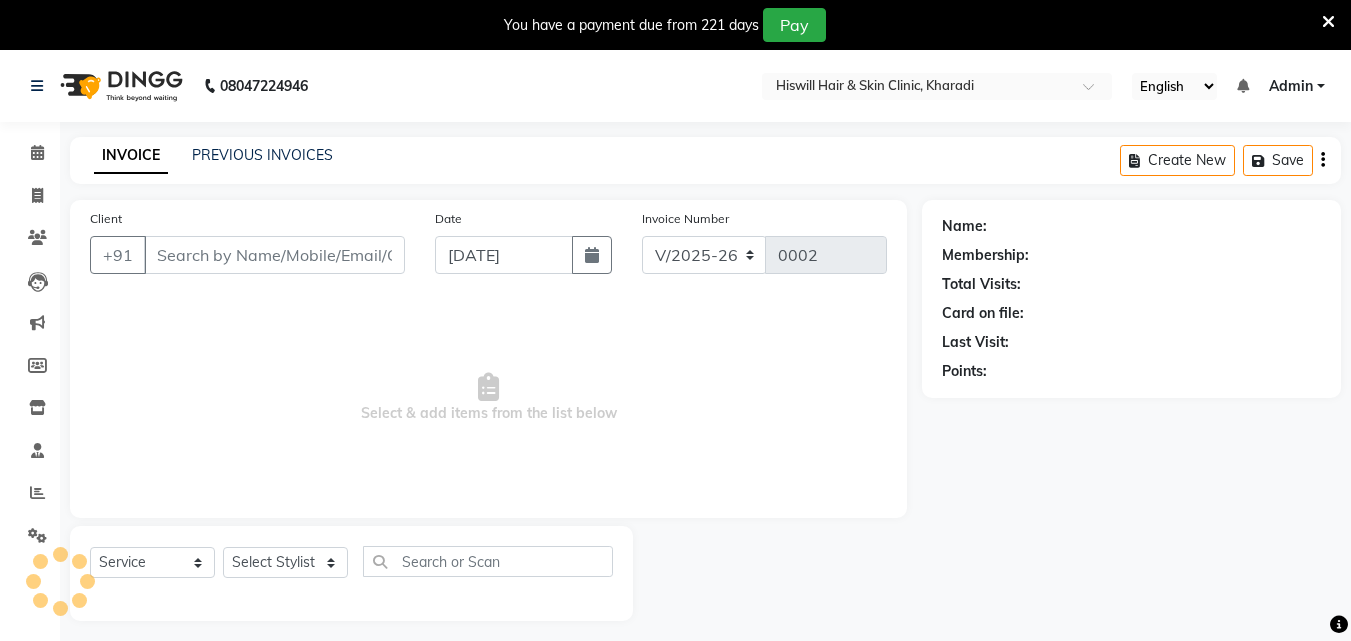 type on "8459853645" 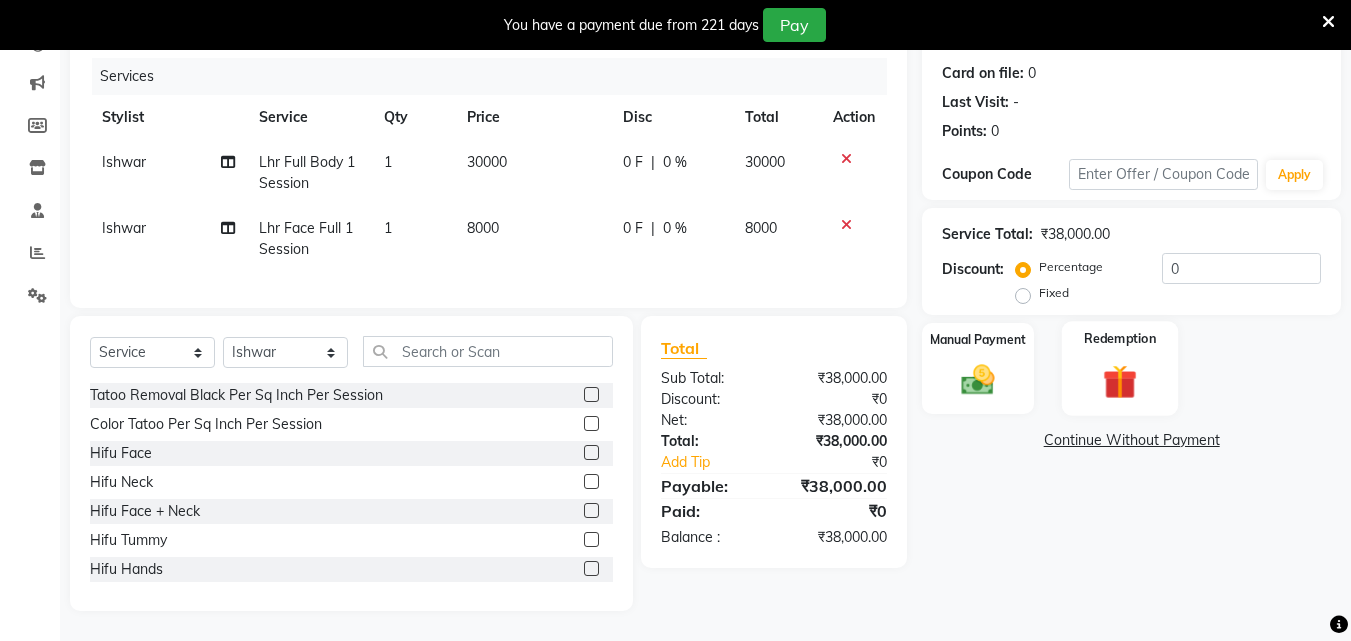 scroll, scrollTop: 0, scrollLeft: 0, axis: both 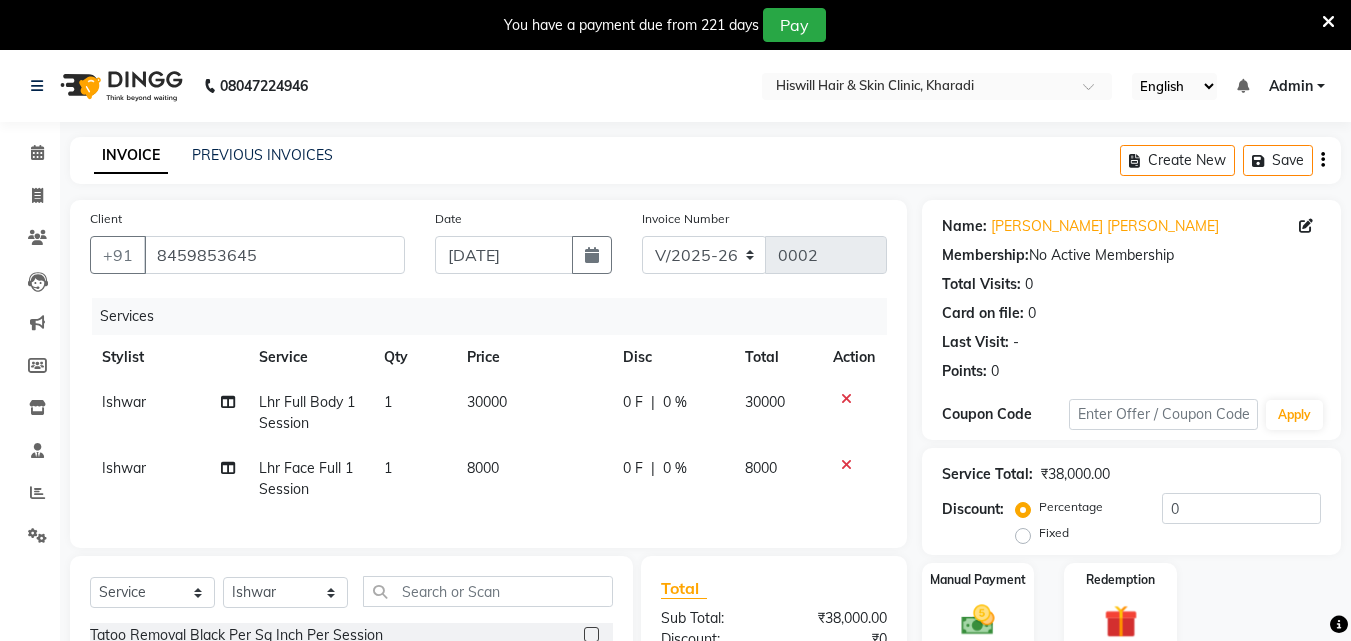 click at bounding box center [1328, 22] 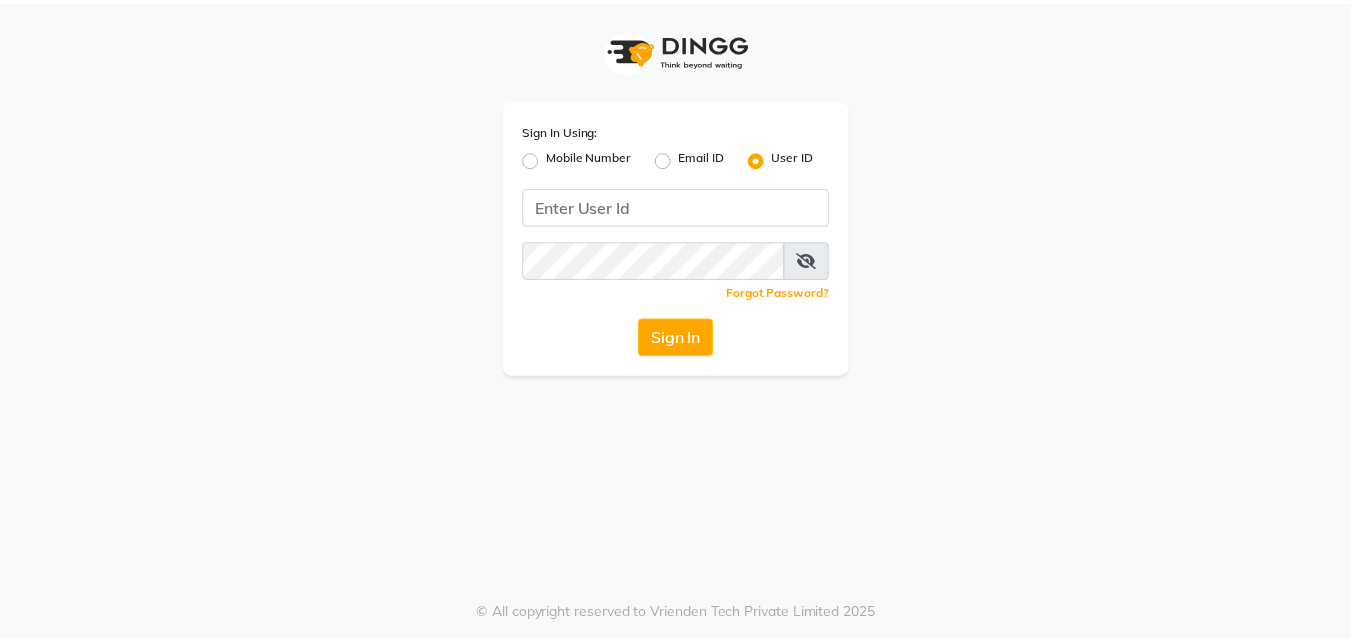 scroll, scrollTop: 0, scrollLeft: 0, axis: both 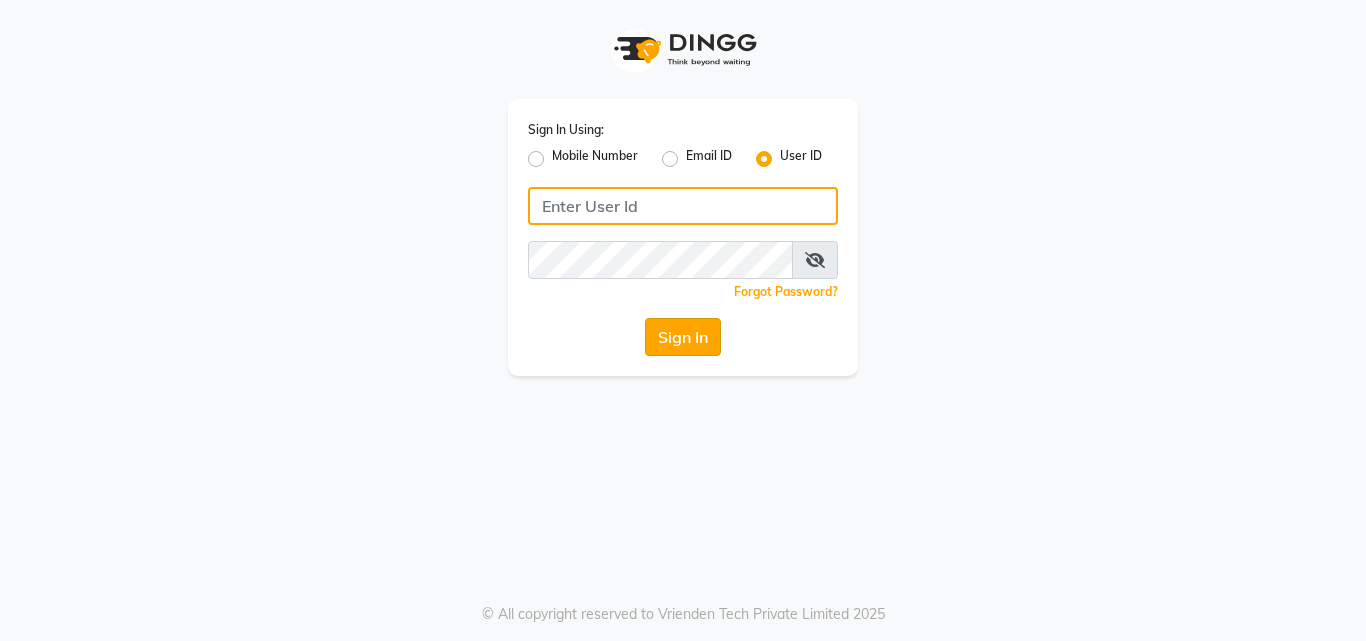 type on "hiswill" 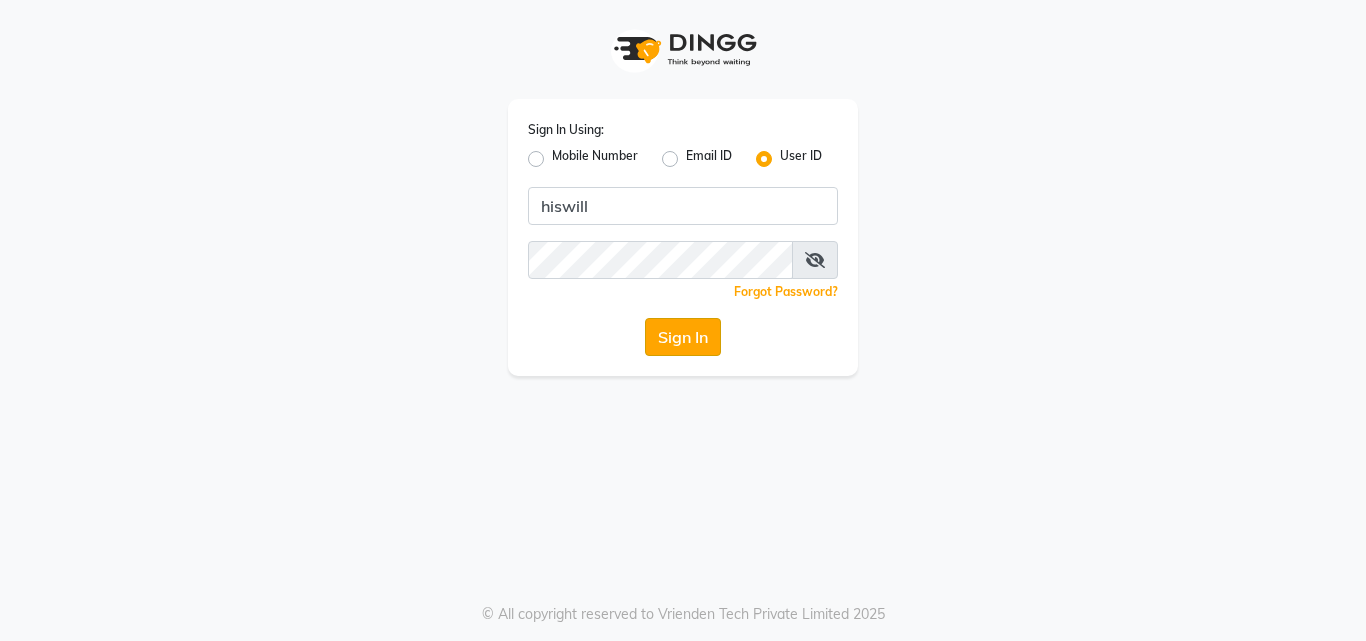 click on "Sign In" 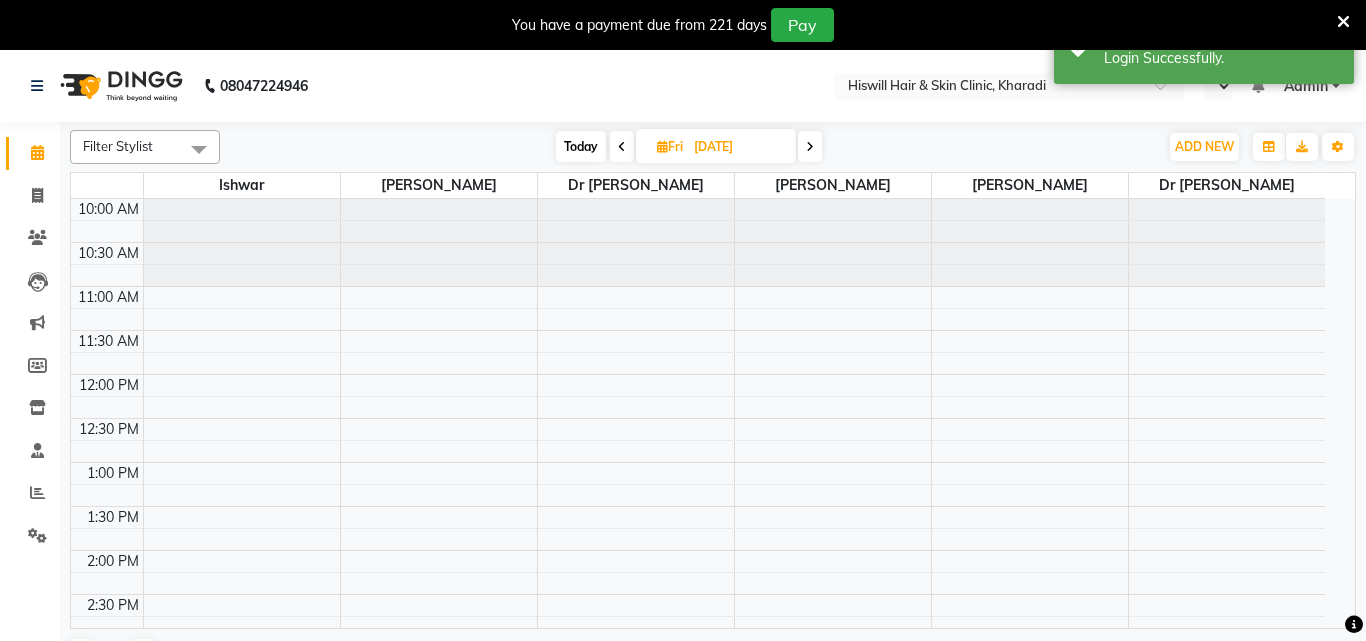 select on "en" 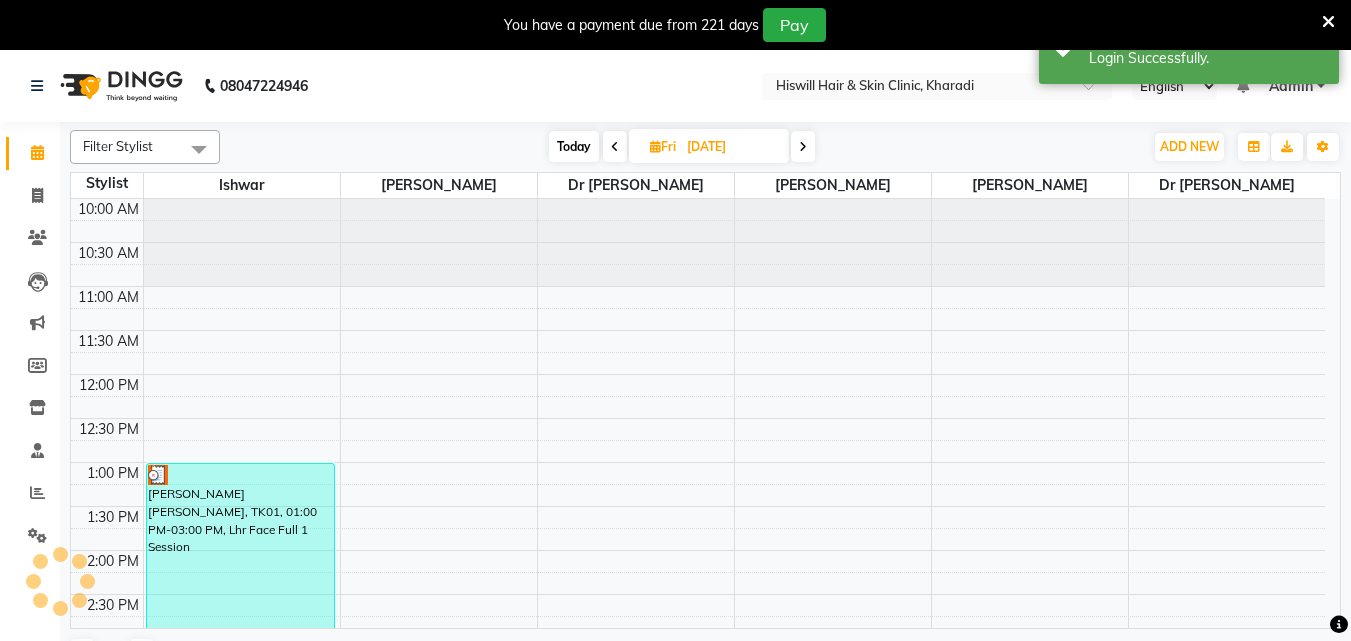 scroll, scrollTop: 0, scrollLeft: 0, axis: both 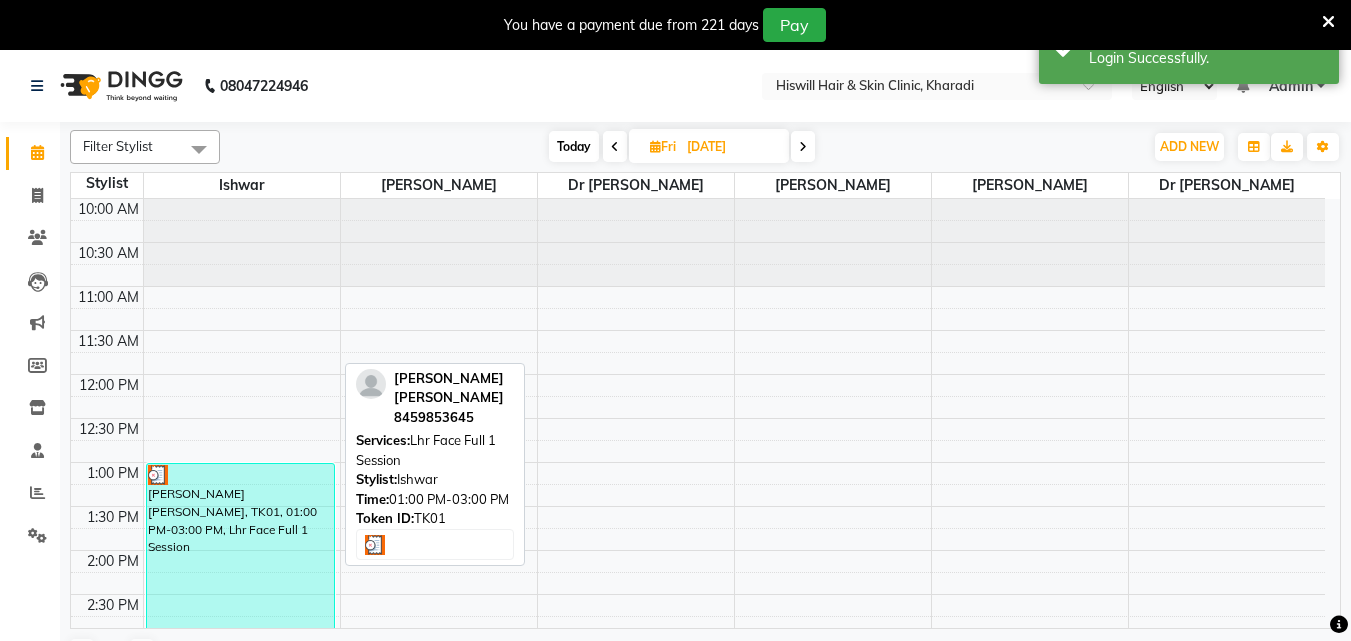click at bounding box center (158, 475) 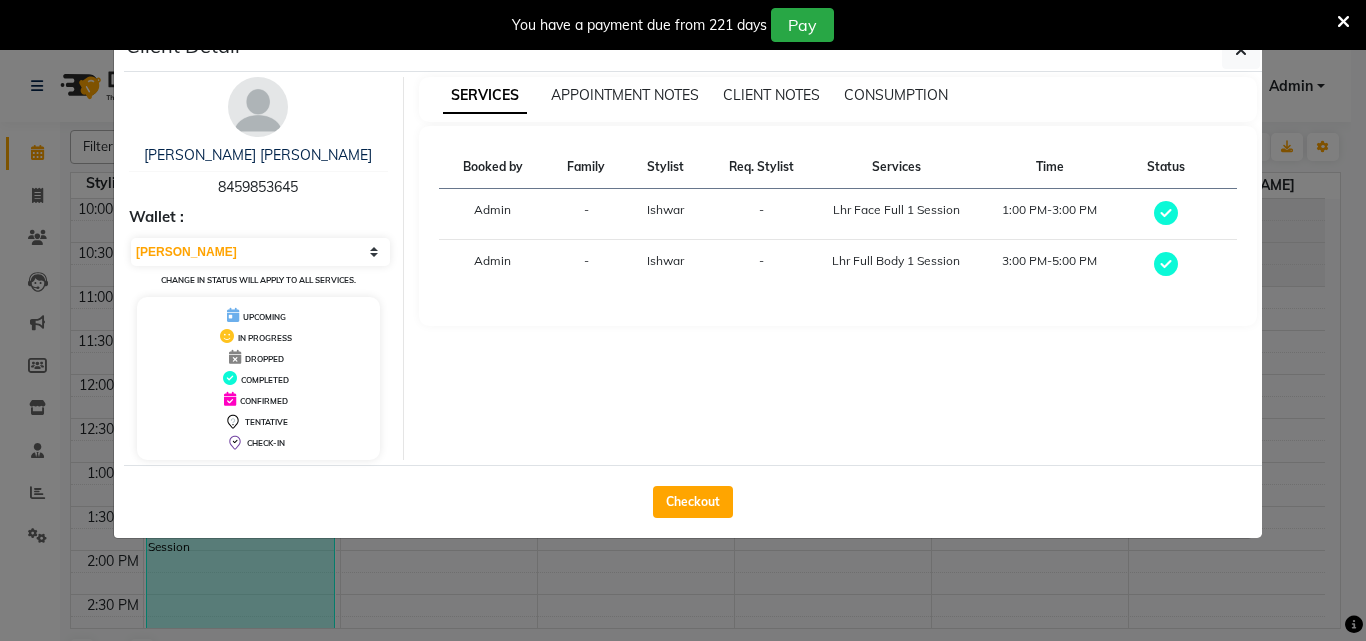 click on "You have a payment due from 221 days   Pay" at bounding box center [683, 25] 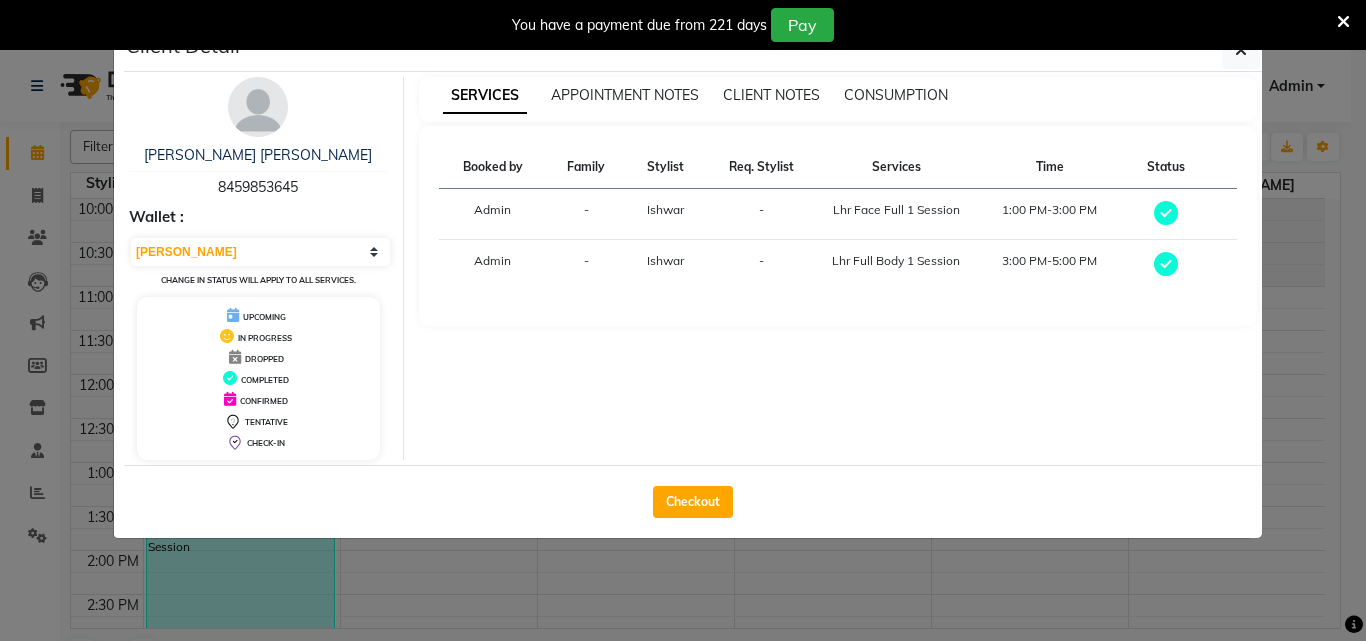 click on "Client Detail  [PERSON_NAME] [PERSON_NAME]   8459853645 Wallet : Select MARK DONE UPCOMING Change in status will apply to all services. UPCOMING IN PROGRESS DROPPED COMPLETED CONFIRMED TENTATIVE CHECK-IN SERVICES APPOINTMENT NOTES CLIENT NOTES CONSUMPTION Booked by Family Stylist Req. Stylist Services Time Status  Admin  - [PERSON_NAME] -  Lhr Face Full 1 Session   1:00 PM-3:00 PM   Admin  - [GEOGRAPHIC_DATA] -  Lhr Full Body 1 Session   3:00 PM-5:00 PM   Checkout" 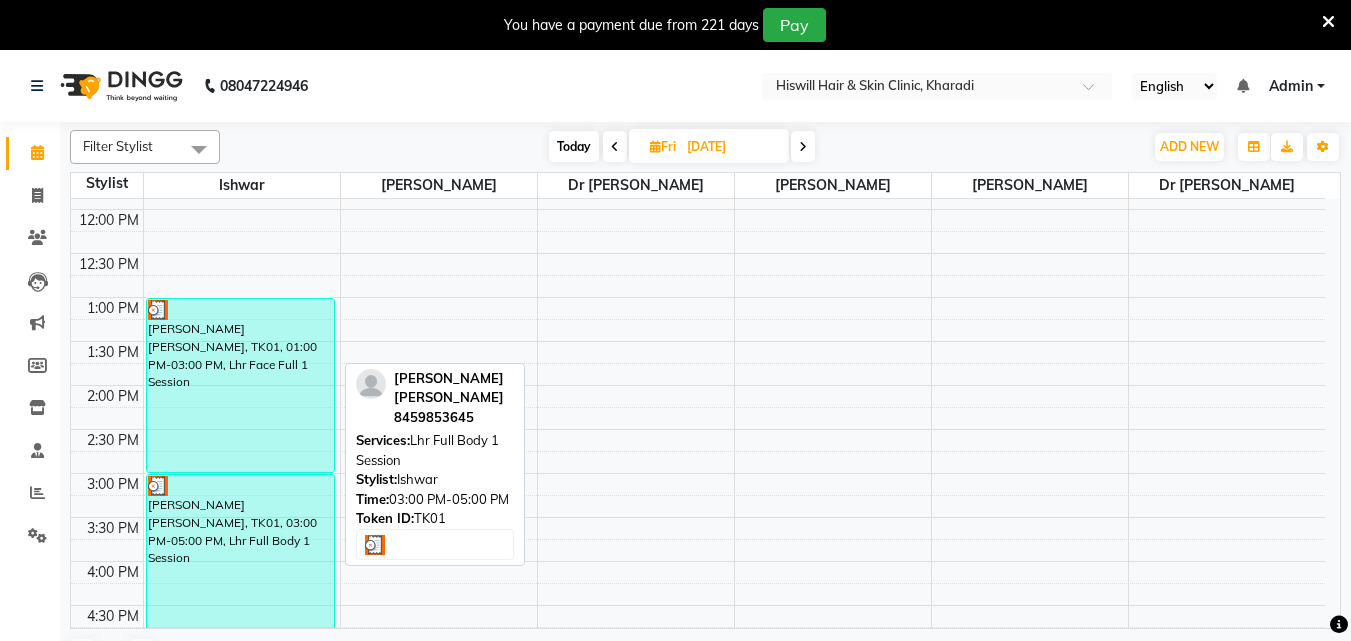 scroll, scrollTop: 200, scrollLeft: 0, axis: vertical 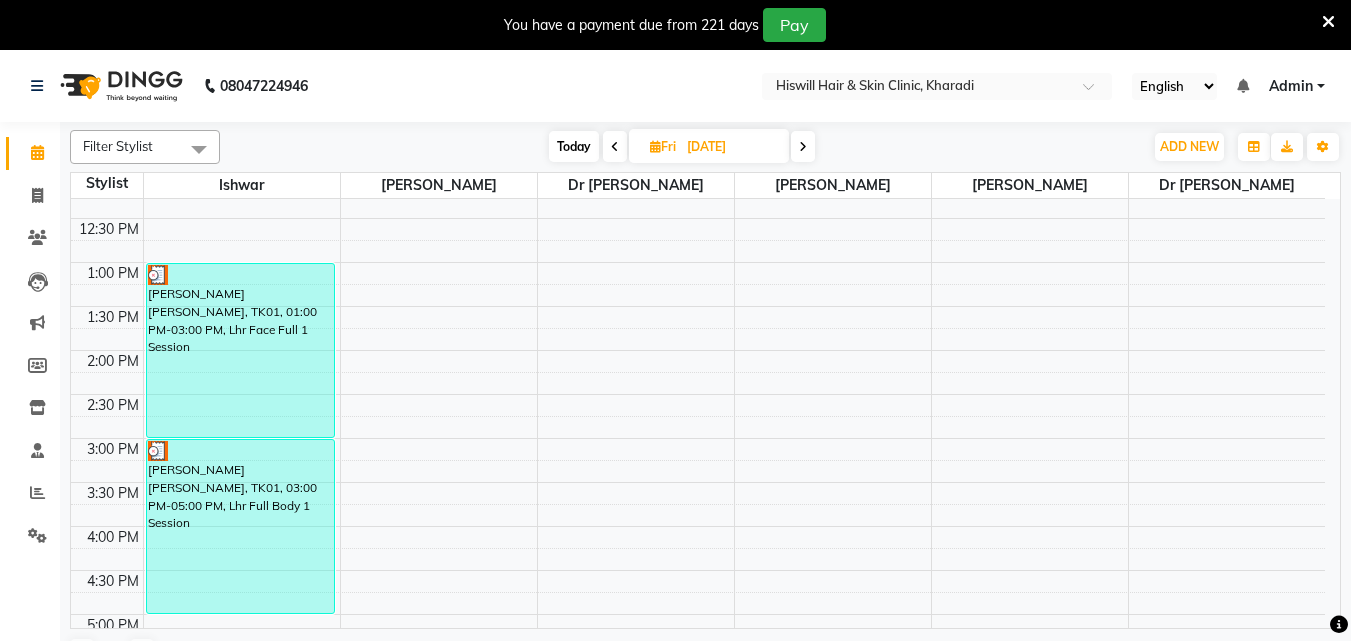 drag, startPoint x: 236, startPoint y: 297, endPoint x: 386, endPoint y: 297, distance: 150 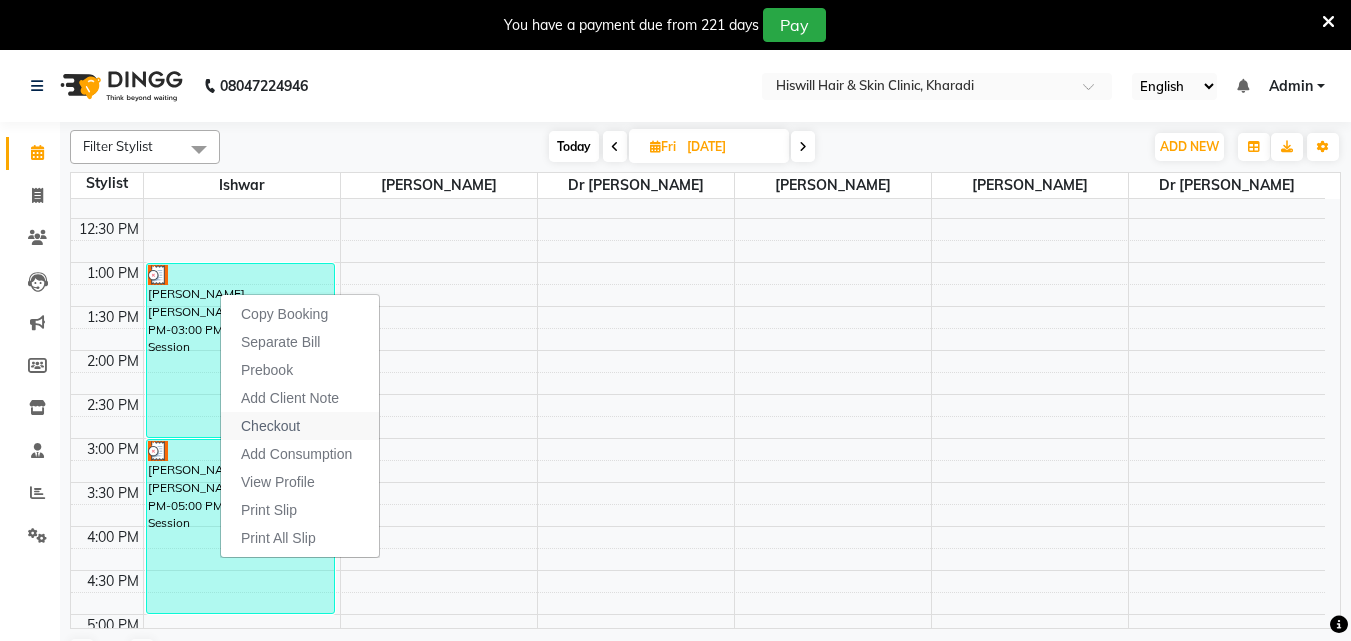 click on "Checkout" at bounding box center [270, 426] 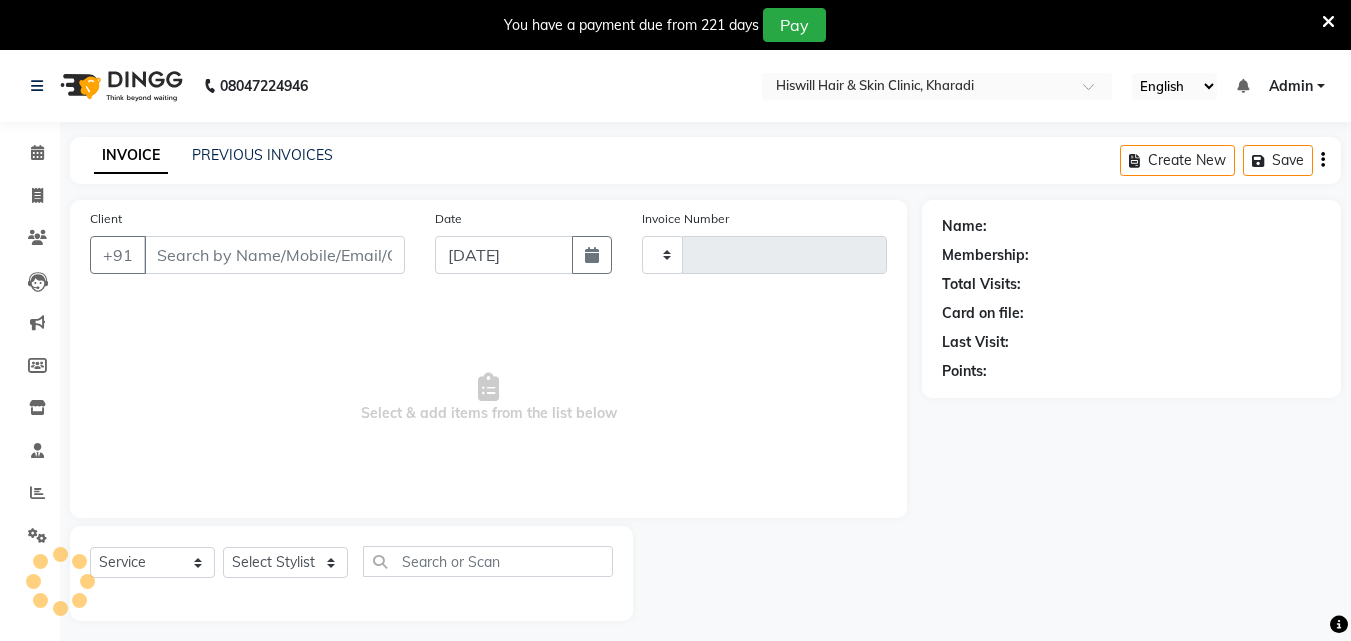 type on "0002" 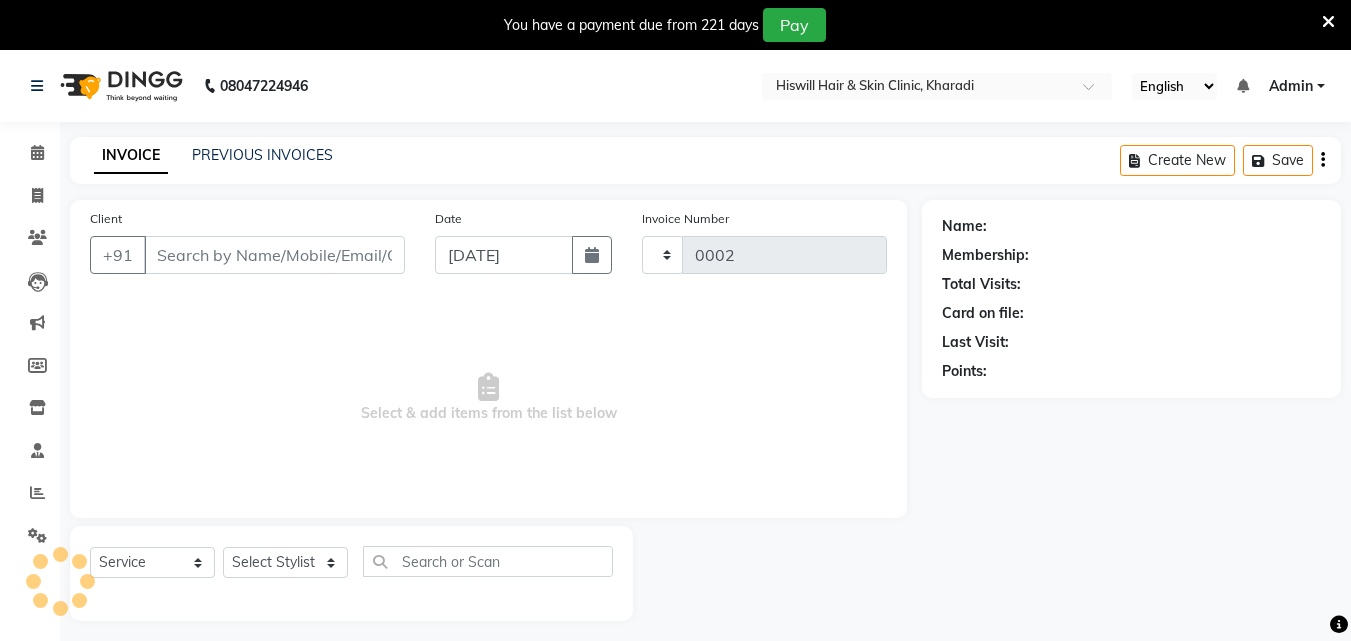 select on "7262" 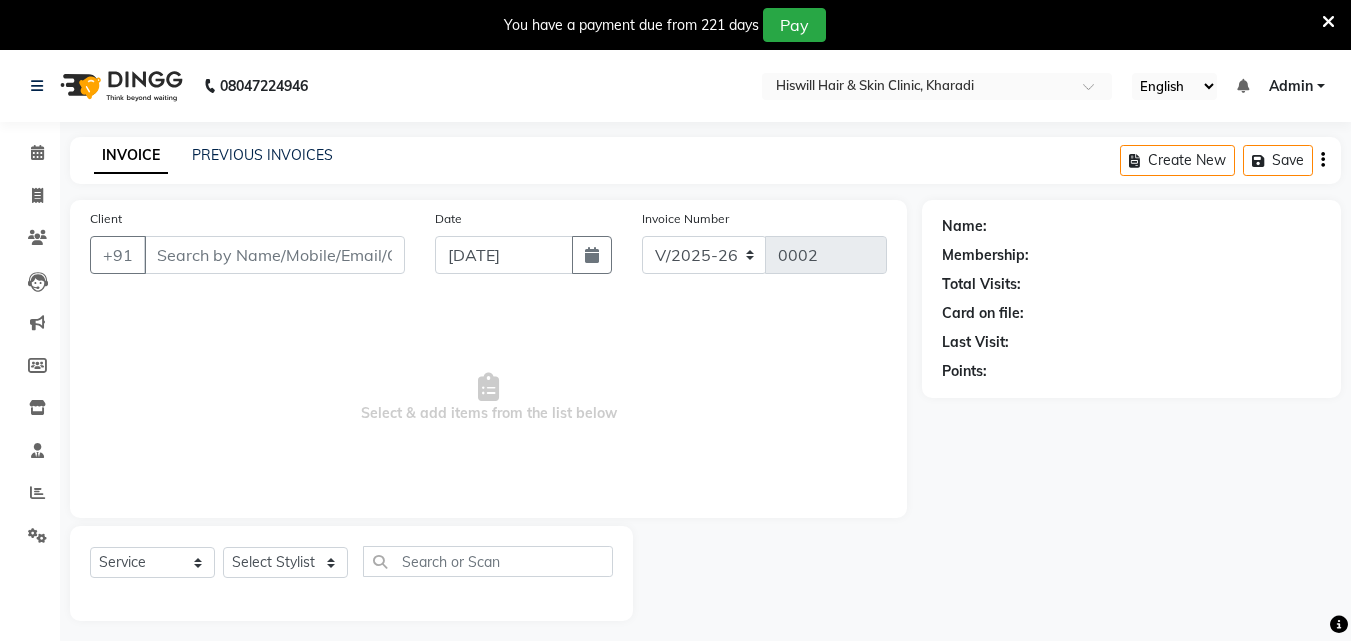 type on "8459853645" 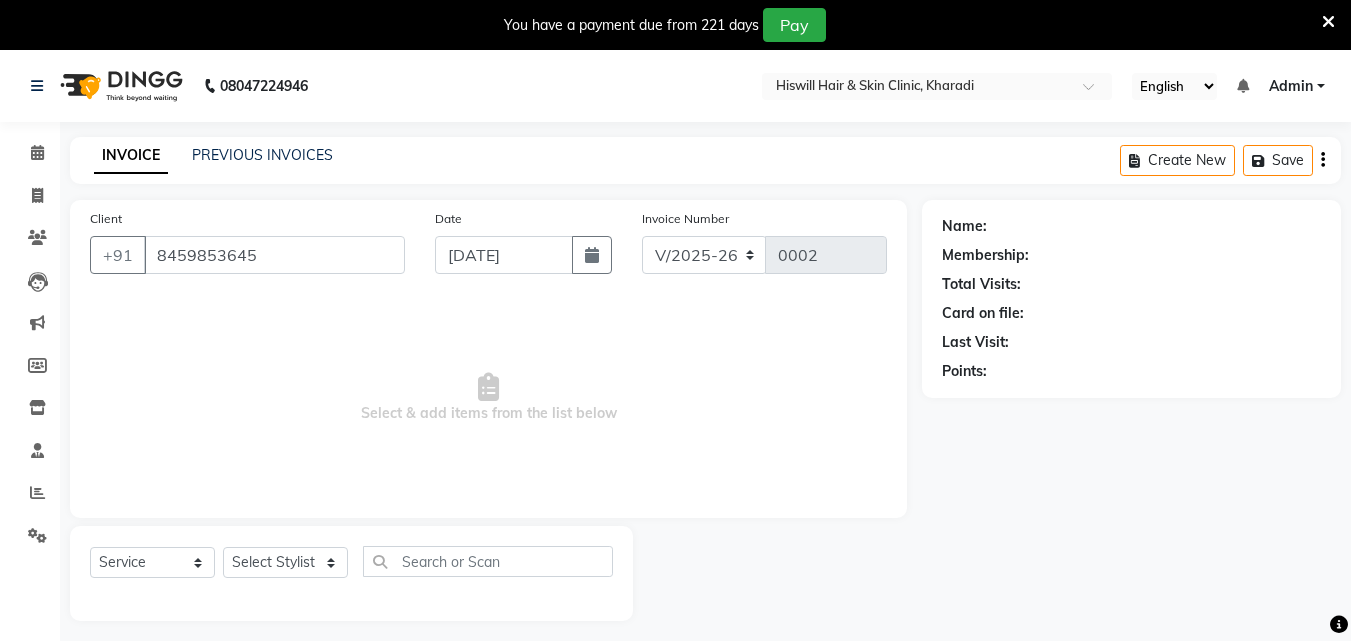 select on "62610" 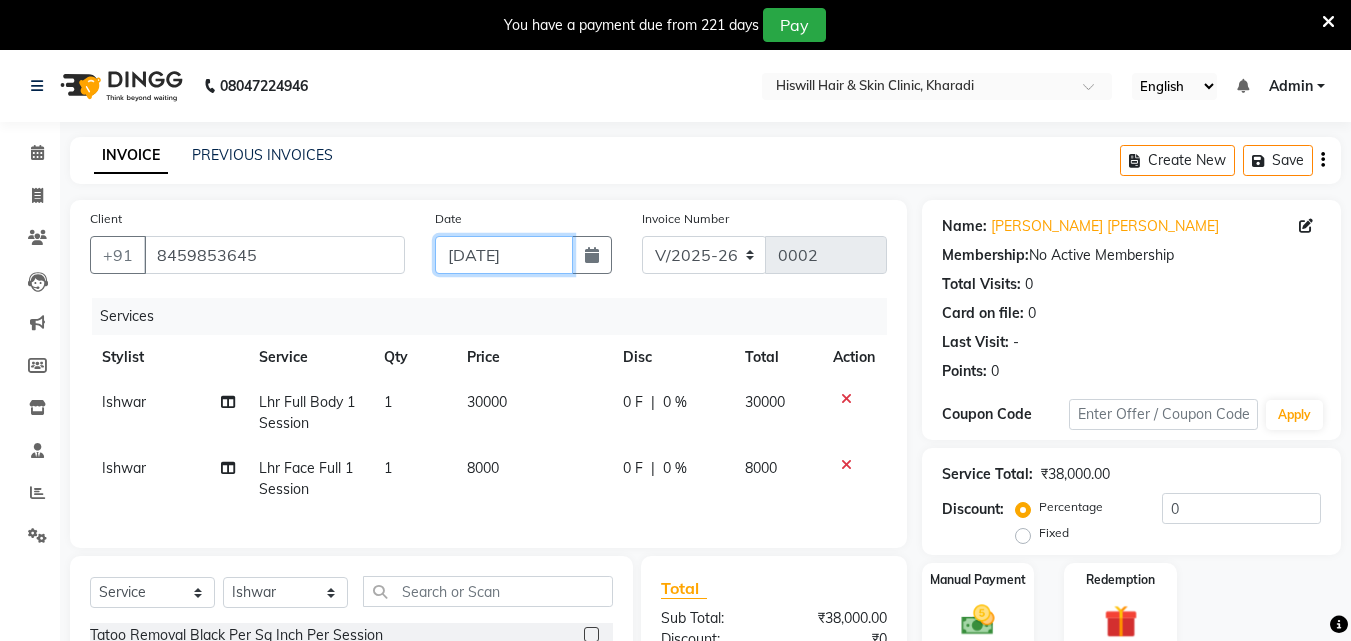 click on "[DATE]" 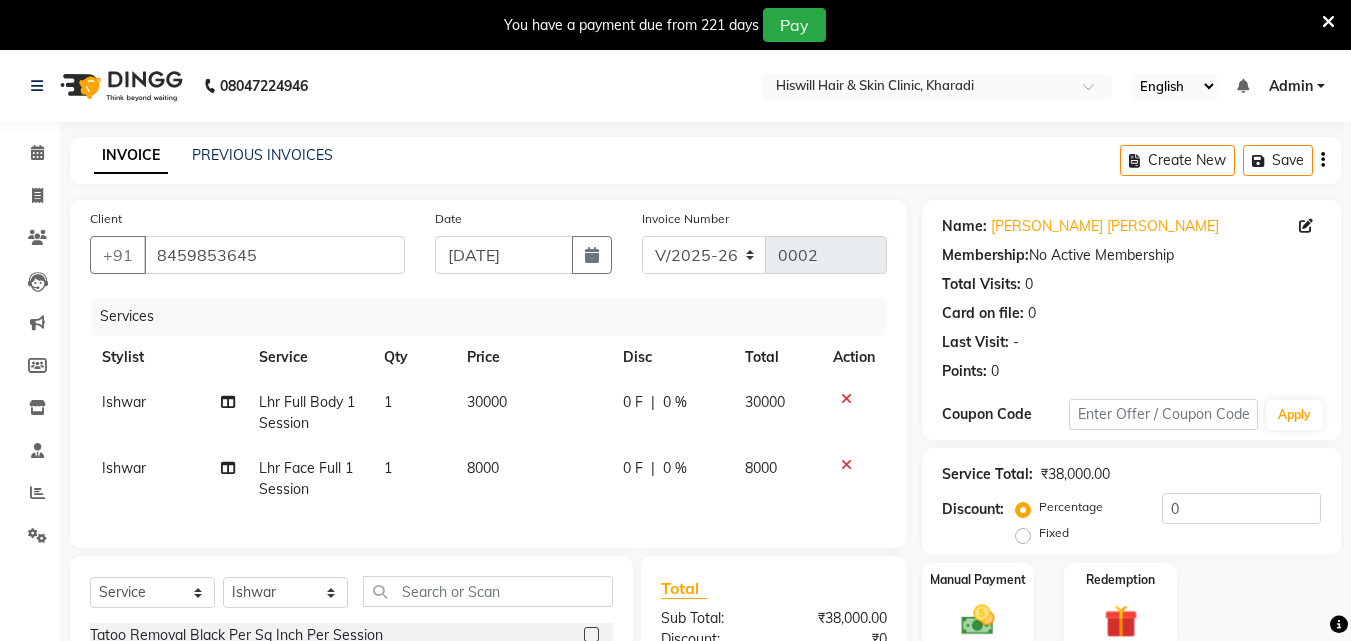 select on "7" 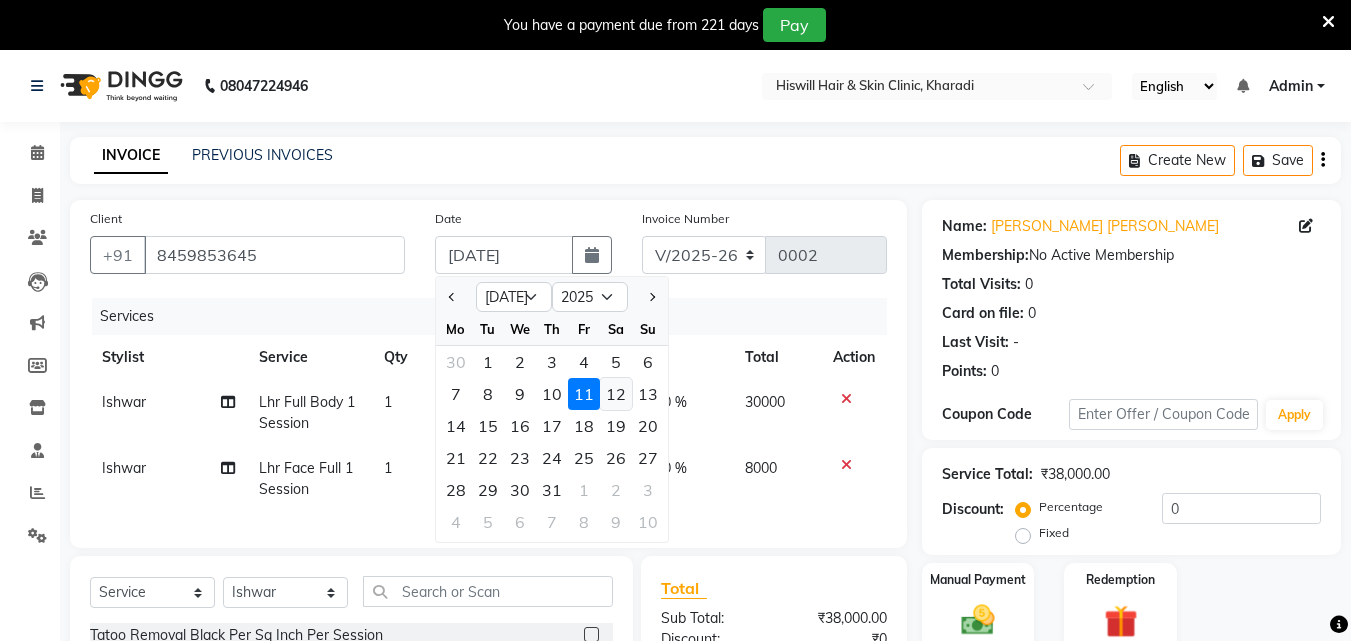 click on "12" 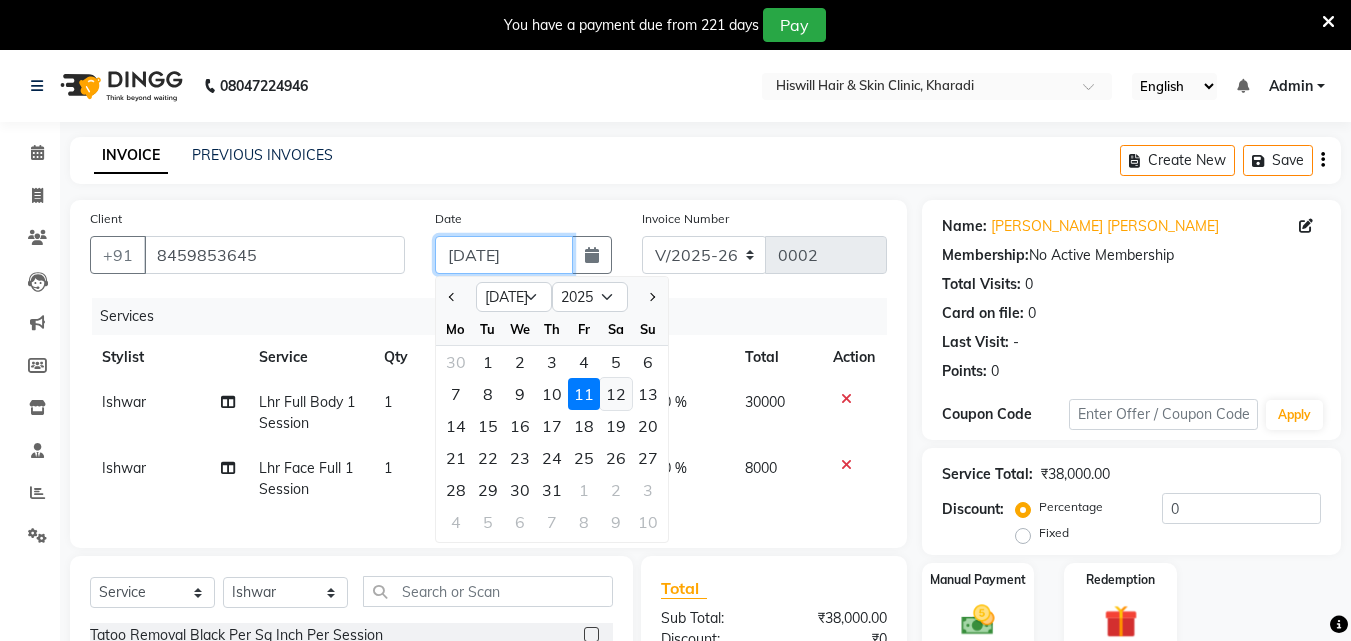 type on "12-07-2025" 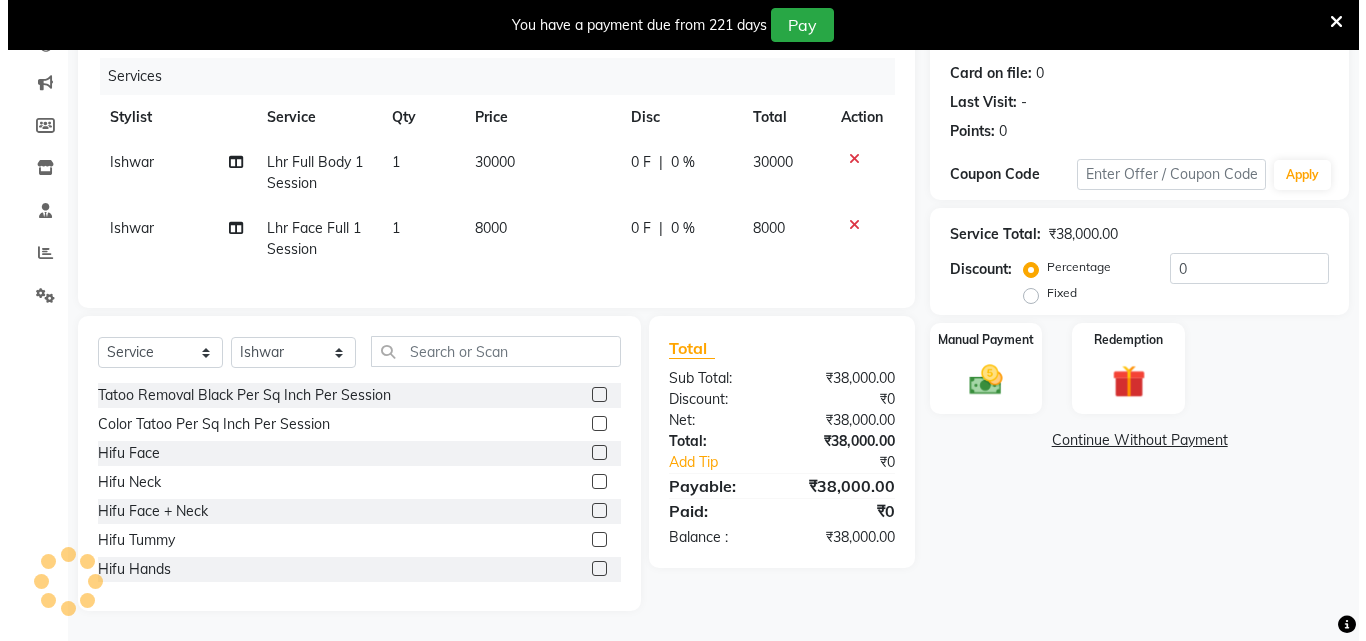 scroll, scrollTop: 0, scrollLeft: 0, axis: both 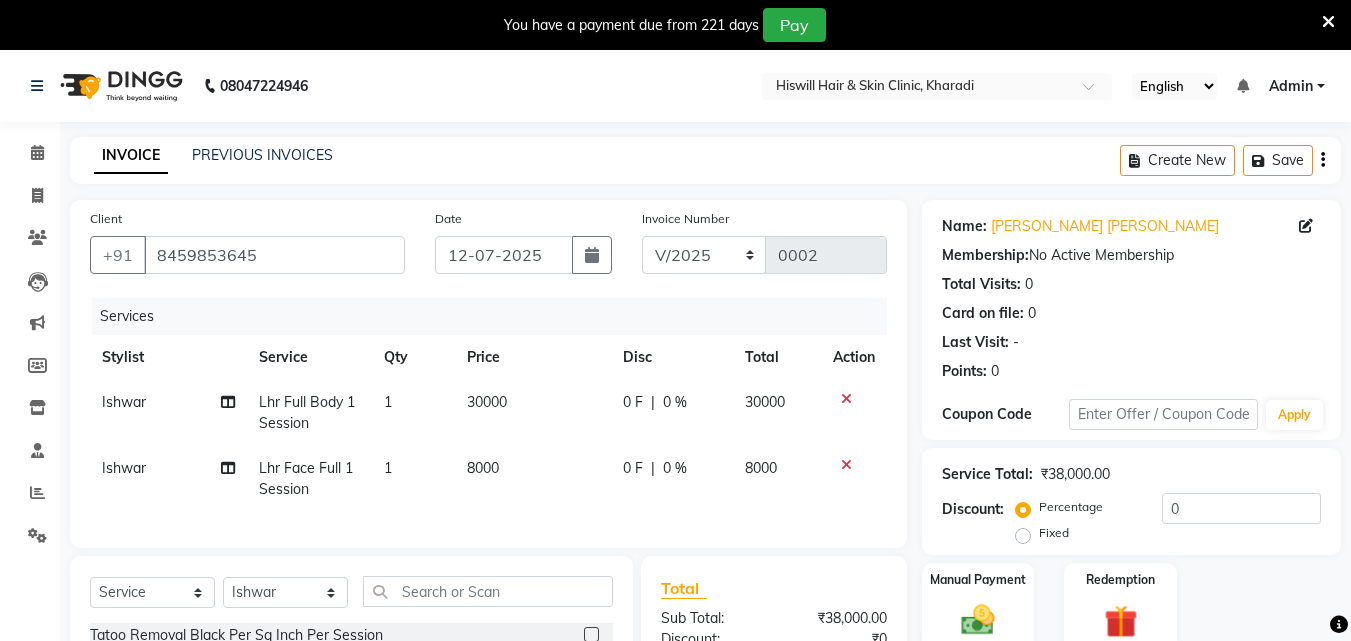 click at bounding box center (1328, 22) 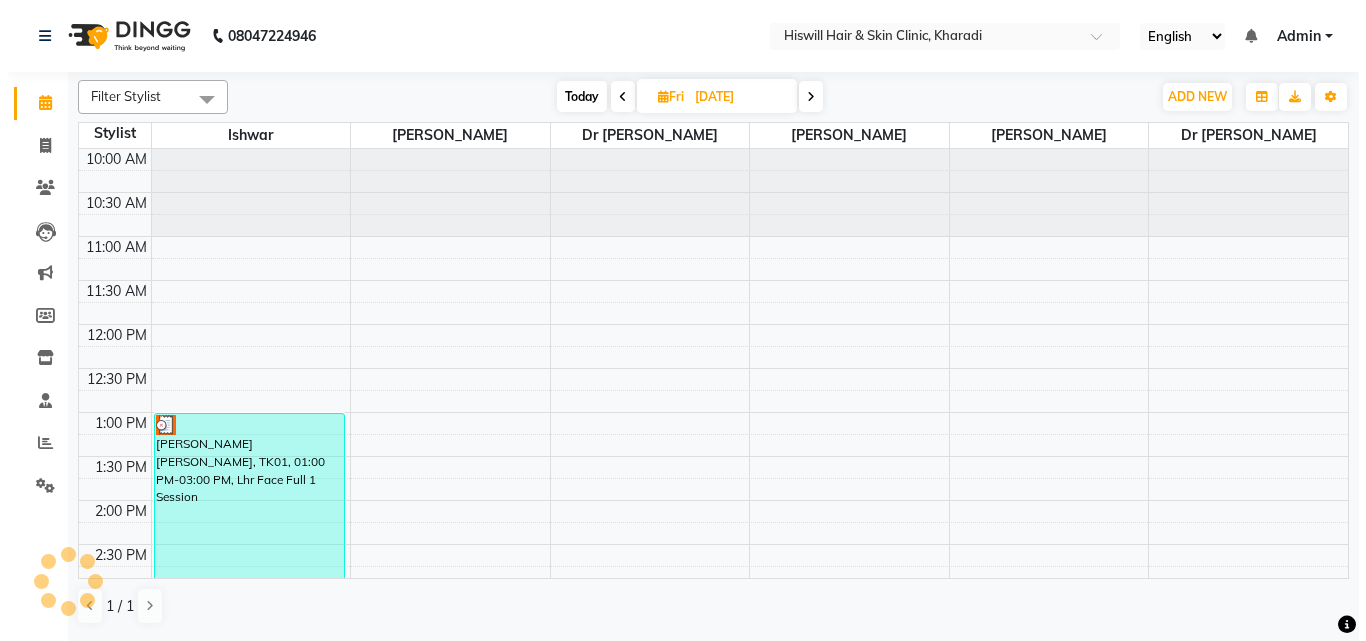 scroll, scrollTop: 0, scrollLeft: 0, axis: both 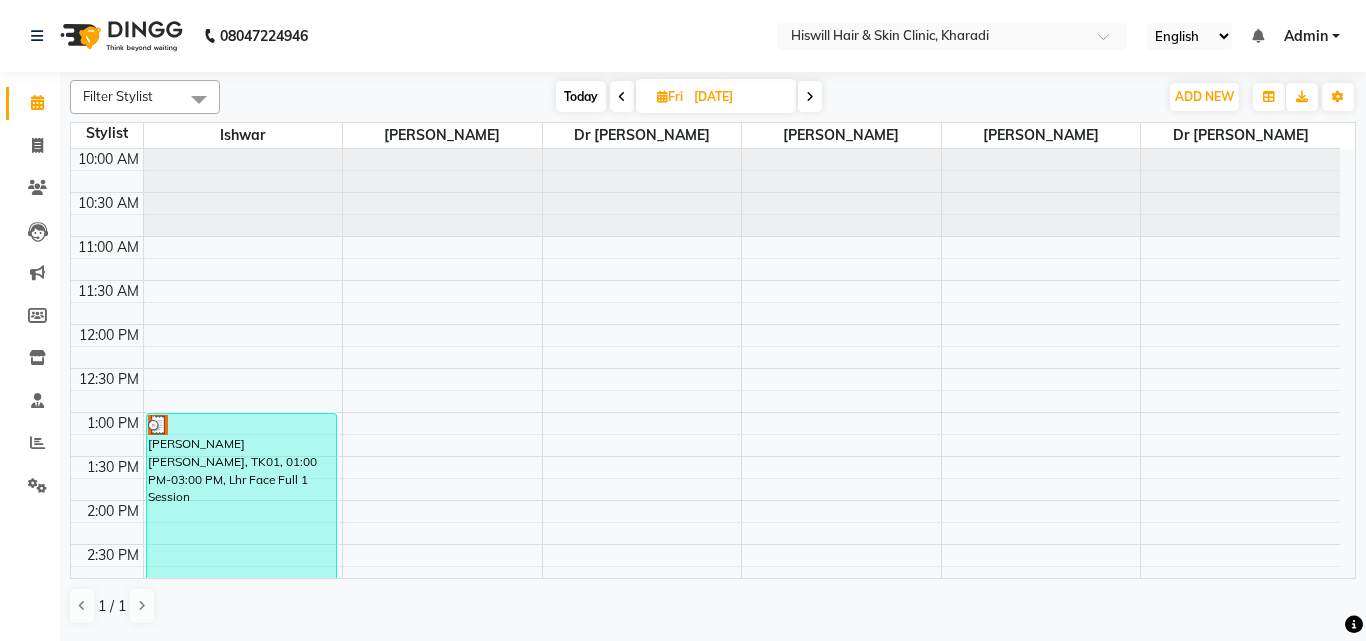 click at bounding box center [810, 97] 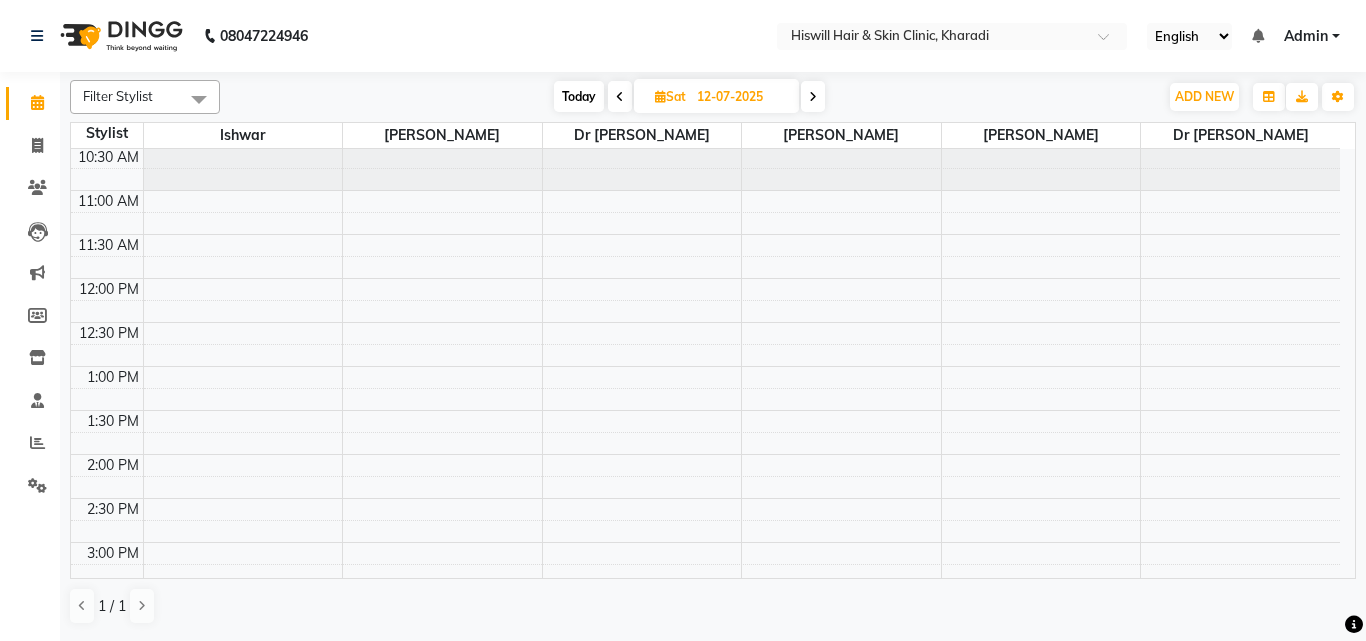 scroll, scrollTop: 0, scrollLeft: 0, axis: both 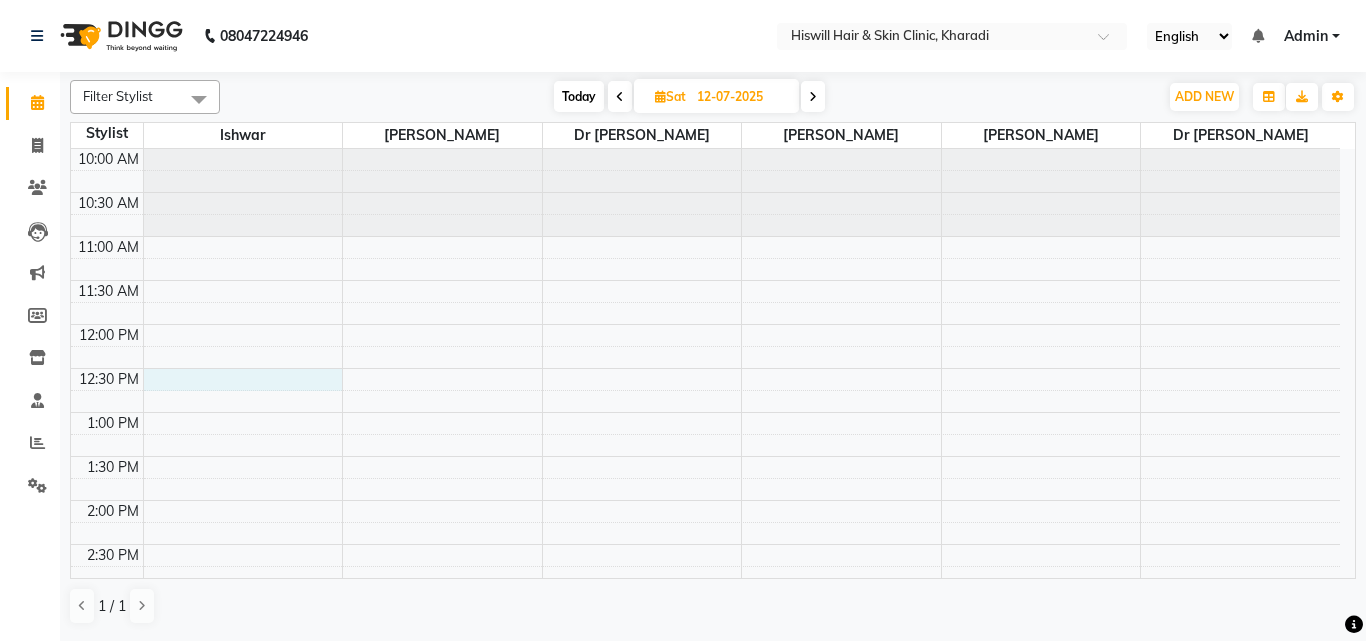 click on "10:00 AM 10:30 AM 11:00 AM 11:30 AM 12:00 PM 12:30 PM 1:00 PM 1:30 PM 2:00 PM 2:30 PM 3:00 PM 3:30 PM 4:00 PM 4:30 PM 5:00 PM 5:30 PM 6:00 PM 6:30 PM 7:00 PM 7:30 PM 8:00 PM 8:30 PM" at bounding box center (705, 632) 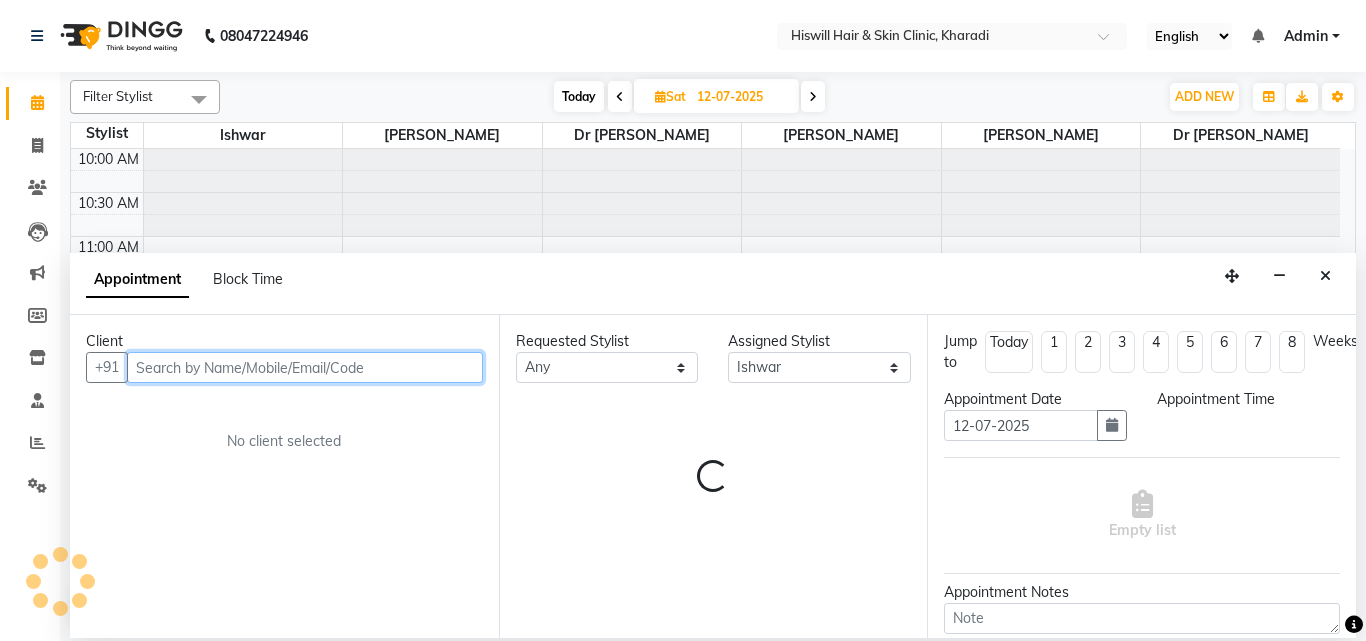 select on "750" 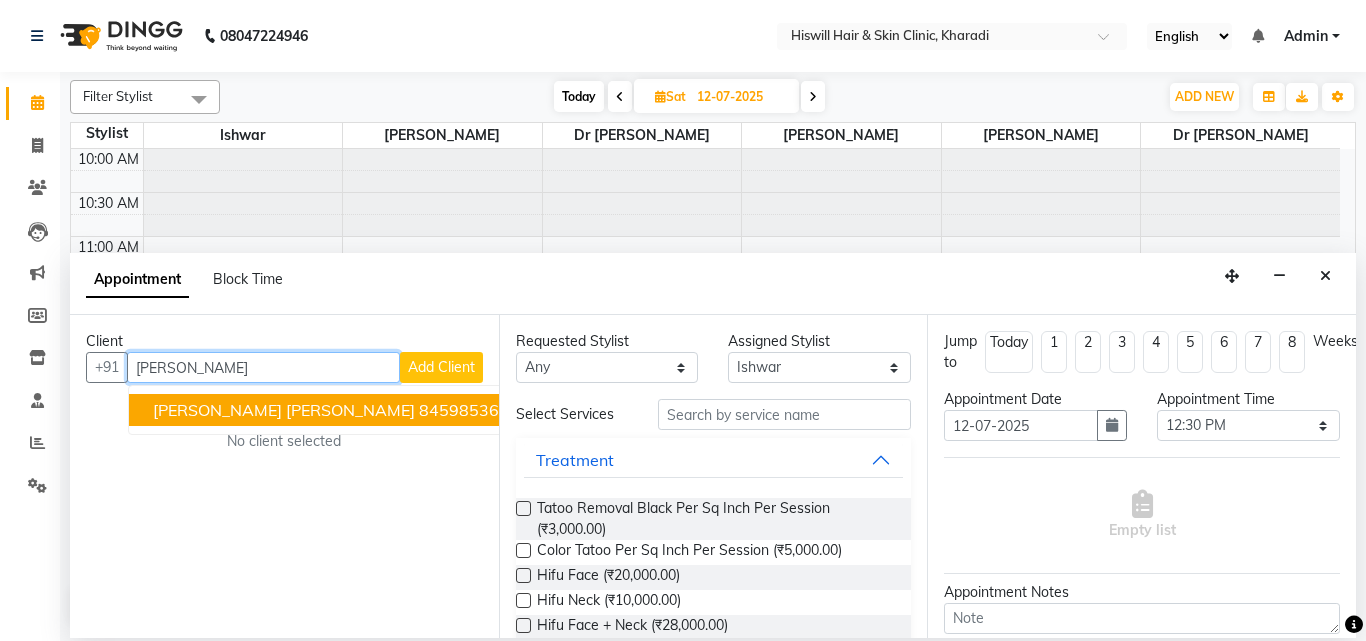 click on "[PERSON_NAME] [PERSON_NAME]" at bounding box center (284, 410) 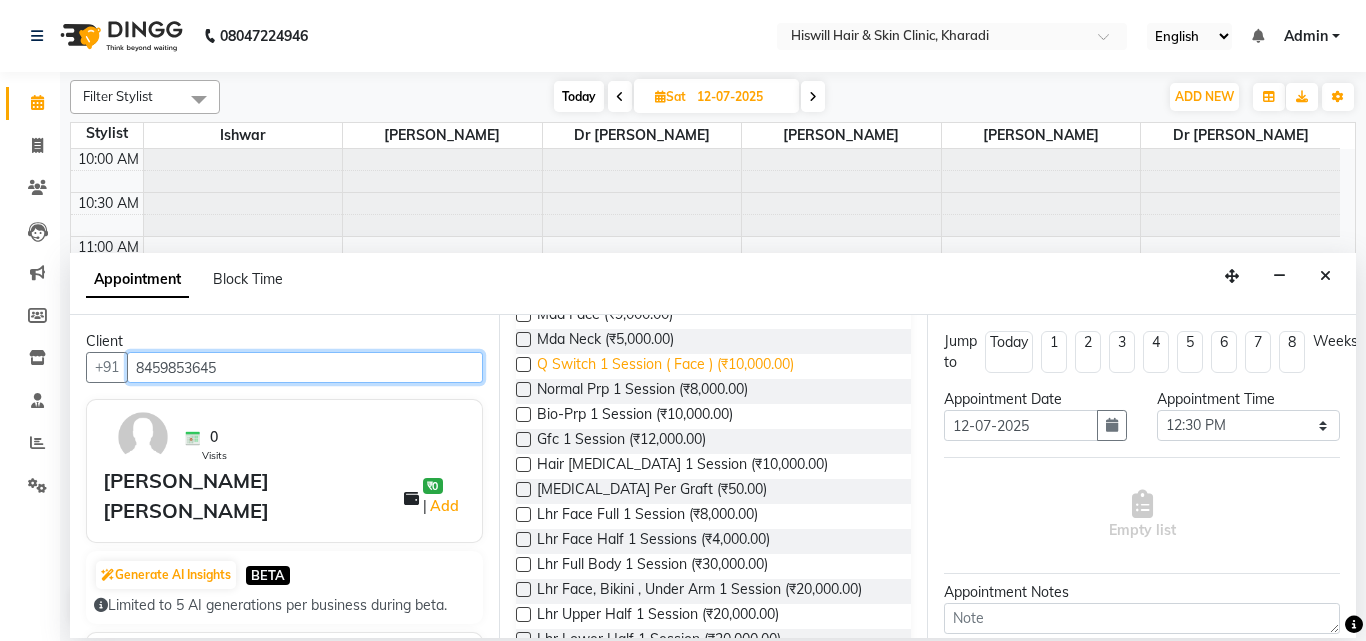 scroll, scrollTop: 1300, scrollLeft: 0, axis: vertical 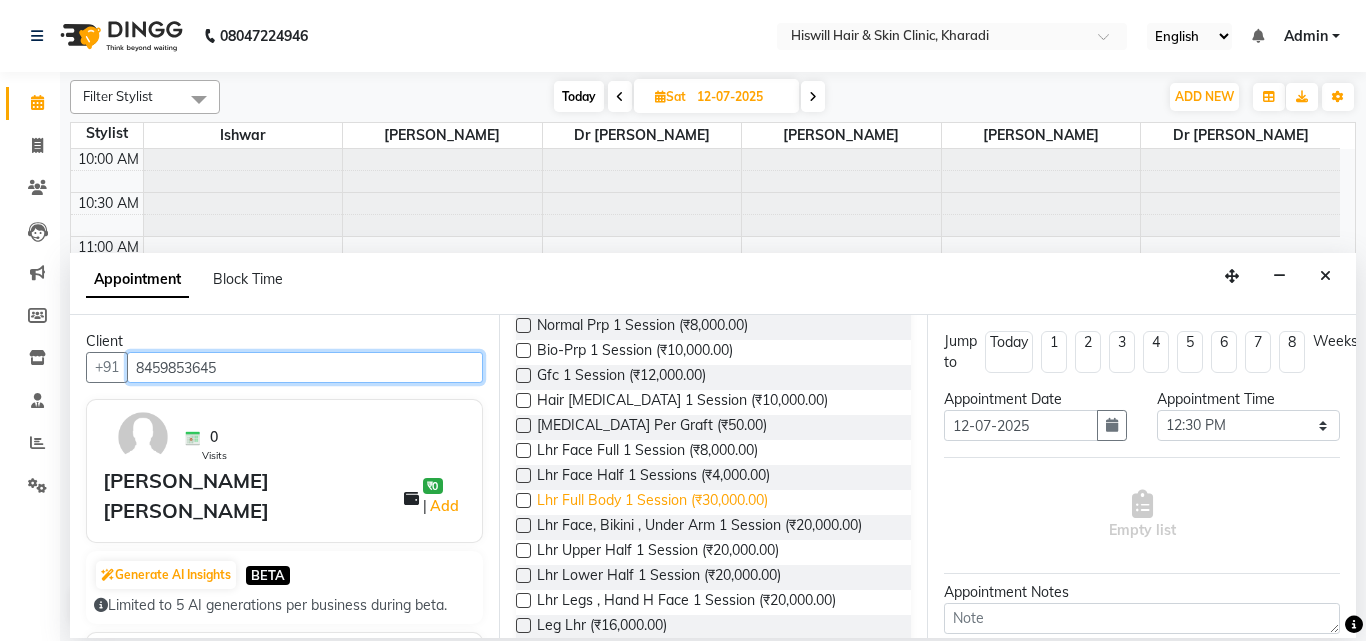 type on "8459853645" 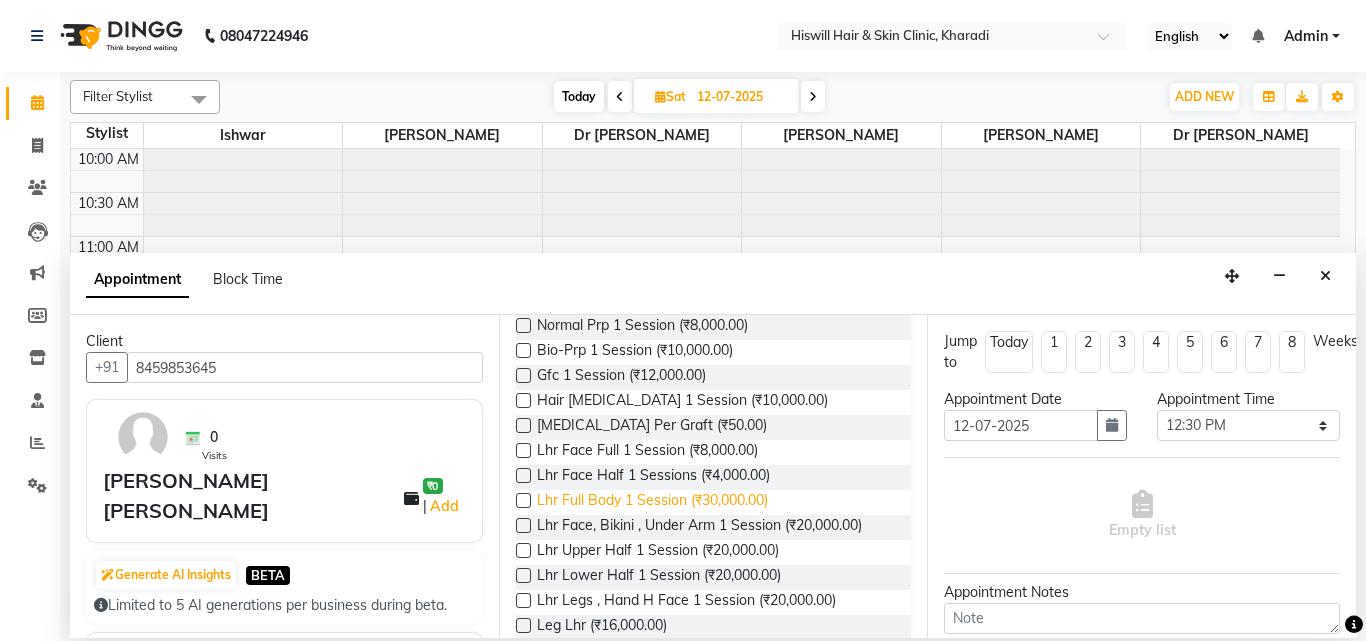 click on "Lhr Full Body 1 Session (₹30,000.00)" at bounding box center (652, 502) 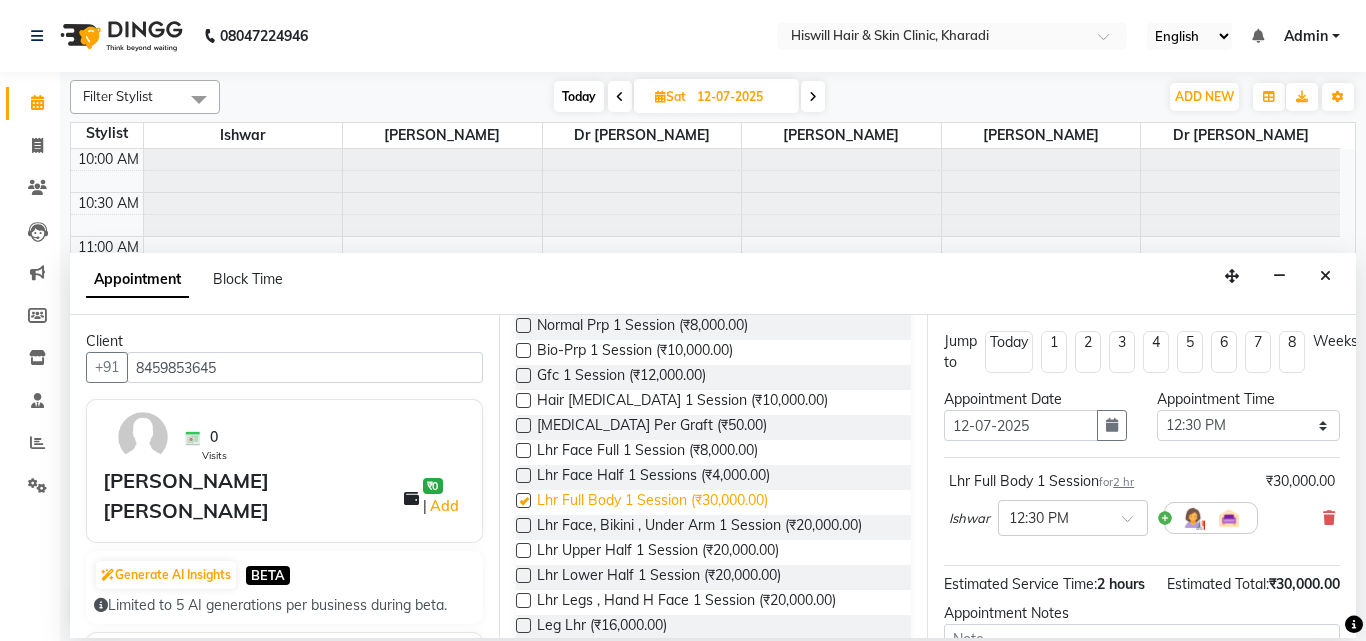 checkbox on "false" 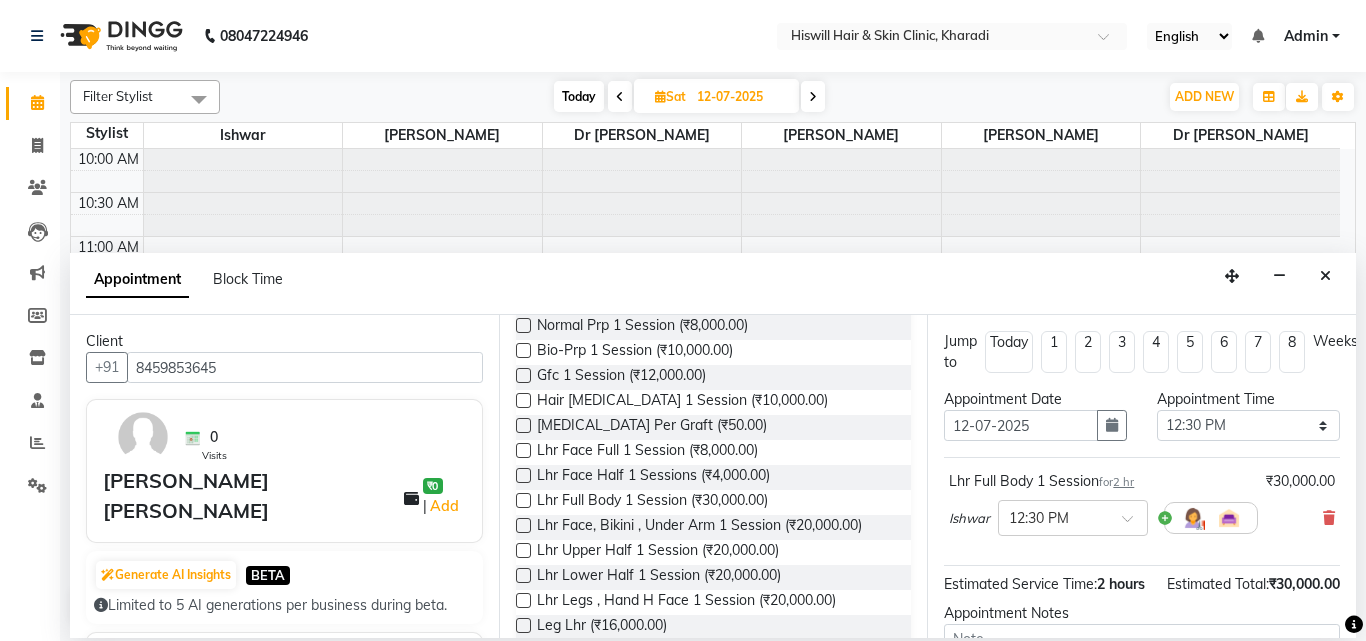 scroll, scrollTop: 239, scrollLeft: 0, axis: vertical 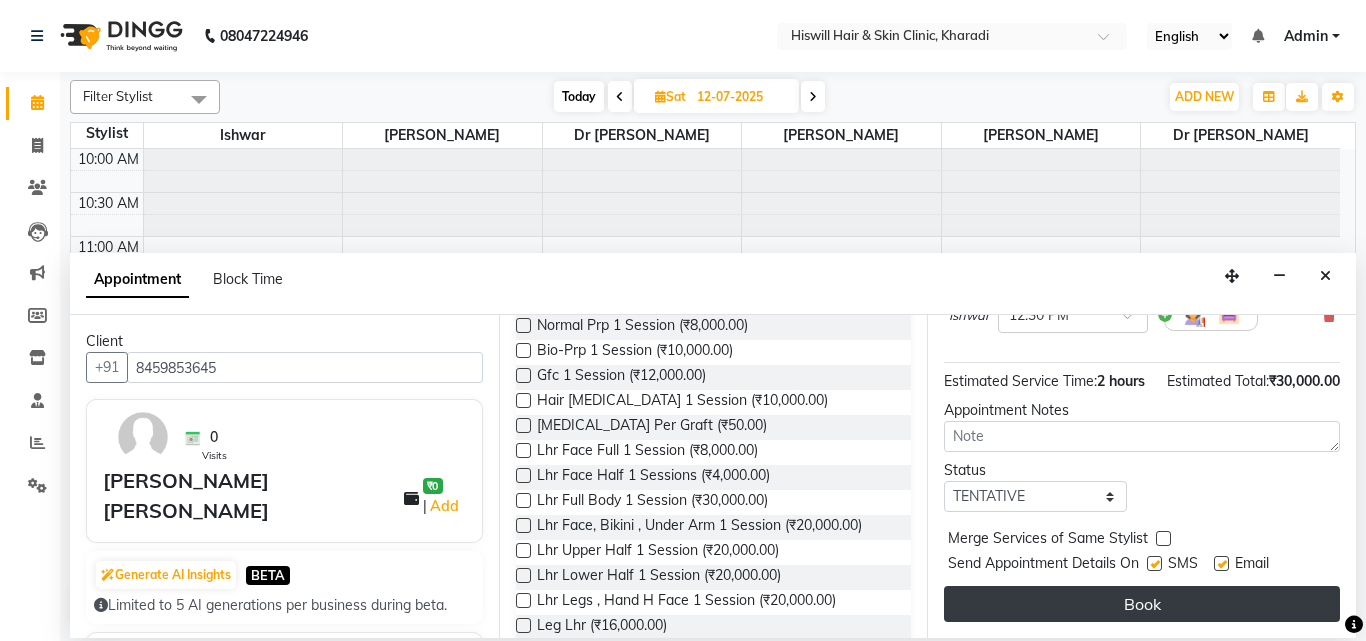 click on "Book" at bounding box center (1142, 604) 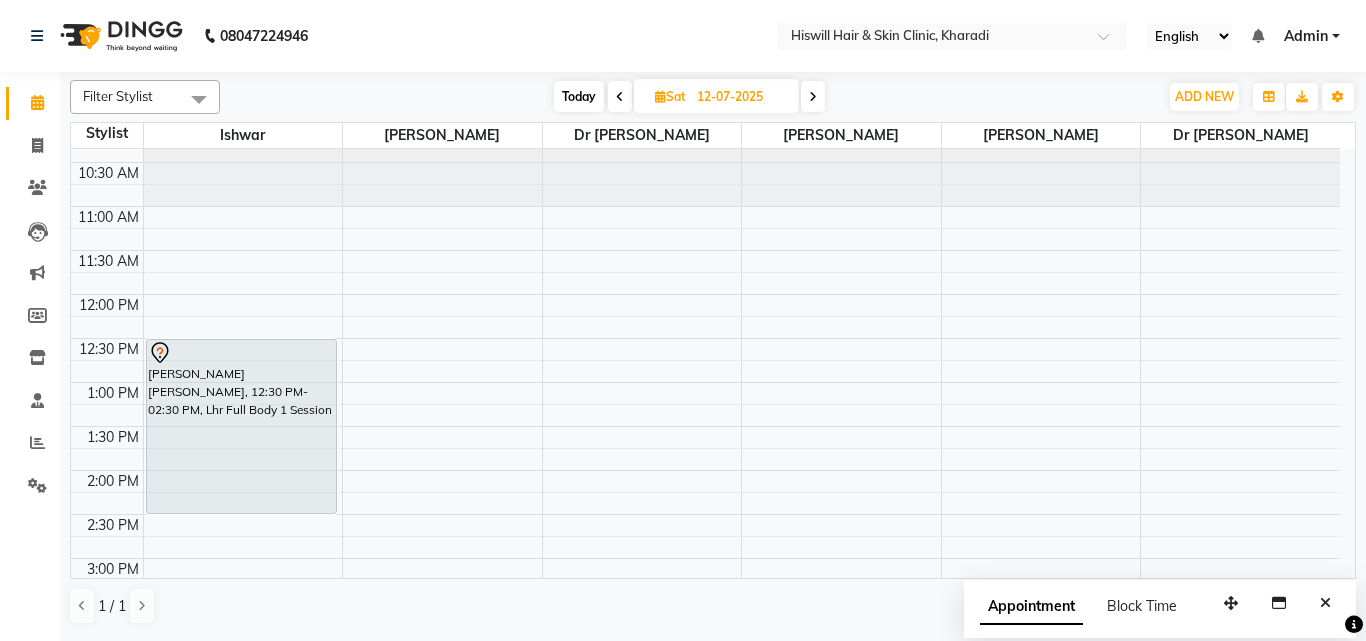 scroll, scrollTop: 0, scrollLeft: 0, axis: both 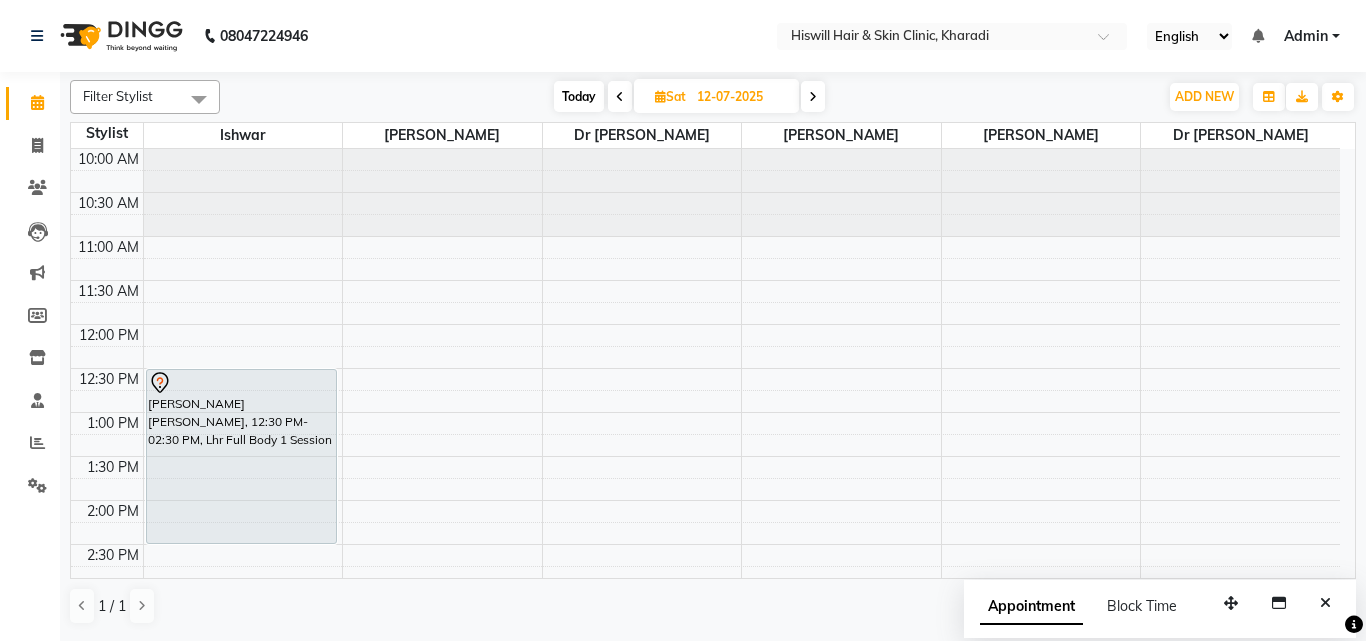 click at bounding box center [620, 97] 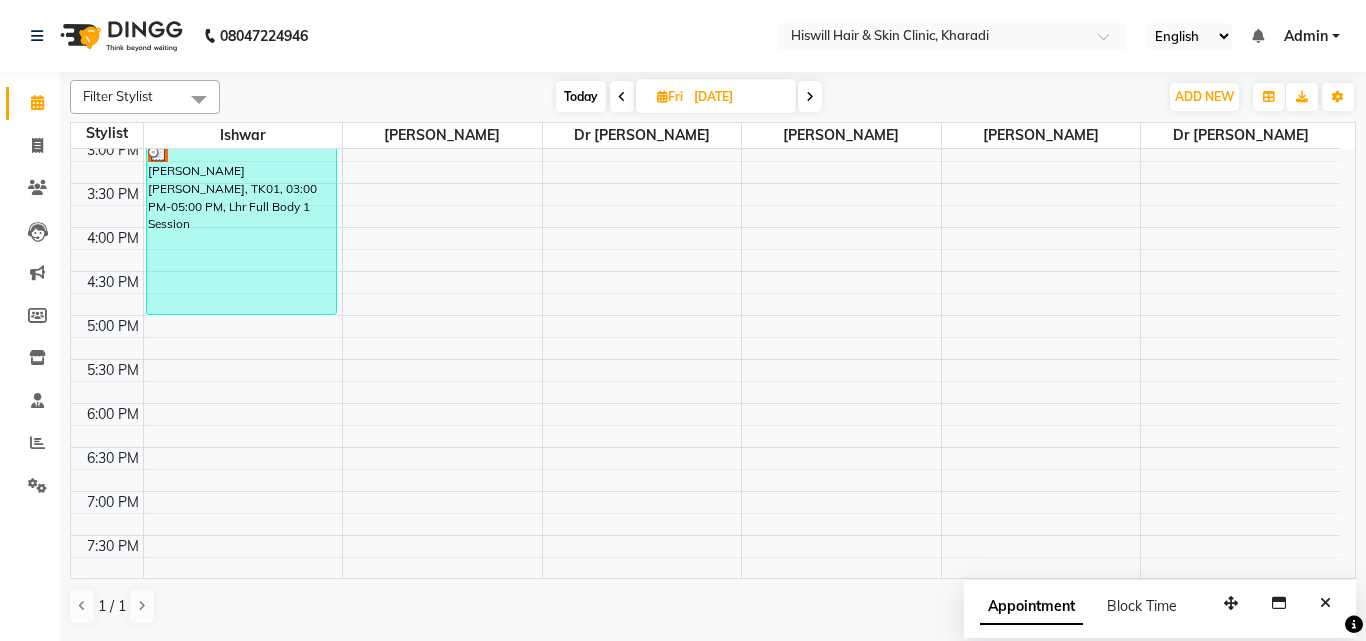 scroll, scrollTop: 538, scrollLeft: 0, axis: vertical 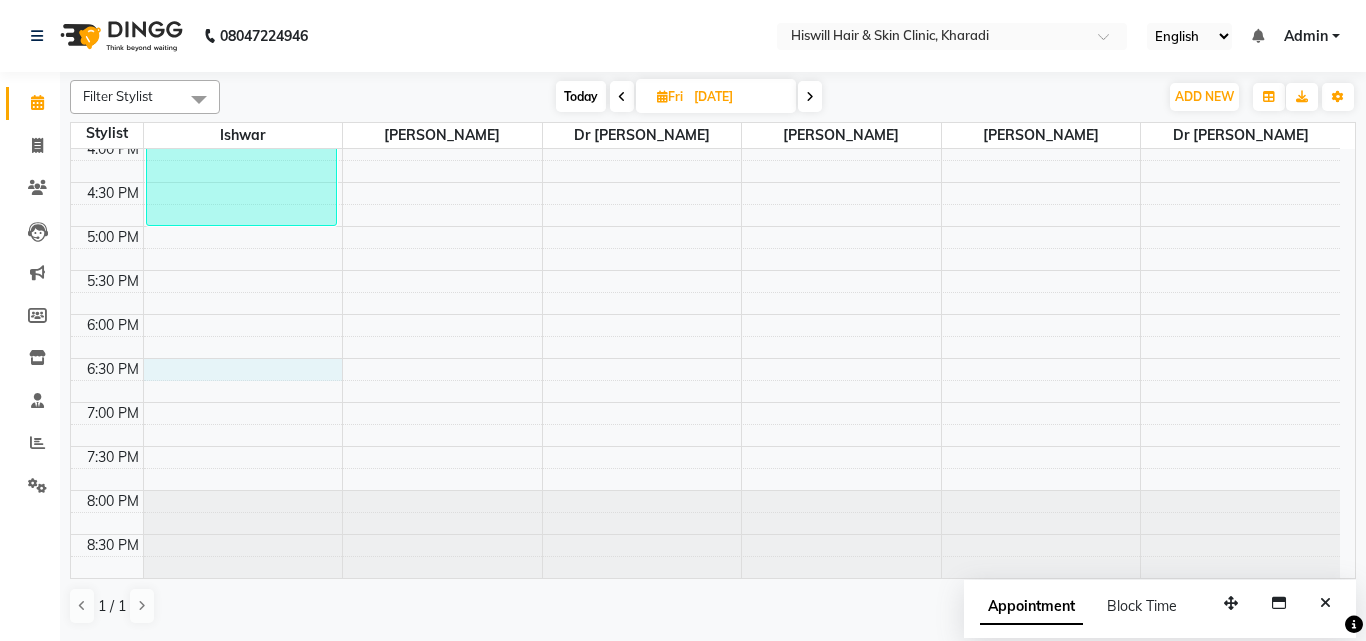 click on "10:00 AM 10:30 AM 11:00 AM 11:30 AM 12:00 PM 12:30 PM 1:00 PM 1:30 PM 2:00 PM 2:30 PM 3:00 PM 3:30 PM 4:00 PM 4:30 PM 5:00 PM 5:30 PM 6:00 PM 6:30 PM 7:00 PM 7:30 PM 8:00 PM 8:30 PM     [PERSON_NAME] [PERSON_NAME], TK01, 01:00 PM-03:00 PM, Lhr Face Full 1 Session     [PERSON_NAME] [PERSON_NAME], TK01, 03:00 PM-05:00 PM, Lhr Full Body 1 Session" at bounding box center [705, 94] 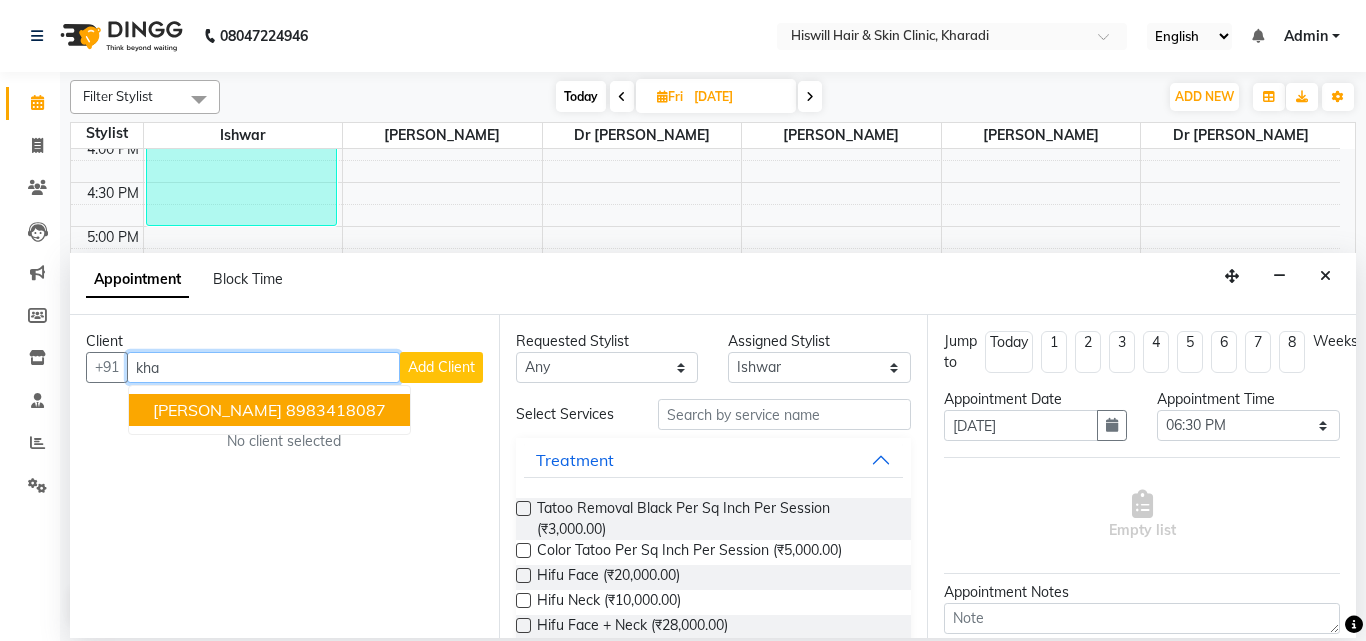 click on "[PERSON_NAME]" at bounding box center [217, 410] 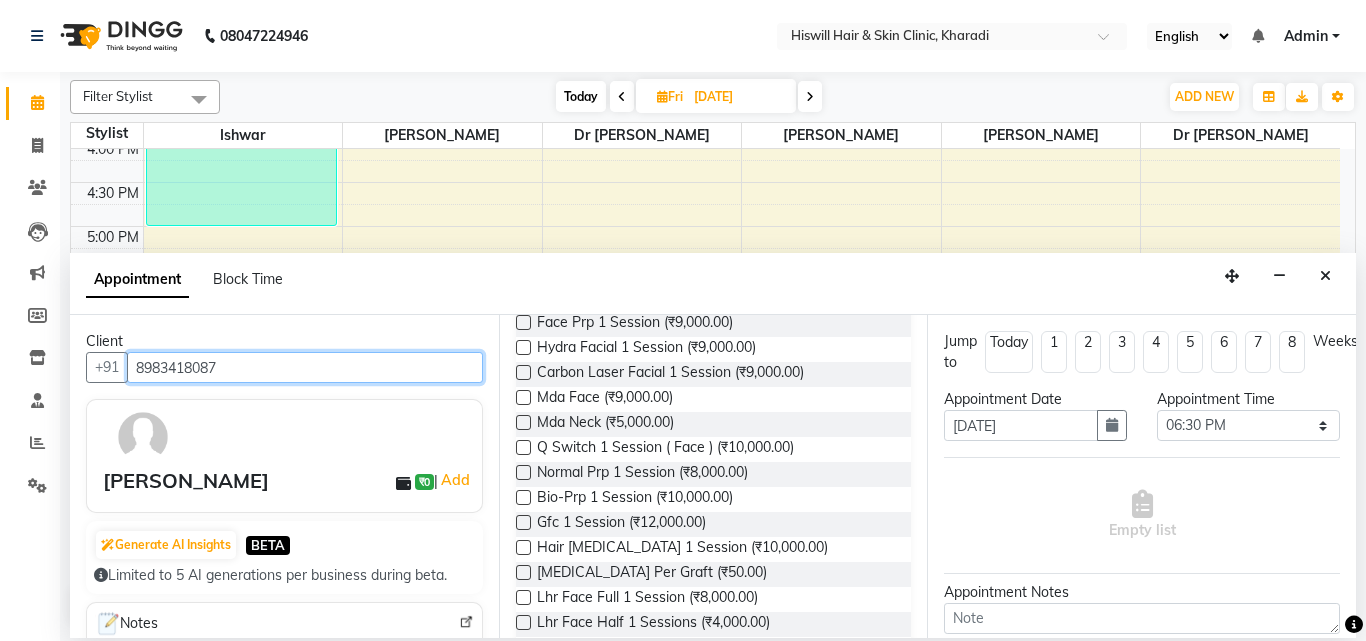 scroll, scrollTop: 1173, scrollLeft: 0, axis: vertical 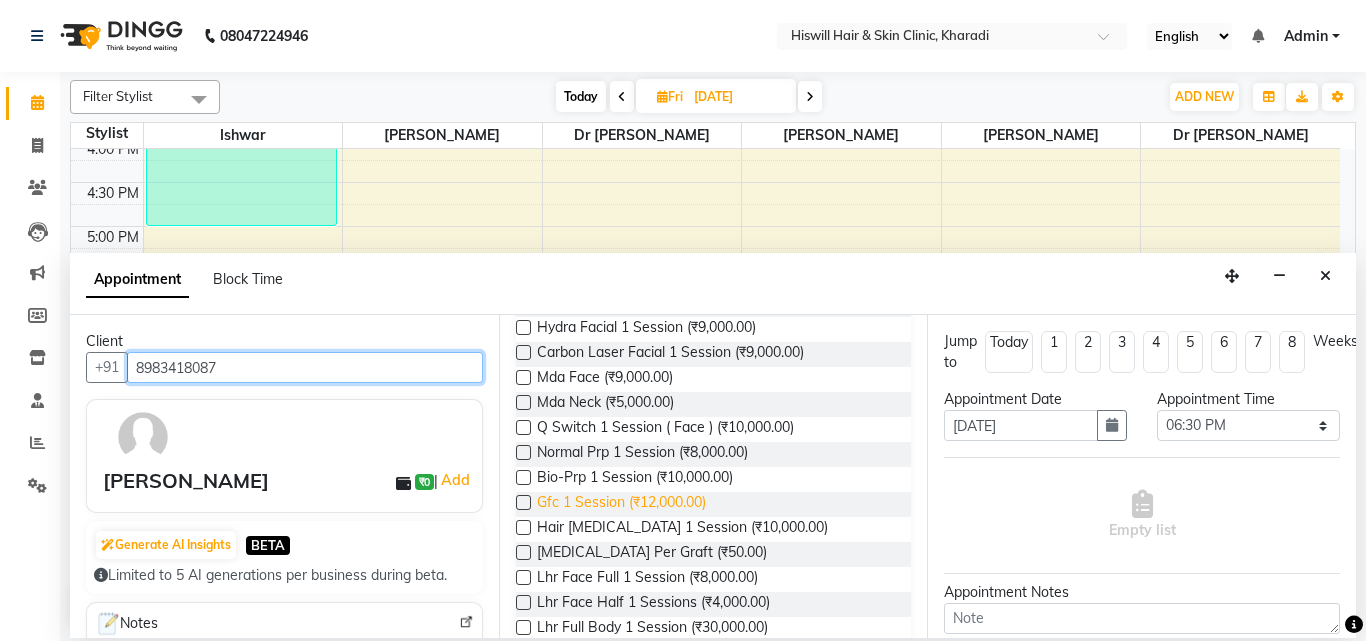 type on "8983418087" 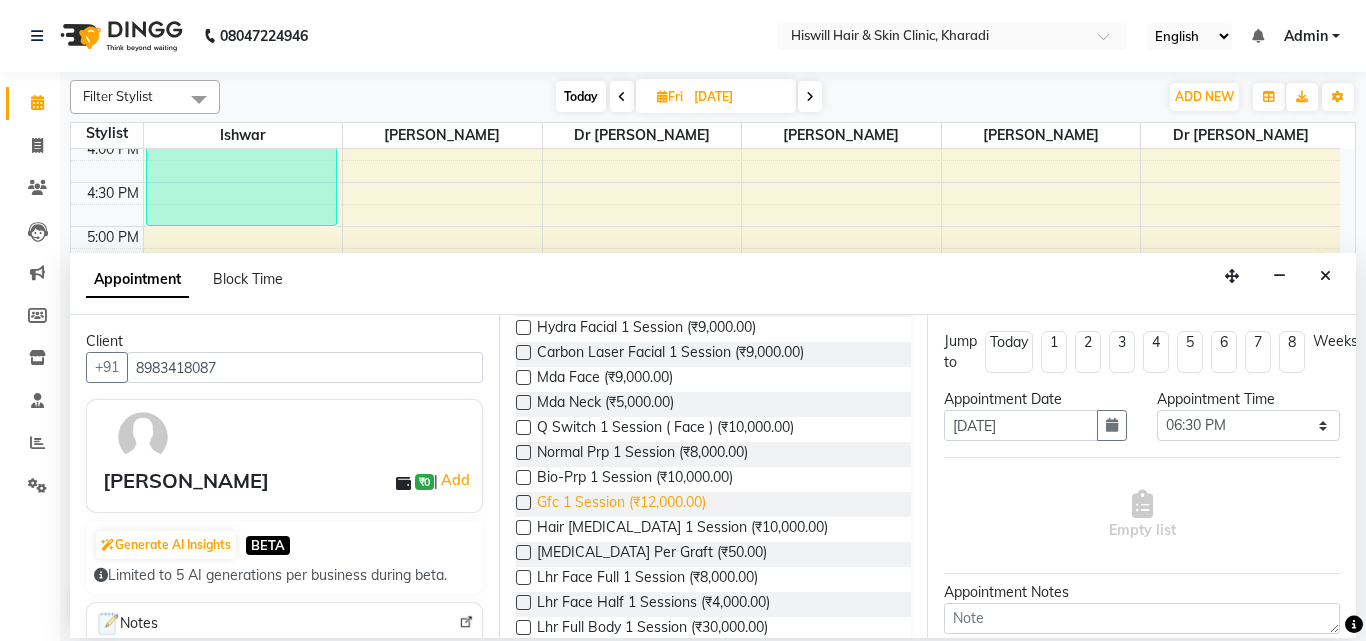 click on "Gfc 1 Session (₹12,000.00)" at bounding box center (621, 504) 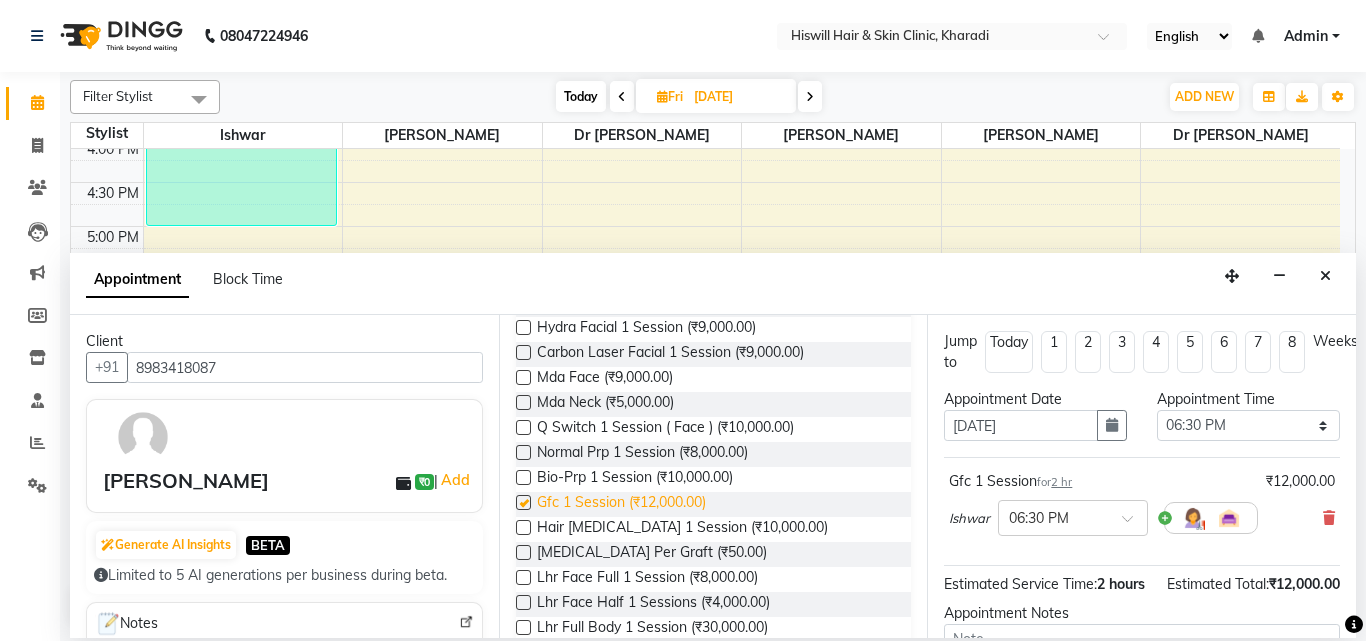 checkbox on "false" 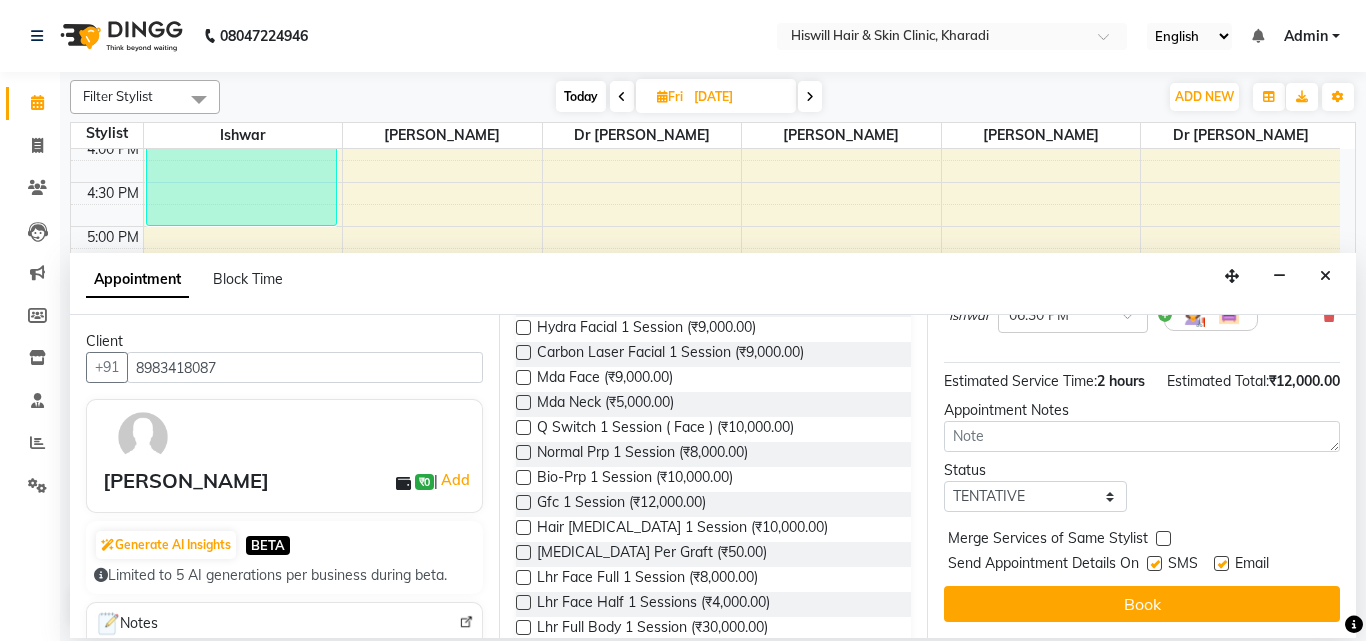 scroll, scrollTop: 239, scrollLeft: 0, axis: vertical 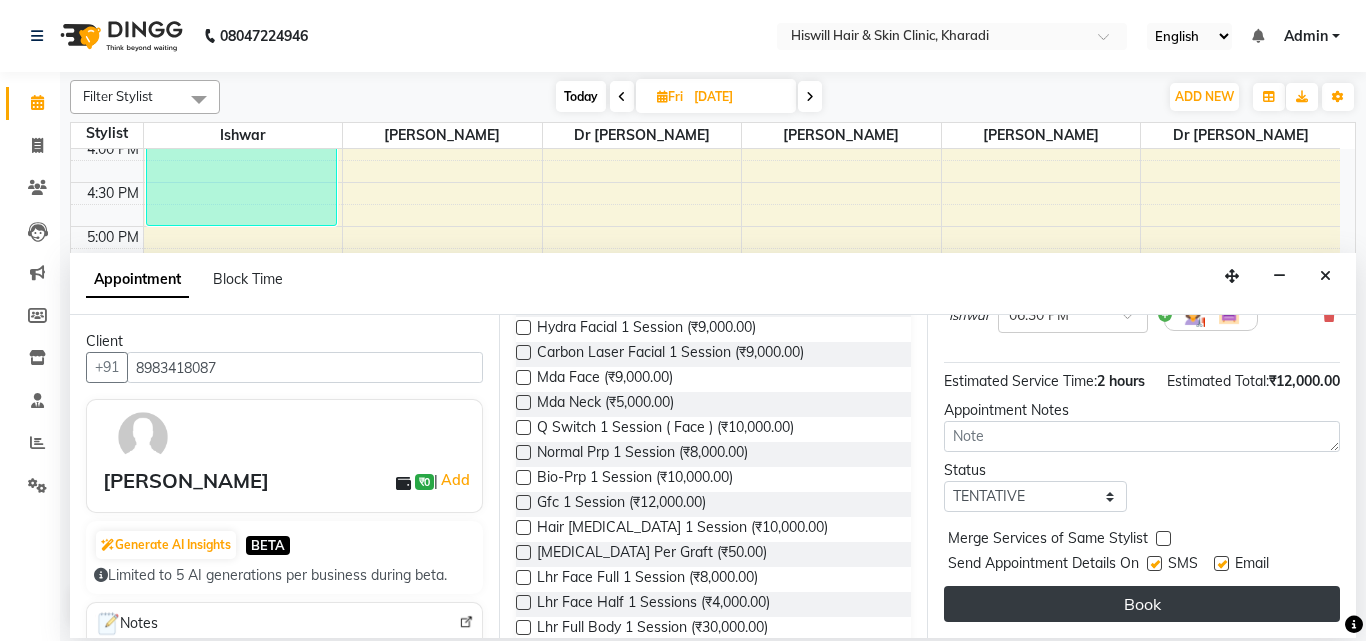 click on "Book" at bounding box center [1142, 604] 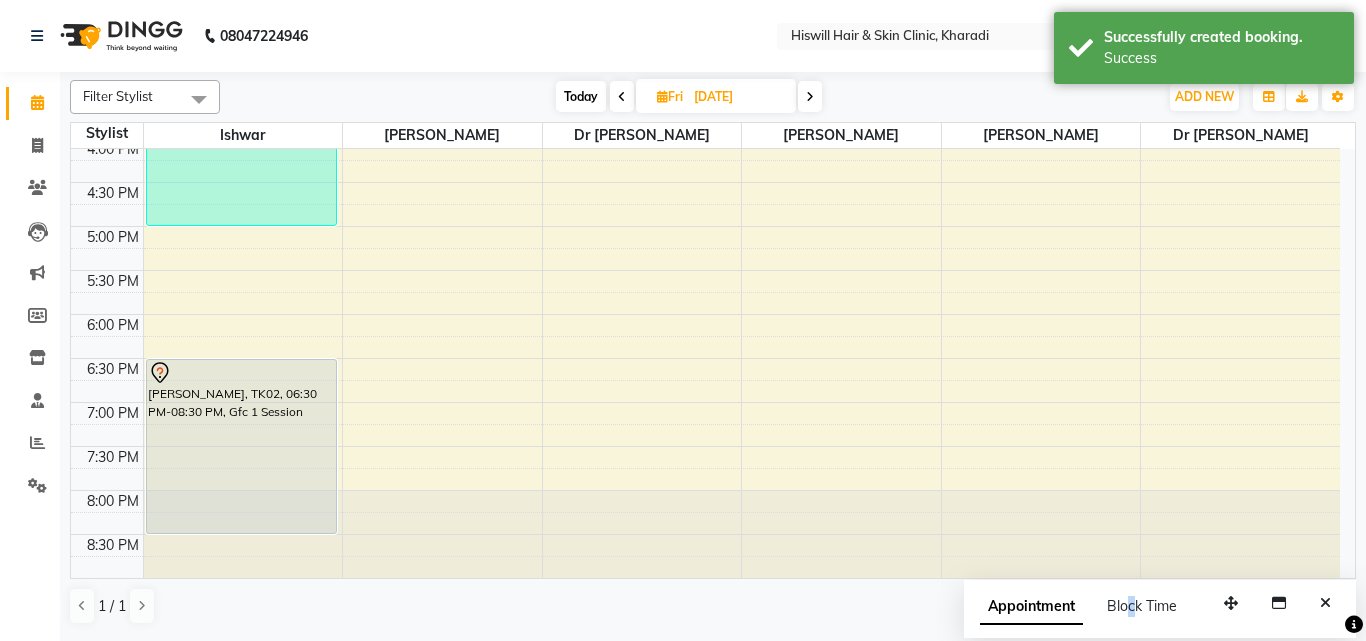 click on "Appointment Block Time" at bounding box center [1090, 610] 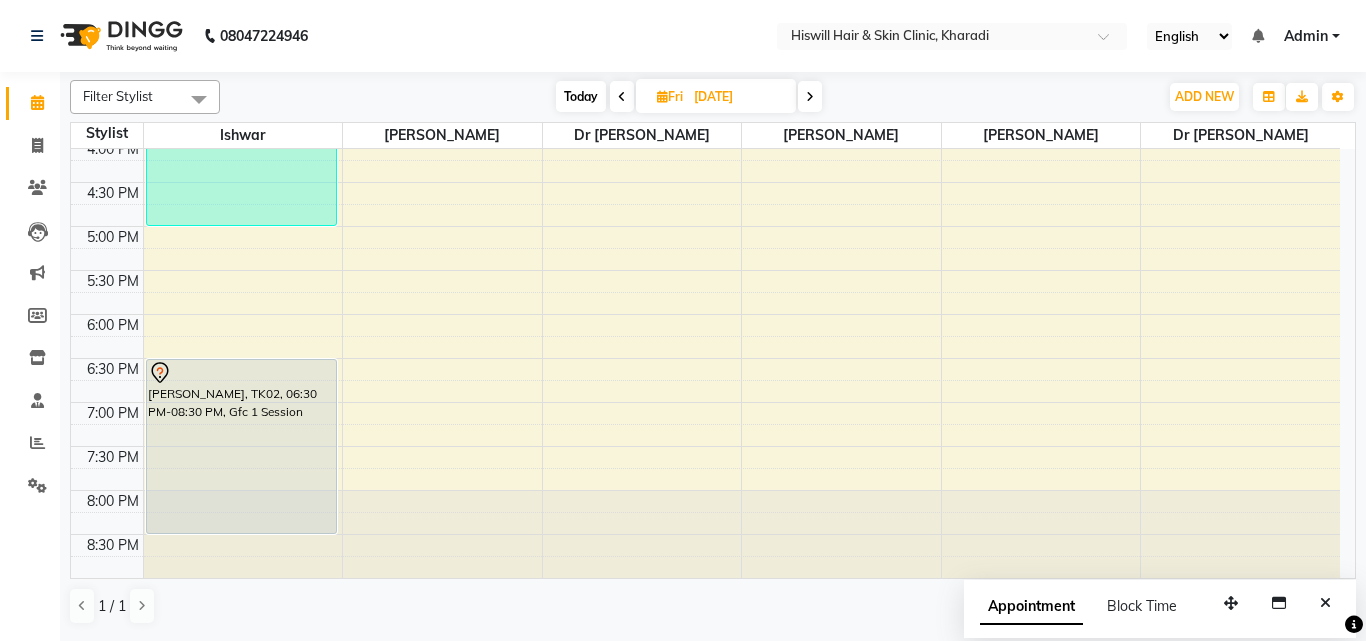 click on "1 / 1" at bounding box center [713, 606] 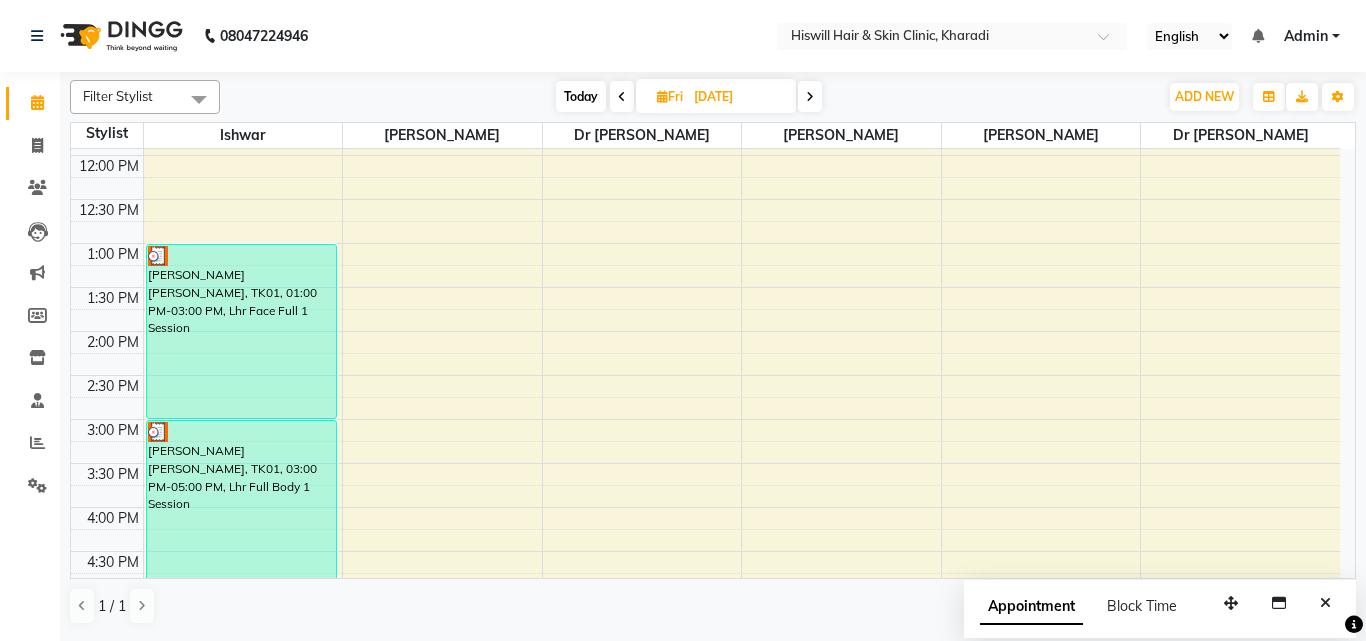 scroll, scrollTop: 138, scrollLeft: 0, axis: vertical 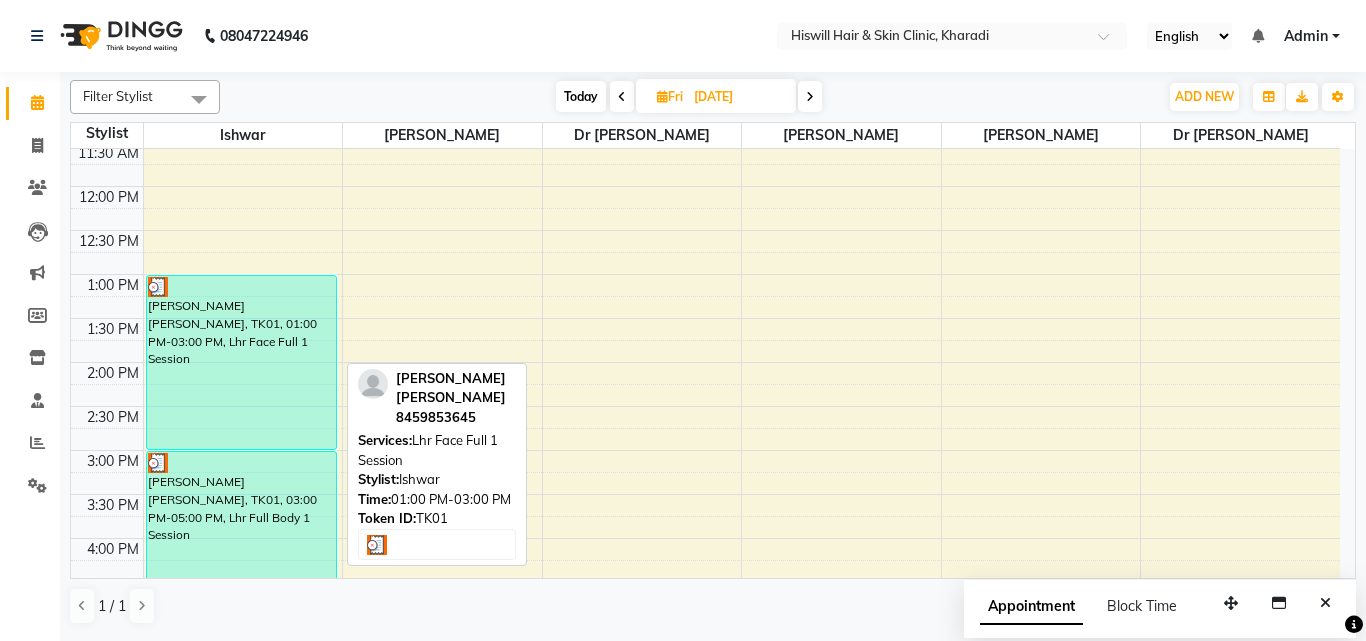 click on "[PERSON_NAME] [PERSON_NAME], TK01, 01:00 PM-03:00 PM, Lhr Face Full 1 Session" at bounding box center (242, 362) 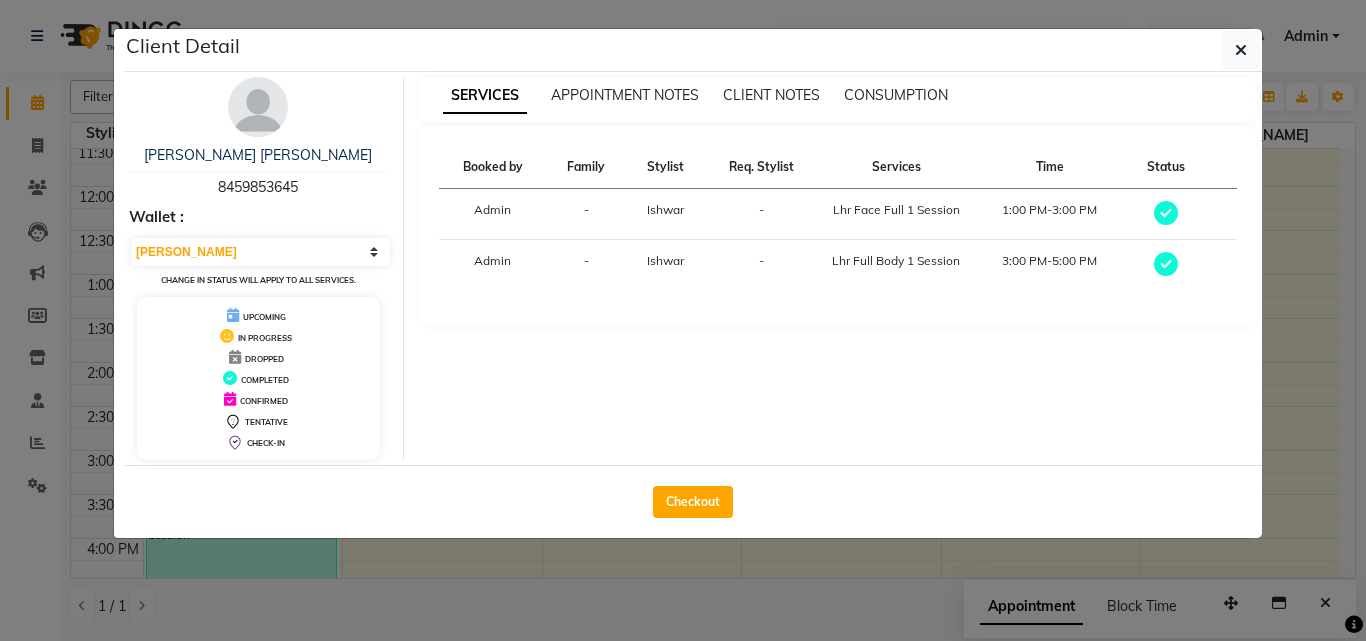 click on "Client Detail  [PERSON_NAME] [PERSON_NAME]   8459853645 Wallet : Select MARK DONE UPCOMING Change in status will apply to all services. UPCOMING IN PROGRESS DROPPED COMPLETED CONFIRMED TENTATIVE CHECK-IN SERVICES APPOINTMENT NOTES CLIENT NOTES CONSUMPTION Booked by Family Stylist Req. Stylist Services Time Status  Admin  - [PERSON_NAME] -  Lhr Face Full 1 Session   1:00 PM-3:00 PM   Admin  - [GEOGRAPHIC_DATA] -  Lhr Full Body 1 Session   3:00 PM-5:00 PM   Checkout" 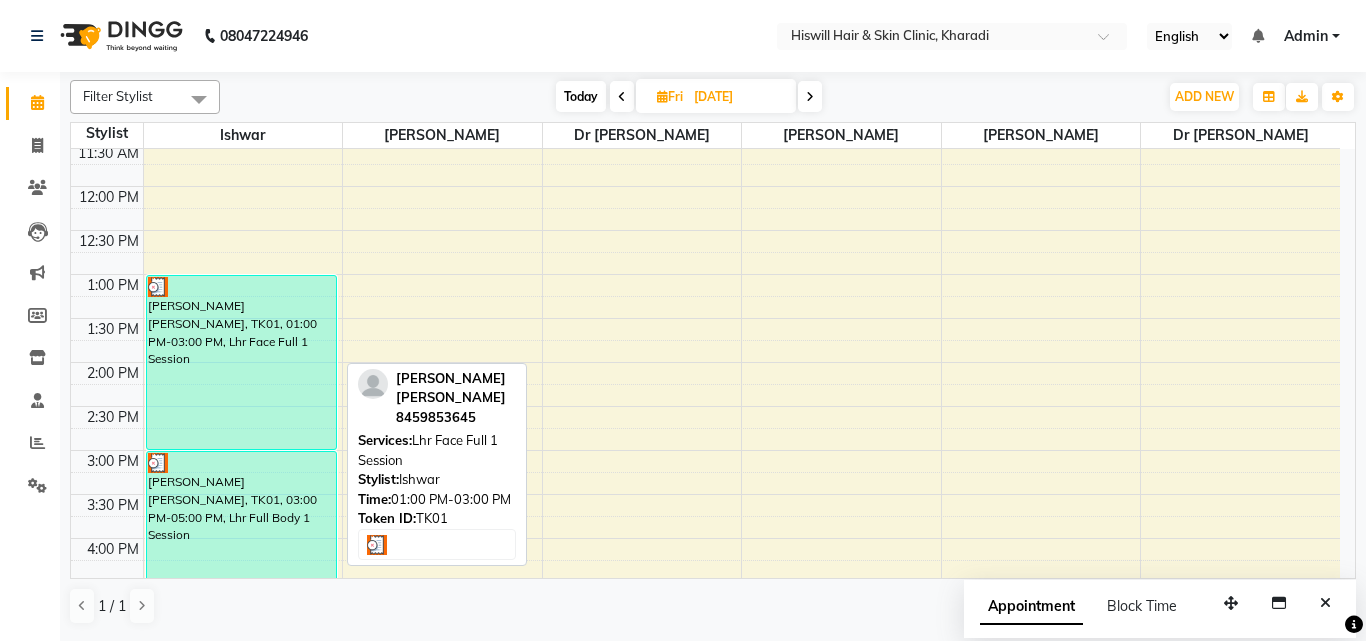 click on "[PERSON_NAME] [PERSON_NAME], TK01, 01:00 PM-03:00 PM, Lhr Face Full 1 Session" at bounding box center [242, 362] 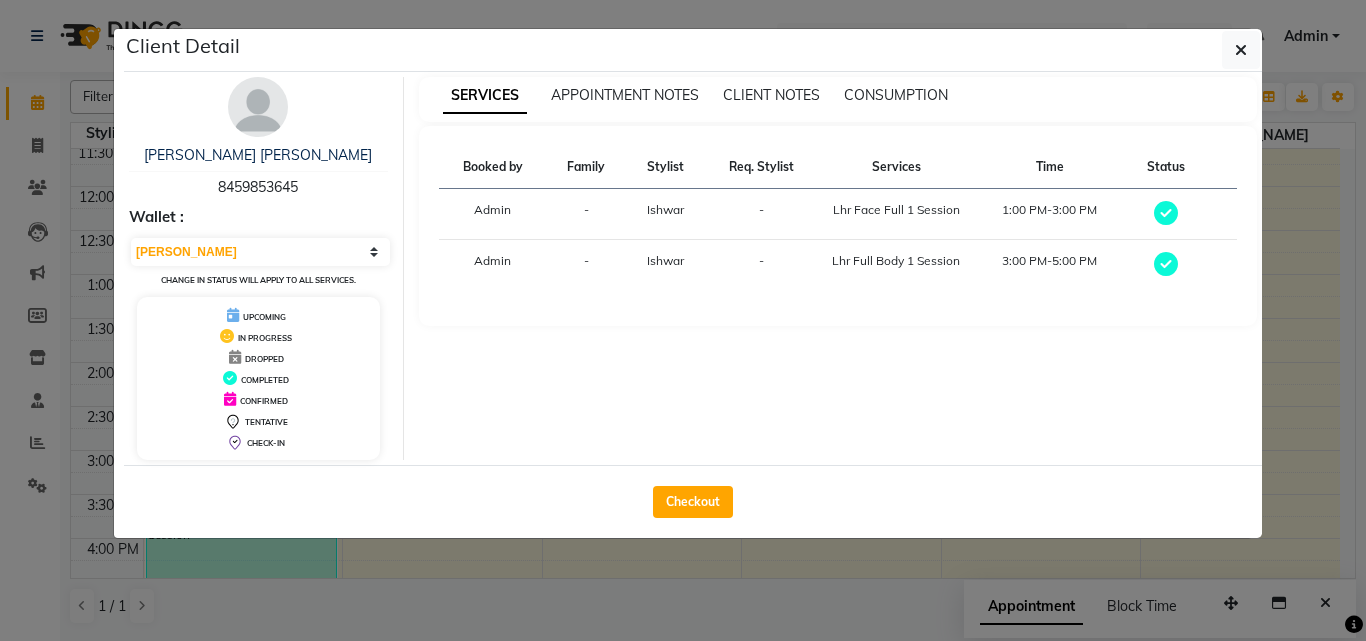 click on "Client Detail  [PERSON_NAME] [PERSON_NAME]   8459853645 Wallet : Select MARK DONE UPCOMING Change in status will apply to all services. UPCOMING IN PROGRESS DROPPED COMPLETED CONFIRMED TENTATIVE CHECK-IN SERVICES APPOINTMENT NOTES CLIENT NOTES CONSUMPTION Booked by Family Stylist Req. Stylist Services Time Status  Admin  - [PERSON_NAME] -  Lhr Face Full 1 Session   1:00 PM-3:00 PM   Admin  - [GEOGRAPHIC_DATA] -  Lhr Full Body 1 Session   3:00 PM-5:00 PM   Checkout" 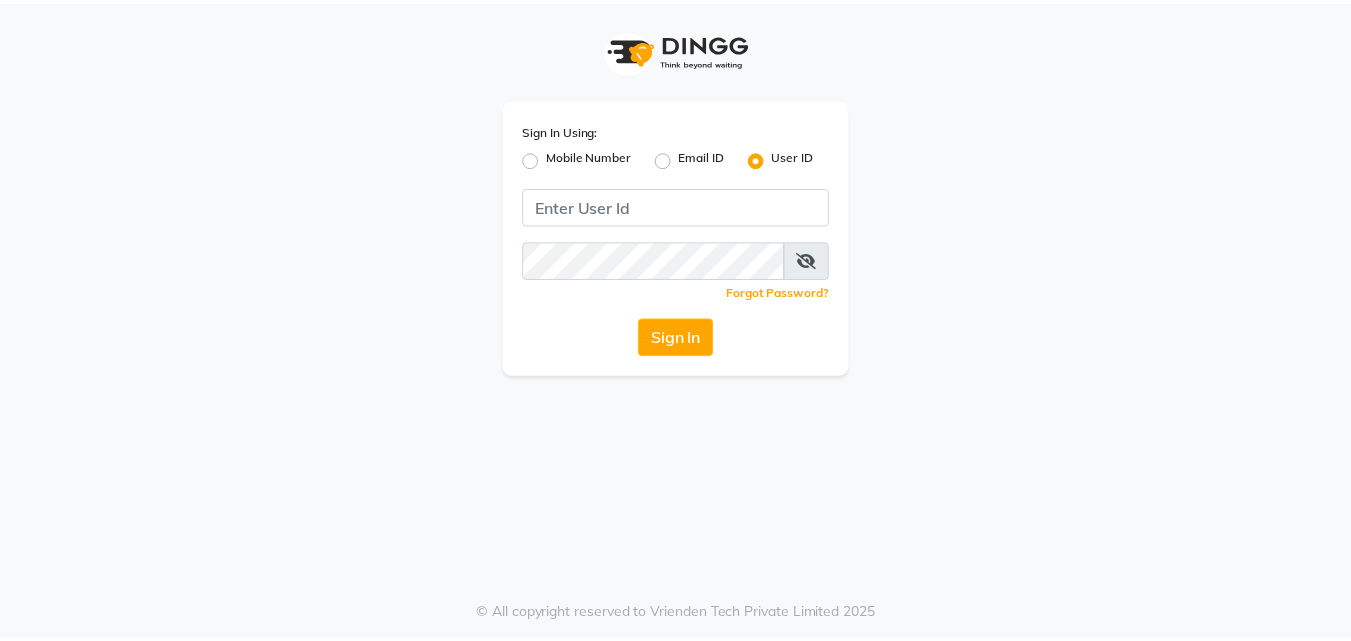 scroll, scrollTop: 0, scrollLeft: 0, axis: both 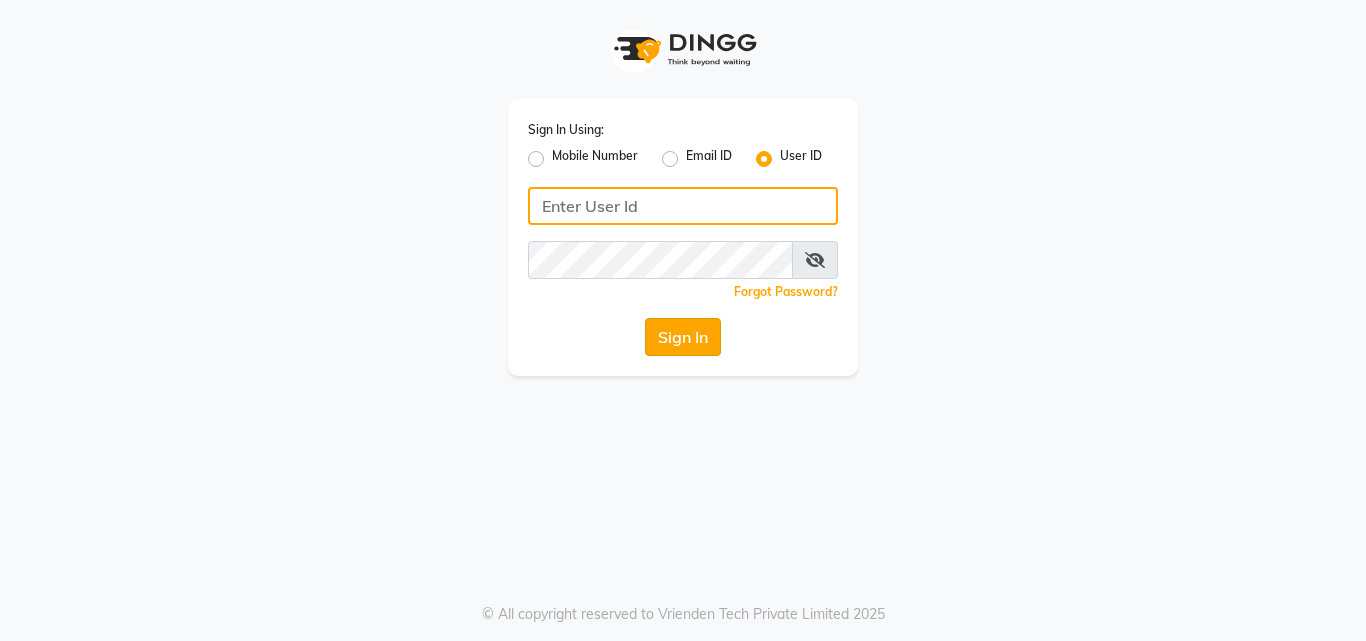 type on "hiswill" 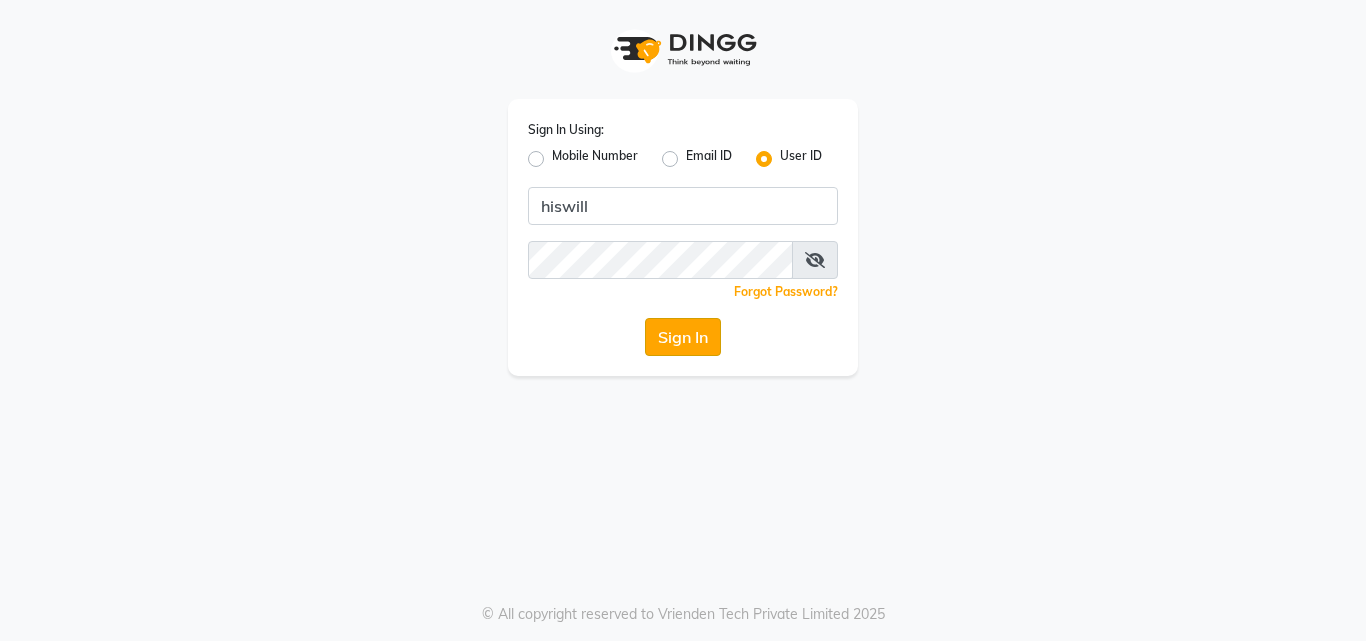 click on "Sign In" 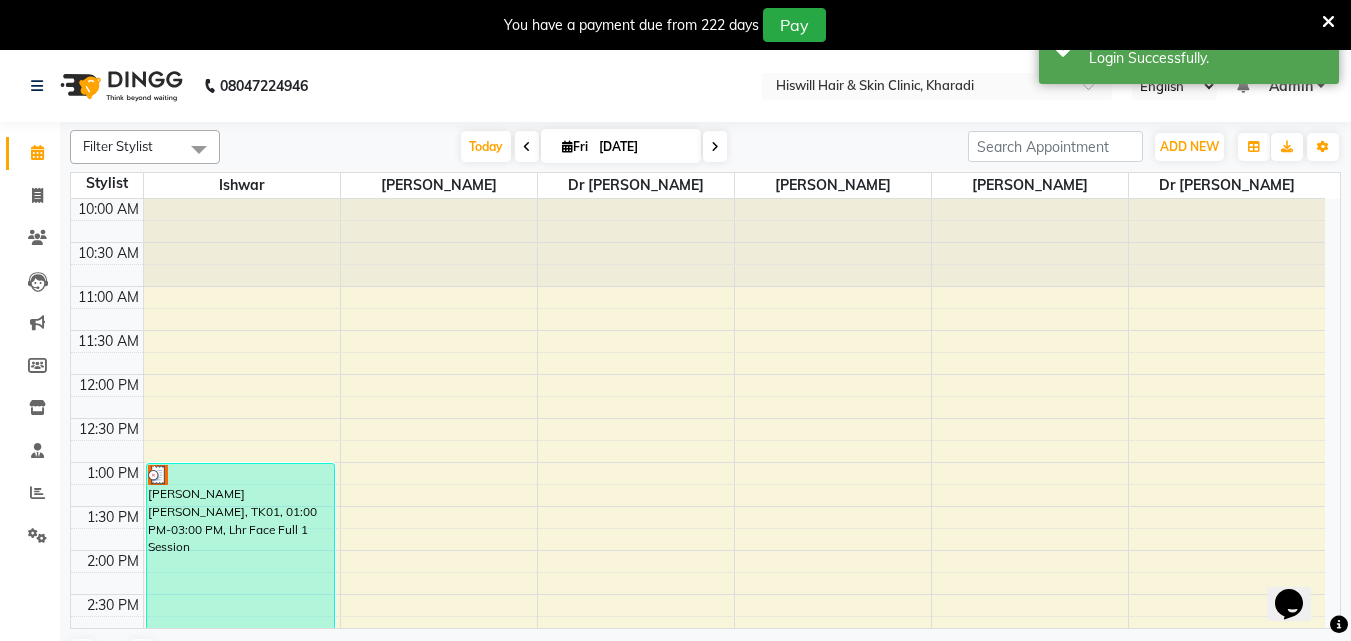 scroll, scrollTop: 0, scrollLeft: 0, axis: both 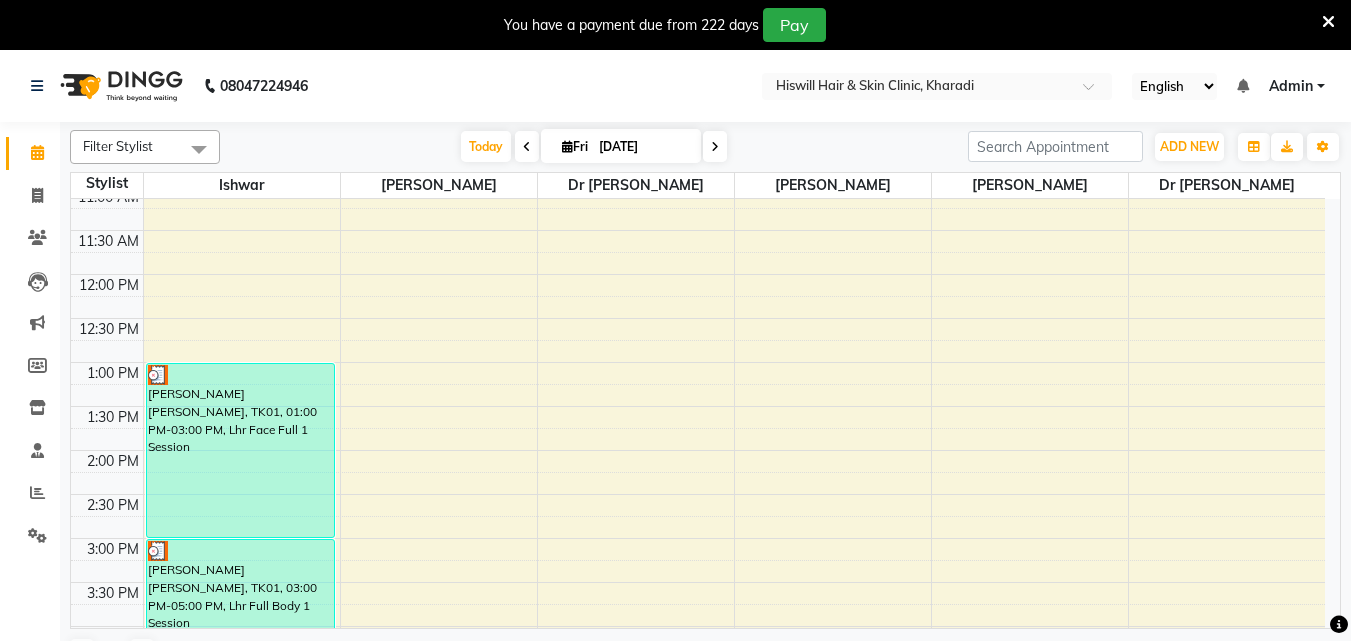click at bounding box center (715, 147) 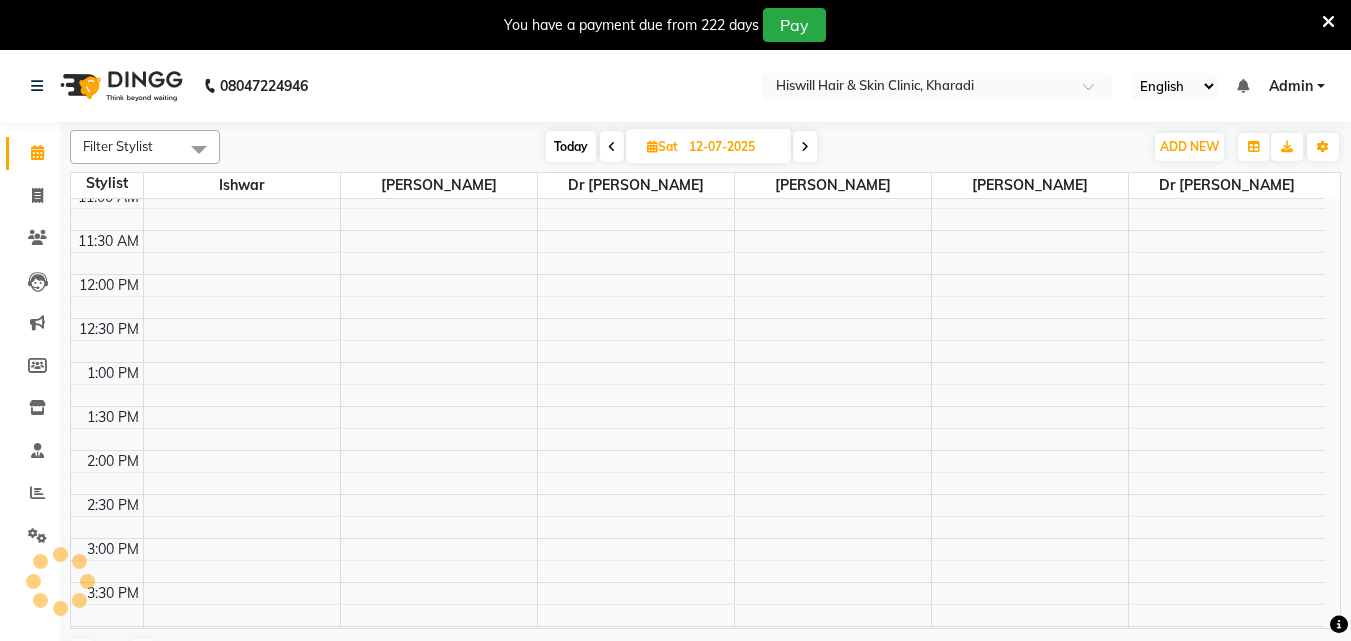 scroll, scrollTop: 0, scrollLeft: 0, axis: both 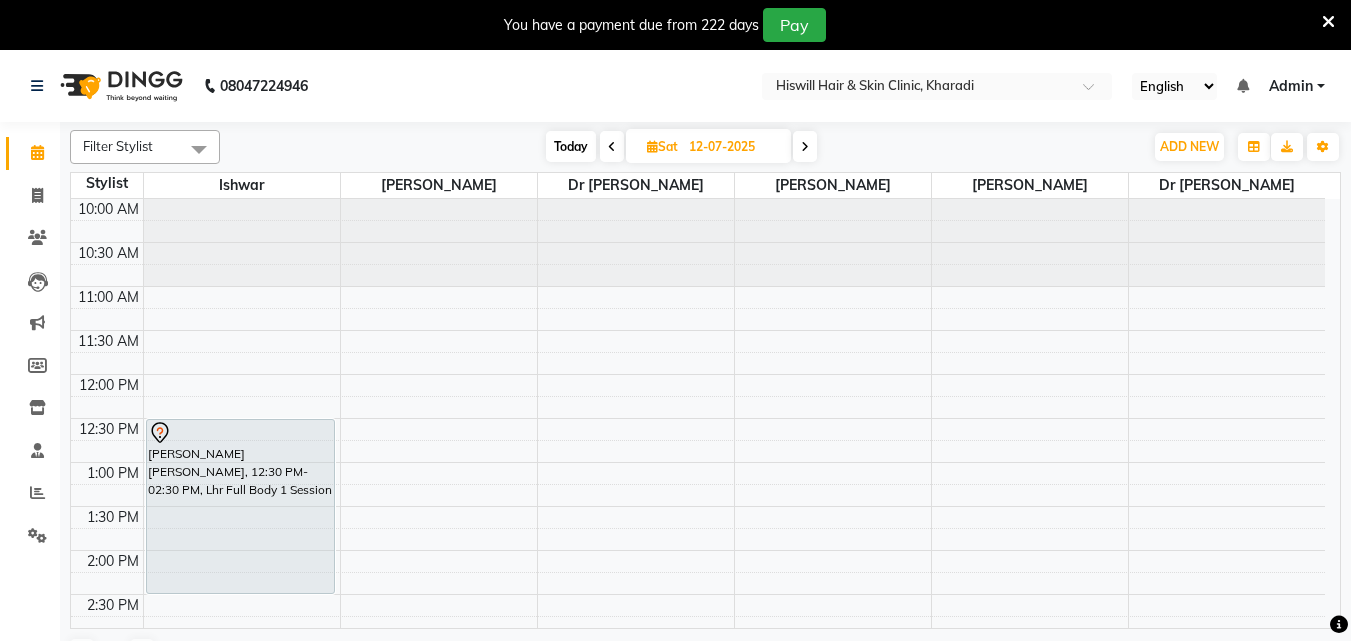 click at bounding box center [805, 147] 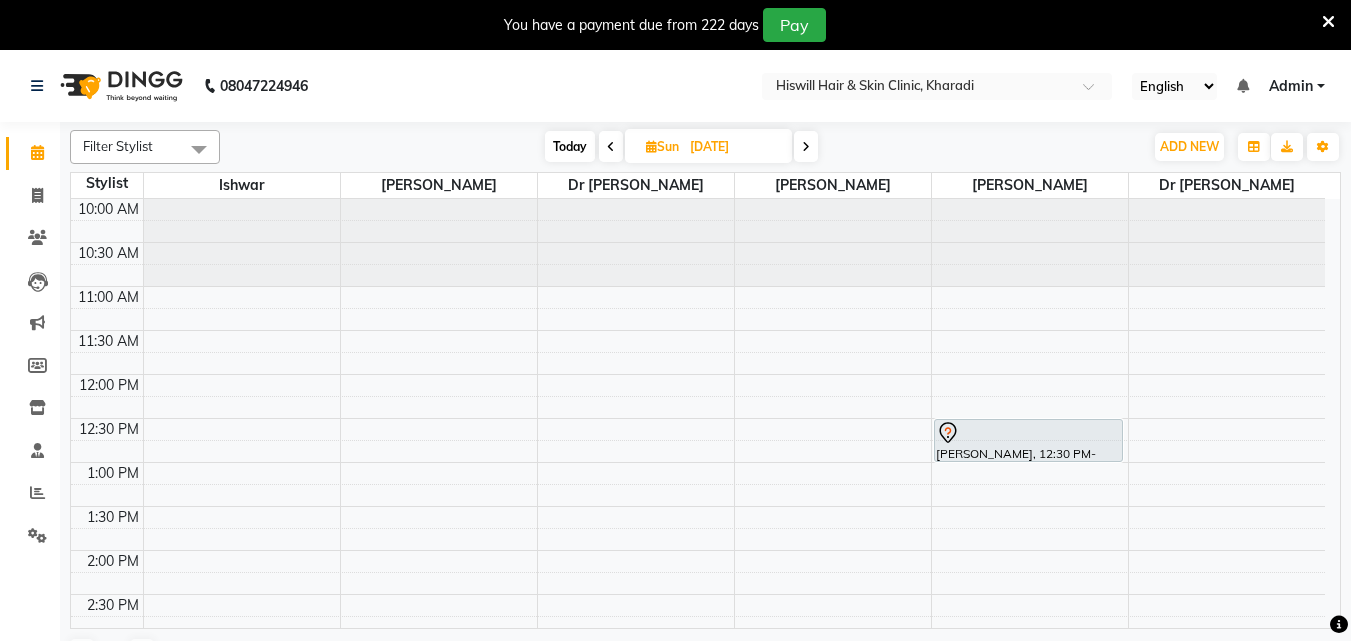 click at bounding box center [806, 147] 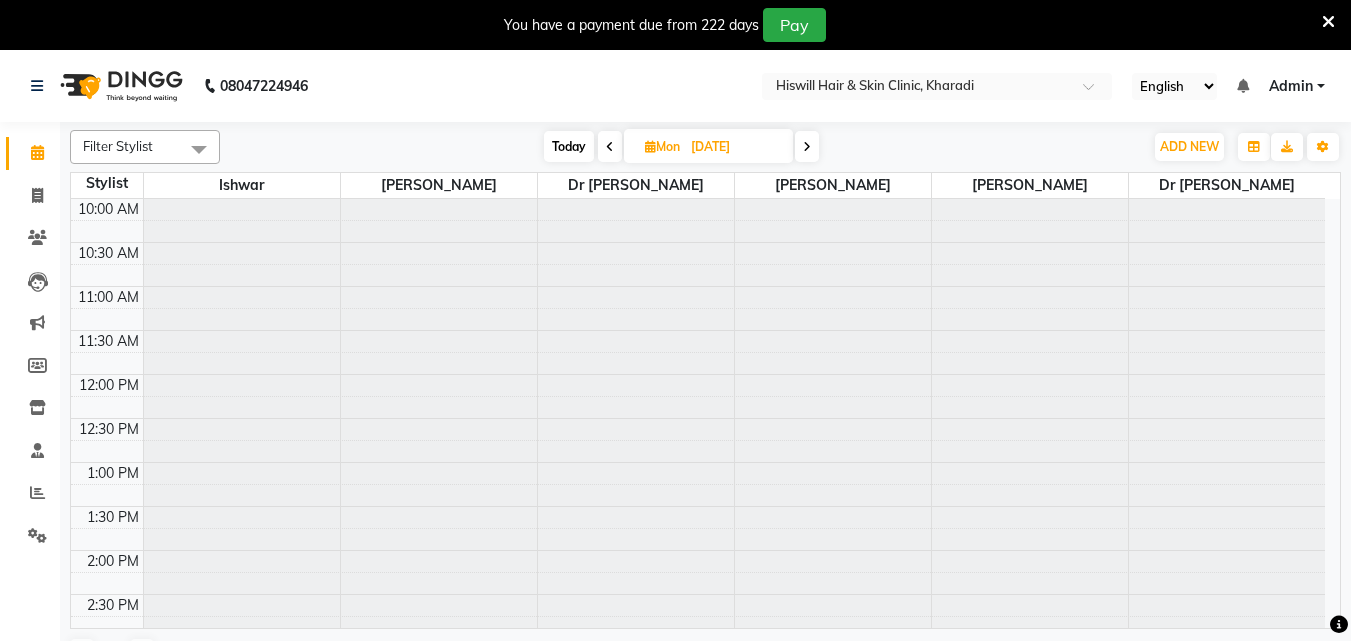 type on "14-07-2025" 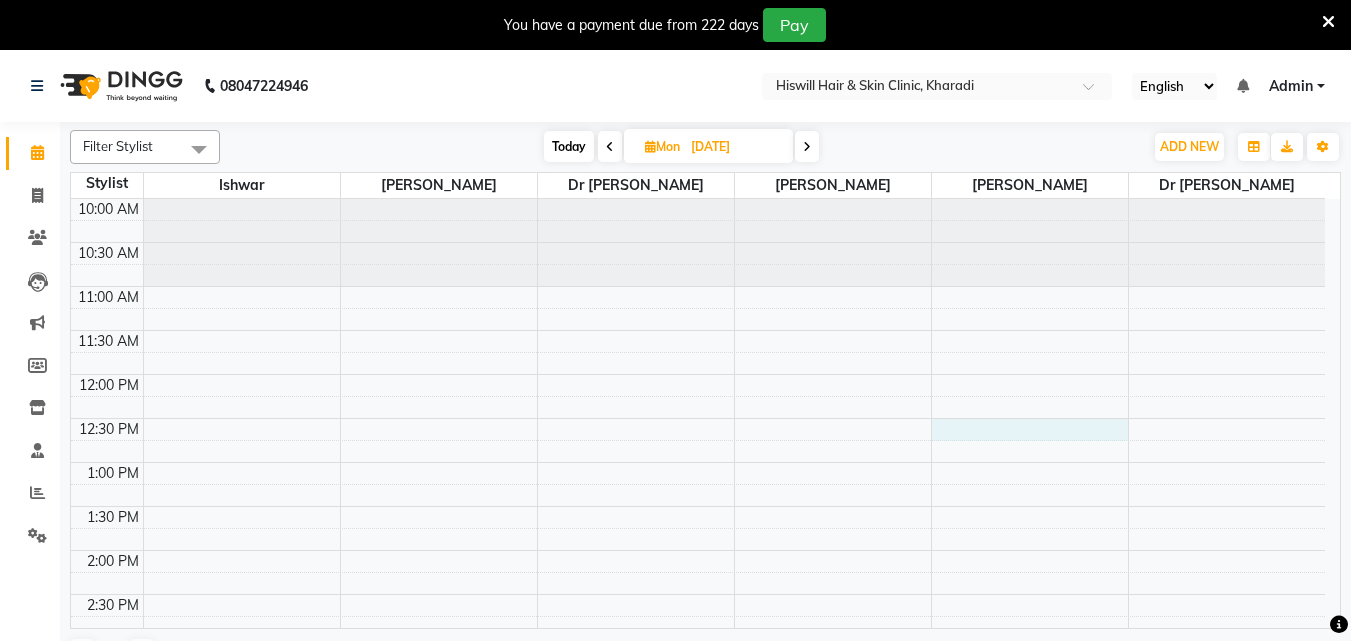 click on "10:00 AM 10:30 AM 11:00 AM 11:30 AM 12:00 PM 12:30 PM 1:00 PM 1:30 PM 2:00 PM 2:30 PM 3:00 PM 3:30 PM 4:00 PM 4:30 PM 5:00 PM 5:30 PM 6:00 PM 6:30 PM 7:00 PM 7:30 PM 8:00 PM 8:30 PM" at bounding box center [698, 682] 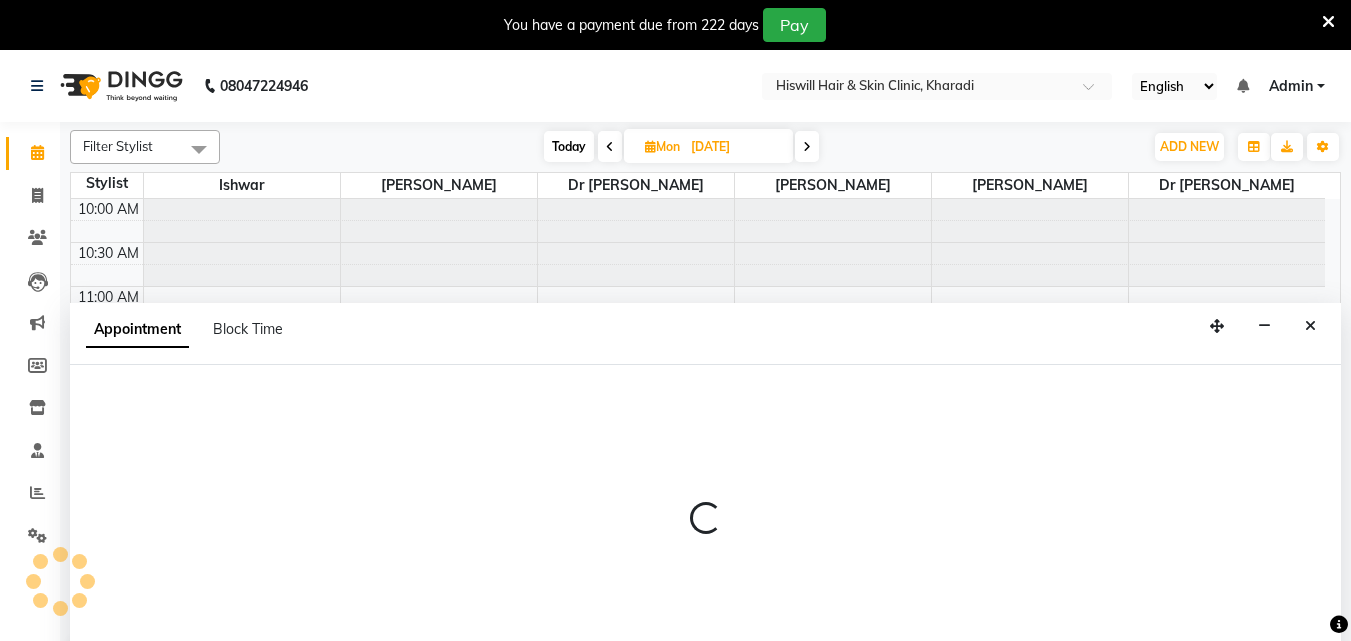 select on "85809" 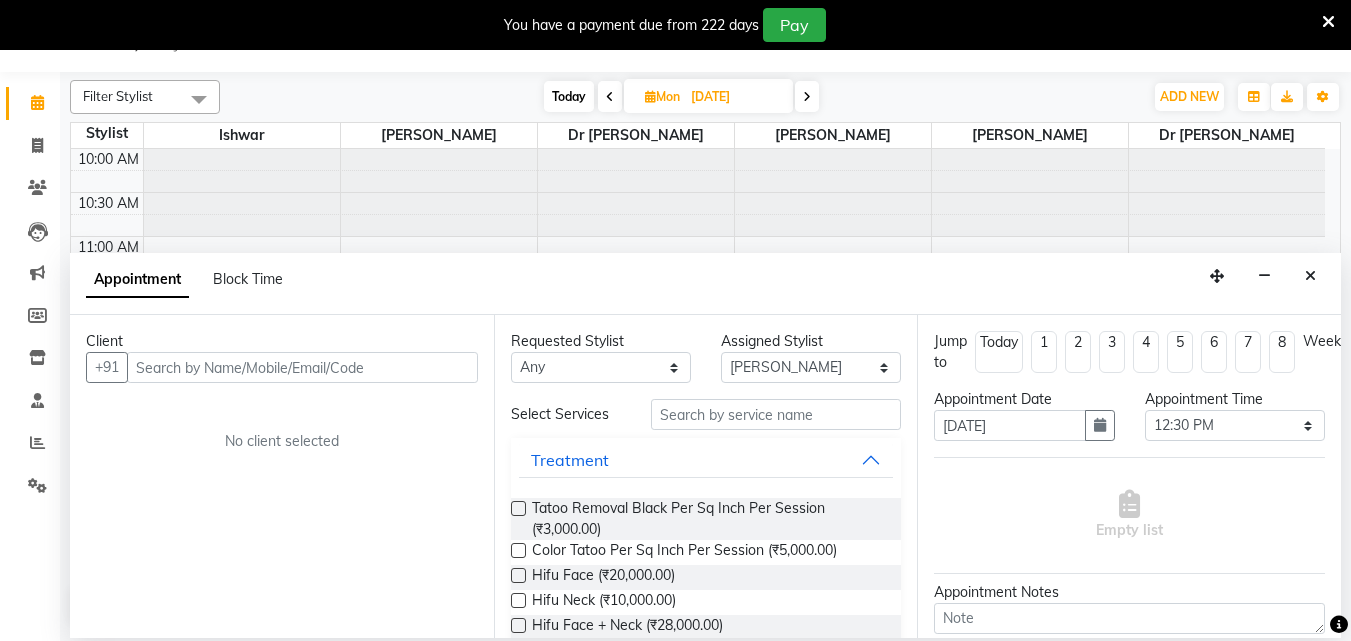 scroll, scrollTop: 0, scrollLeft: 0, axis: both 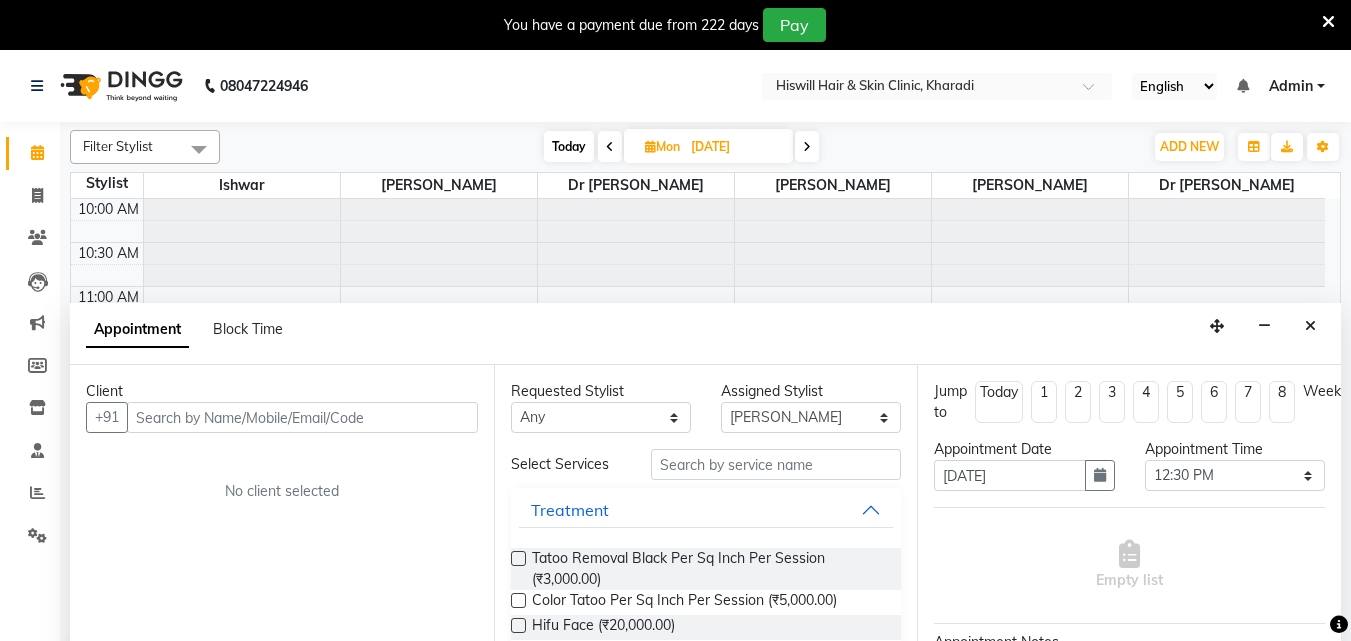 click at bounding box center (302, 417) 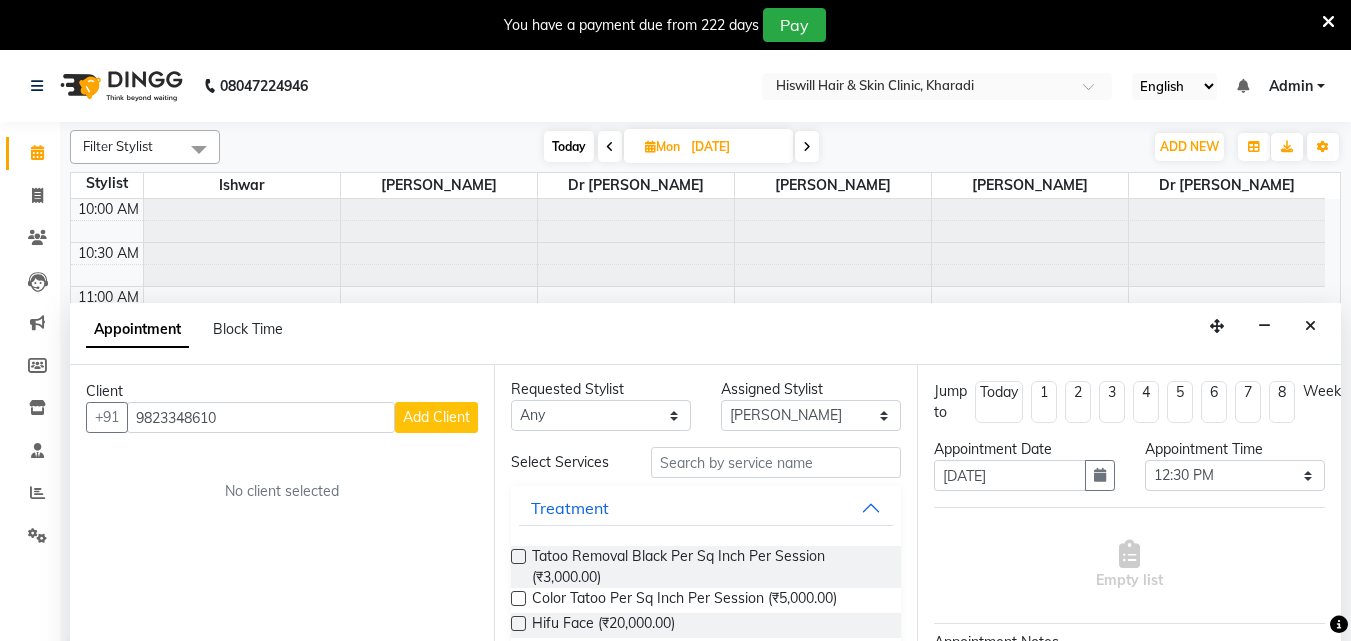 scroll, scrollTop: 0, scrollLeft: 0, axis: both 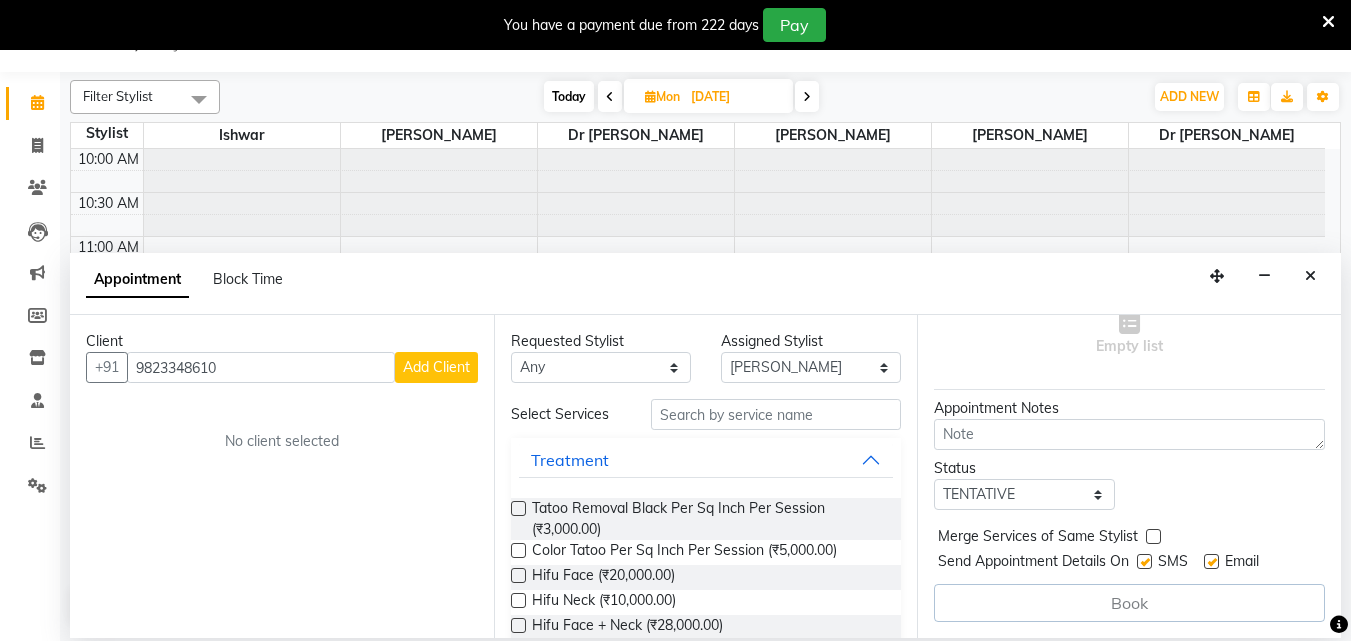 type on "9823348610" 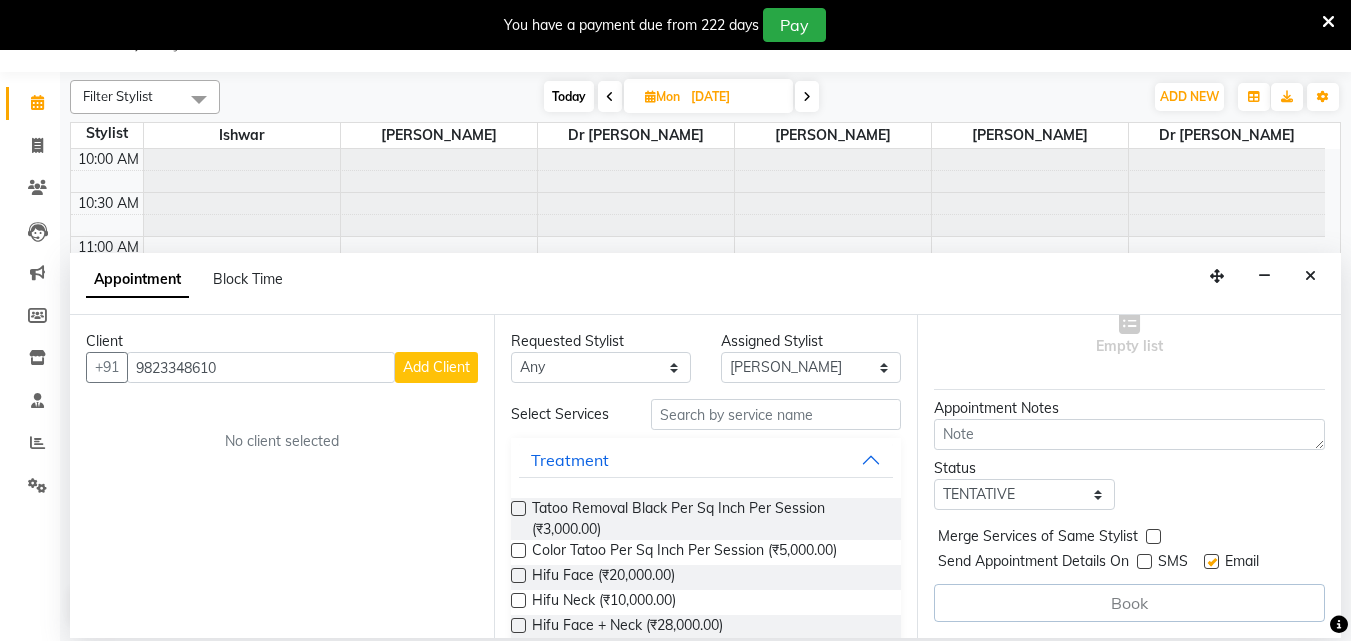 click on "Book" at bounding box center (1129, 603) 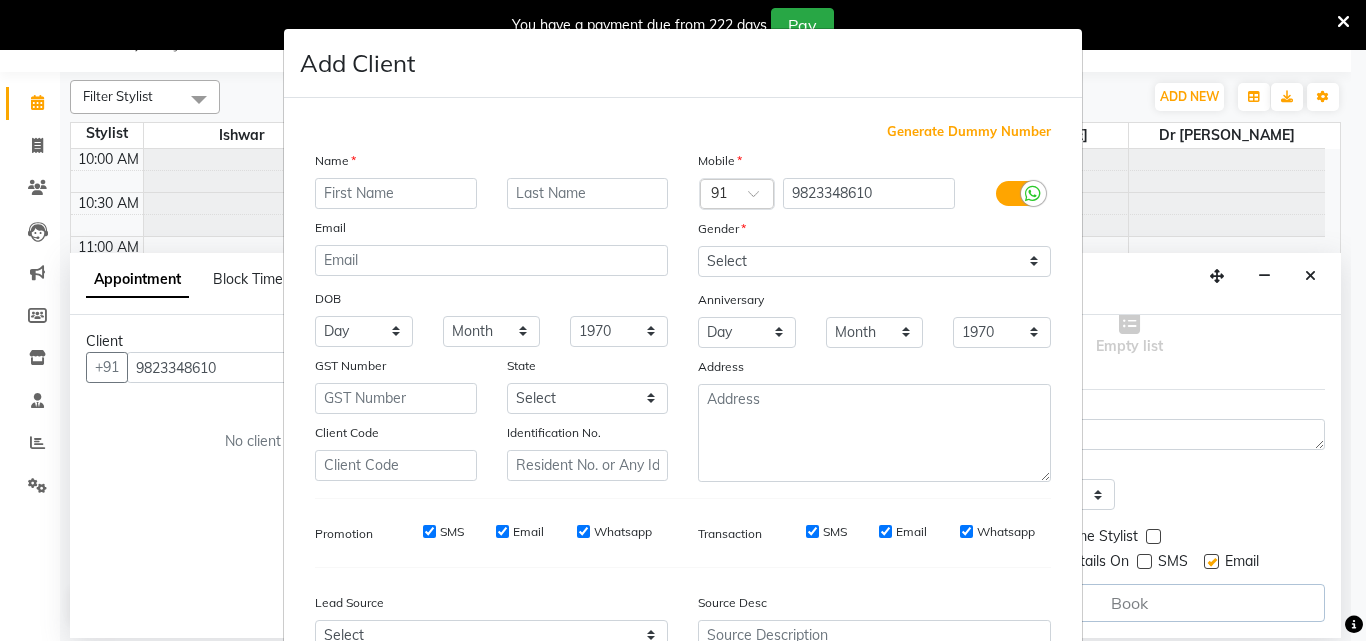 click at bounding box center (396, 193) 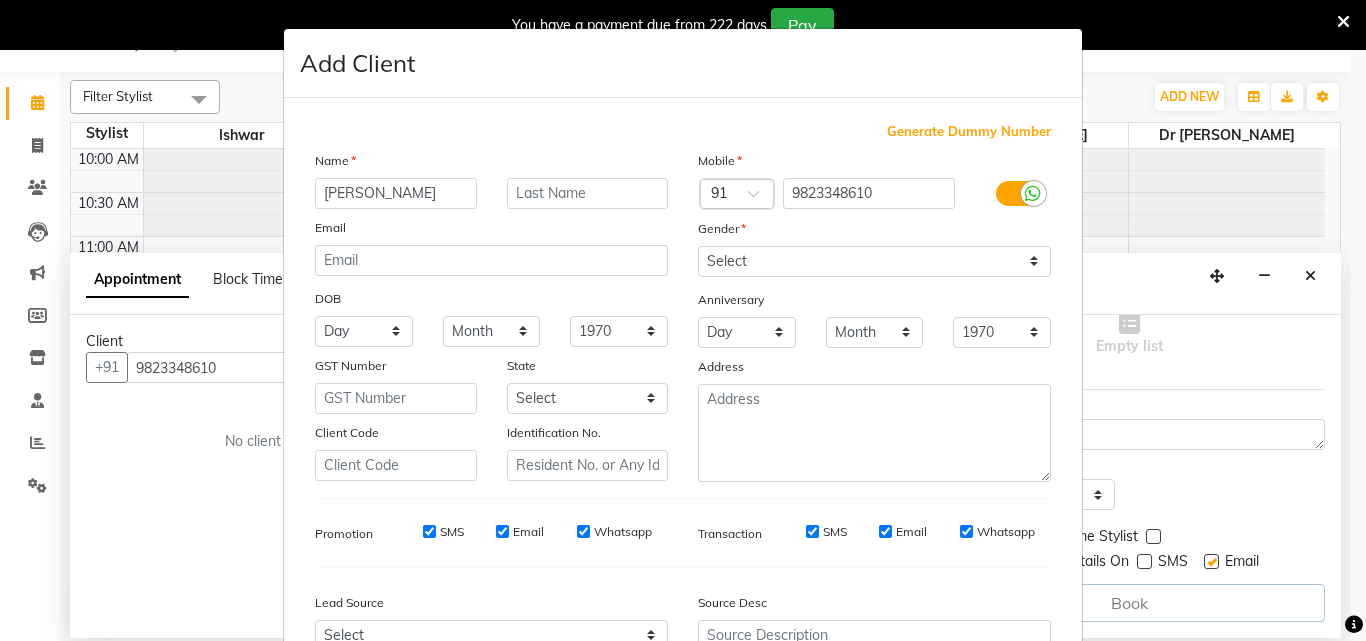 type on "suhas" 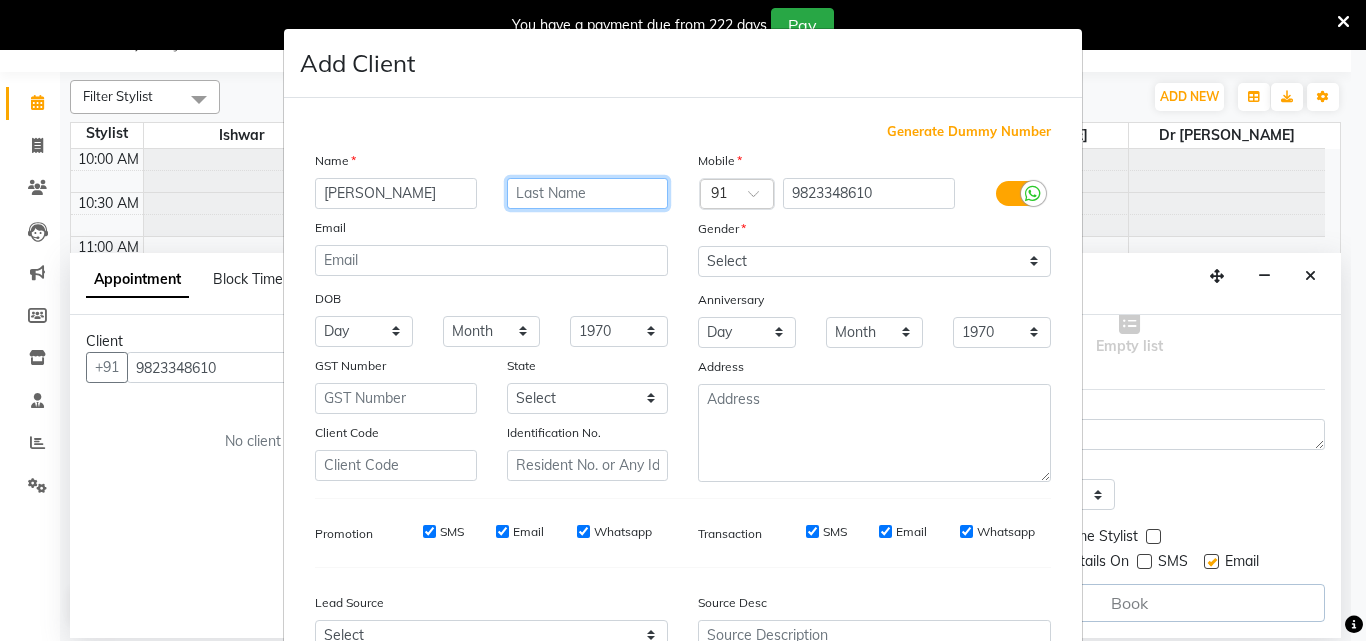 click at bounding box center (588, 193) 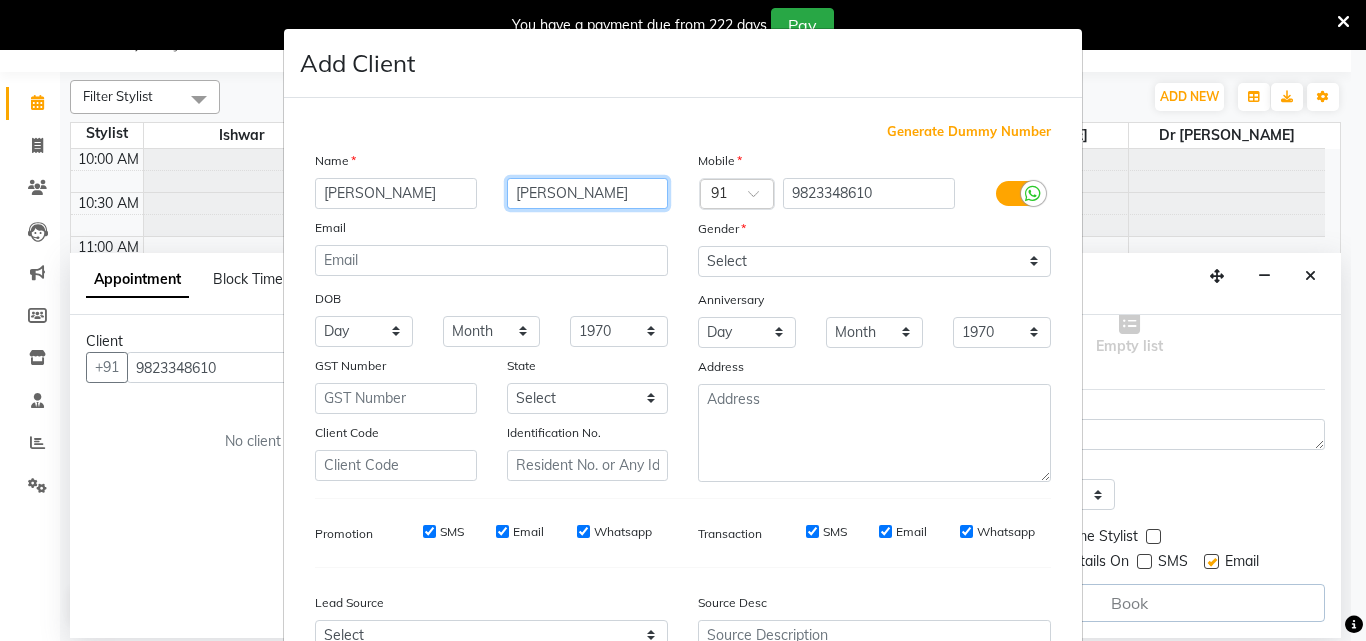 type on "chodhari" 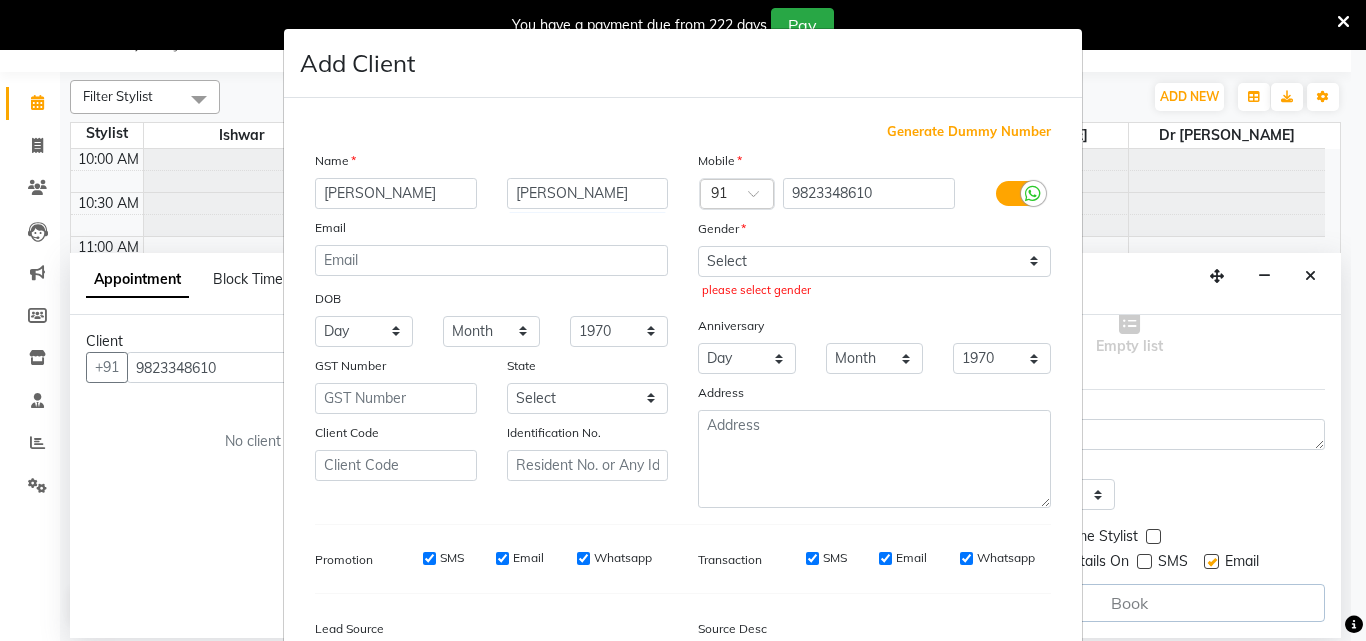 click on "Gender" at bounding box center (722, 229) 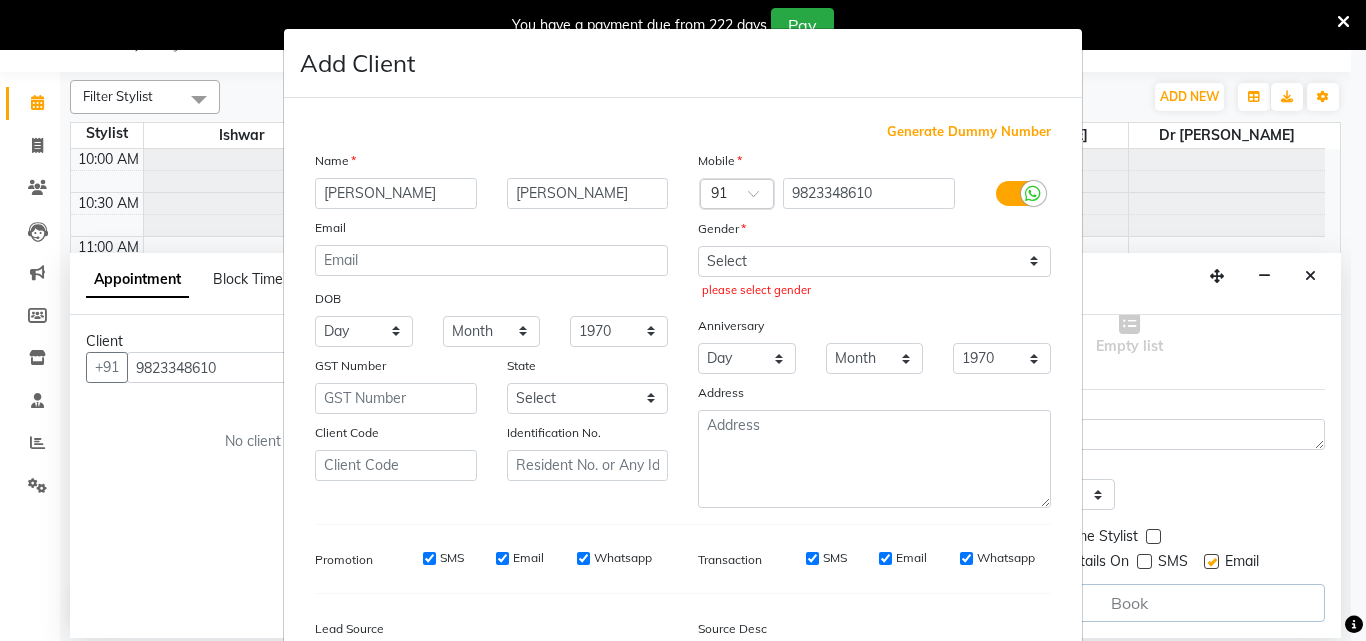 click on "Gender" at bounding box center [722, 229] 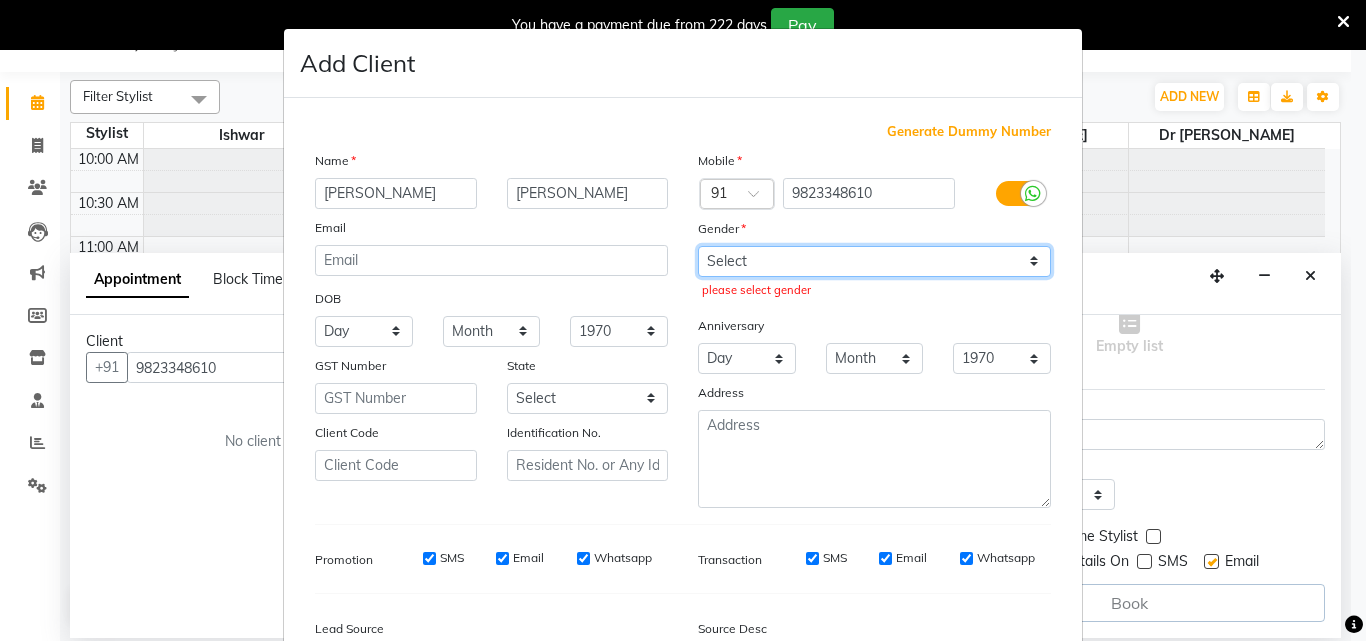 click on "Select Male Female Other Prefer Not To Say" at bounding box center [874, 261] 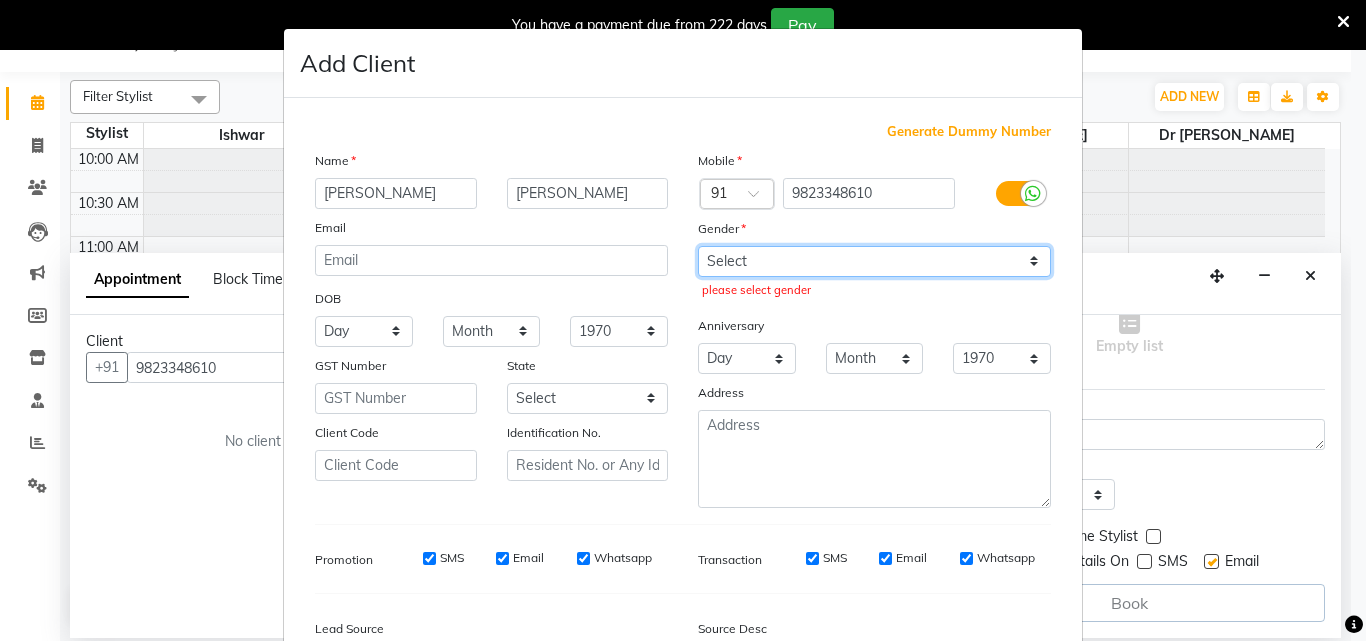 select on "male" 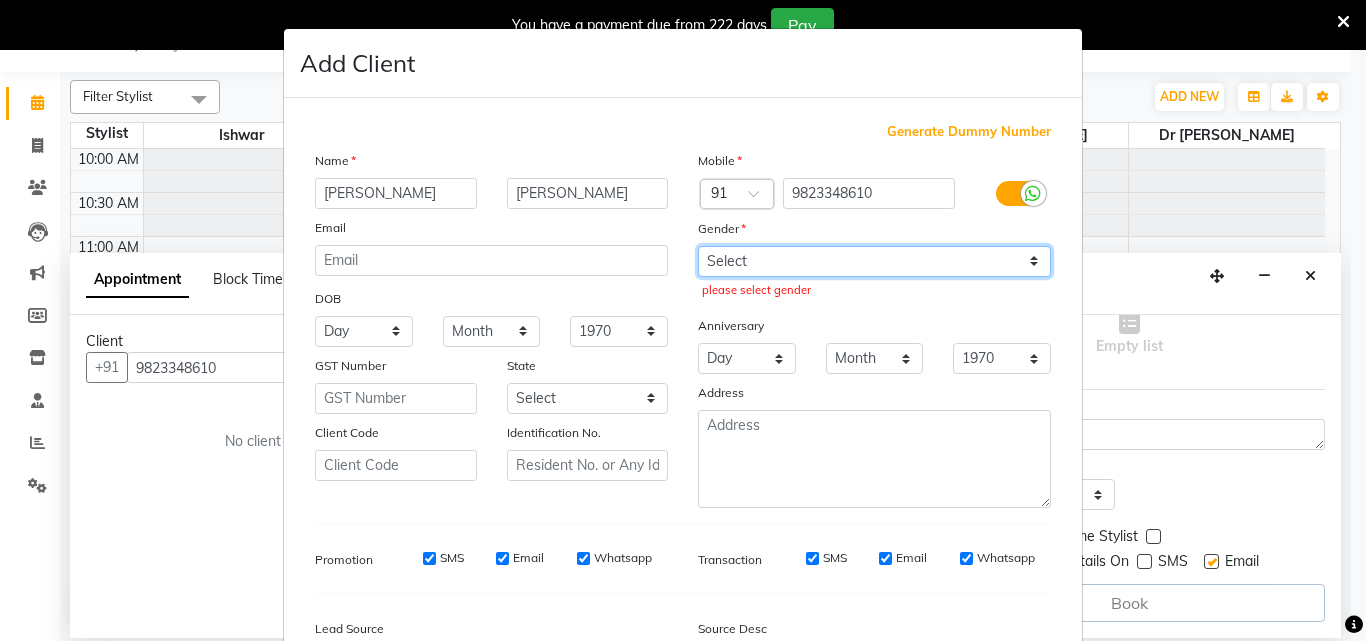click on "Select Male Female Other Prefer Not To Say" at bounding box center (874, 261) 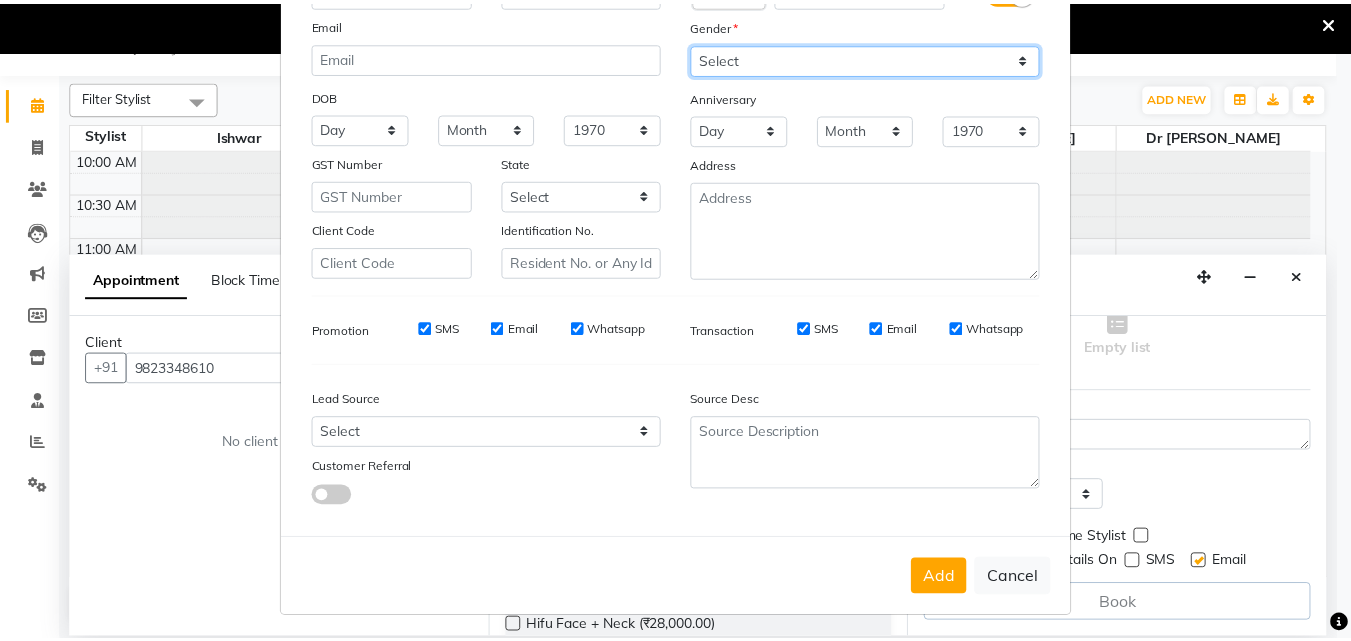 scroll, scrollTop: 208, scrollLeft: 0, axis: vertical 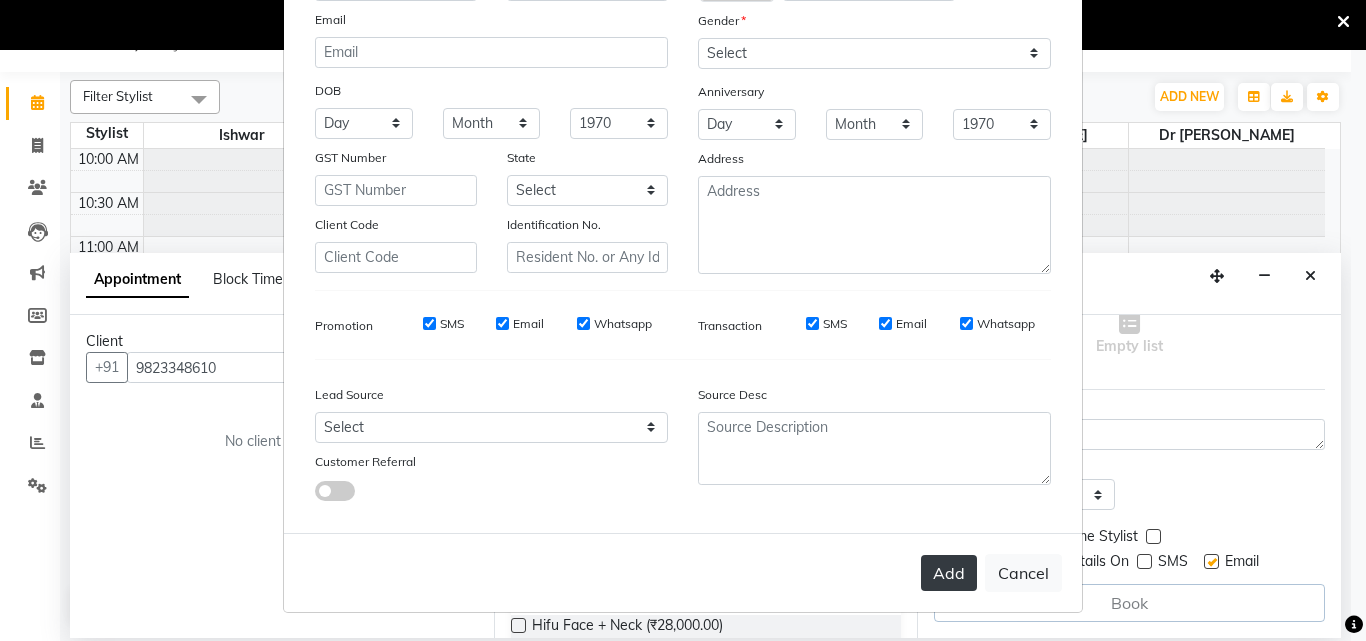click on "Add" at bounding box center (949, 573) 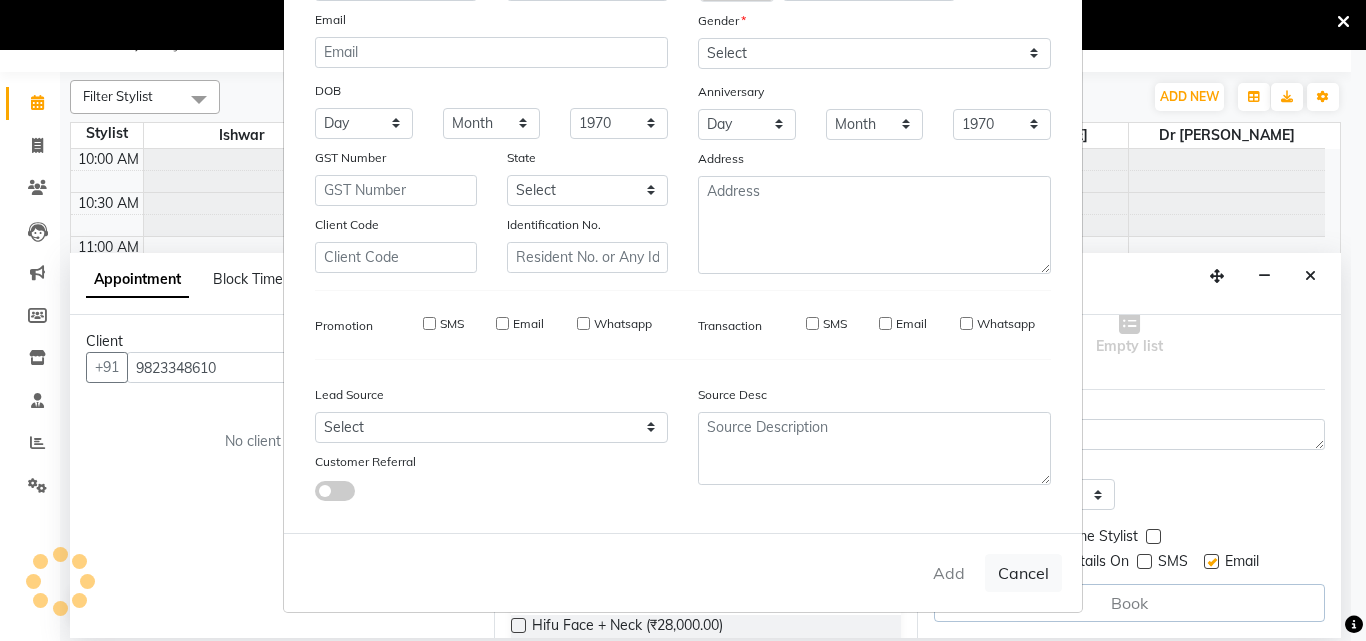 type 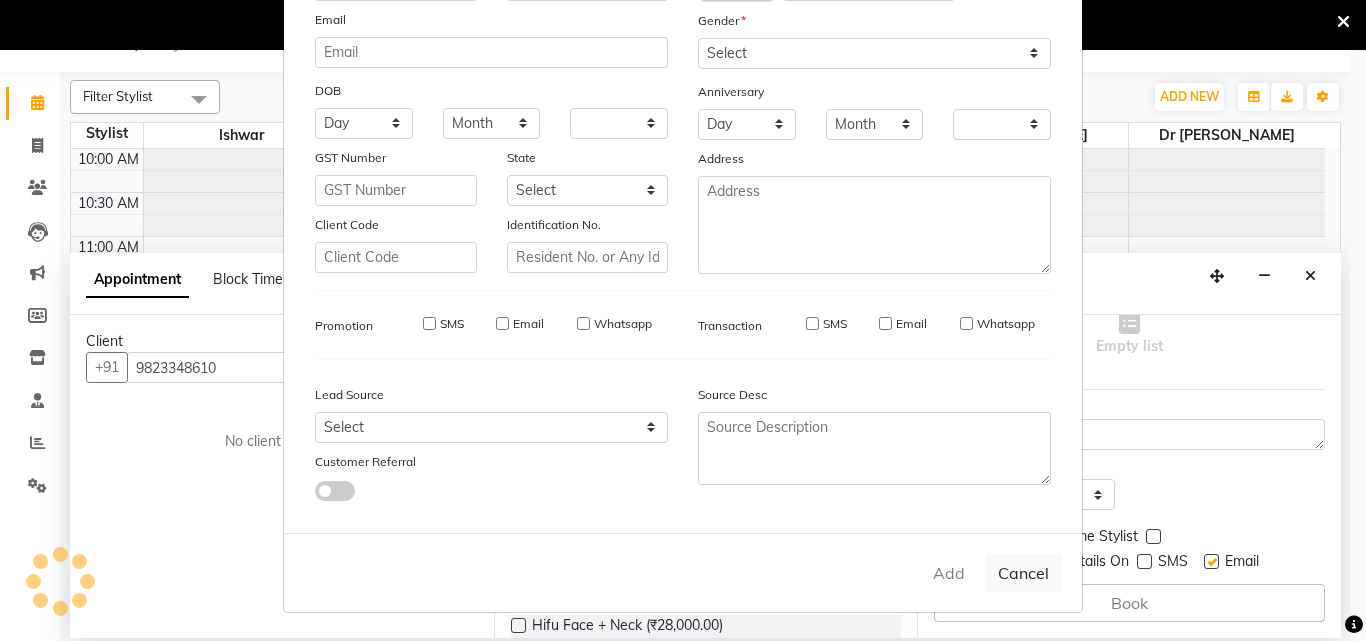 checkbox on "false" 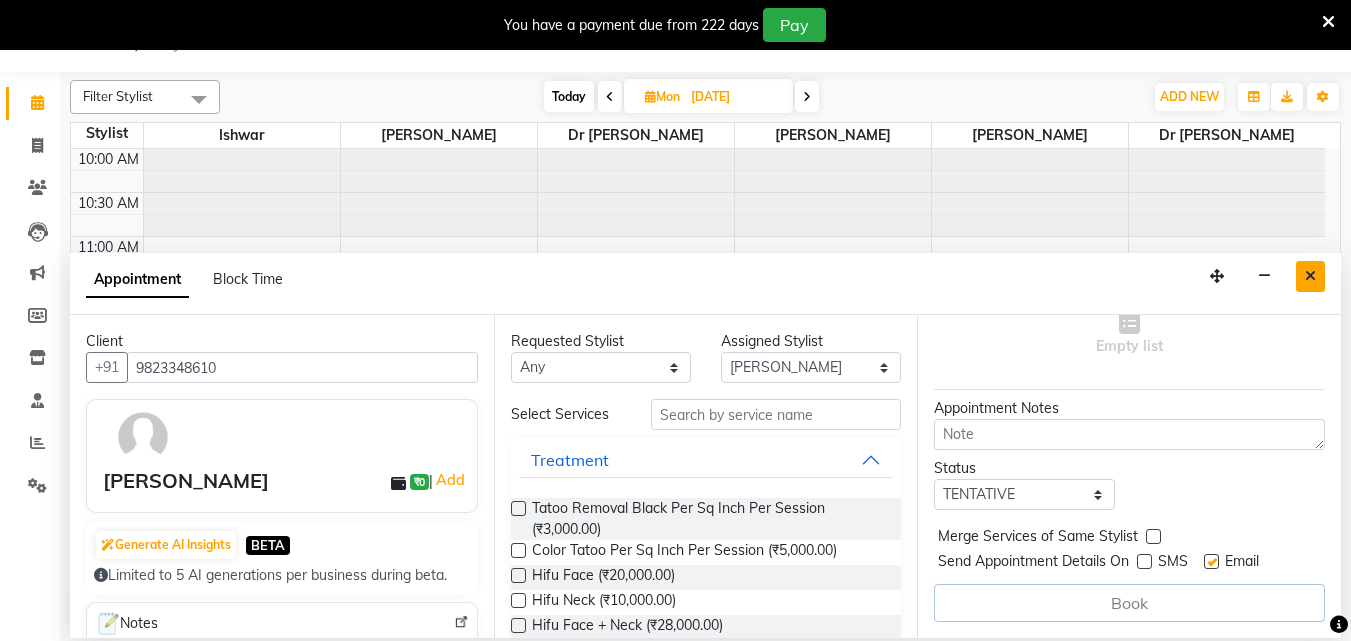 click at bounding box center [1310, 276] 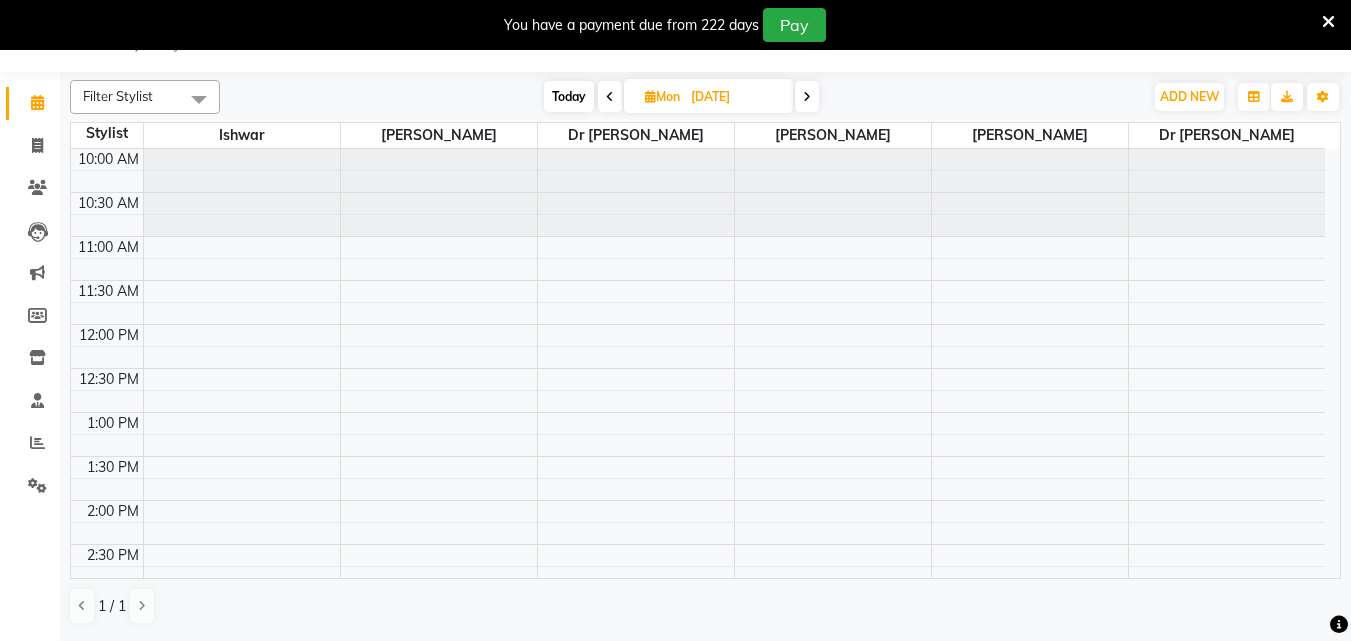 scroll, scrollTop: 0, scrollLeft: 0, axis: both 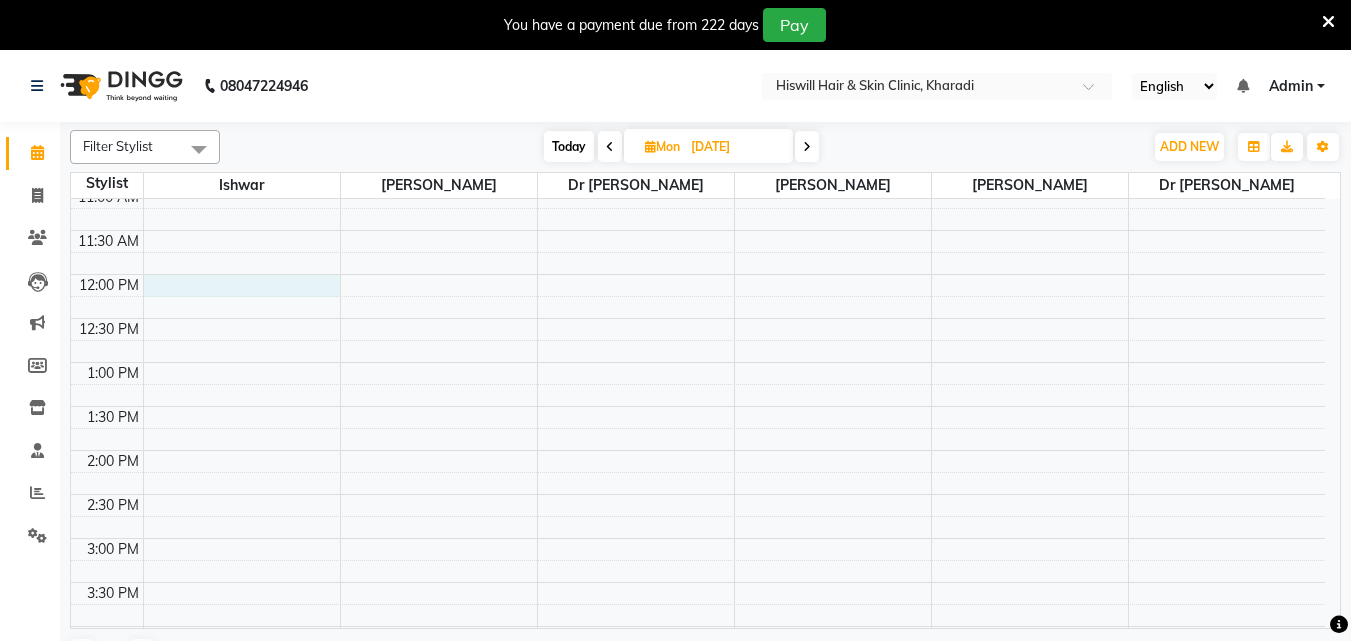 click on "10:00 AM 10:30 AM 11:00 AM 11:30 AM 12:00 PM 12:30 PM 1:00 PM 1:30 PM 2:00 PM 2:30 PM 3:00 PM 3:30 PM 4:00 PM 4:30 PM 5:00 PM 5:30 PM 6:00 PM 6:30 PM 7:00 PM 7:30 PM 8:00 PM 8:30 PM" at bounding box center [698, 582] 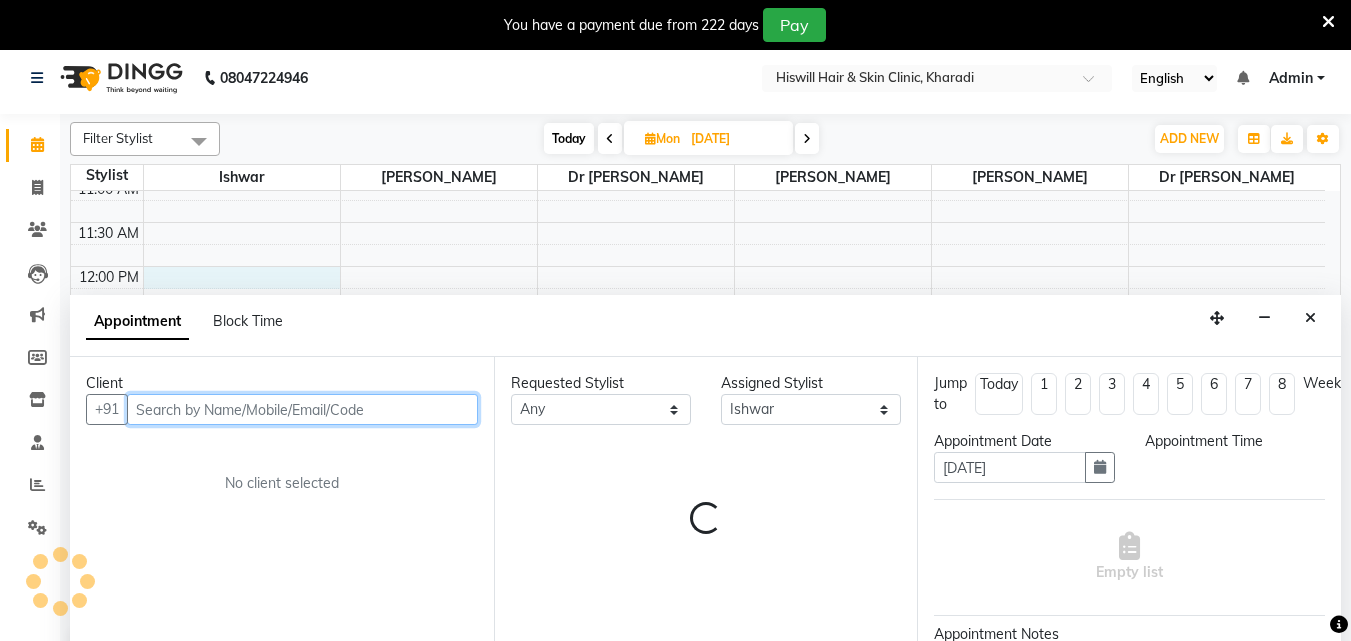 select on "720" 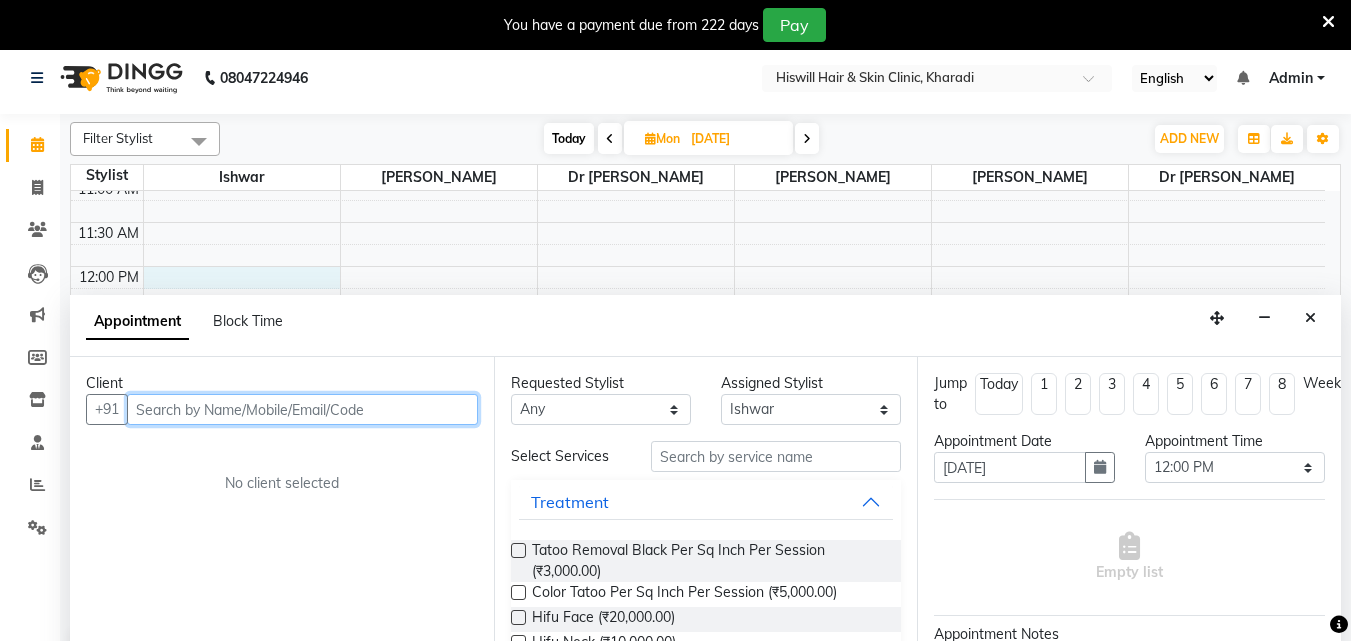 scroll, scrollTop: 50, scrollLeft: 0, axis: vertical 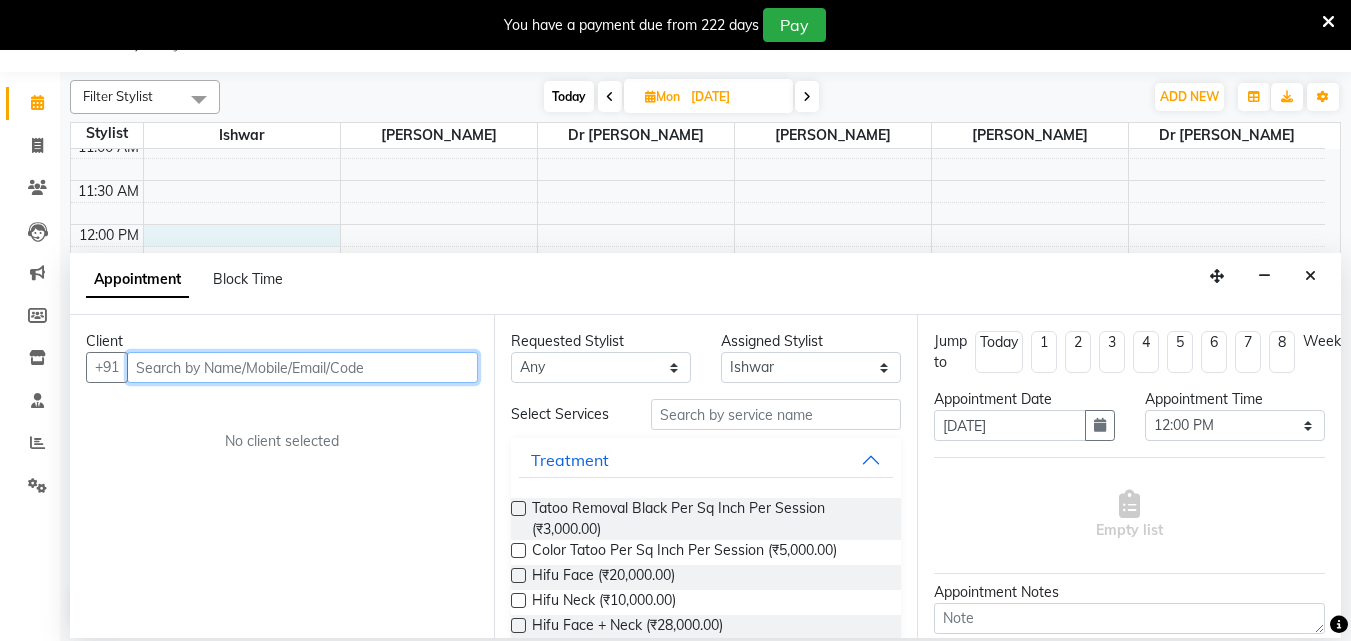 click at bounding box center [302, 367] 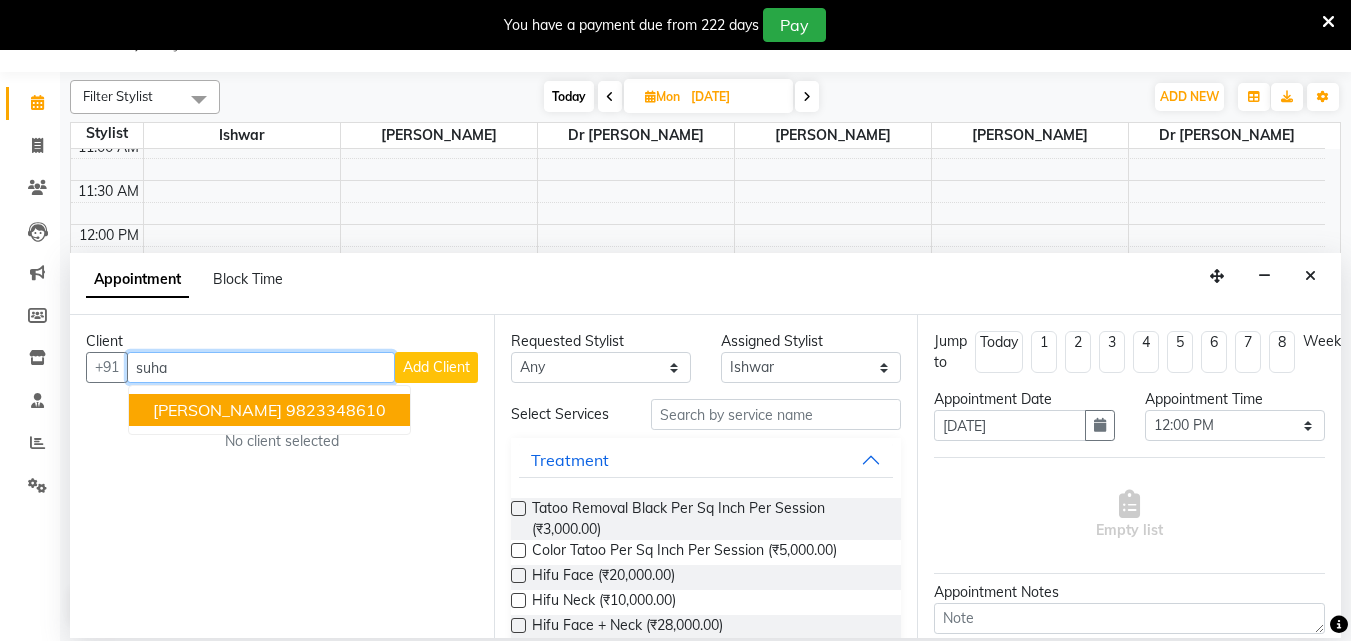 click on "suhas chodhari" at bounding box center (217, 410) 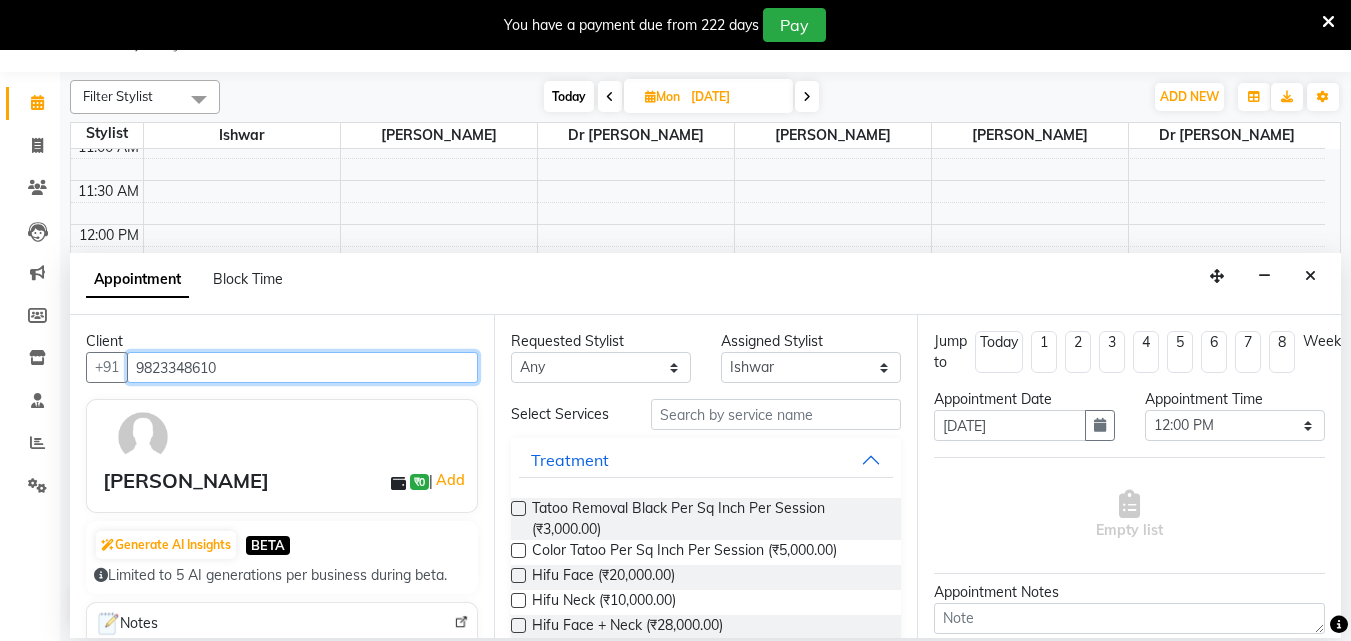 scroll, scrollTop: 199, scrollLeft: 0, axis: vertical 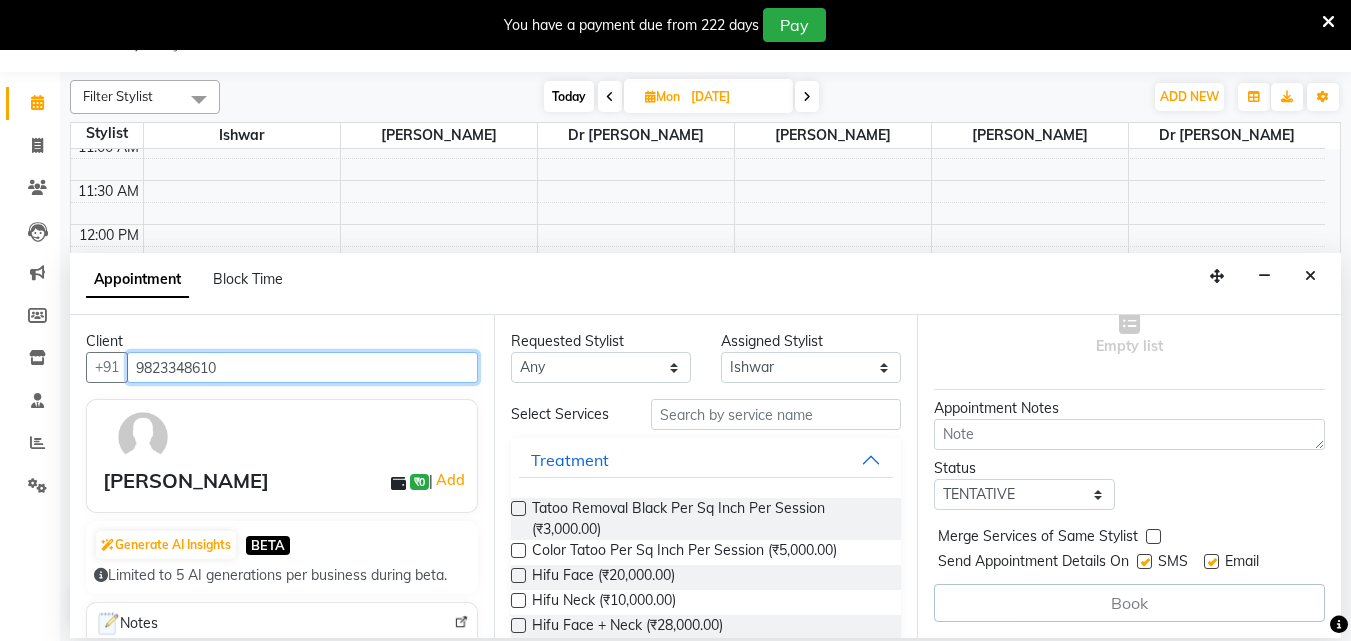 type on "9823348610" 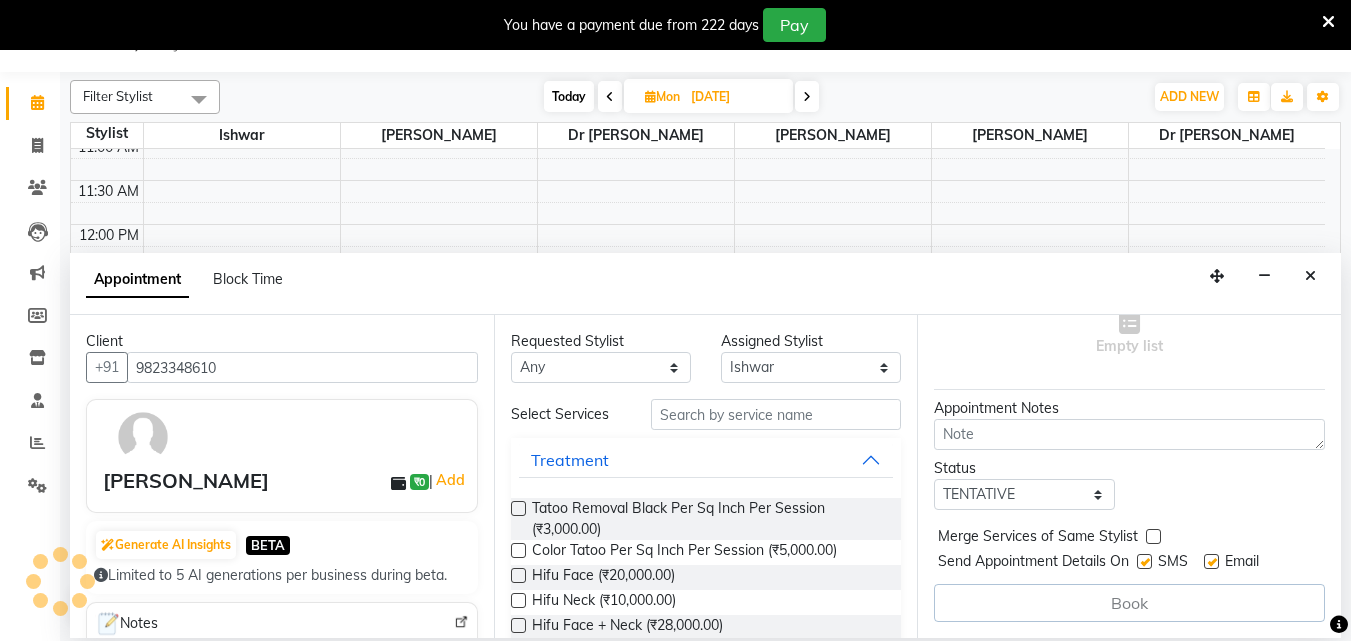 click on "Book" at bounding box center [1129, 603] 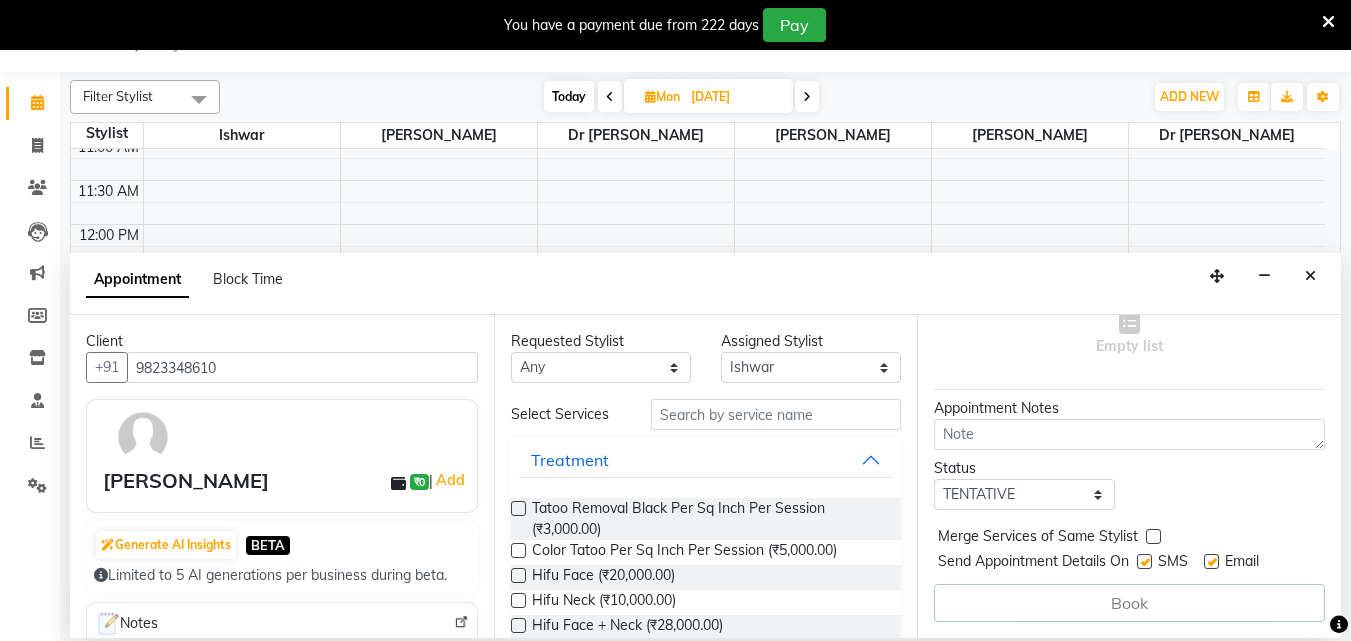 click on "Book" at bounding box center [1129, 603] 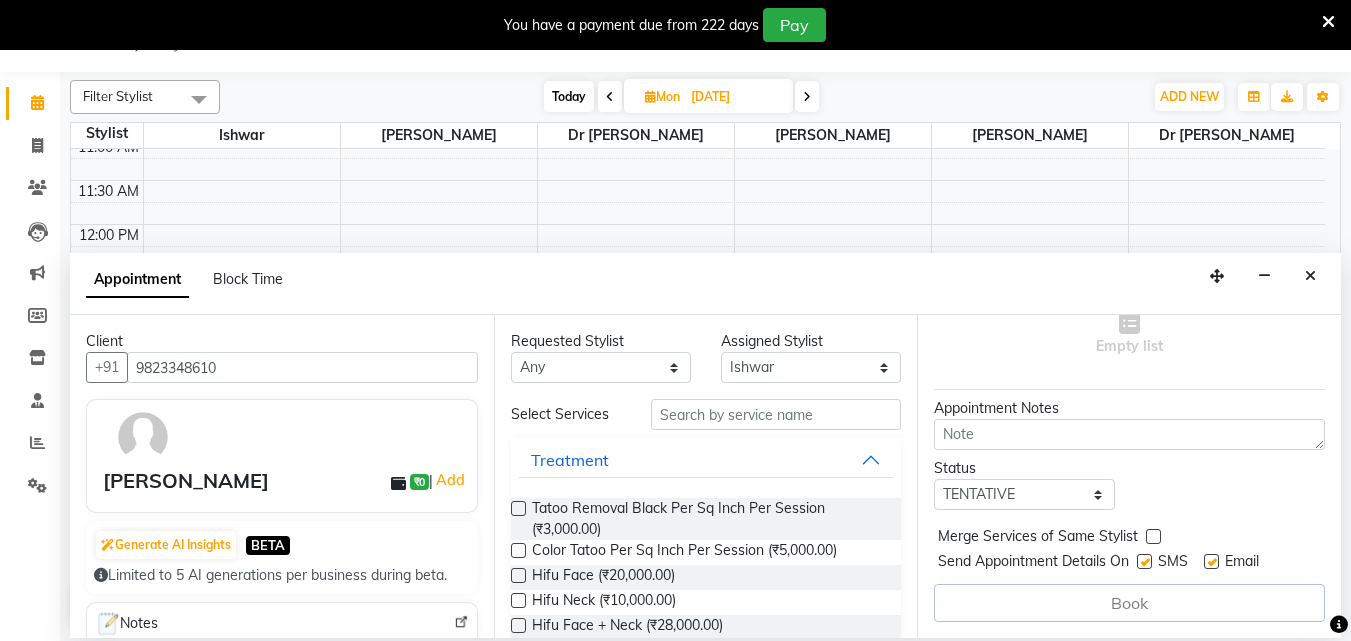 click at bounding box center [1310, 276] 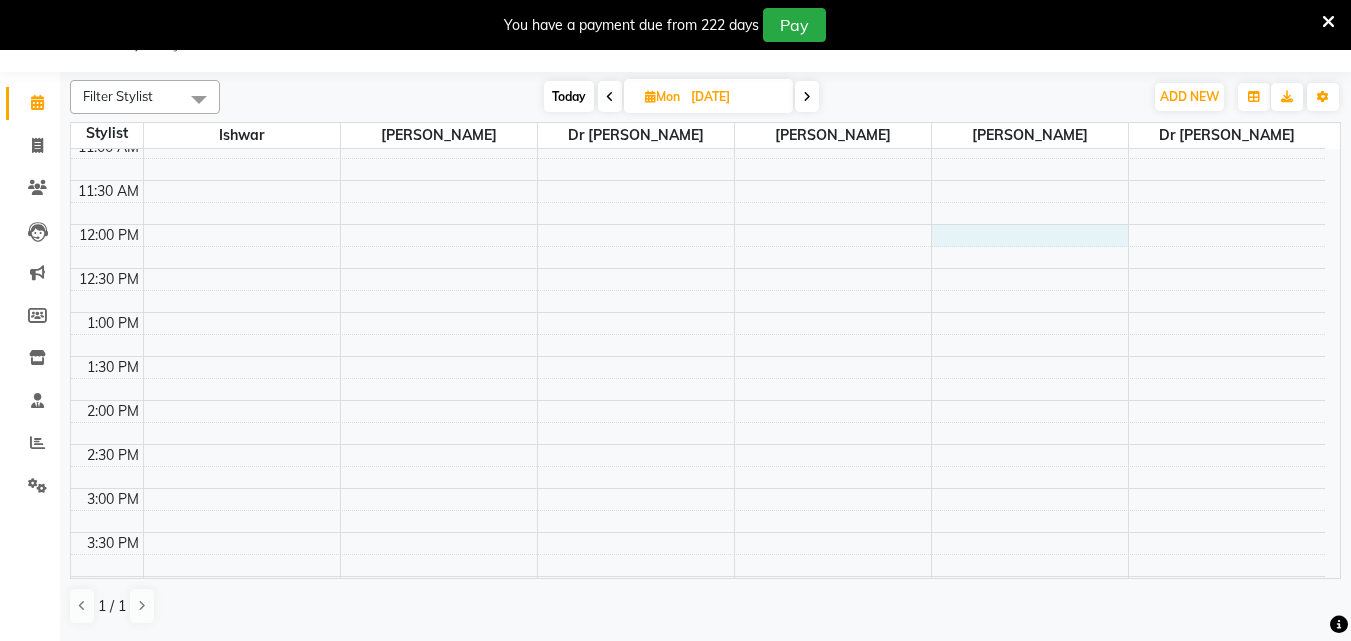 click on "10:00 AM 10:30 AM 11:00 AM 11:30 AM 12:00 PM 12:30 PM 1:00 PM 1:30 PM 2:00 PM 2:30 PM 3:00 PM 3:30 PM 4:00 PM 4:30 PM 5:00 PM 5:30 PM 6:00 PM 6:30 PM 7:00 PM 7:30 PM 8:00 PM 8:30 PM" at bounding box center [698, 532] 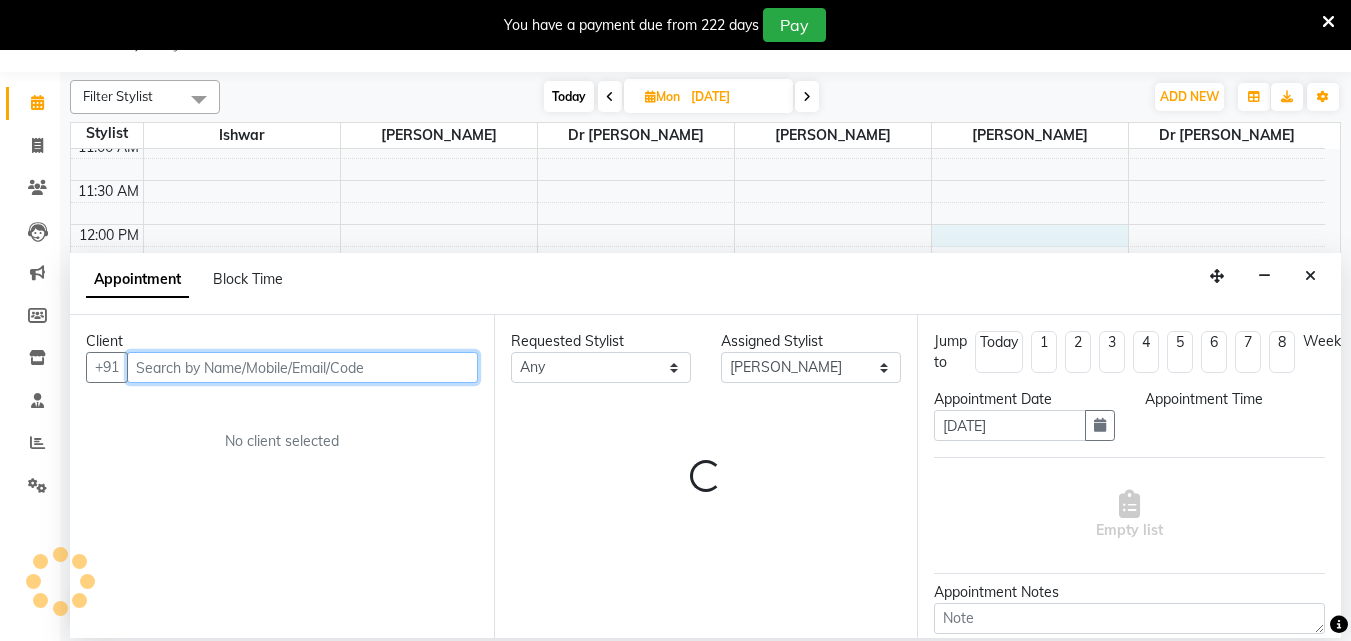 select on "720" 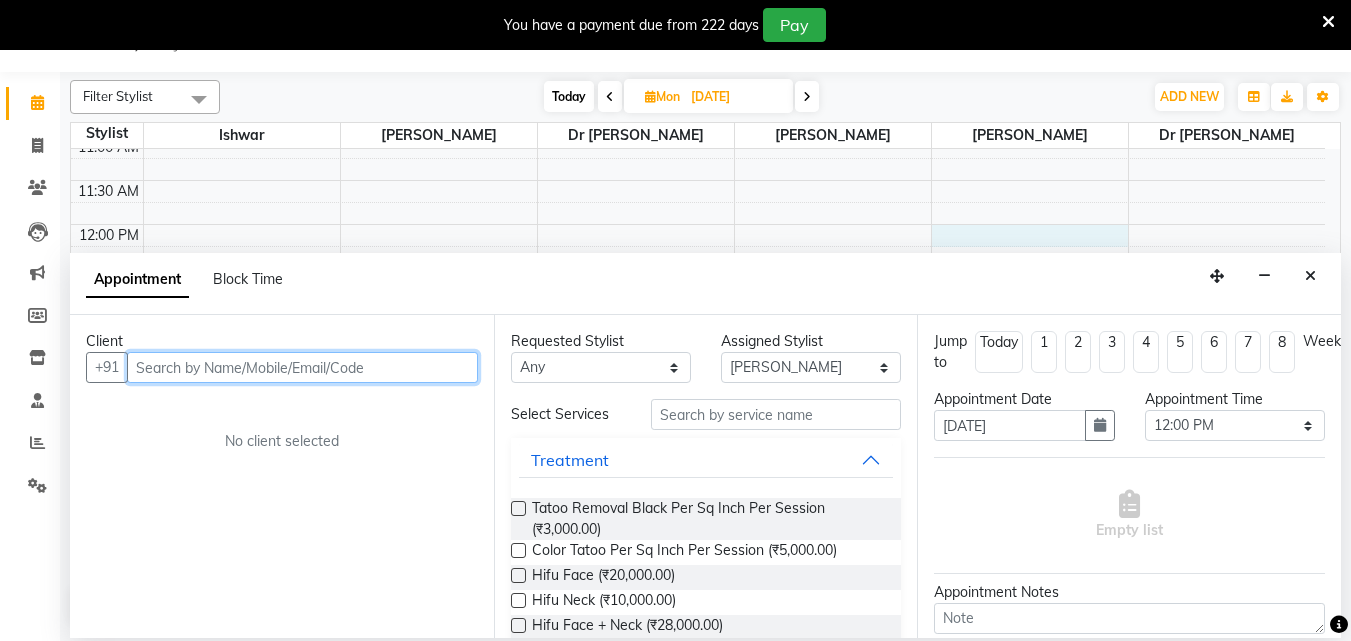 click at bounding box center [302, 367] 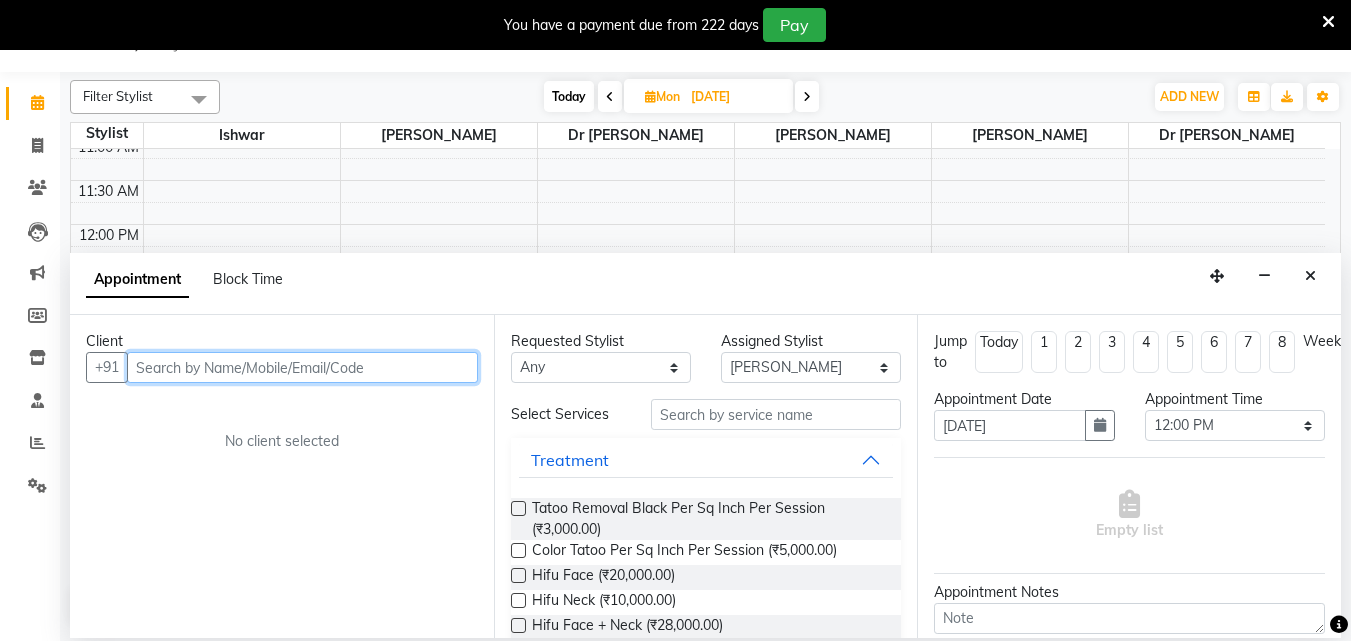 click at bounding box center (302, 367) 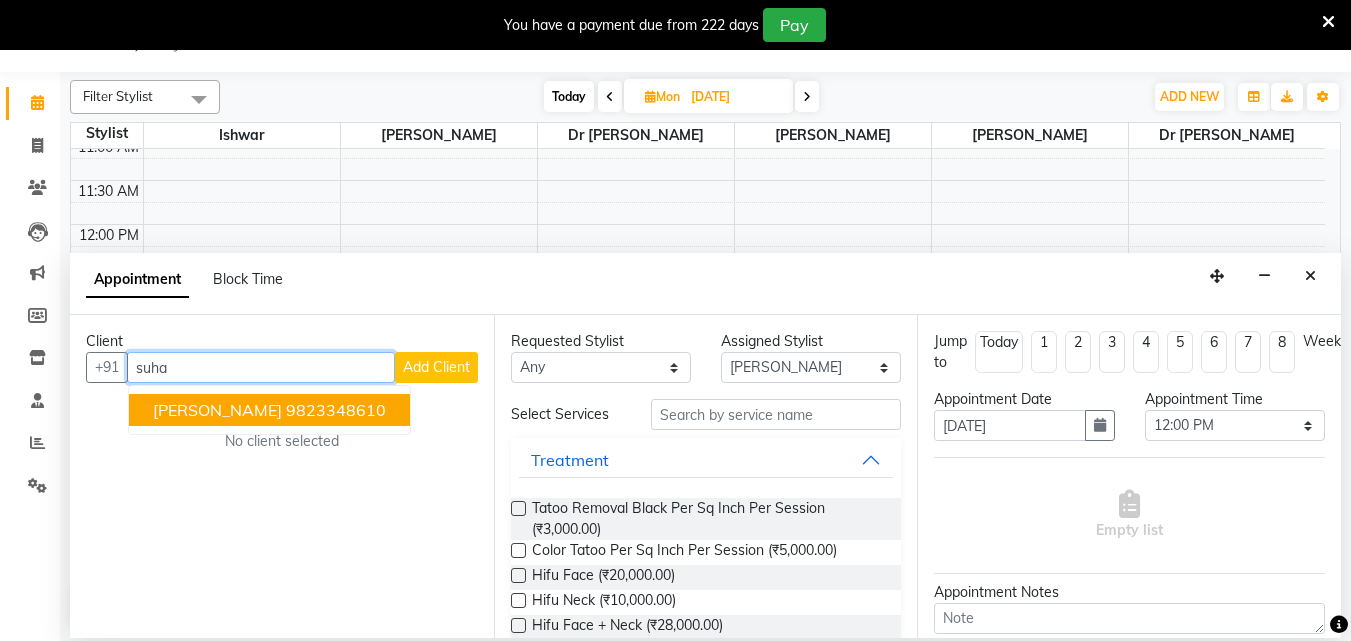 click on "suhas chodhari" at bounding box center [217, 410] 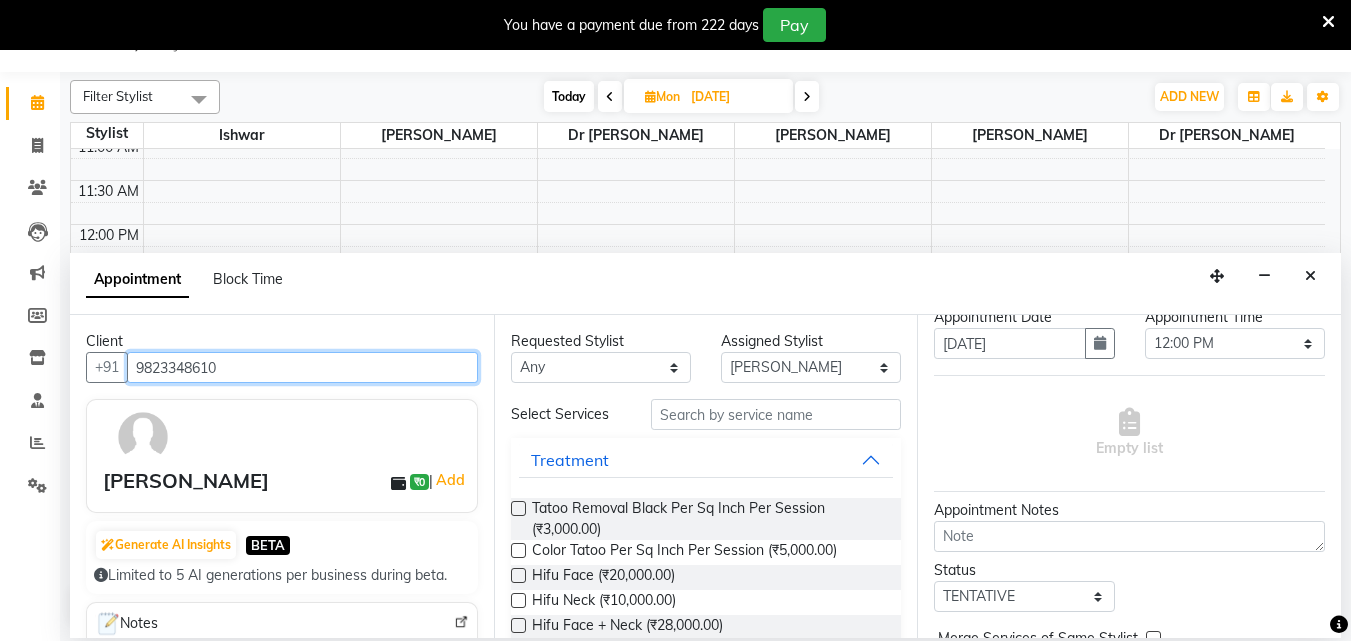 scroll, scrollTop: 199, scrollLeft: 0, axis: vertical 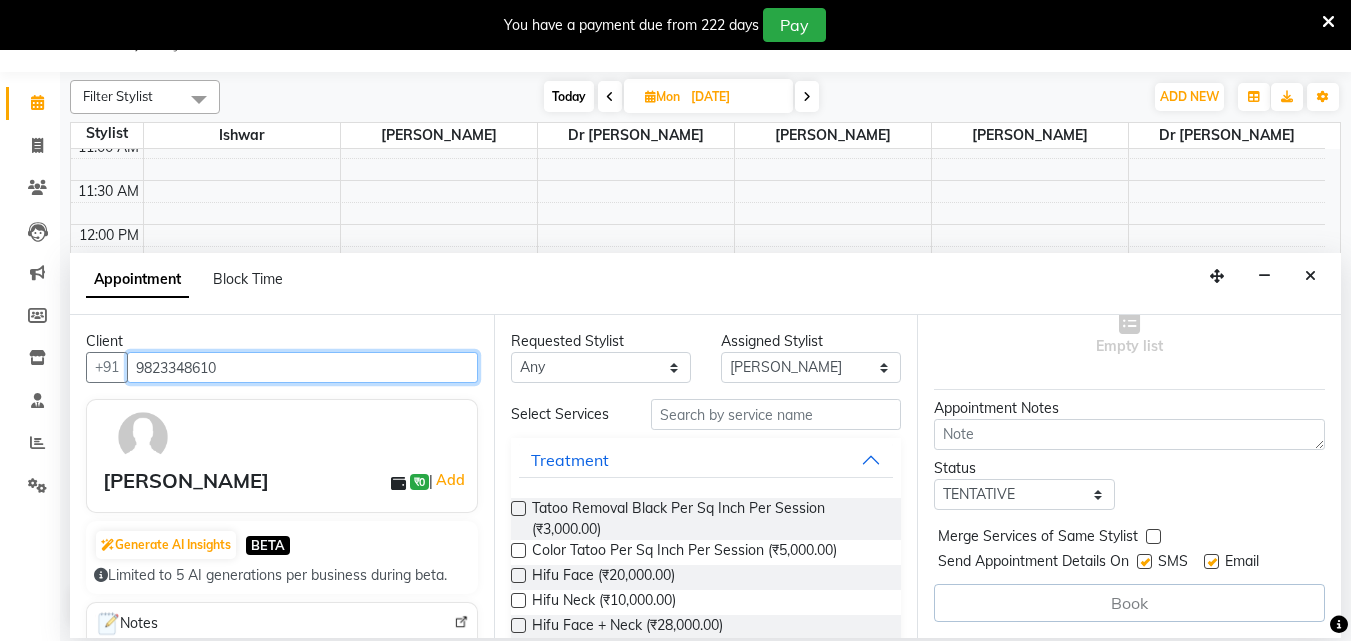 type on "9823348610" 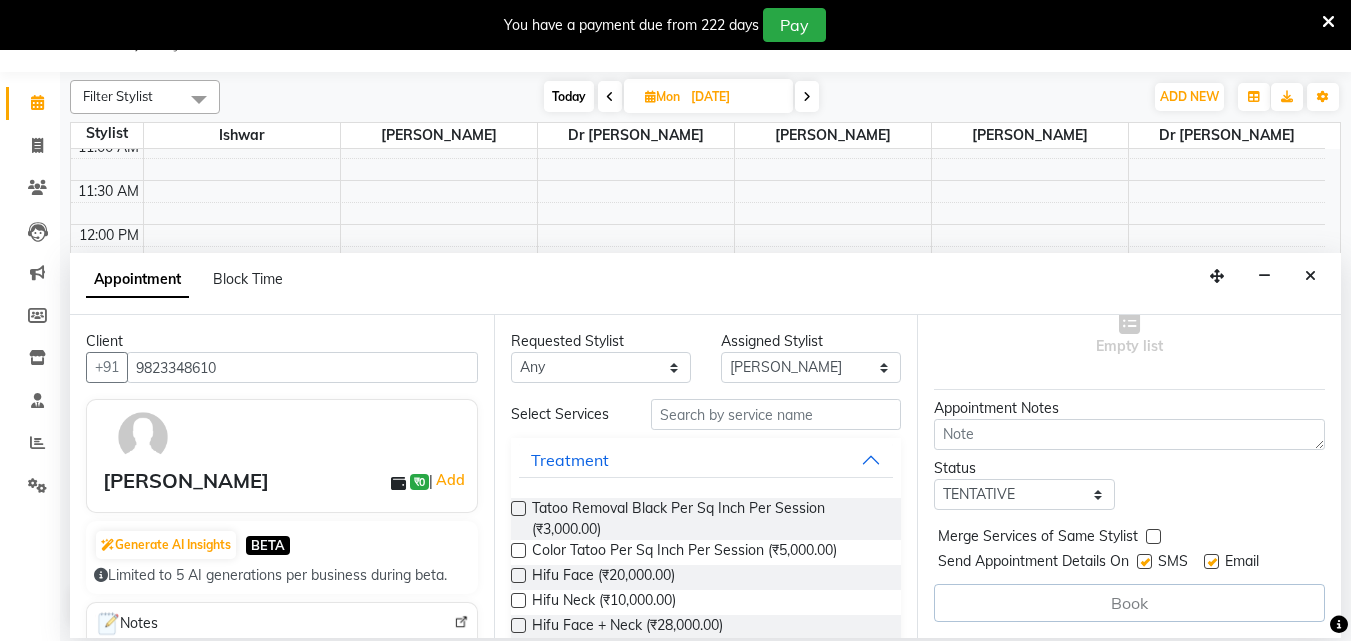 click on "SMS" at bounding box center [1170, 563] 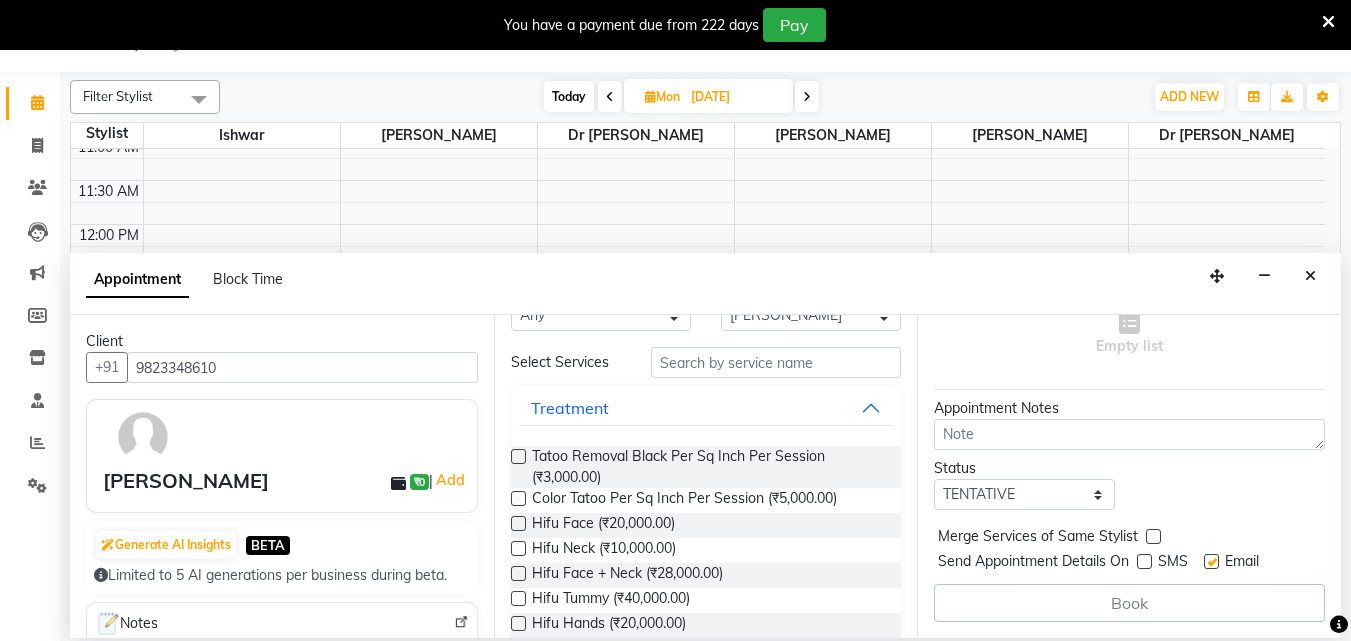 scroll, scrollTop: 0, scrollLeft: 0, axis: both 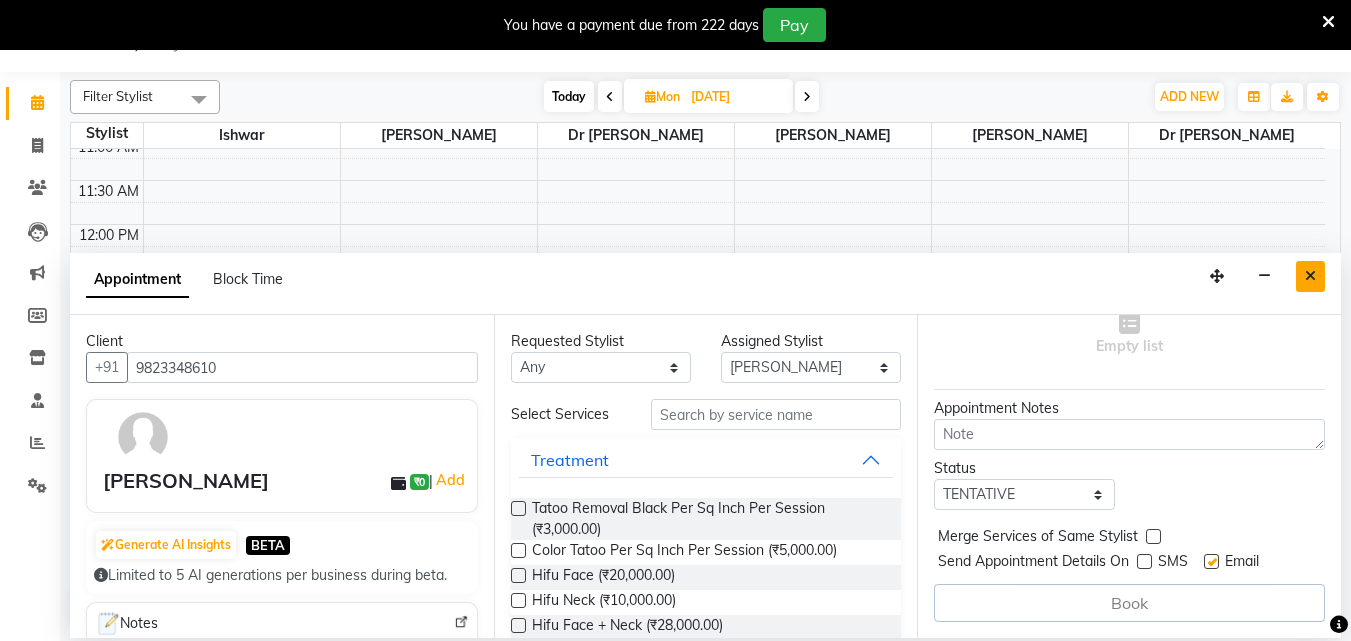 click at bounding box center (1310, 276) 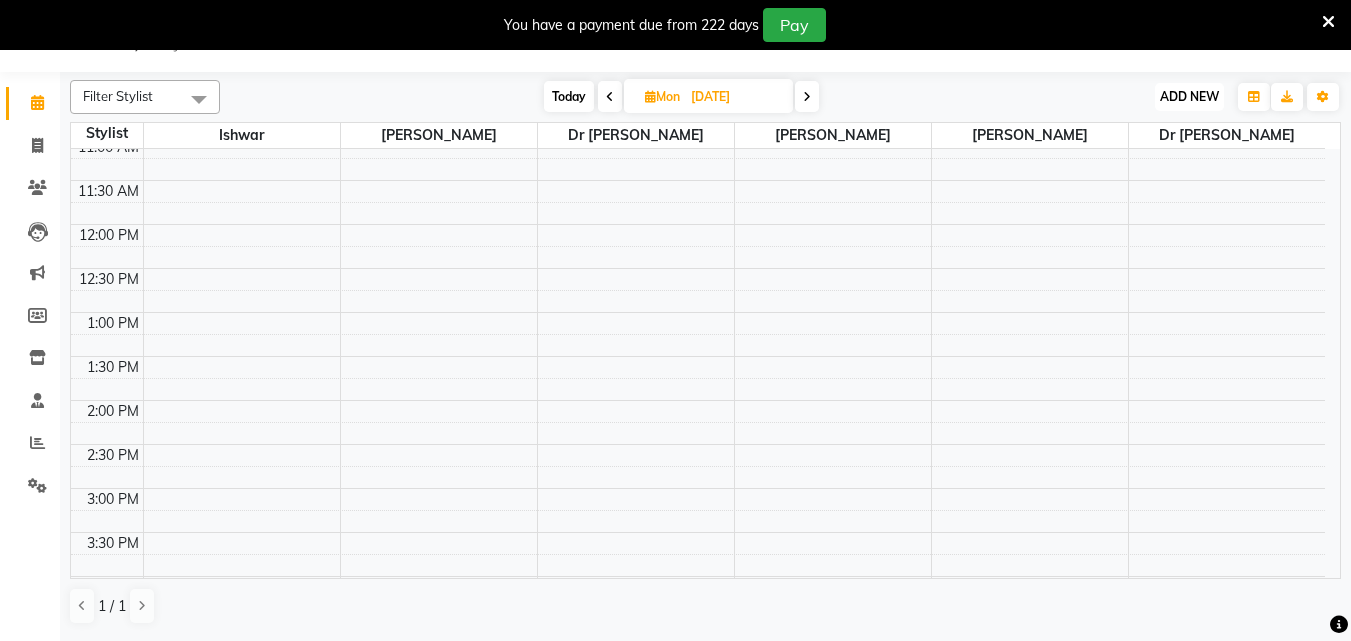 click on "ADD NEW" at bounding box center [1189, 96] 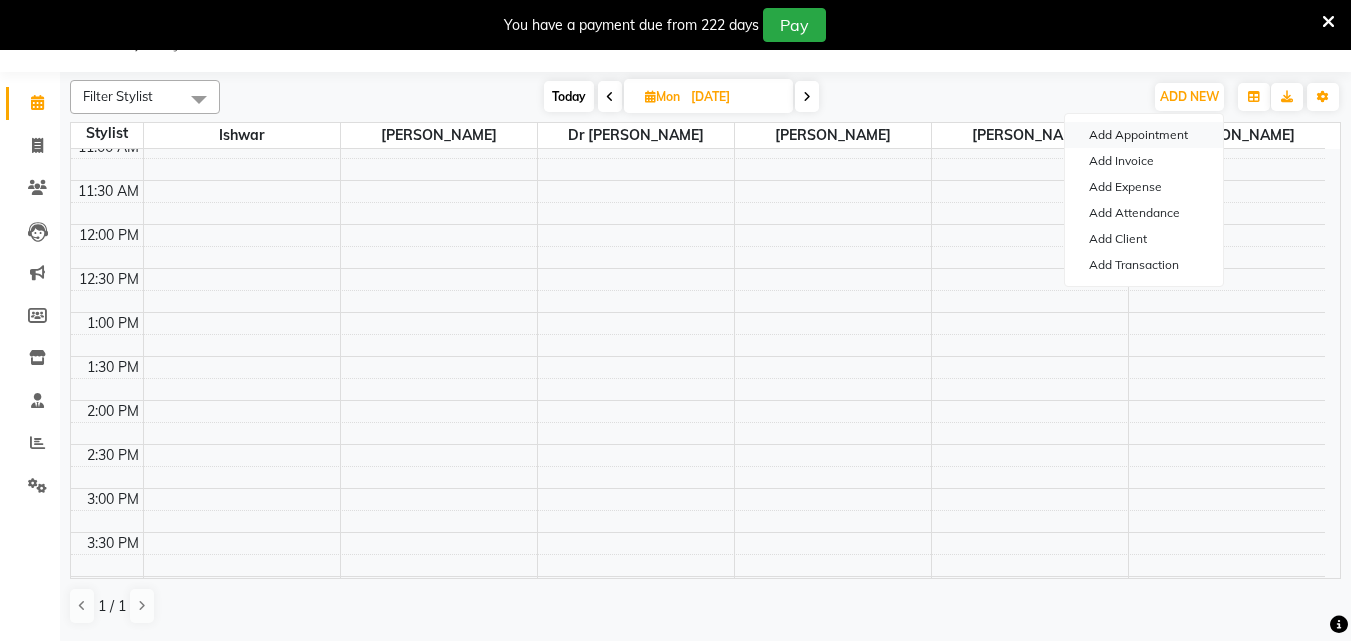 click on "Add Appointment" at bounding box center [1144, 135] 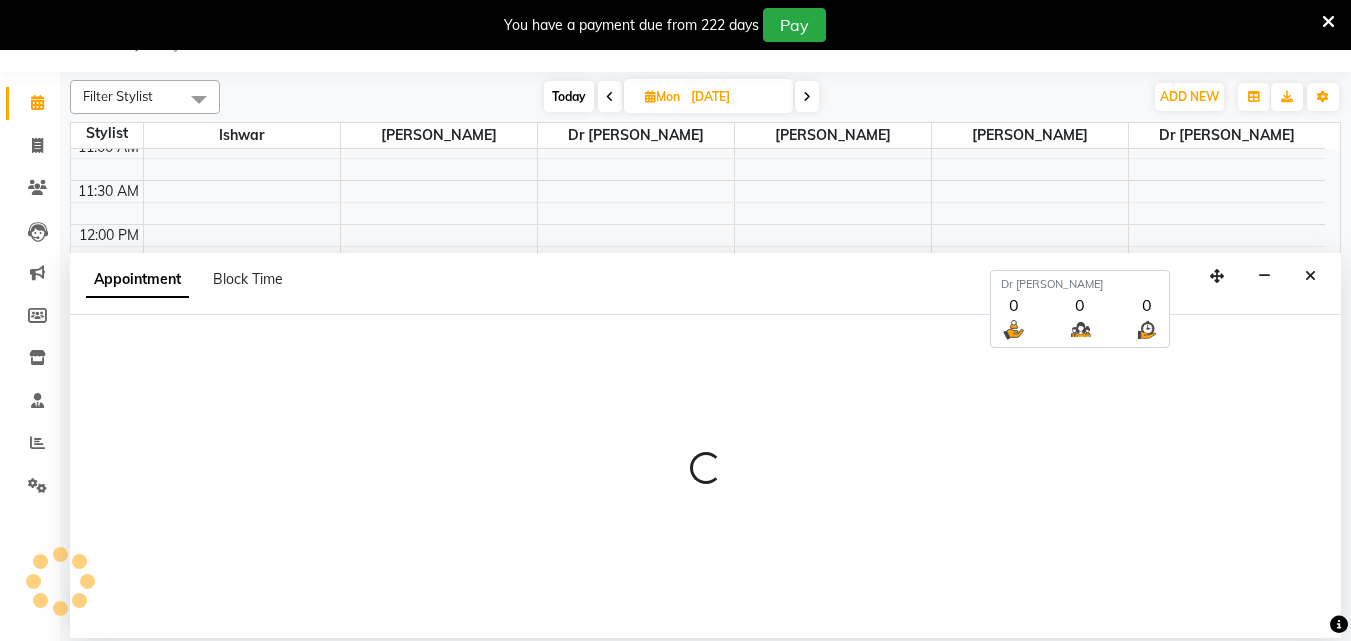 select on "660" 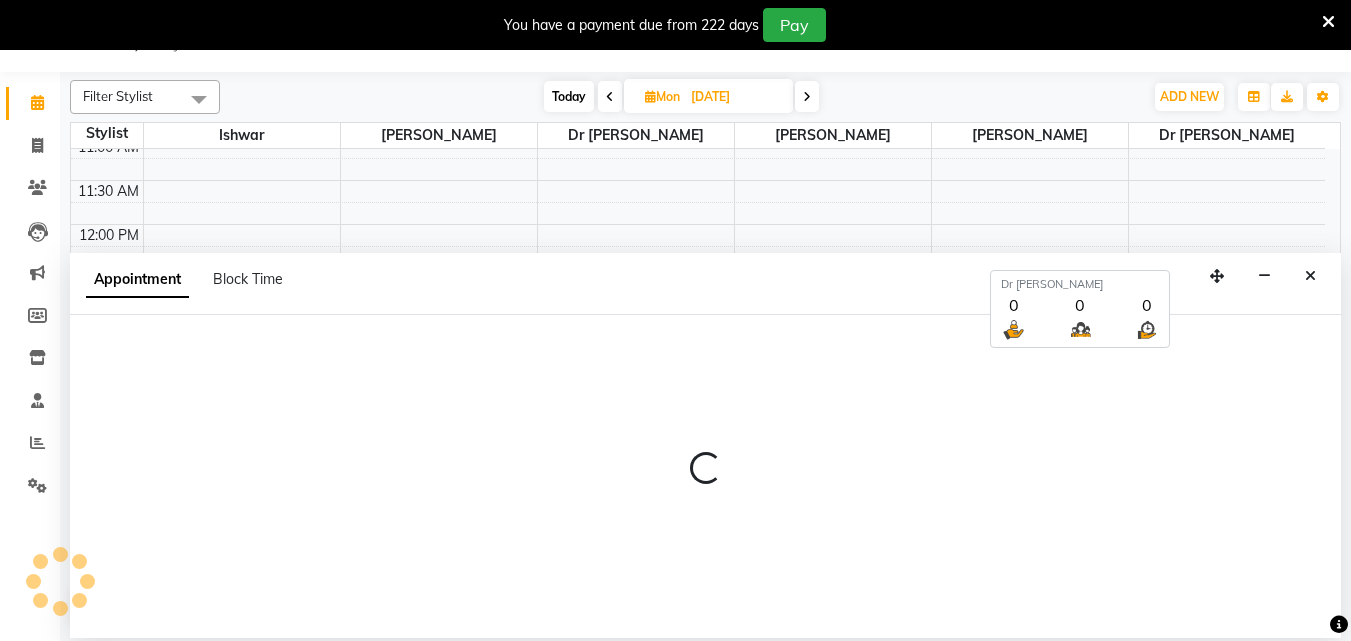 select on "tentative" 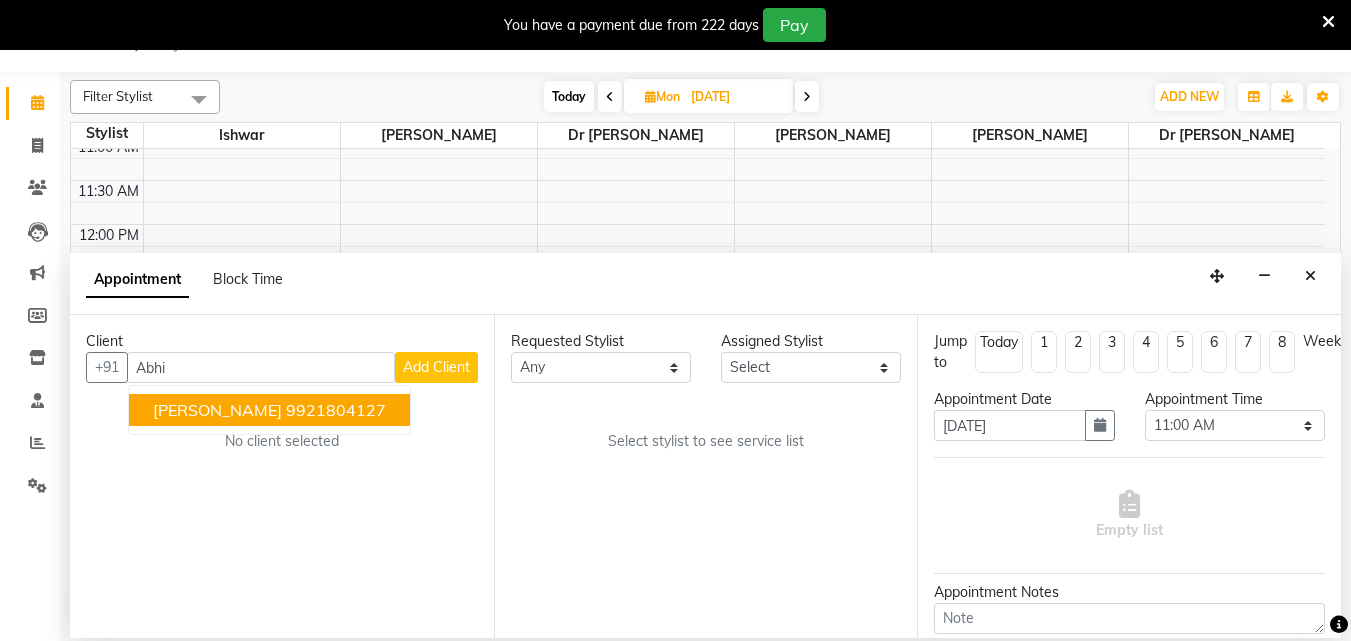 click on "9921804127" at bounding box center (336, 410) 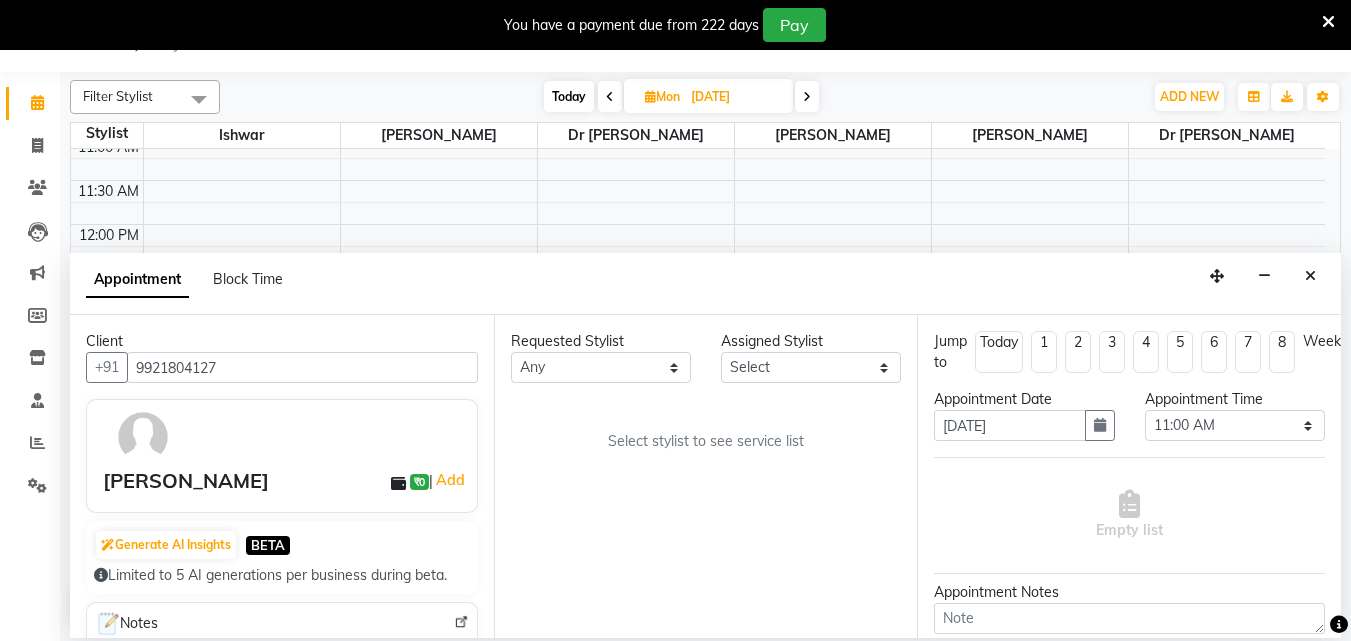scroll, scrollTop: 199, scrollLeft: 0, axis: vertical 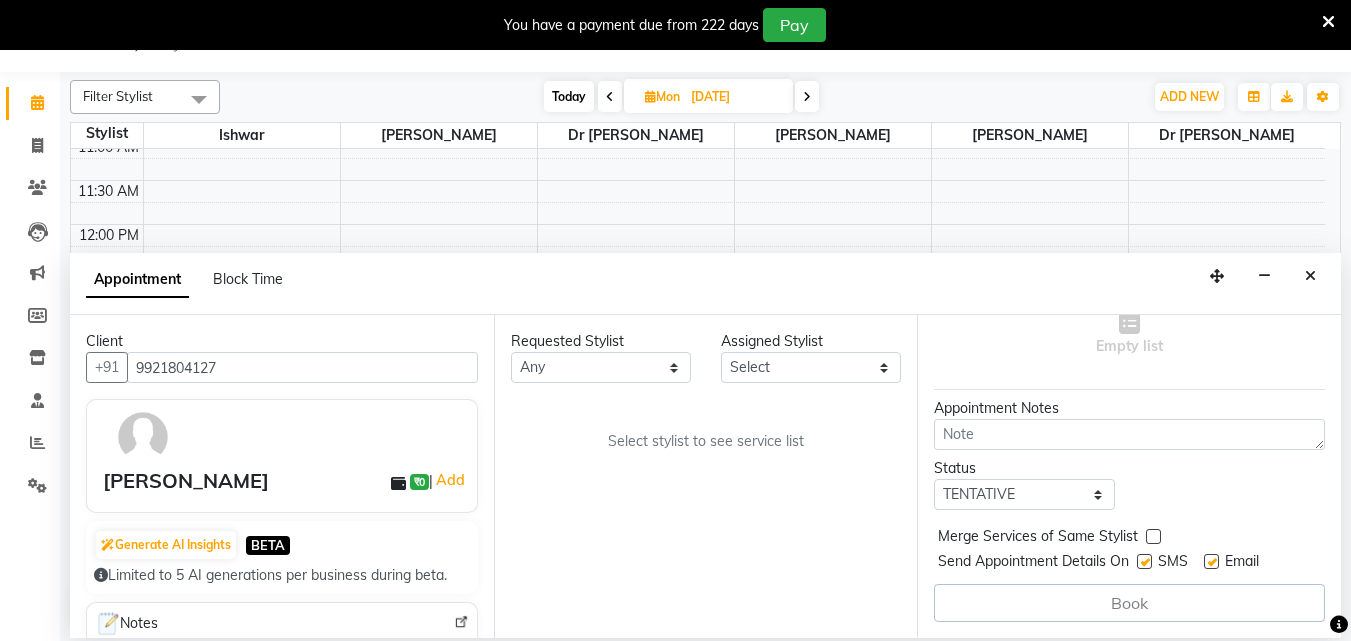 type on "9921804127" 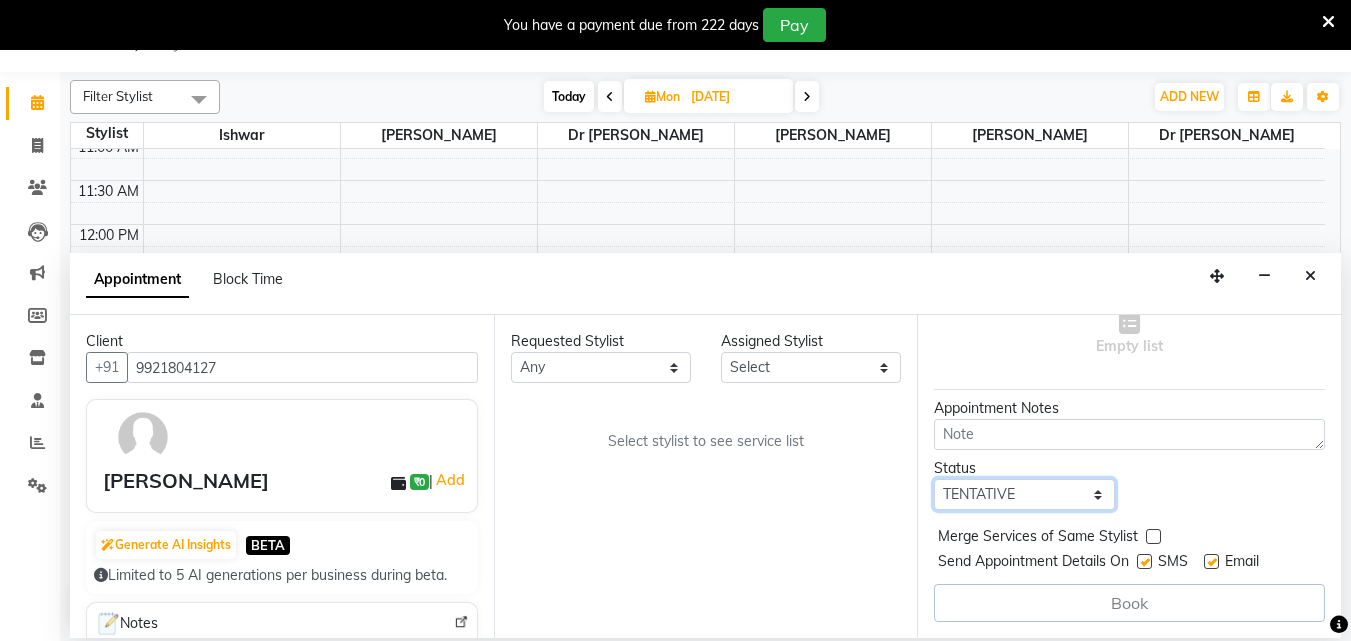 click on "Select TENTATIVE CONFIRM UPCOMING" at bounding box center (1024, 494) 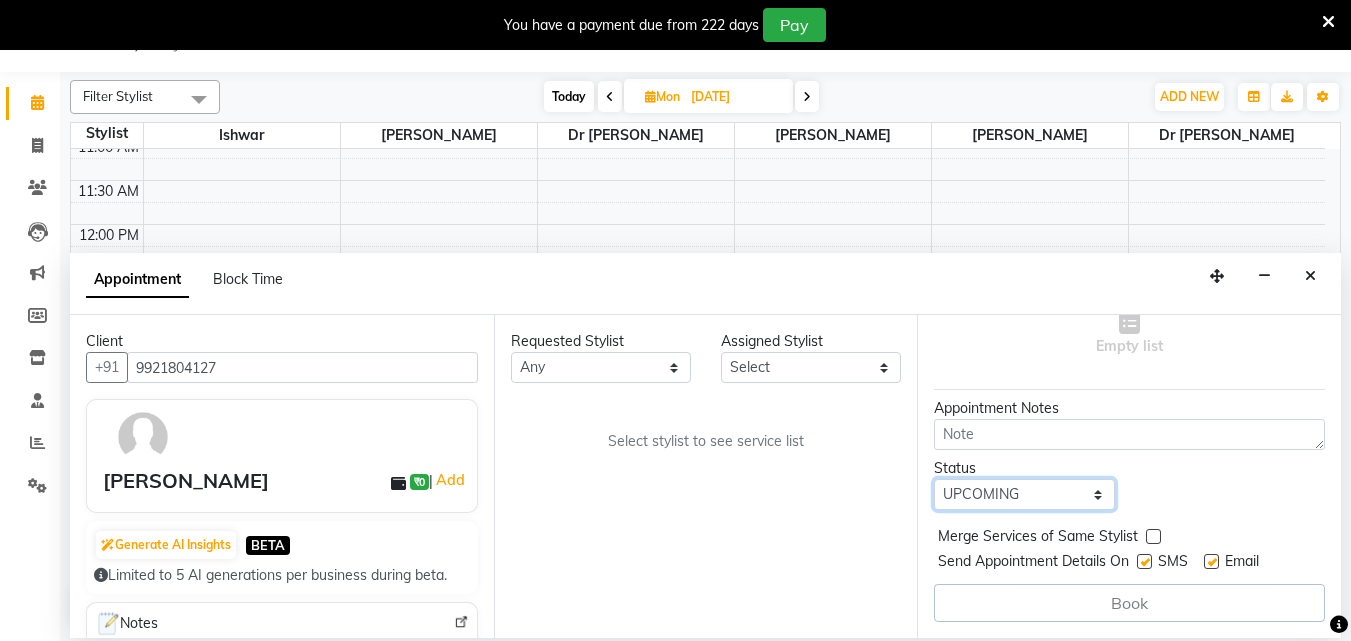 click on "Select TENTATIVE CONFIRM UPCOMING" at bounding box center (1024, 494) 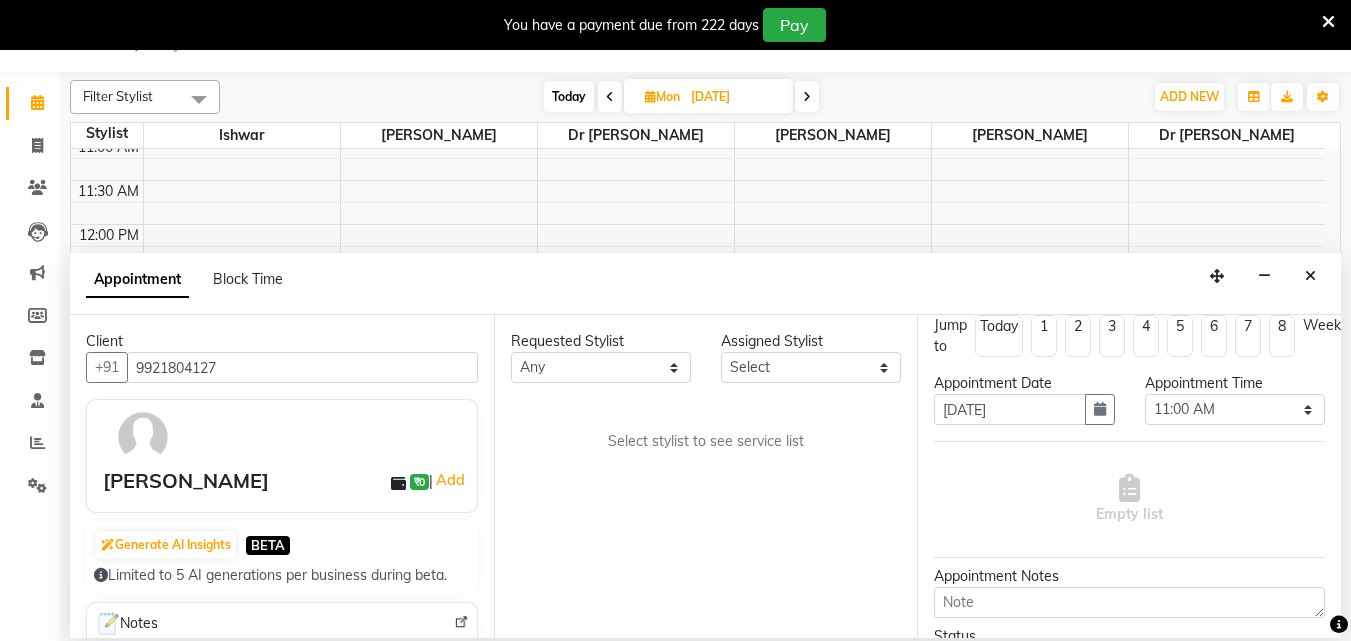 scroll, scrollTop: 0, scrollLeft: 0, axis: both 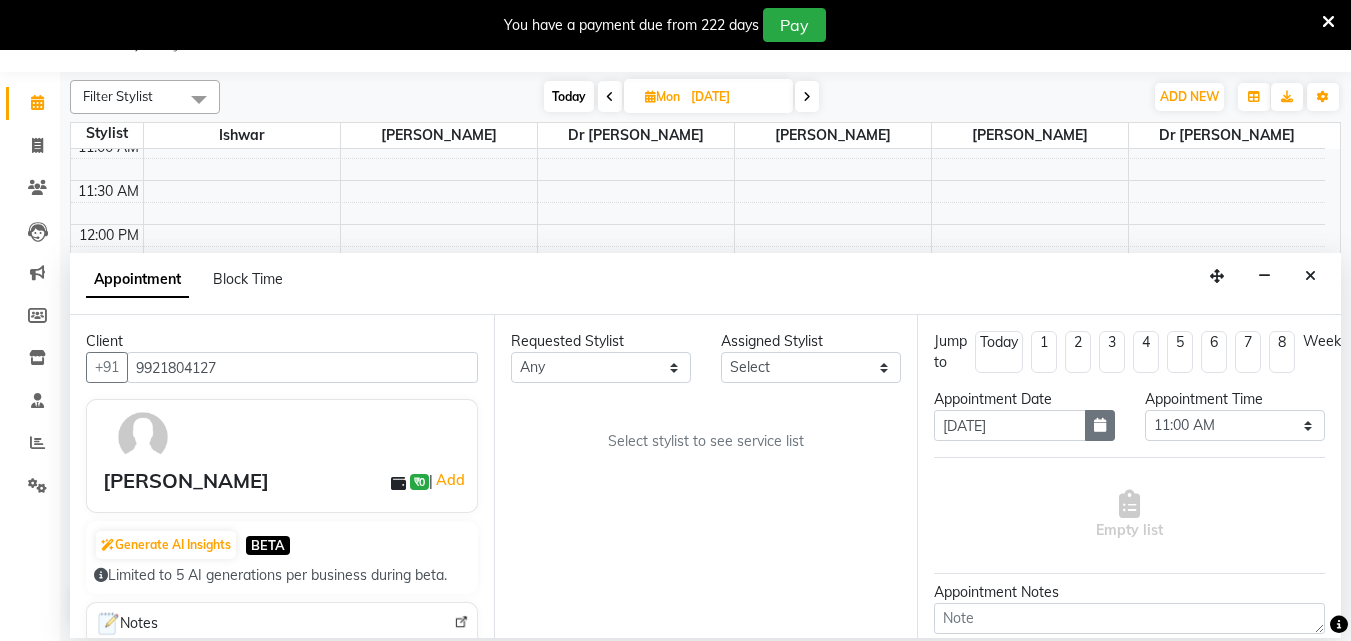 click at bounding box center [1100, 425] 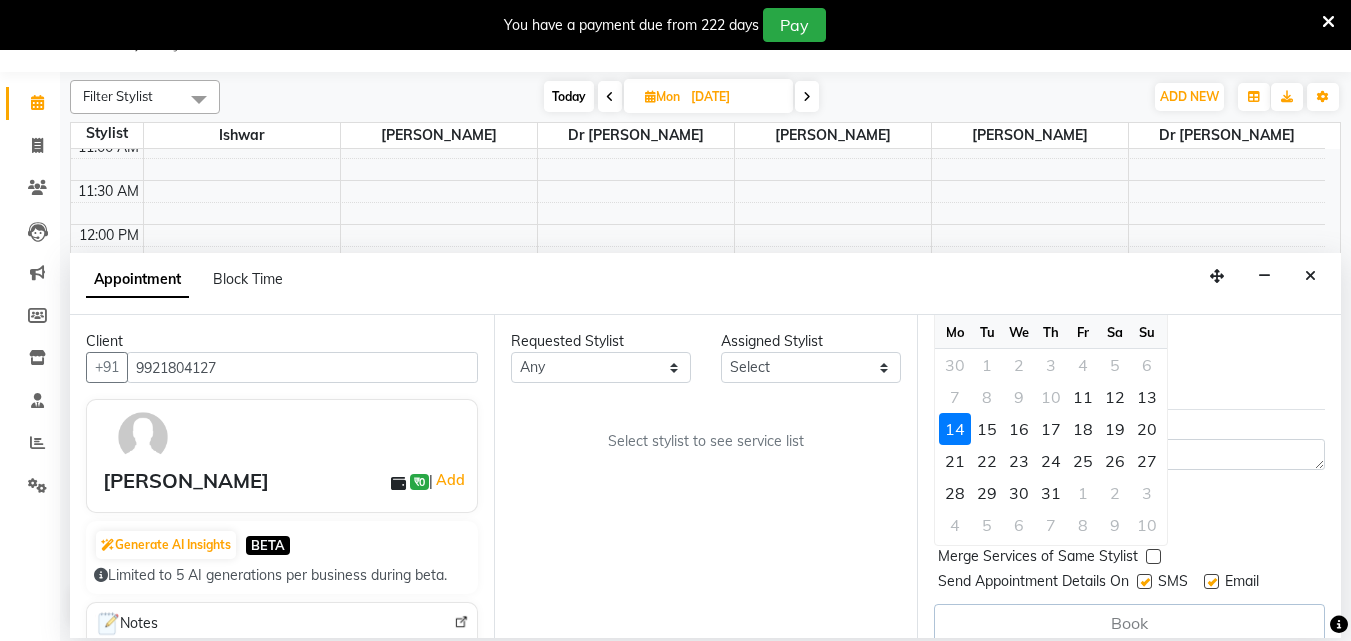 scroll, scrollTop: 199, scrollLeft: 0, axis: vertical 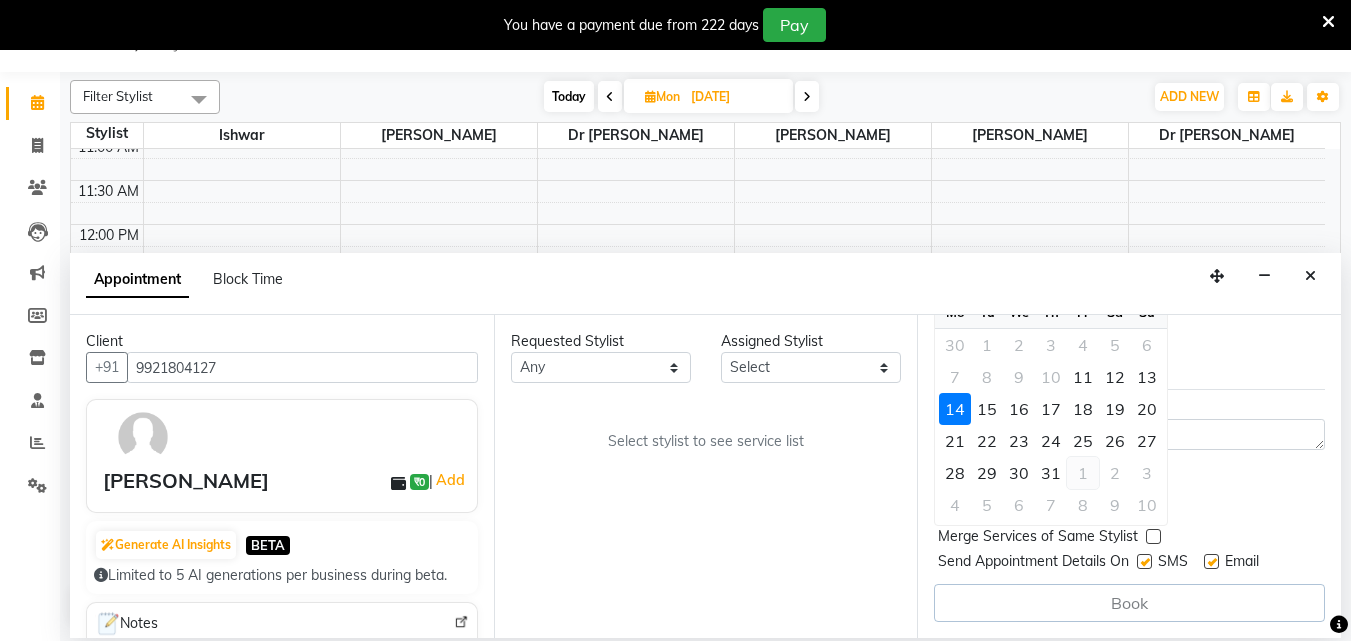 click on "1" at bounding box center (1083, 473) 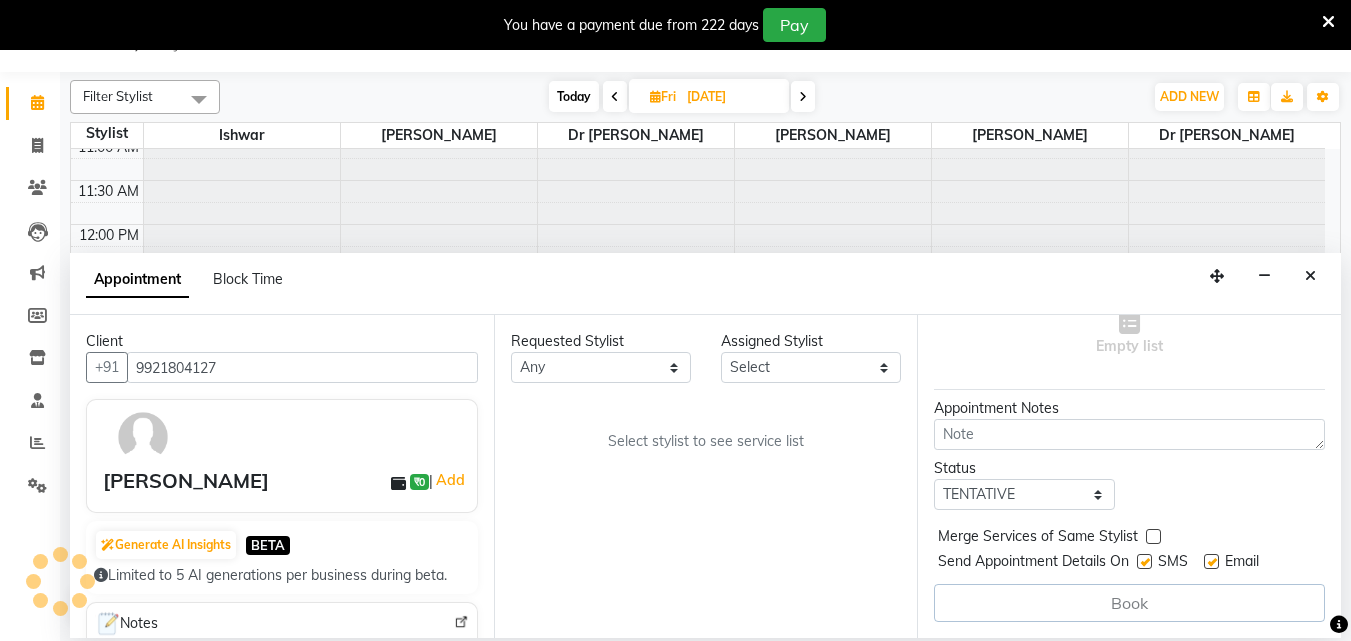 scroll, scrollTop: 0, scrollLeft: 0, axis: both 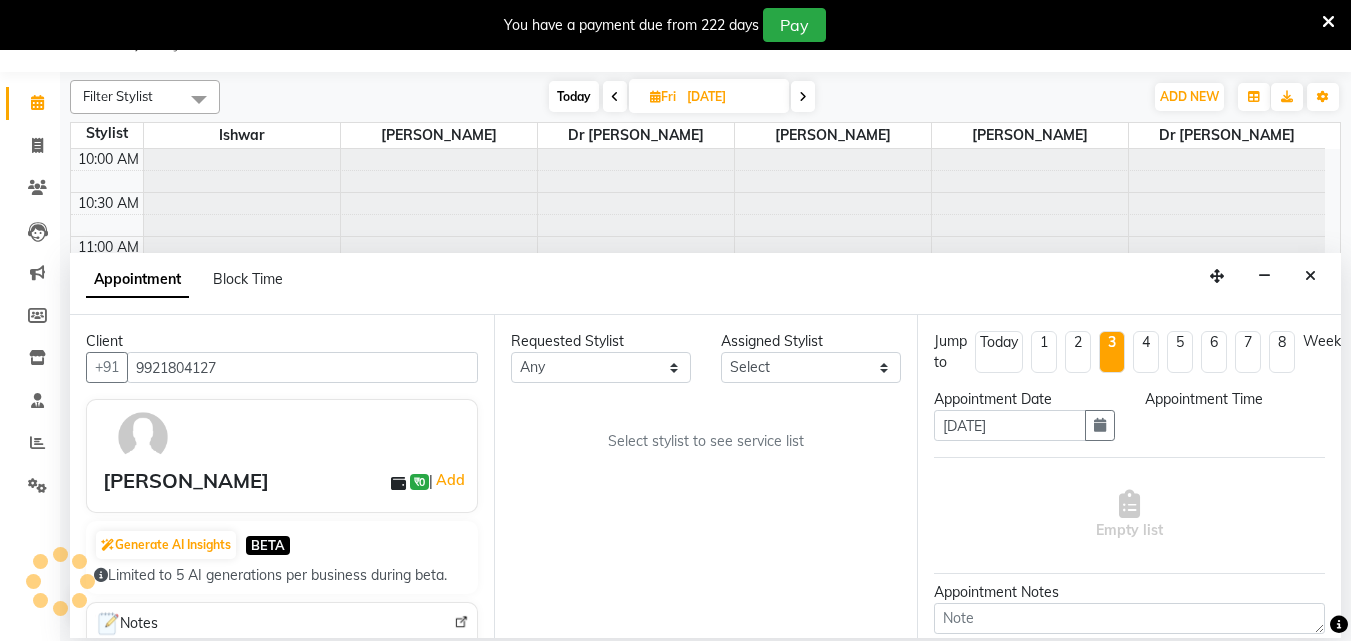 select on "660" 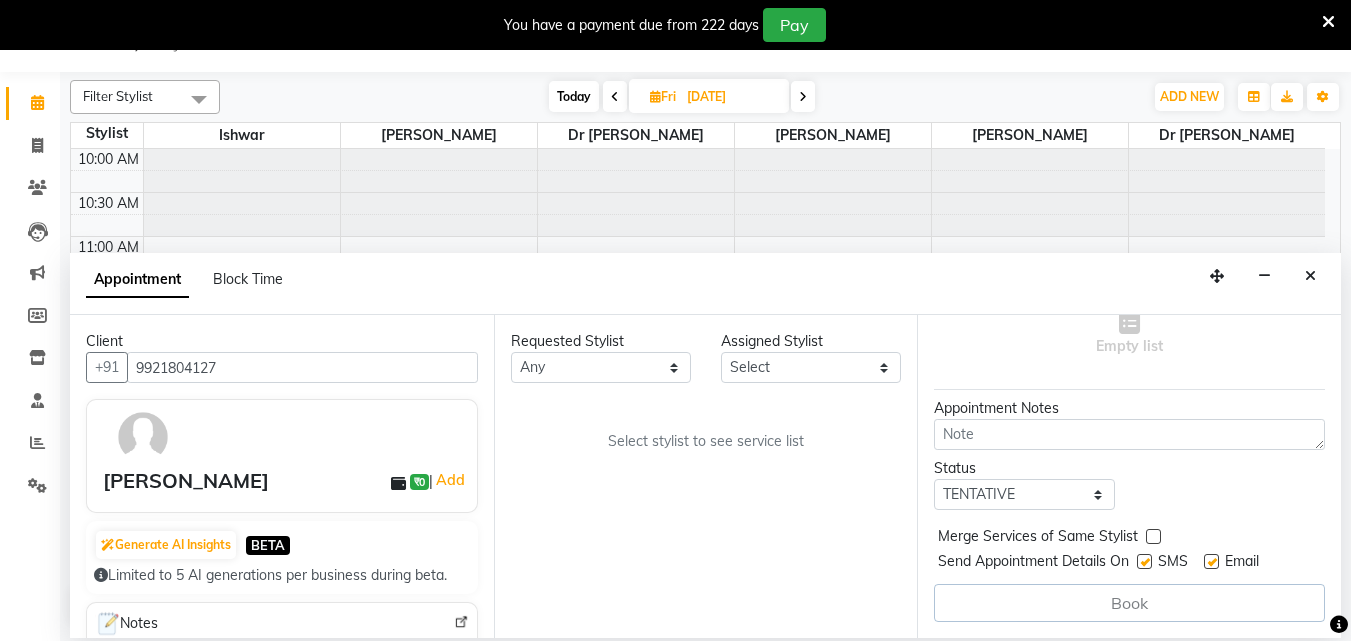 scroll, scrollTop: 199, scrollLeft: 0, axis: vertical 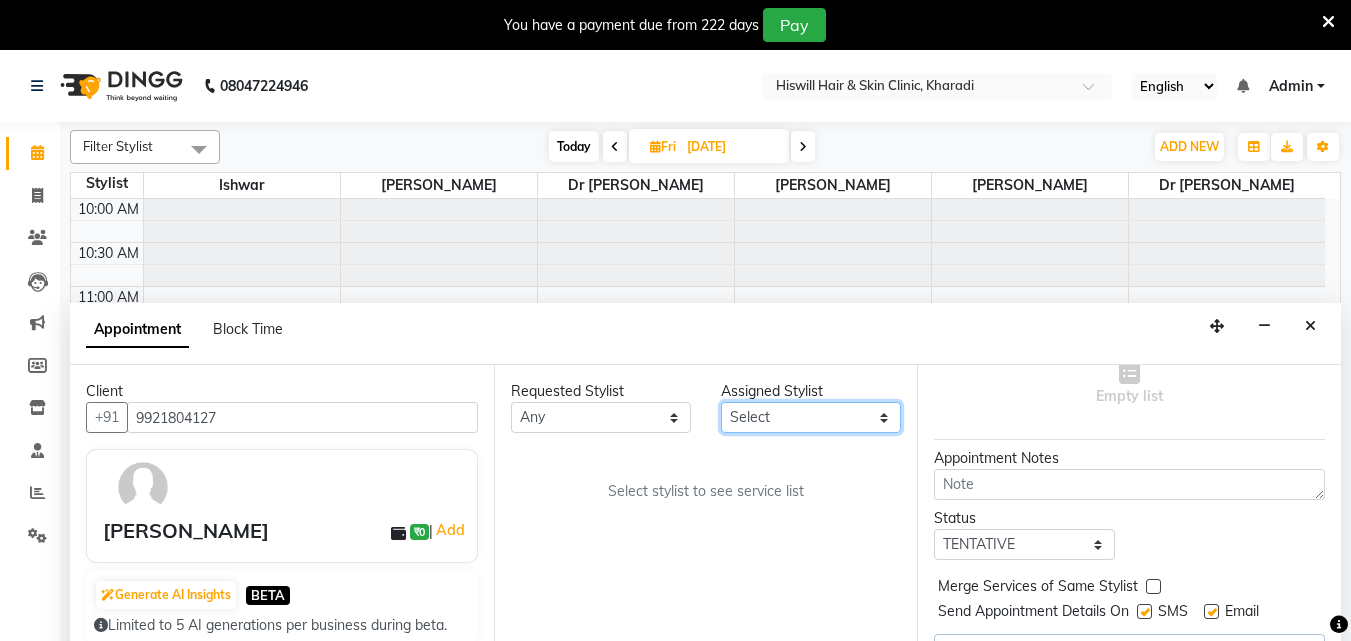 click on "Select Archna Dr Ajinkya Dr Manali Dr Shruti Ishwar Mitali" at bounding box center (811, 417) 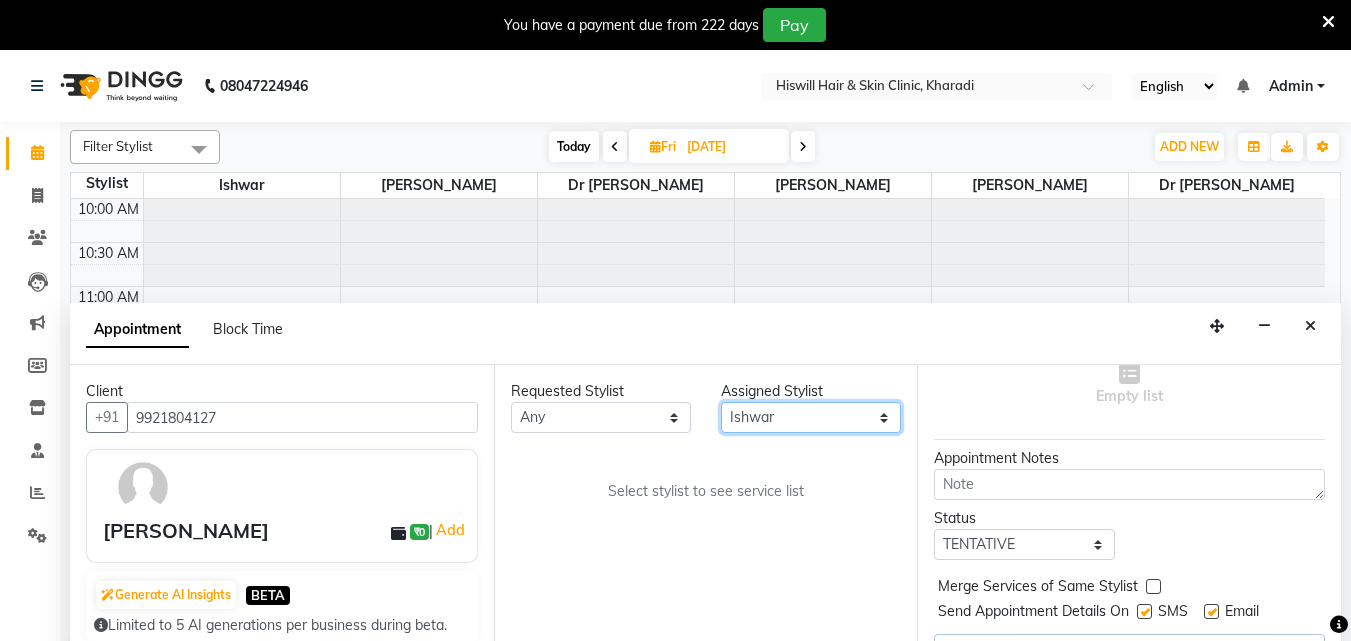 click on "Select Archna Dr Ajinkya Dr Manali Dr Shruti Ishwar Mitali" at bounding box center (811, 417) 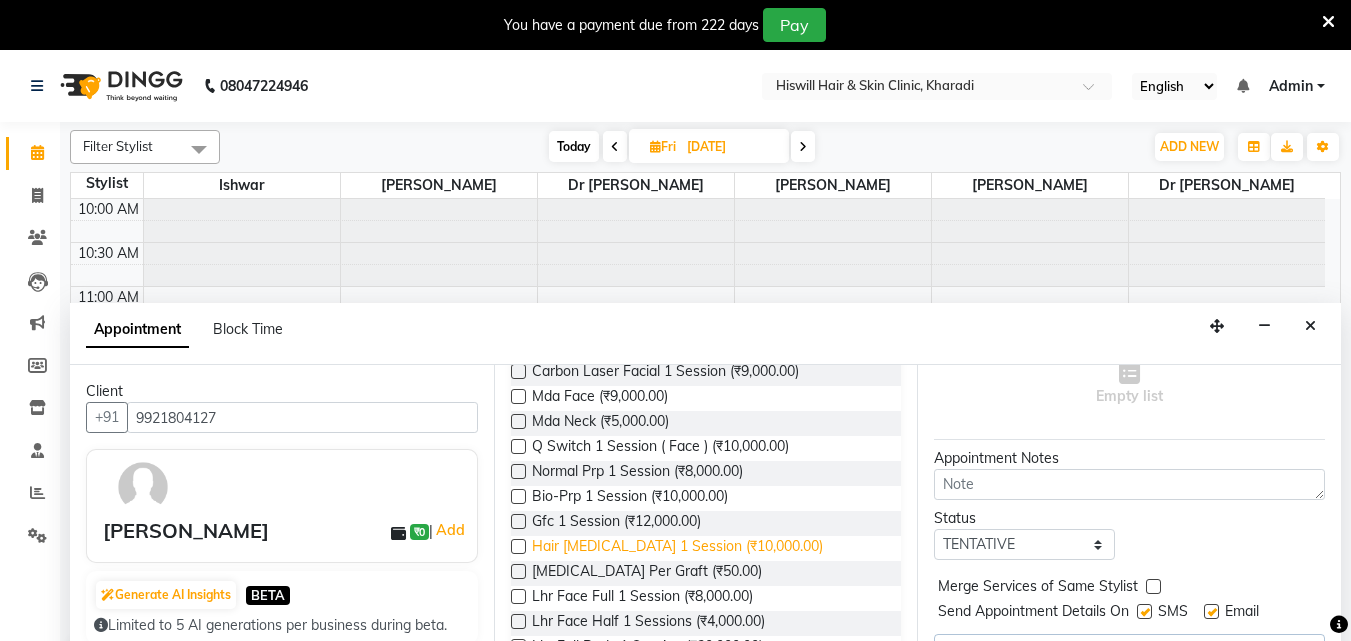 scroll, scrollTop: 1173, scrollLeft: 0, axis: vertical 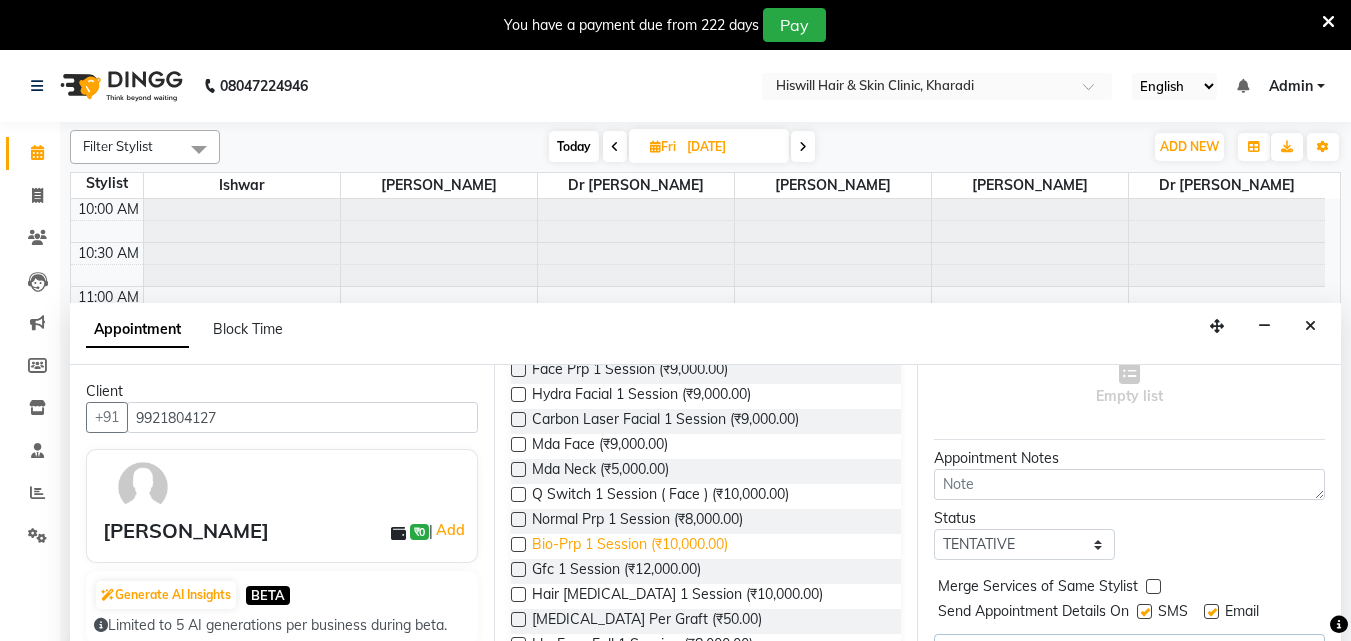 click on "Bio-Prp 1 Session (₹10,000.00)" at bounding box center (630, 546) 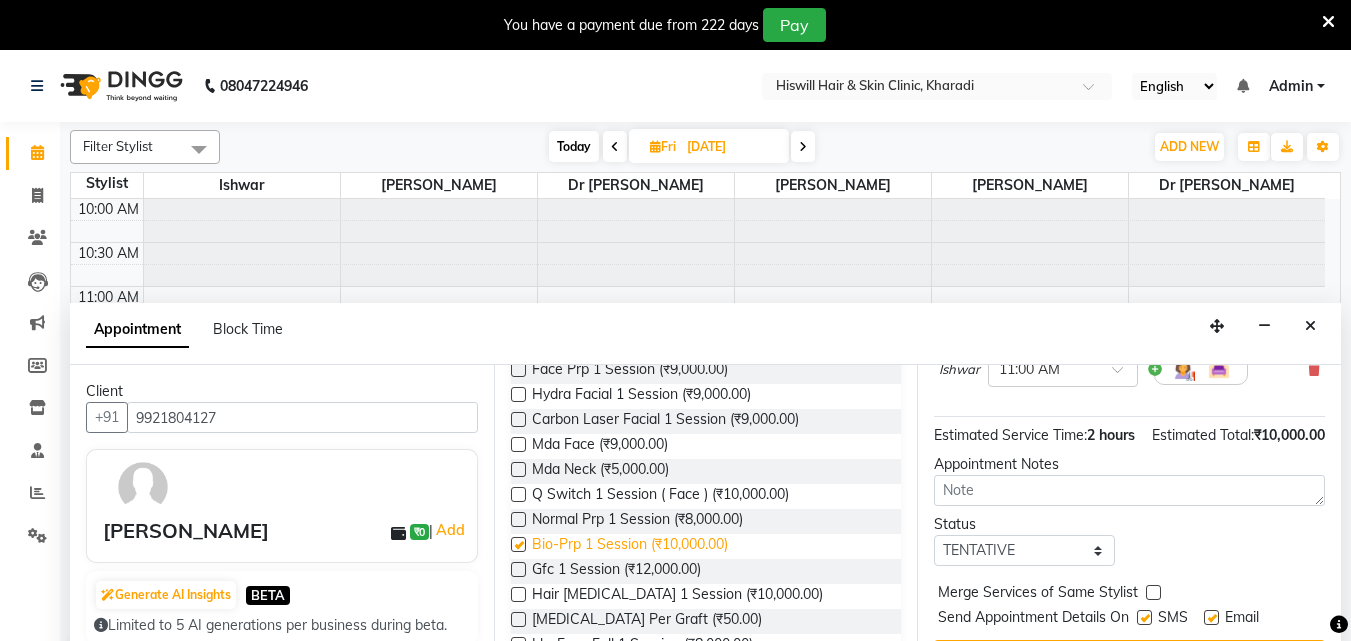 checkbox on "false" 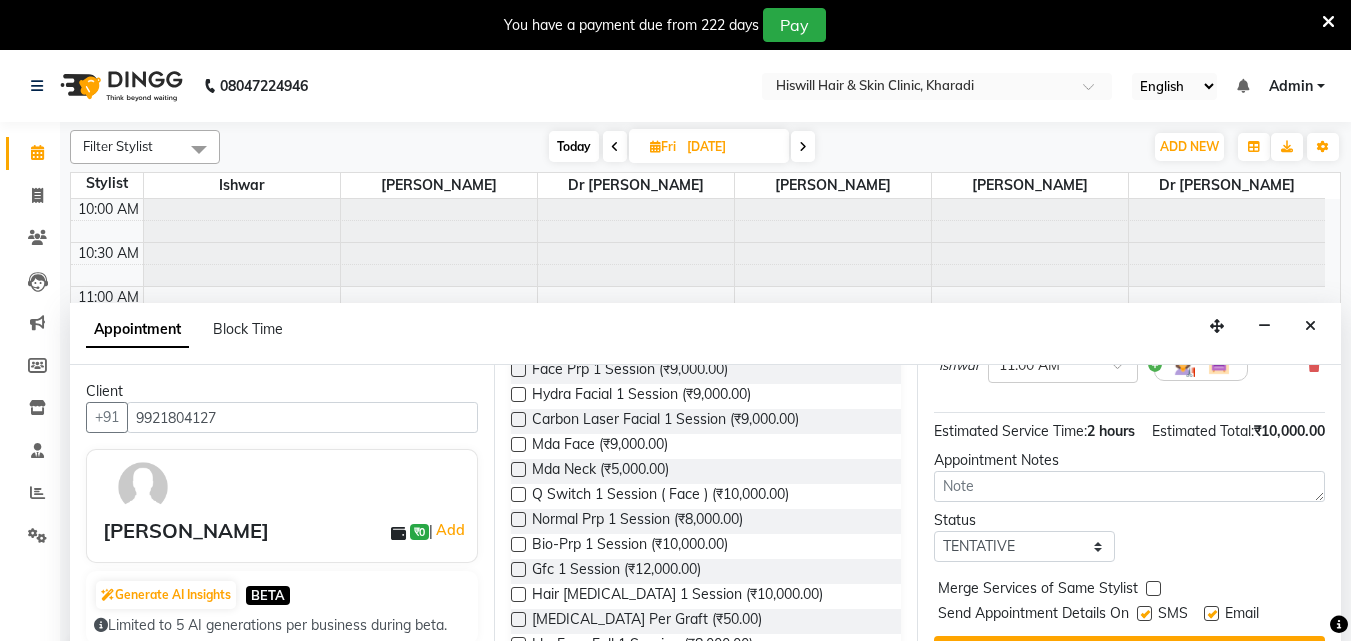 scroll, scrollTop: 239, scrollLeft: 0, axis: vertical 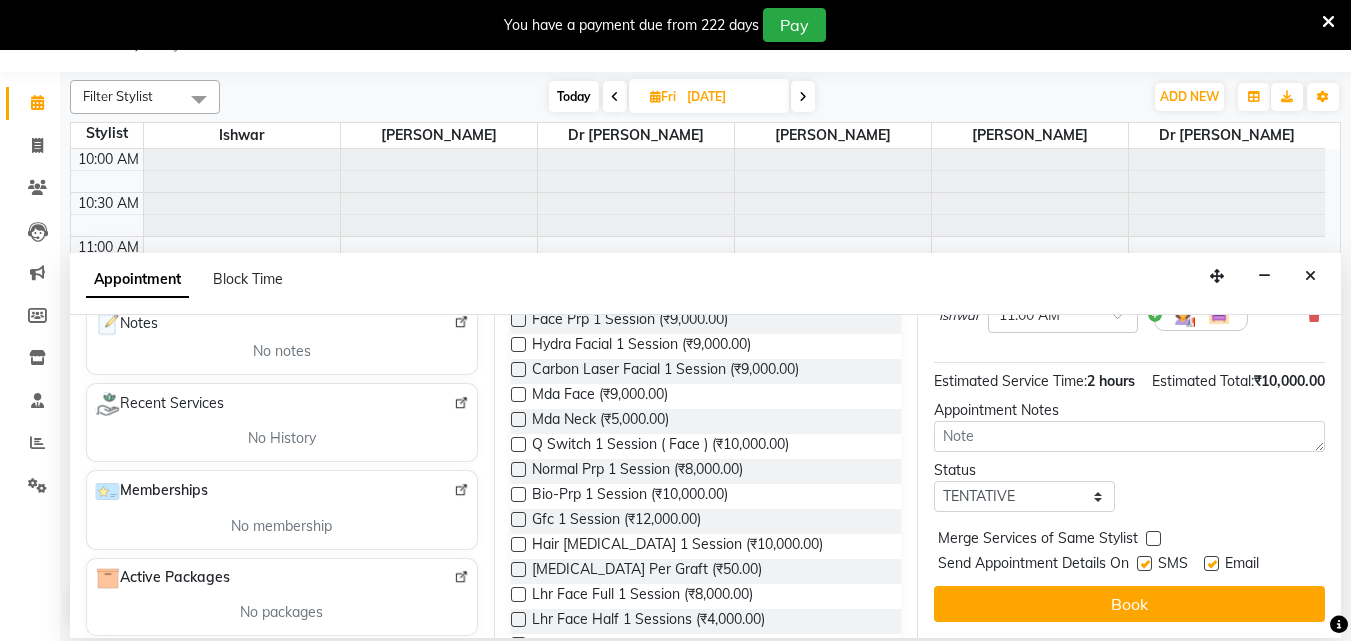 click on "Book" at bounding box center [1129, 604] 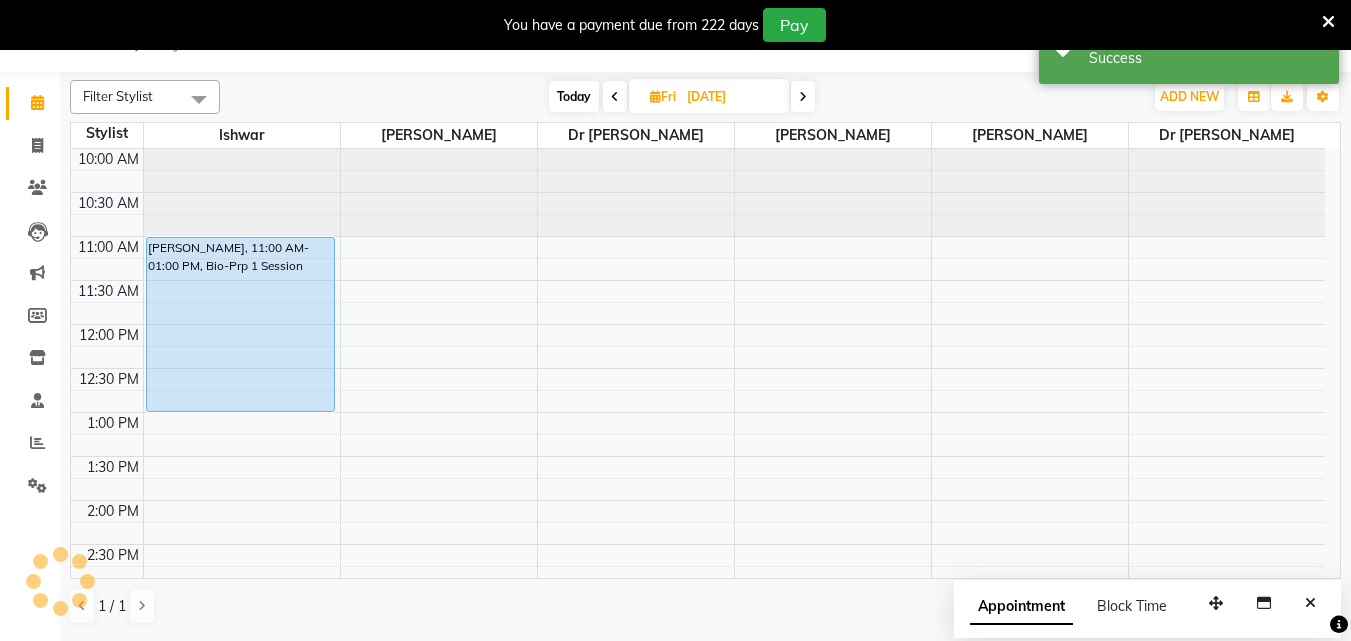 scroll, scrollTop: 0, scrollLeft: 0, axis: both 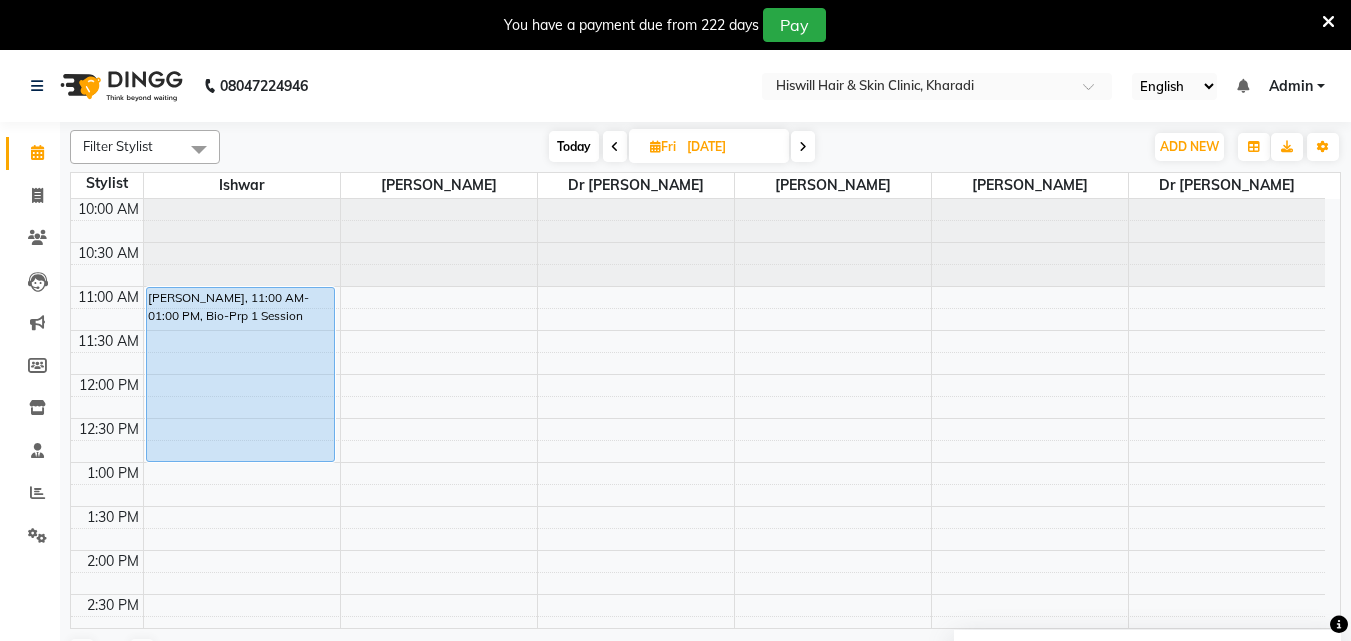 click at bounding box center [615, 147] 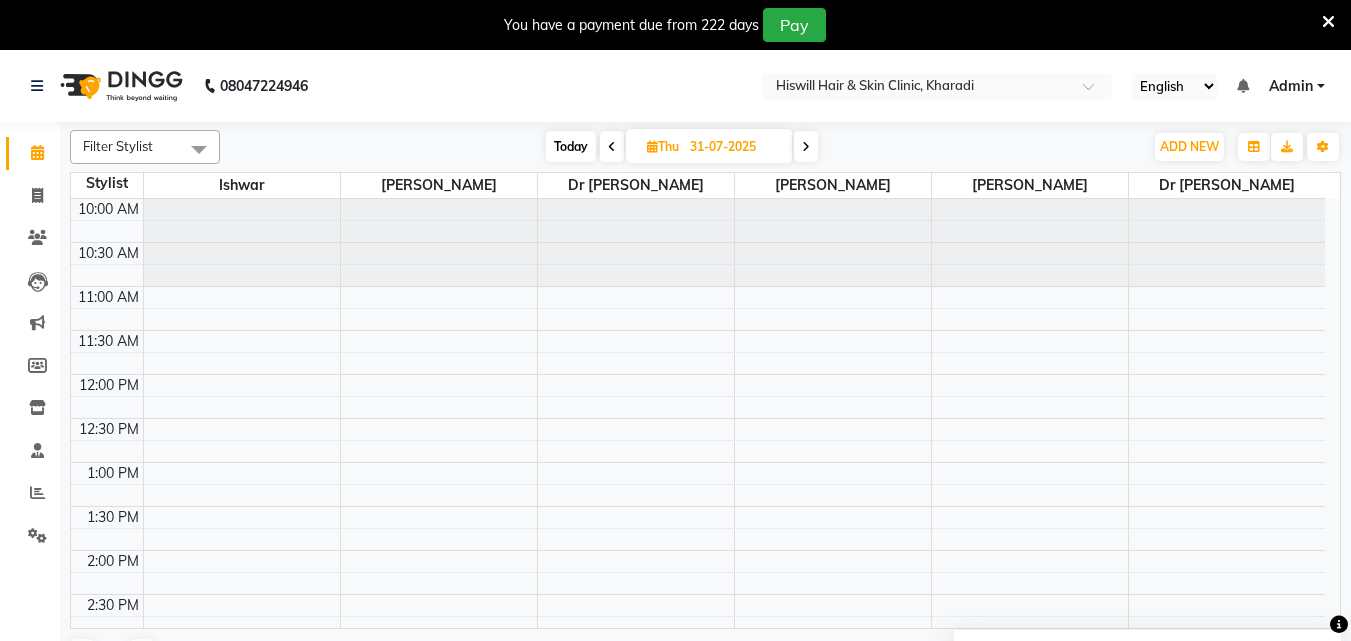 click on "Today" at bounding box center (571, 146) 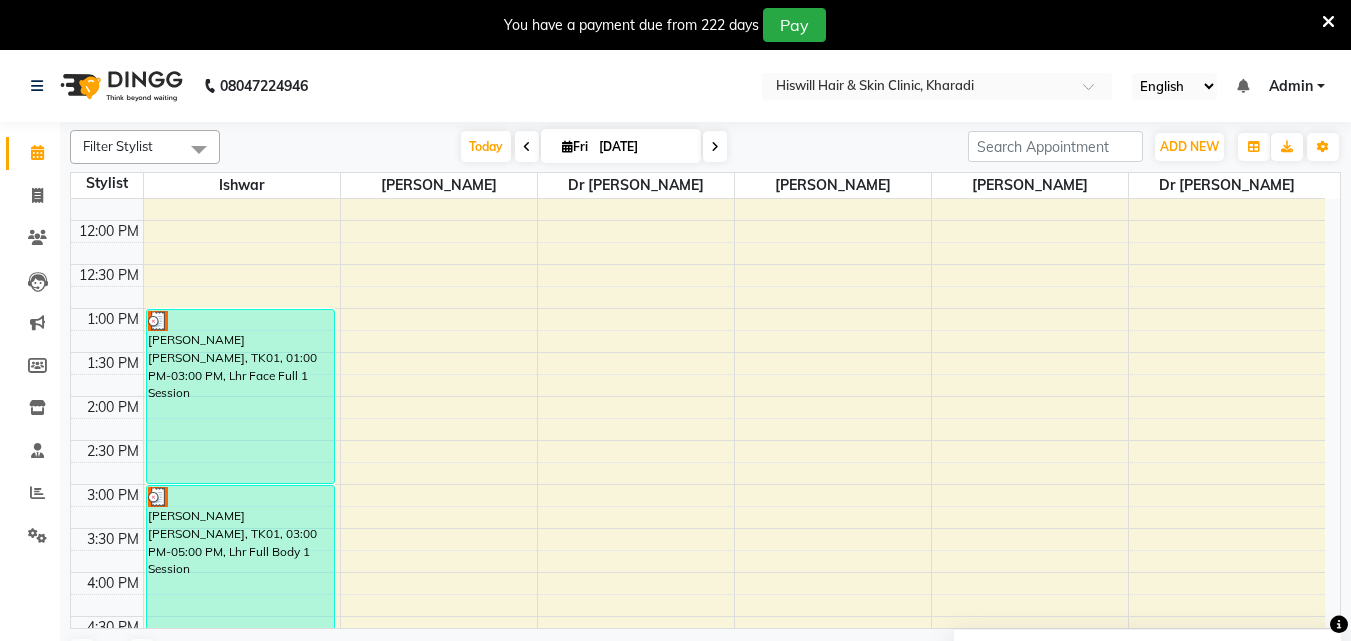 scroll, scrollTop: 200, scrollLeft: 0, axis: vertical 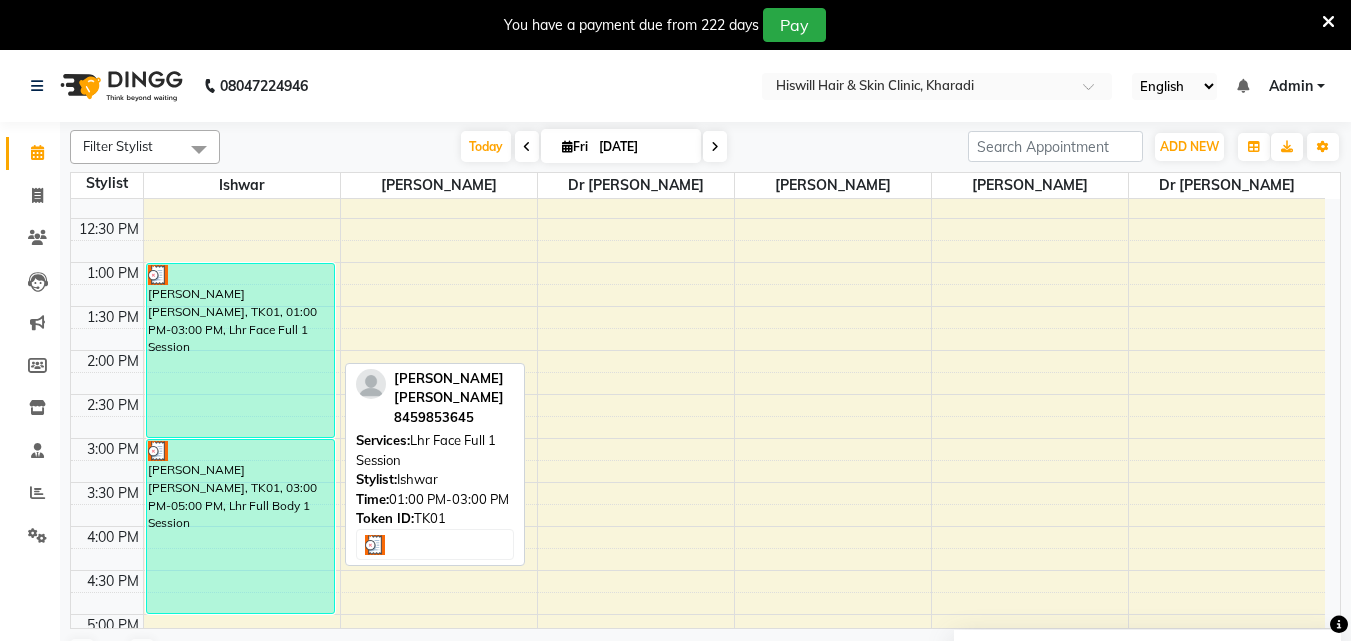 click on "[PERSON_NAME] [PERSON_NAME], TK01, 01:00 PM-03:00 PM, Lhr Face Full 1 Session" at bounding box center (240, 350) 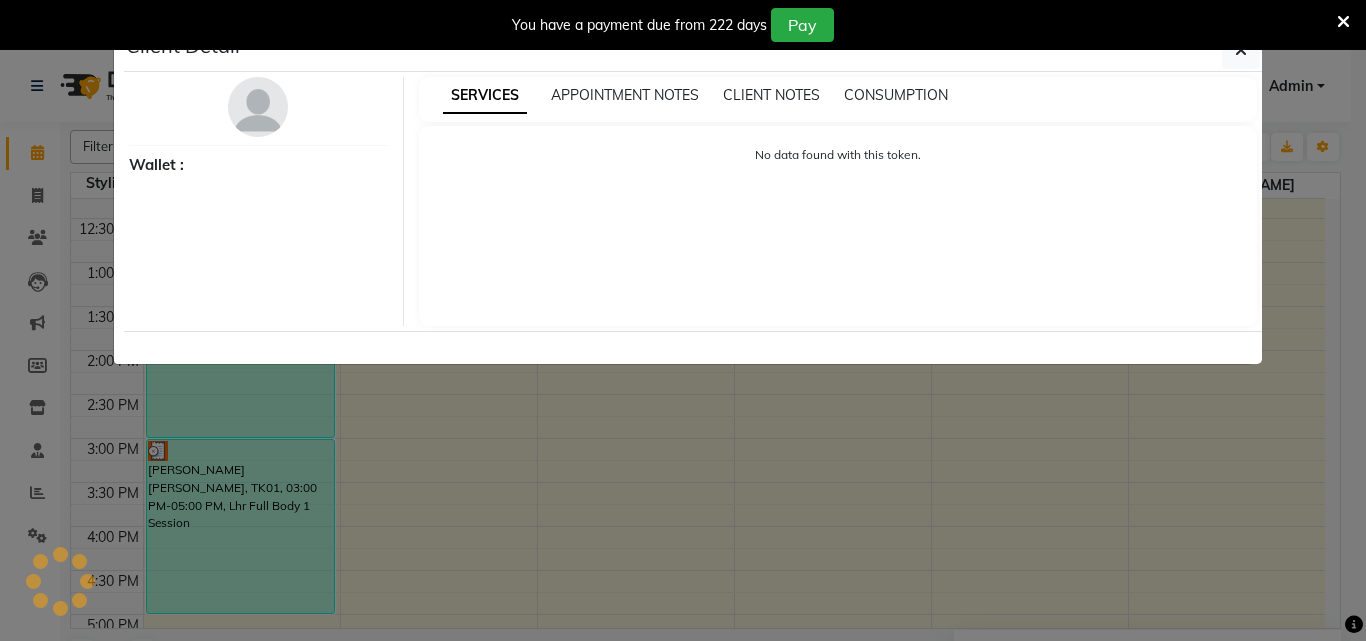 select on "3" 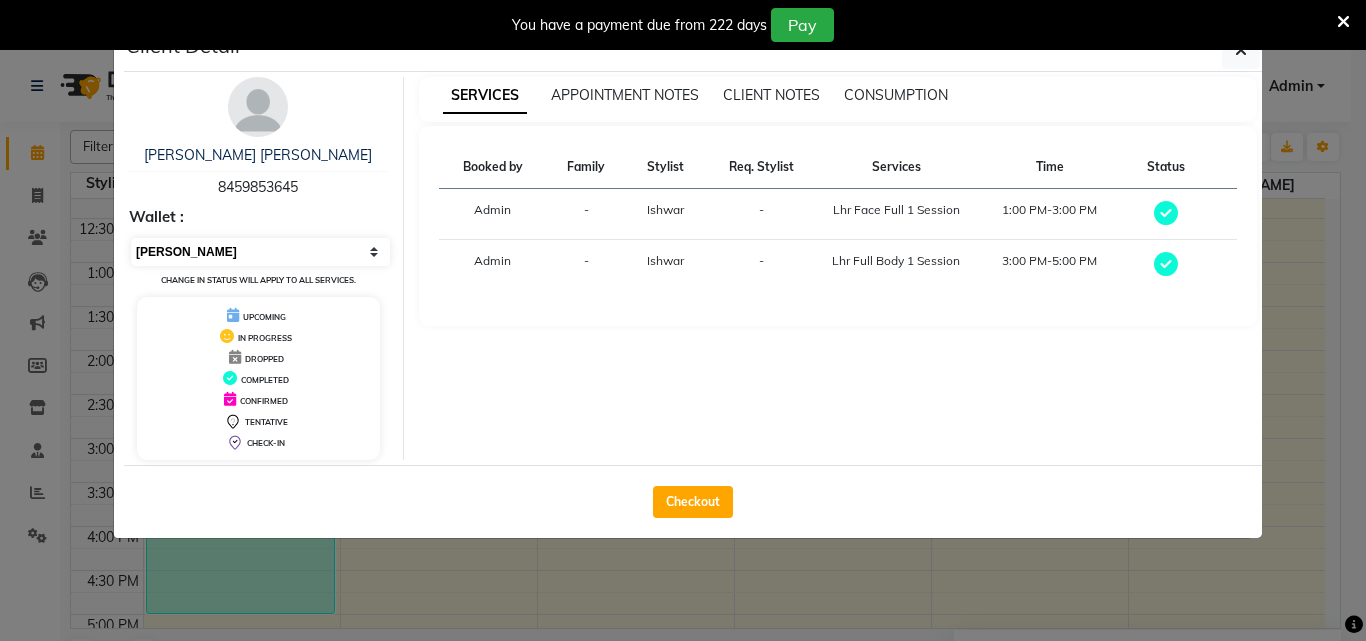 click on "Select MARK DONE UPCOMING" at bounding box center (260, 252) 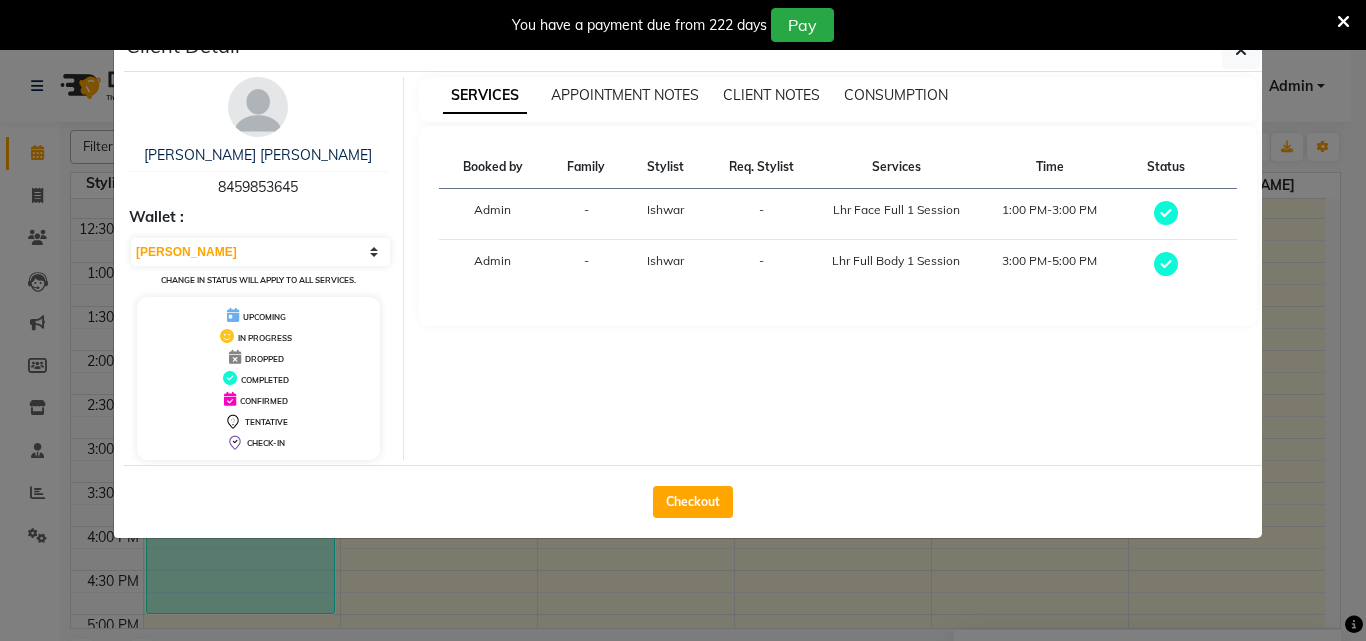 click on "Client Detail  [PERSON_NAME] [PERSON_NAME]   8459853645 Wallet : Select MARK DONE UPCOMING Change in status will apply to all services. UPCOMING IN PROGRESS DROPPED COMPLETED CONFIRMED TENTATIVE CHECK-IN SERVICES APPOINTMENT NOTES CLIENT NOTES CONSUMPTION Booked by Family Stylist Req. Stylist Services Time Status  Admin  - [PERSON_NAME] -  Lhr Face Full 1 Session   1:00 PM-3:00 PM   Admin  - [GEOGRAPHIC_DATA] -  Lhr Full Body 1 Session   3:00 PM-5:00 PM   Checkout" 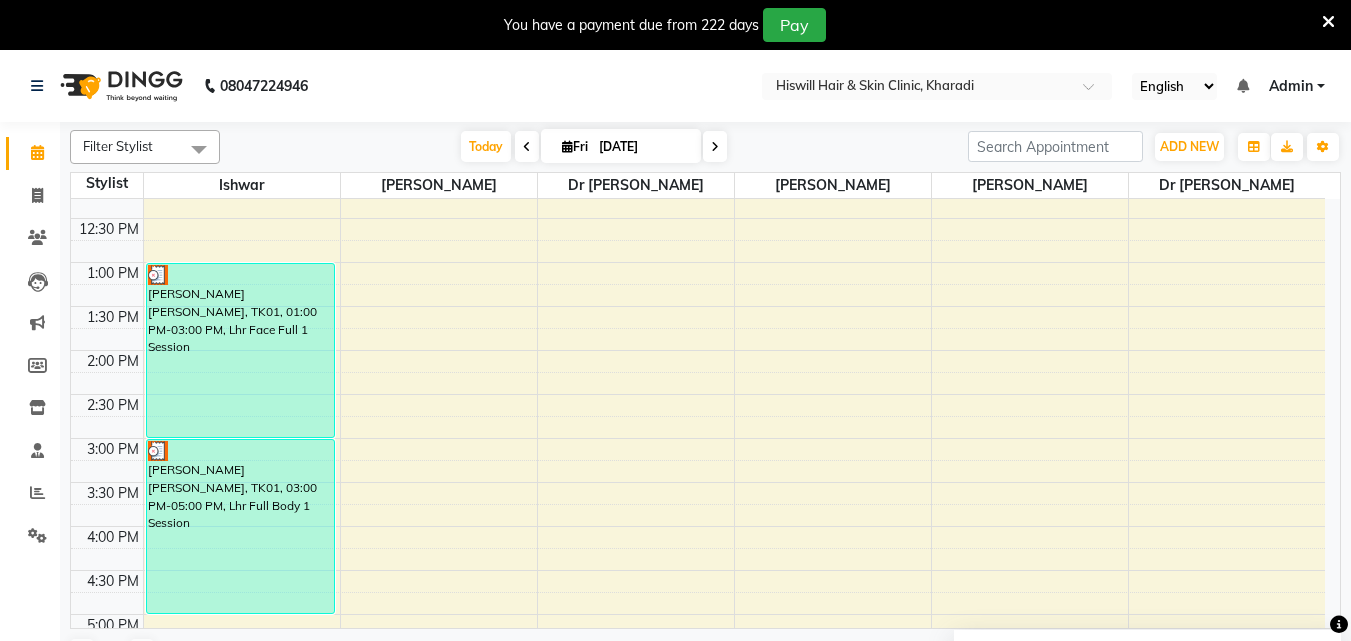 click at bounding box center [715, 147] 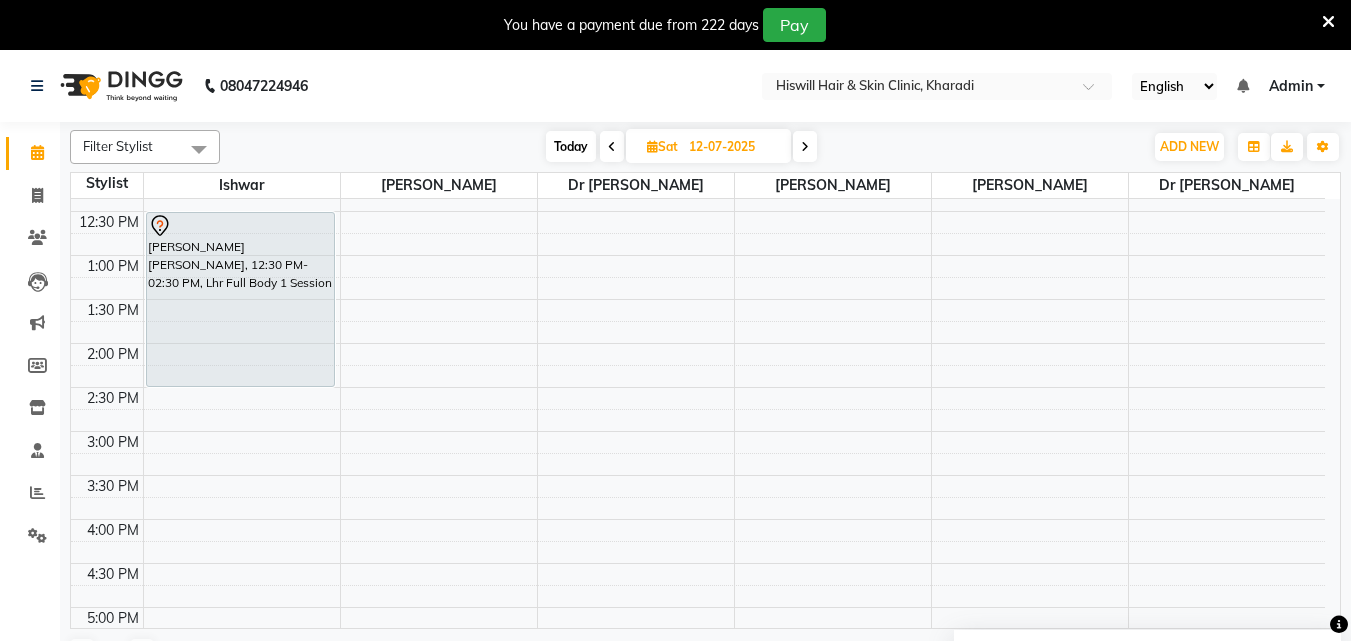 scroll, scrollTop: 200, scrollLeft: 0, axis: vertical 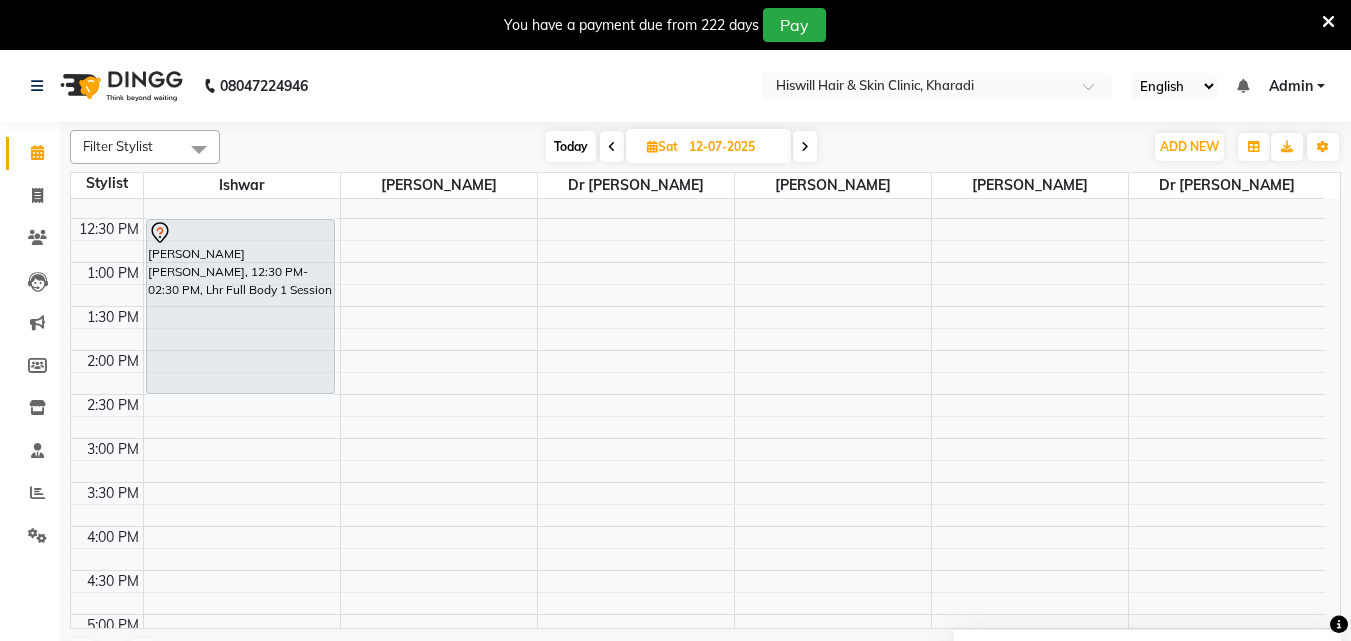 click at bounding box center (612, 146) 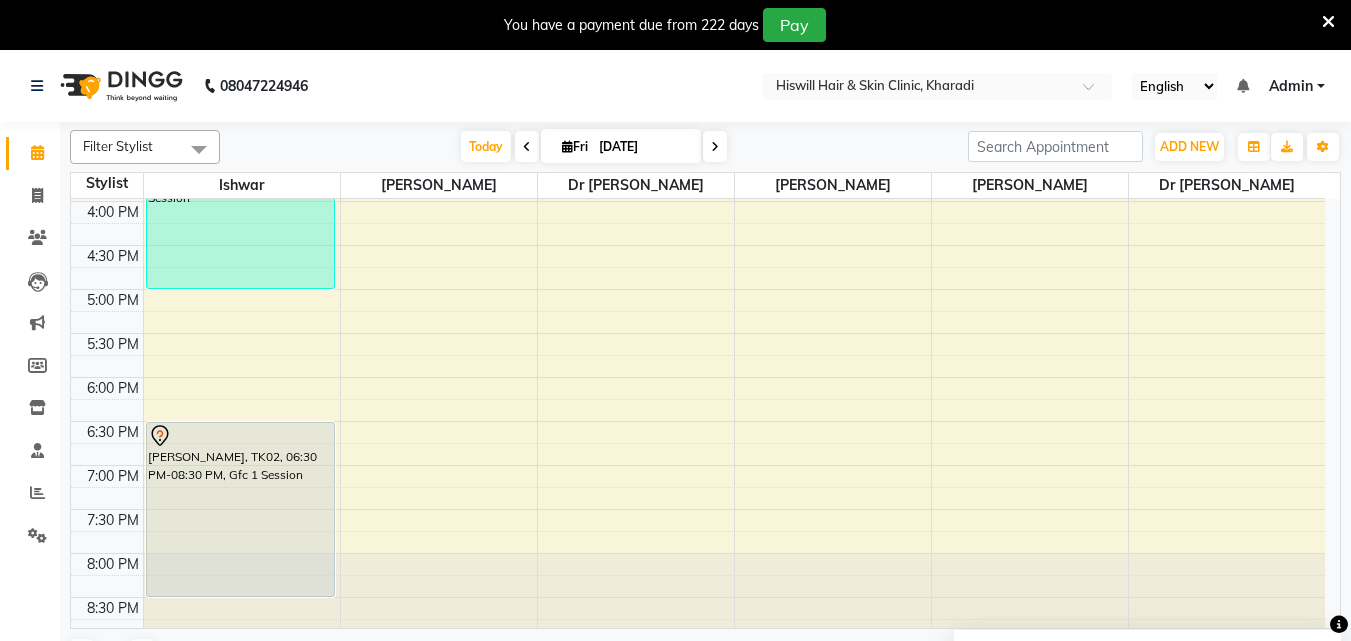 scroll, scrollTop: 538, scrollLeft: 0, axis: vertical 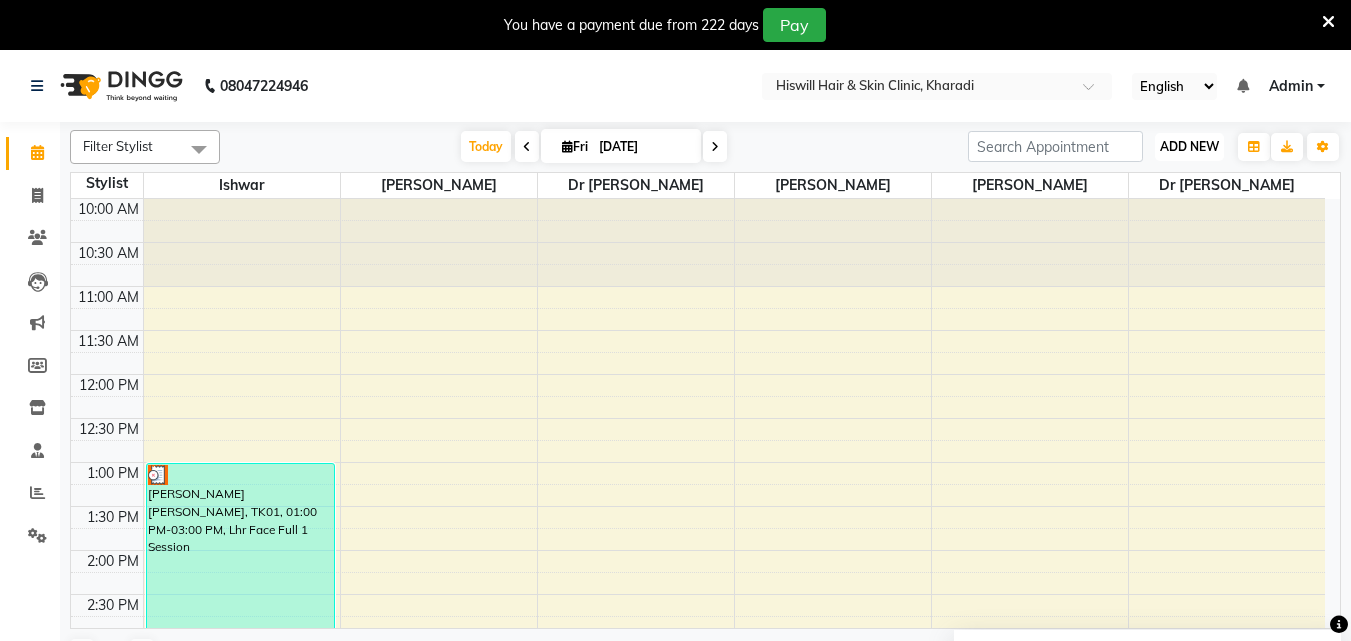 click on "ADD NEW" at bounding box center (1189, 146) 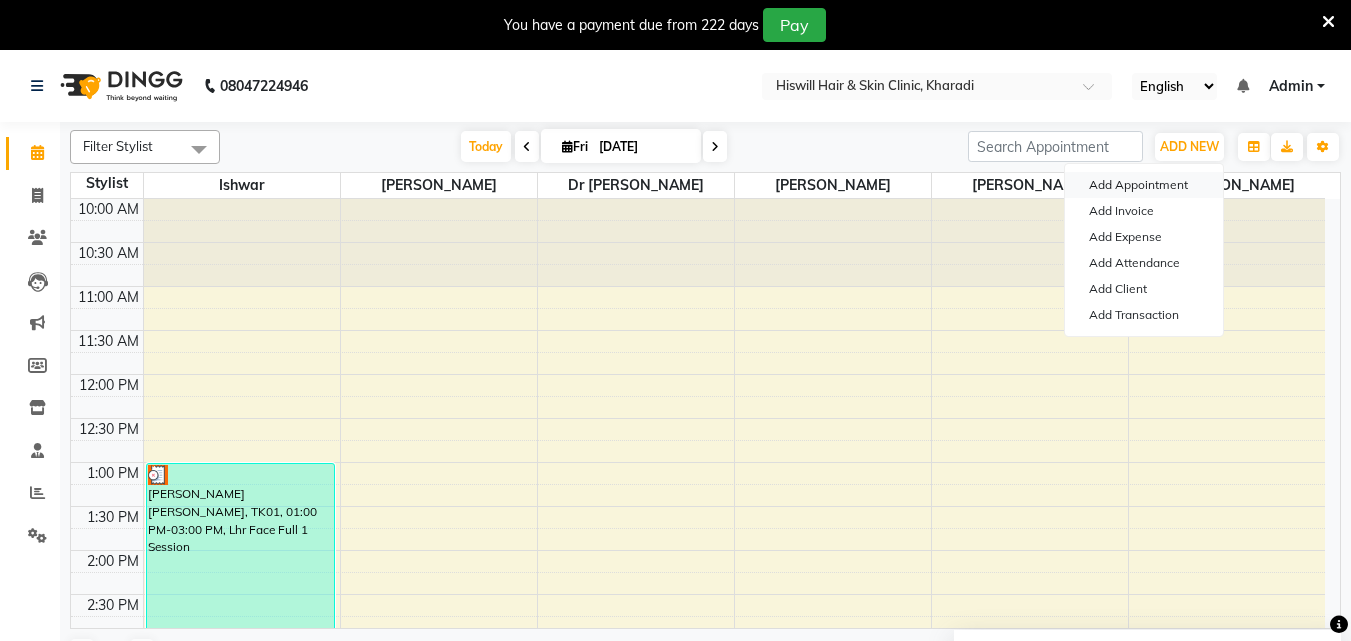 click on "Add Appointment" at bounding box center (1144, 185) 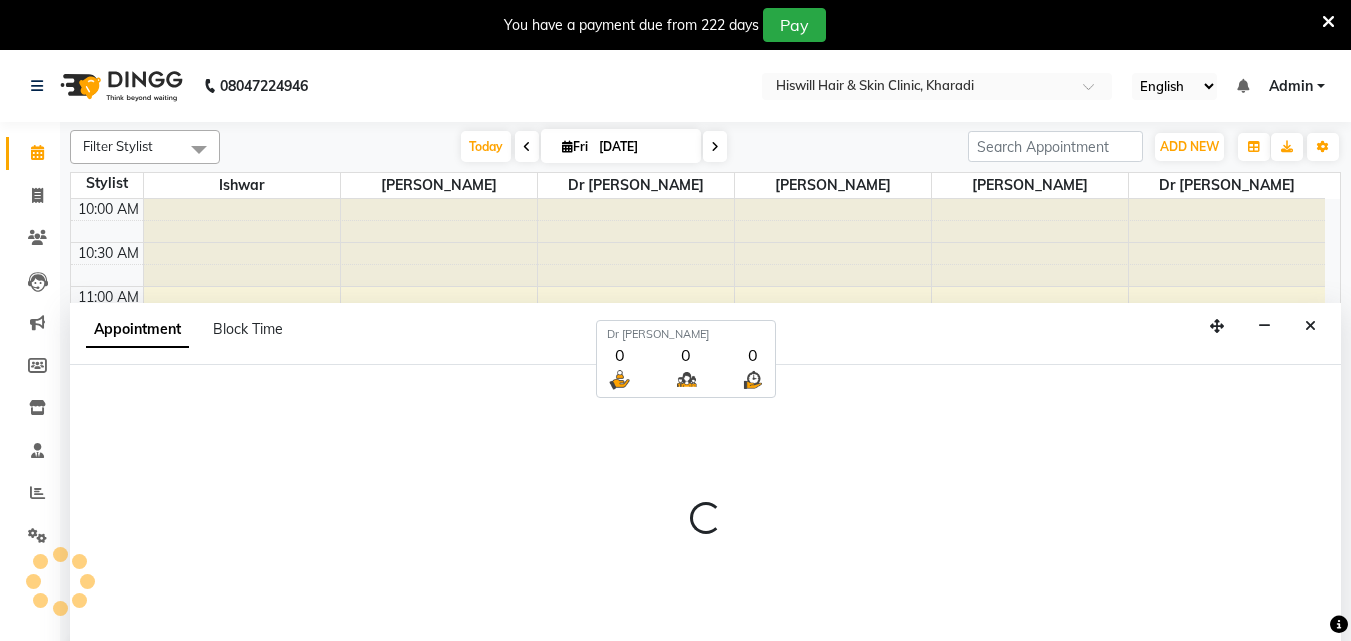 select on "660" 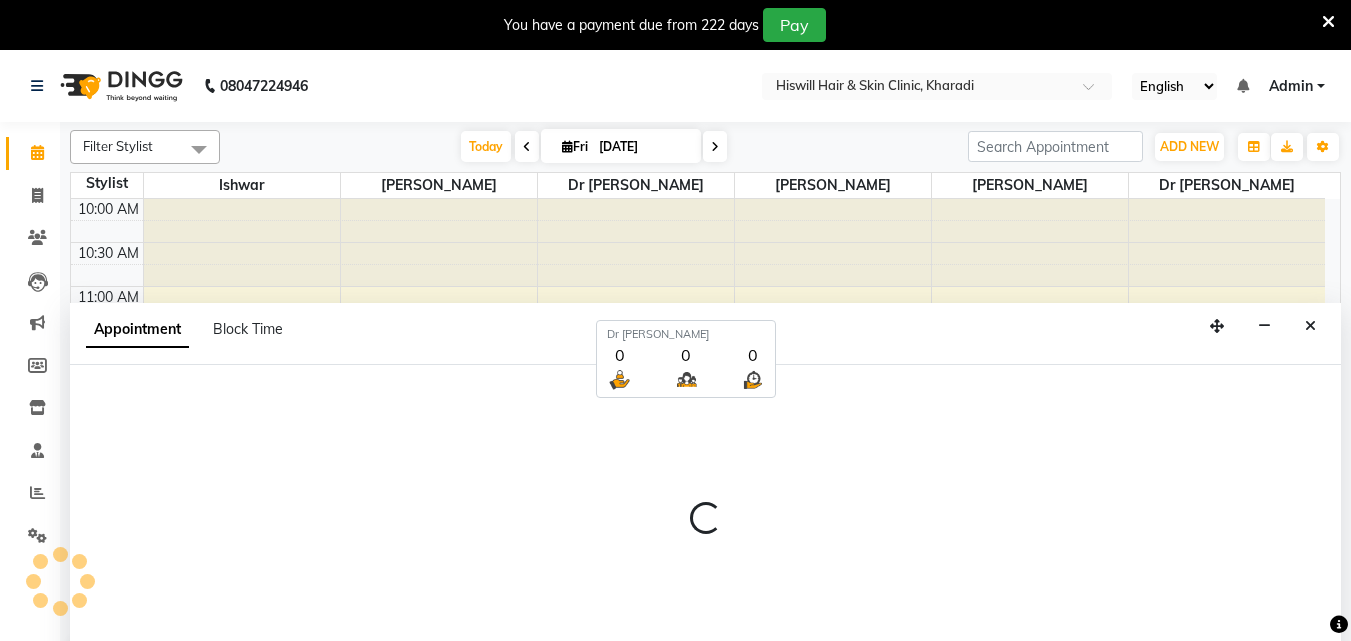 select on "tentative" 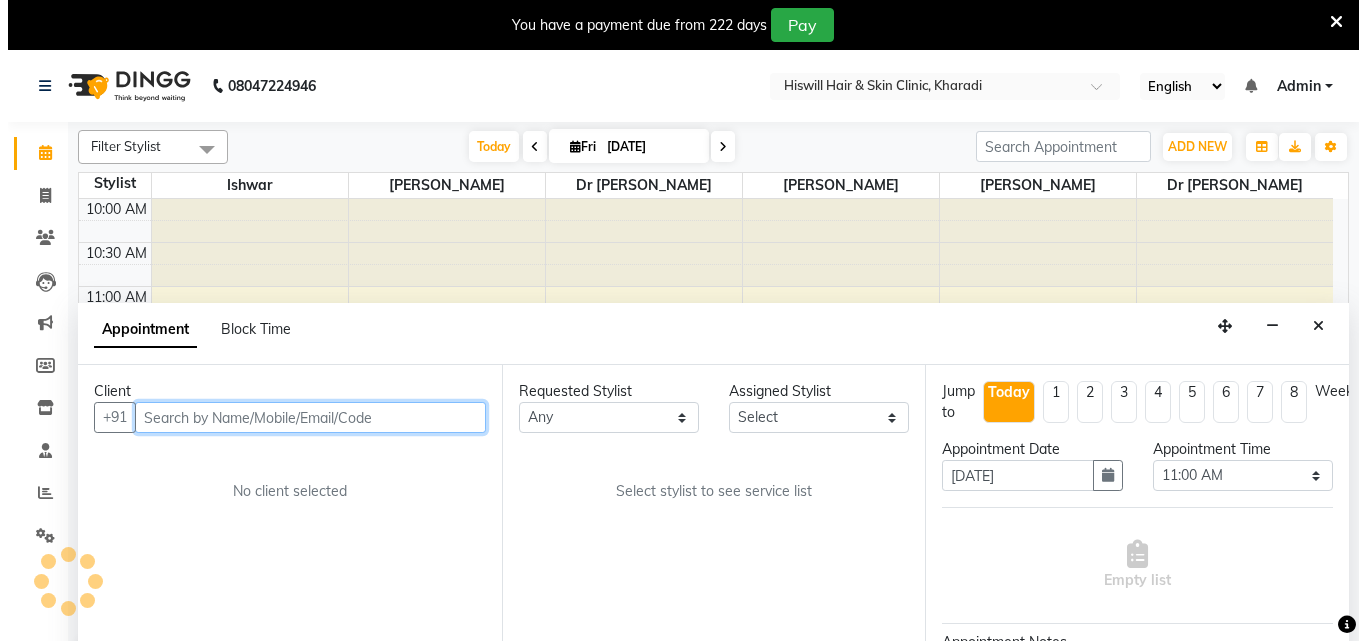 scroll, scrollTop: 50, scrollLeft: 0, axis: vertical 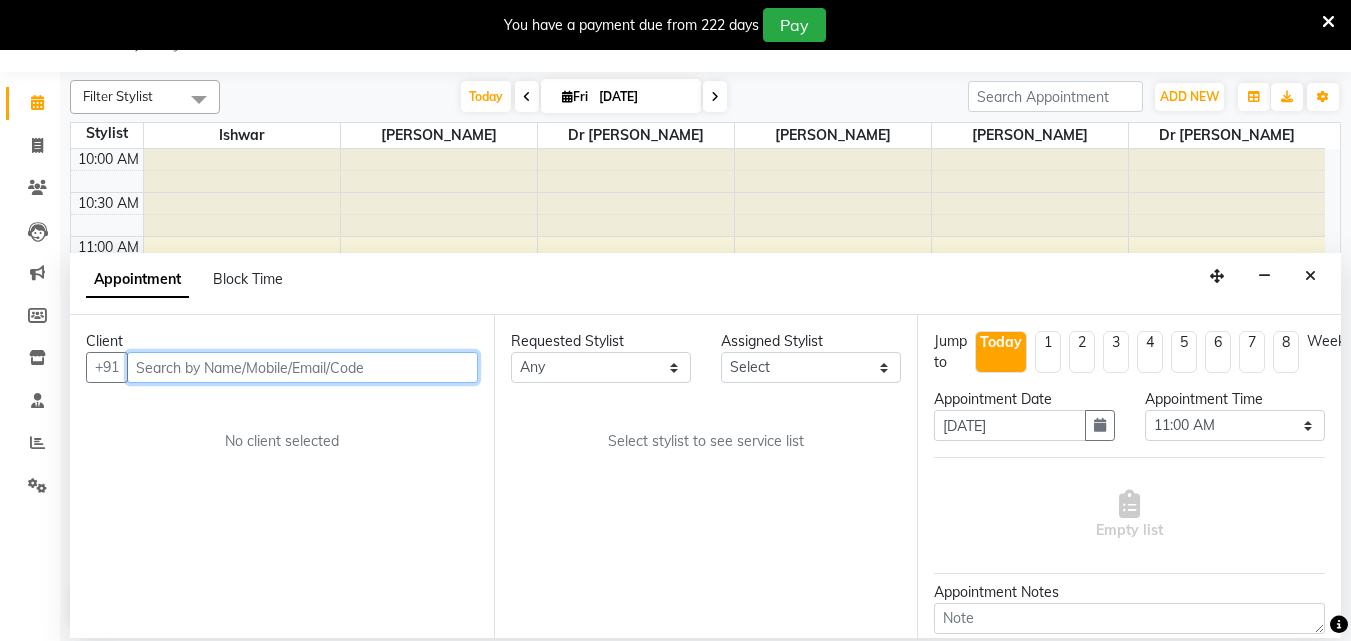 type on "M" 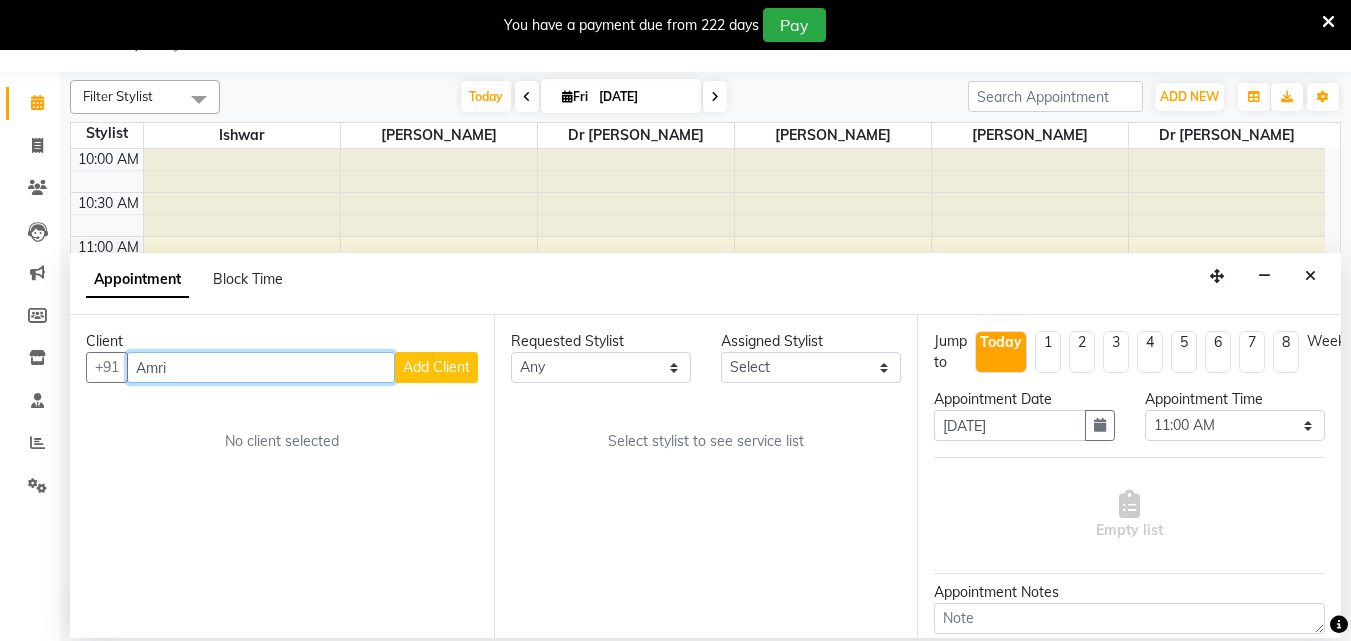 type on "Amri" 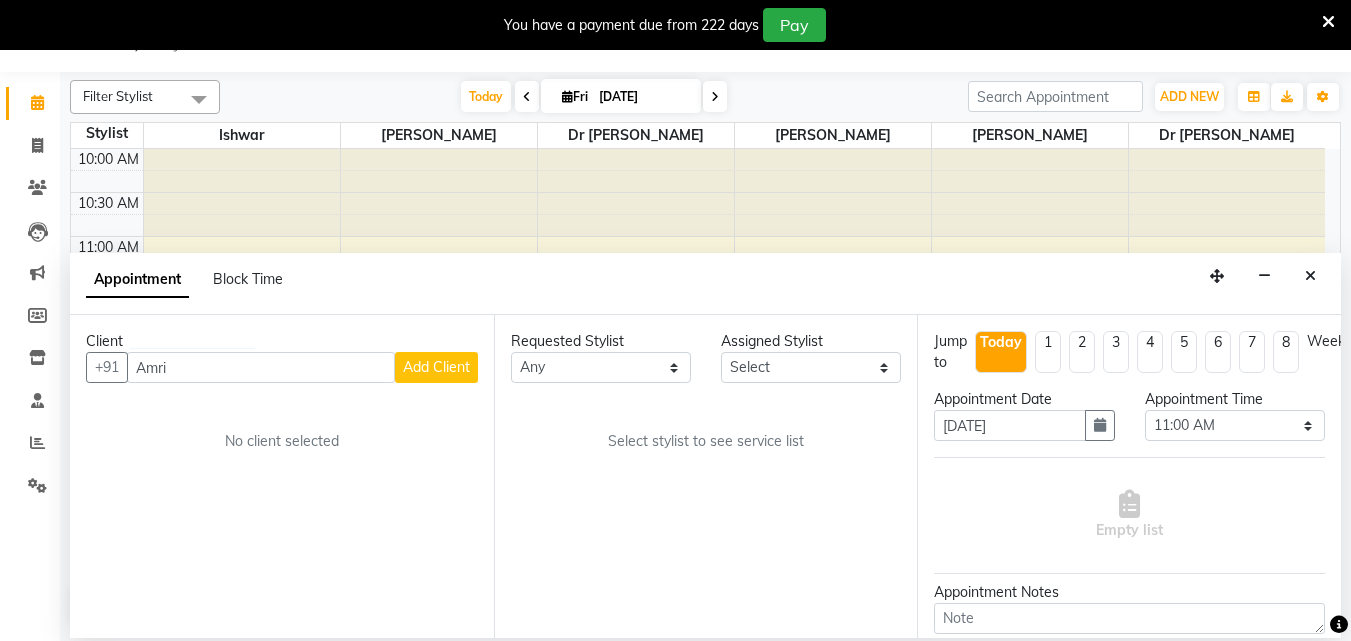 click on "Add Client" at bounding box center [436, 367] 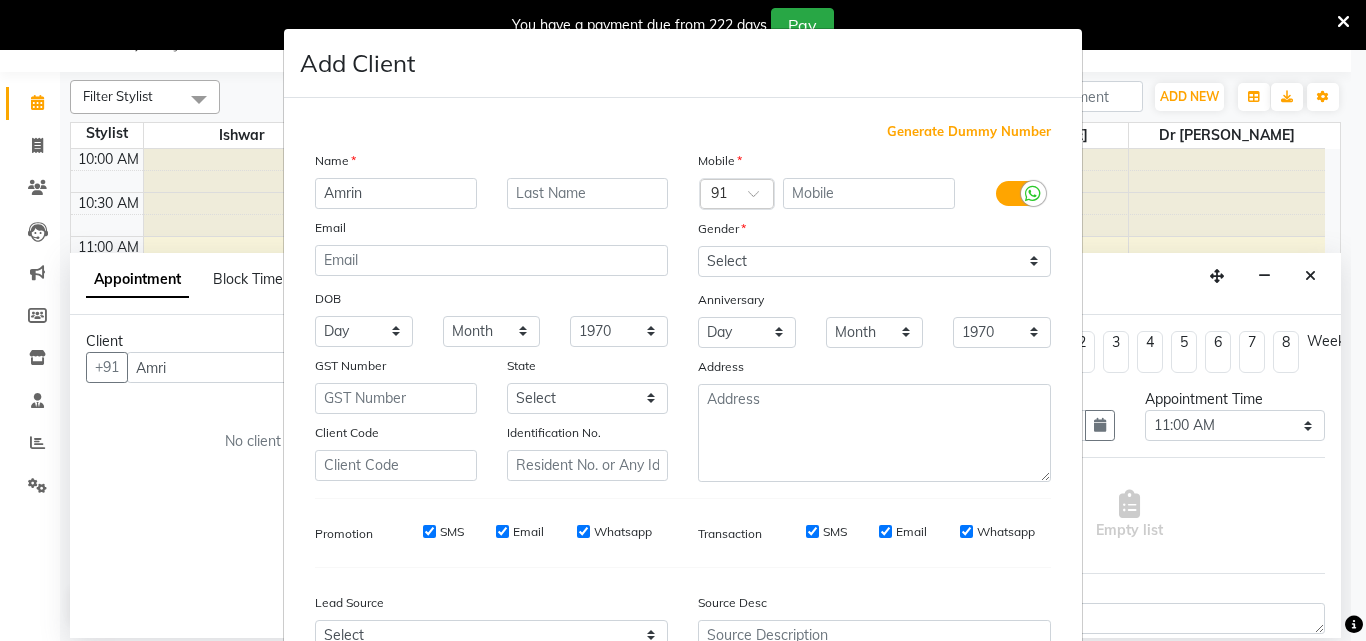 type on "Amrin" 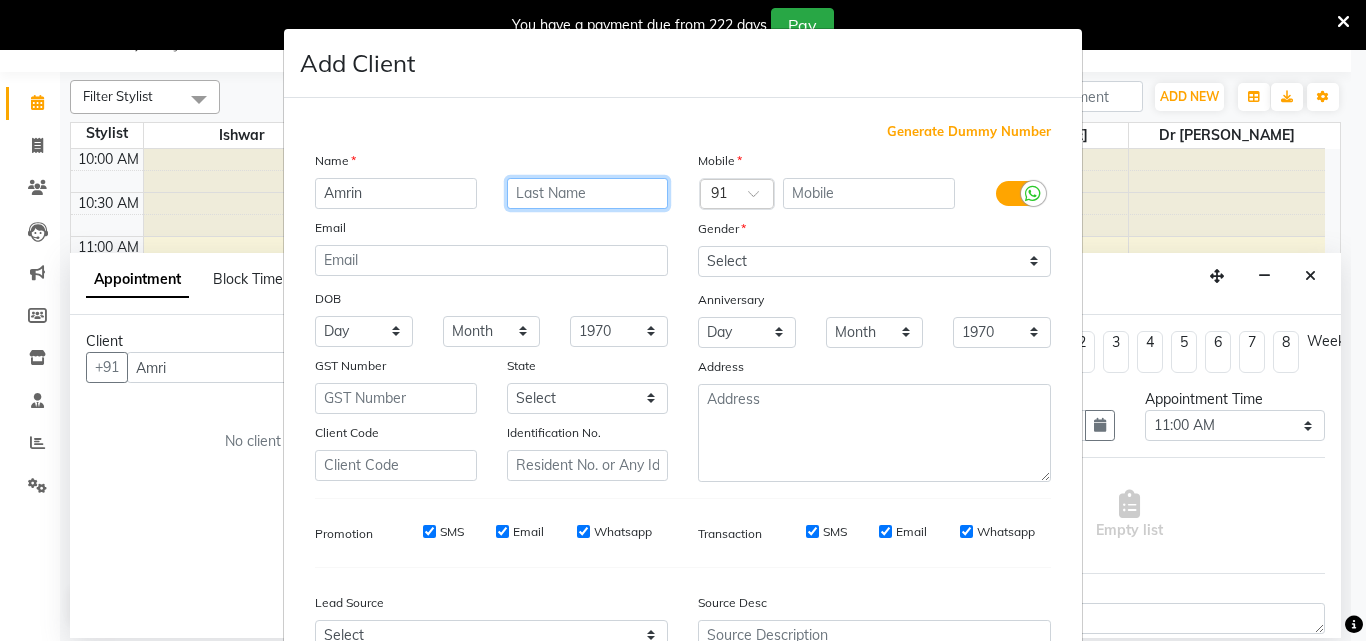 click at bounding box center (588, 193) 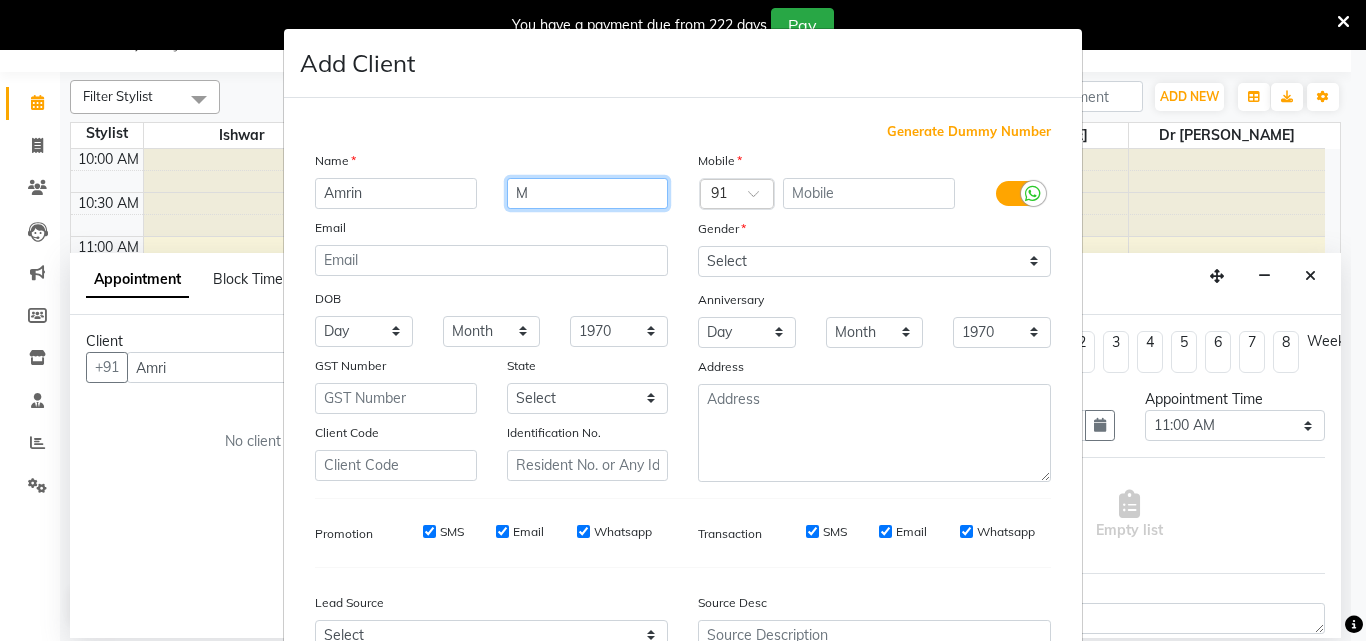 type on "M" 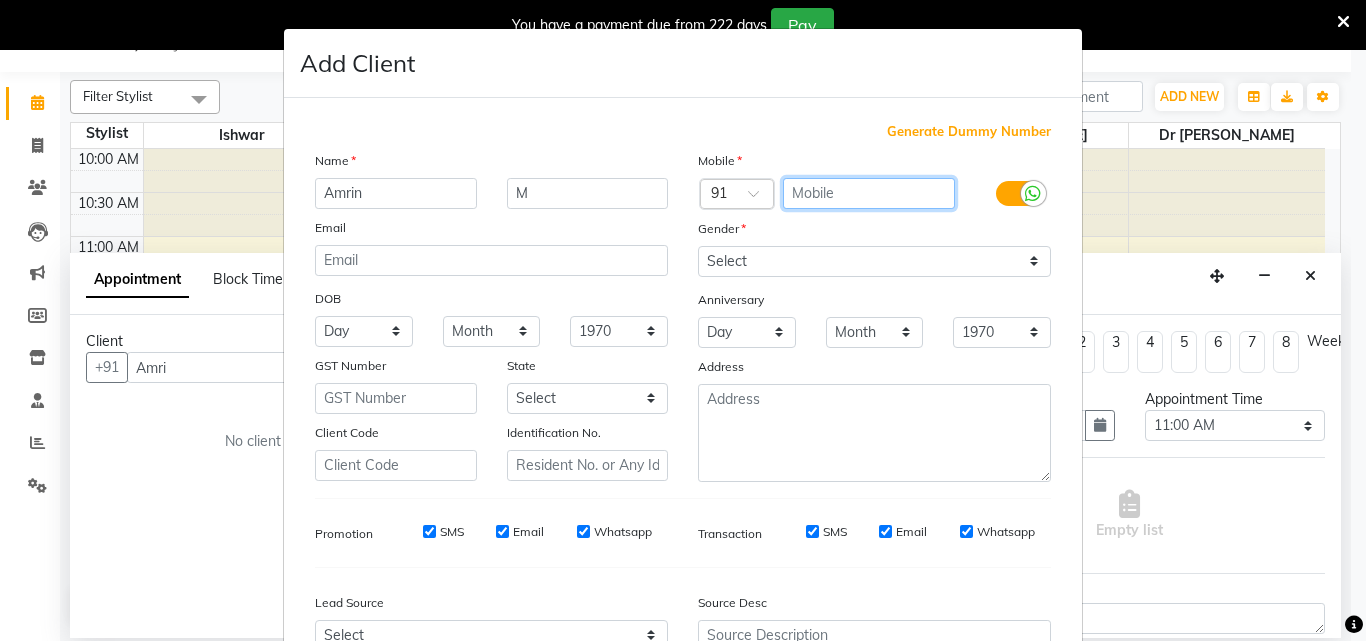 click at bounding box center [869, 193] 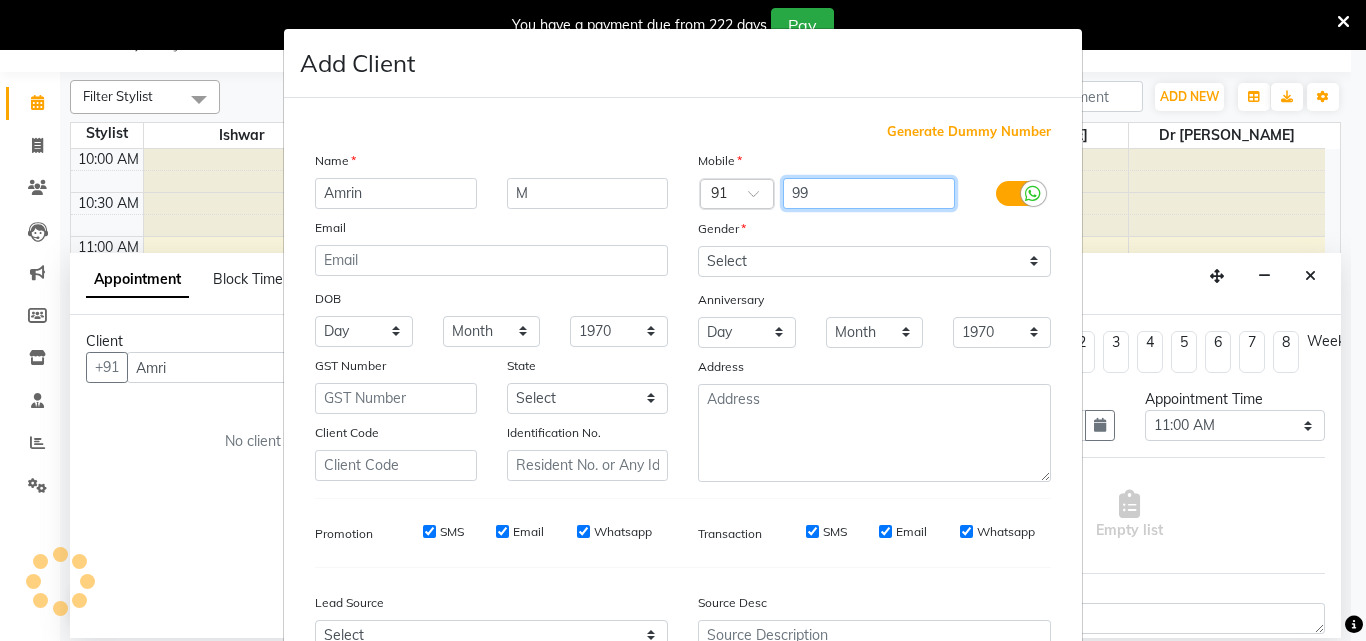 click on "99" at bounding box center [869, 193] 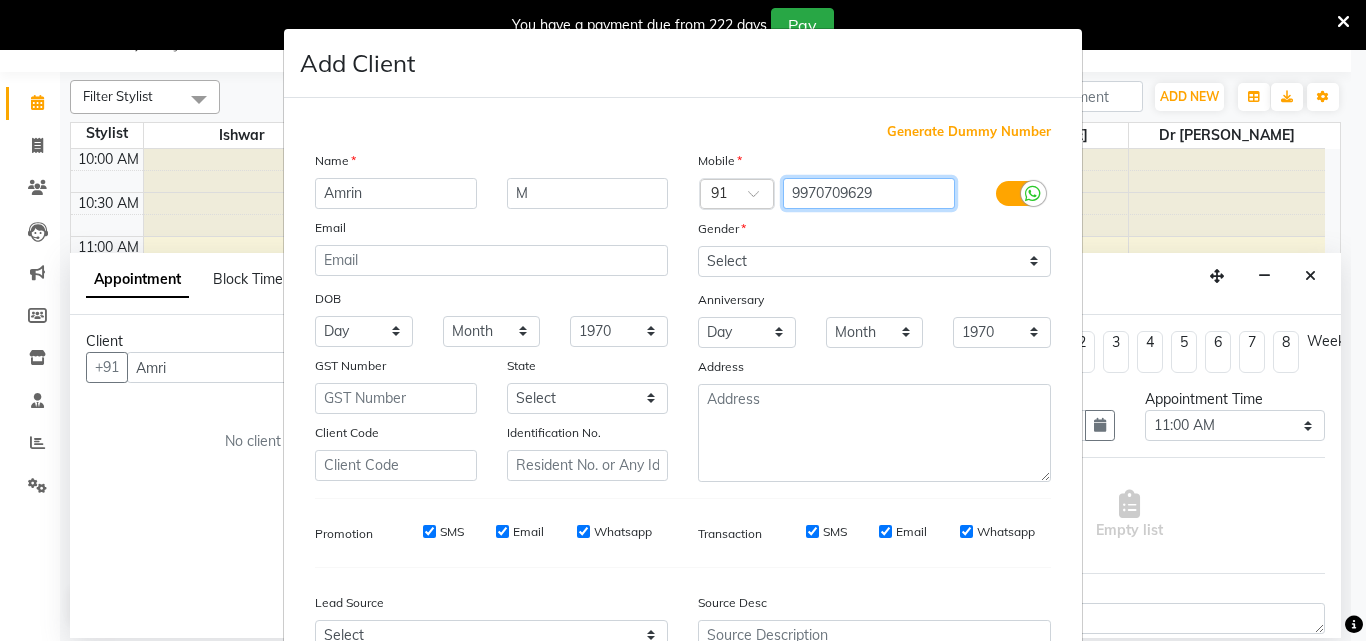 type on "9970709629" 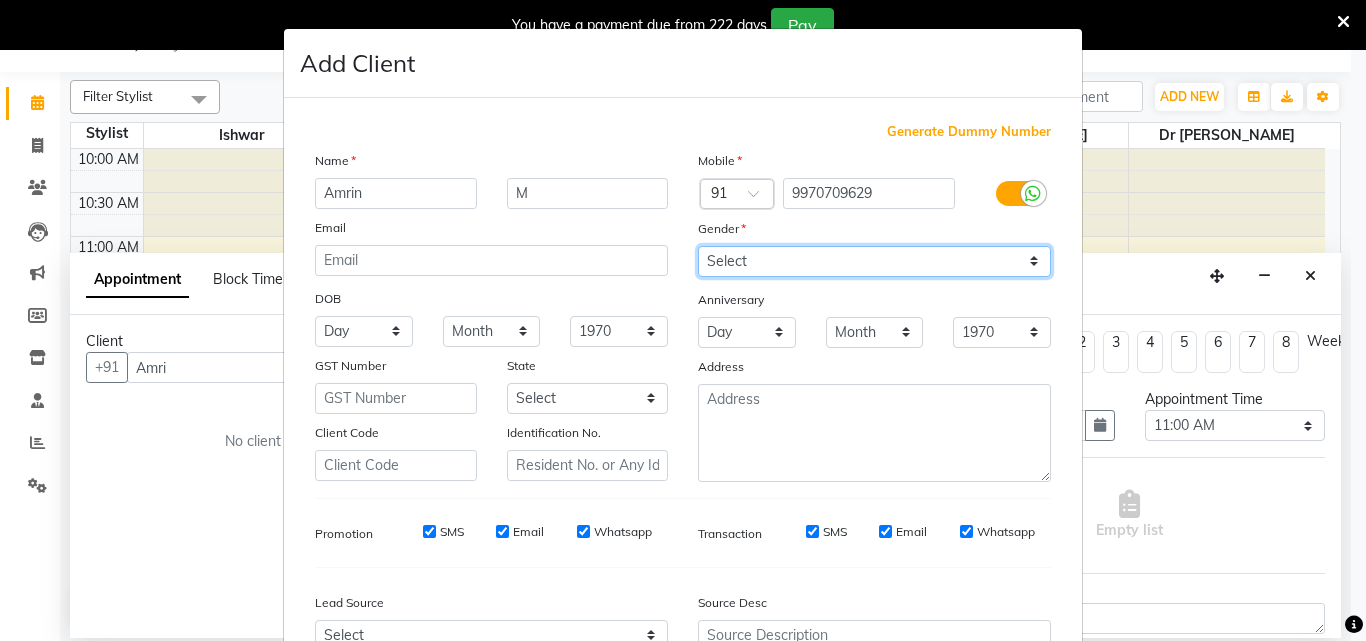 click on "Select Male Female Other Prefer Not To Say" at bounding box center [874, 261] 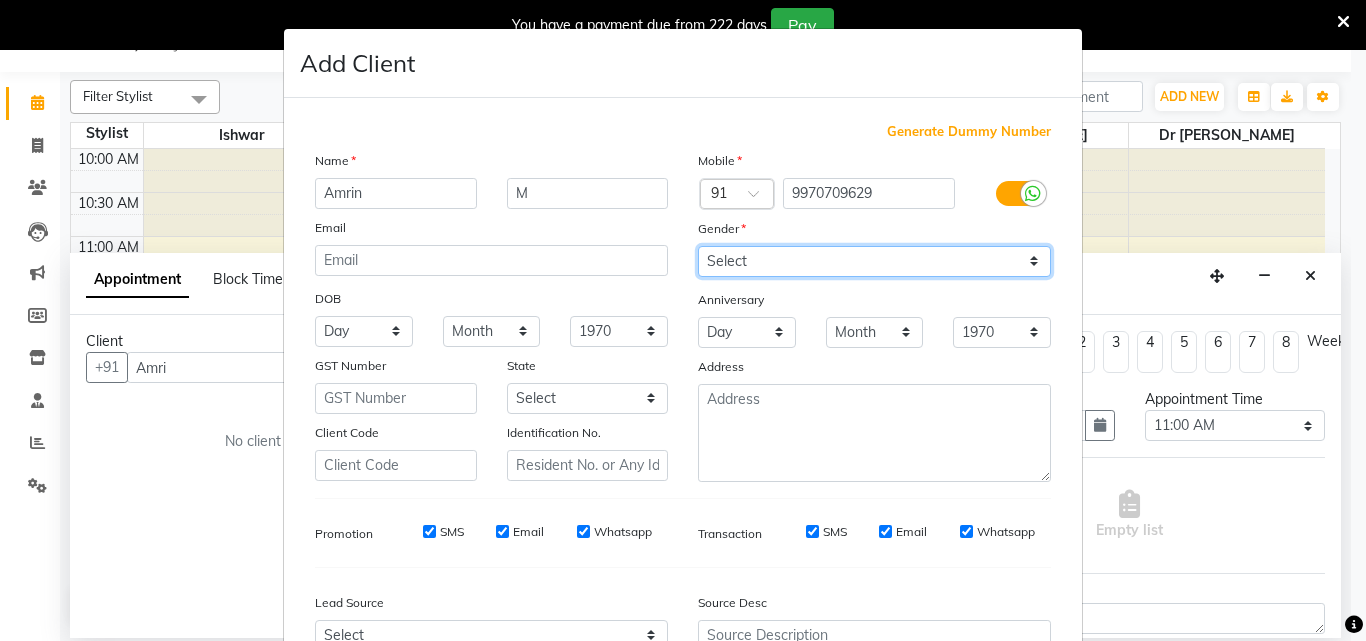select on "female" 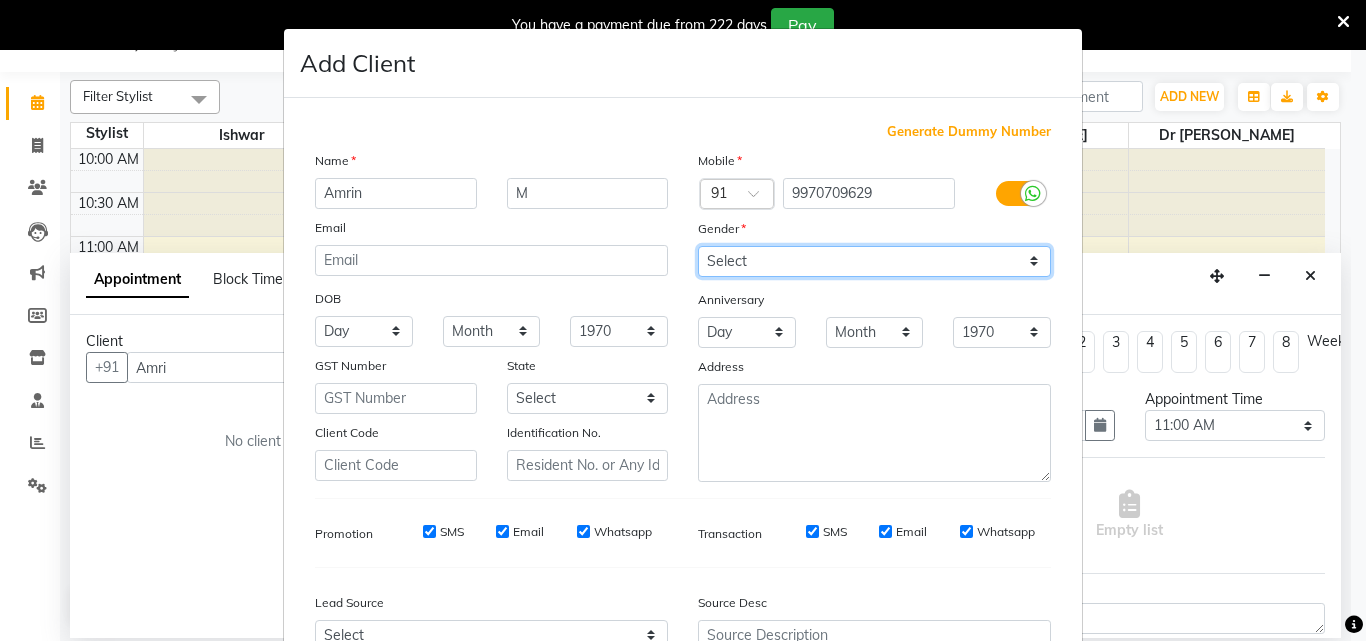 click on "Select Male Female Other Prefer Not To Say" at bounding box center [874, 261] 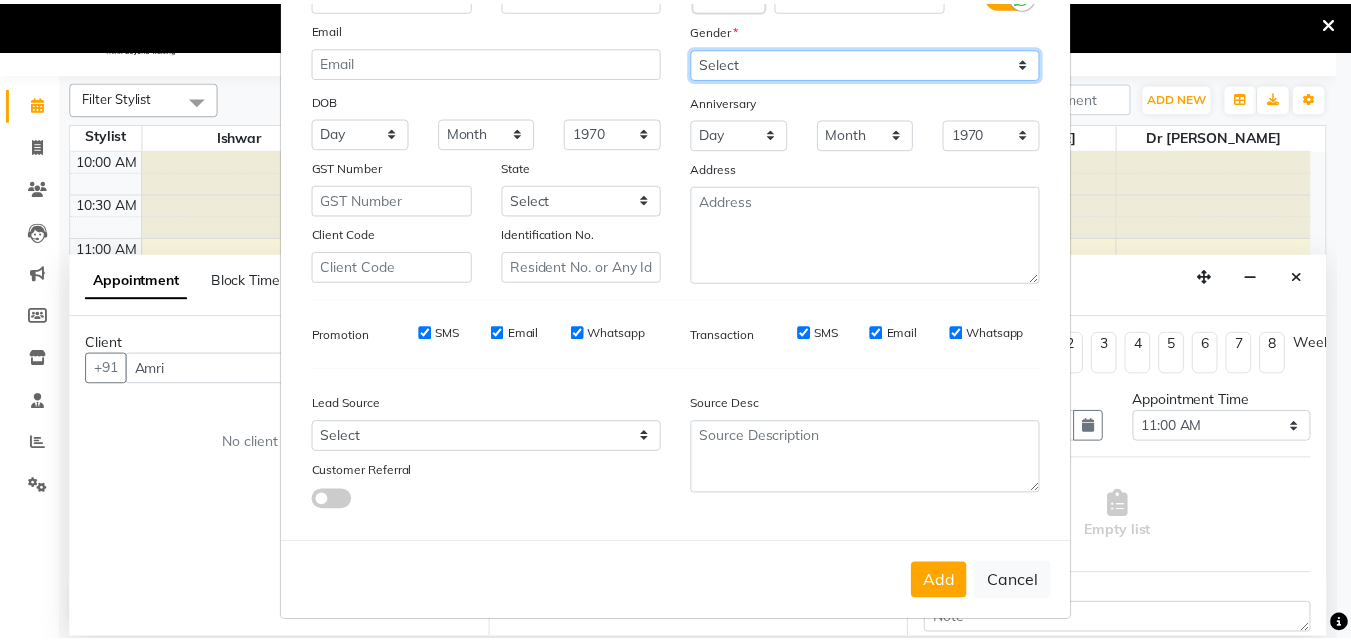 scroll, scrollTop: 200, scrollLeft: 0, axis: vertical 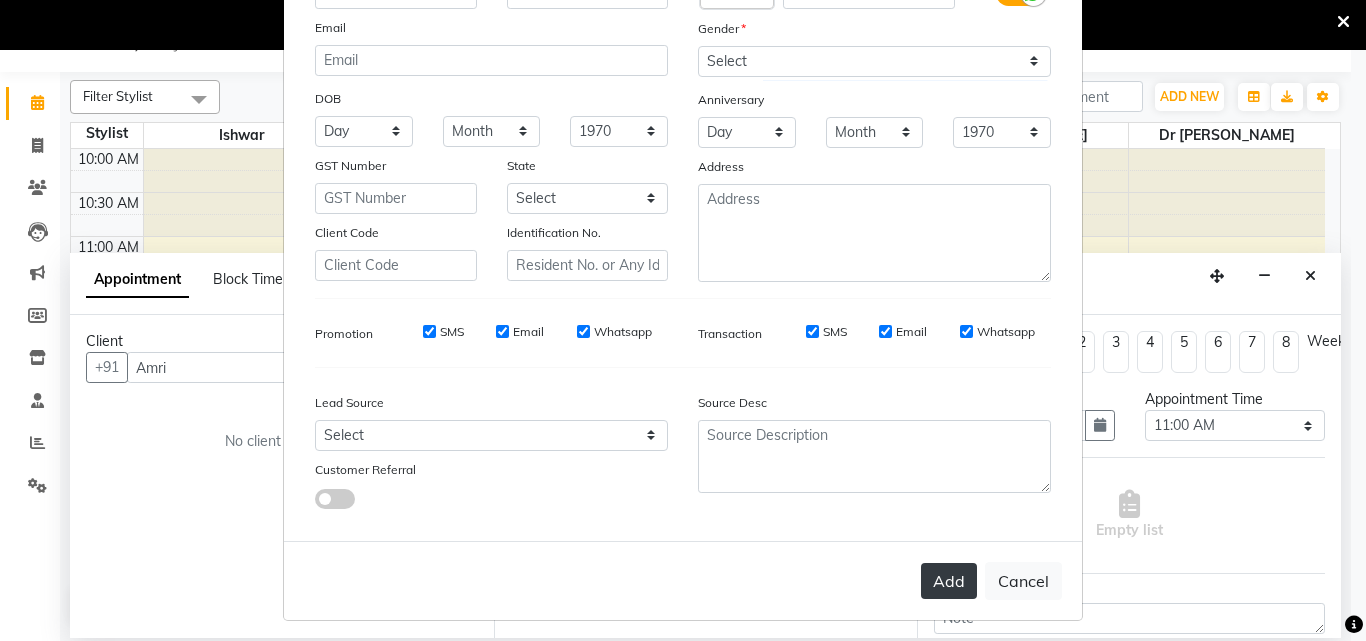 click on "Add" at bounding box center [949, 581] 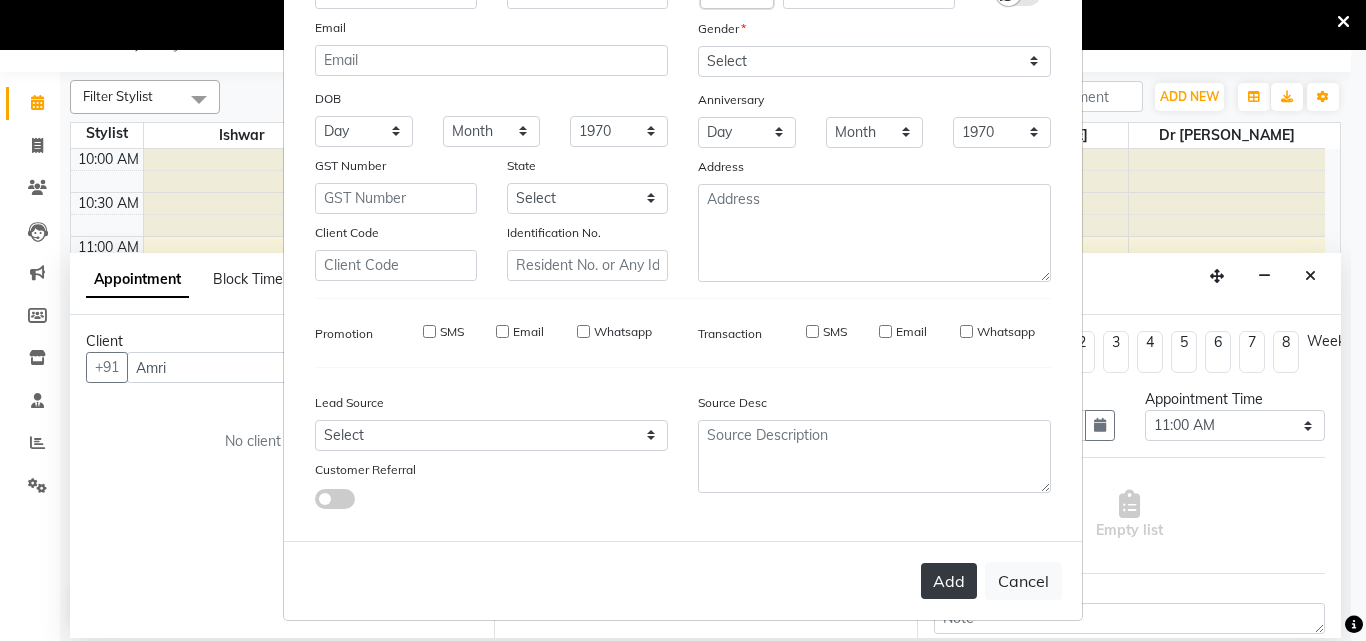 type on "9970709629" 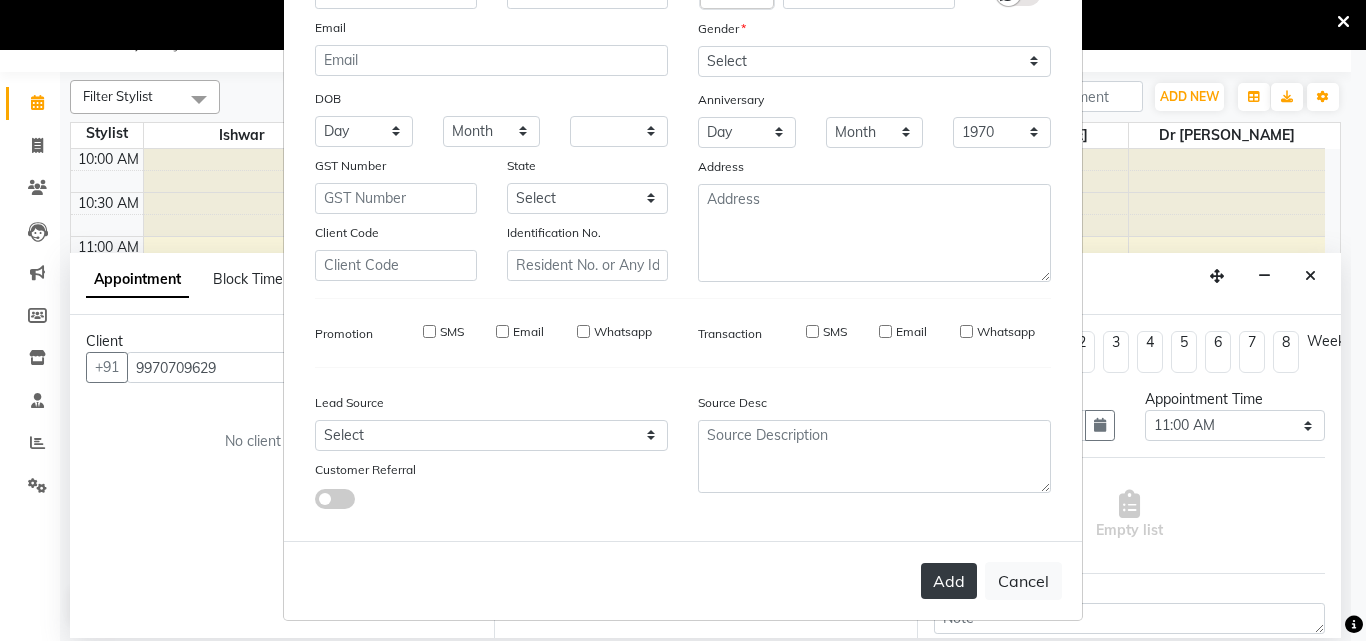 select 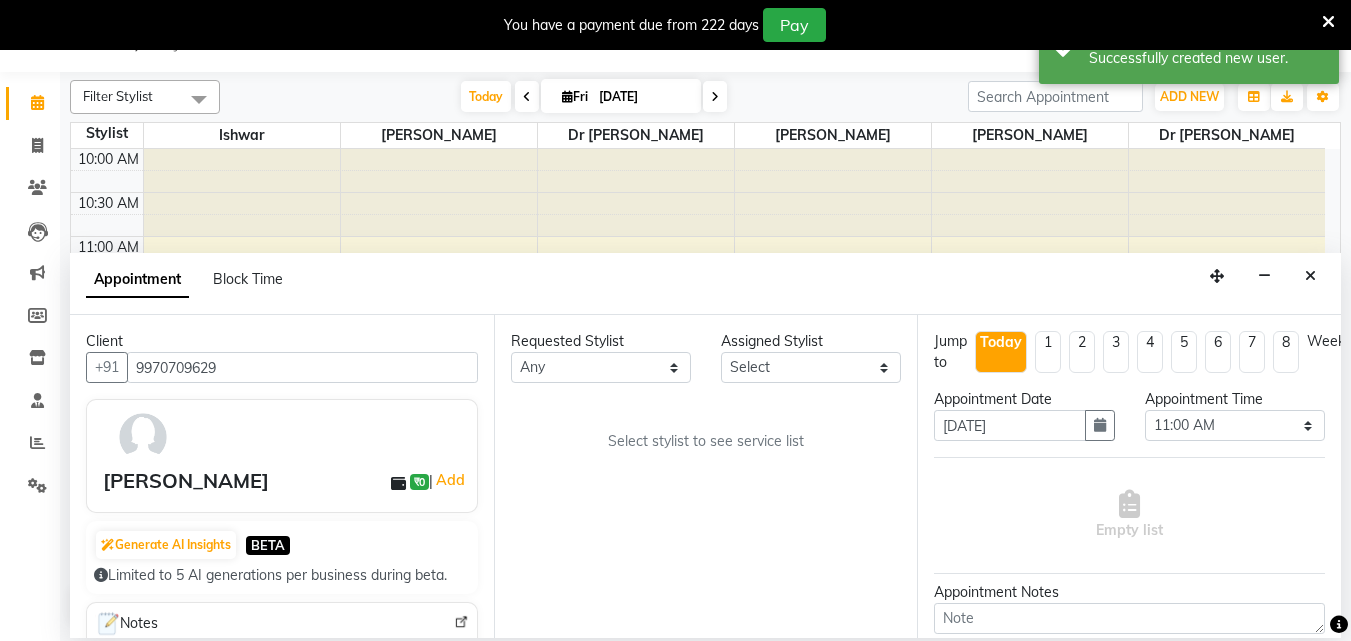 click at bounding box center (291, 437) 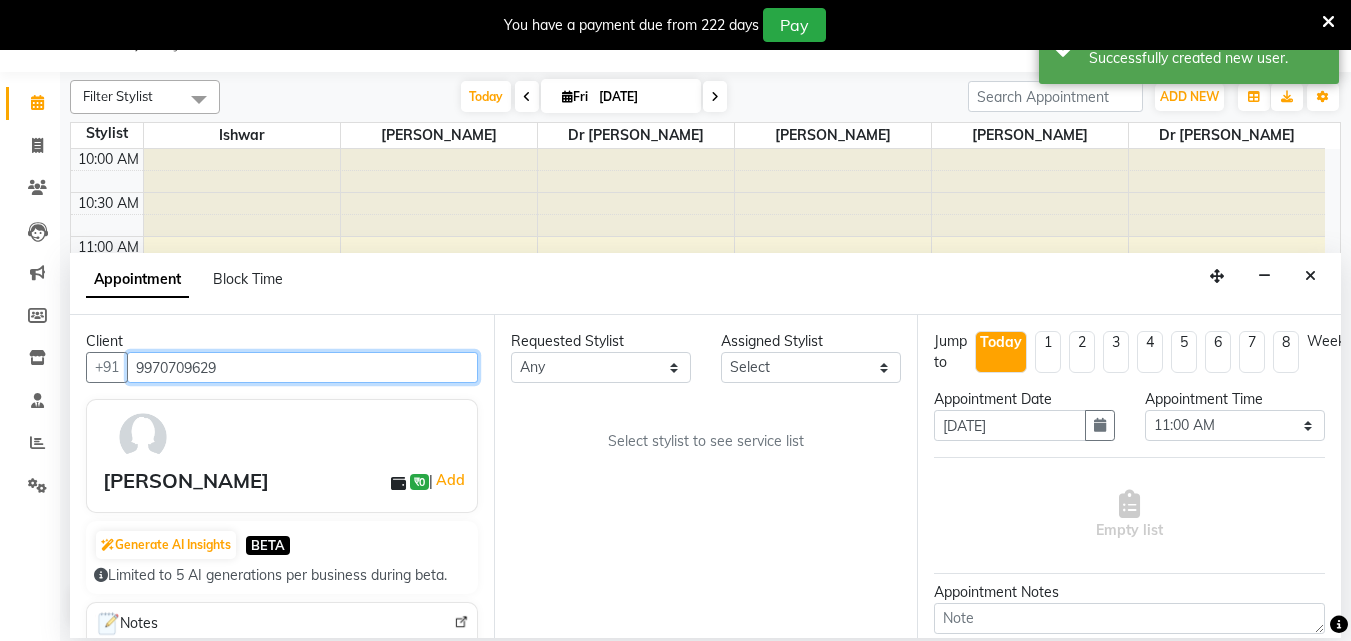 click on "9970709629" at bounding box center (302, 367) 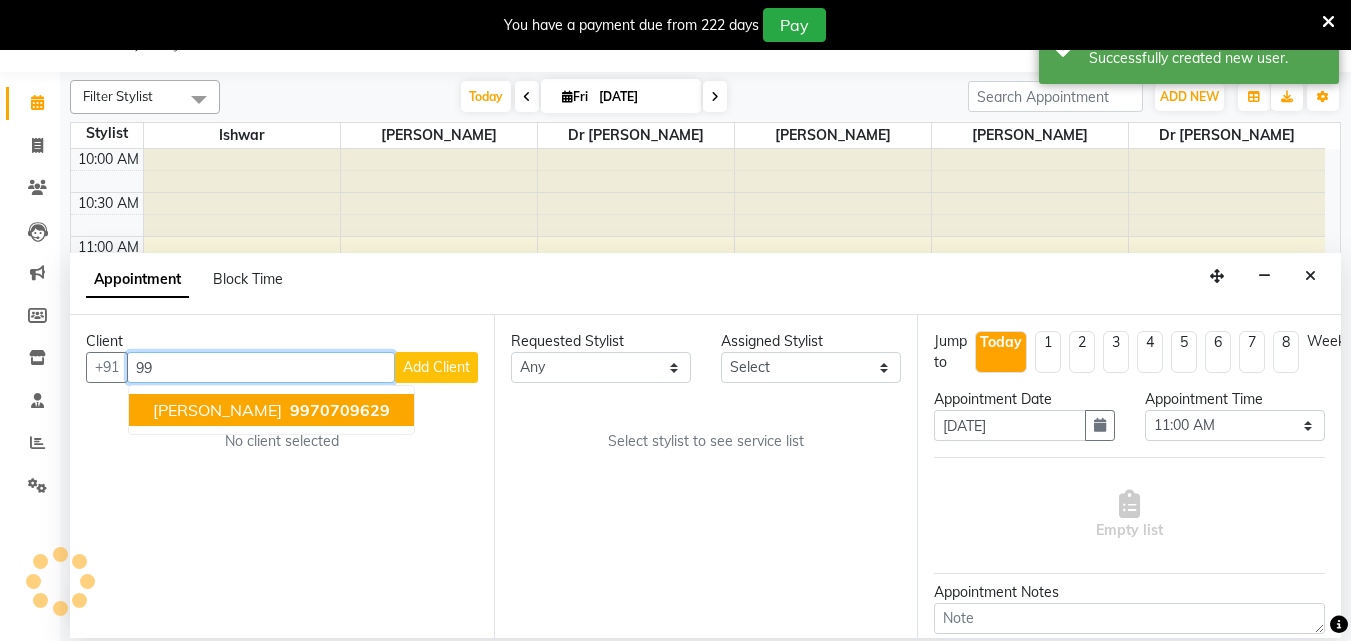 type on "9" 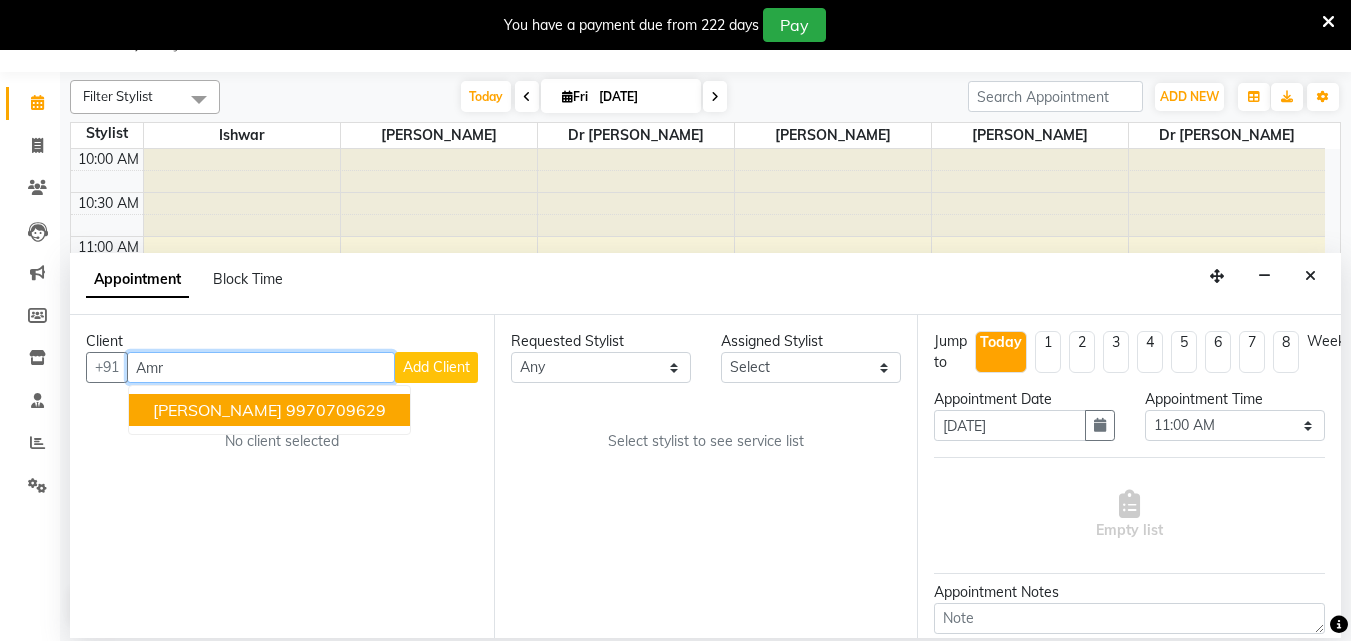 click on "9970709629" at bounding box center (336, 410) 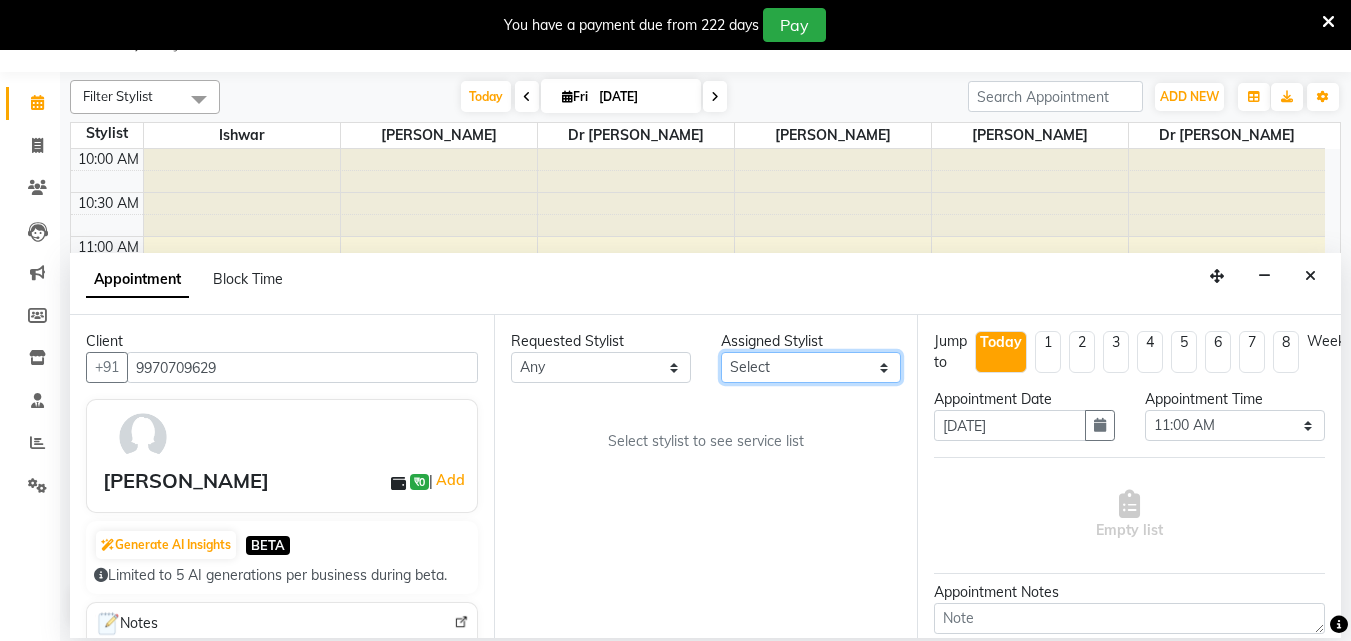 click on "Select Archna Dr Ajinkya Dr Manali Dr Shruti Ishwar Mitali" at bounding box center [811, 367] 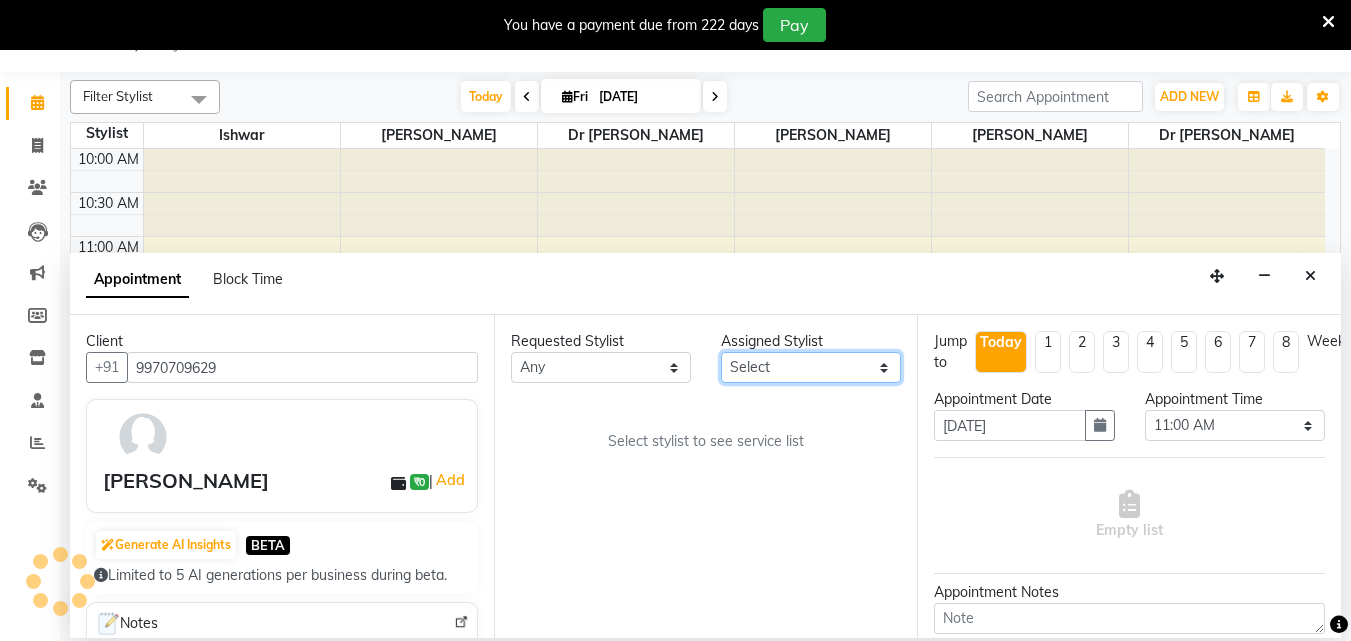 select on "62613" 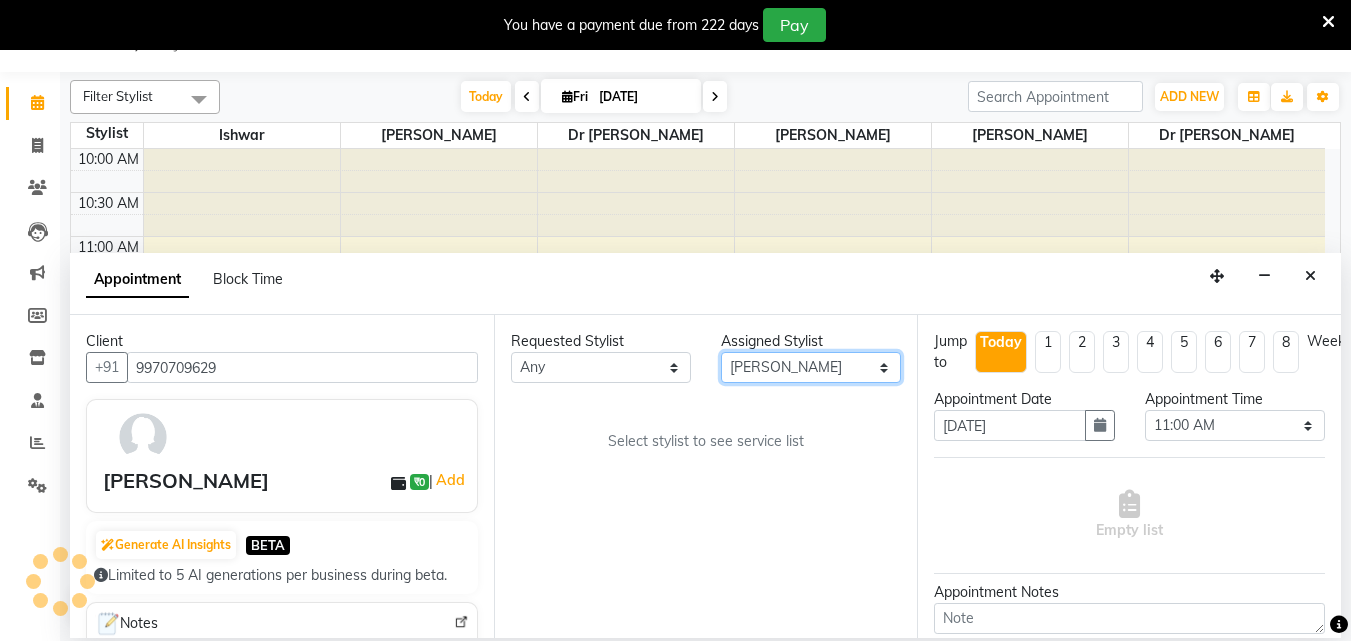 click on "Select Archna Dr Ajinkya Dr Manali Dr Shruti Ishwar Mitali" at bounding box center [811, 367] 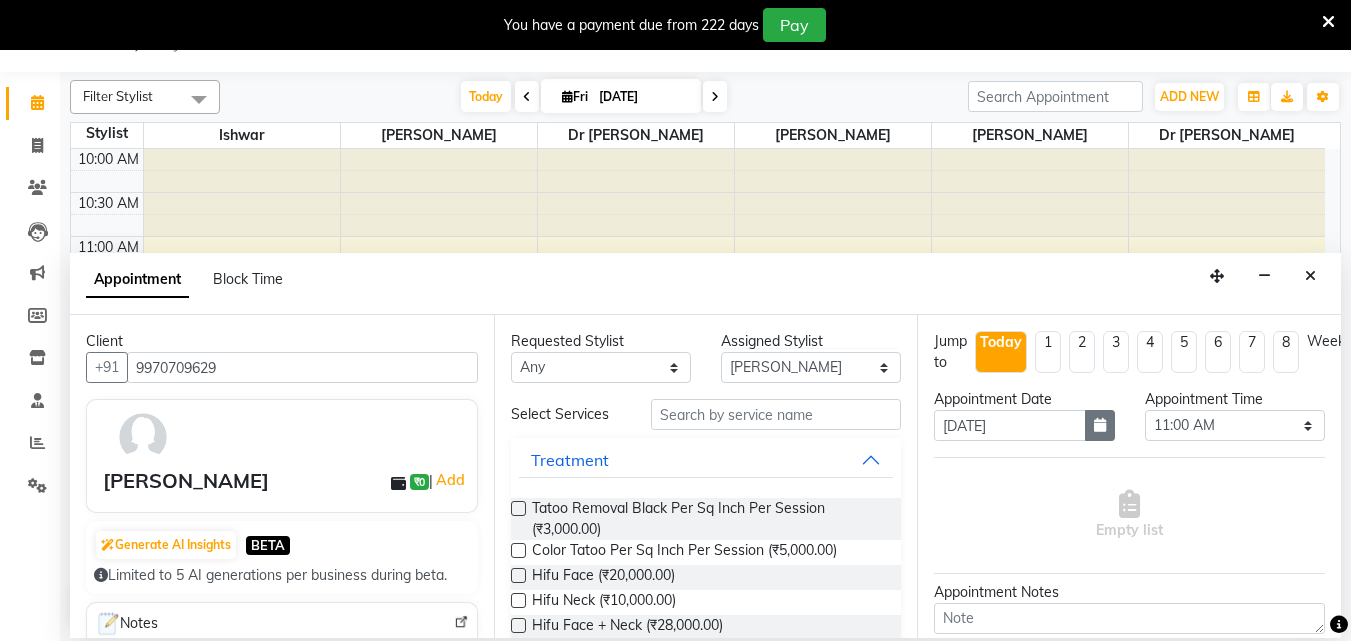 click at bounding box center [1100, 425] 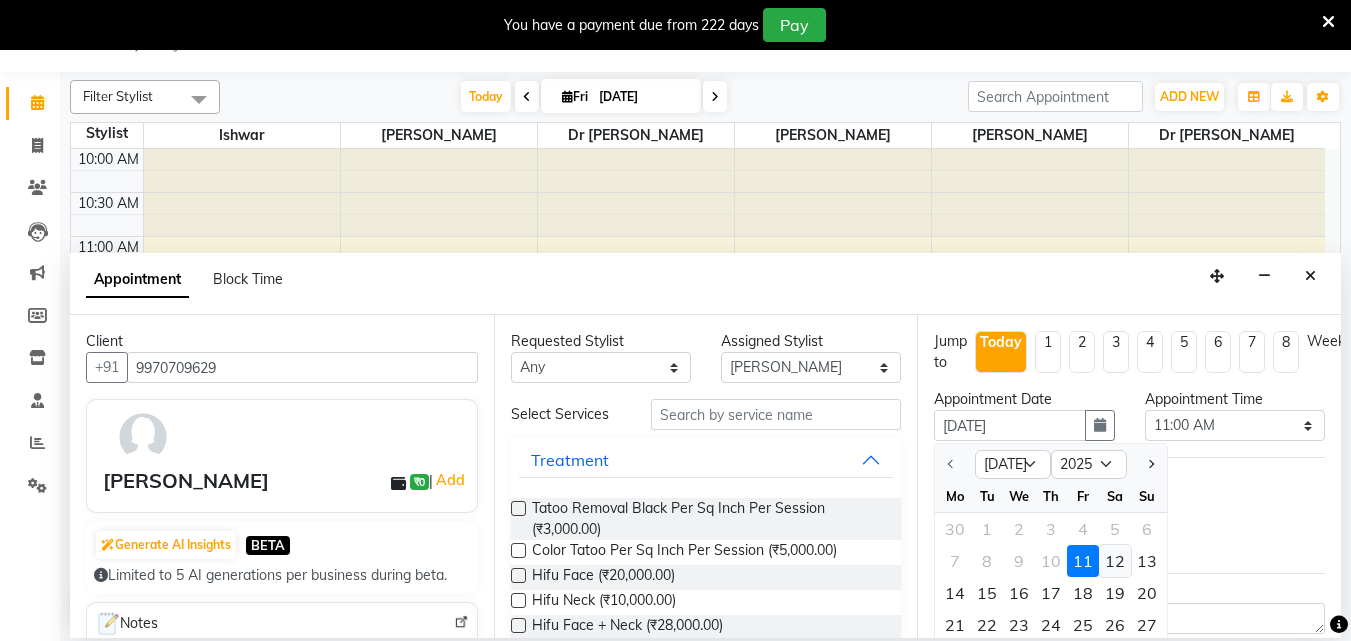 click on "12" at bounding box center (1115, 561) 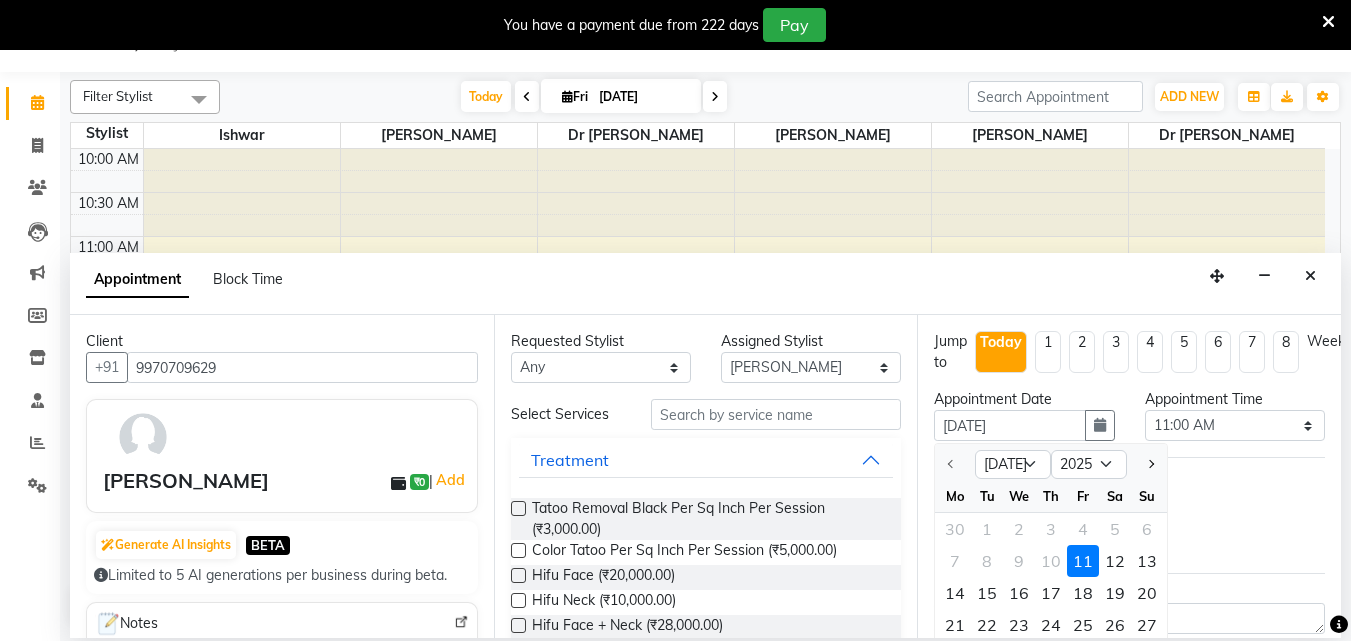 type on "12-07-2025" 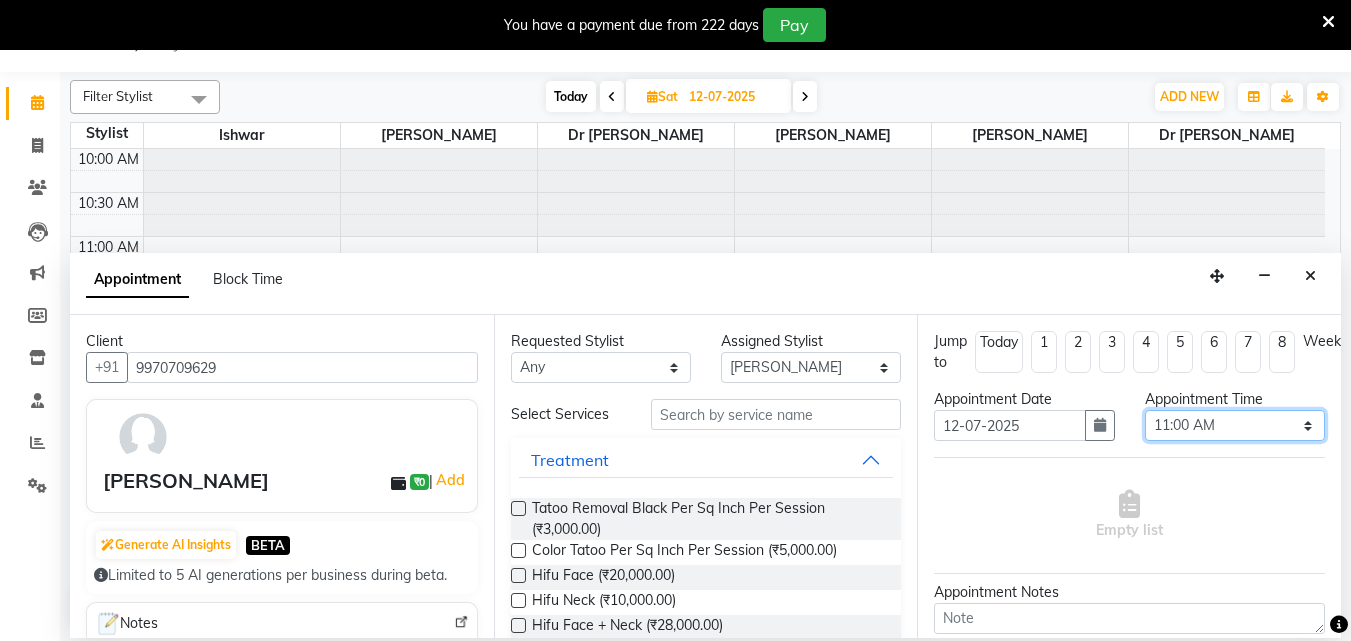 click on "Select 11:00 AM 11:15 AM 11:30 AM 11:45 AM 12:00 PM 12:15 PM 12:30 PM 12:45 PM 01:00 PM 01:15 PM 01:30 PM 01:45 PM 02:00 PM 02:15 PM 02:30 PM 02:45 PM 03:00 PM 03:15 PM 03:30 PM 03:45 PM 04:00 PM 04:15 PM 04:30 PM 04:45 PM 05:00 PM 05:15 PM 05:30 PM 05:45 PM 06:00 PM 06:15 PM 06:30 PM 06:45 PM 07:00 PM 07:15 PM 07:30 PM 07:45 PM 08:00 PM" at bounding box center (1235, 425) 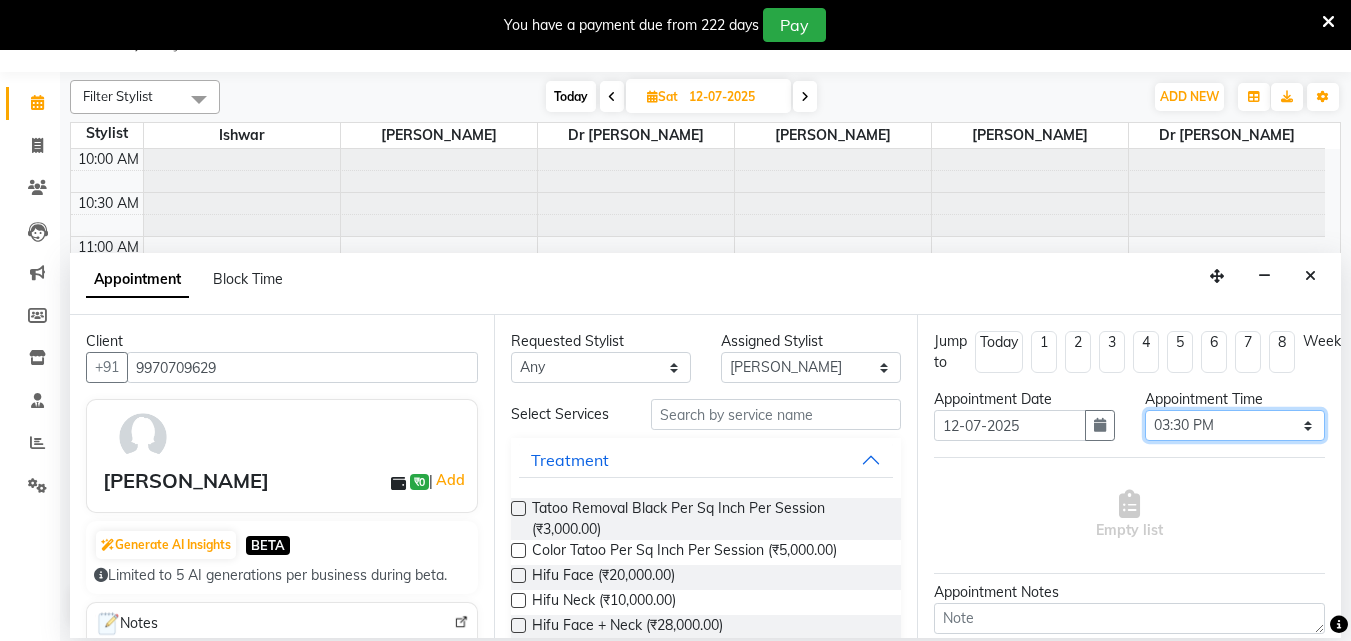 click on "Select 11:00 AM 11:15 AM 11:30 AM 11:45 AM 12:00 PM 12:15 PM 12:30 PM 12:45 PM 01:00 PM 01:15 PM 01:30 PM 01:45 PM 02:00 PM 02:15 PM 02:30 PM 02:45 PM 03:00 PM 03:15 PM 03:30 PM 03:45 PM 04:00 PM 04:15 PM 04:30 PM 04:45 PM 05:00 PM 05:15 PM 05:30 PM 05:45 PM 06:00 PM 06:15 PM 06:30 PM 06:45 PM 07:00 PM 07:15 PM 07:30 PM 07:45 PM 08:00 PM" at bounding box center (1235, 425) 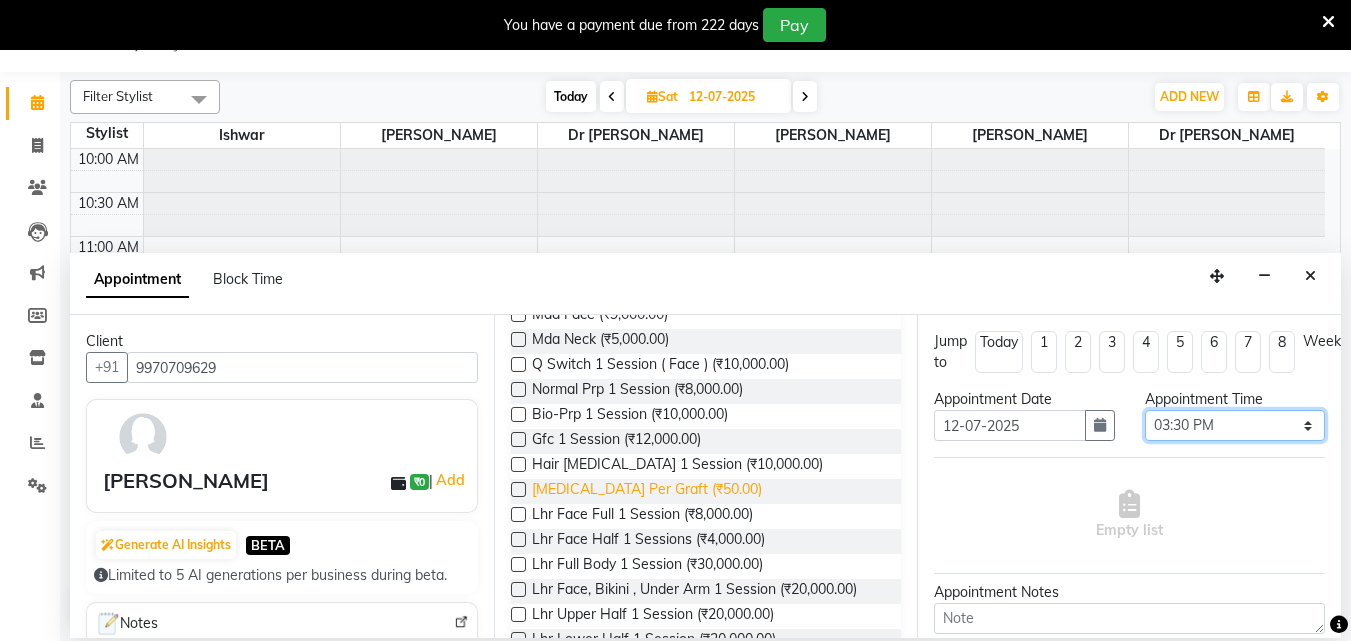 scroll, scrollTop: 1300, scrollLeft: 0, axis: vertical 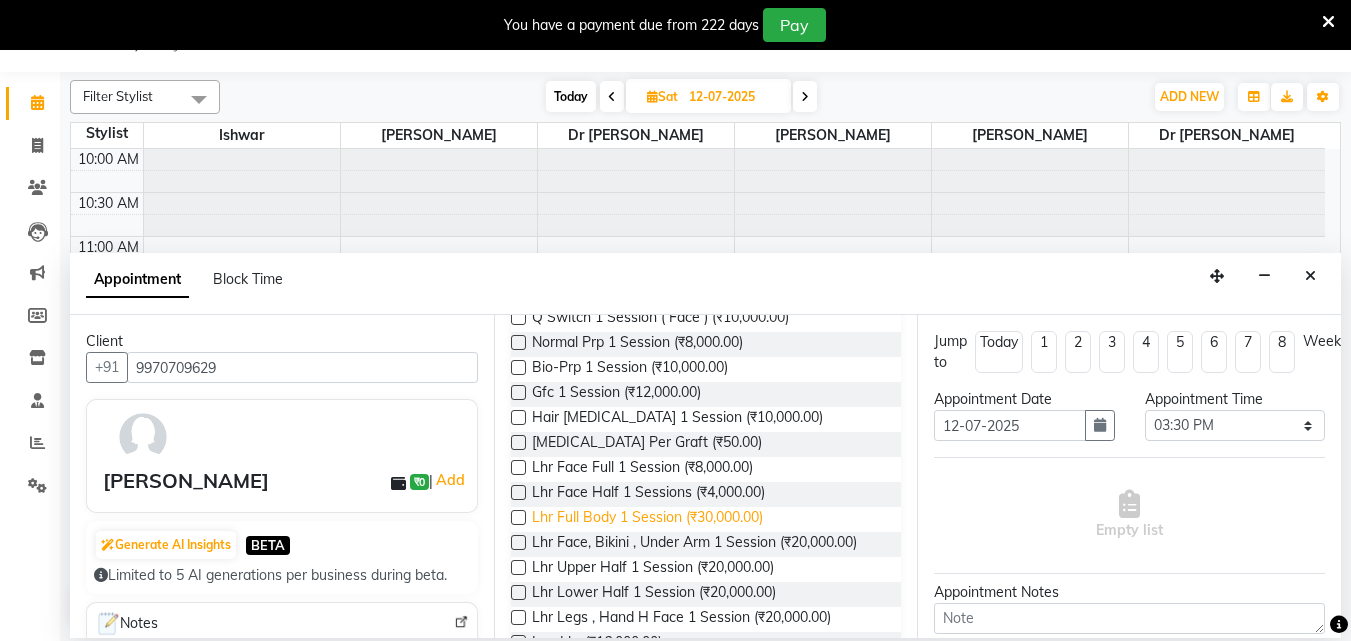 click on "Lhr Full Body 1 Session (₹30,000.00)" at bounding box center [647, 519] 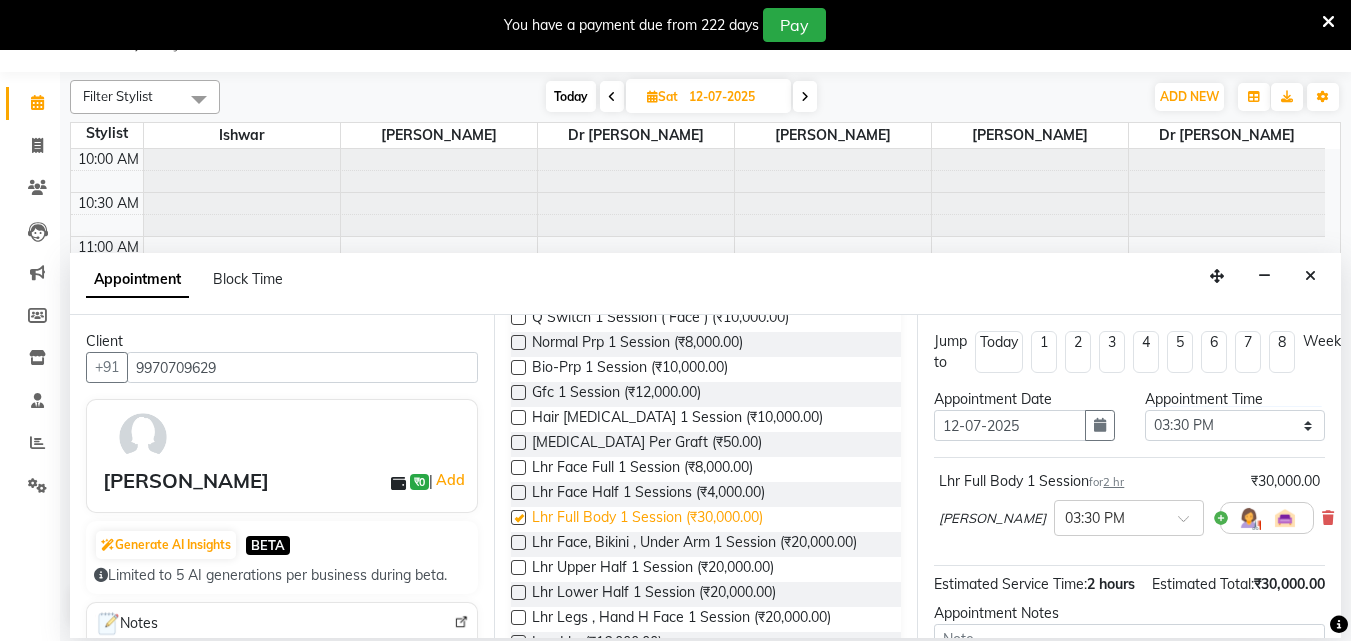 checkbox on "false" 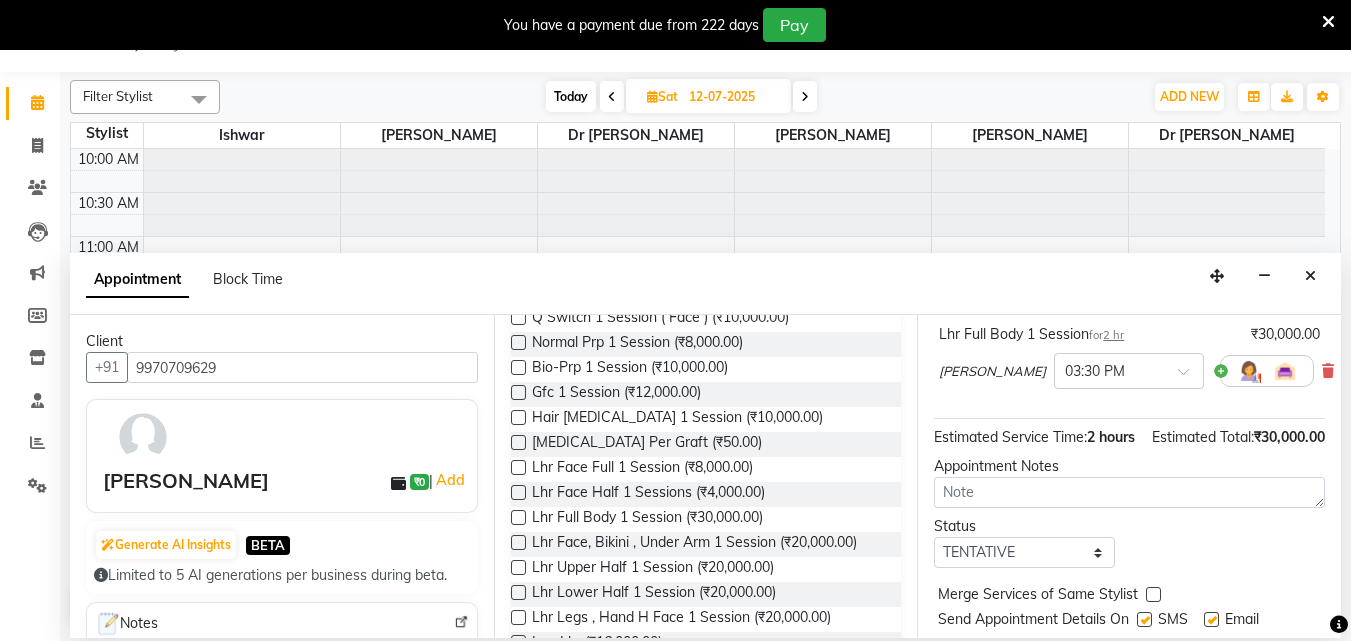 scroll, scrollTop: 239, scrollLeft: 0, axis: vertical 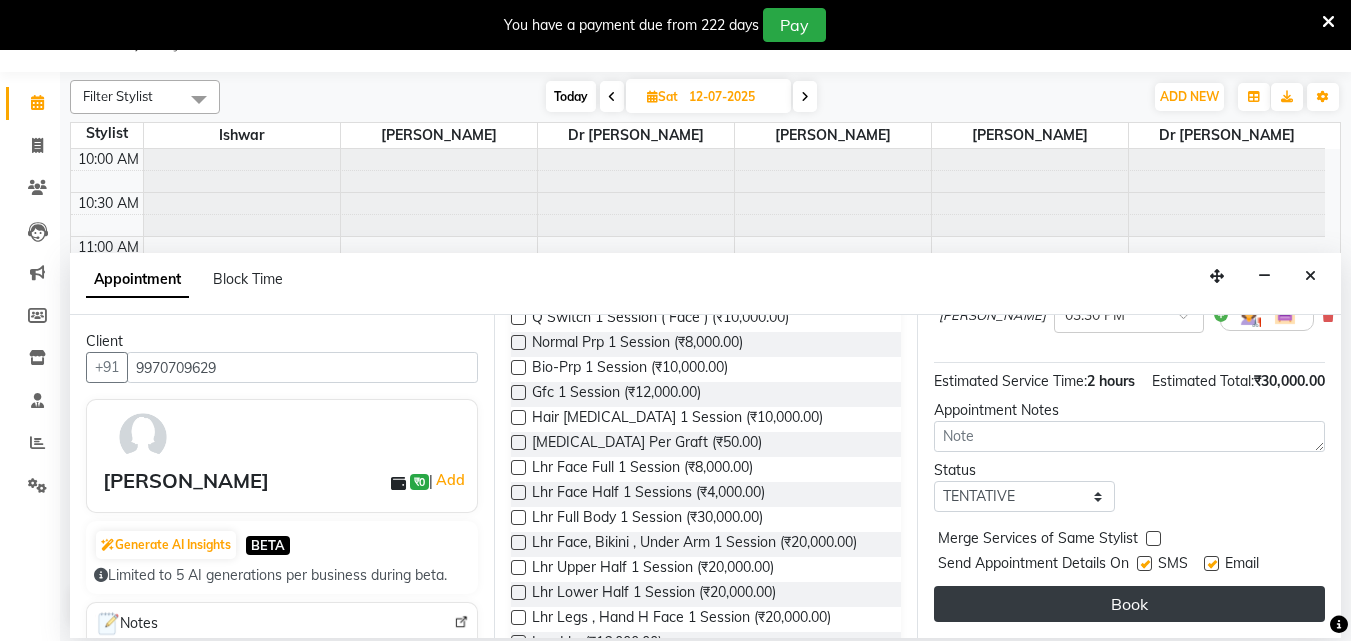 click on "Book" at bounding box center (1129, 604) 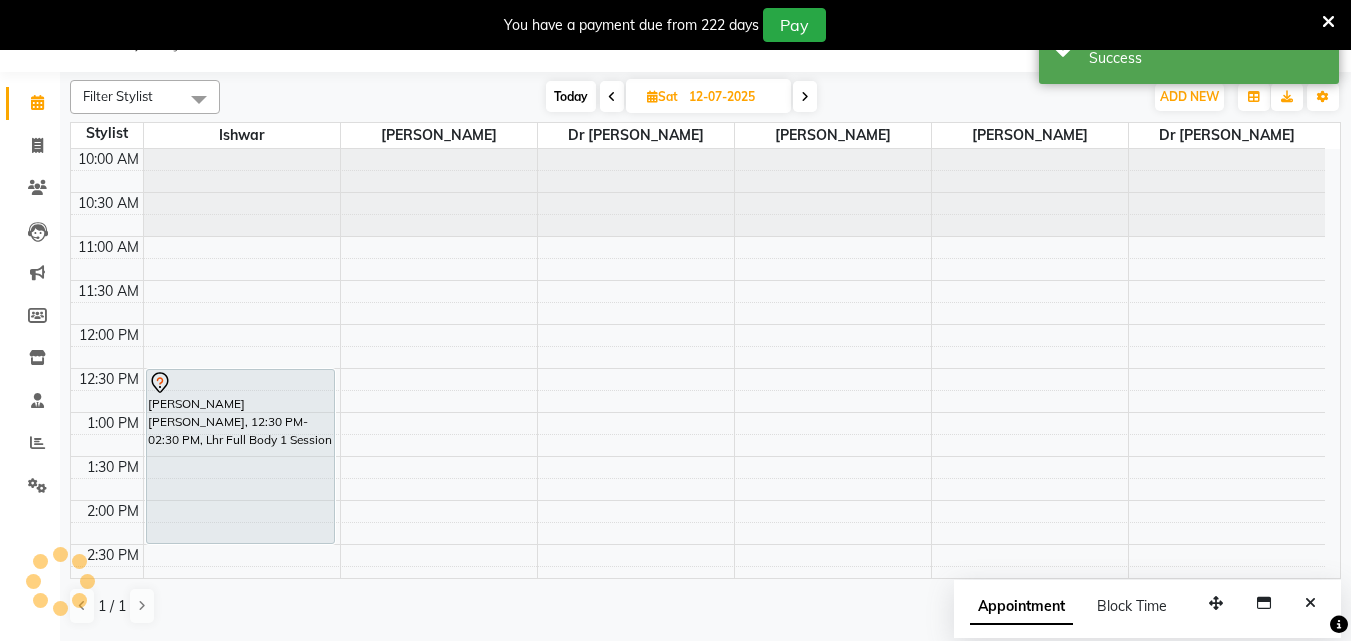 scroll, scrollTop: 0, scrollLeft: 0, axis: both 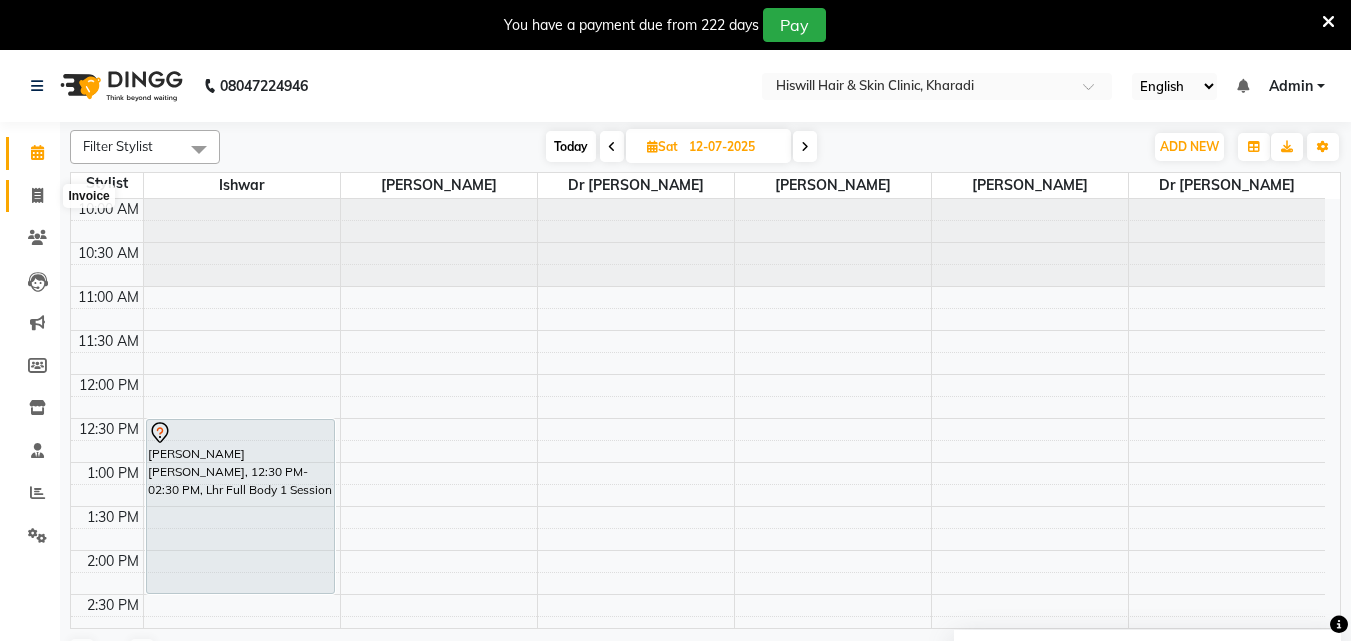 click 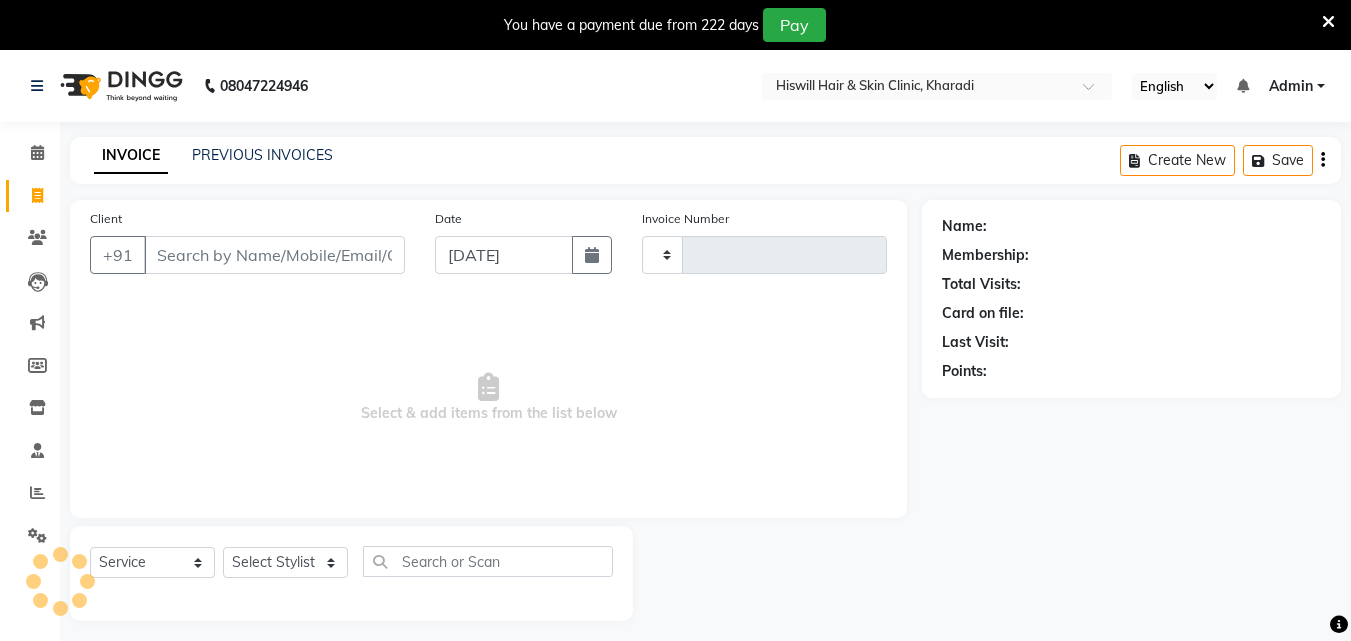 type on "0002" 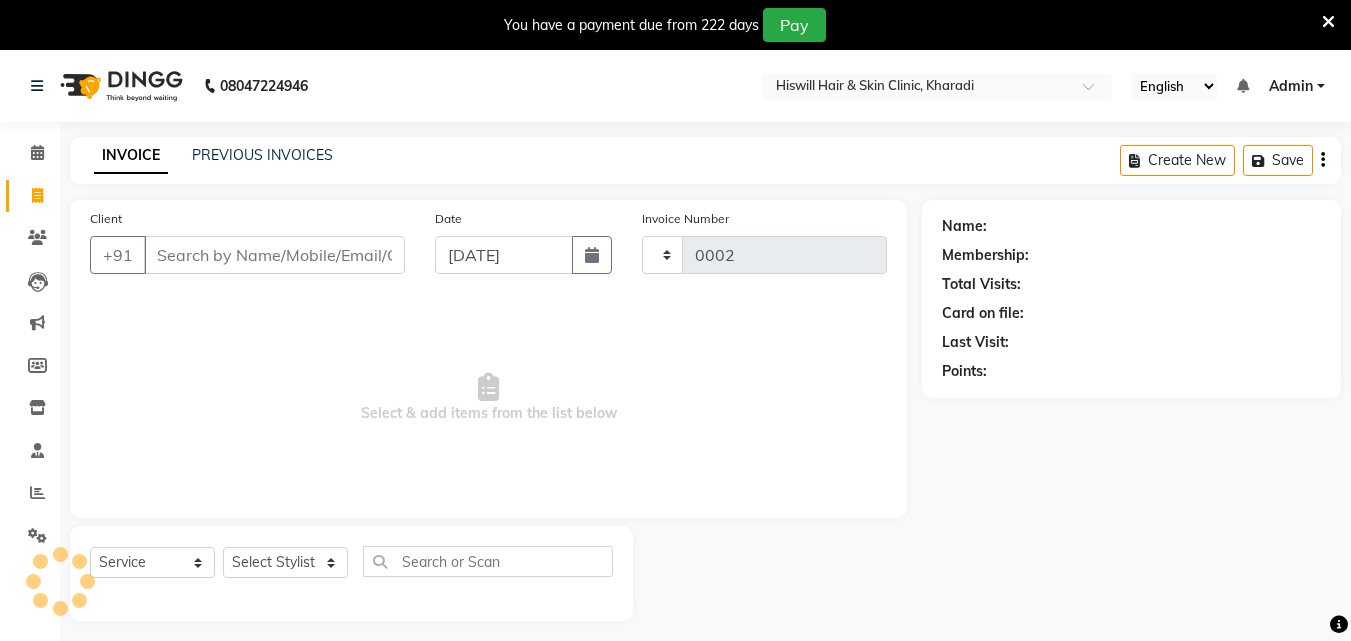 select on "7262" 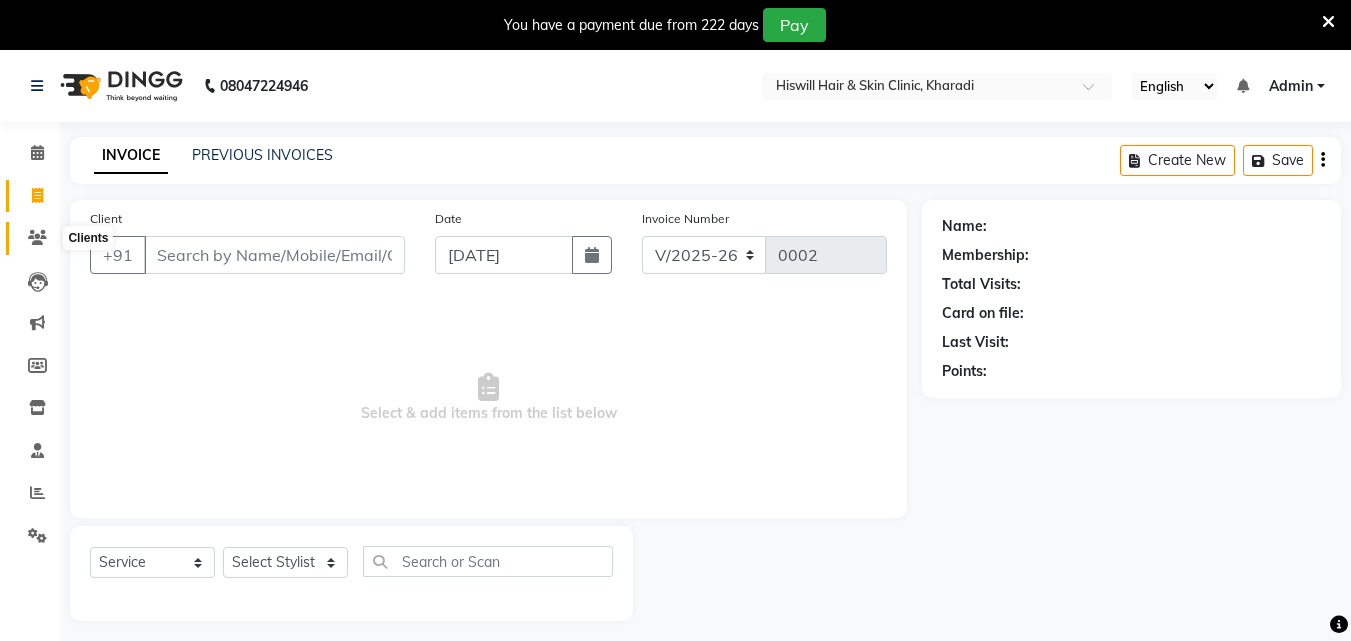 click 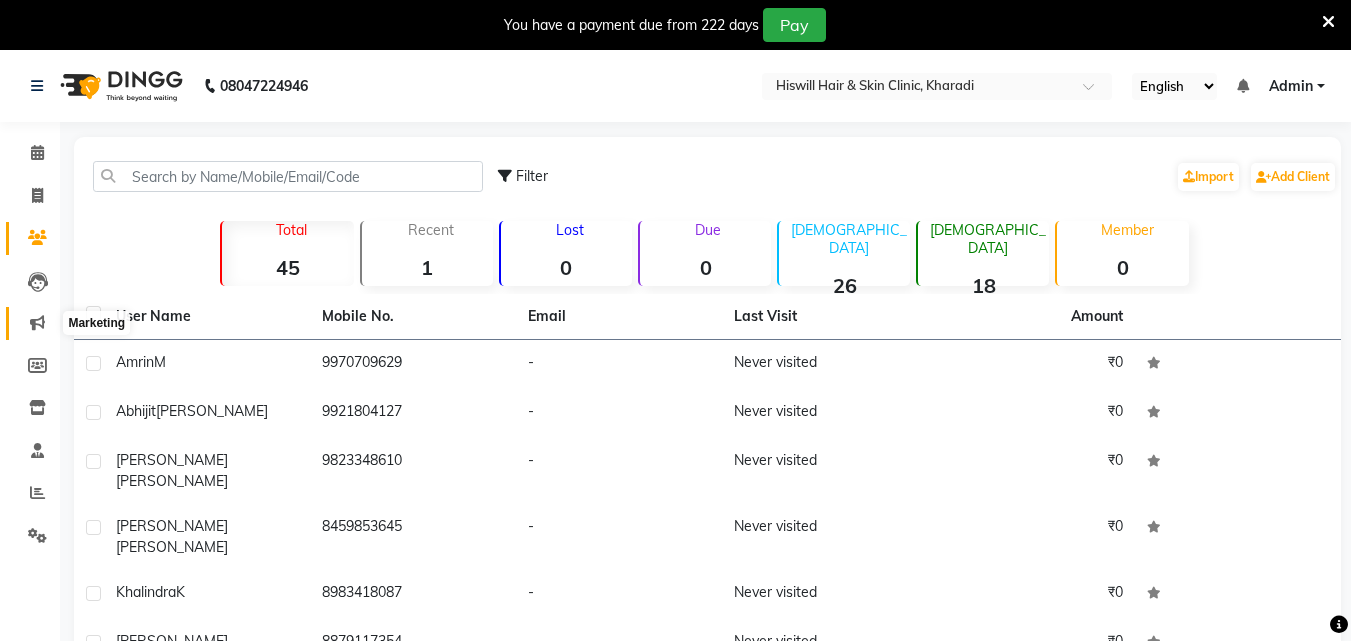 click 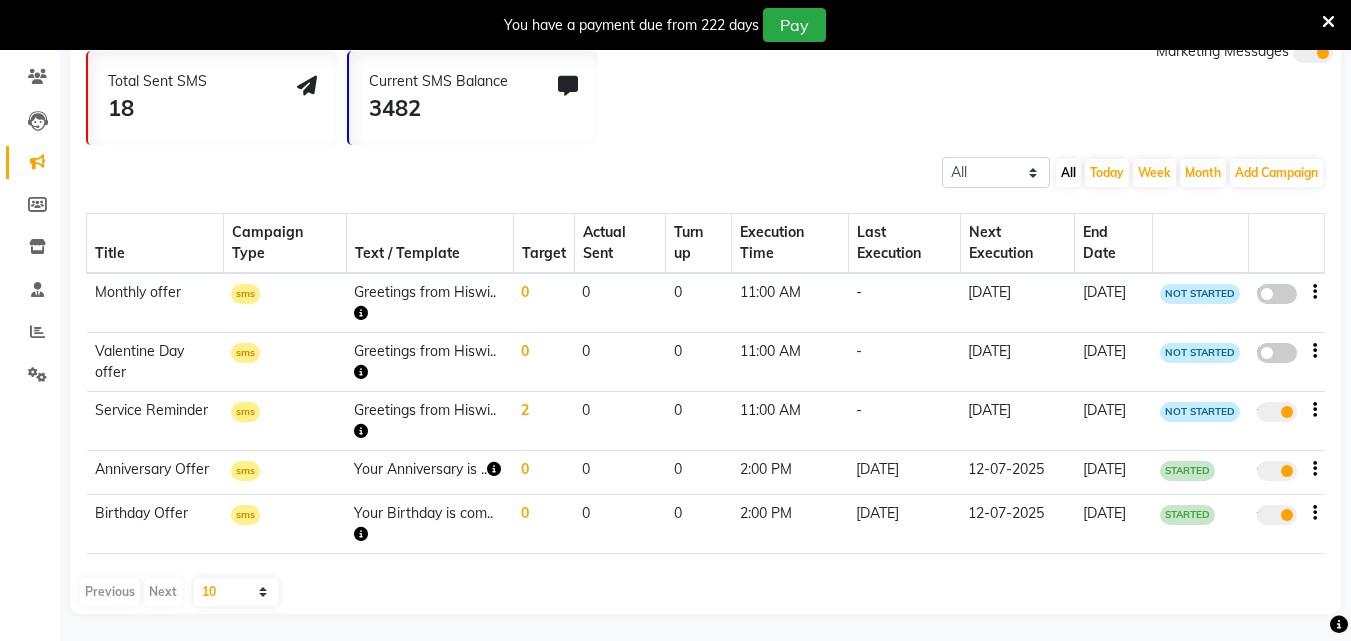 scroll, scrollTop: 179, scrollLeft: 0, axis: vertical 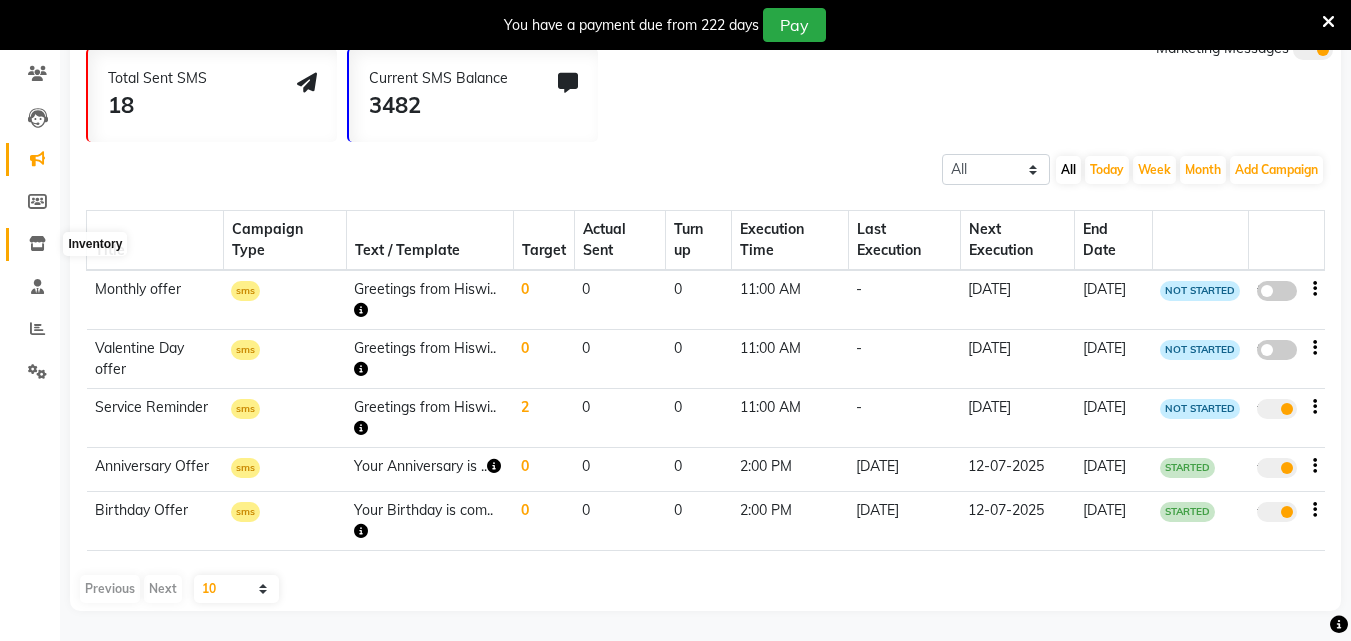 click 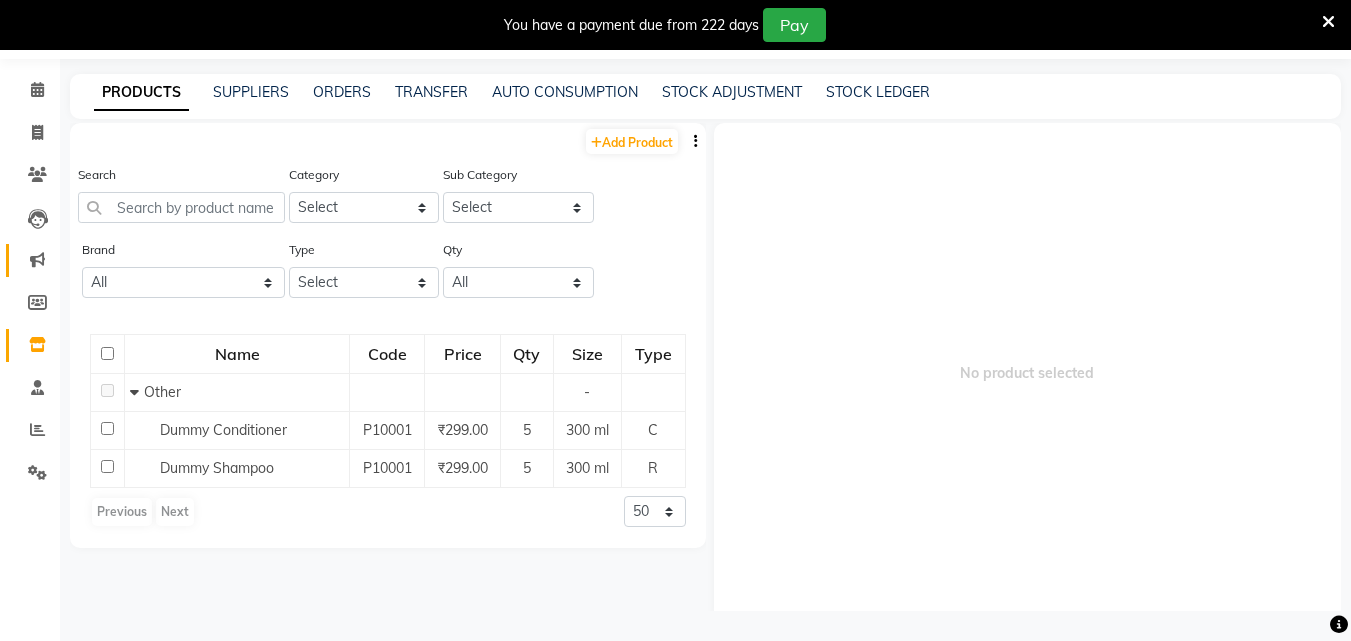 scroll, scrollTop: 63, scrollLeft: 0, axis: vertical 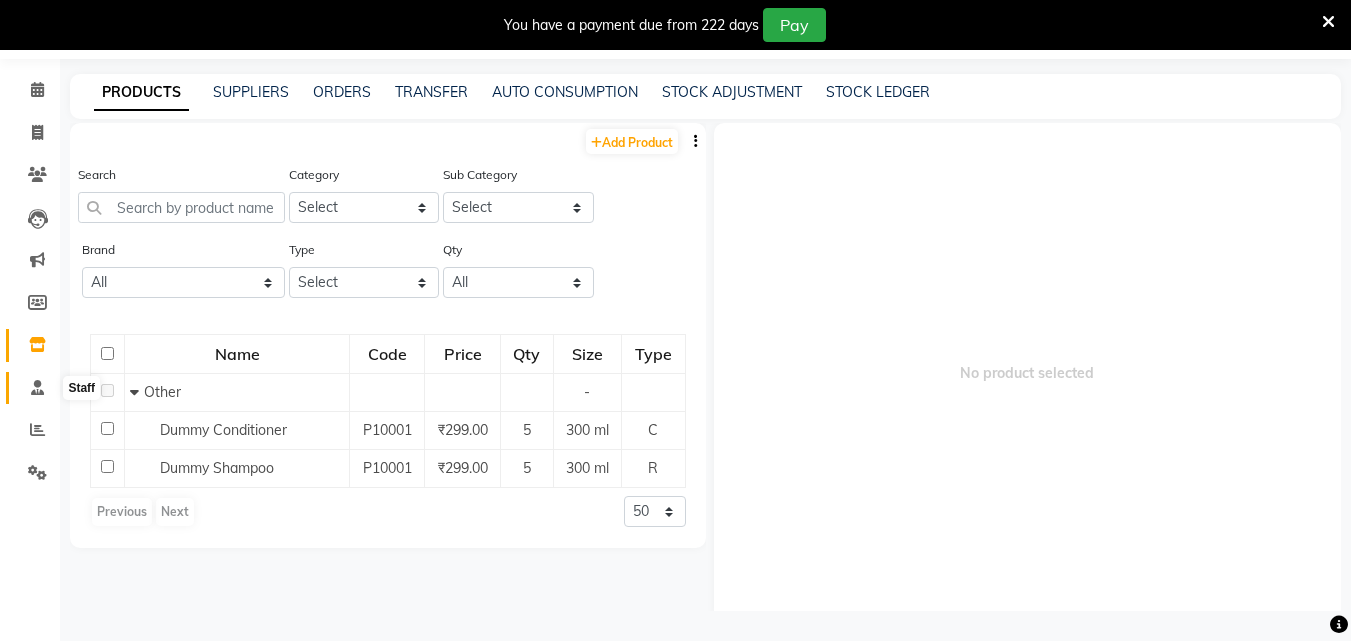 click 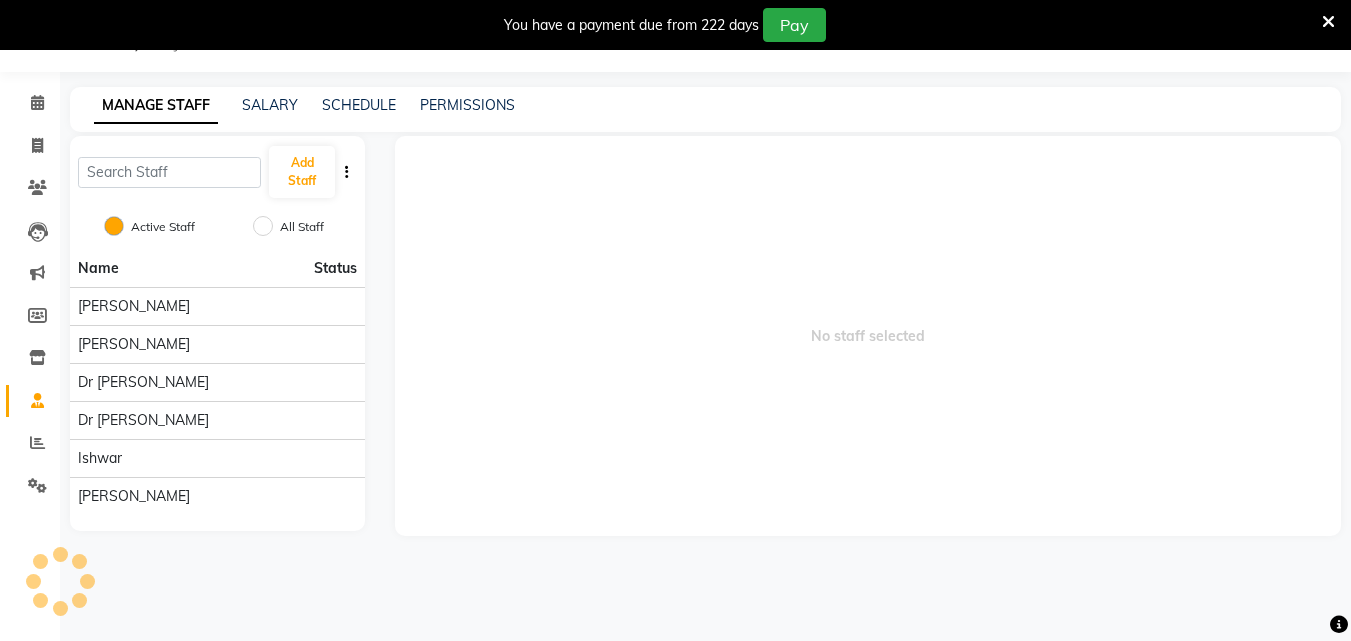 scroll, scrollTop: 50, scrollLeft: 0, axis: vertical 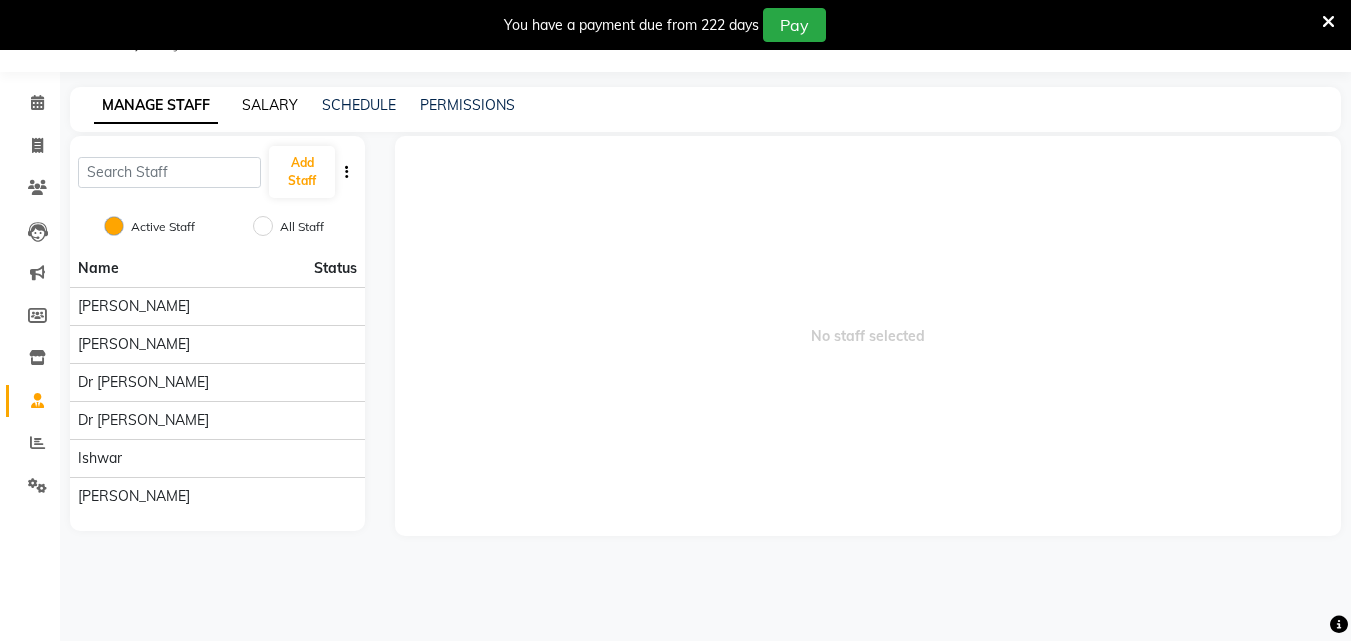 click on "SALARY" 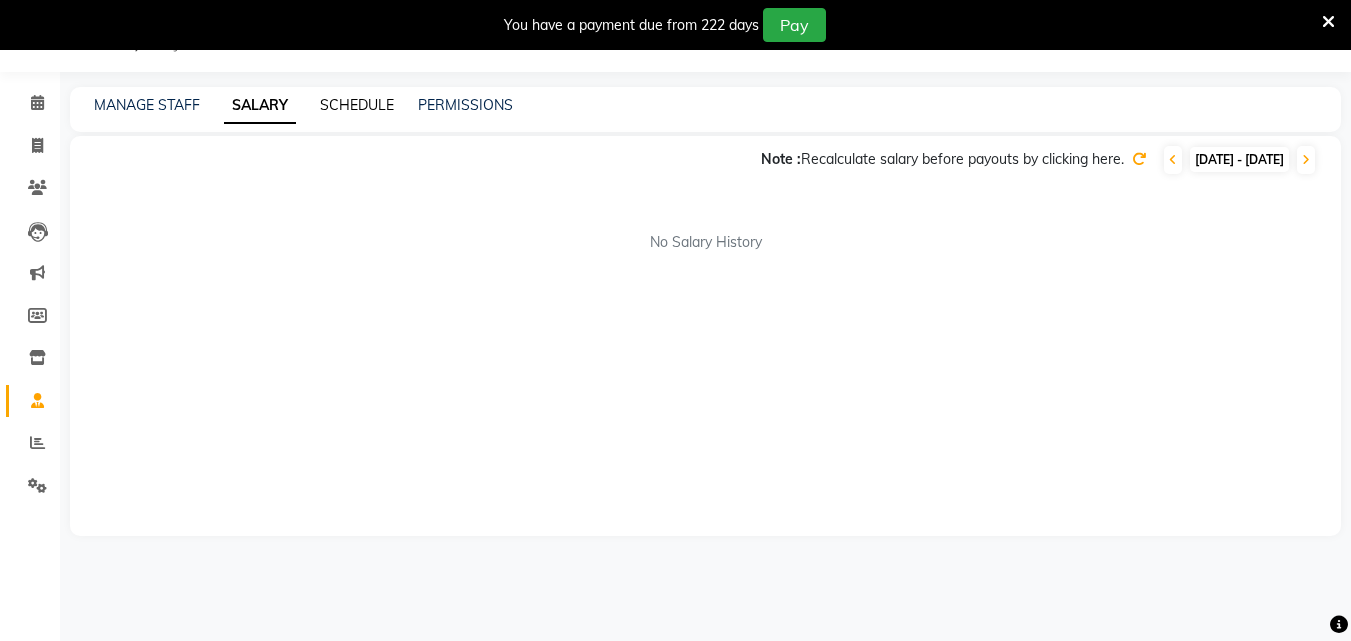 click on "SCHEDULE" 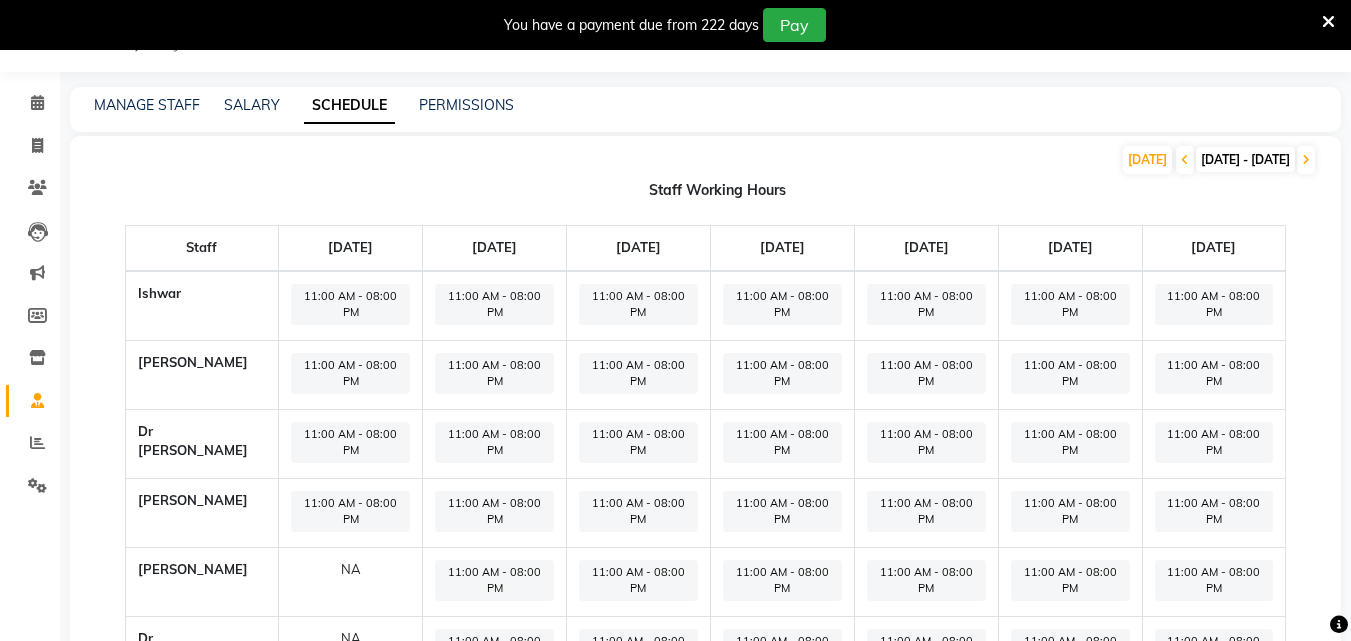 scroll, scrollTop: 66, scrollLeft: 0, axis: vertical 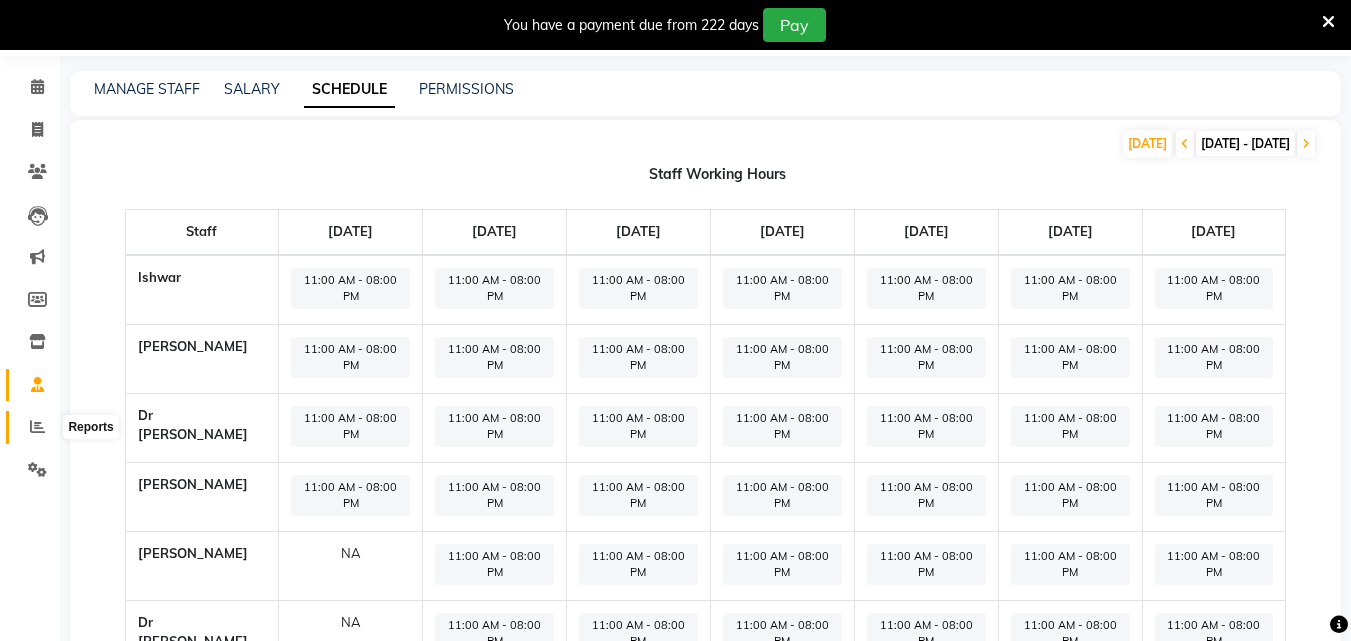 click 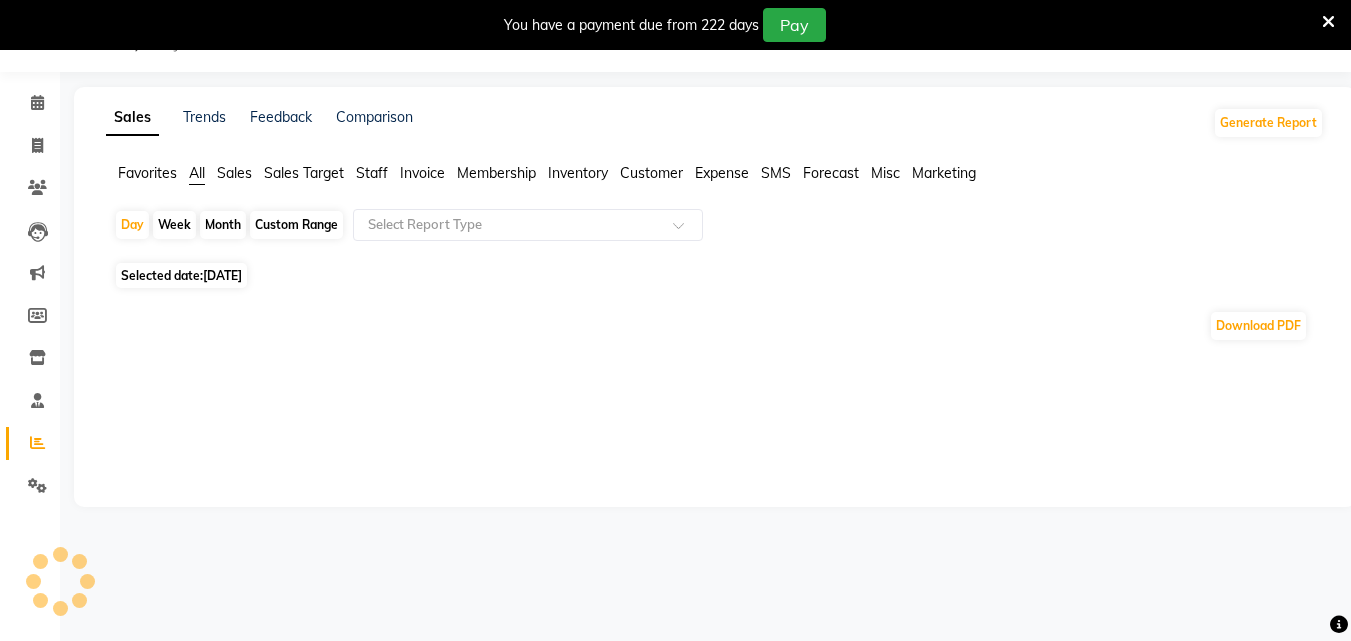 scroll, scrollTop: 66, scrollLeft: 0, axis: vertical 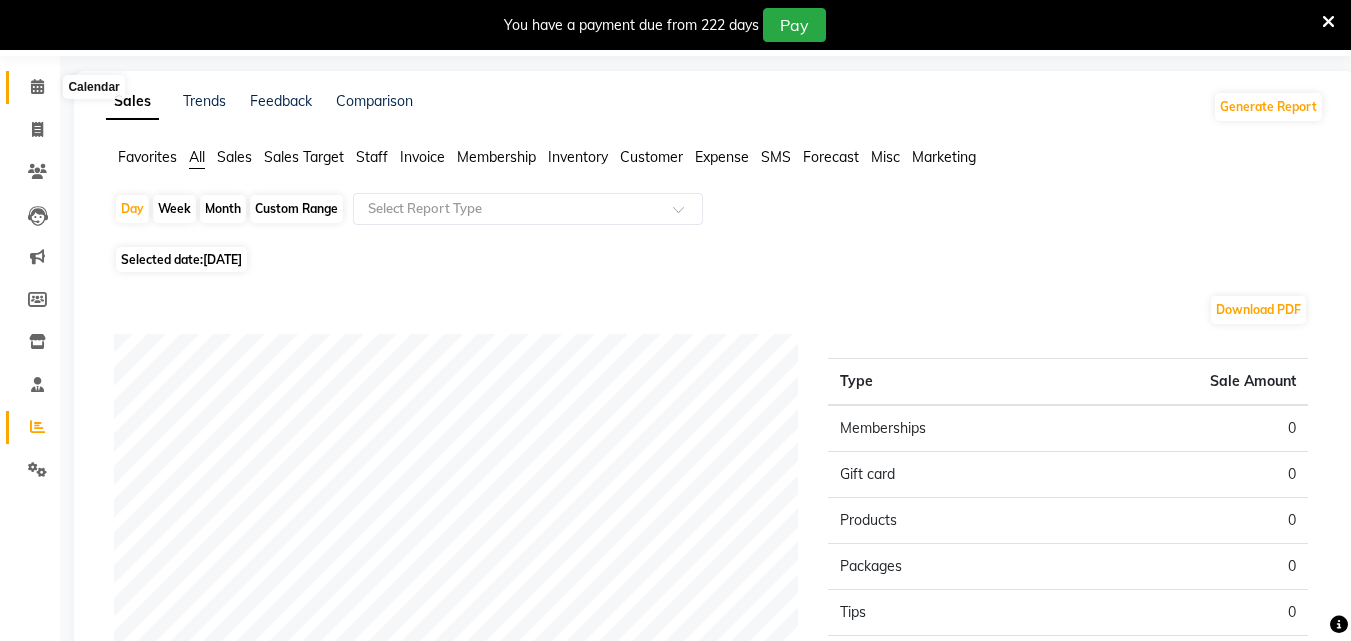 click 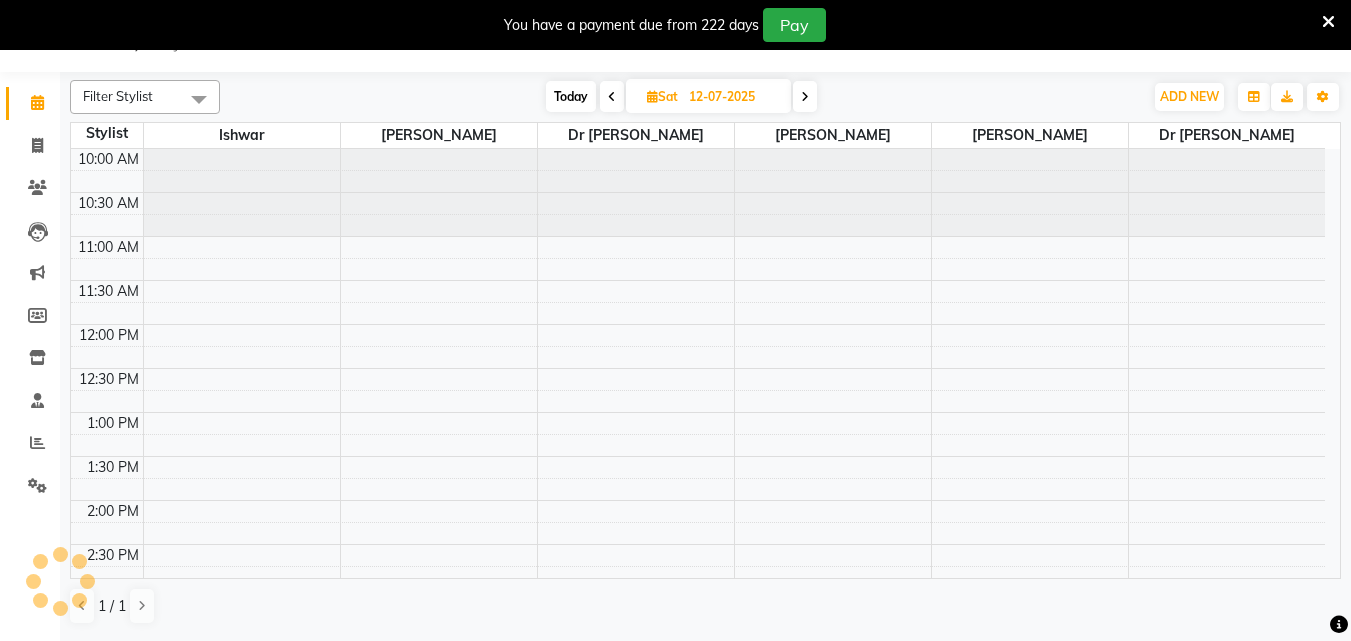 scroll, scrollTop: 50, scrollLeft: 0, axis: vertical 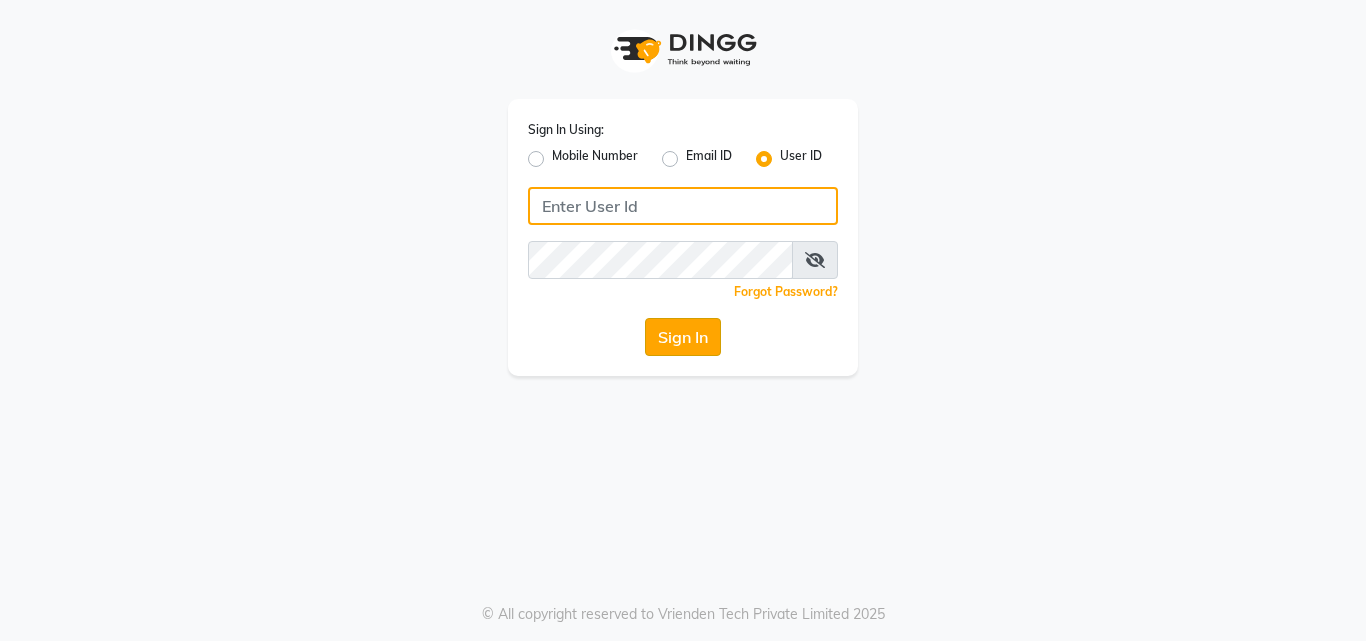 type on "hiswill" 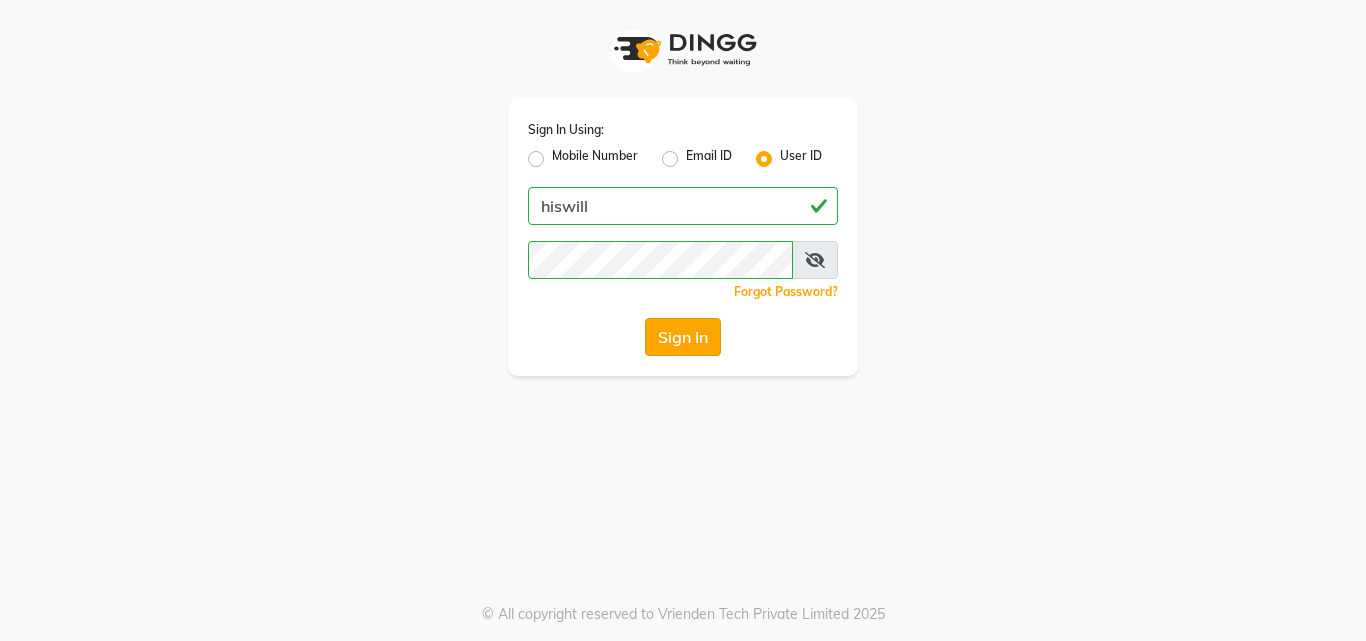 click on "Sign In" 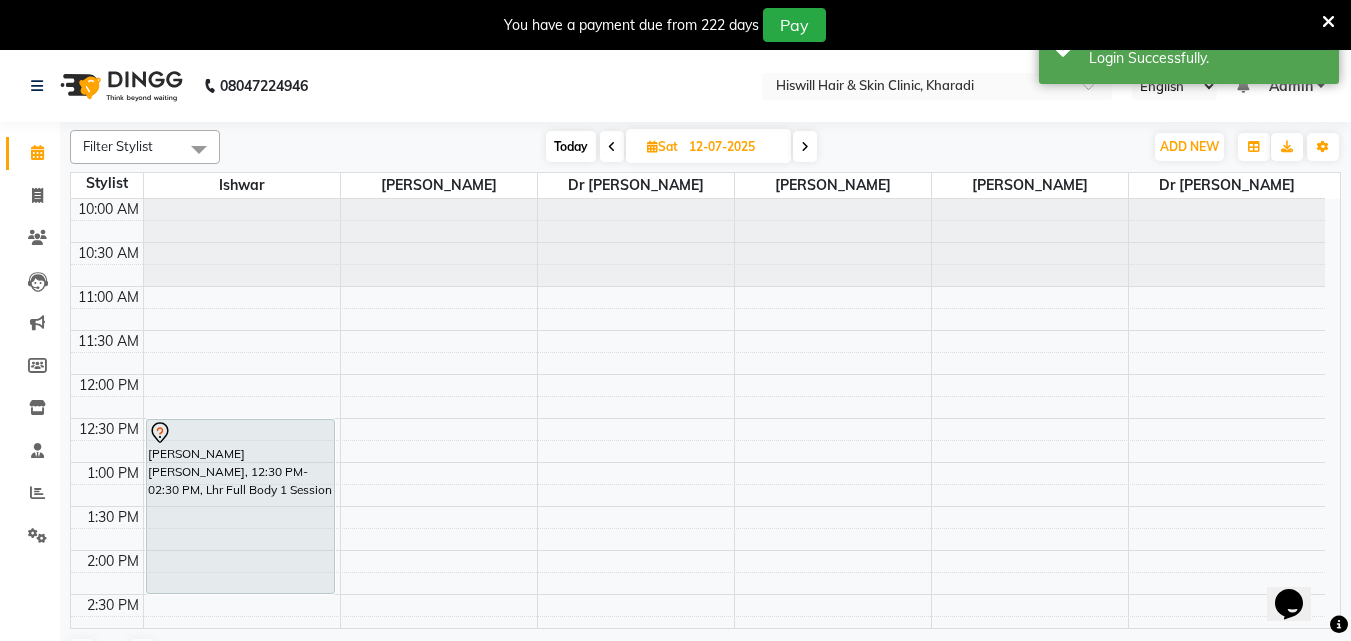 scroll, scrollTop: 0, scrollLeft: 0, axis: both 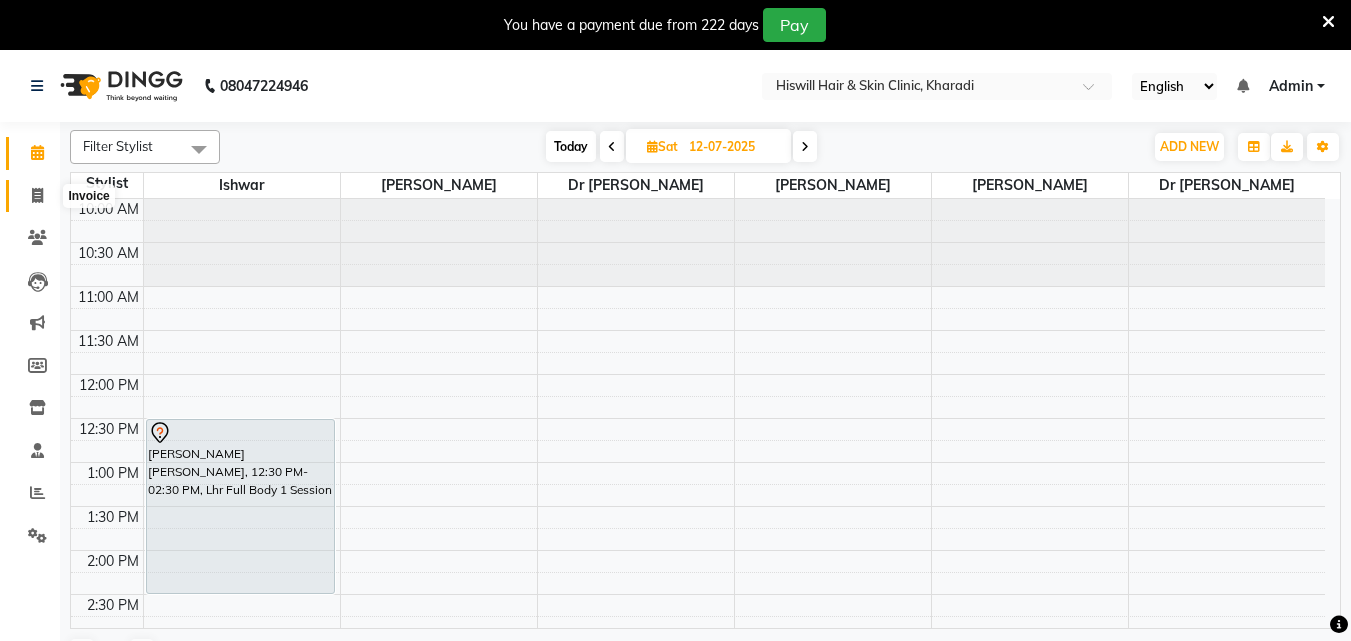 click 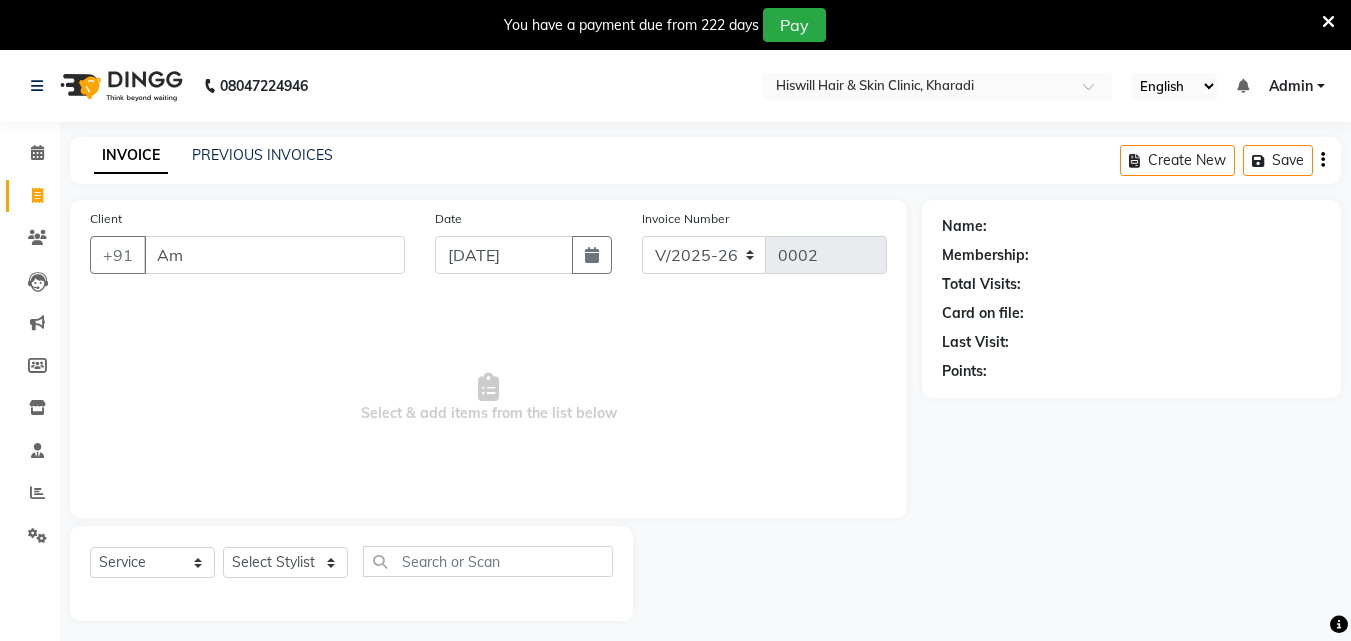 type on "A" 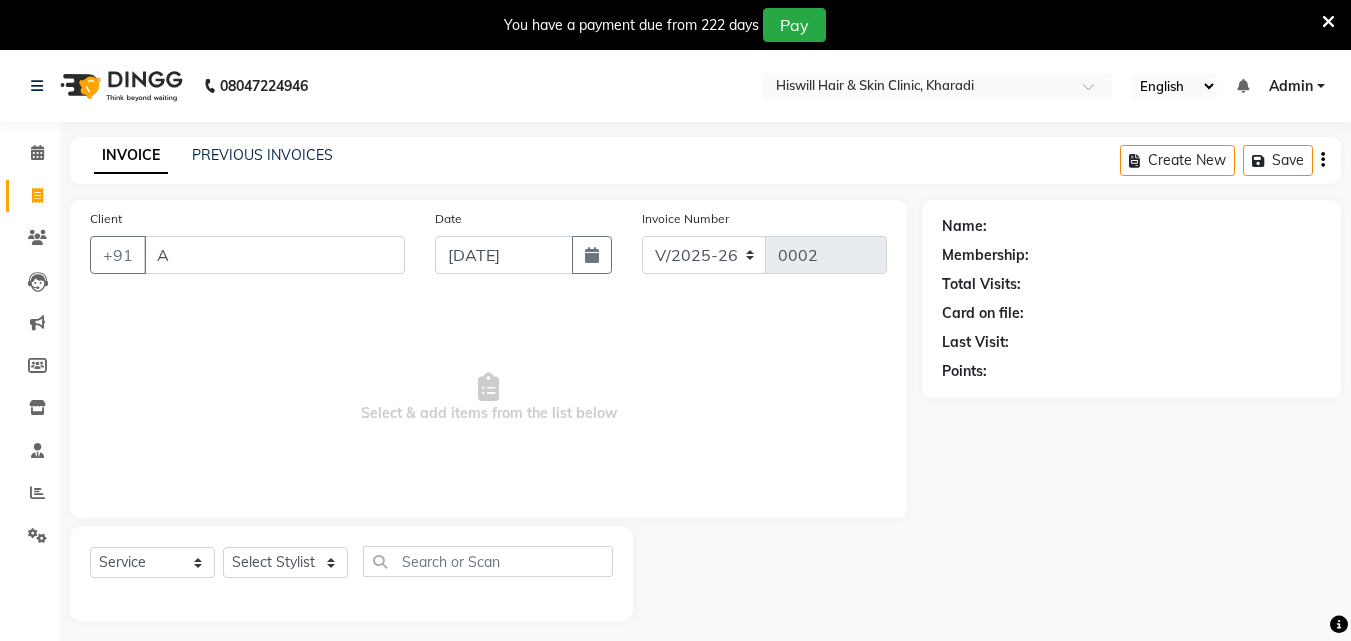 type 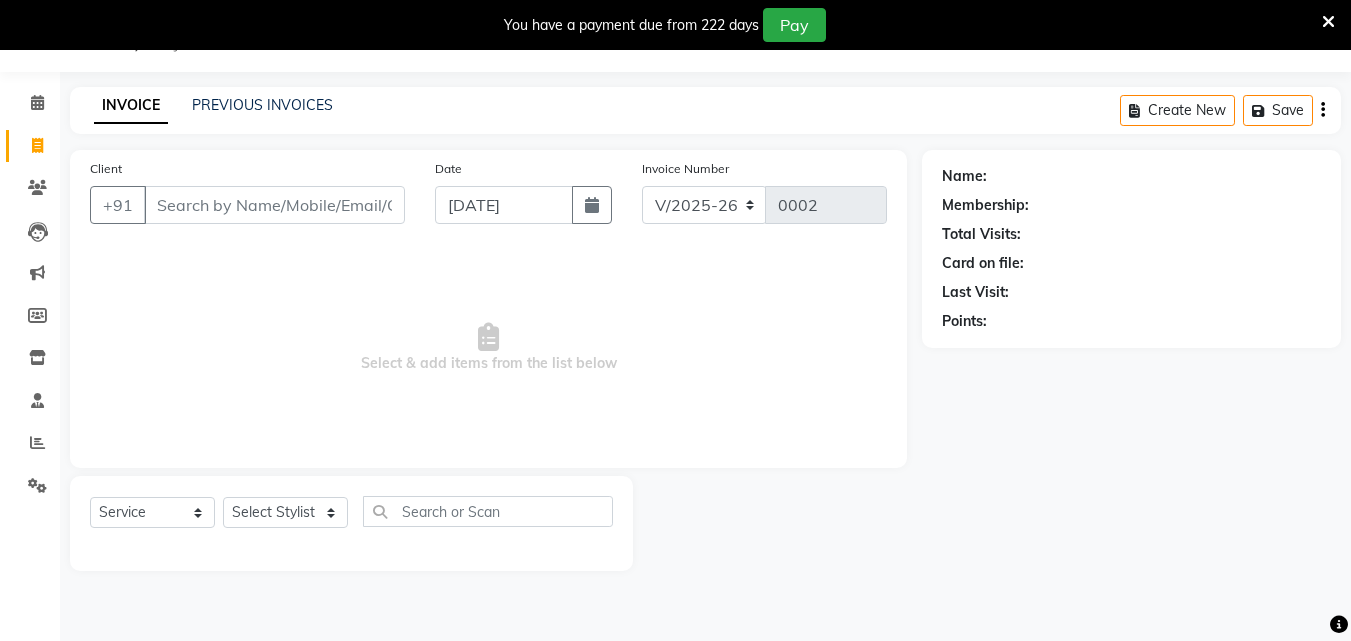 scroll, scrollTop: 0, scrollLeft: 0, axis: both 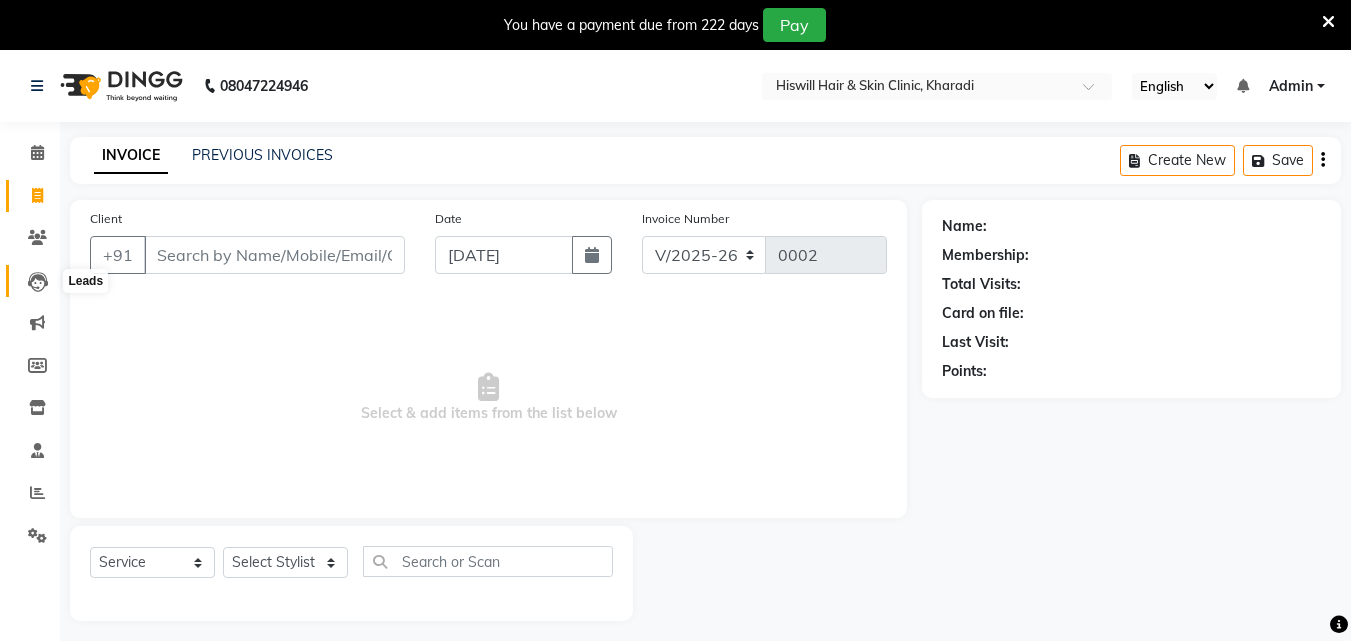 click 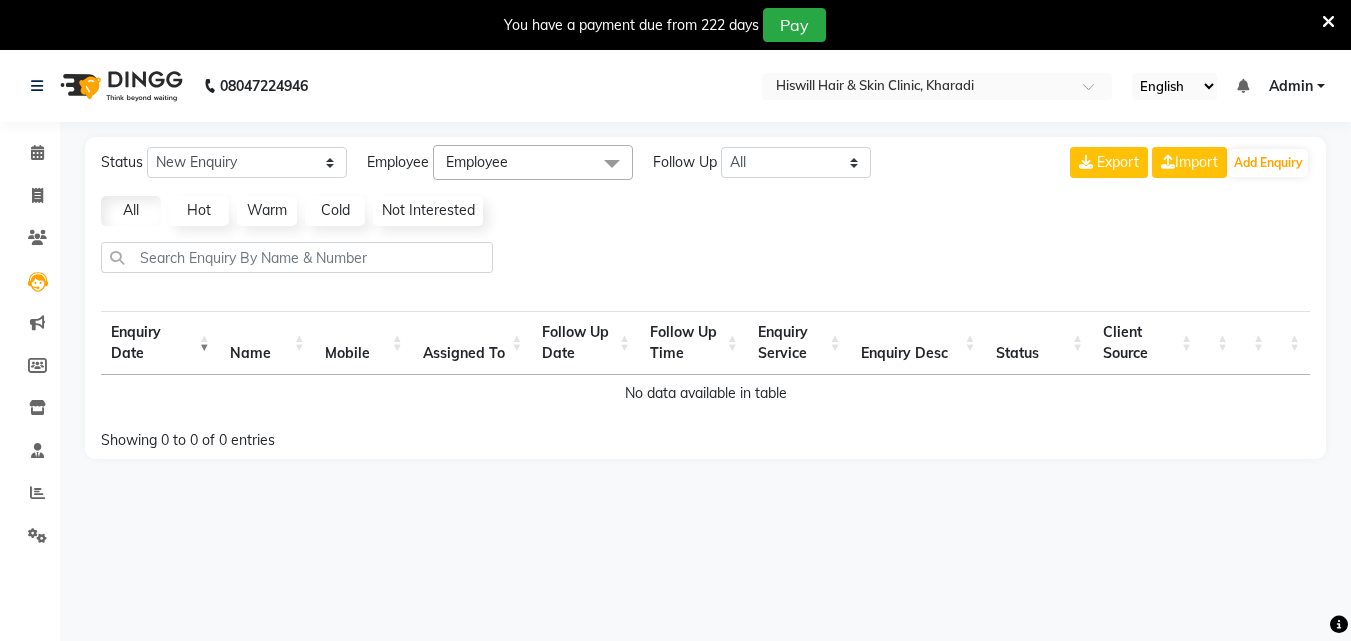 click on "Enquiry Date" at bounding box center [160, 343] 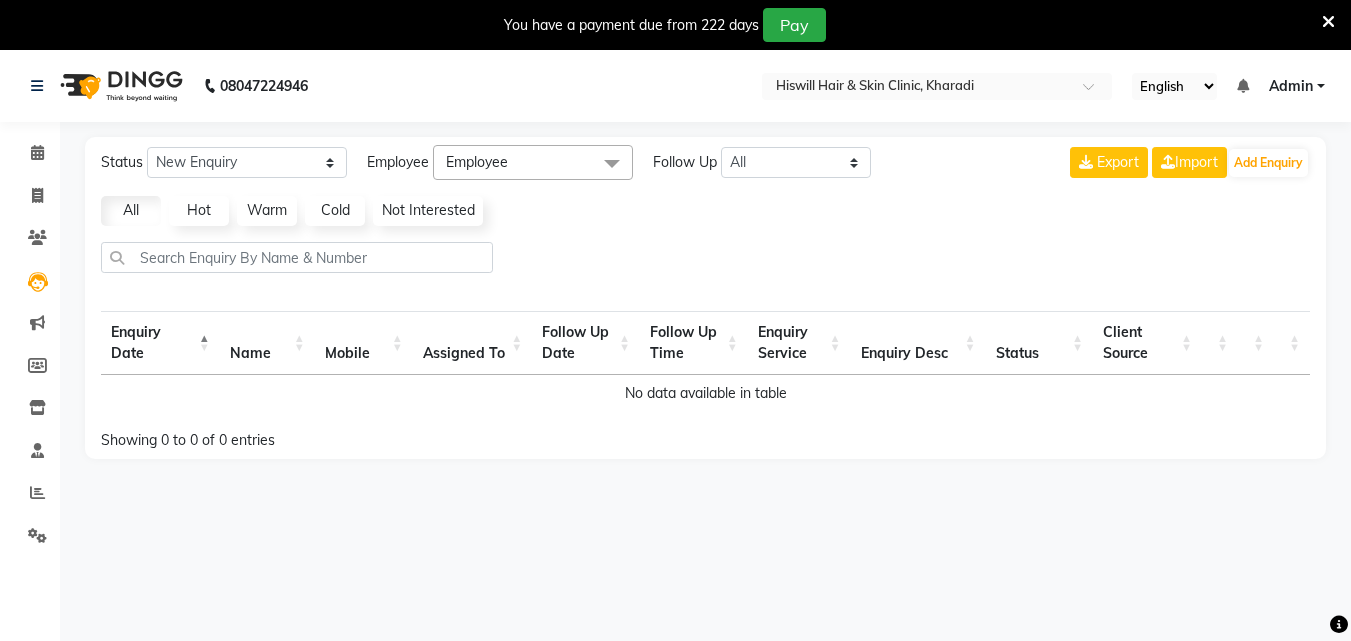 click on "Enquiry Date" at bounding box center (160, 343) 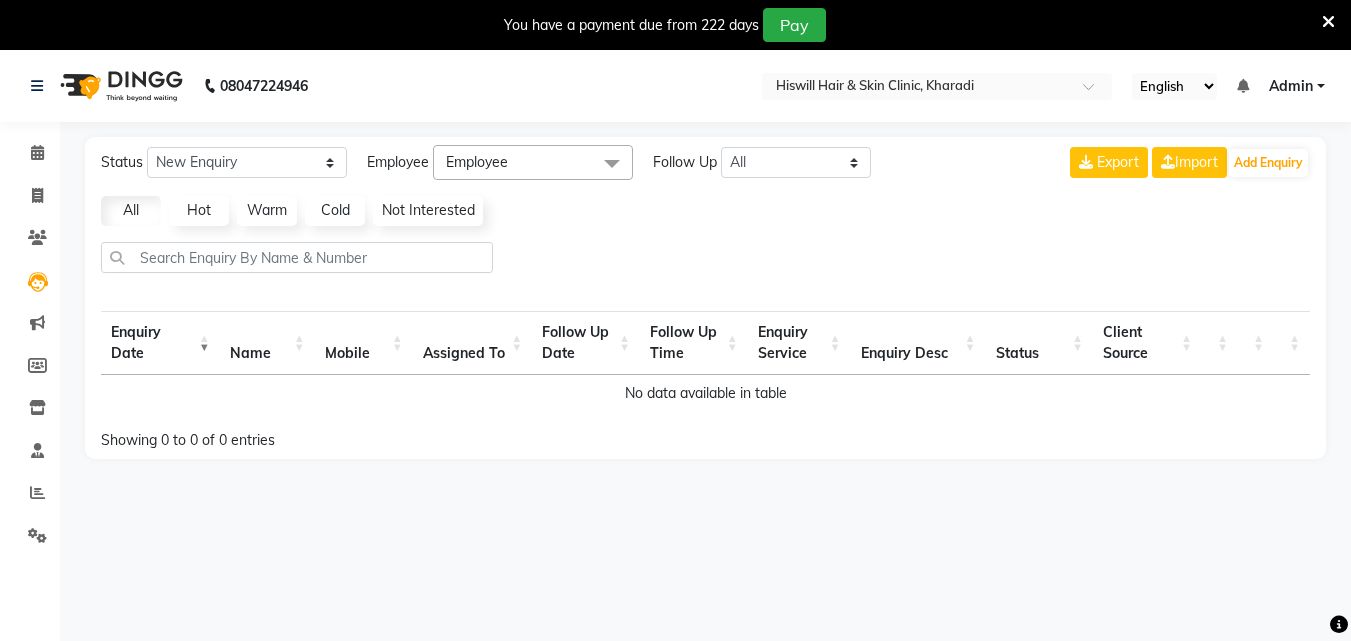 click on "Name" at bounding box center (267, 343) 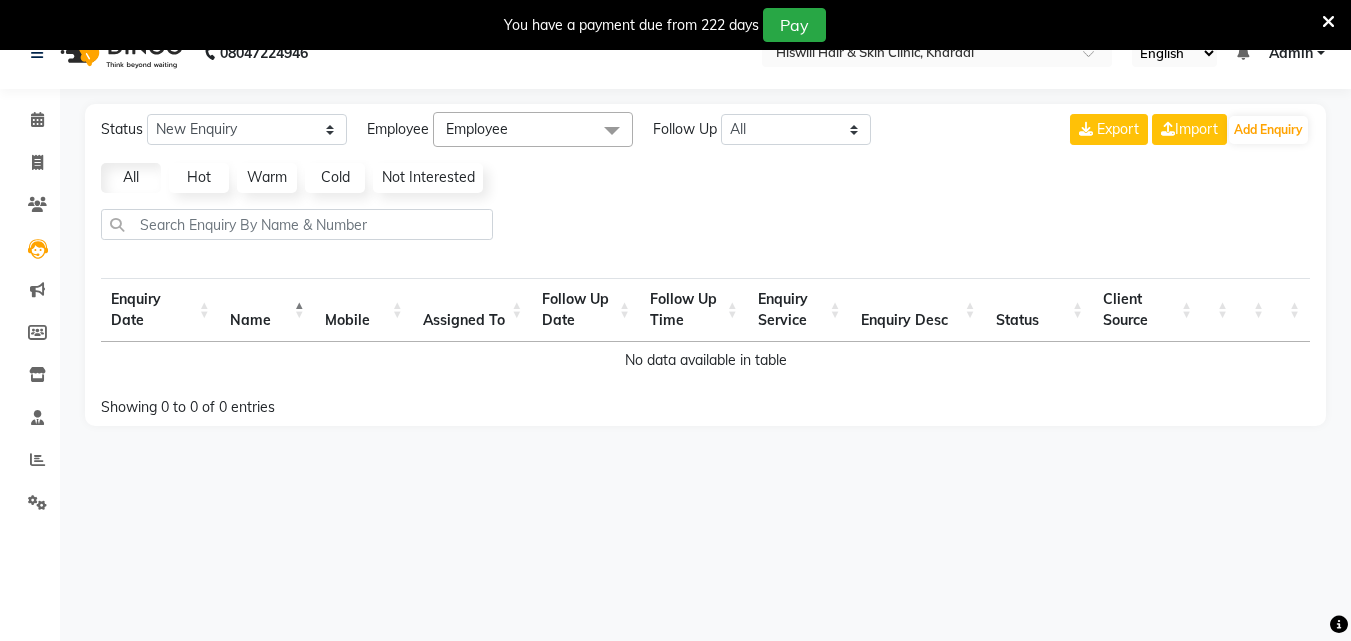 scroll, scrollTop: 50, scrollLeft: 0, axis: vertical 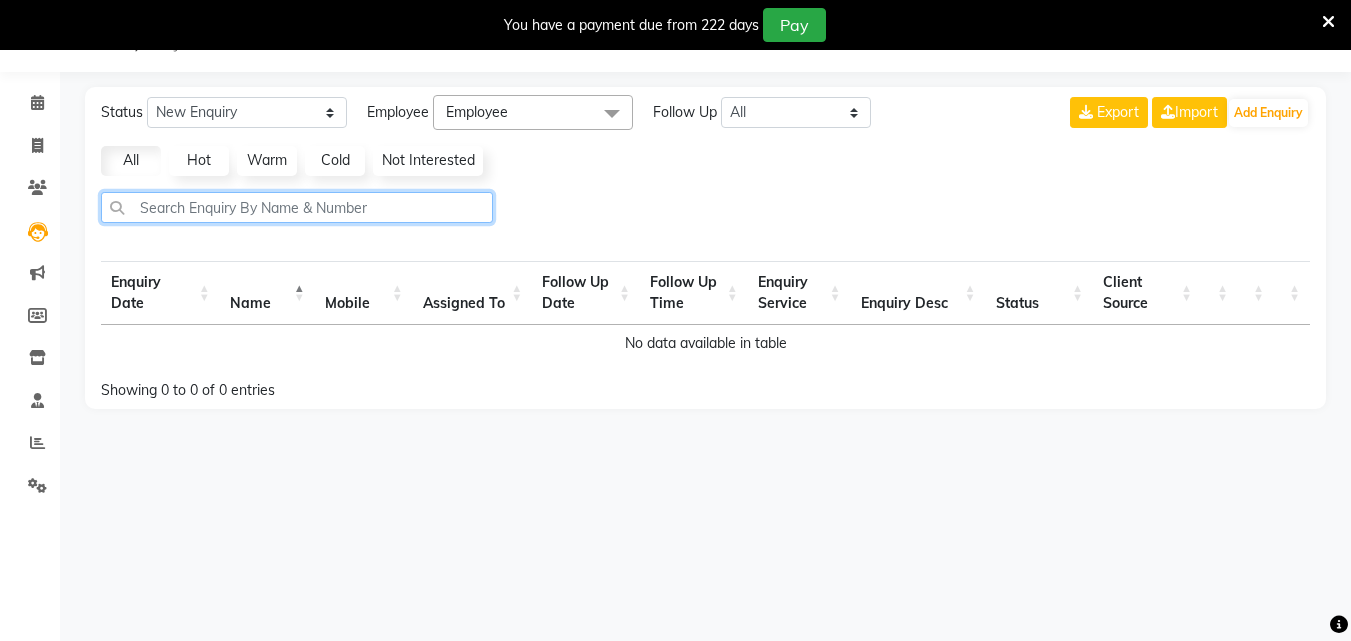 click 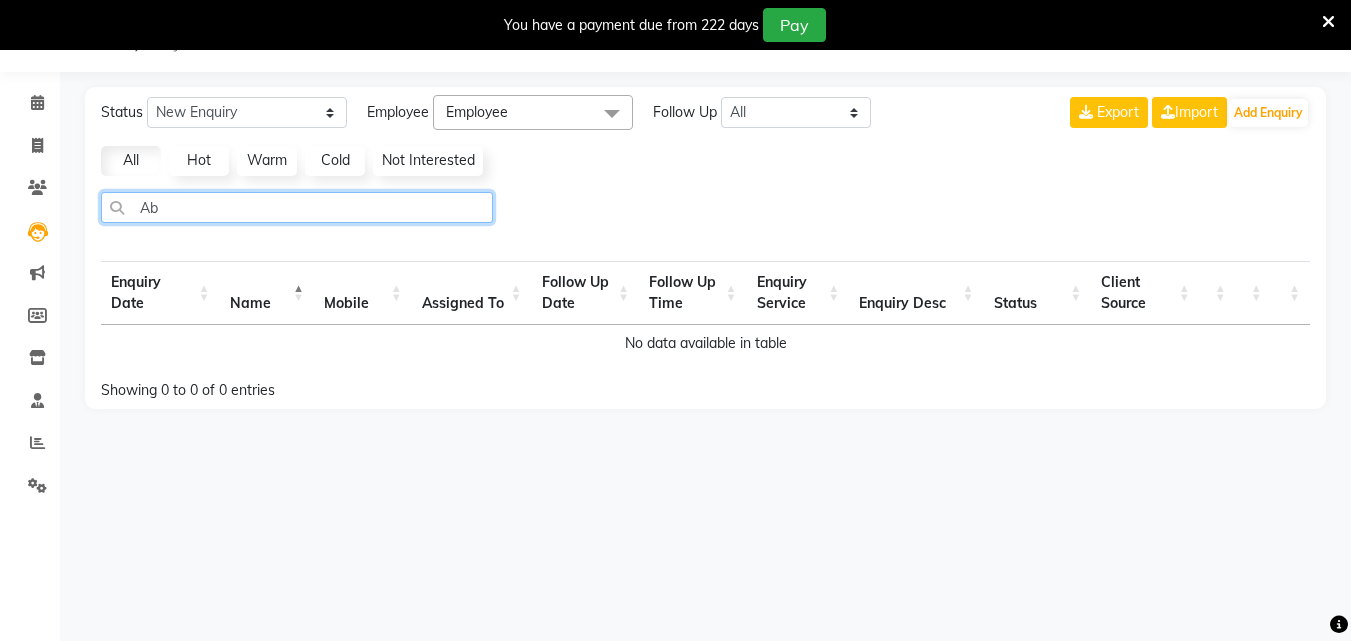 type on "A" 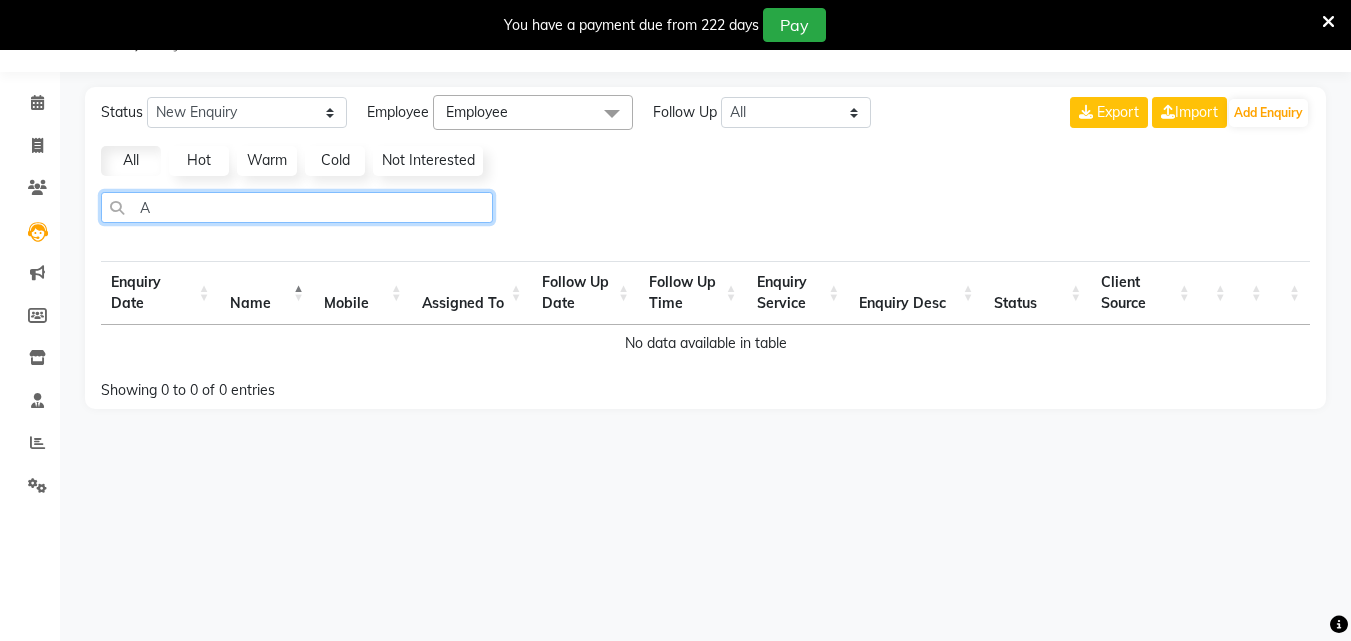 type 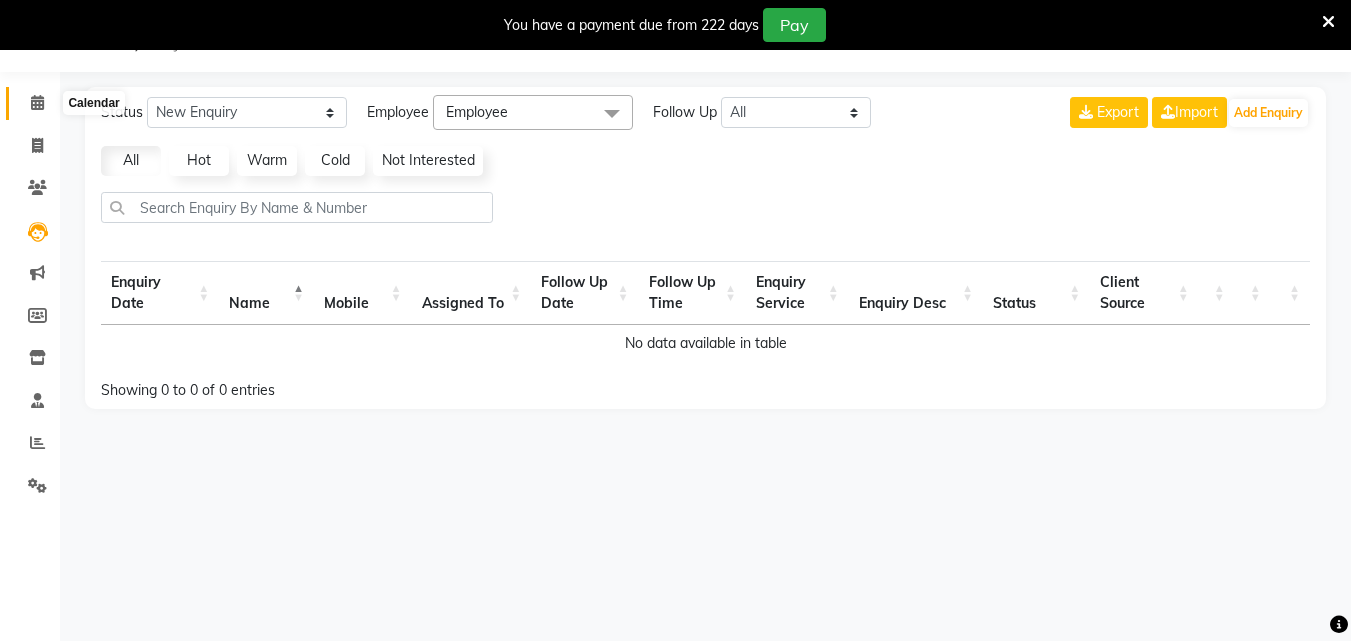 click 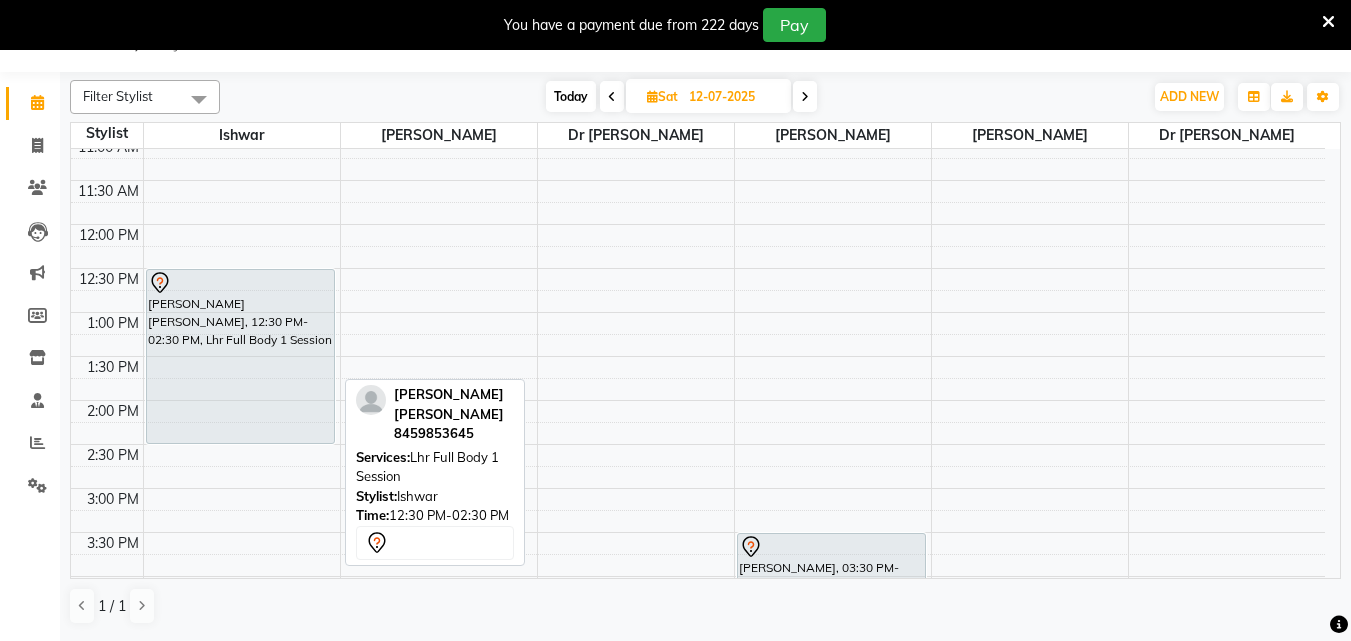 scroll, scrollTop: 200, scrollLeft: 0, axis: vertical 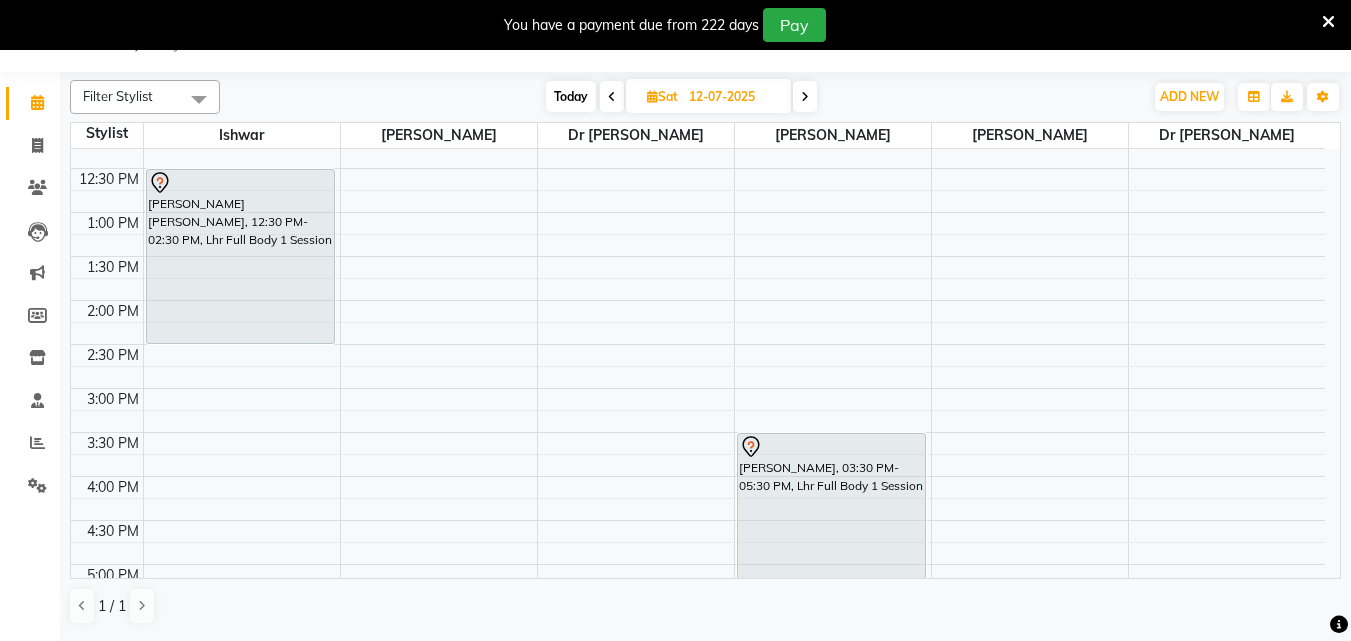 click at bounding box center [805, 96] 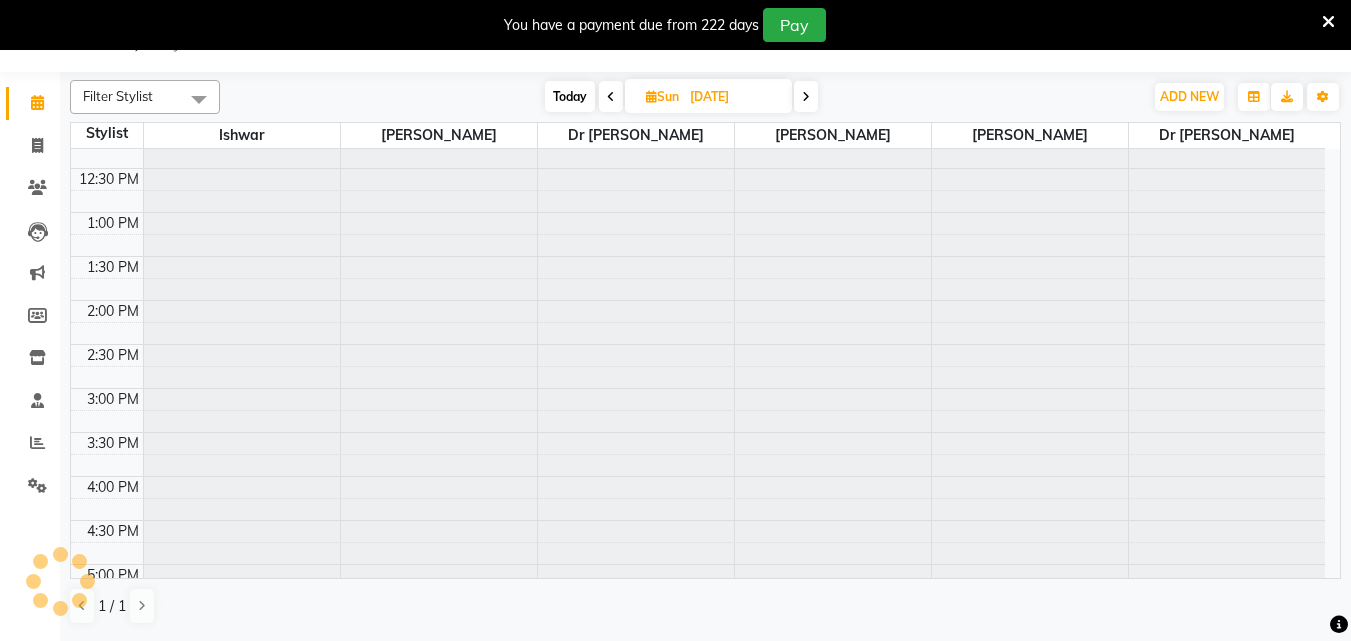 scroll, scrollTop: 0, scrollLeft: 0, axis: both 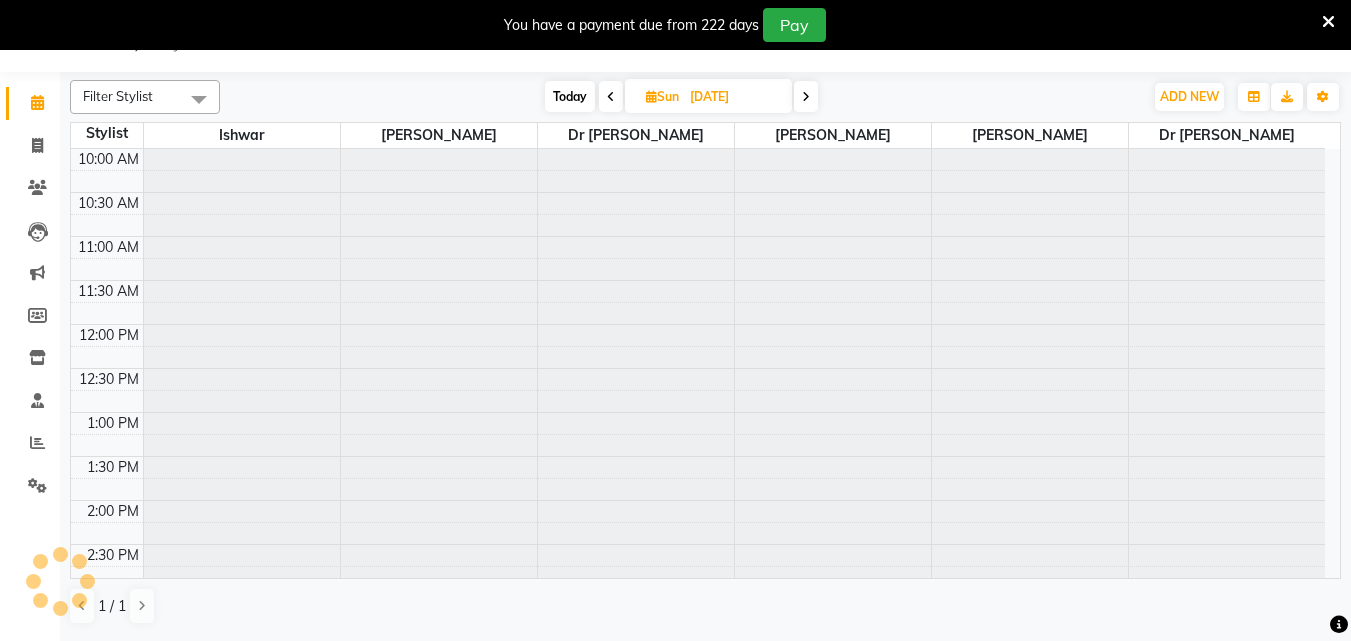 click at bounding box center (806, 97) 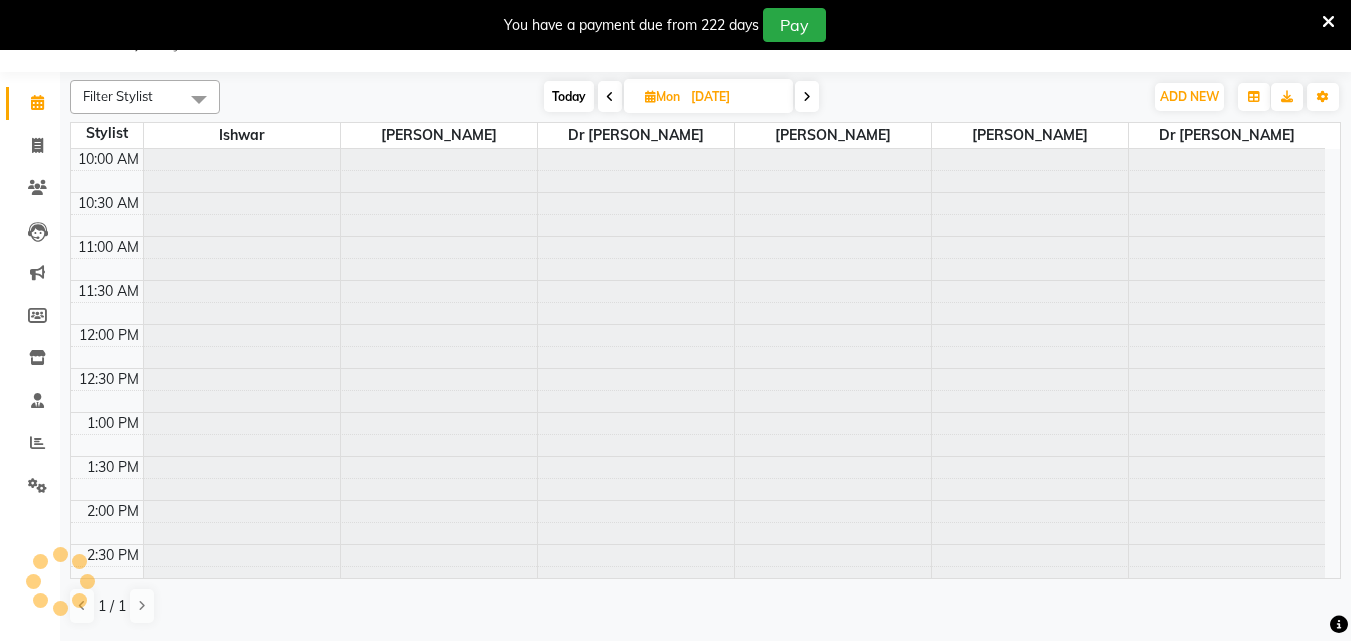 click at bounding box center (807, 97) 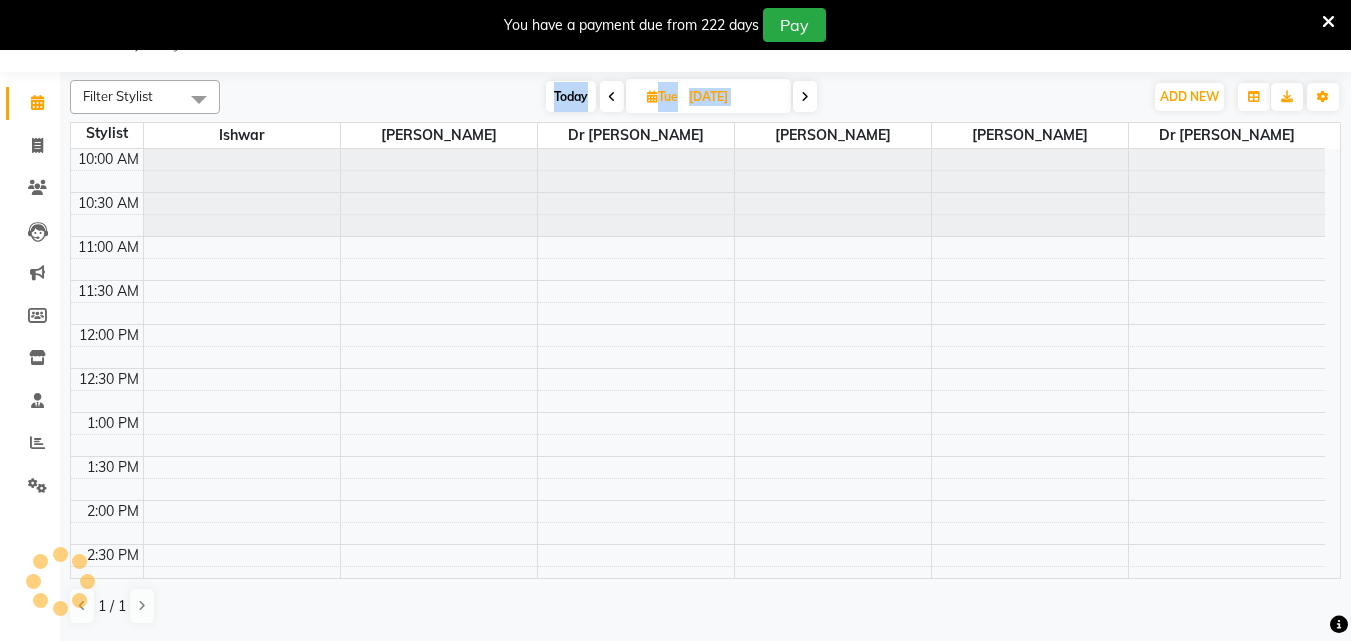 click at bounding box center (805, 96) 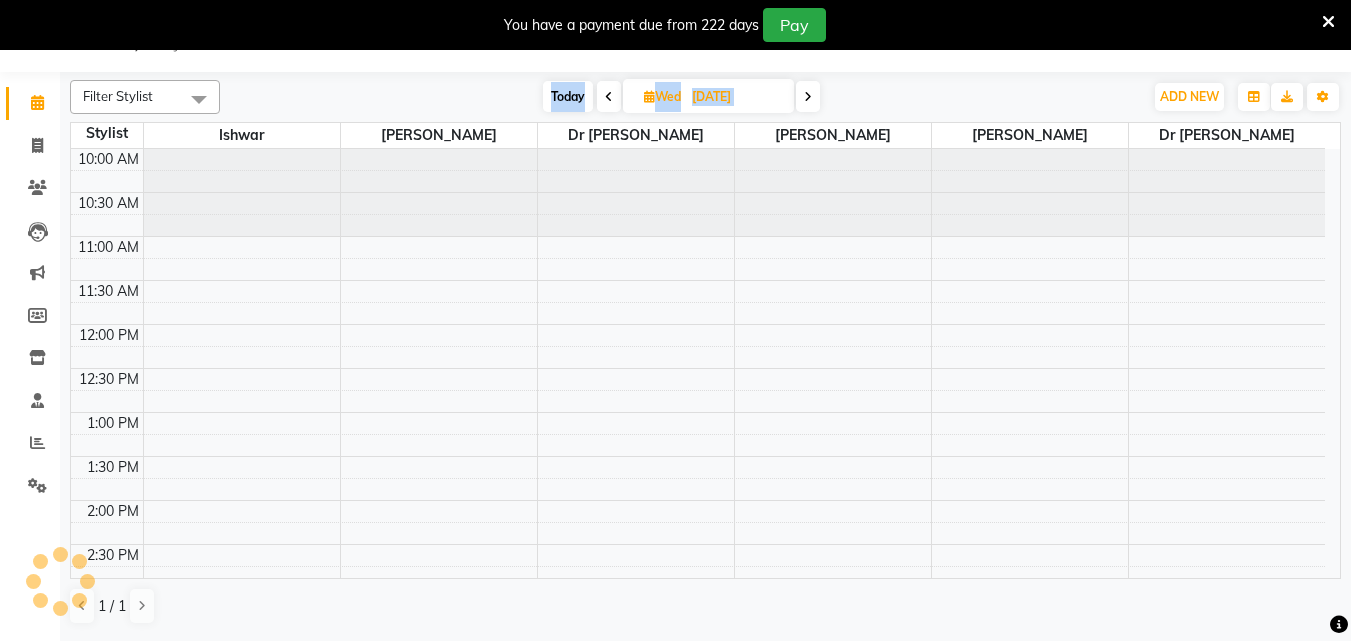 click at bounding box center [808, 97] 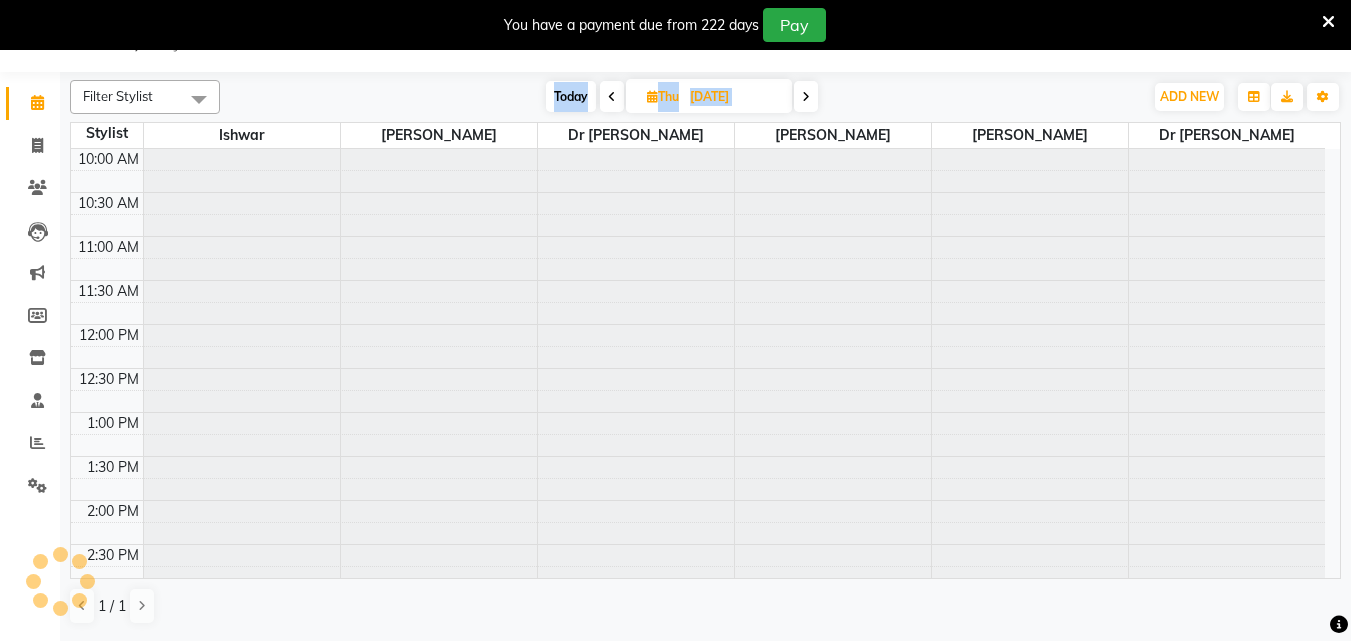 click at bounding box center (806, 97) 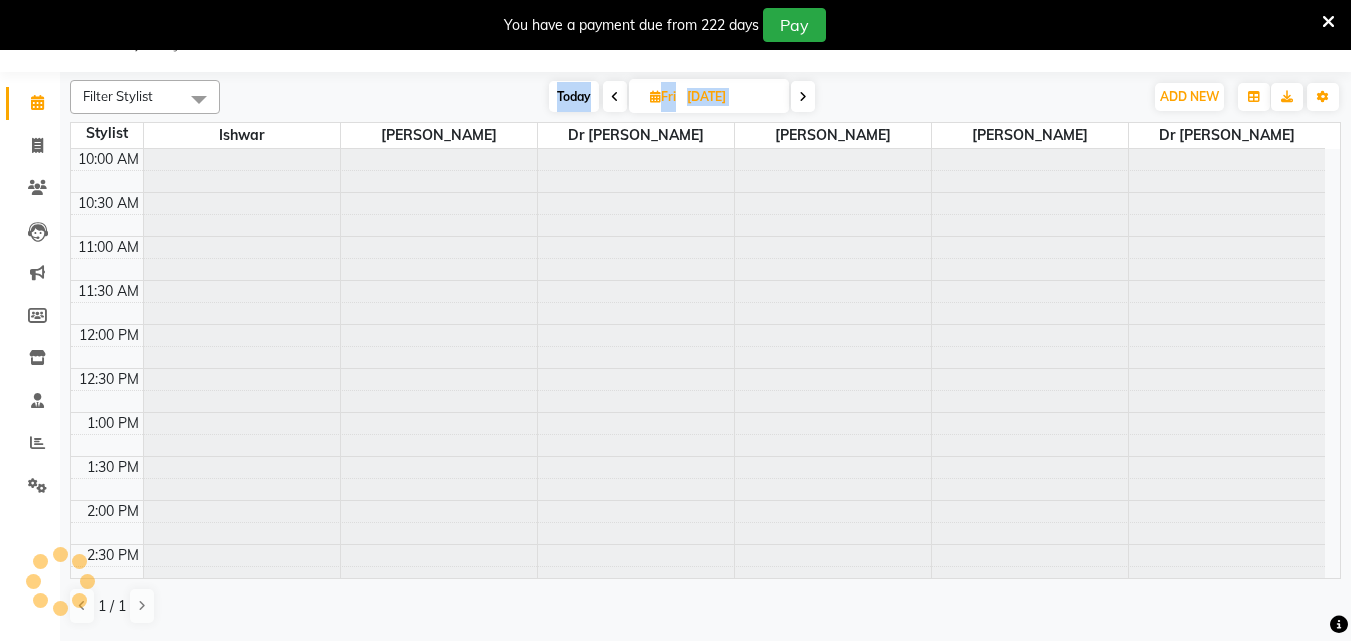 click at bounding box center (803, 96) 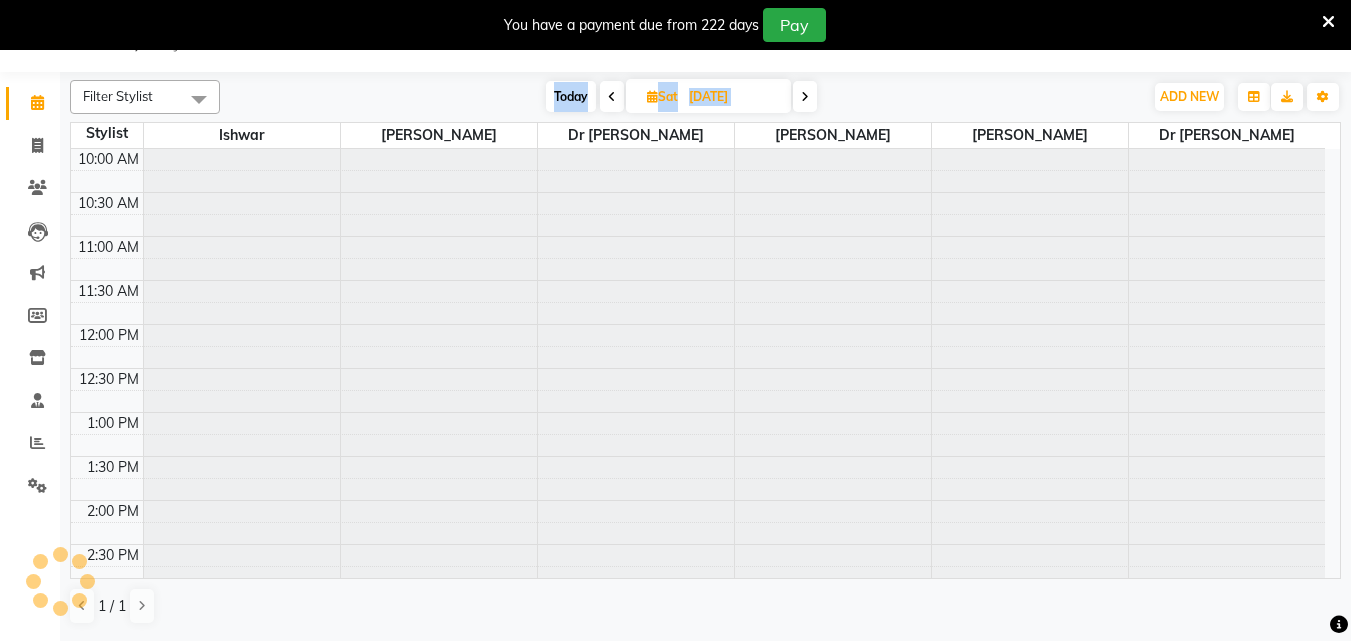 click at bounding box center [805, 96] 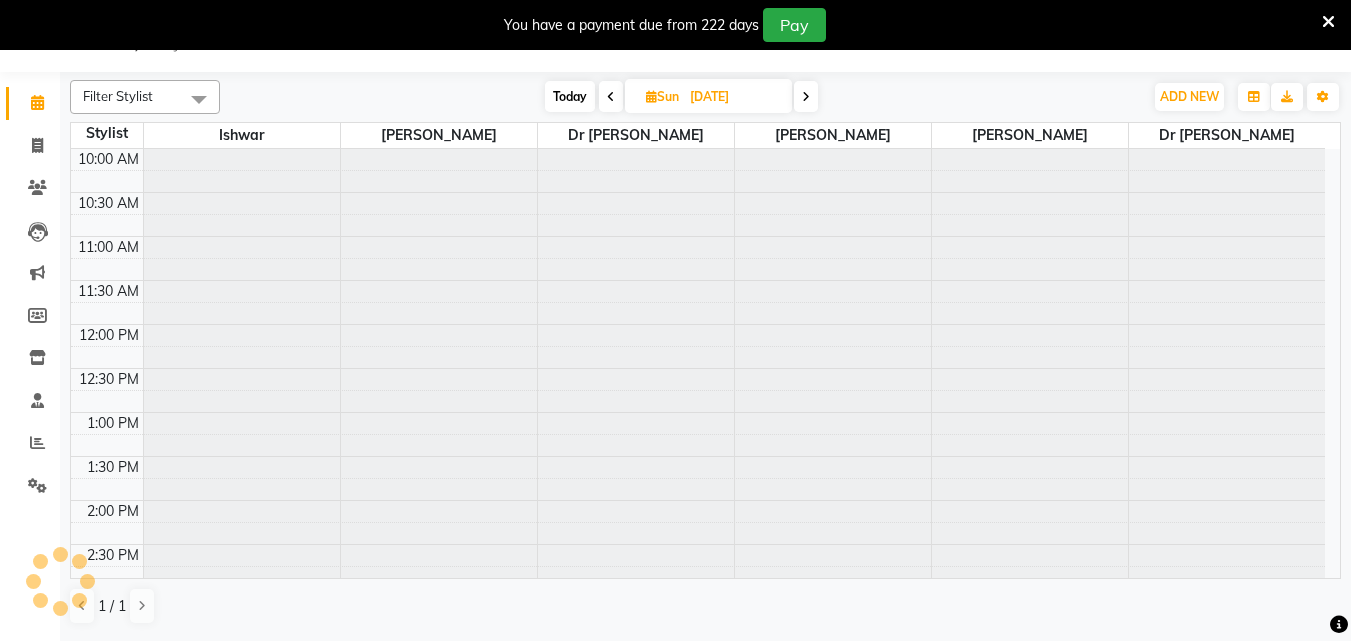 click at bounding box center (806, 97) 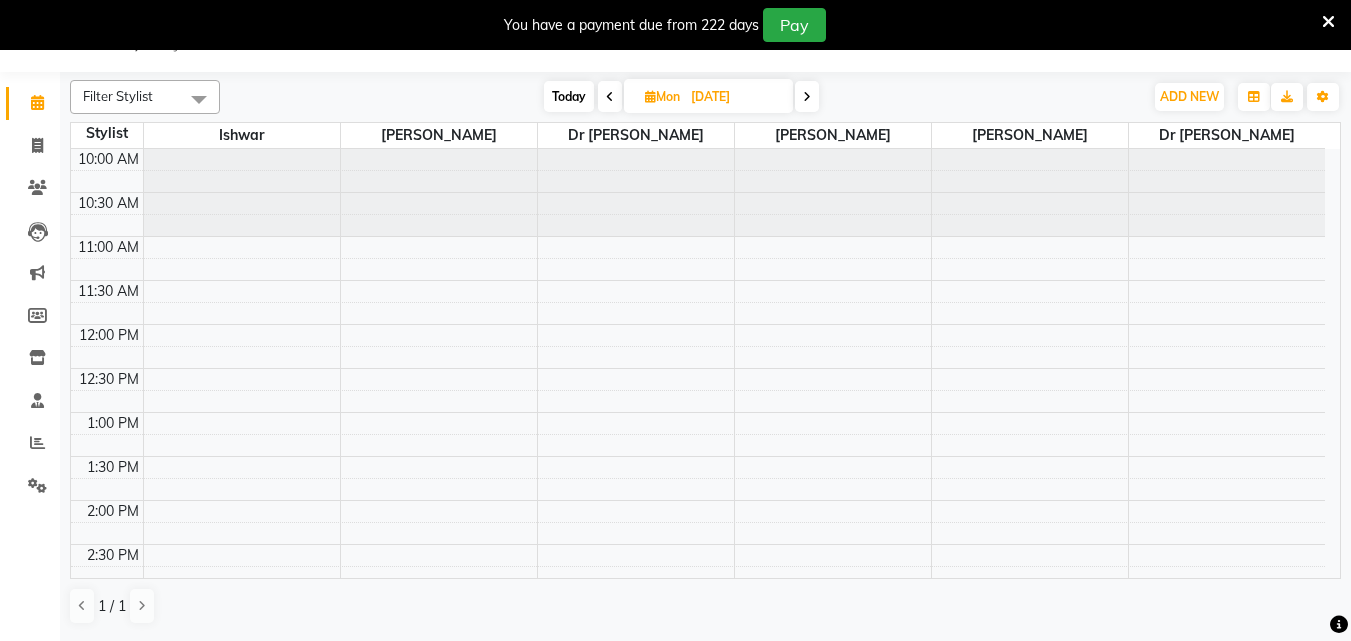 click at bounding box center (807, 97) 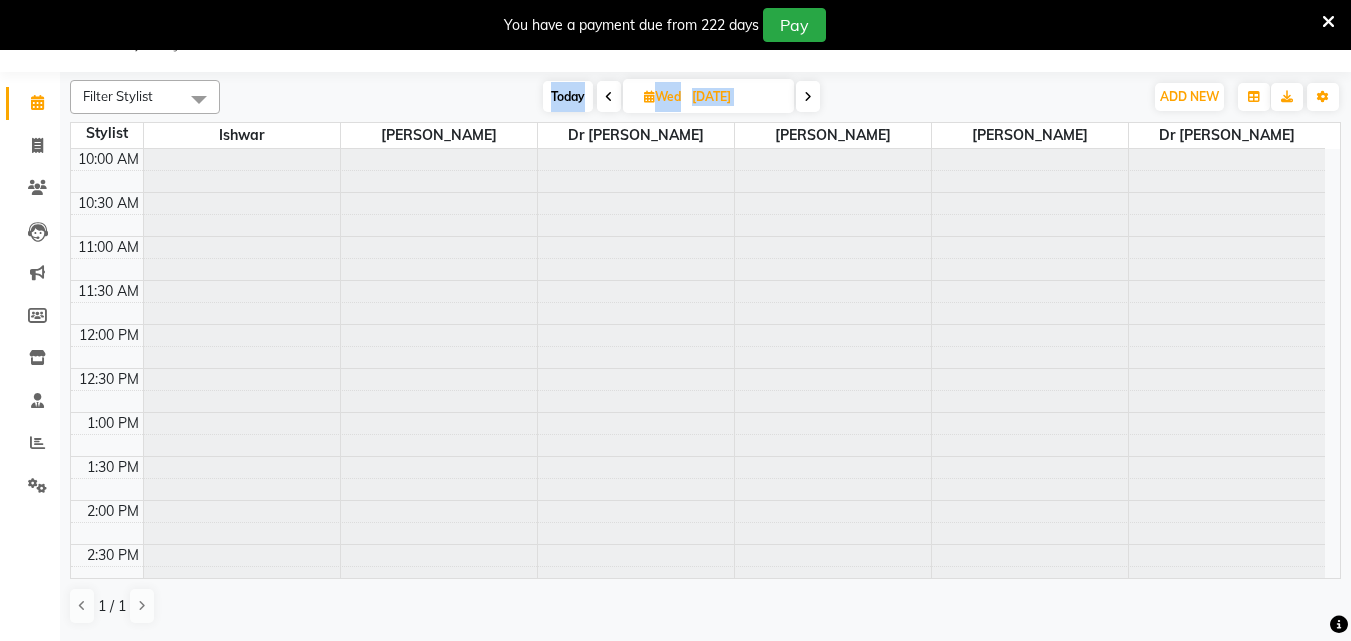 click at bounding box center [808, 97] 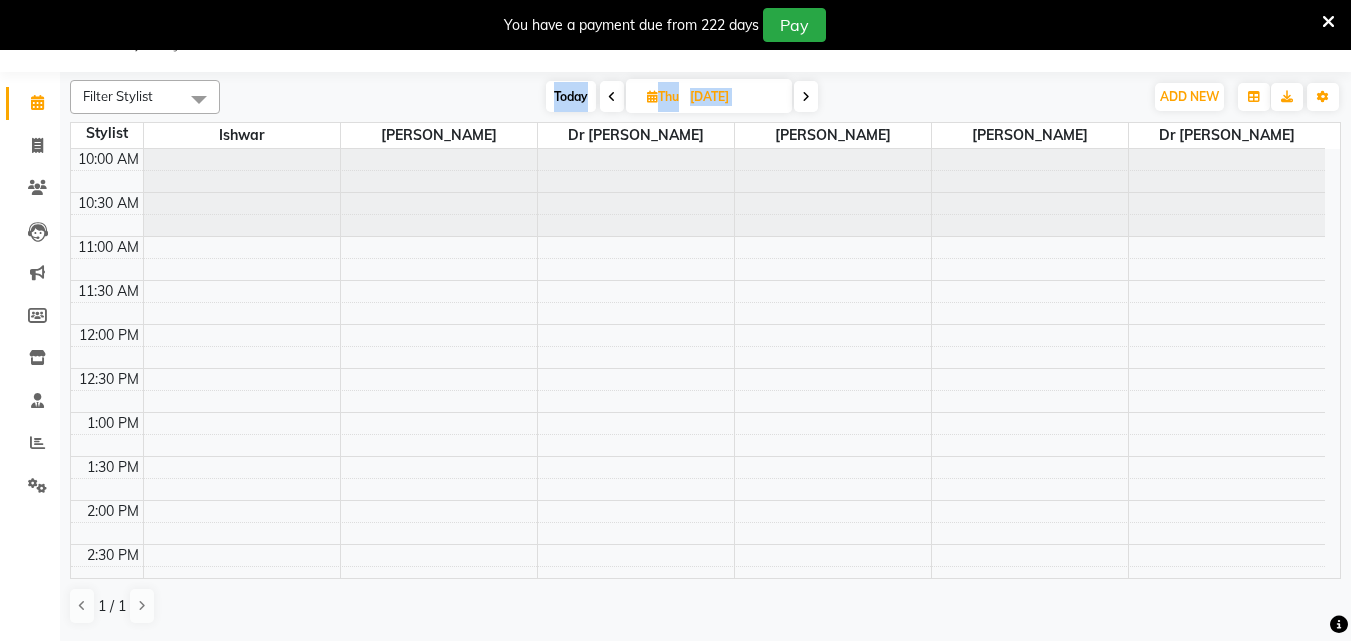 click at bounding box center (806, 97) 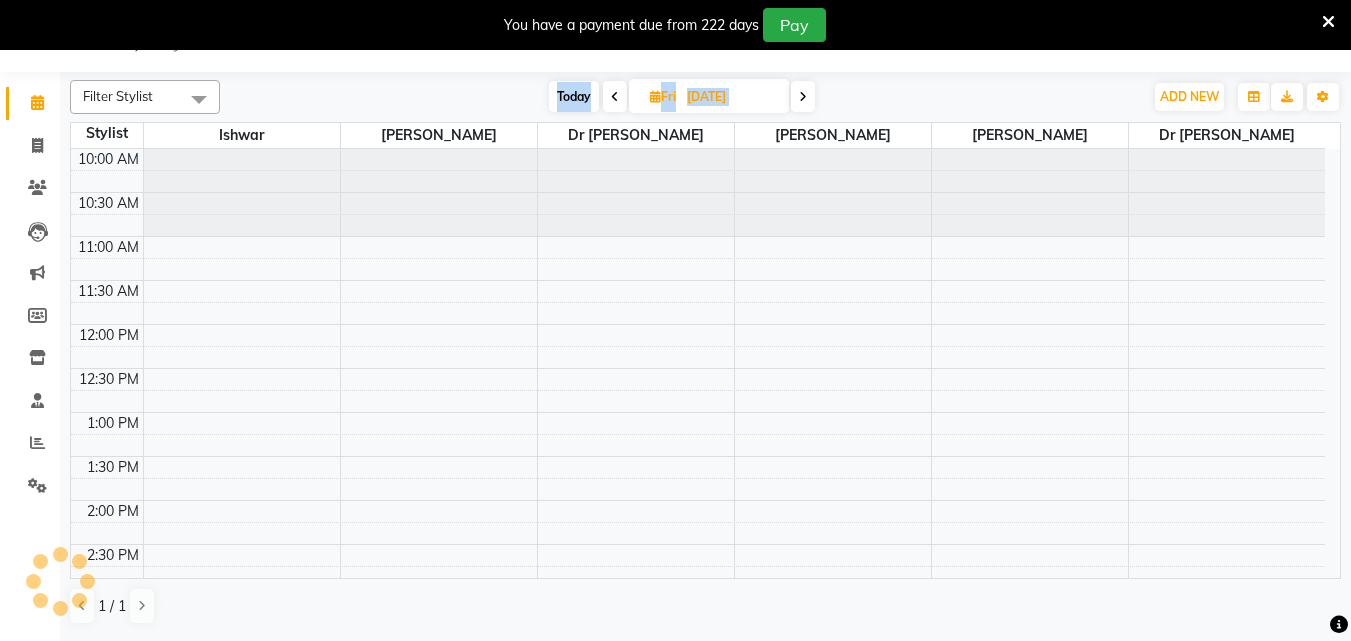 click at bounding box center [803, 96] 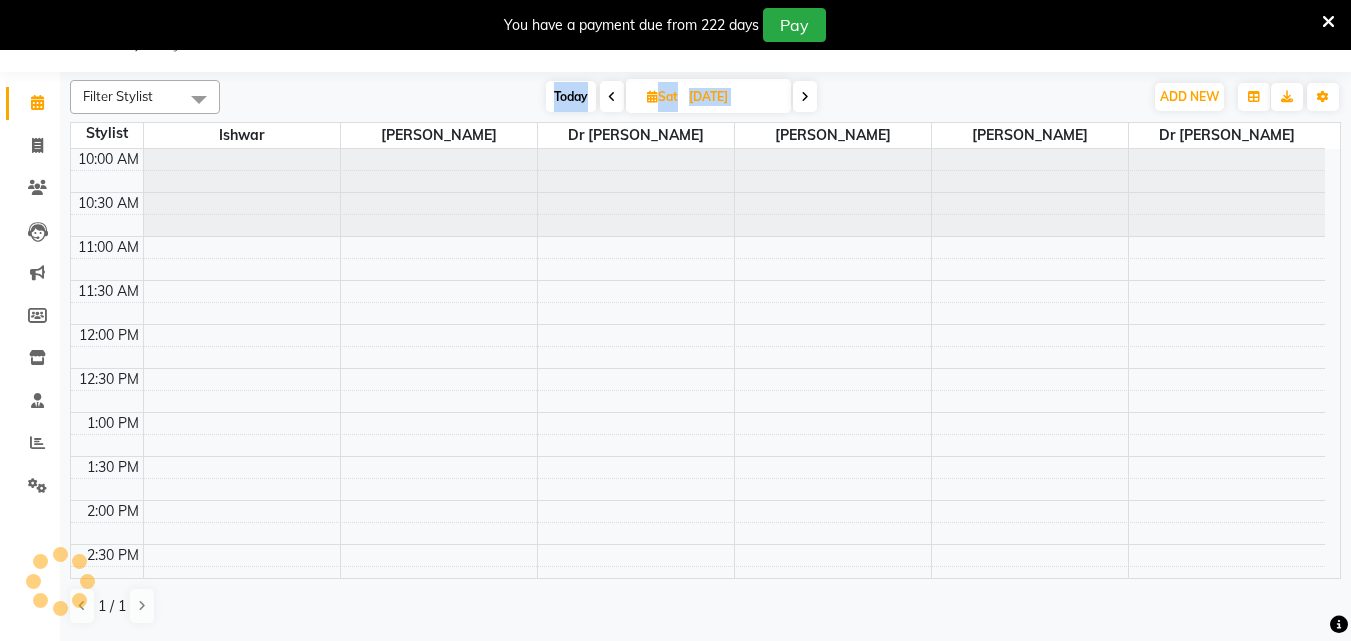 click at bounding box center (805, 96) 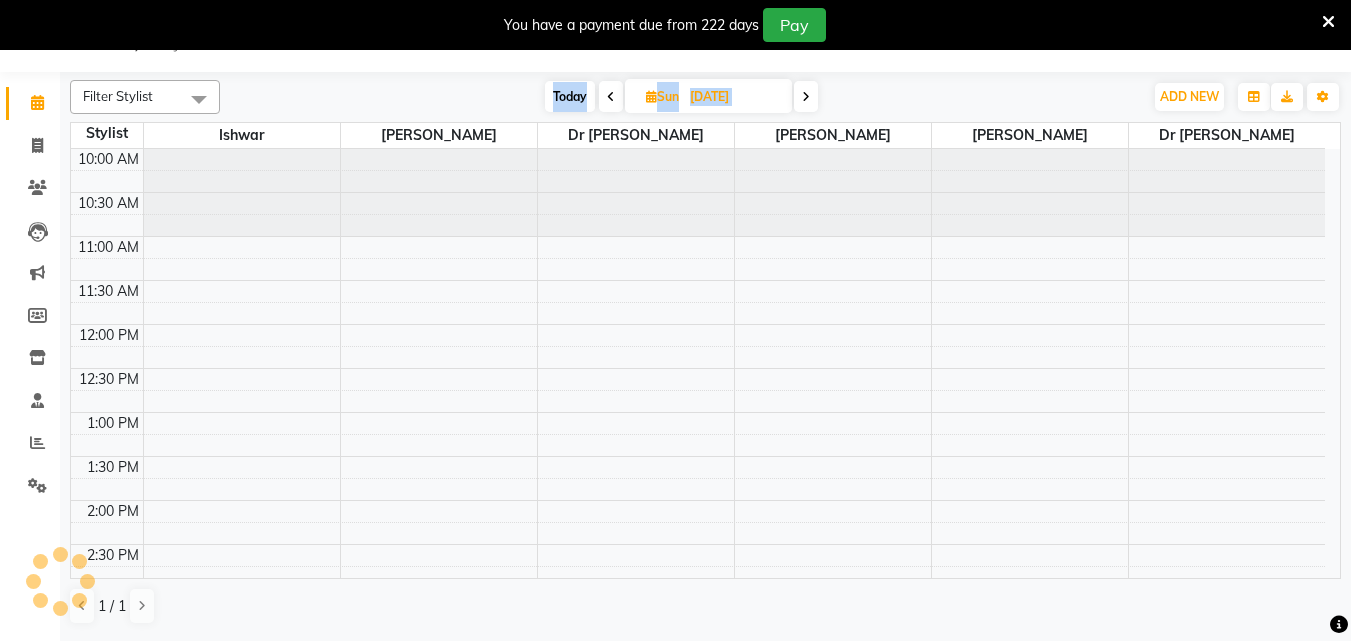 click at bounding box center (806, 97) 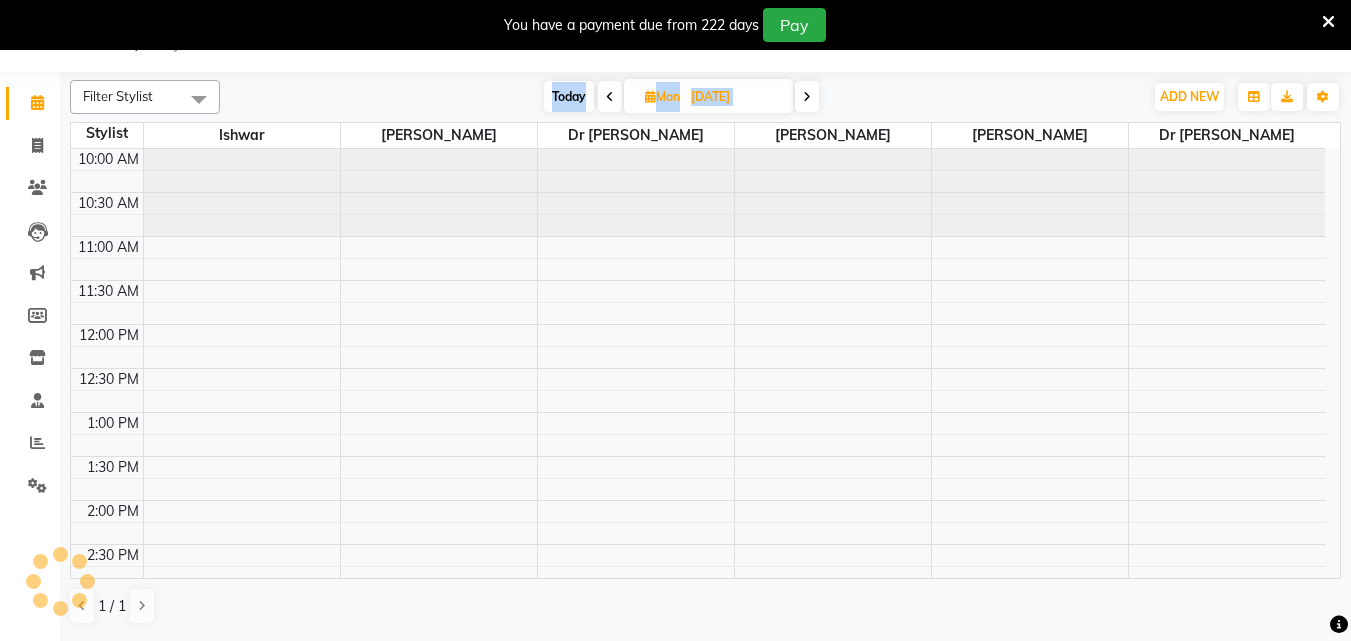 click at bounding box center [807, 97] 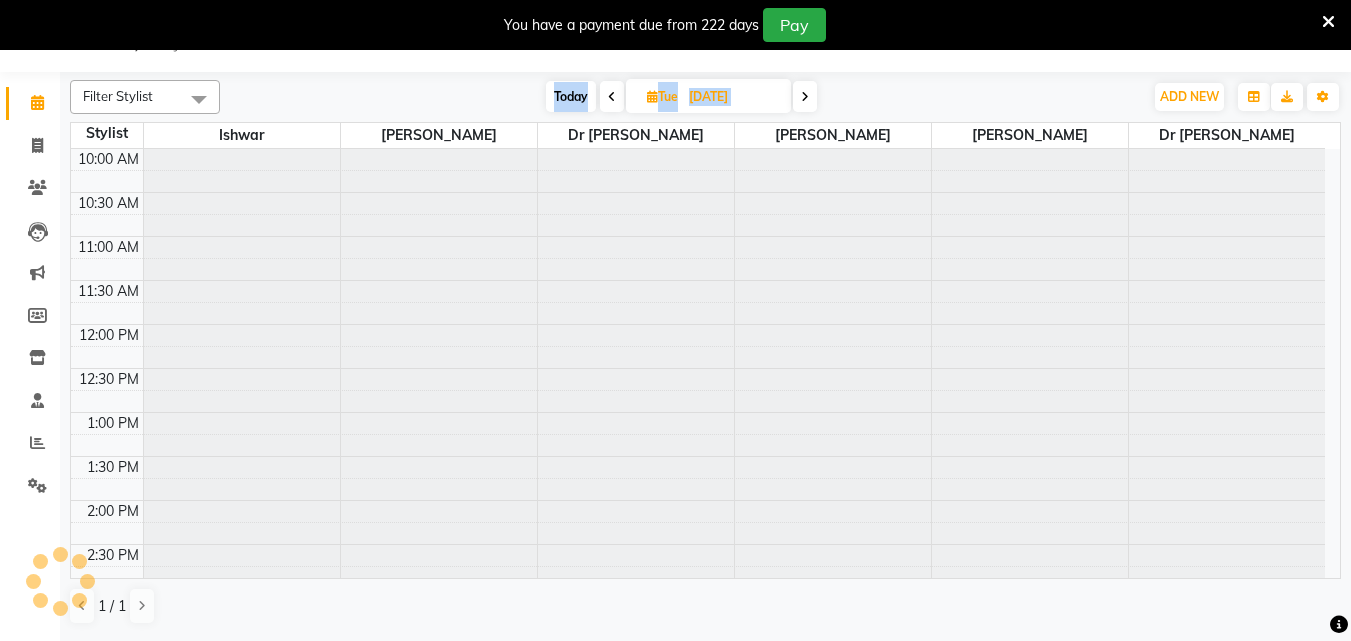 click at bounding box center (805, 96) 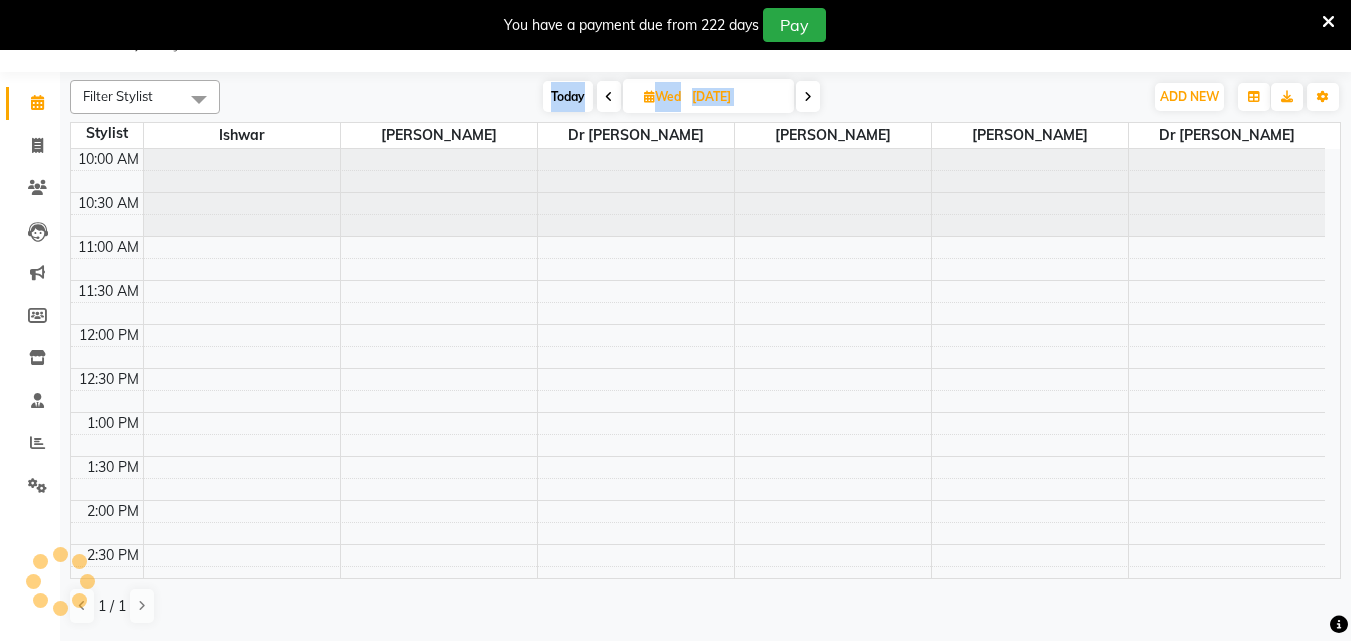 click at bounding box center [808, 97] 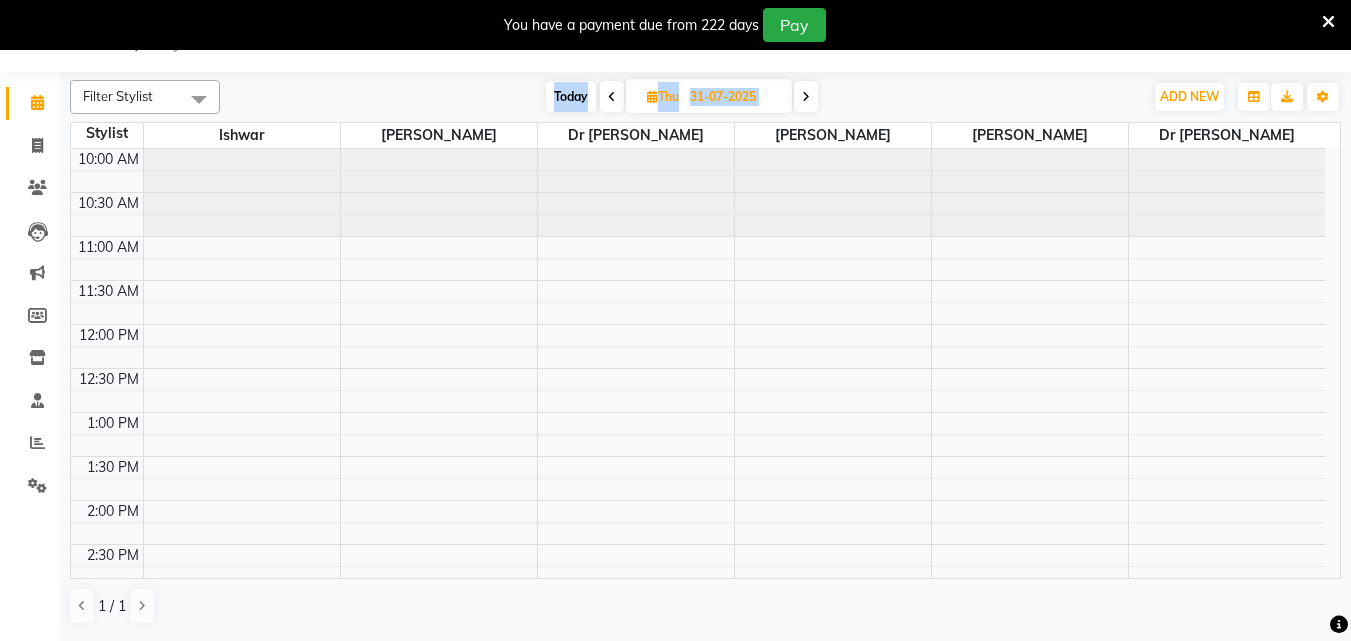 click at bounding box center (806, 97) 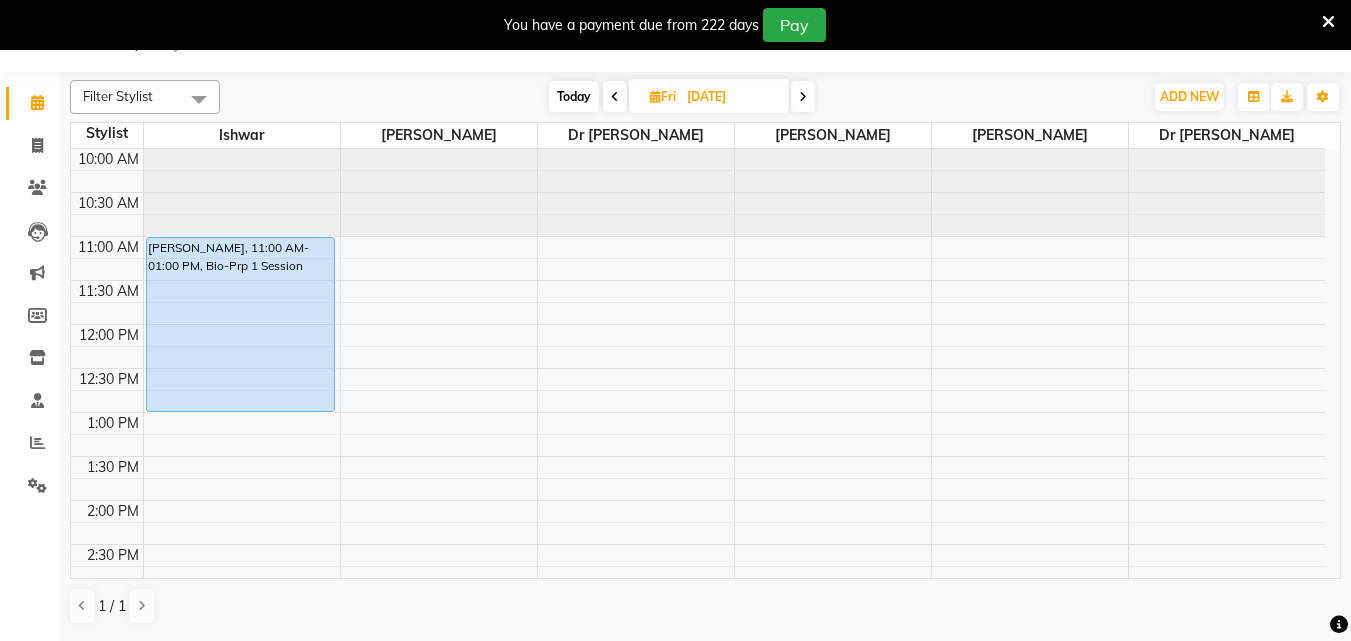 click at bounding box center (615, 97) 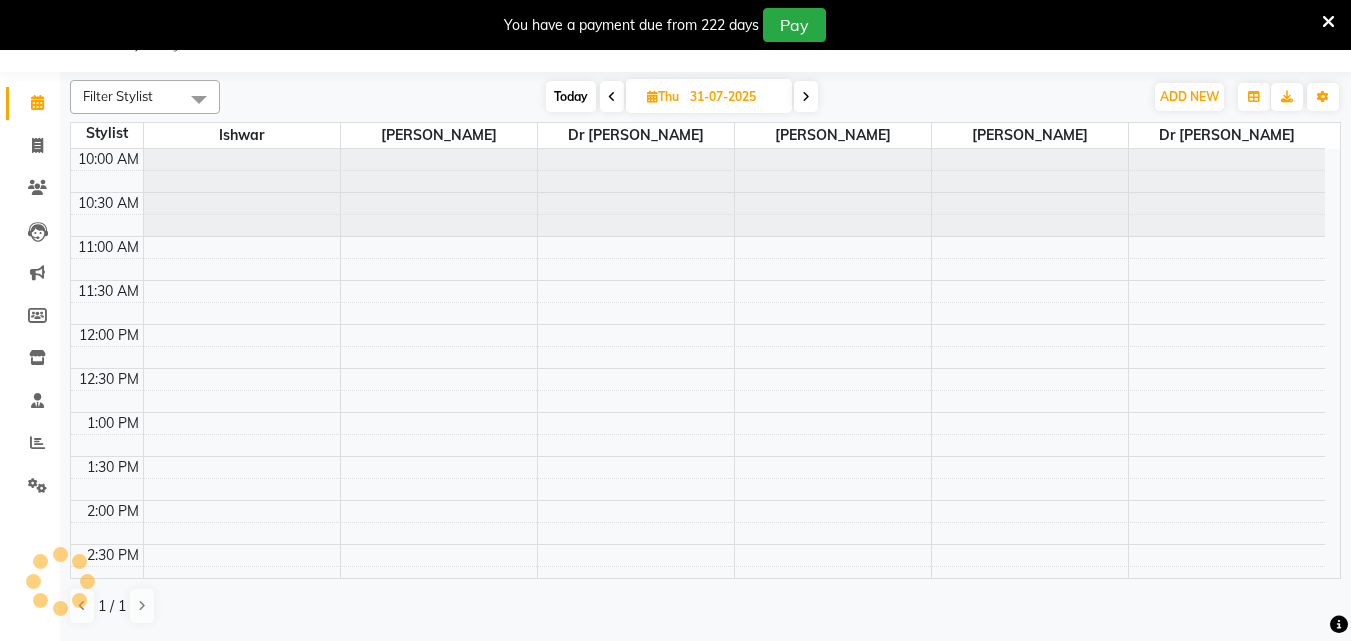 click at bounding box center [612, 96] 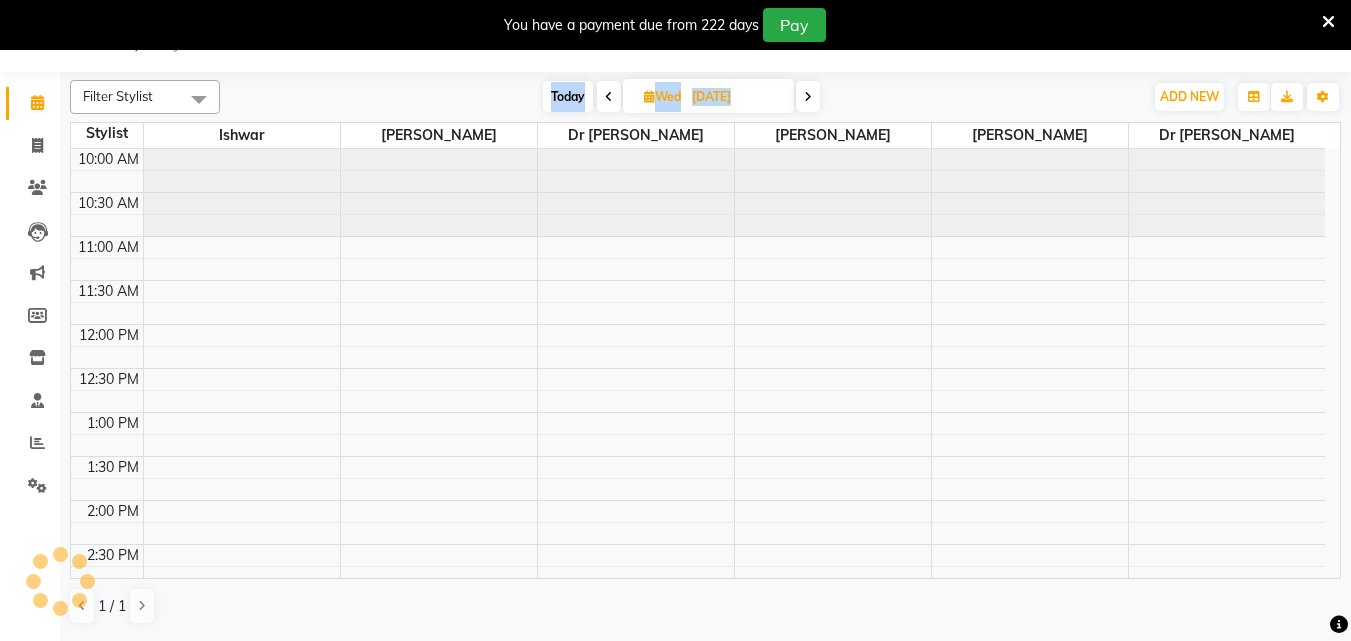 click at bounding box center (609, 96) 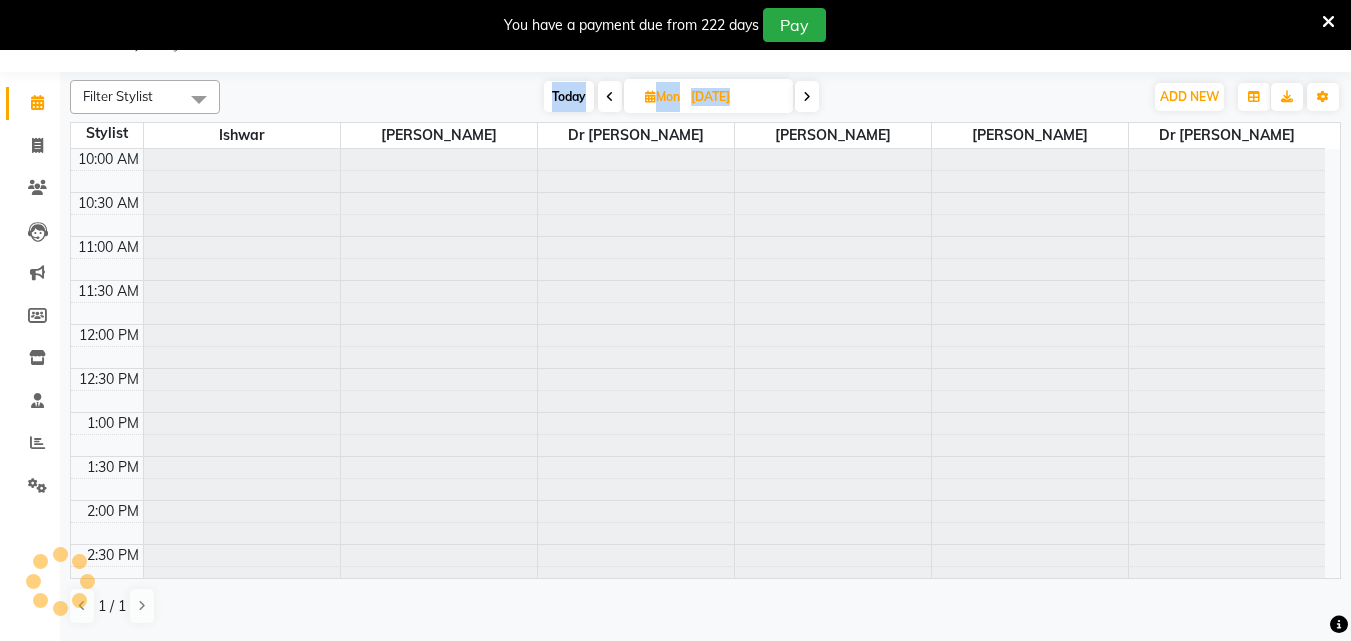 click at bounding box center (610, 96) 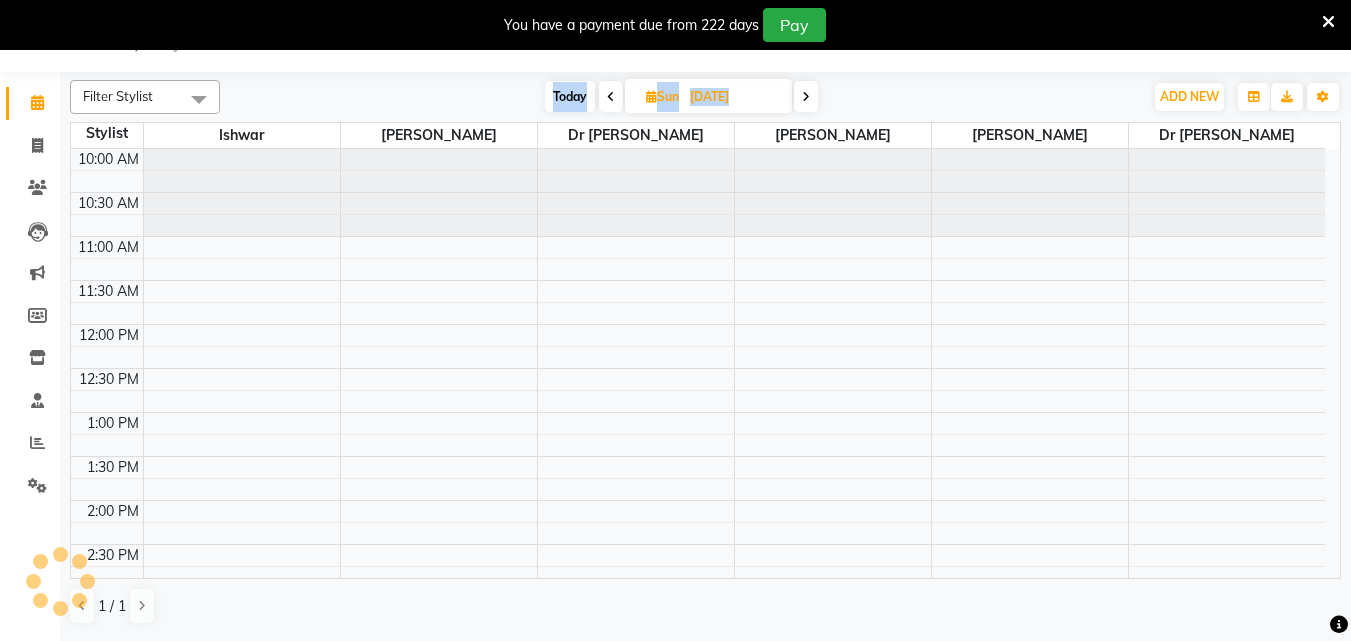 click at bounding box center [611, 96] 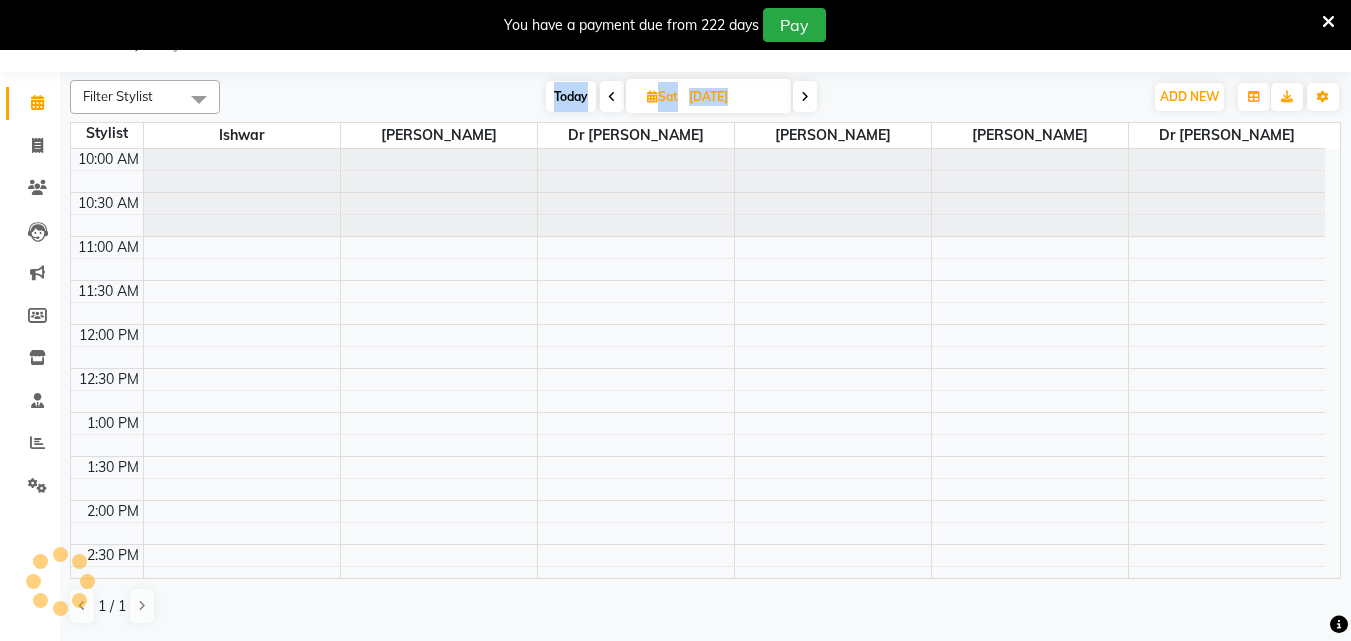 click at bounding box center (612, 97) 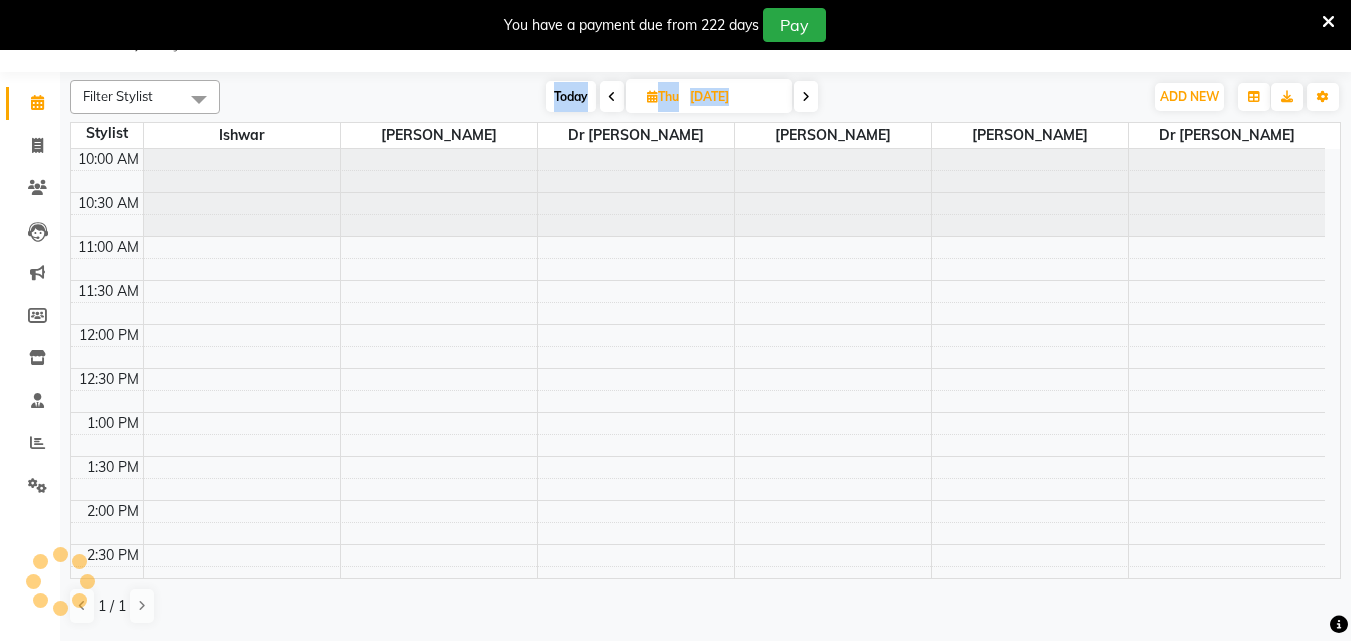 click at bounding box center (612, 96) 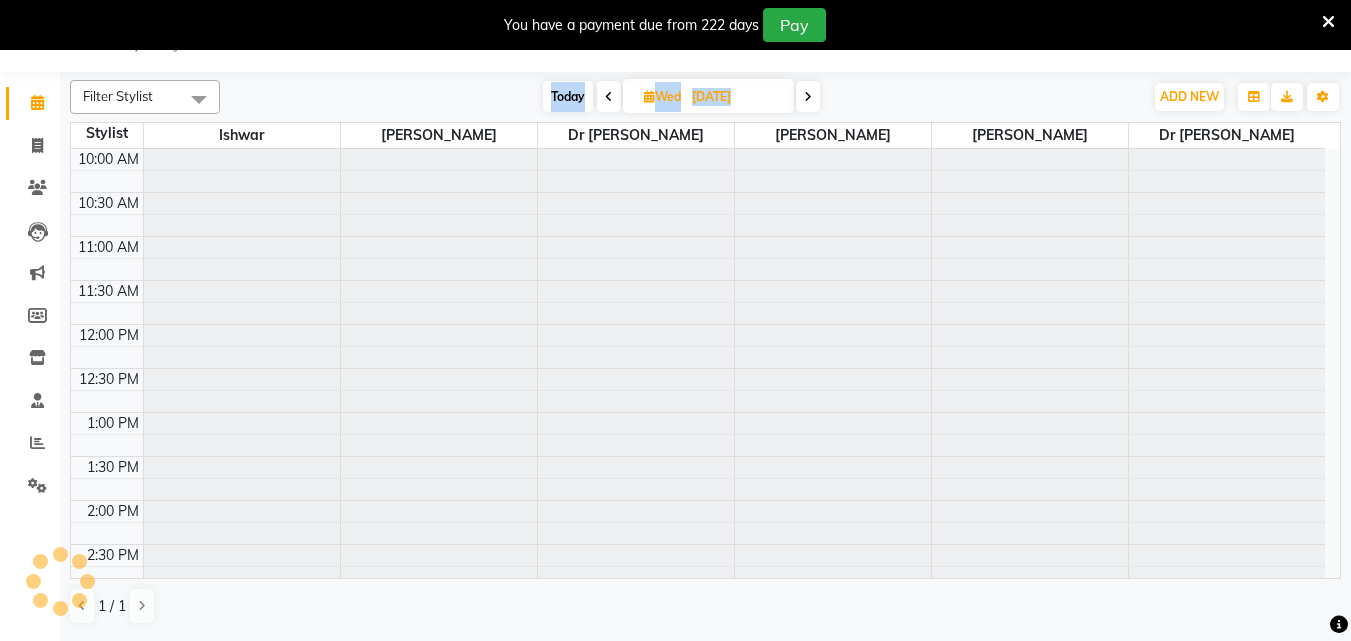 click at bounding box center (609, 96) 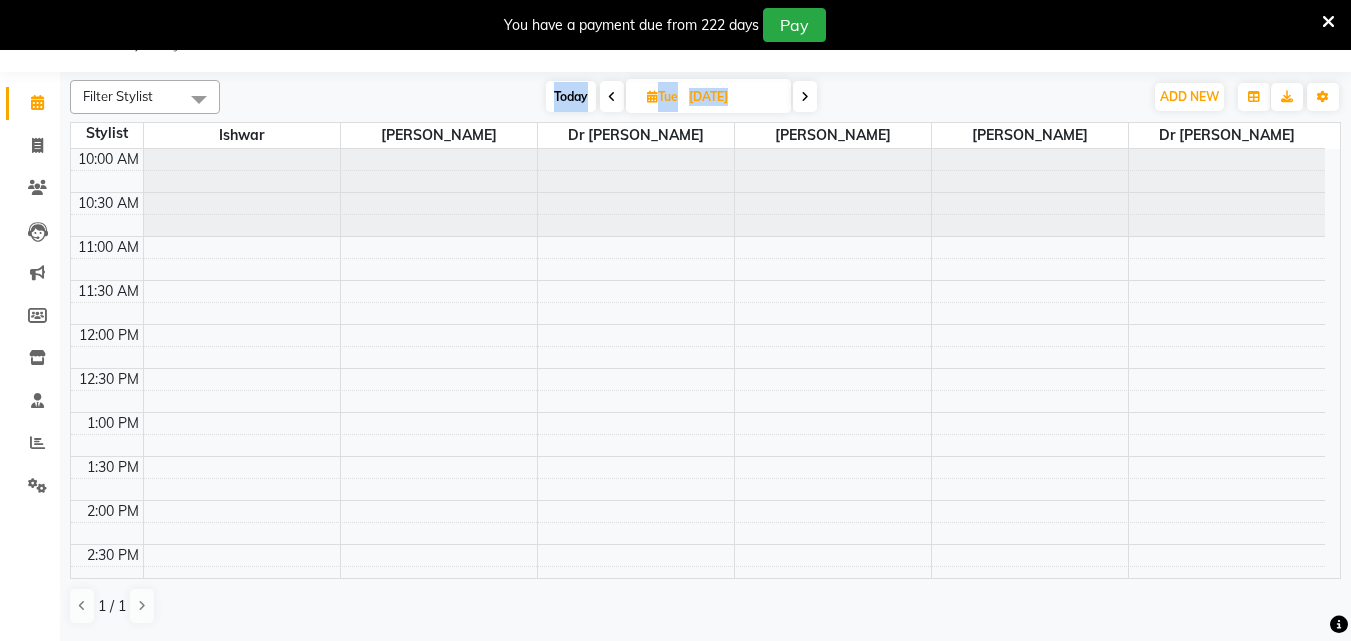 click on "Today" at bounding box center (571, 96) 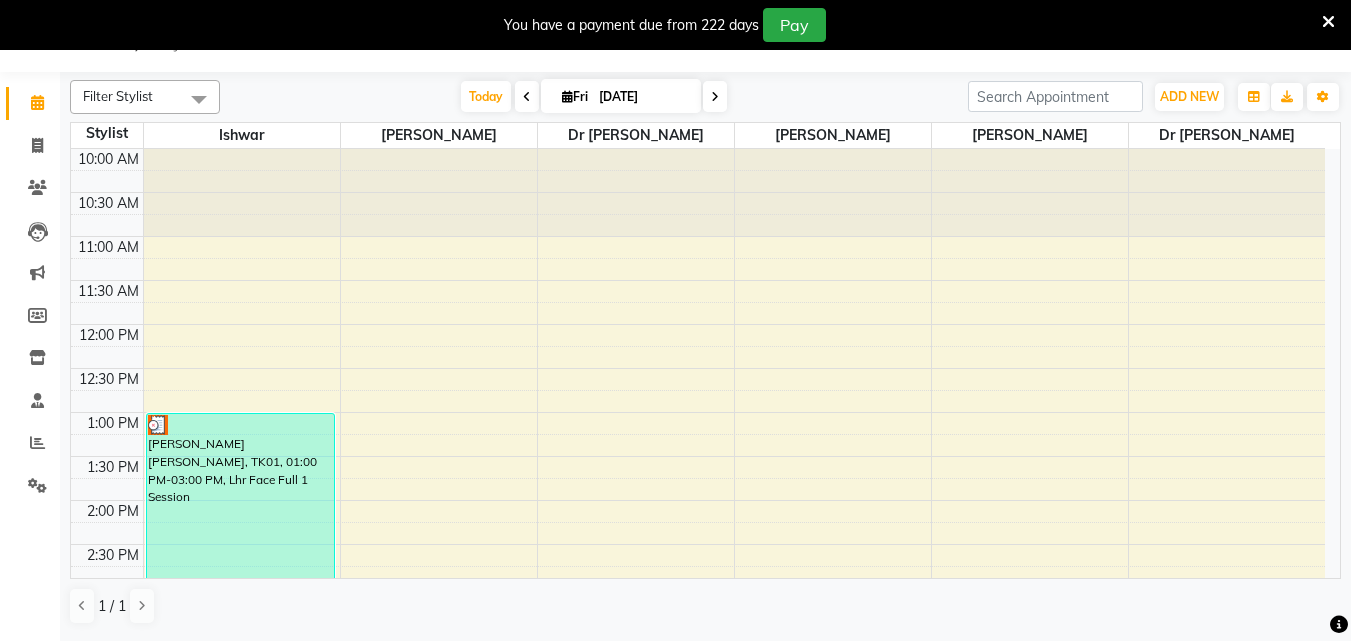 click at bounding box center [715, 97] 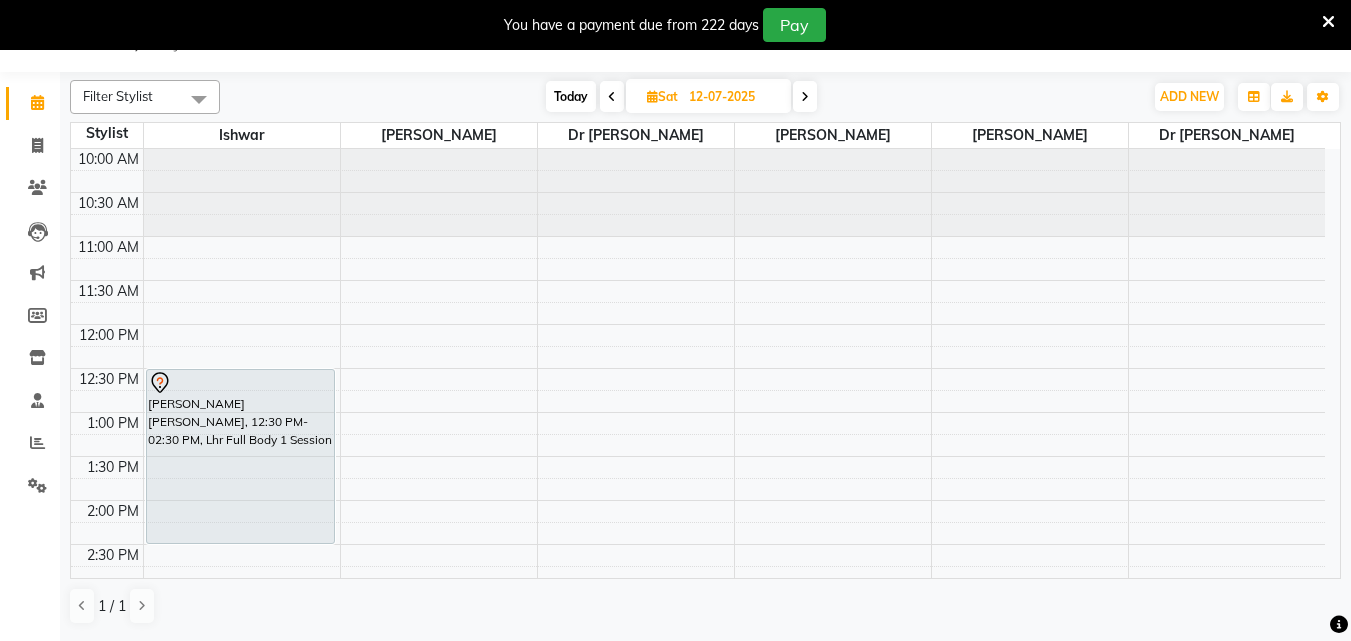 click at bounding box center (805, 97) 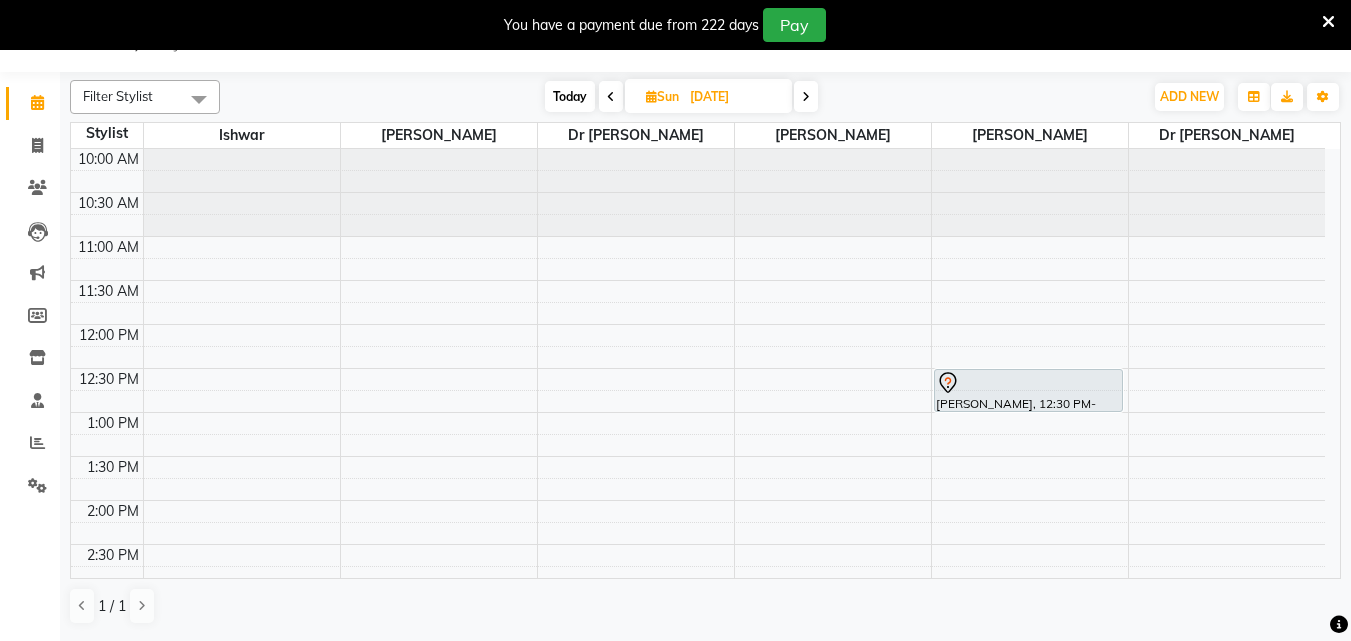 click at bounding box center (806, 97) 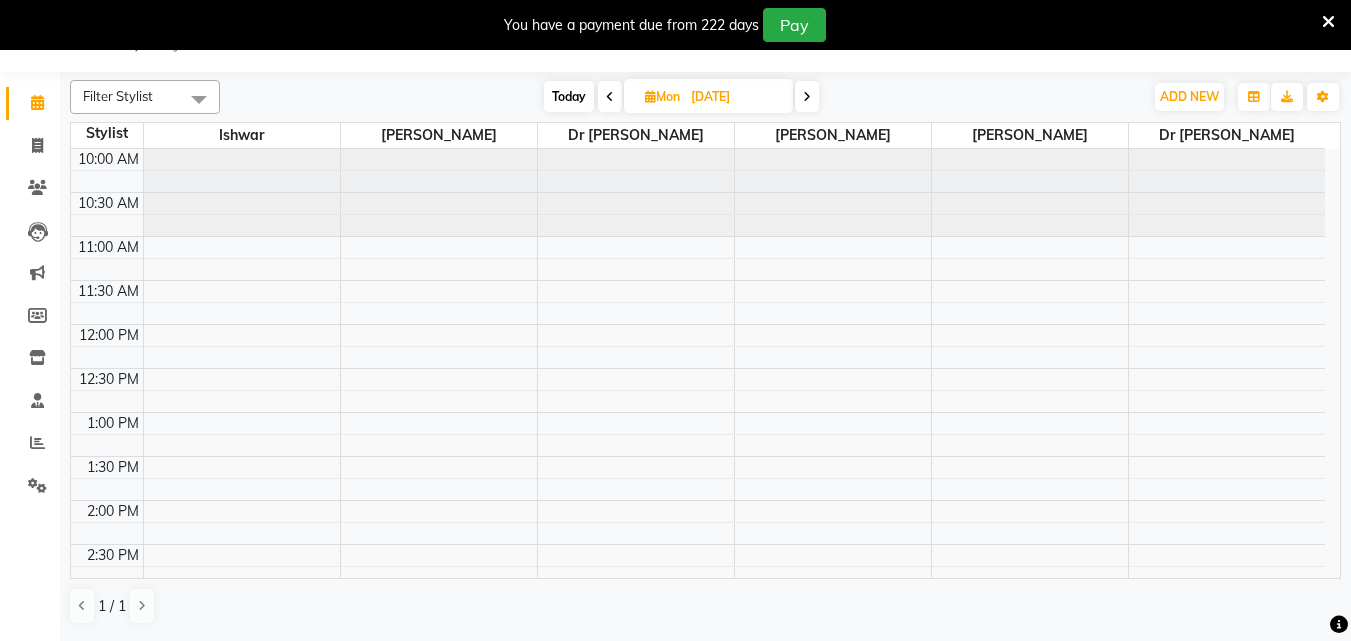 click at bounding box center [807, 97] 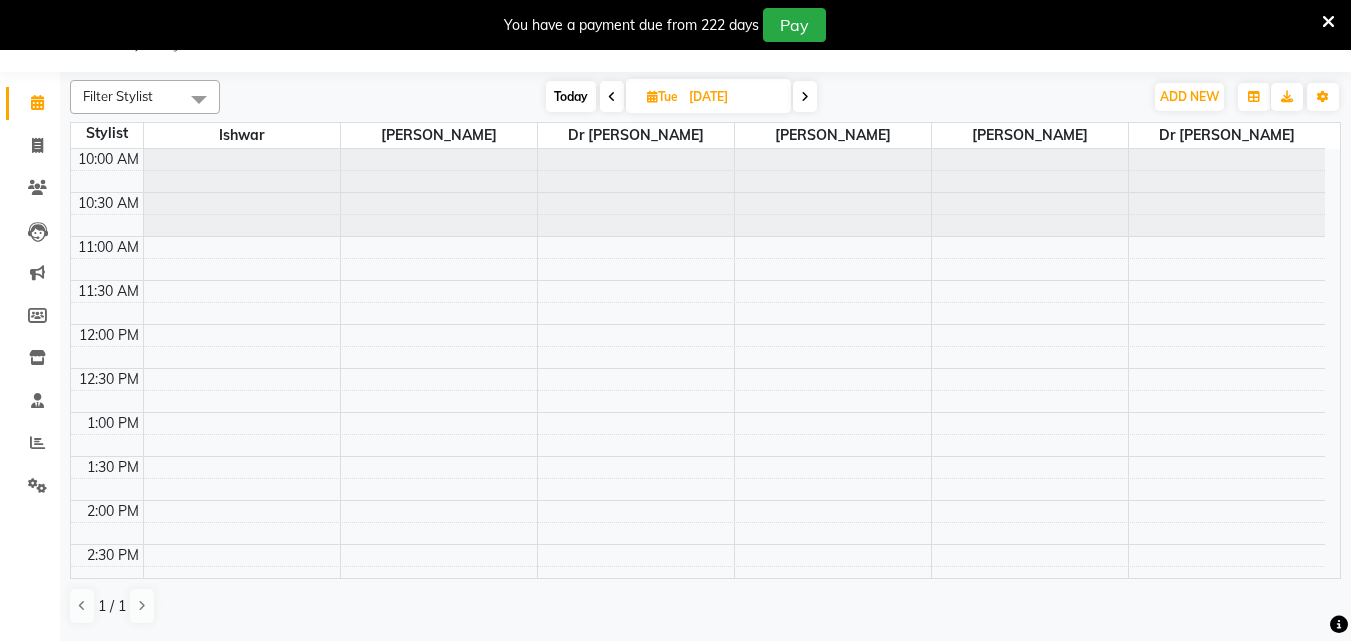 click at bounding box center [612, 97] 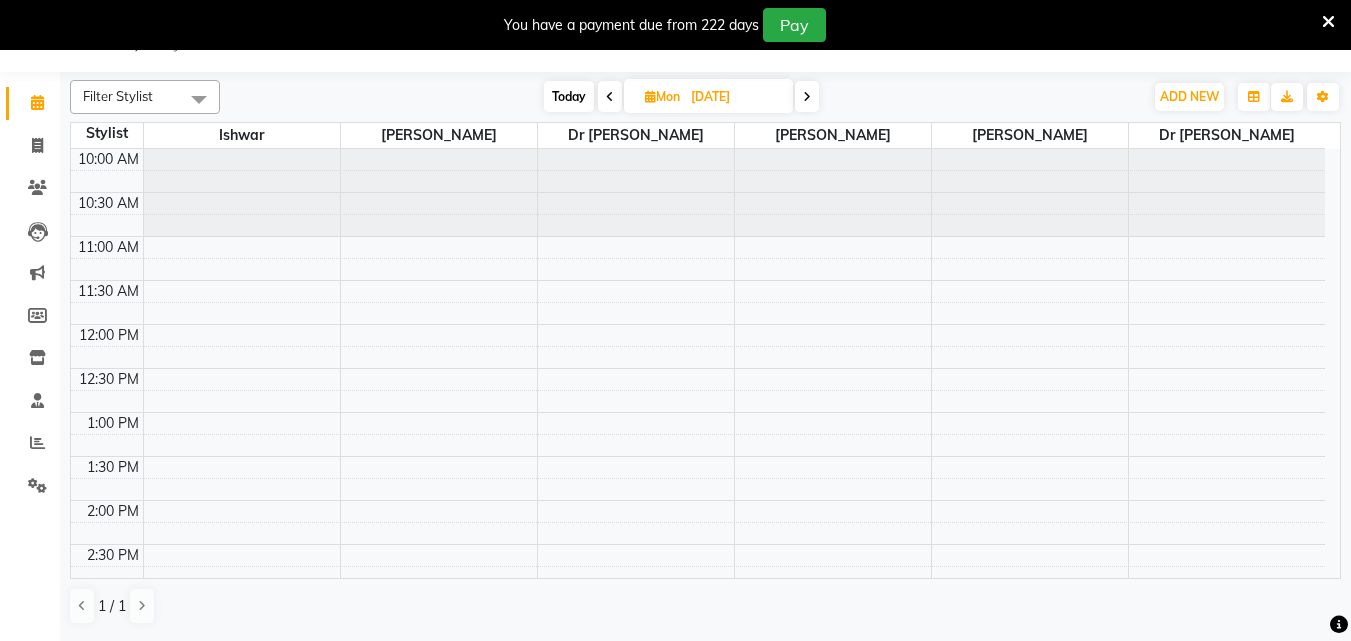 scroll, scrollTop: 0, scrollLeft: 0, axis: both 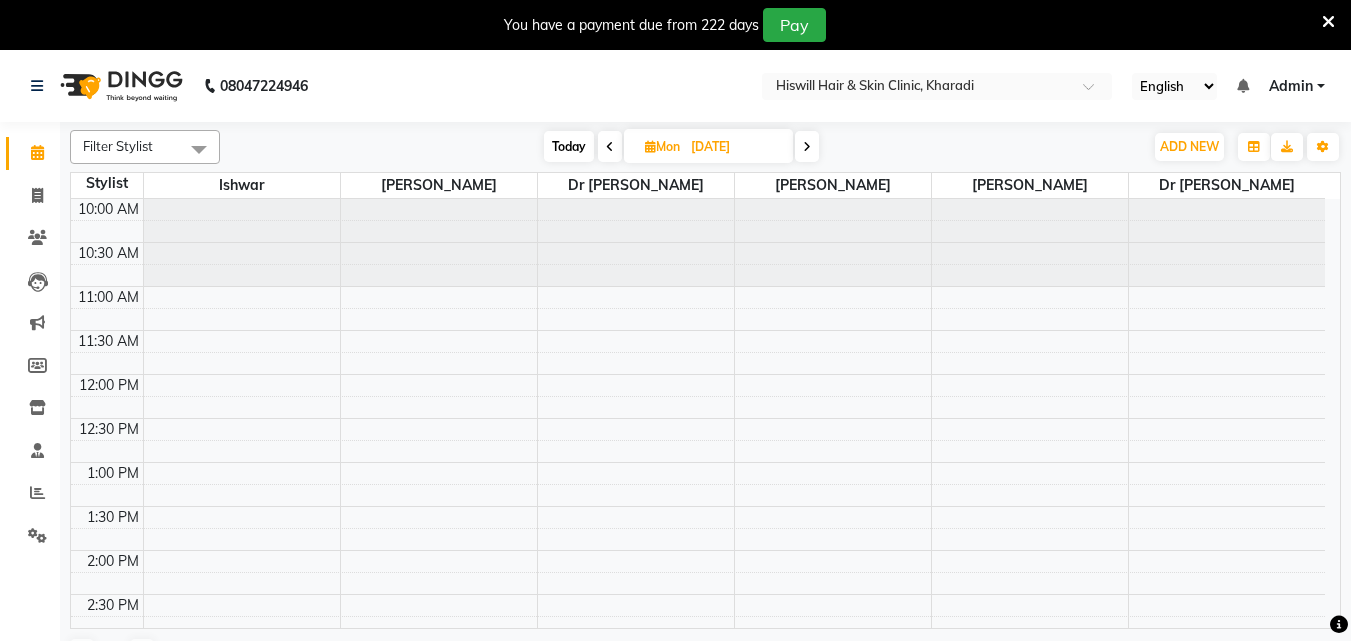 click at bounding box center [1030, 243] 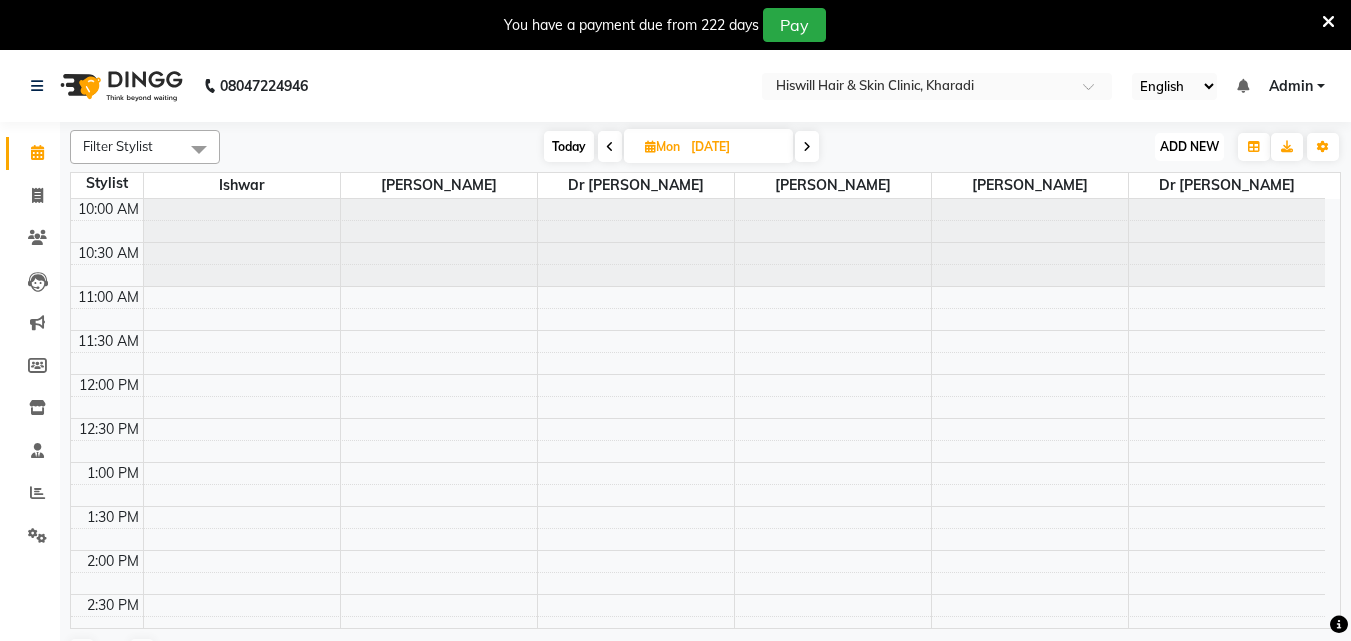 click on "ADD NEW" at bounding box center [1189, 146] 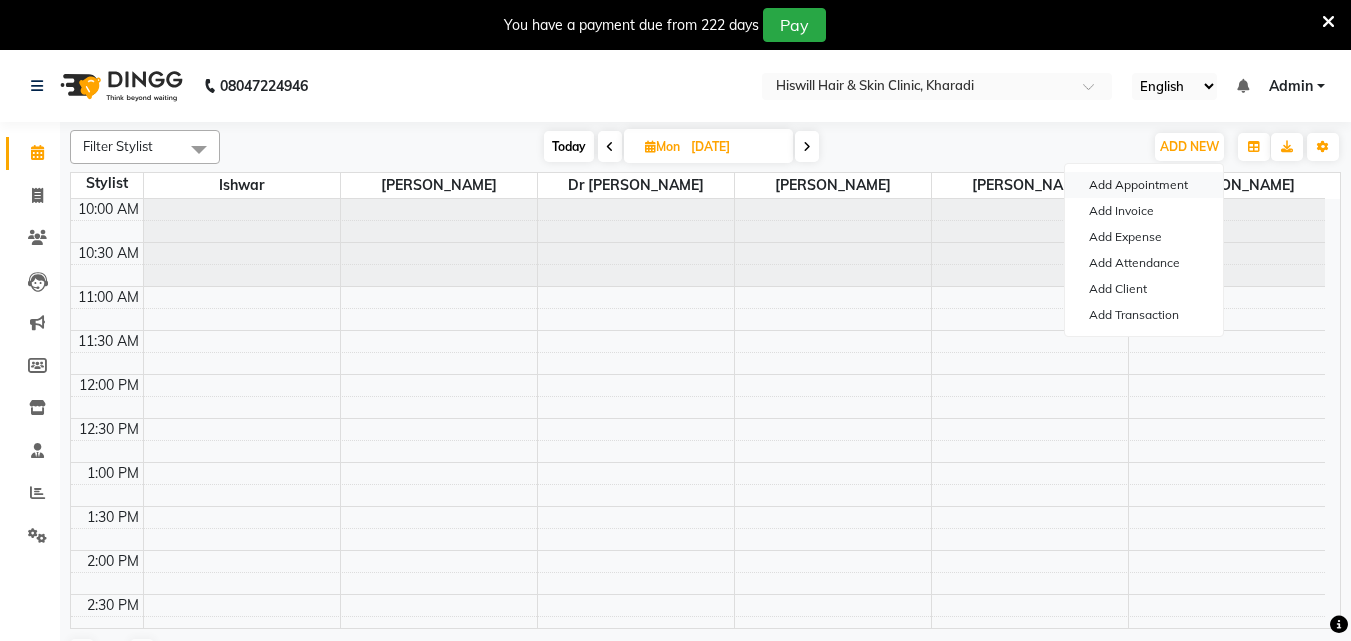 click on "Add Appointment" at bounding box center (1144, 185) 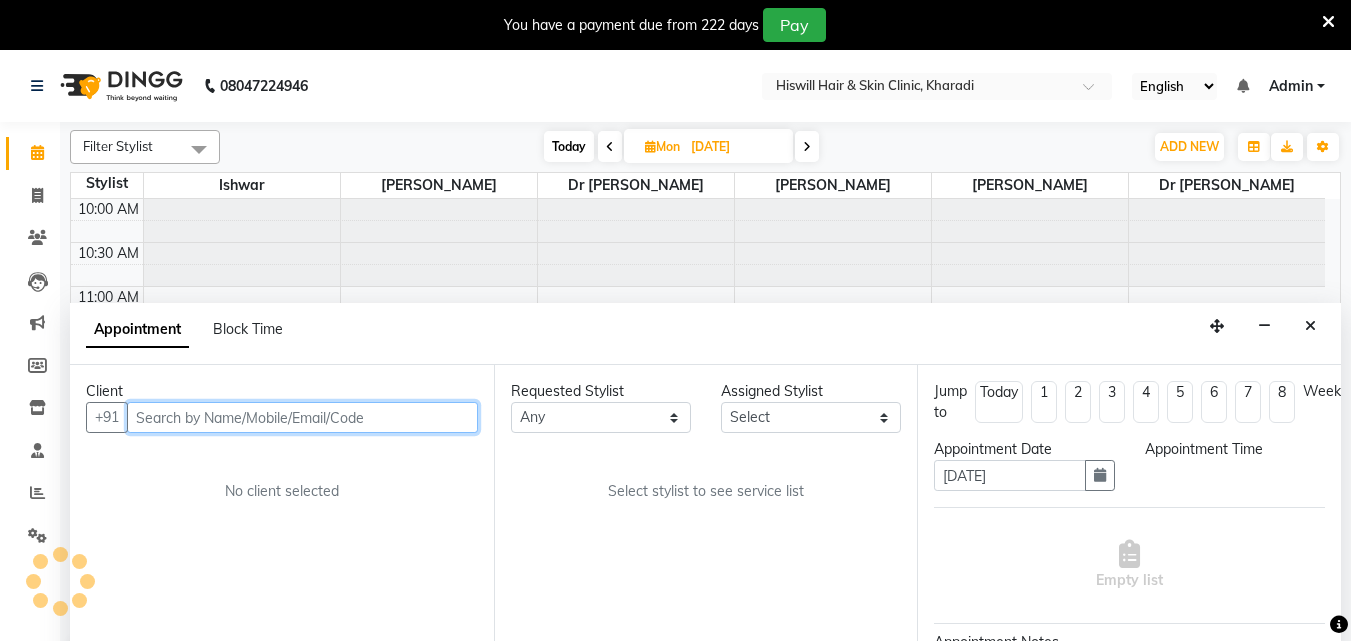 select on "660" 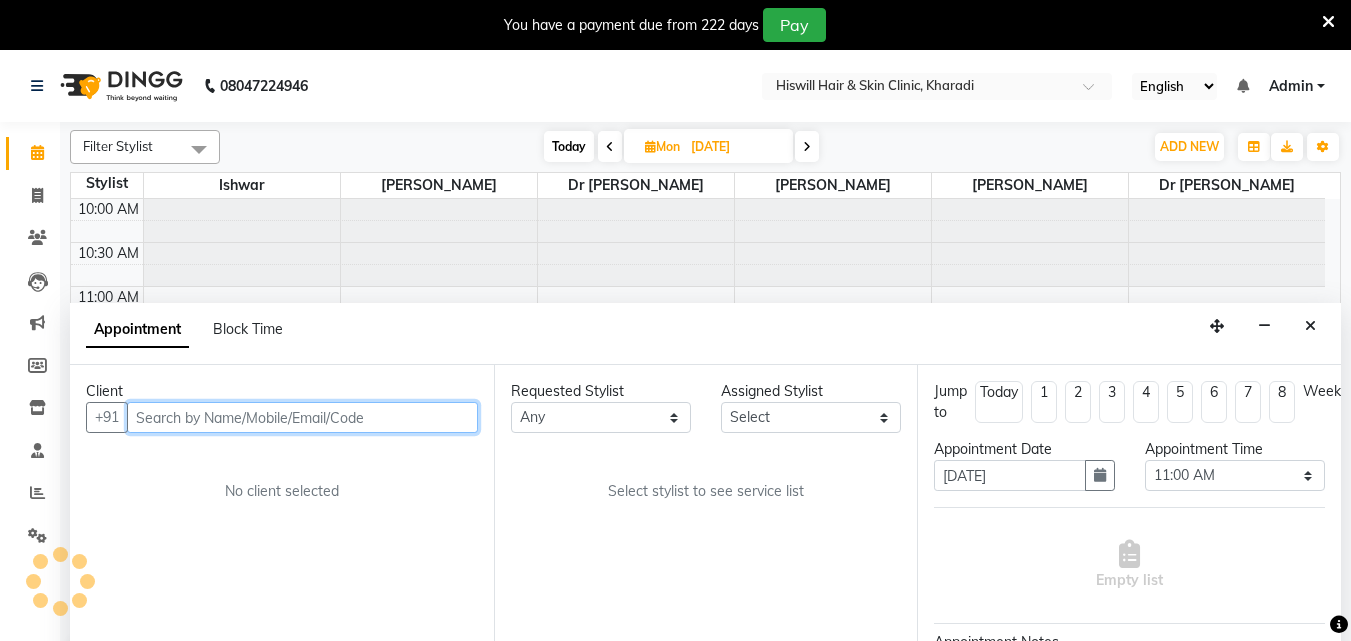 scroll, scrollTop: 50, scrollLeft: 0, axis: vertical 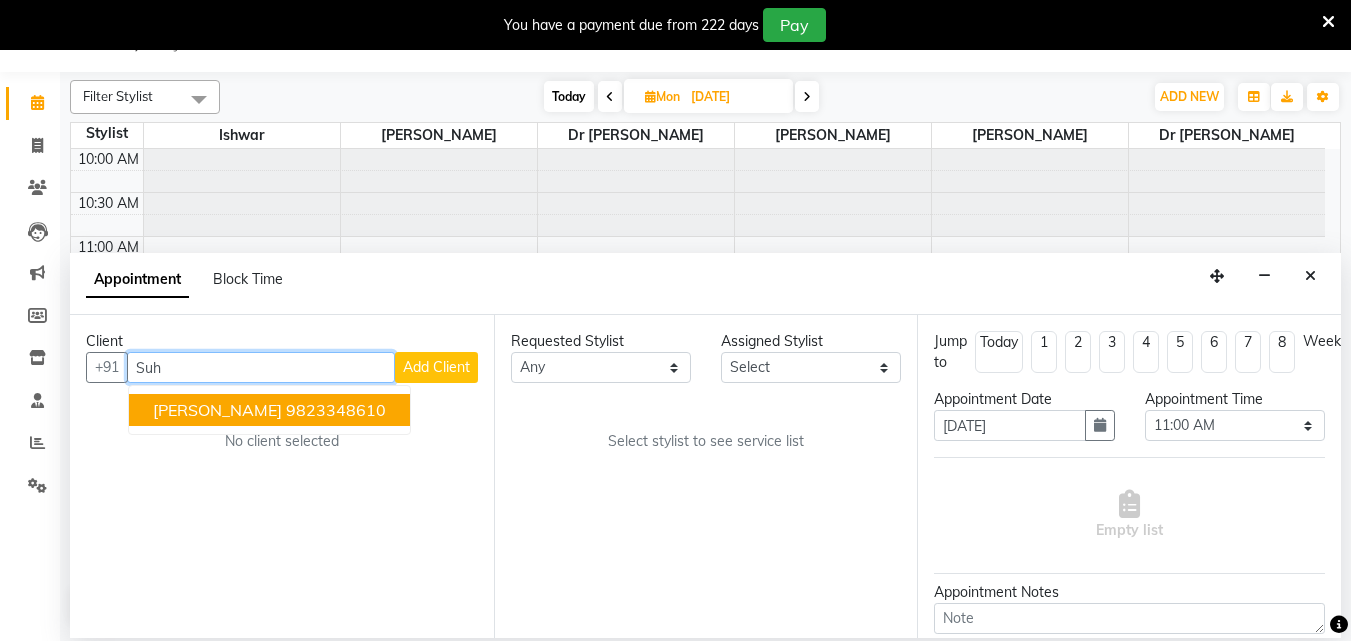 click on "suhas chodhari" at bounding box center [217, 410] 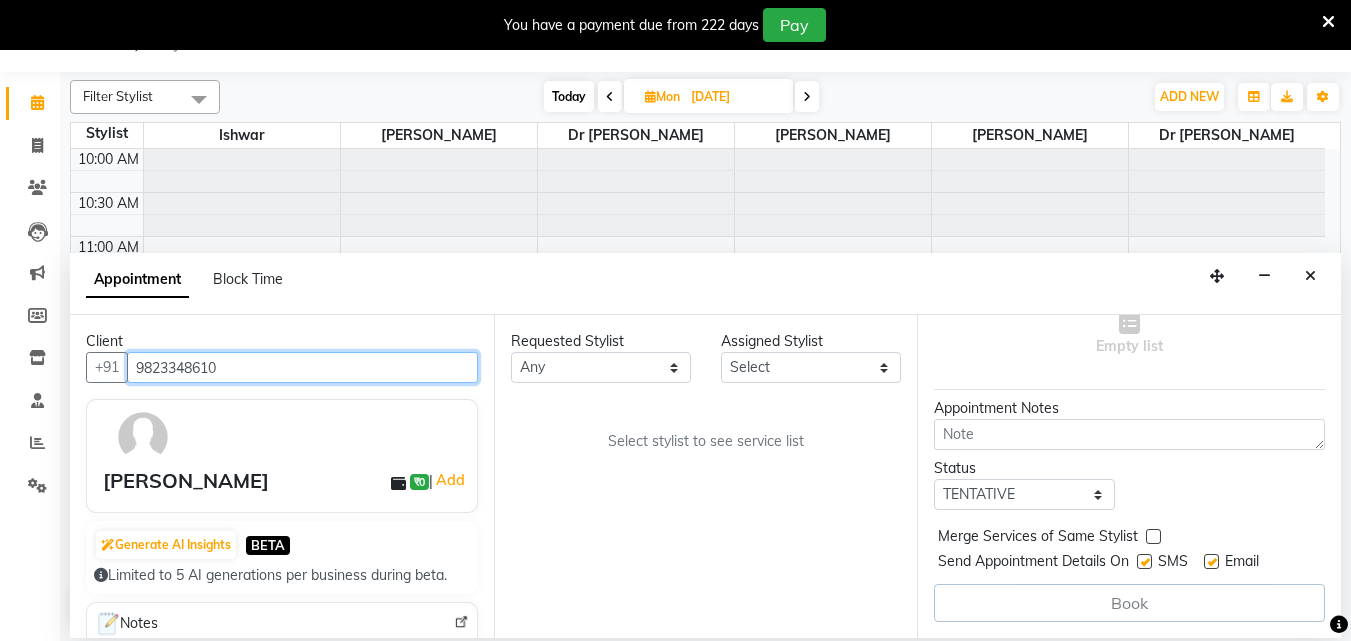 scroll, scrollTop: 99, scrollLeft: 0, axis: vertical 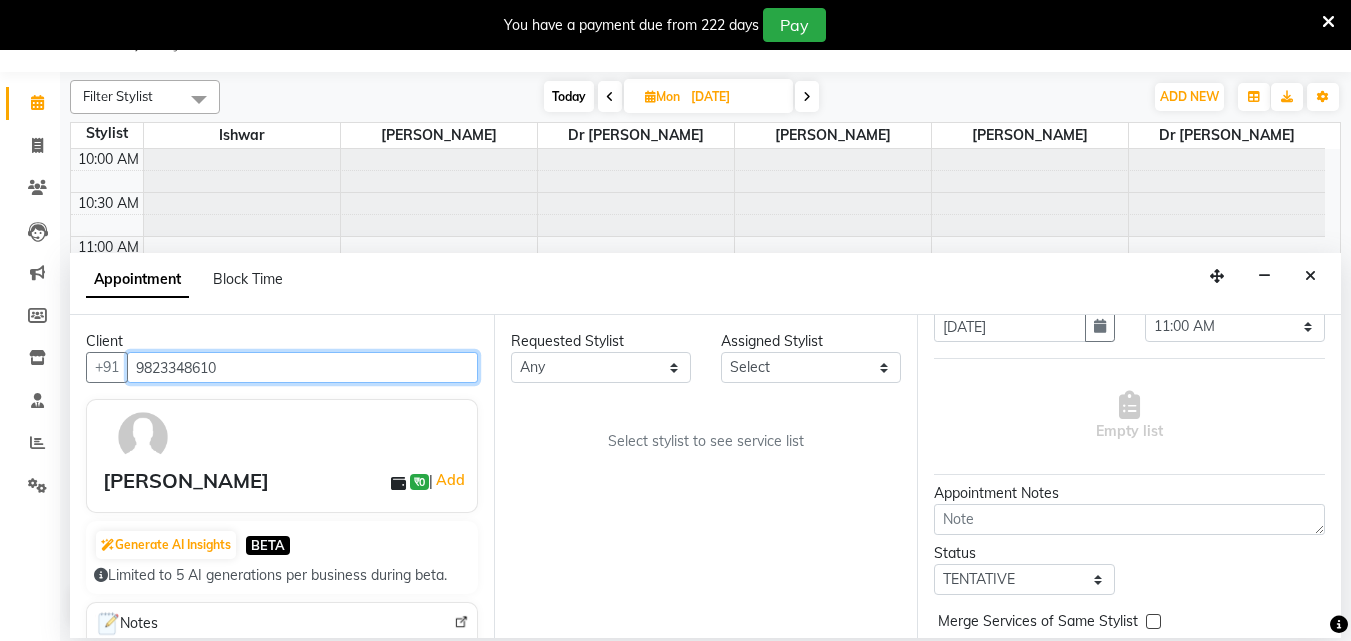 type on "9823348610" 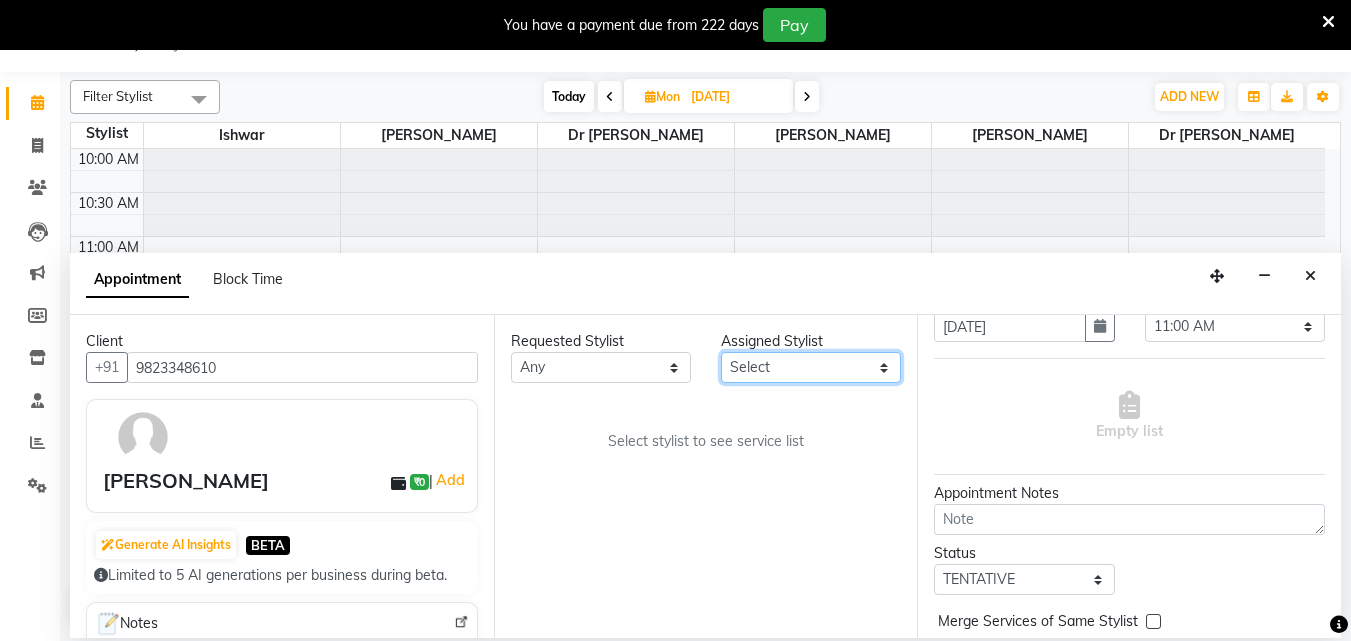 click on "Select Archna Dr Ajinkya Dr Manali Dr Shruti Ishwar Mitali" at bounding box center (811, 367) 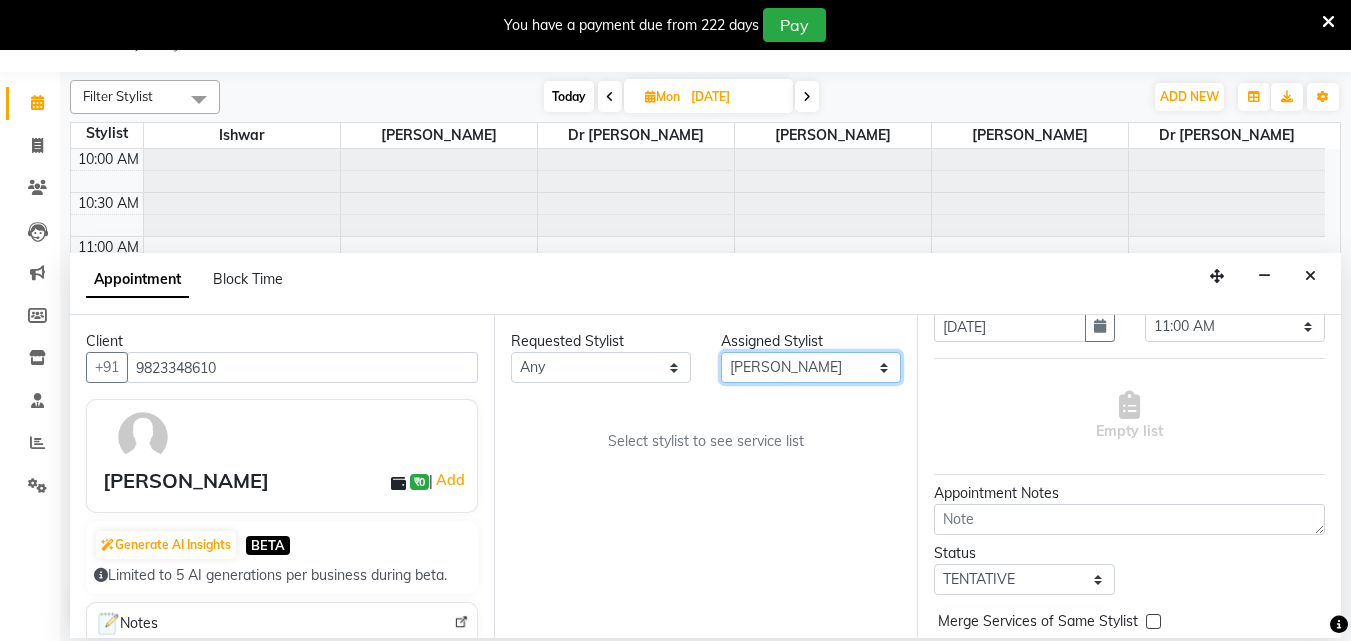 click on "Select Archna Dr Ajinkya Dr Manali Dr Shruti Ishwar Mitali" at bounding box center (811, 367) 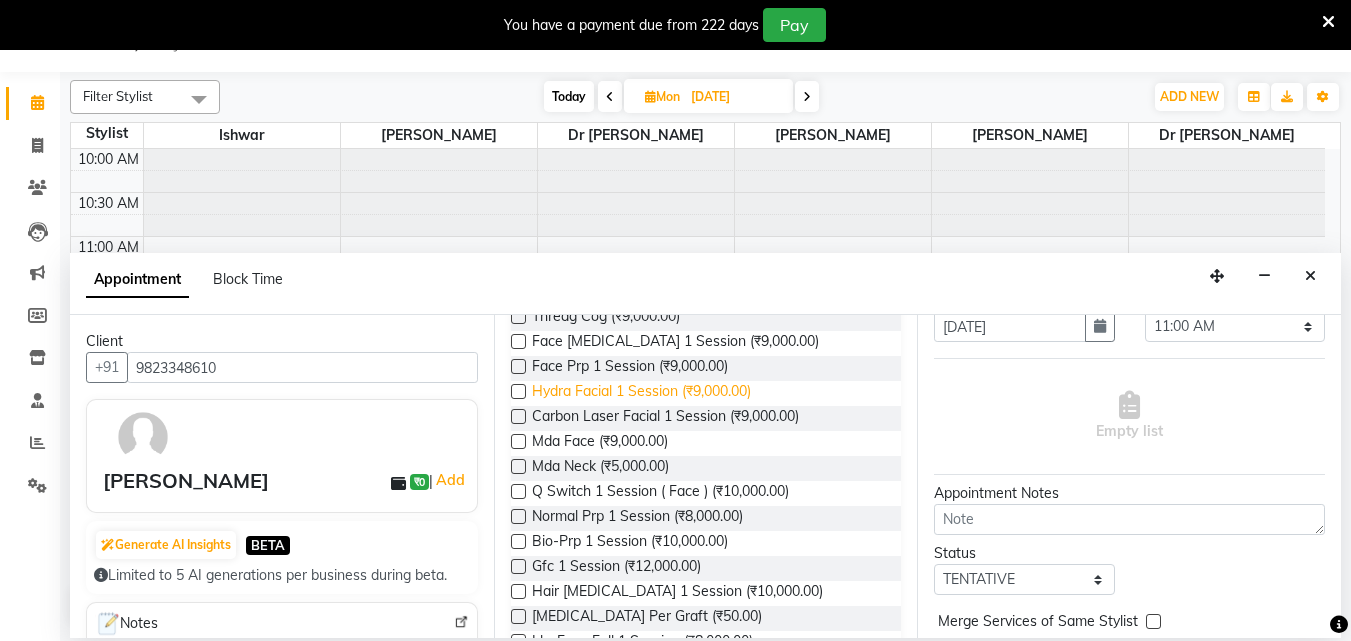 scroll, scrollTop: 1173, scrollLeft: 0, axis: vertical 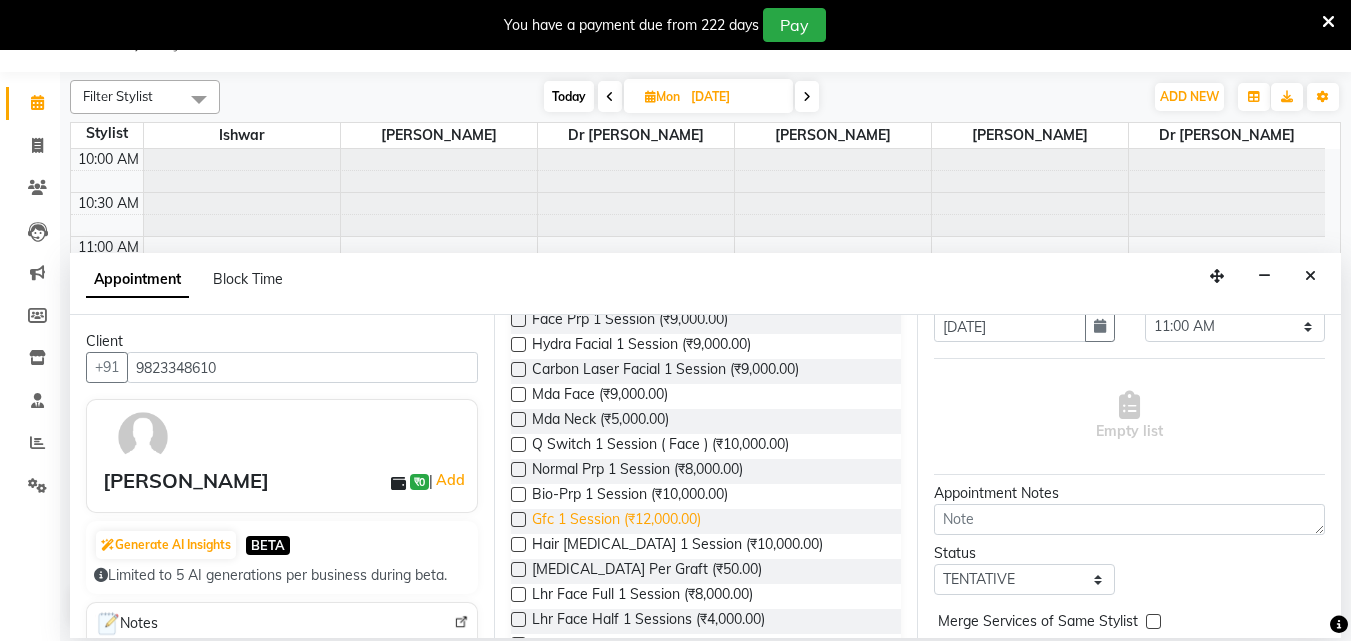 click on "Gfc 1 Session (₹12,000.00)" at bounding box center (616, 521) 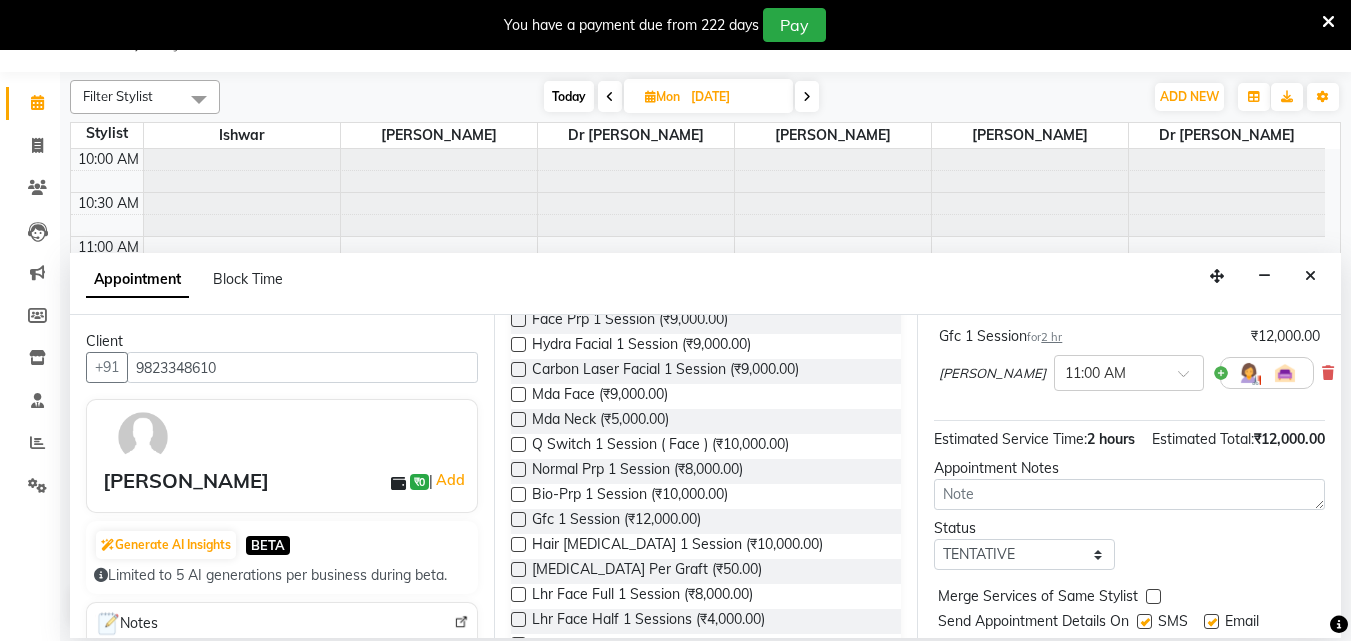 scroll, scrollTop: 99, scrollLeft: 0, axis: vertical 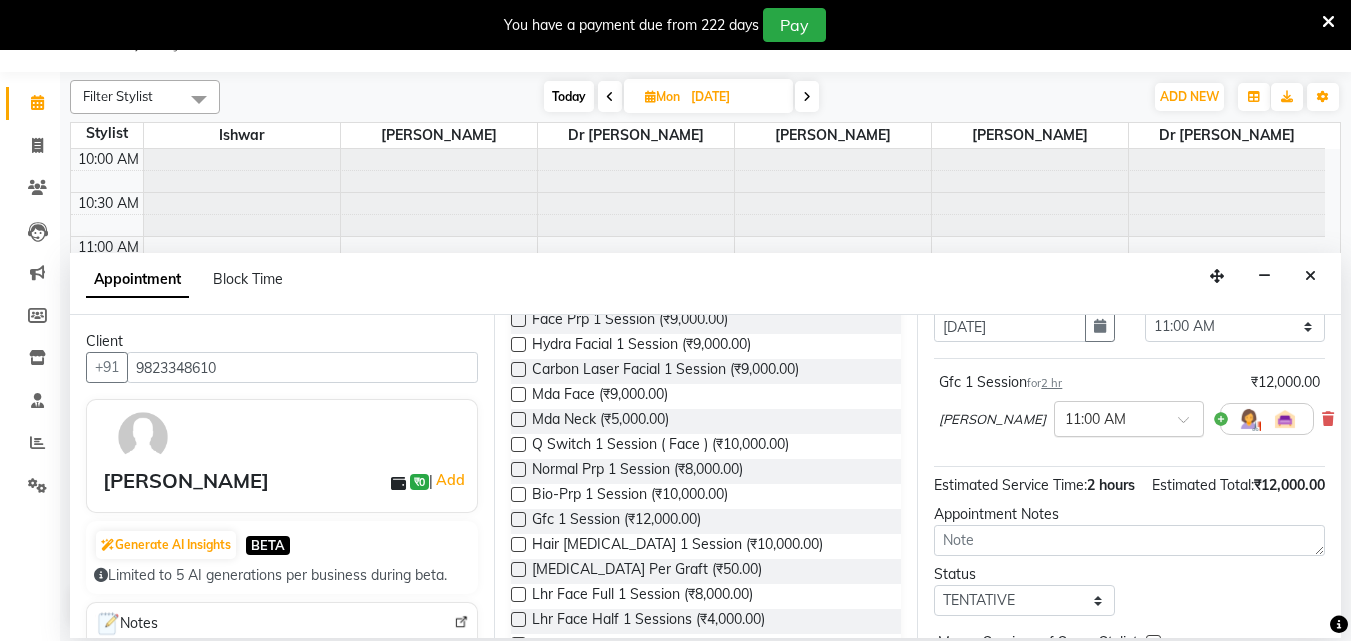 click at bounding box center (1190, 425) 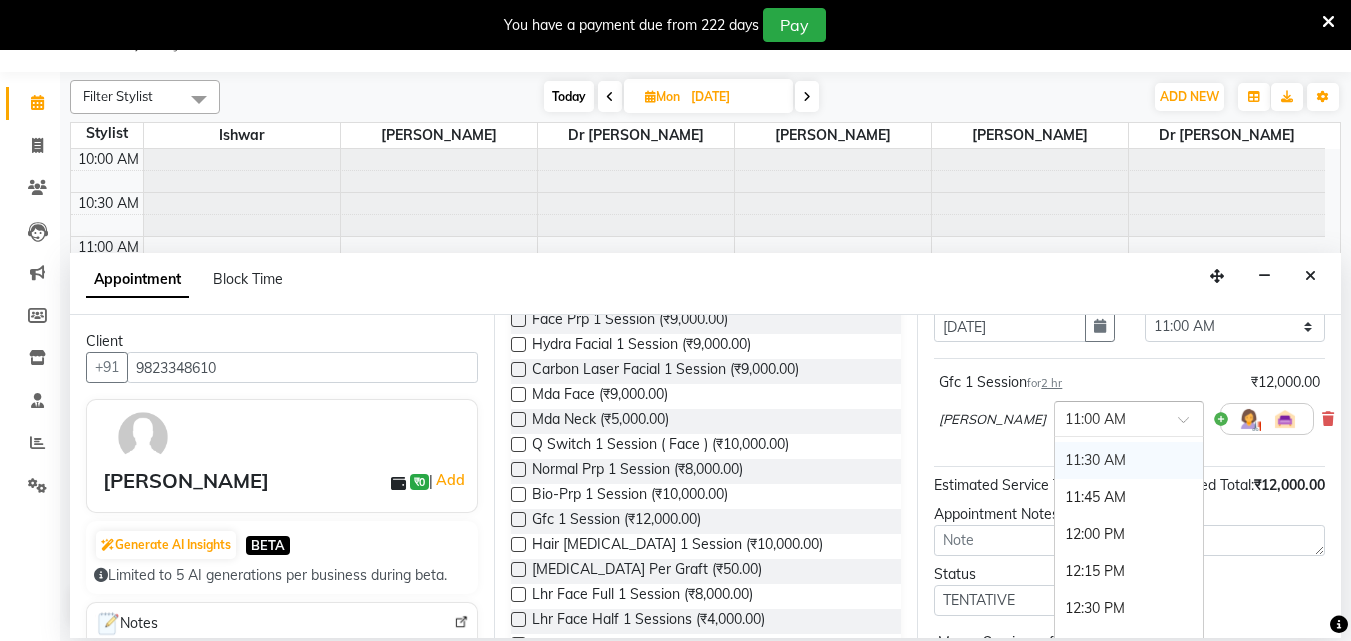 scroll, scrollTop: 100, scrollLeft: 0, axis: vertical 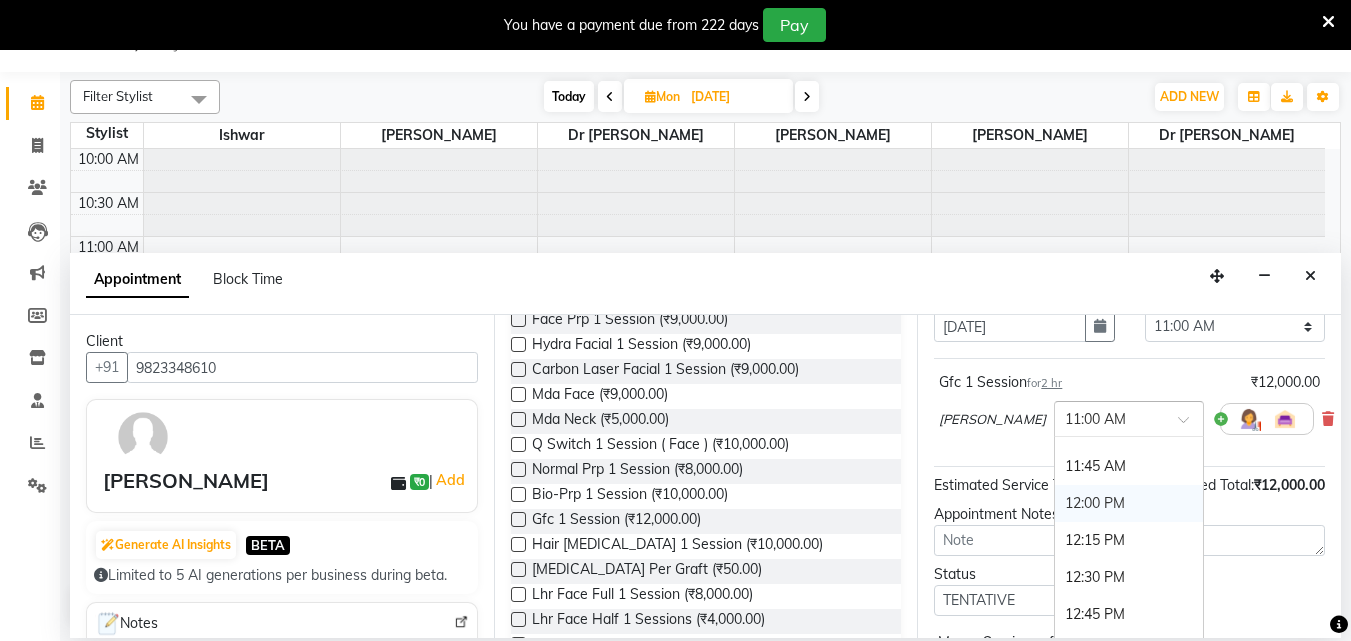 click on "12:00 PM" at bounding box center [1129, 503] 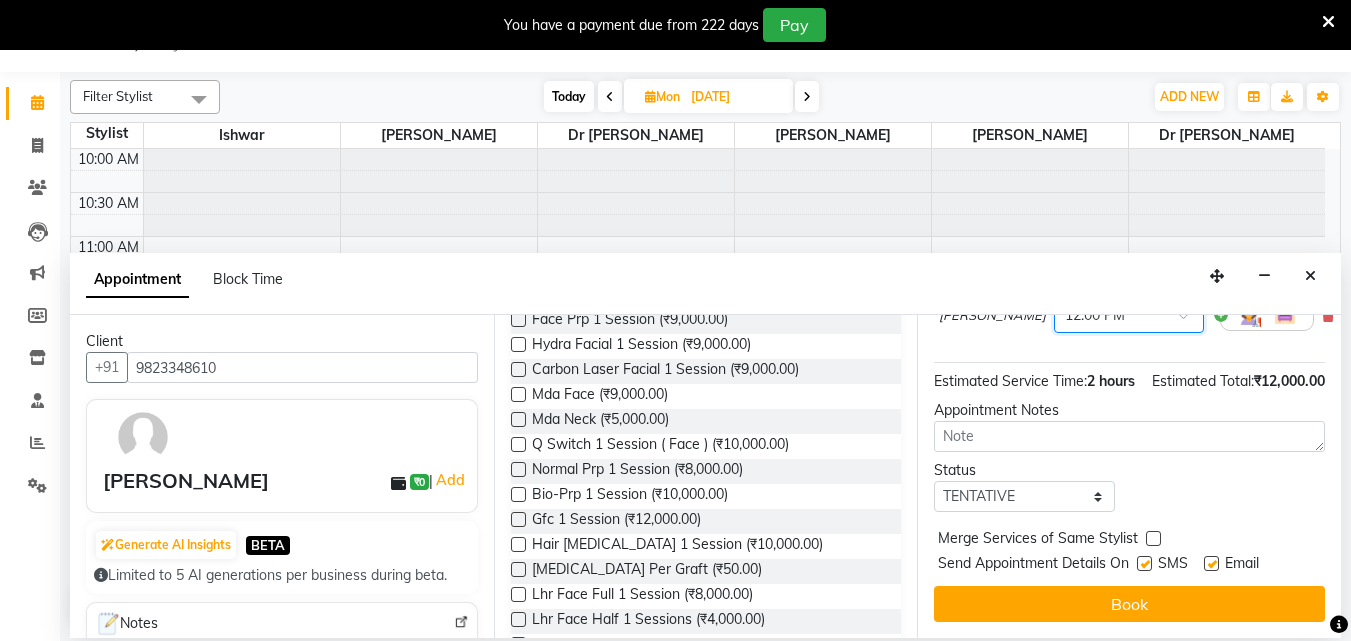 scroll, scrollTop: 239, scrollLeft: 0, axis: vertical 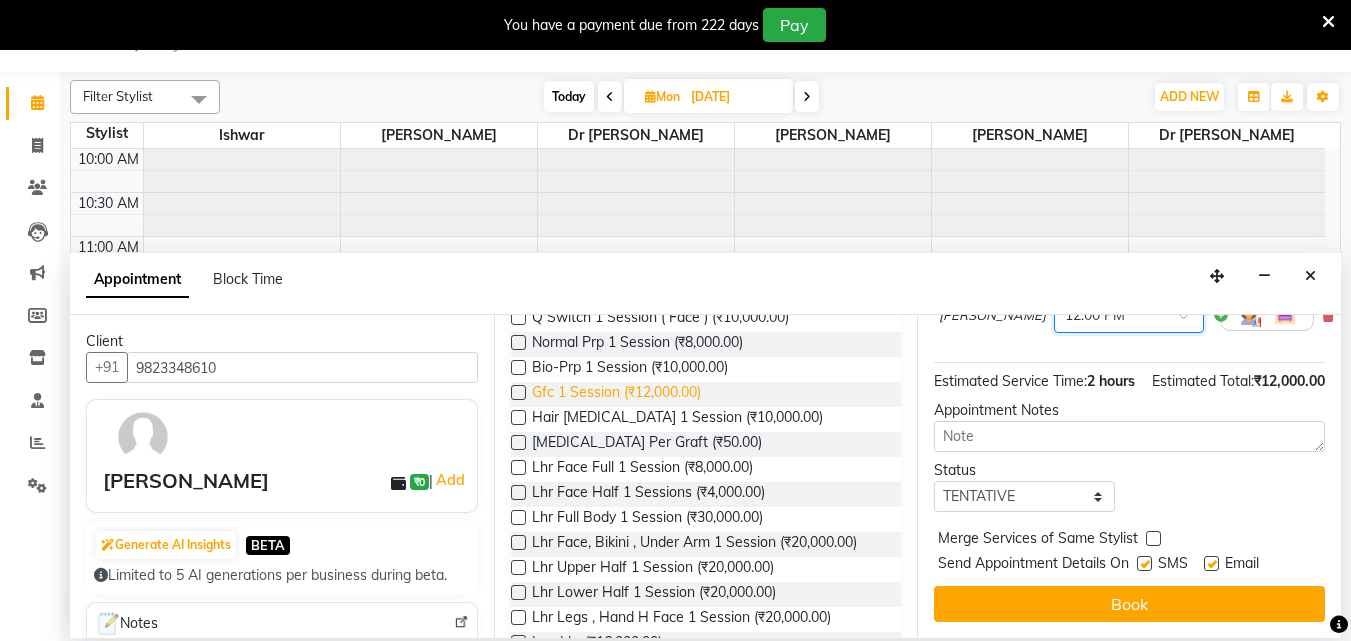 click on "Gfc 1 Session (₹12,000.00)" at bounding box center [616, 394] 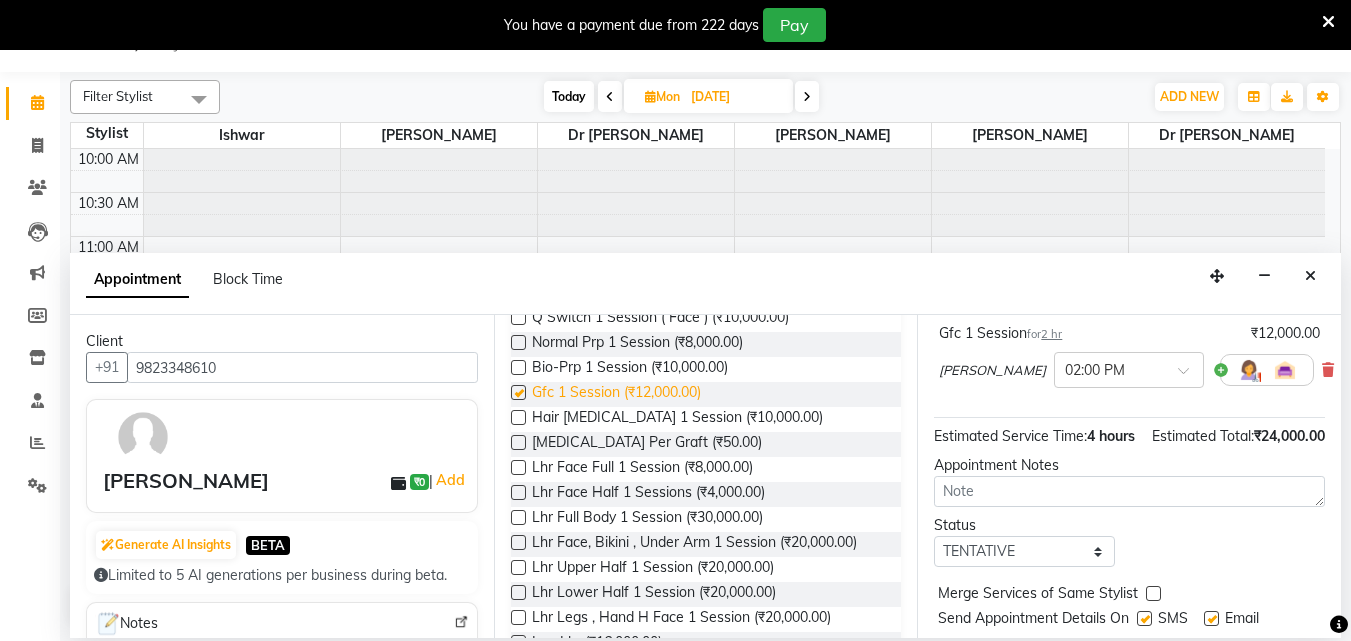 checkbox on "false" 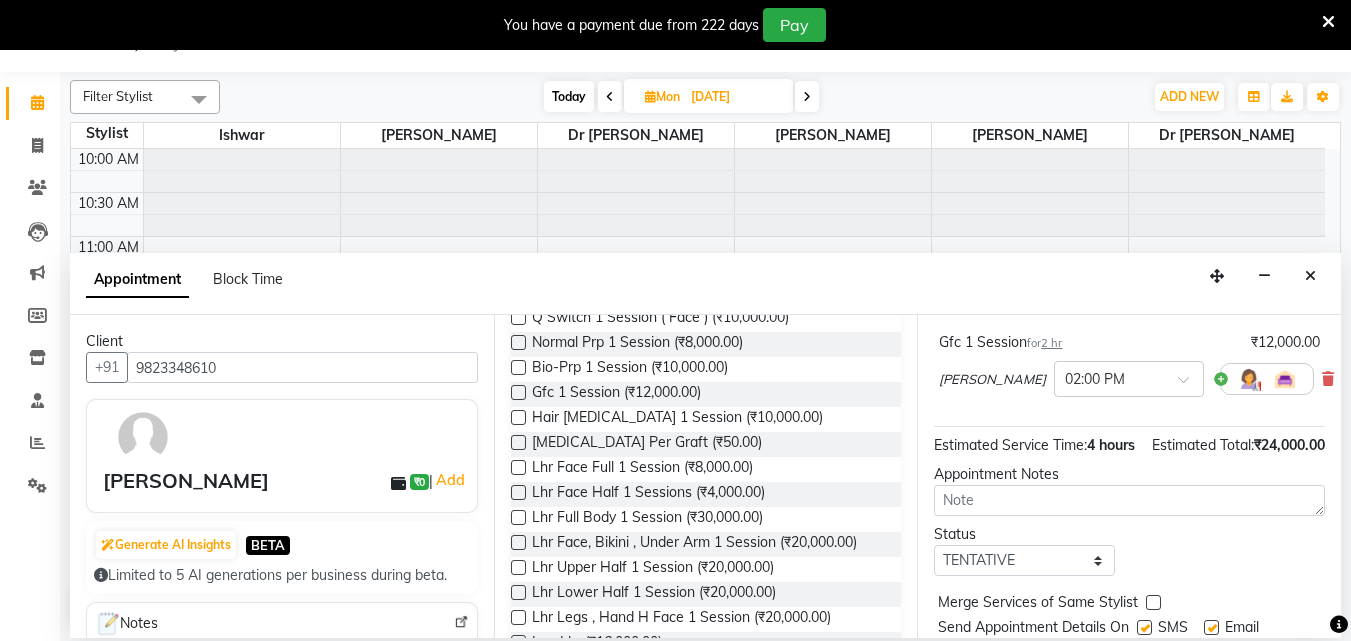 scroll, scrollTop: 130, scrollLeft: 0, axis: vertical 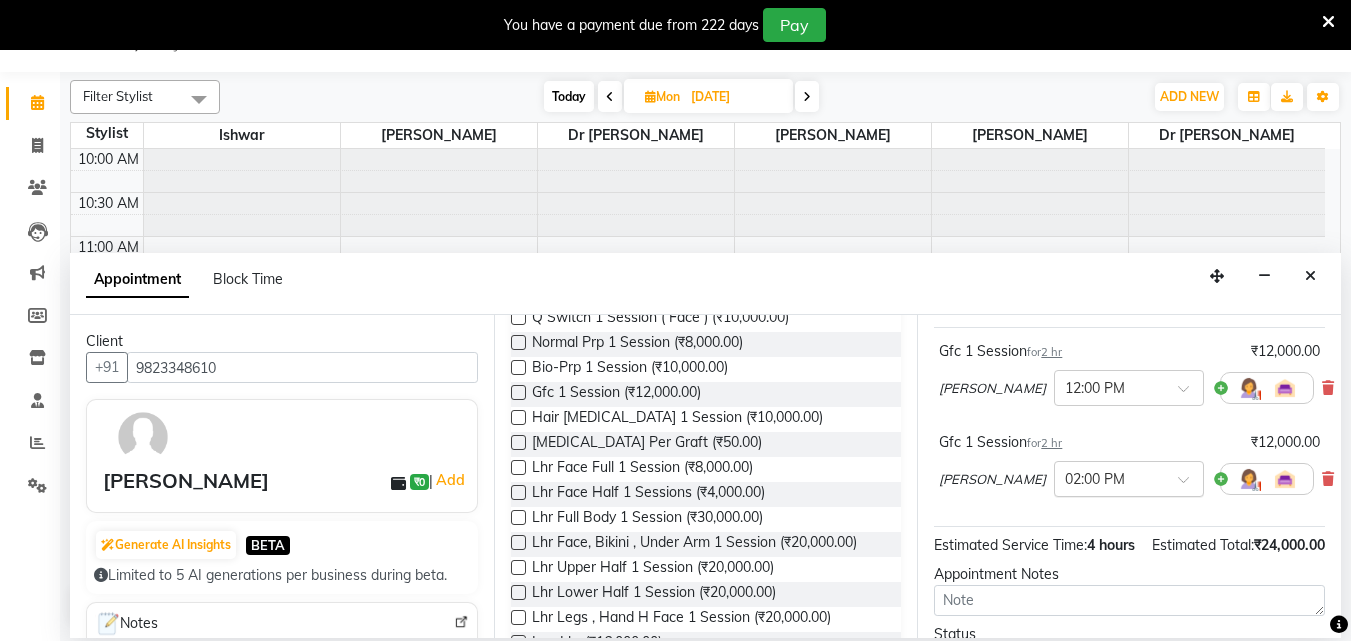 click at bounding box center [1190, 485] 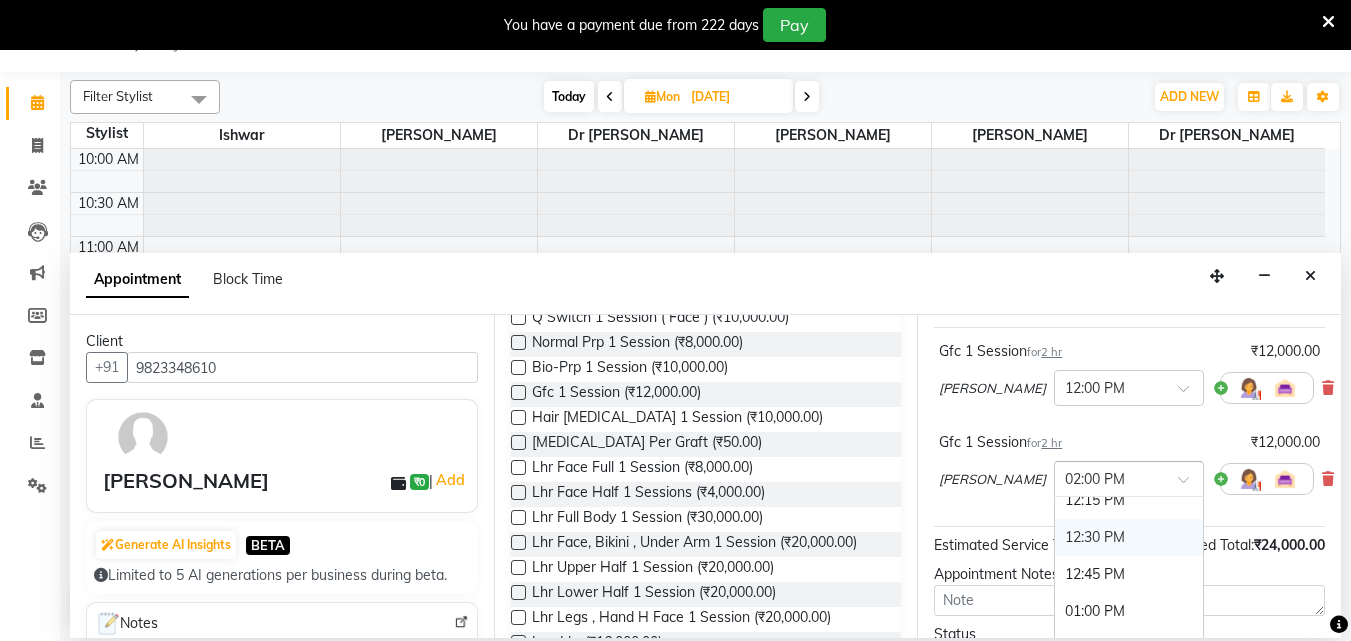 scroll, scrollTop: 100, scrollLeft: 0, axis: vertical 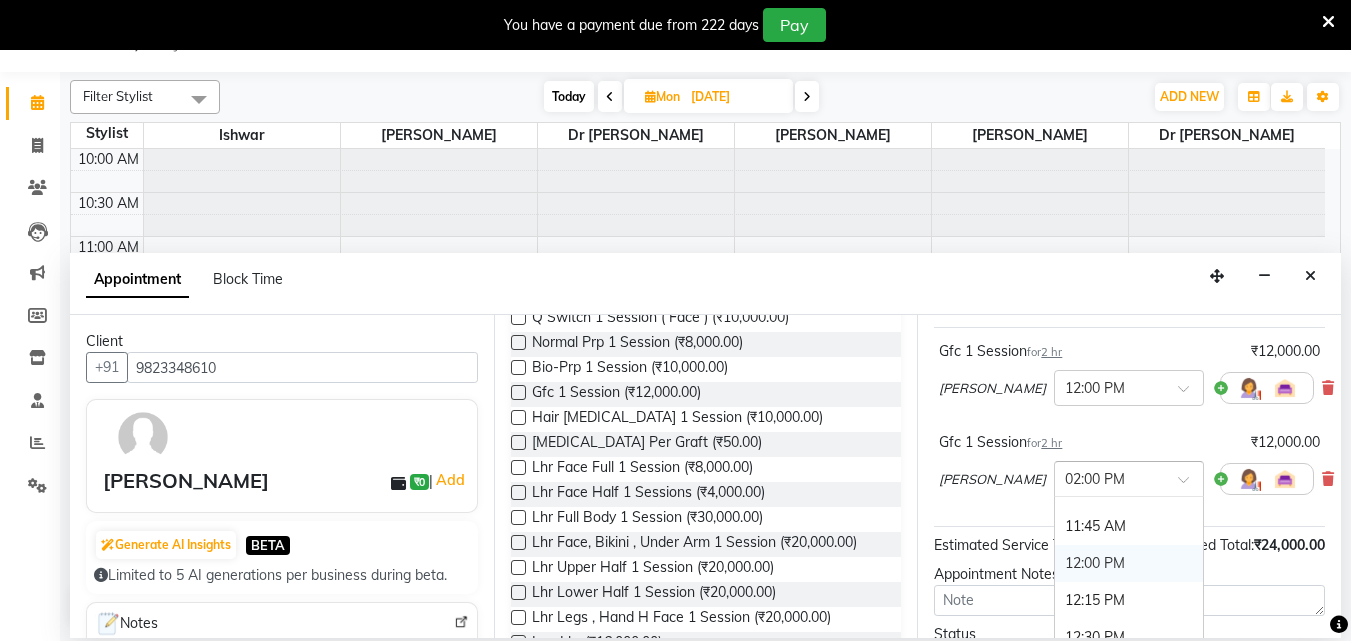 click on "12:00 PM" at bounding box center (1129, 563) 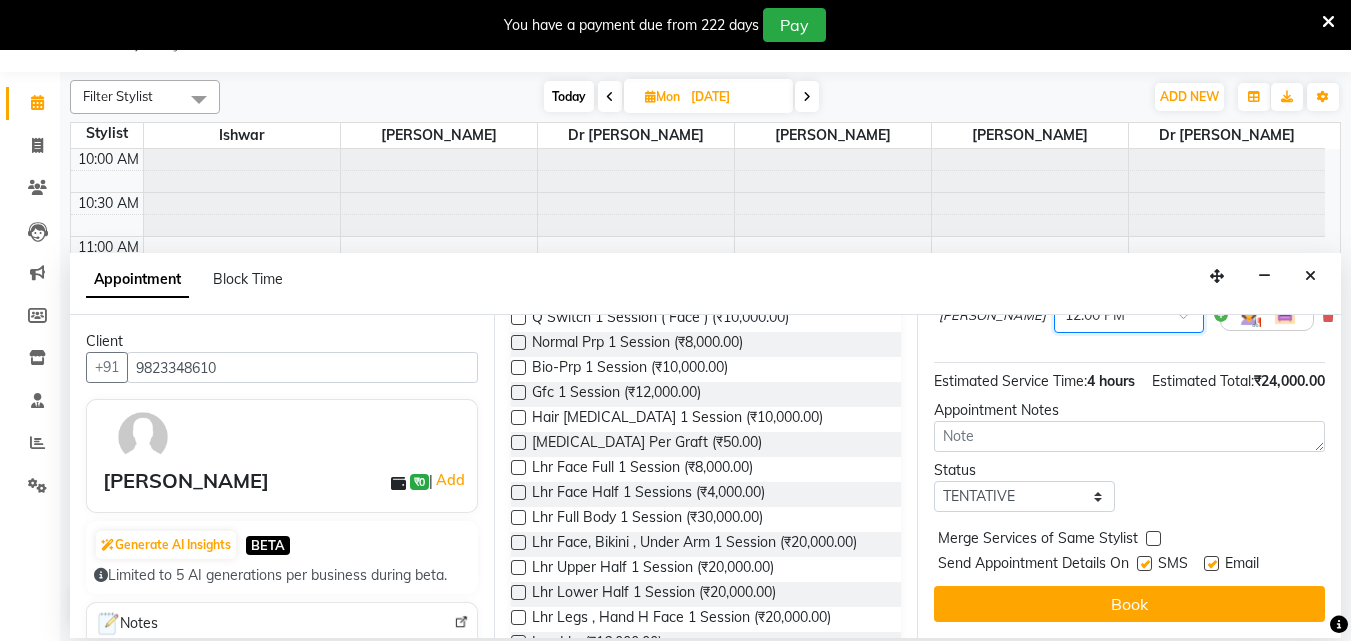 scroll, scrollTop: 351, scrollLeft: 0, axis: vertical 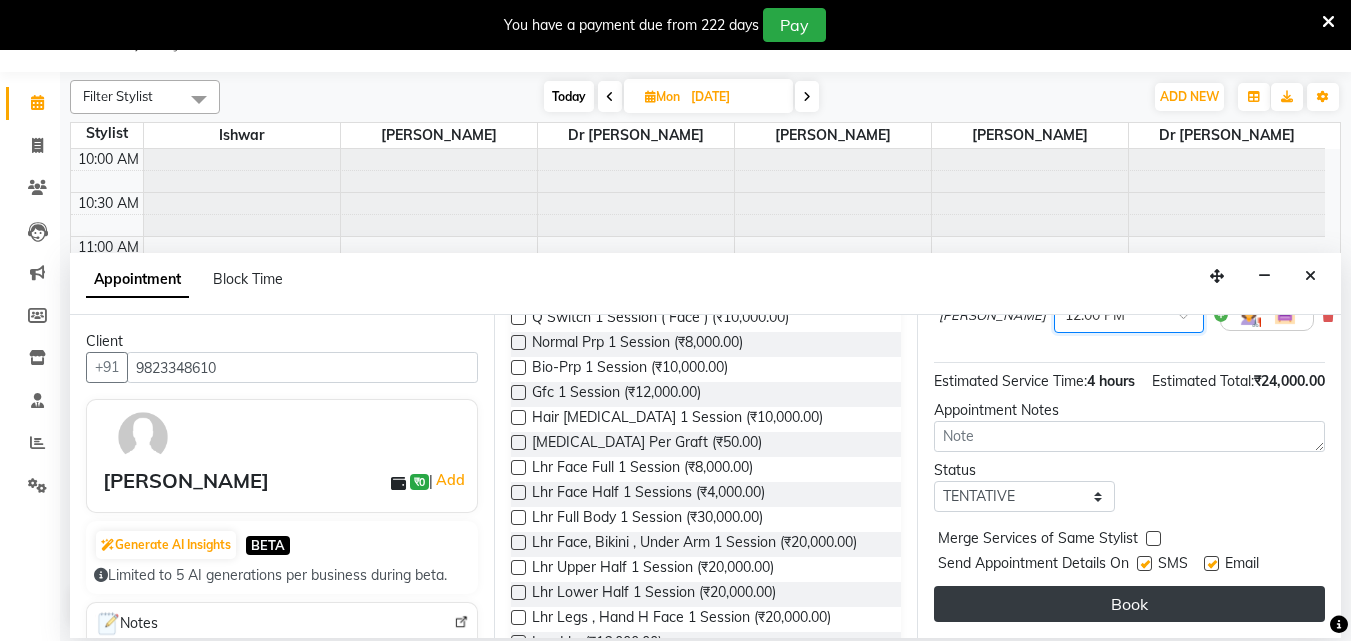 click on "Book" at bounding box center [1129, 604] 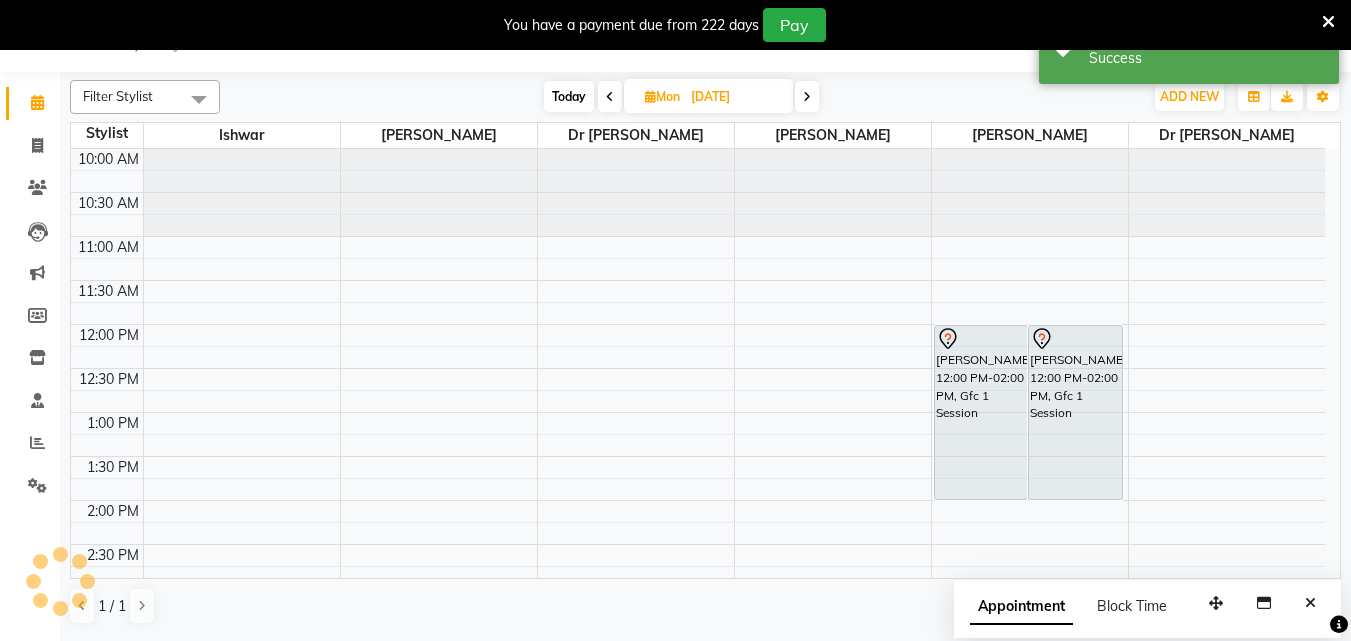scroll, scrollTop: 0, scrollLeft: 0, axis: both 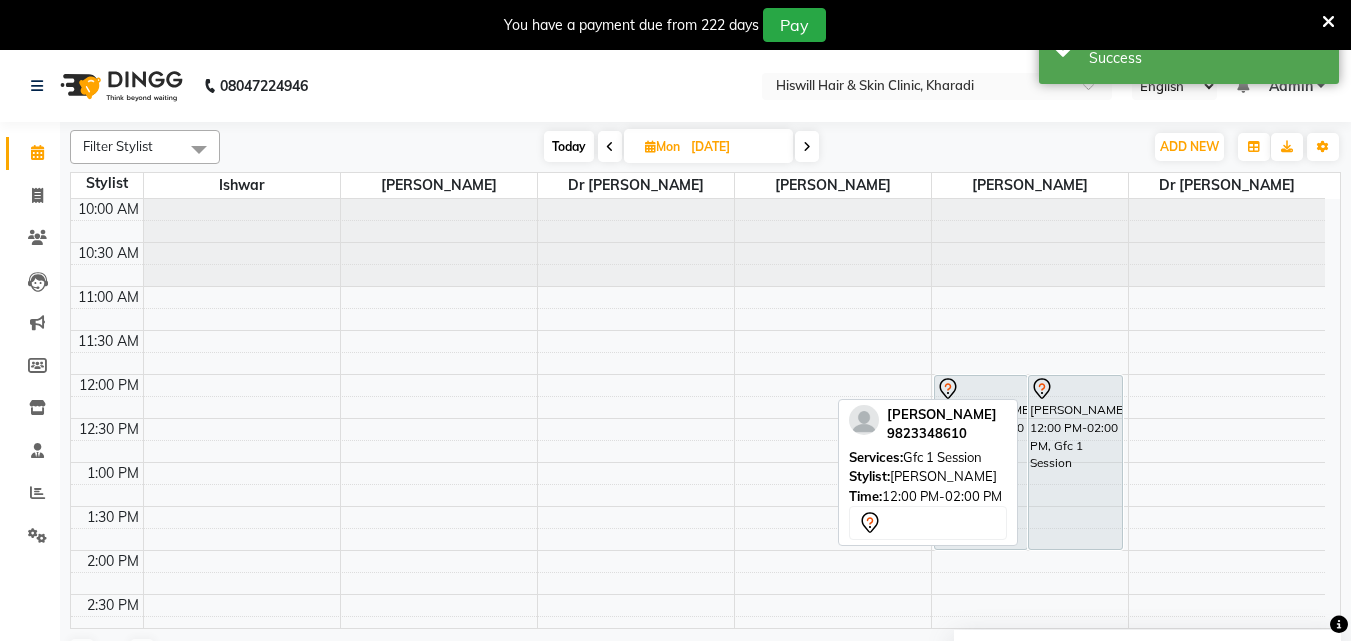 click on "suhas chodhari, 12:00 PM-02:00 PM, Gfc 1 Session" at bounding box center [1075, 462] 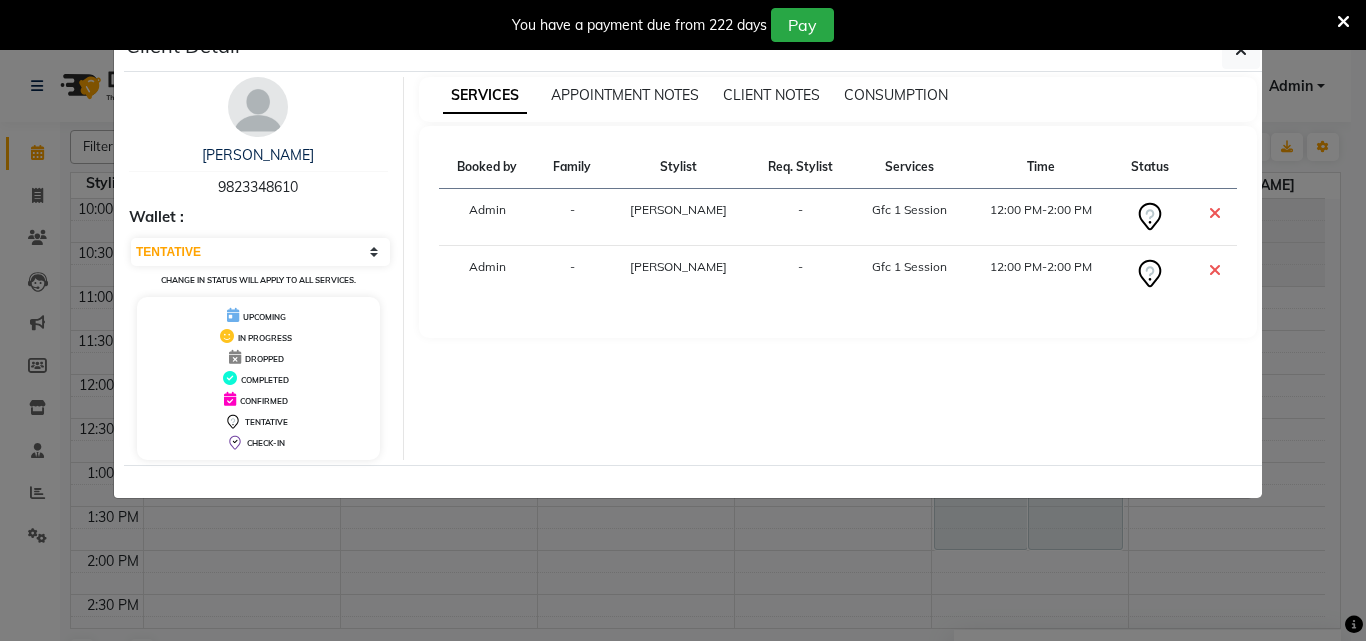 click at bounding box center (1215, 213) 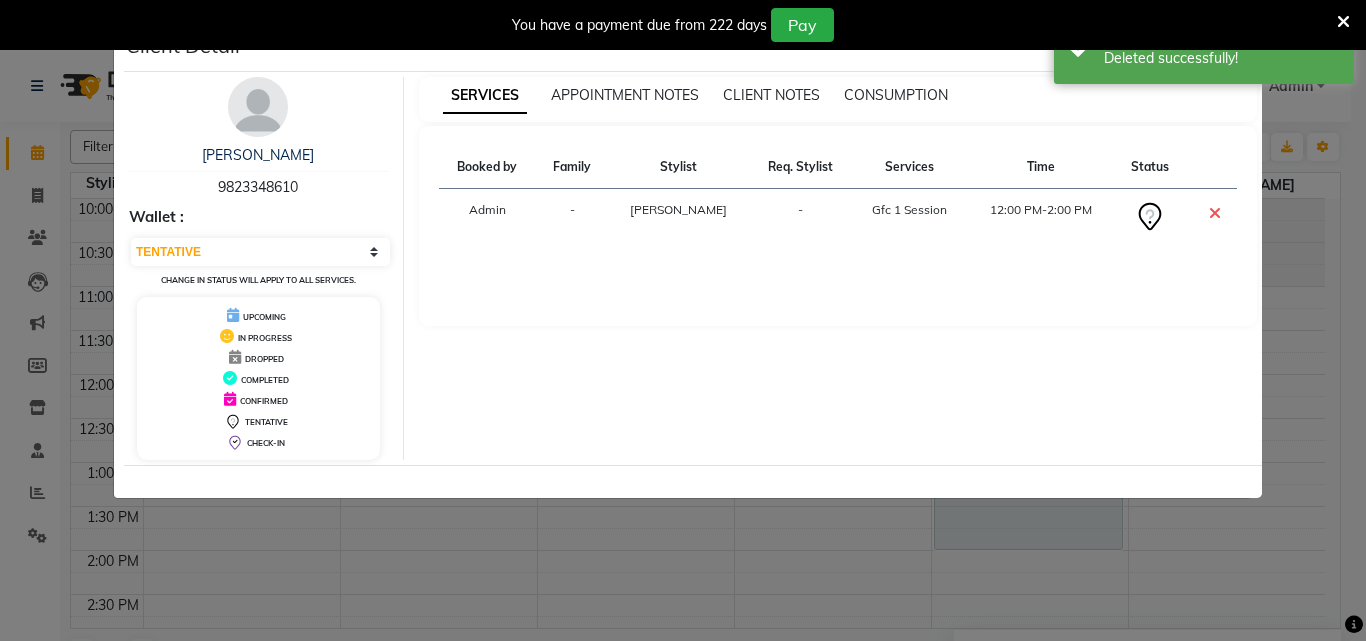 click on "Client Detail  suhas chodhari   9823348610 Wallet : Select CONFIRMED TENTATIVE Change in status will apply to all services. UPCOMING IN PROGRESS DROPPED COMPLETED CONFIRMED TENTATIVE CHECK-IN SERVICES APPOINTMENT NOTES CLIENT NOTES CONSUMPTION Booked by Family Stylist Req. Stylist Services Time Status  Admin  - Dr Ajinkya -  Gfc 1 Session   12:00 PM-2:00 PM" 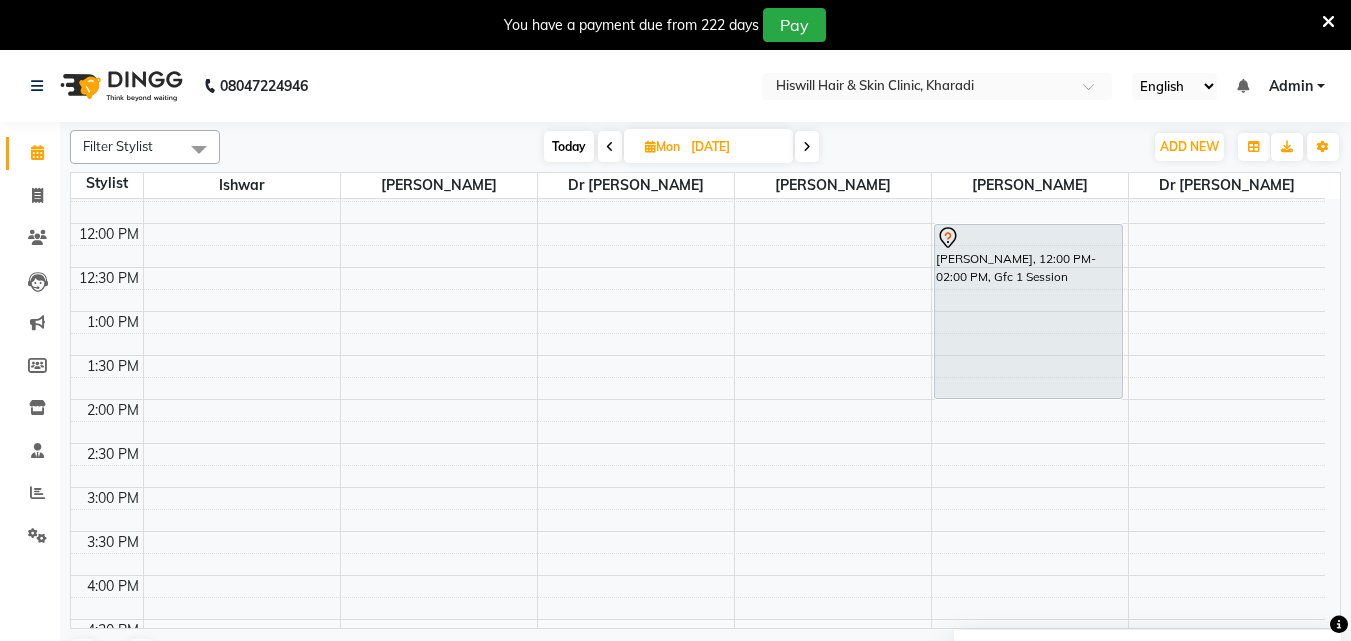 scroll, scrollTop: 200, scrollLeft: 0, axis: vertical 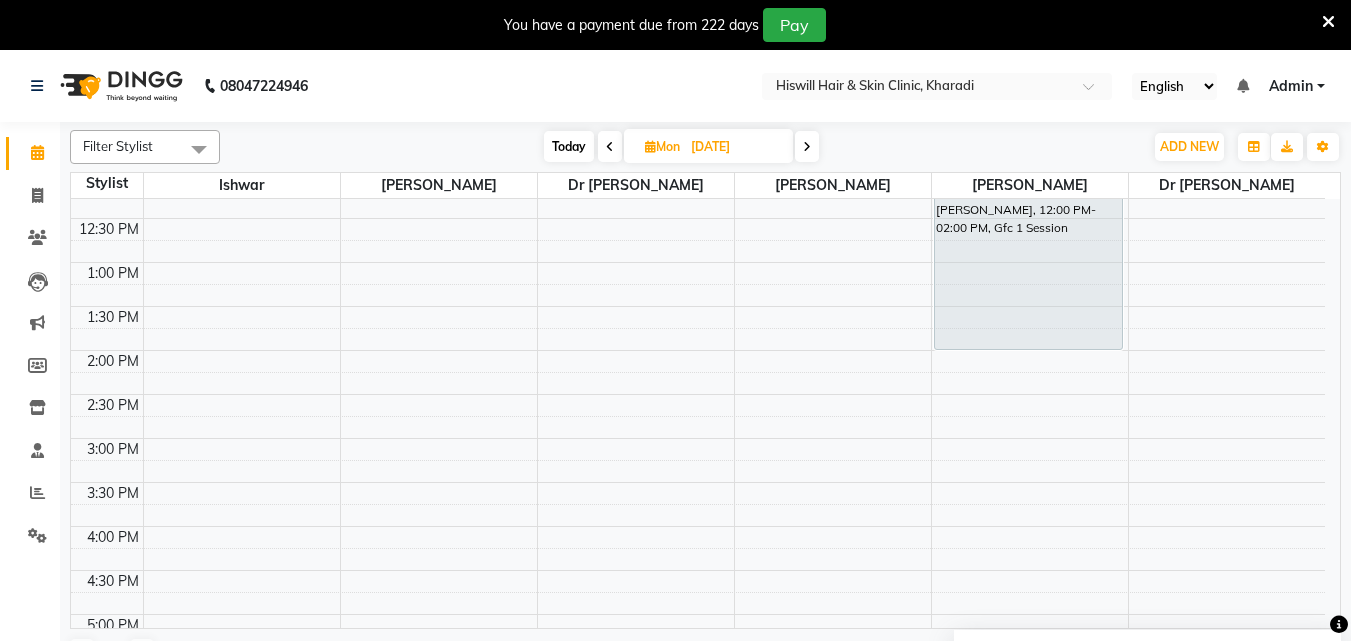 click on "Today" at bounding box center (569, 146) 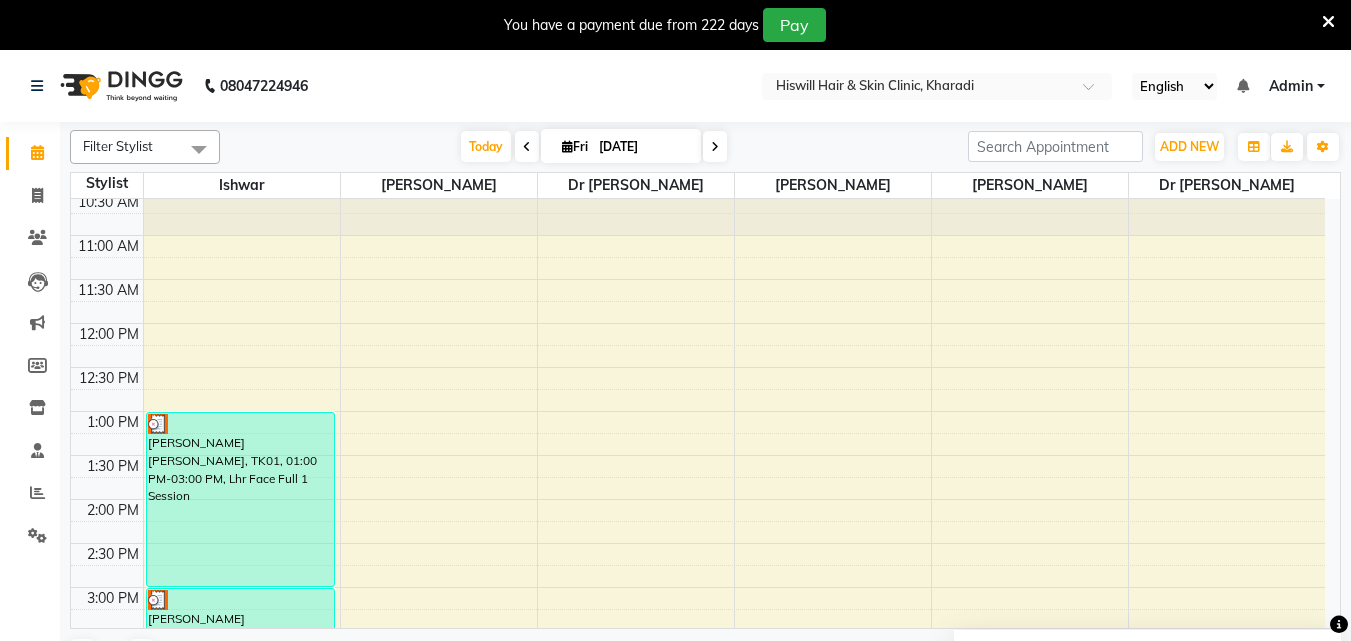 scroll, scrollTop: 100, scrollLeft: 0, axis: vertical 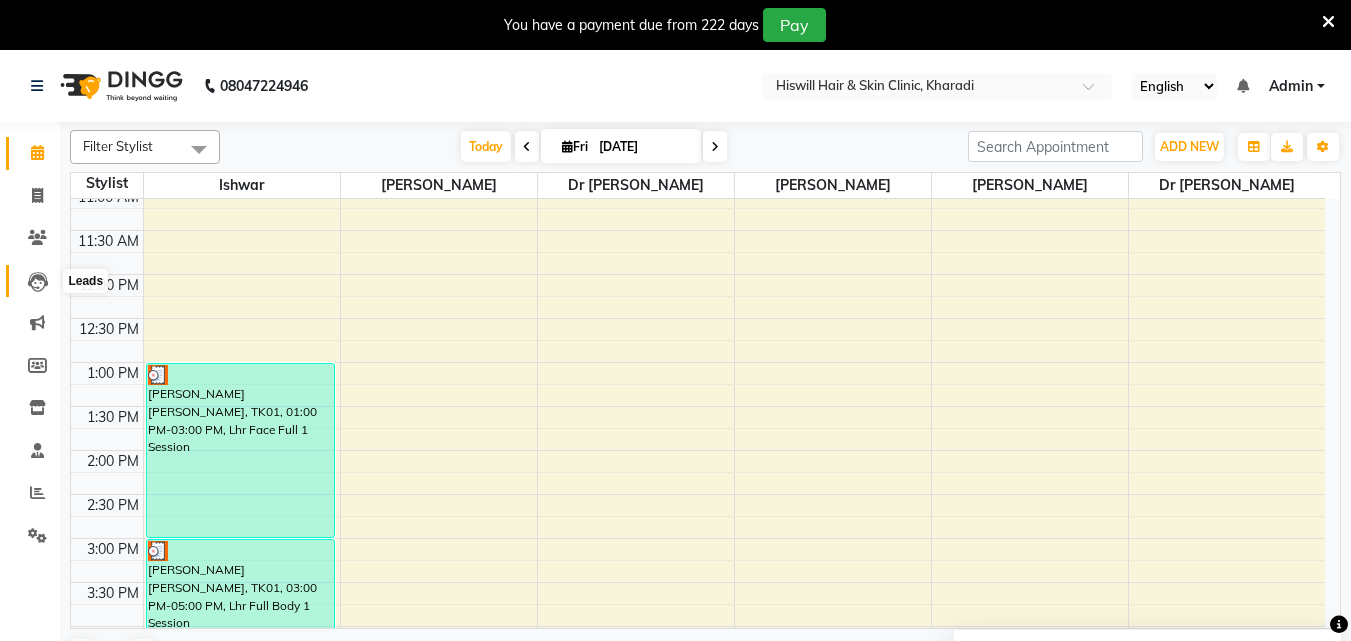 click 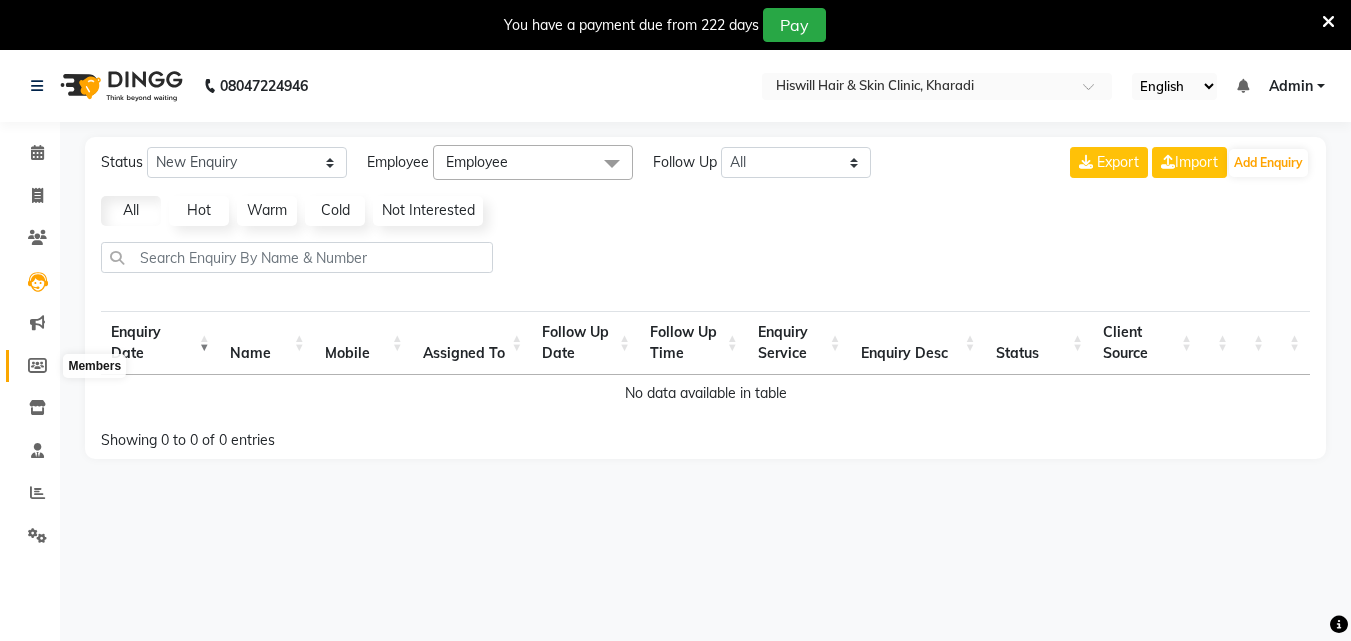 click 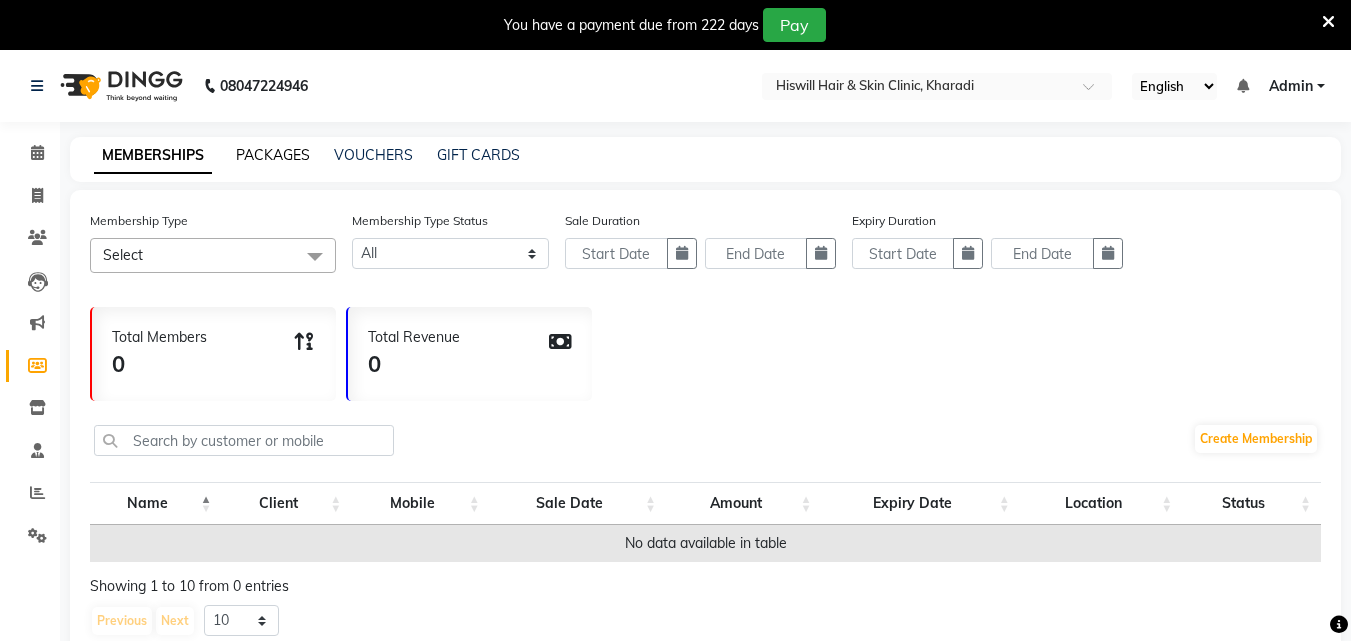click on "PACKAGES" 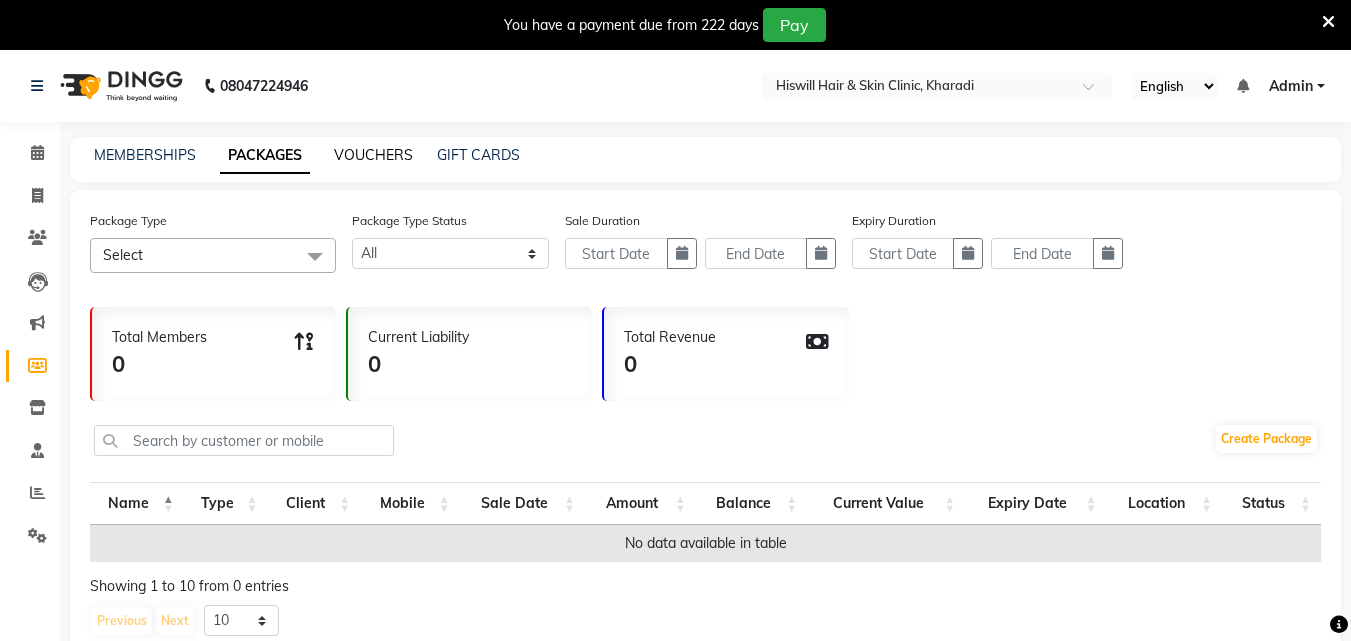 click on "VOUCHERS" 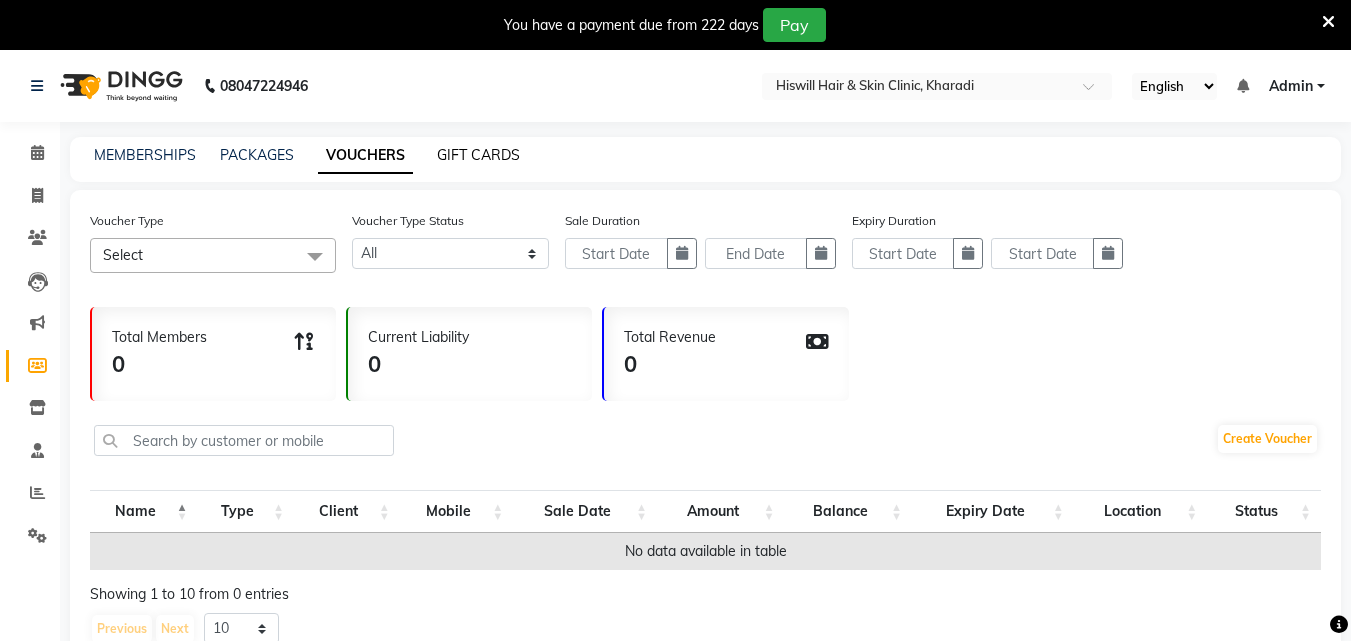 click on "GIFT CARDS" 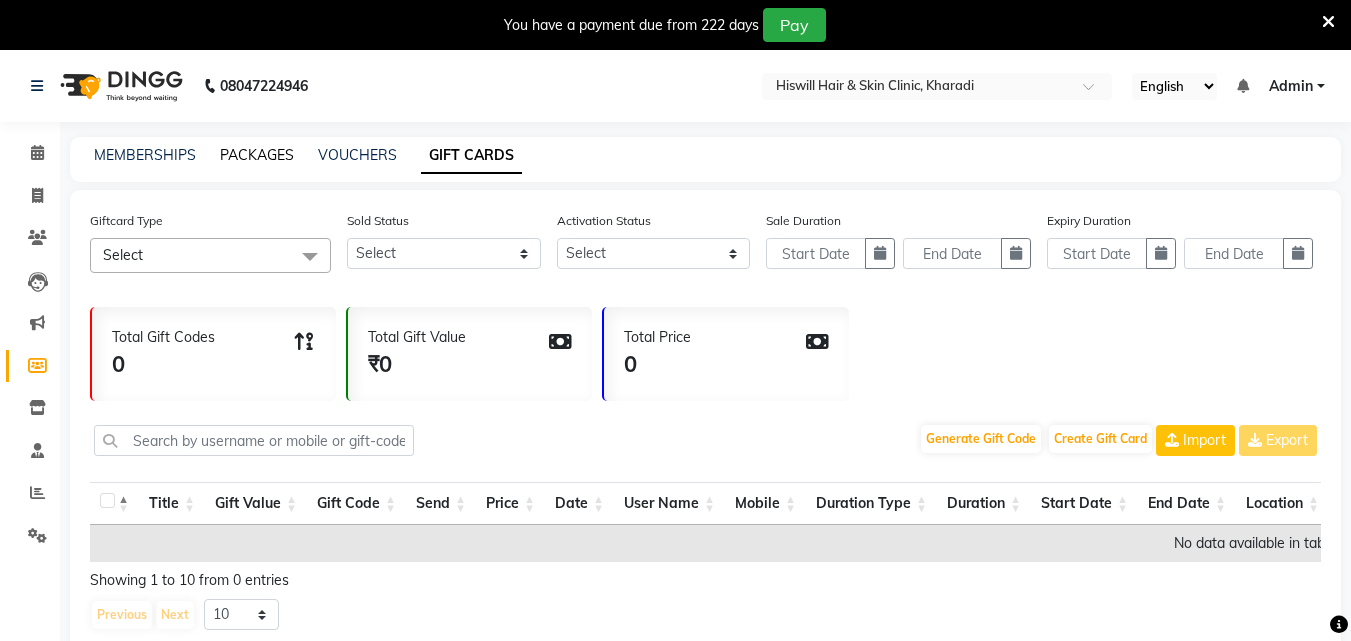 click on "PACKAGES" 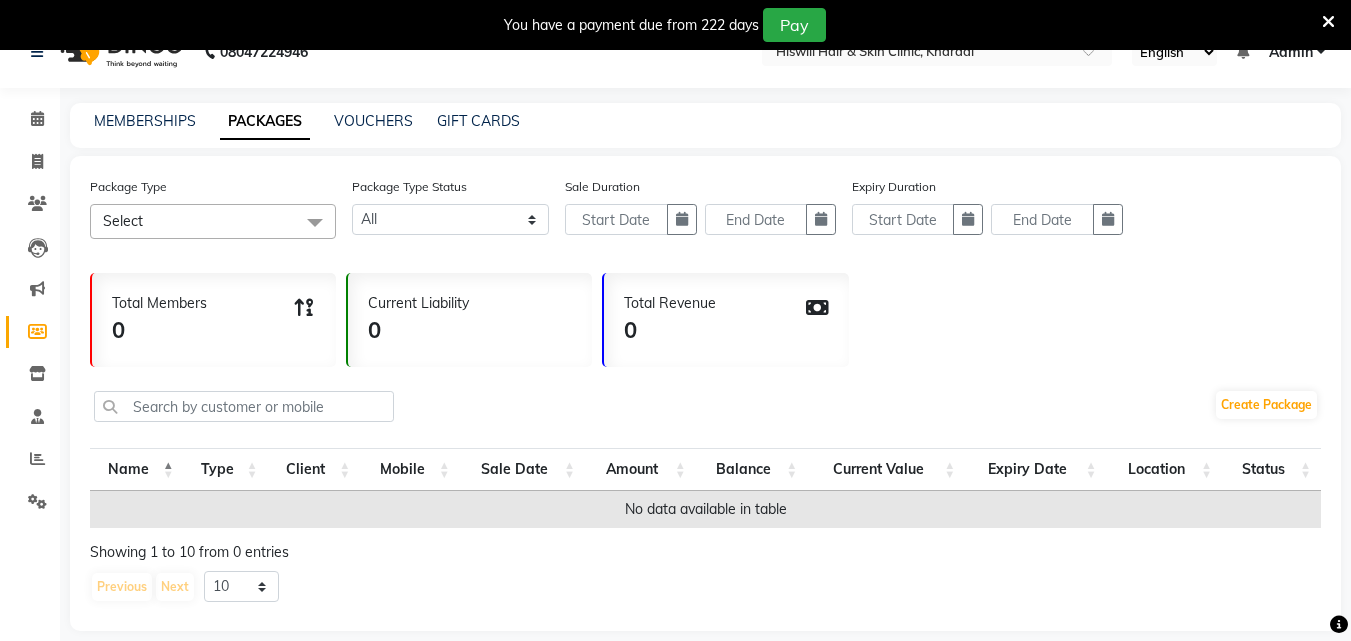 scroll, scrollTop: 0, scrollLeft: 0, axis: both 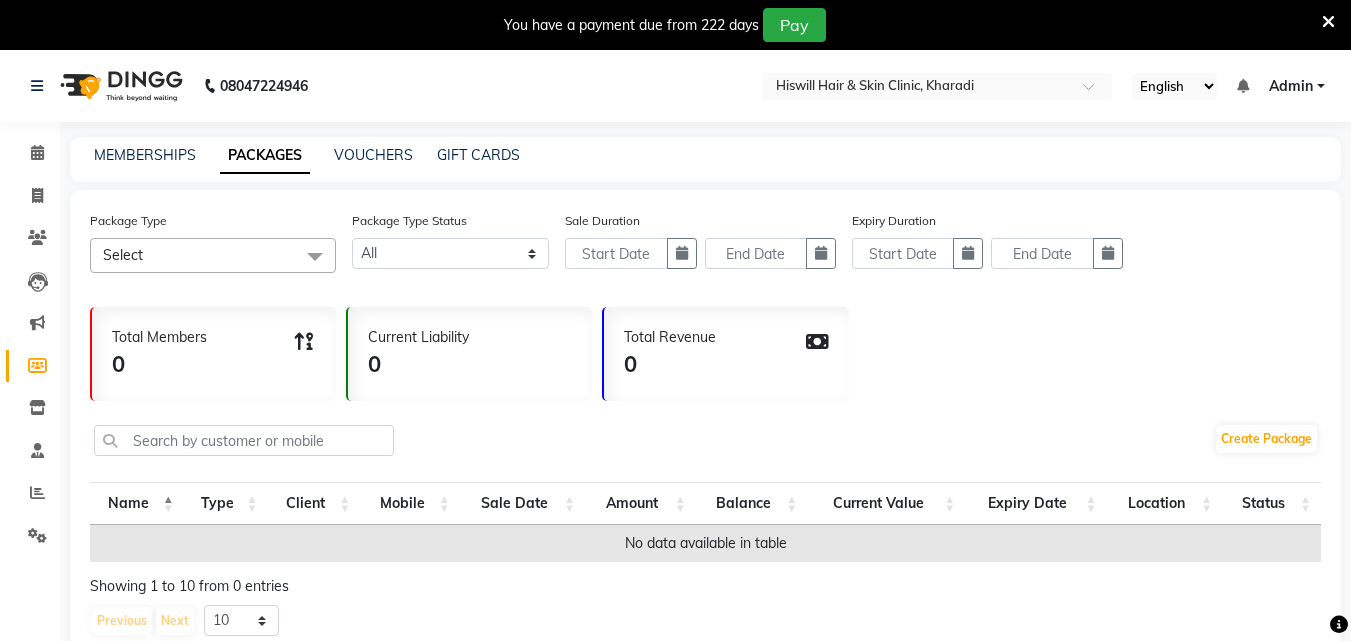click 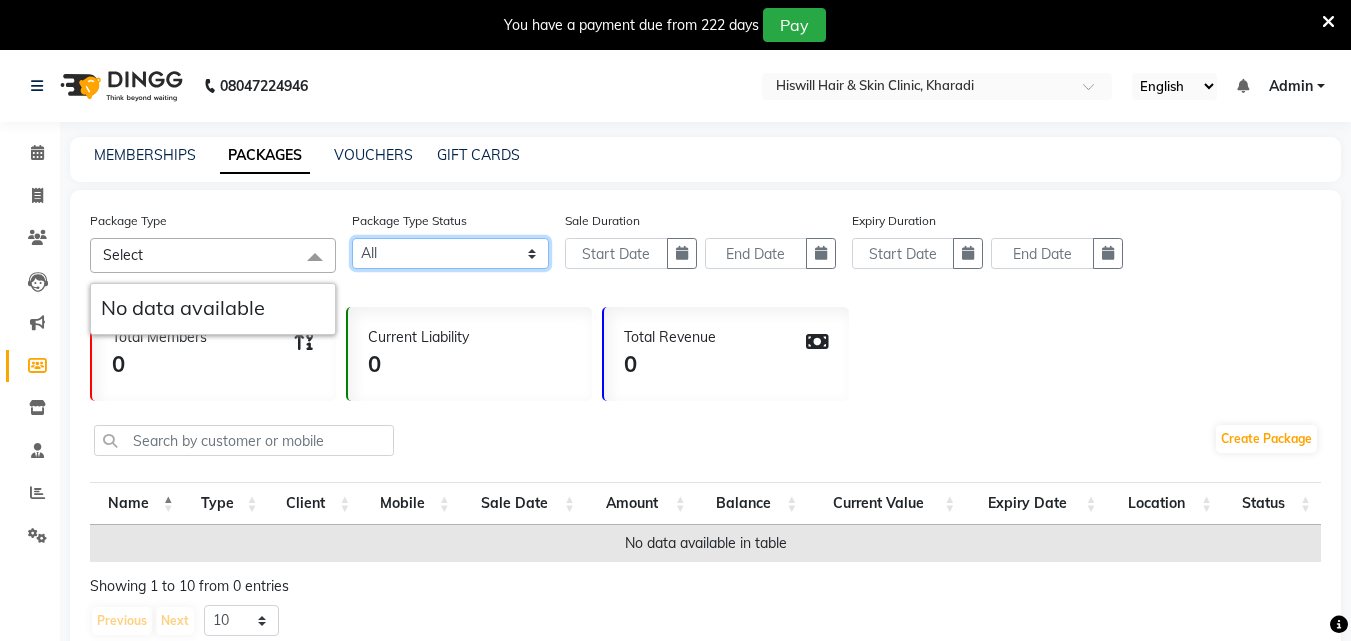 click on "Active Expired All" 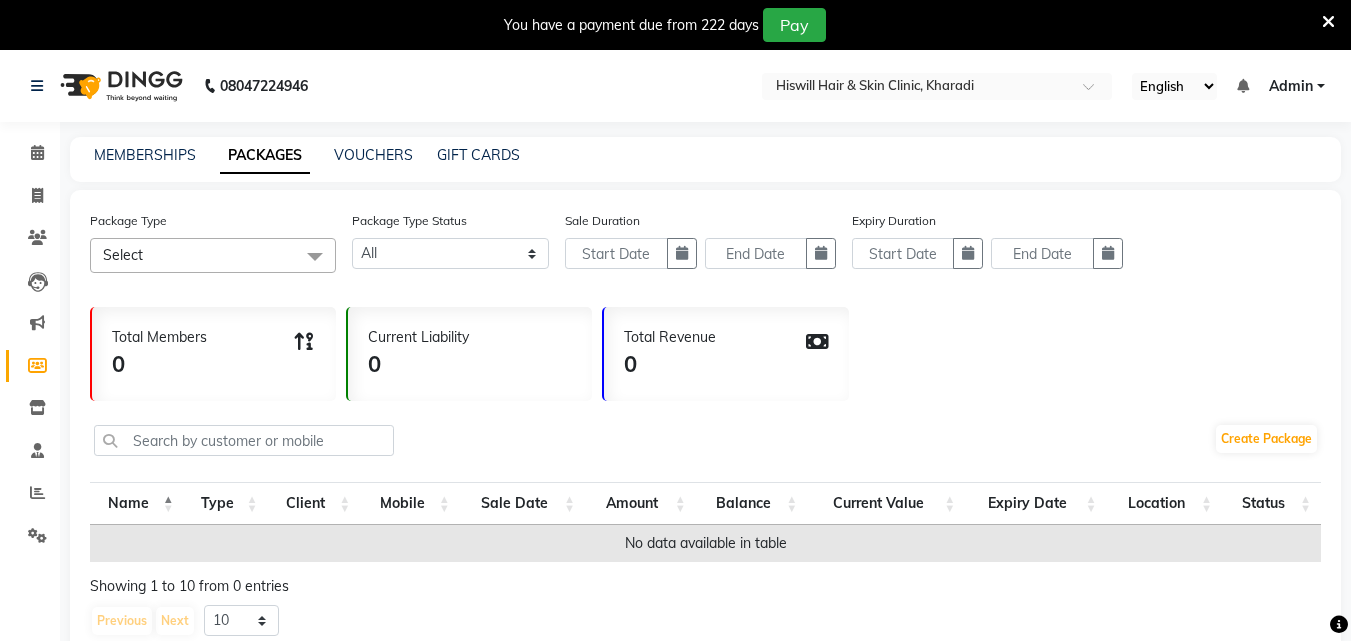 drag, startPoint x: 547, startPoint y: 381, endPoint x: 540, endPoint y: 355, distance: 26.925823 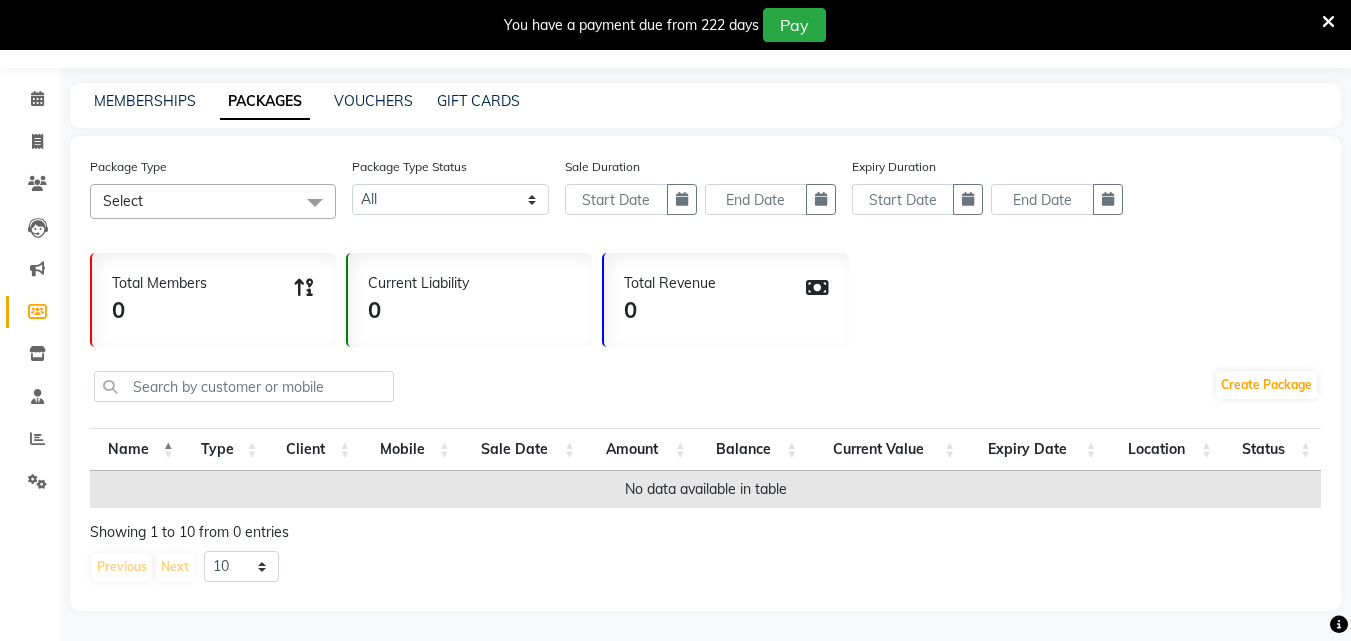 click on "Select" 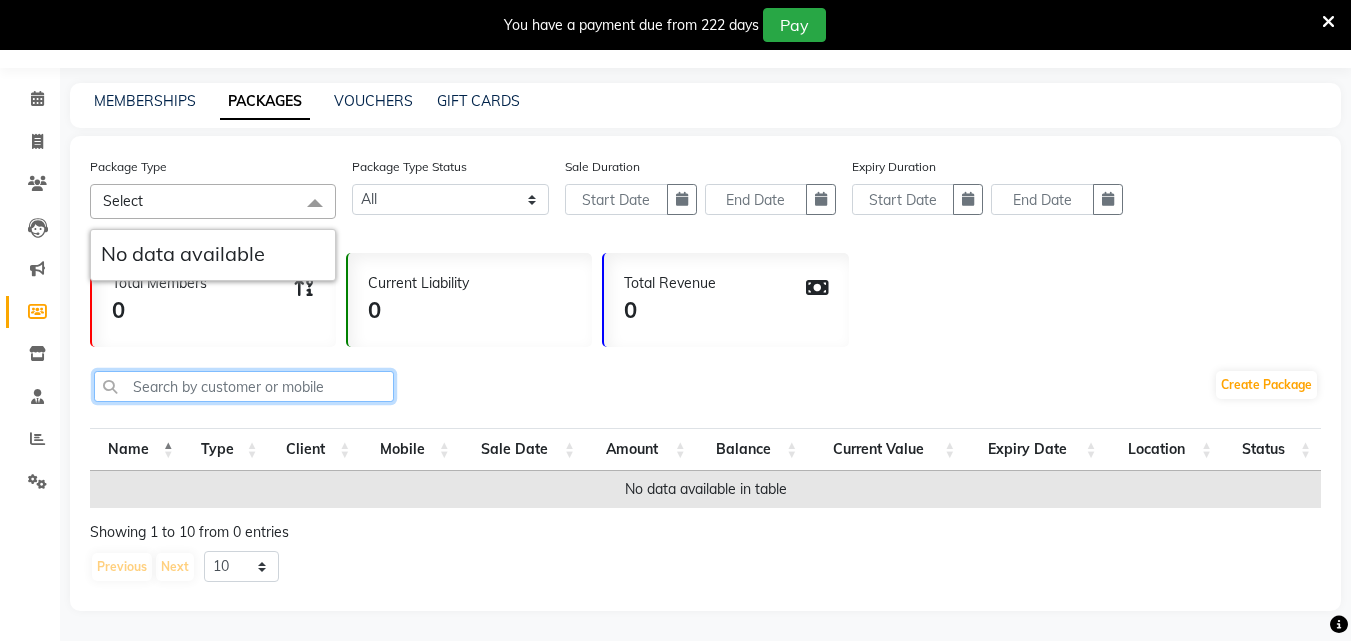 click 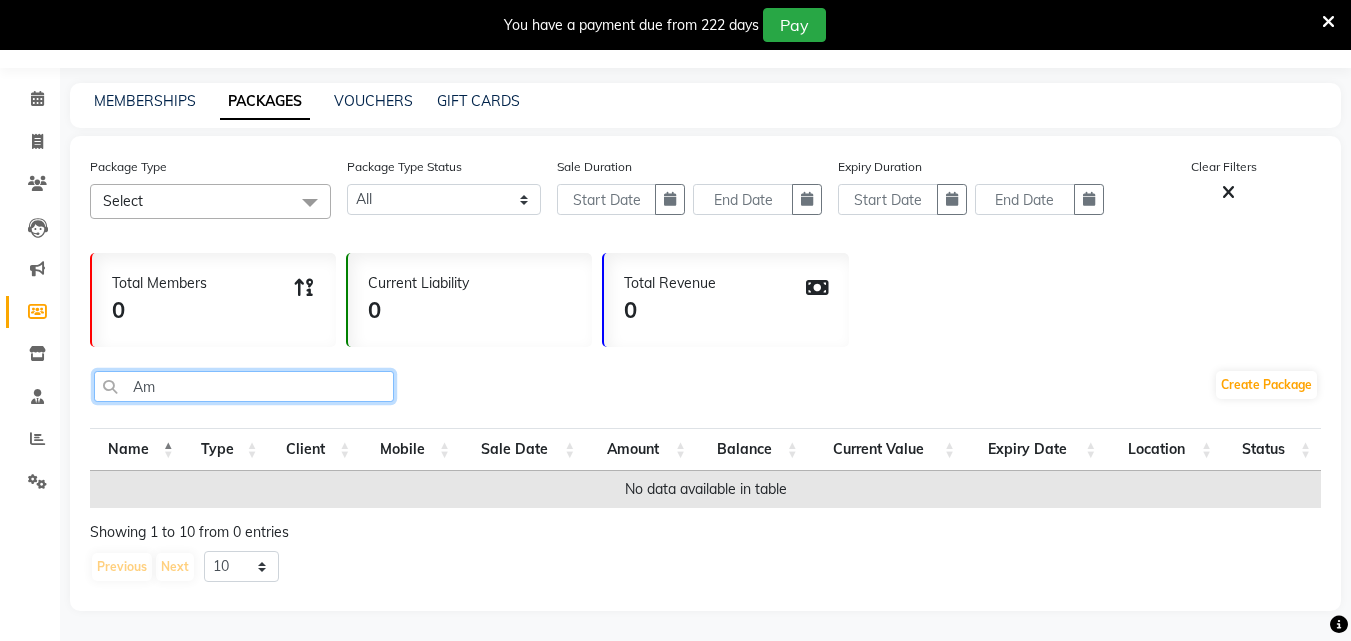 type on "A" 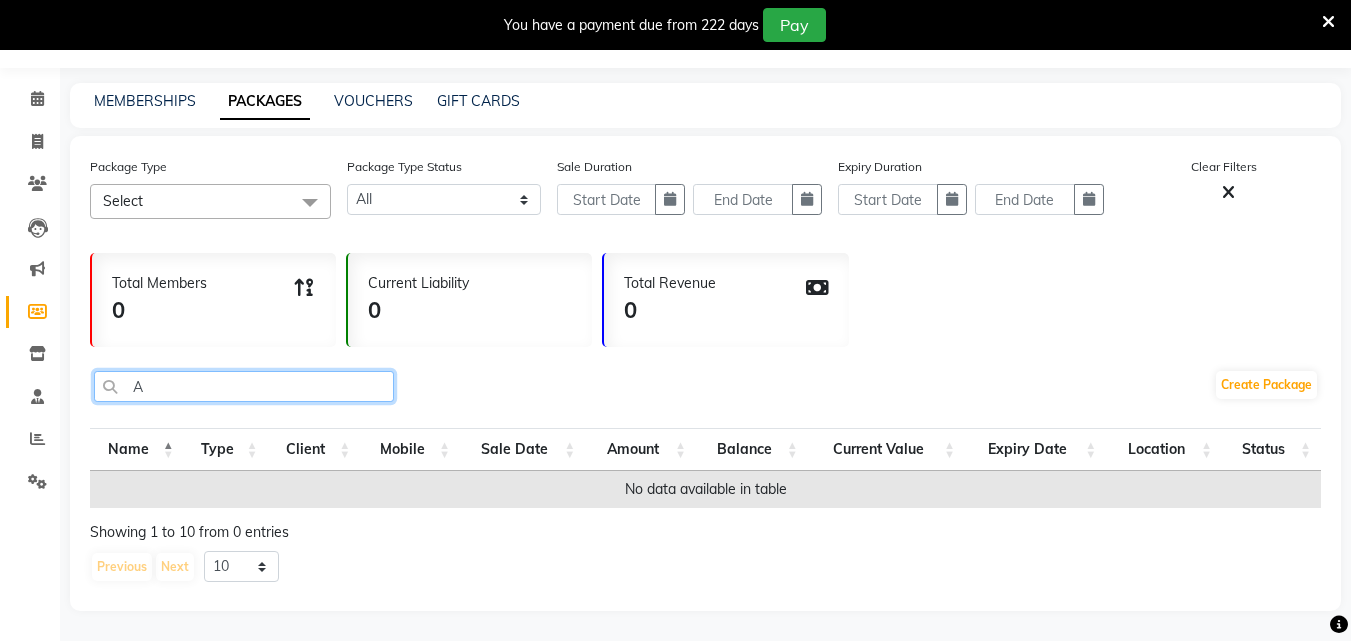 type 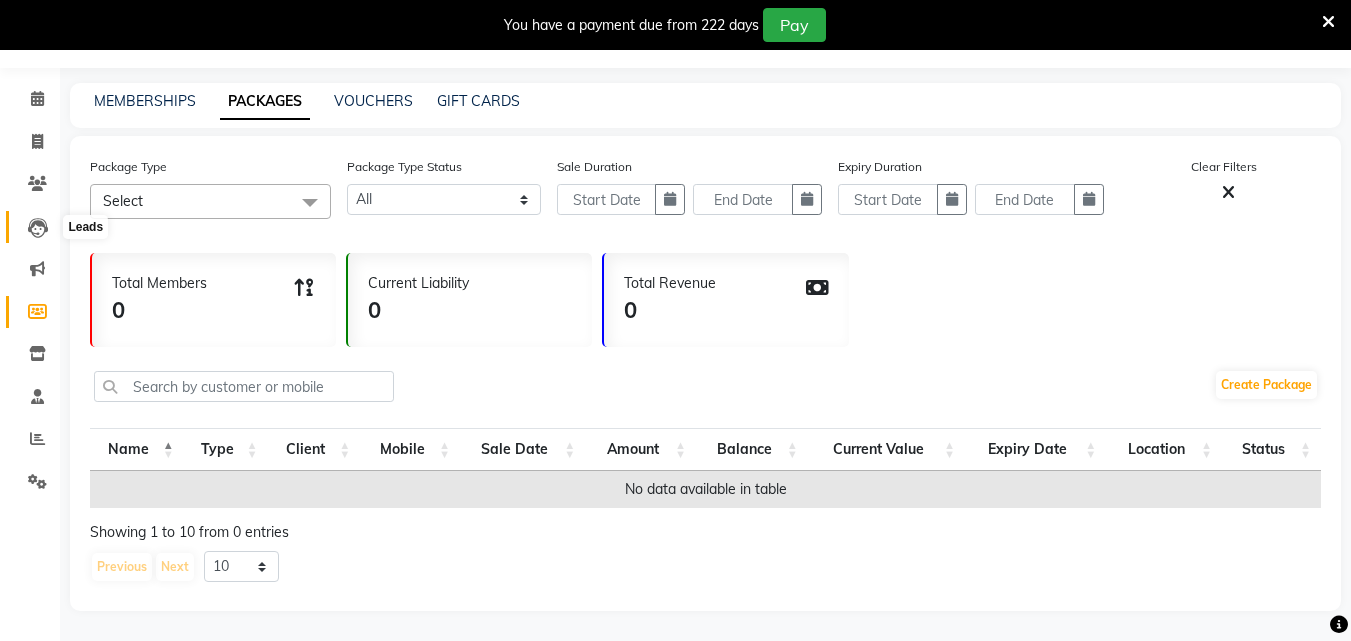 click 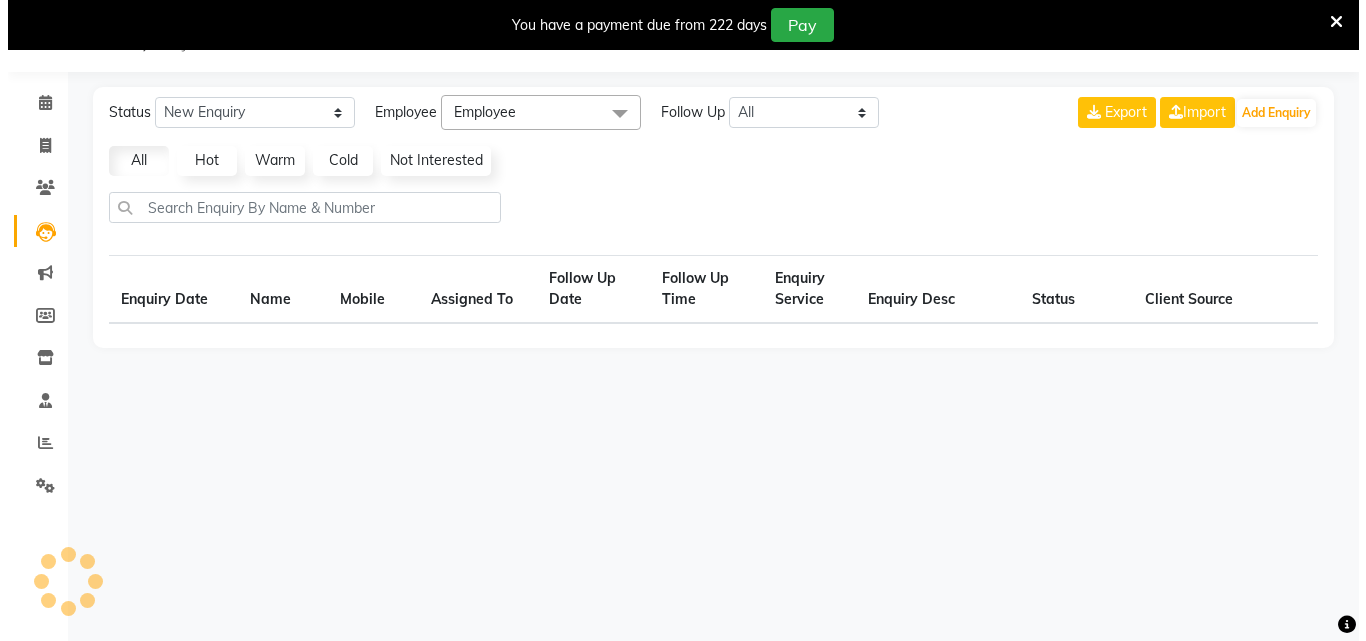 scroll, scrollTop: 50, scrollLeft: 0, axis: vertical 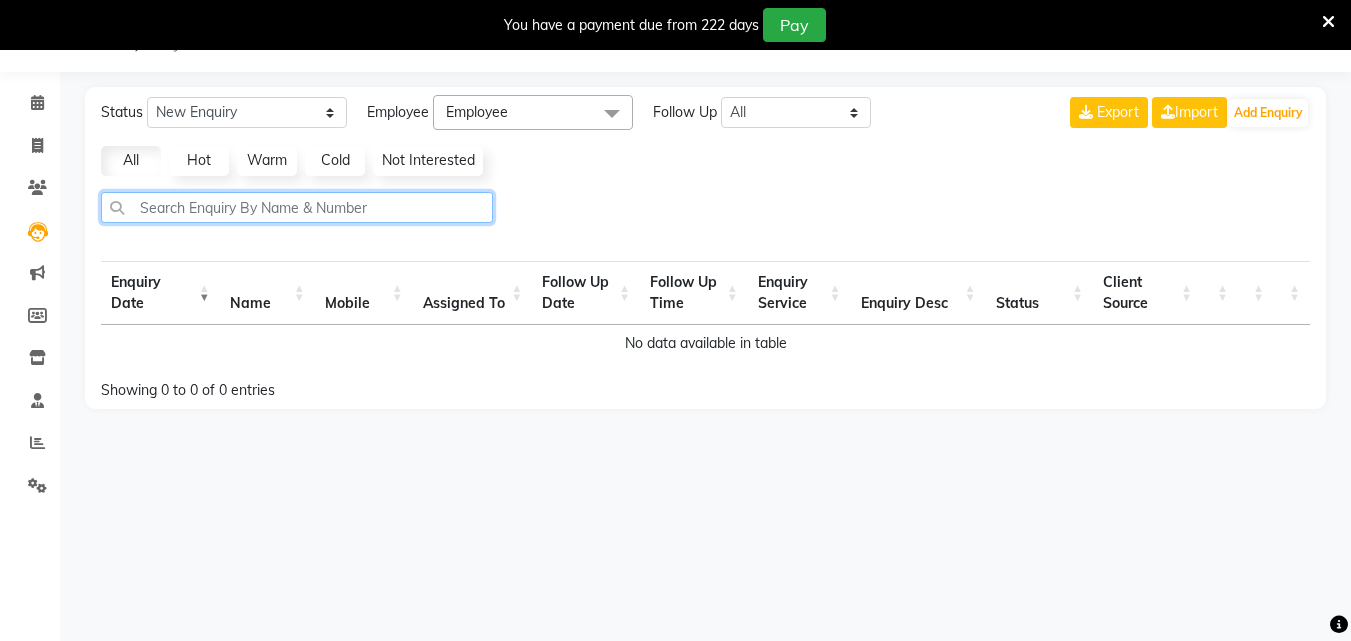 click 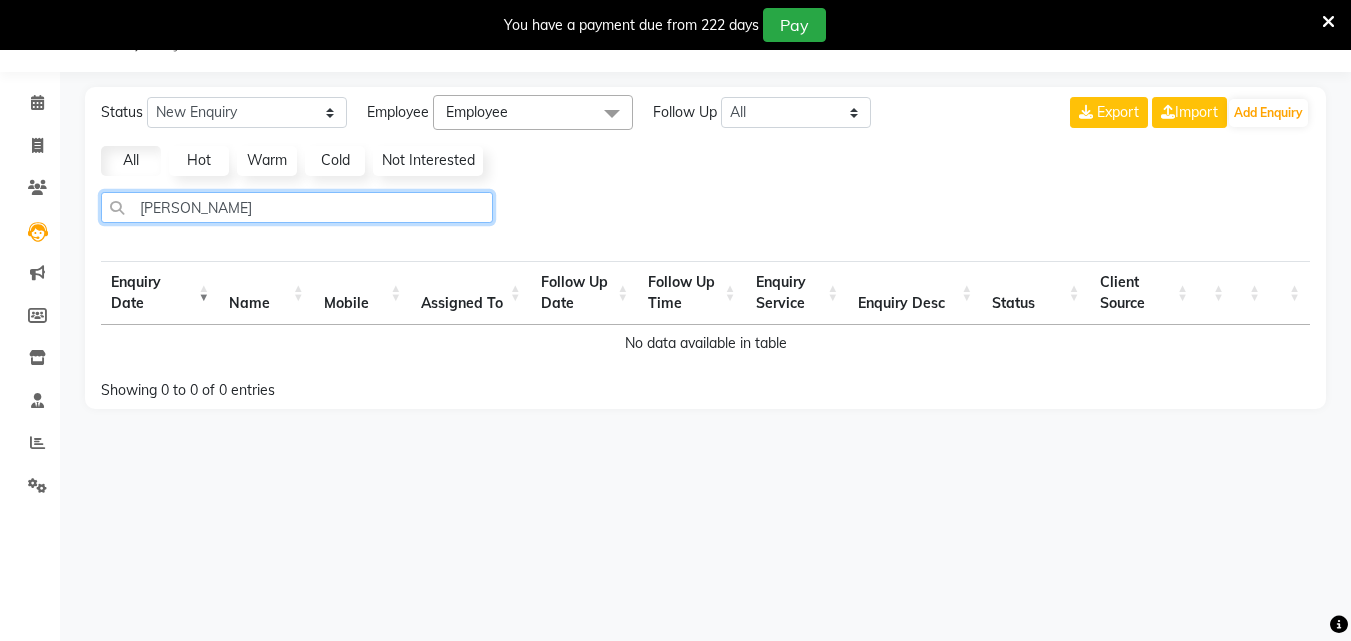 type on "Suhas" 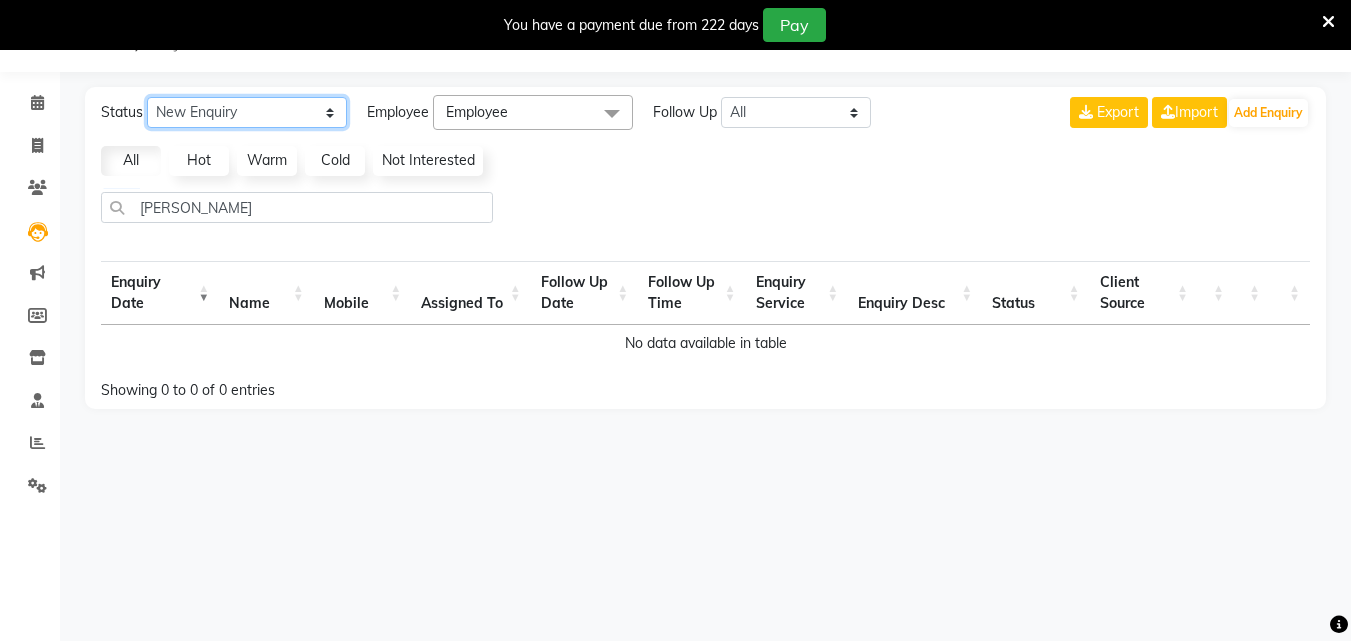 click on "New Enquiry Open Enquiry Converted Enquiry  All" 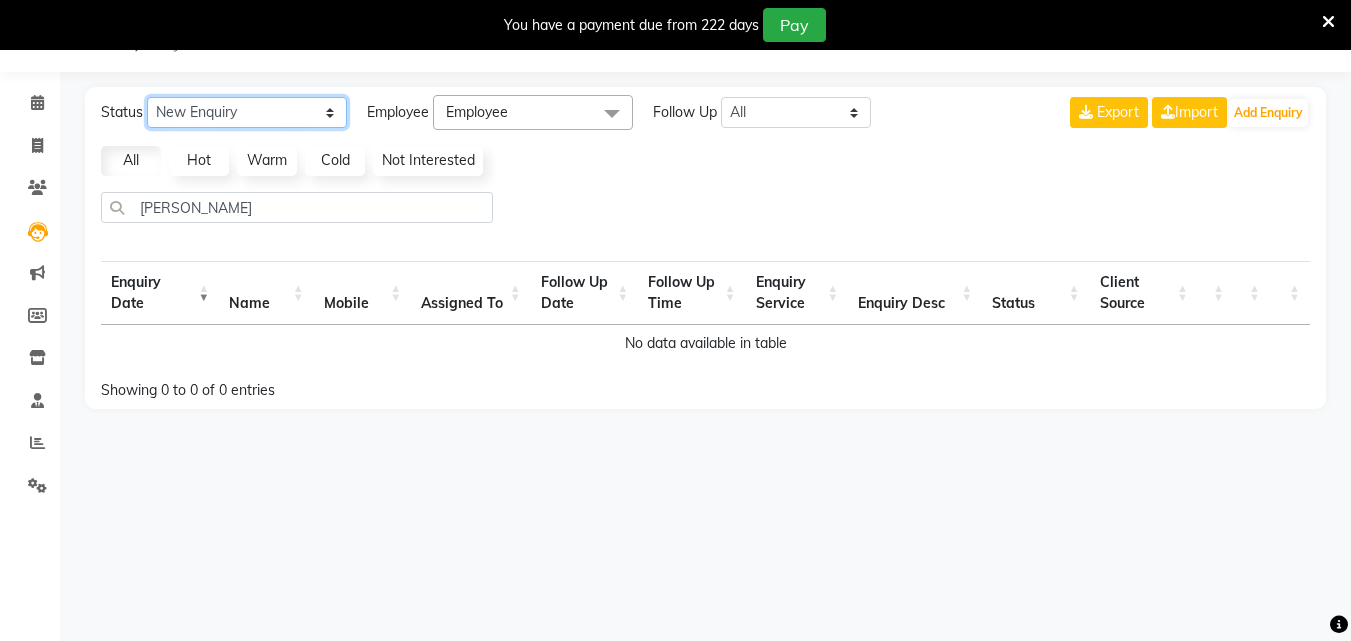 click on "New Enquiry Open Enquiry Converted Enquiry  All" 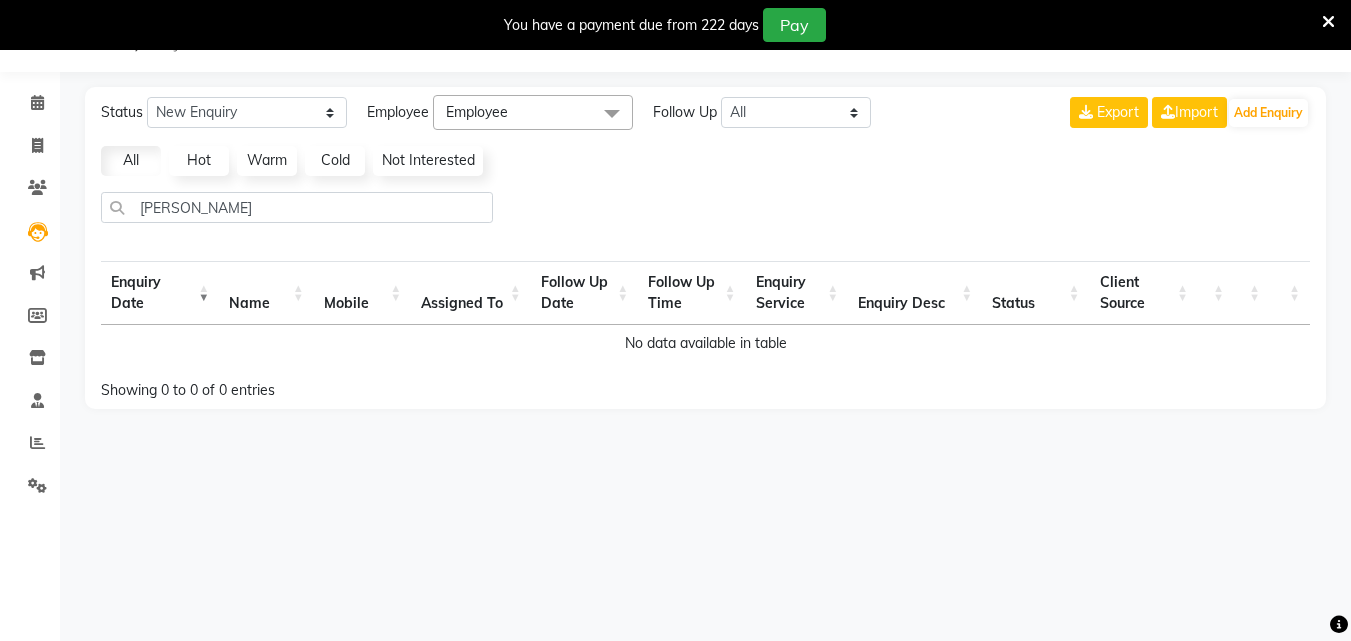 click 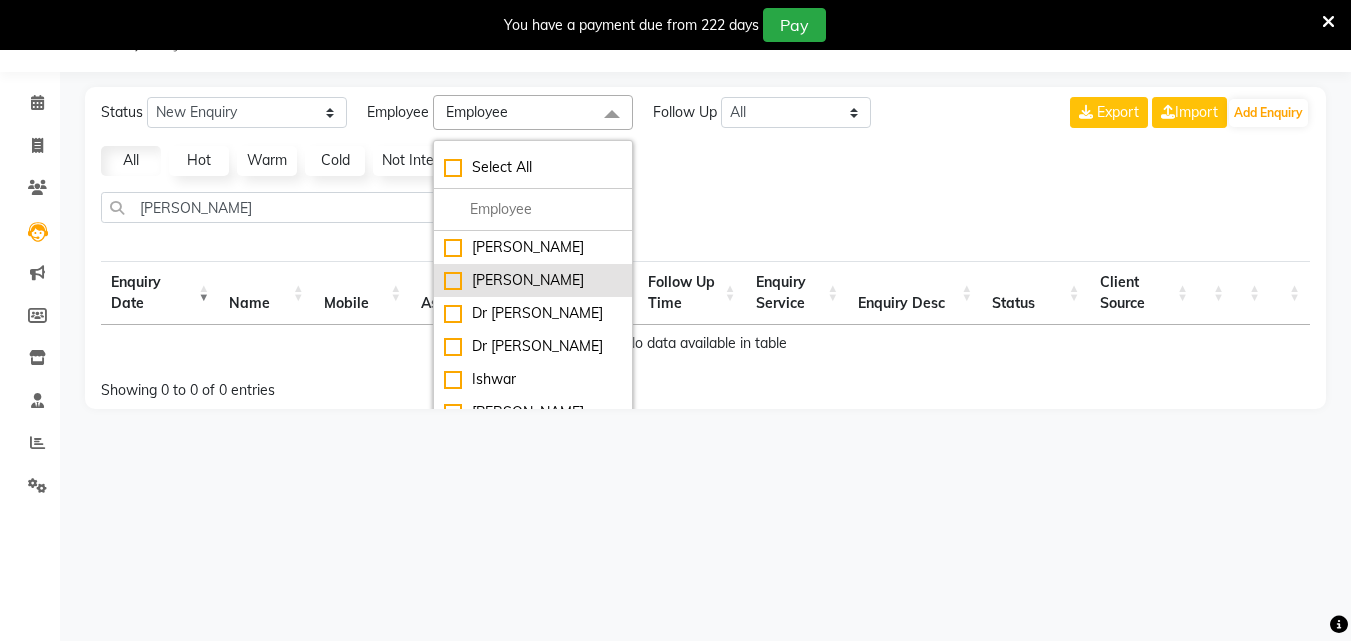 click on "[PERSON_NAME]" 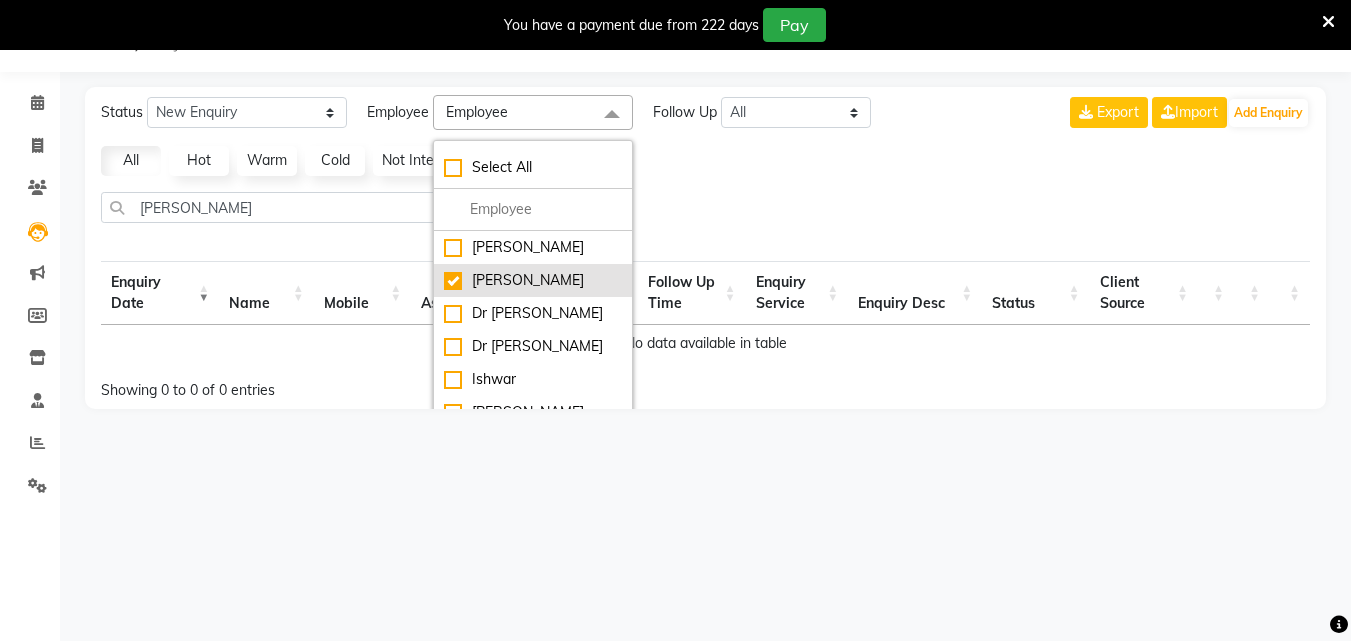 checkbox on "true" 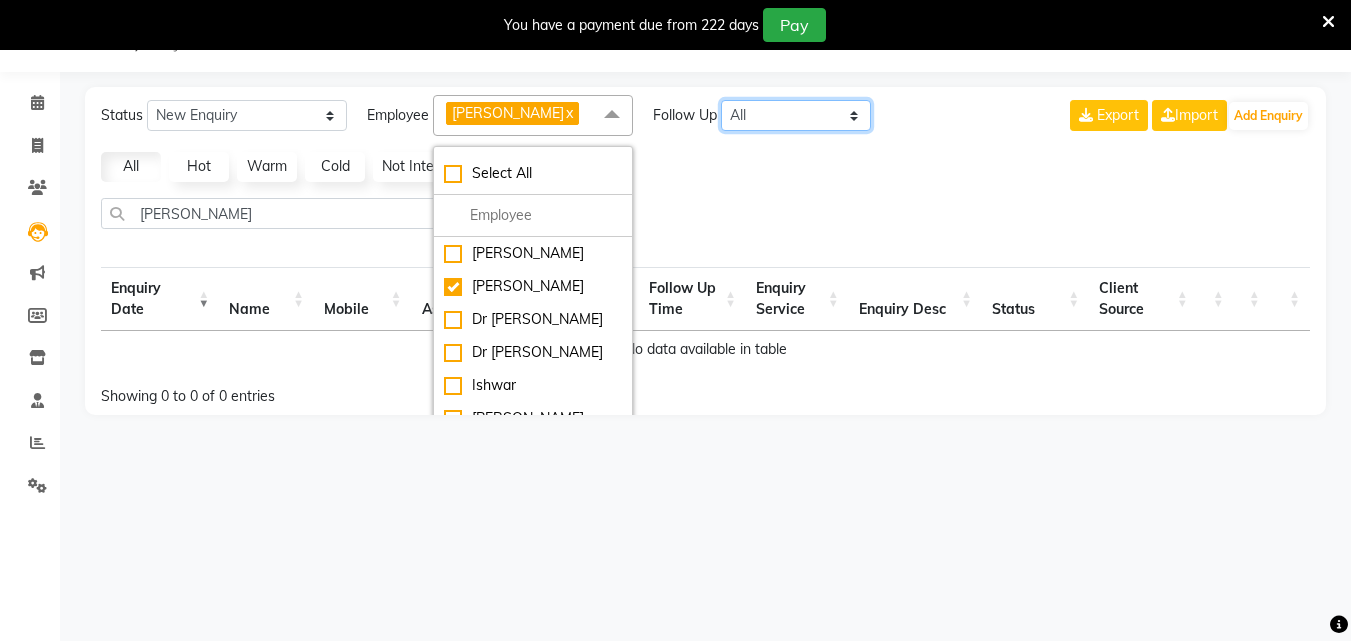 click on "All Today Tomorrow This Week This Month Custom" 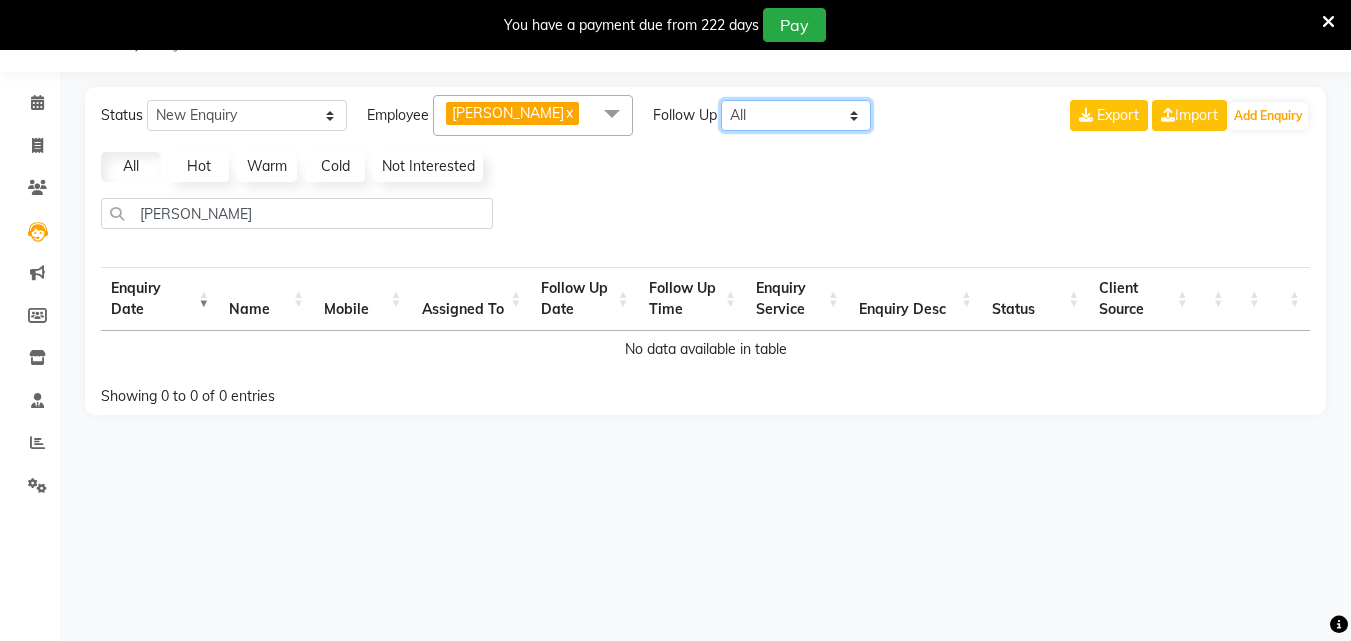 select on "week" 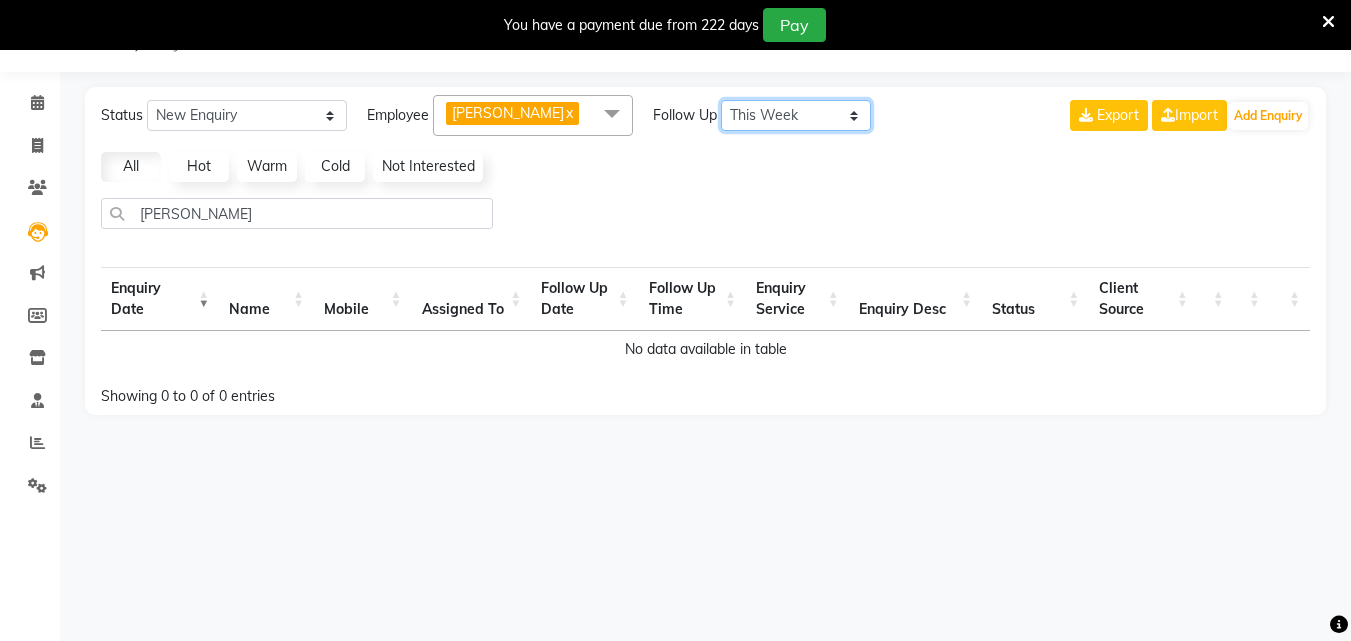 click on "All Today Tomorrow This Week This Month Custom" 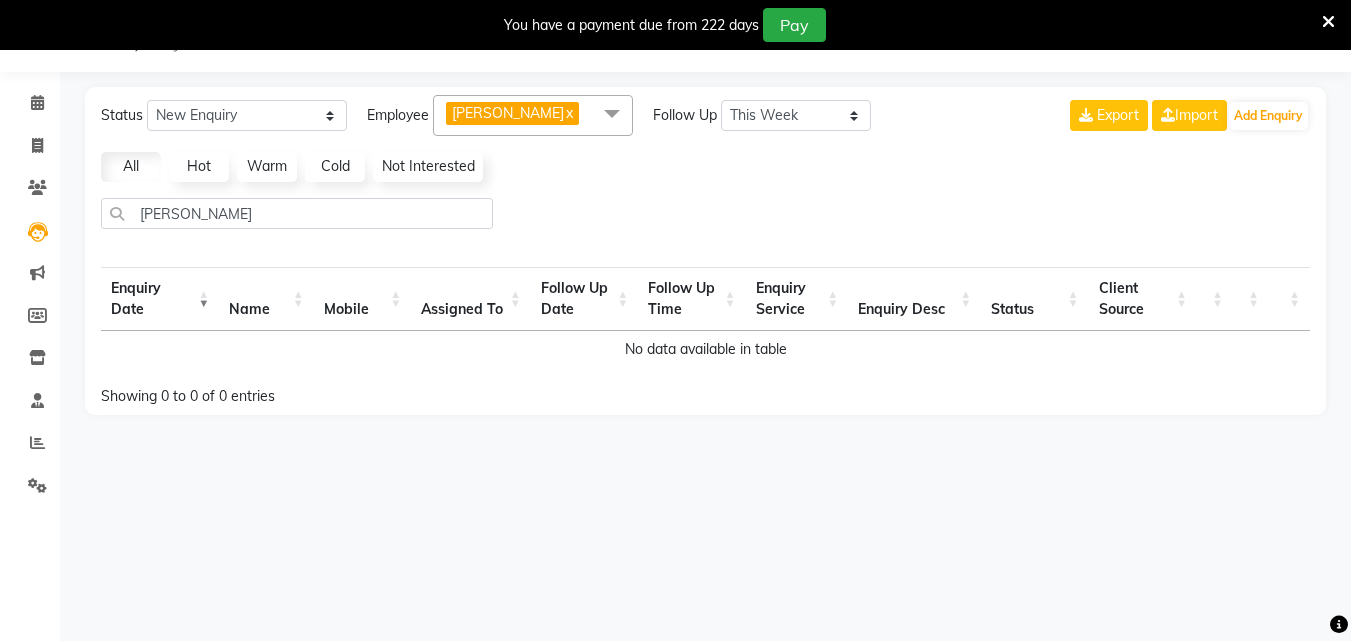 click on "Enquiry Date" at bounding box center (160, 299) 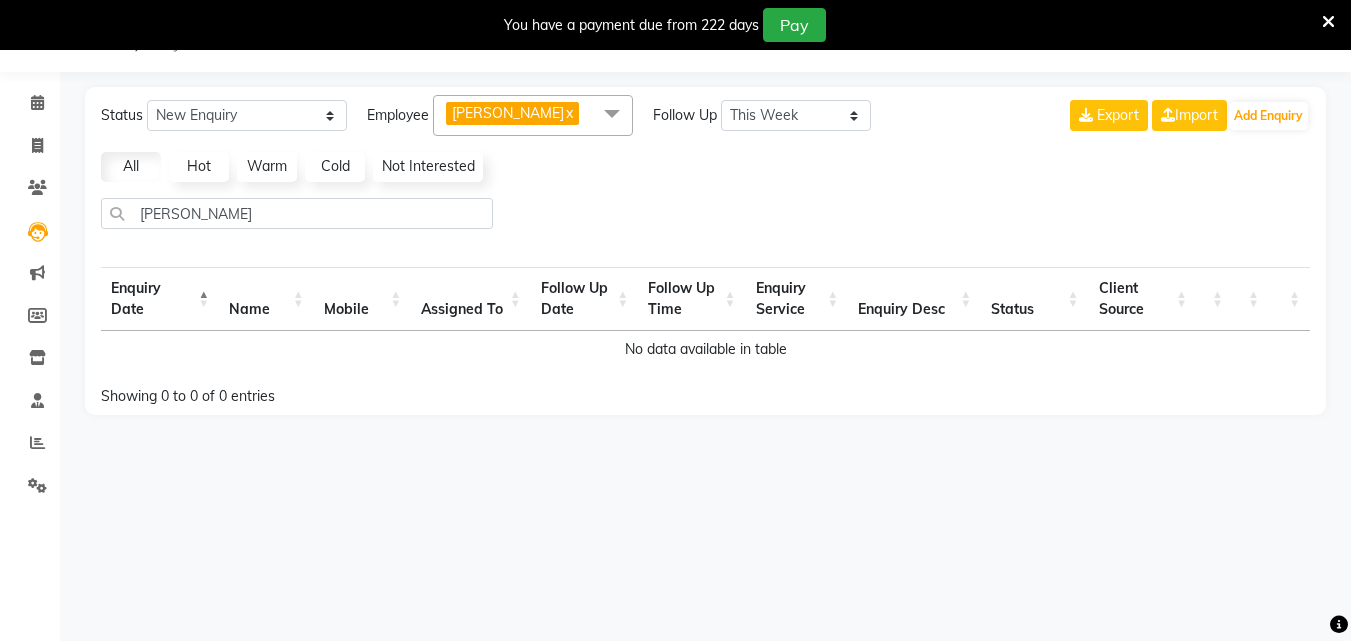 click on "Enquiry Date" at bounding box center (160, 299) 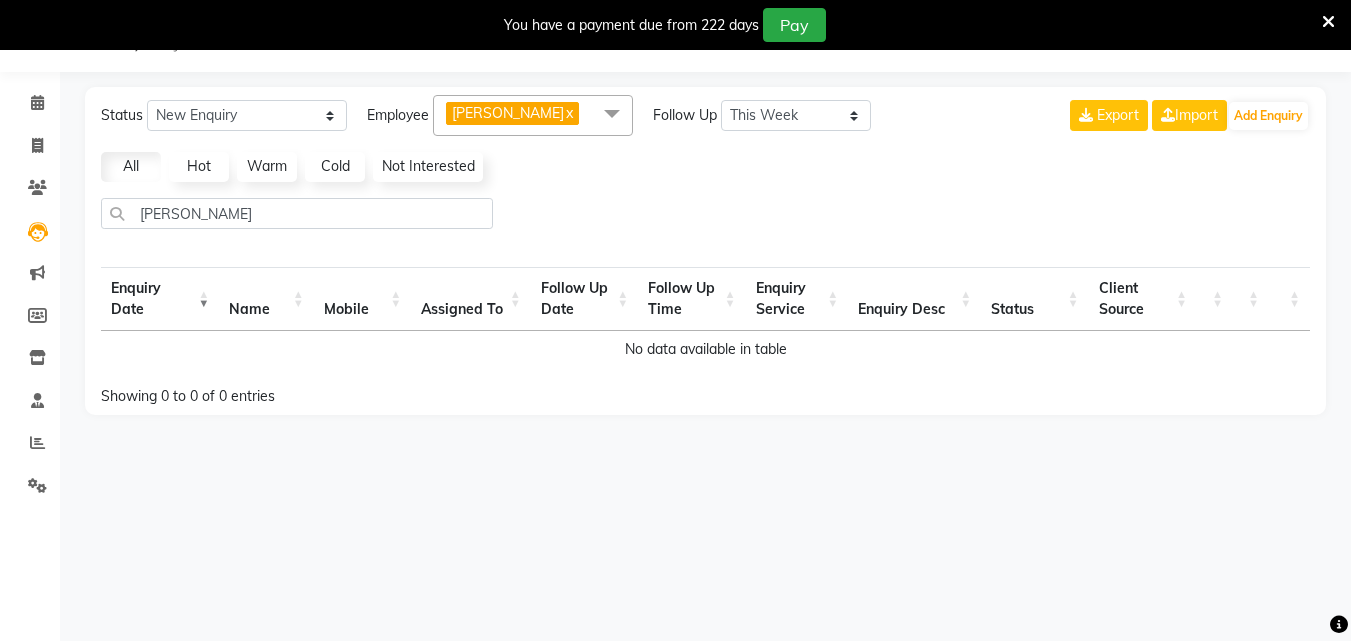 click on "Name" at bounding box center (266, 299) 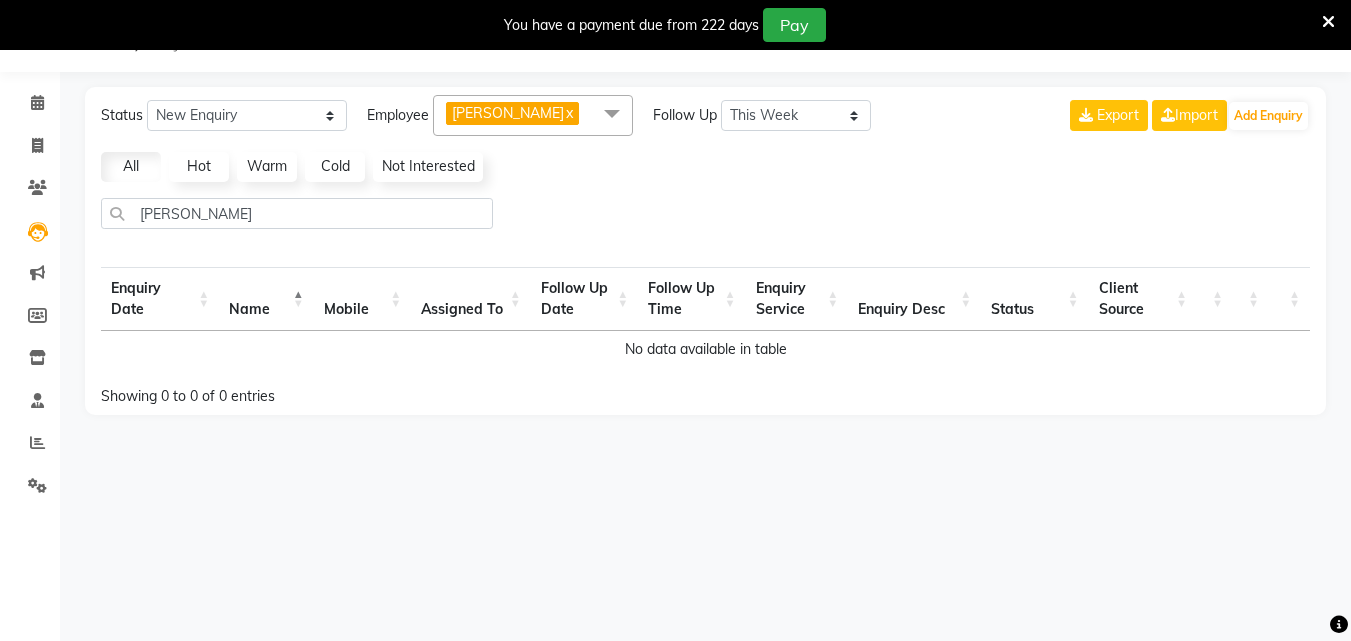click on "Mobile" at bounding box center (363, 299) 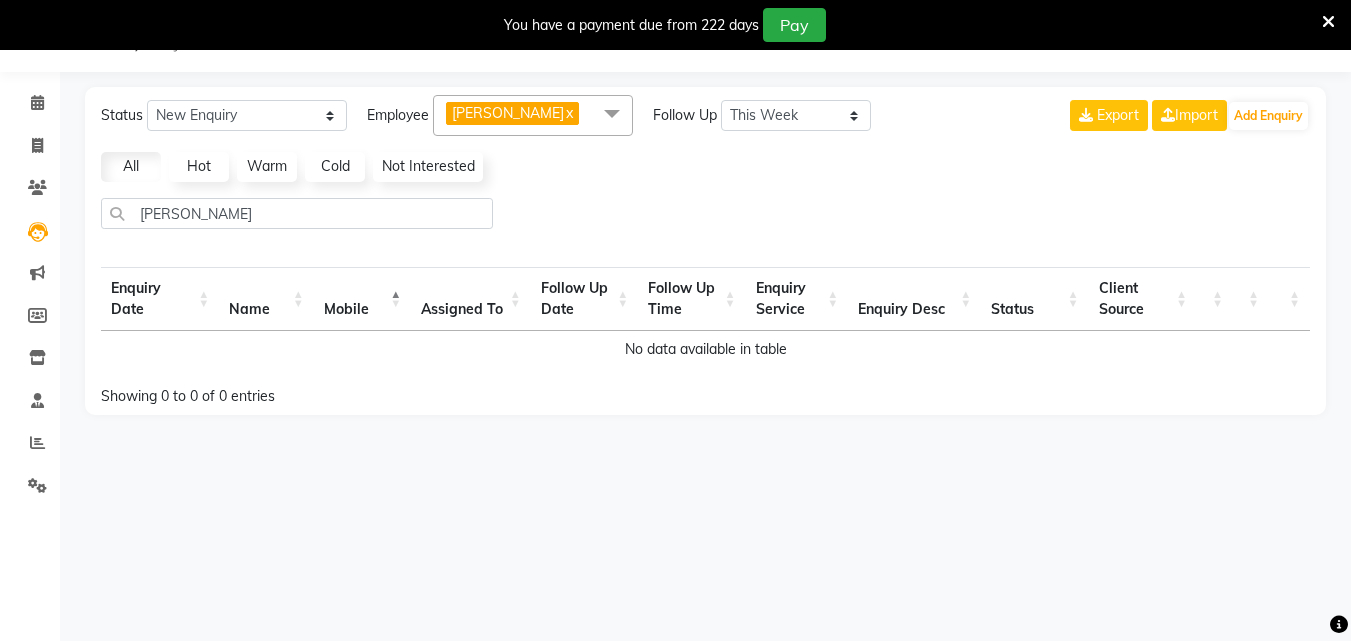 click on "Status" at bounding box center [1034, 299] 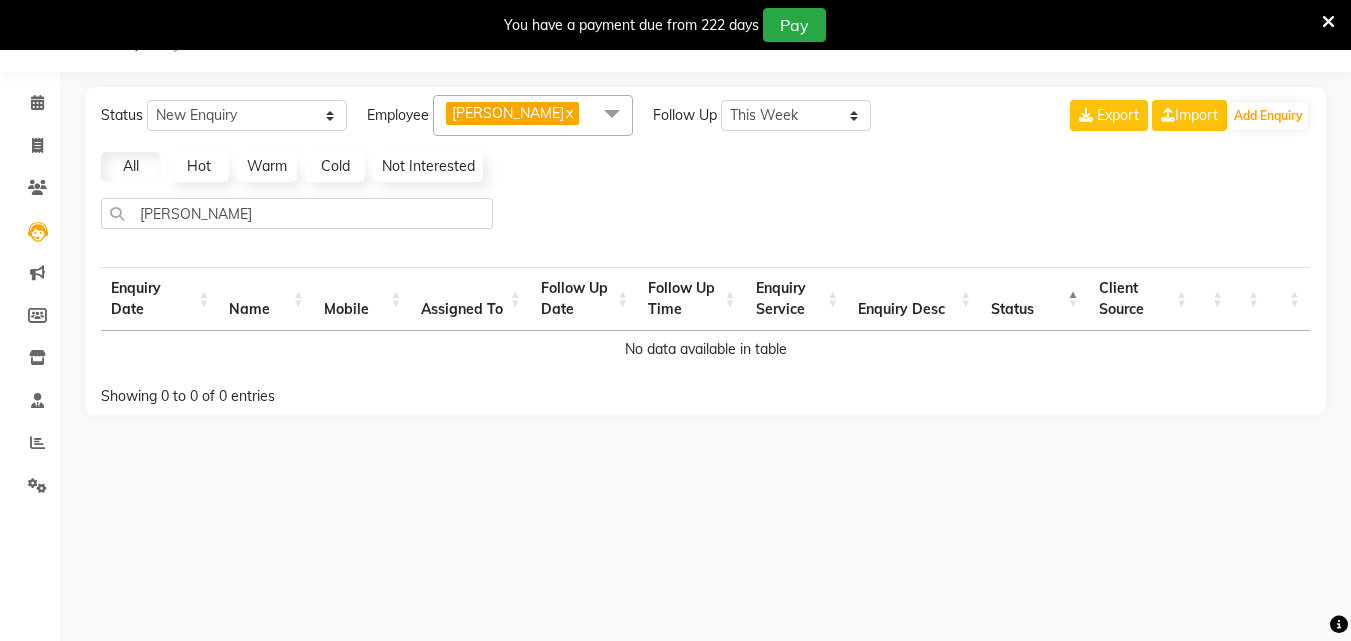 click on "Status" at bounding box center [1034, 299] 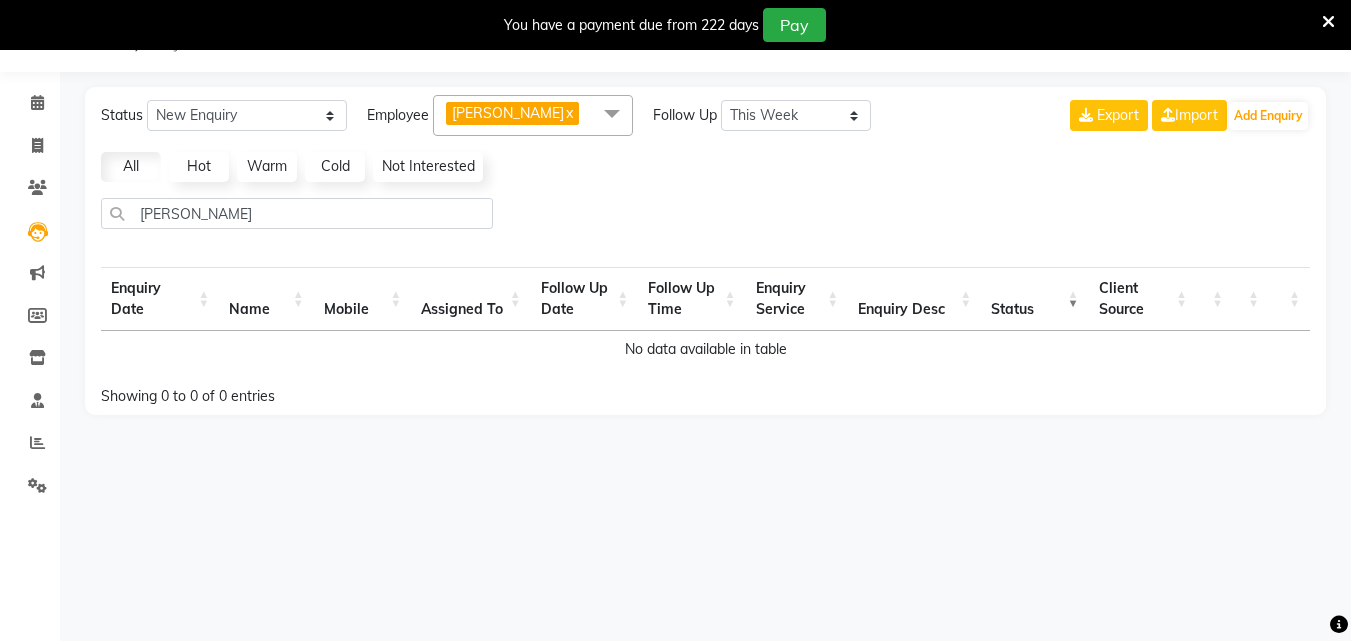 click on "All" 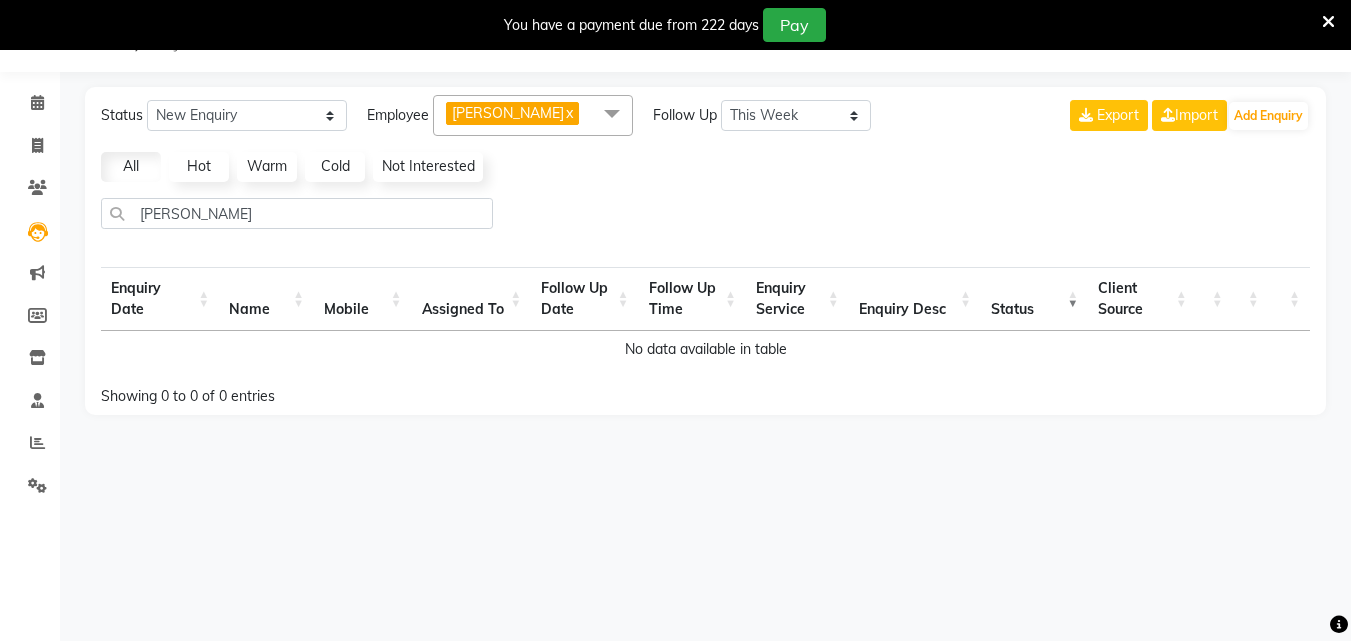 click on "Hot" 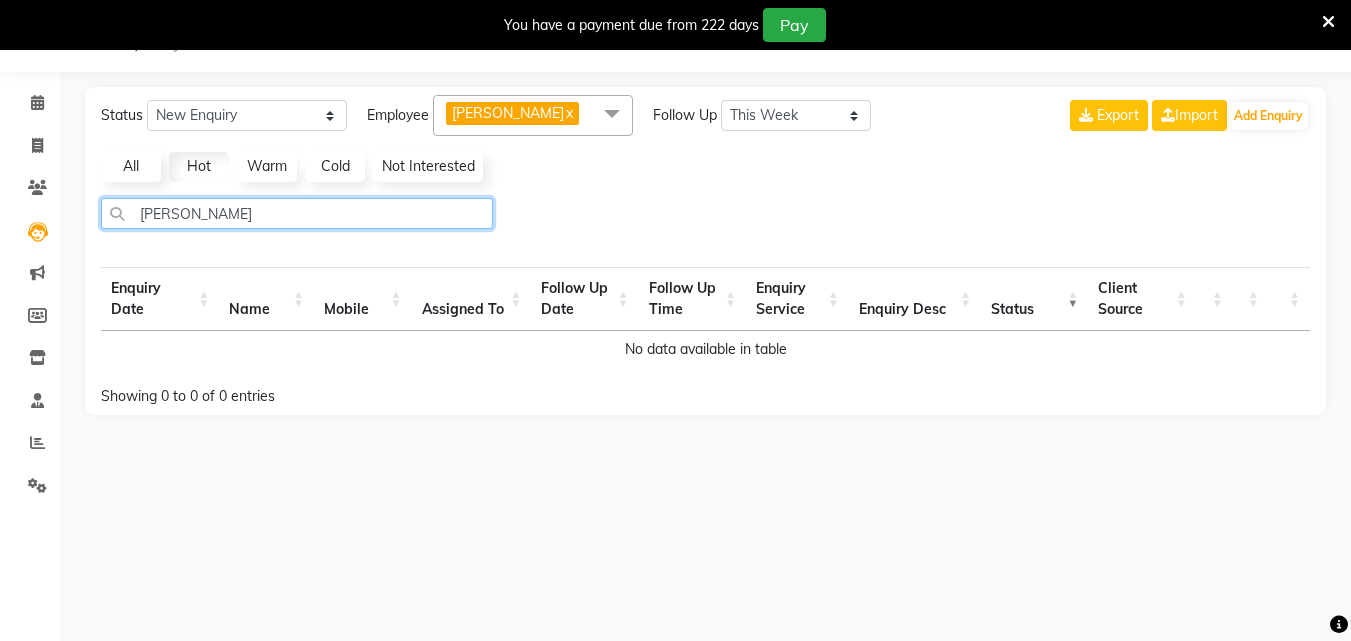 click on "Suhas" 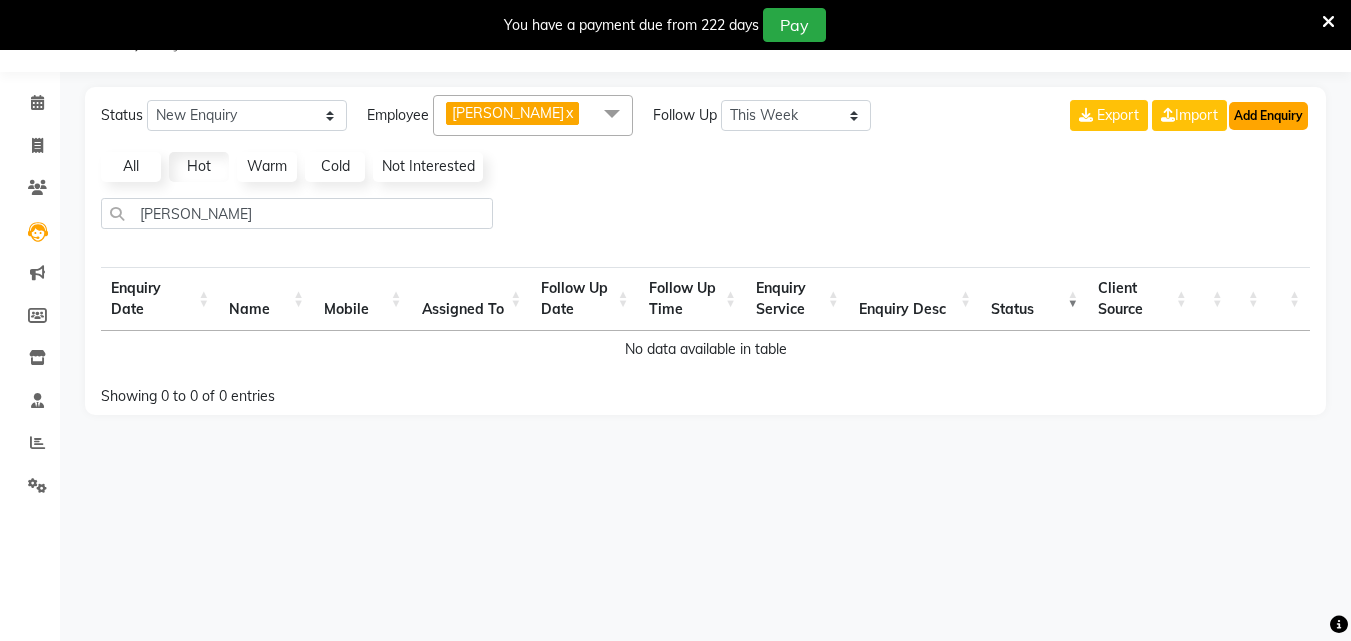 click on "Add Enquiry" 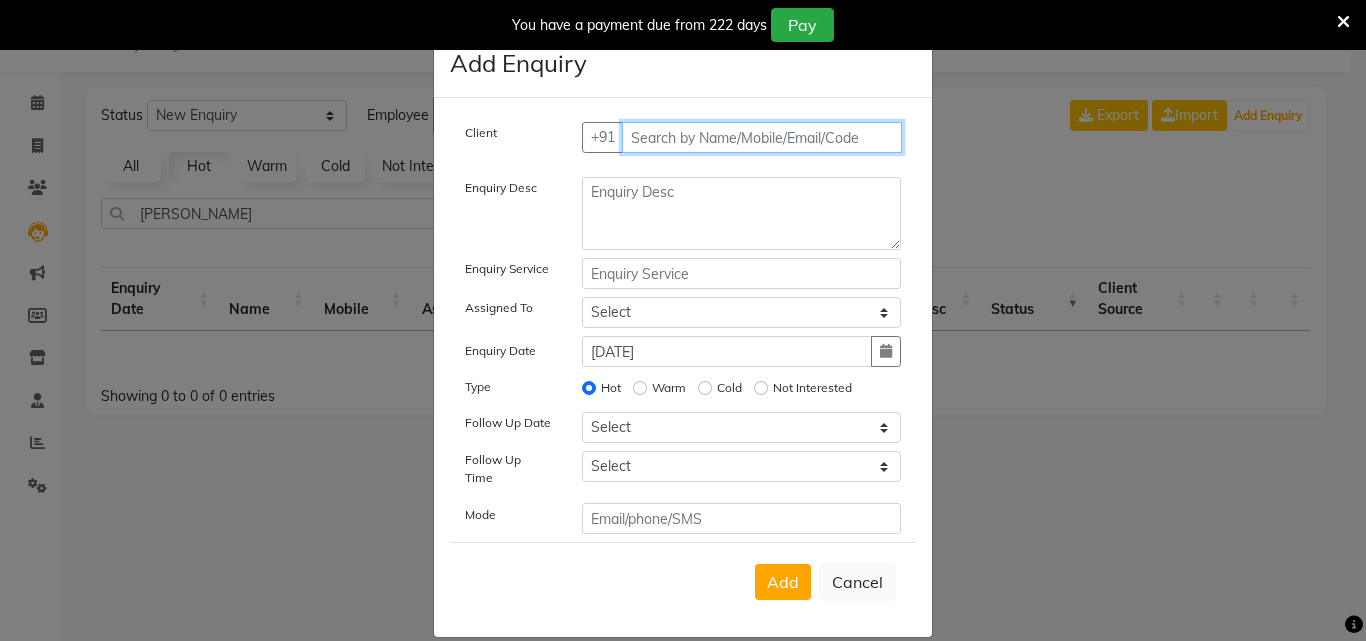 click at bounding box center (762, 137) 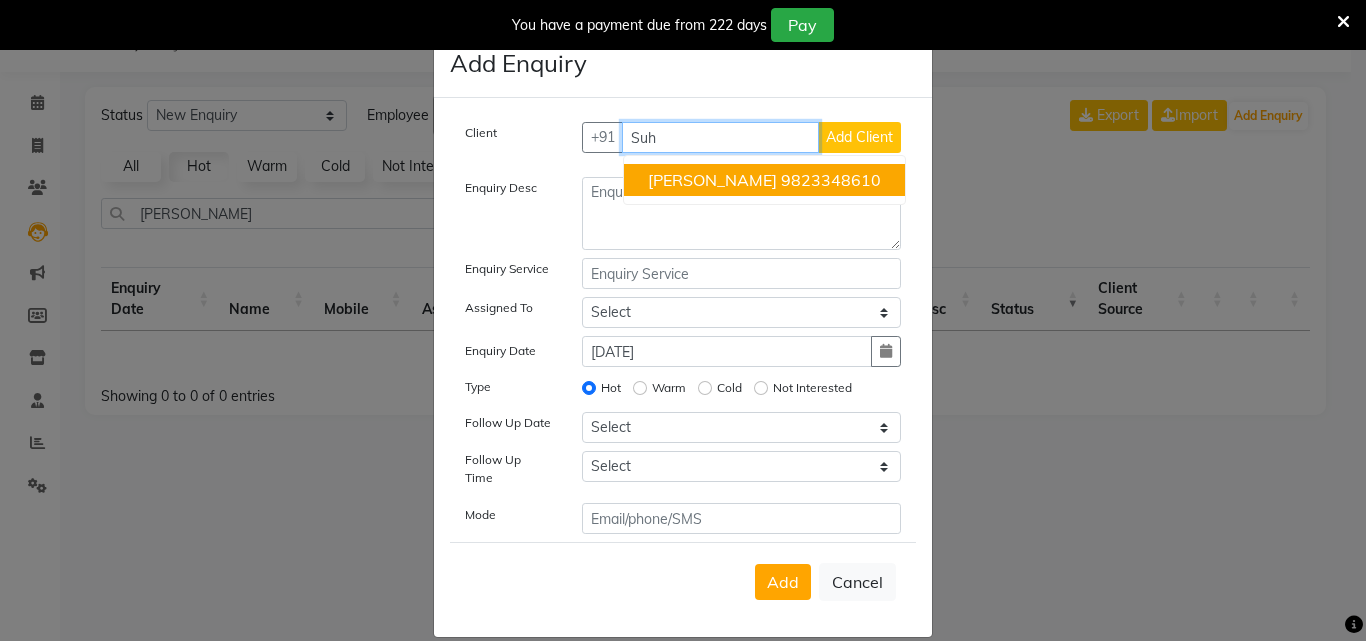 click on "suhas chodhari" at bounding box center [712, 180] 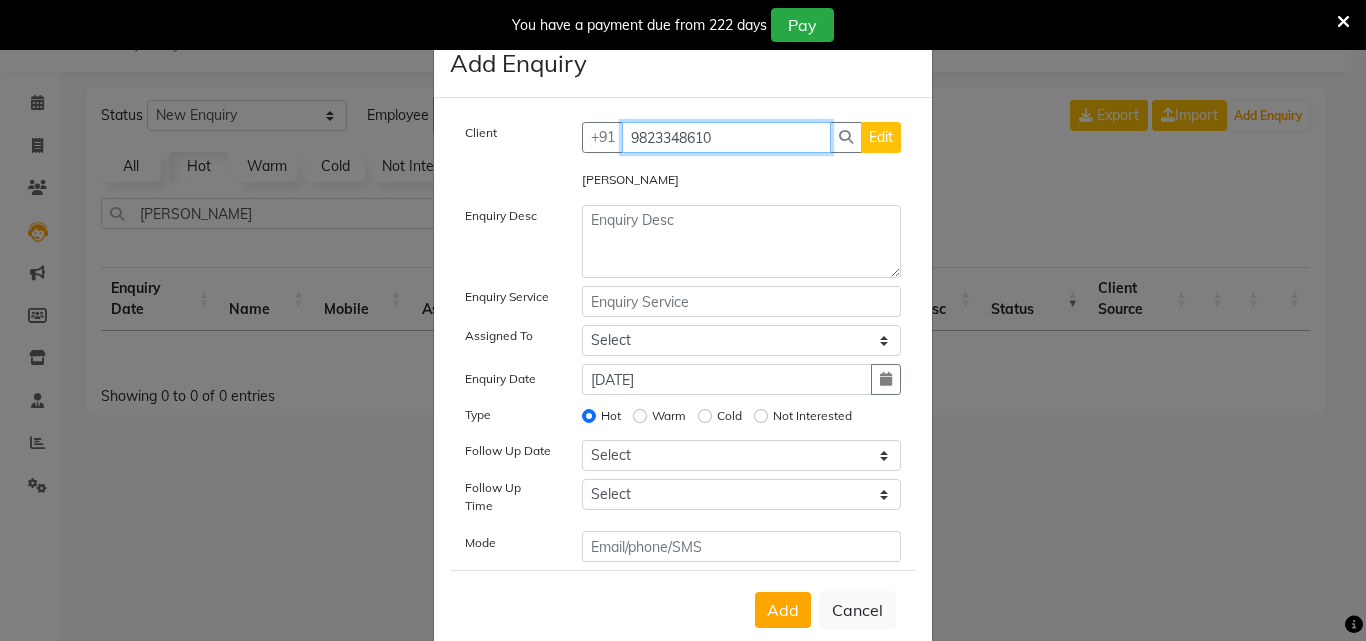 type on "9823348610" 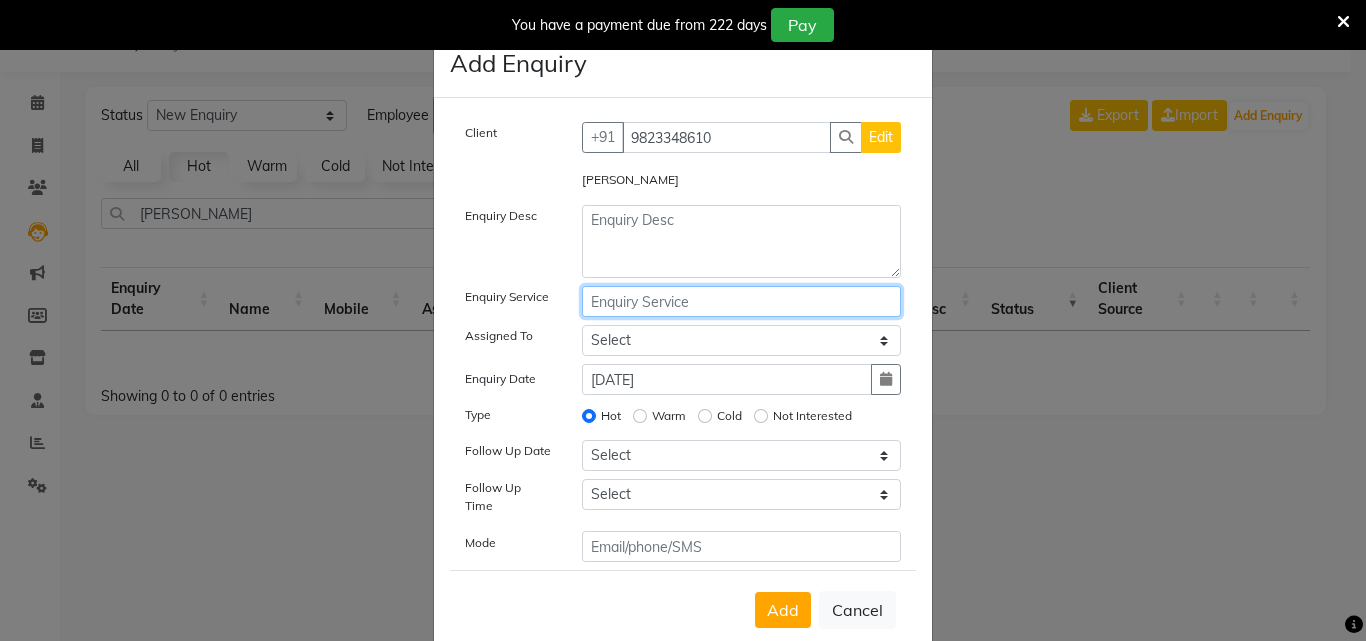 click at bounding box center [742, 301] 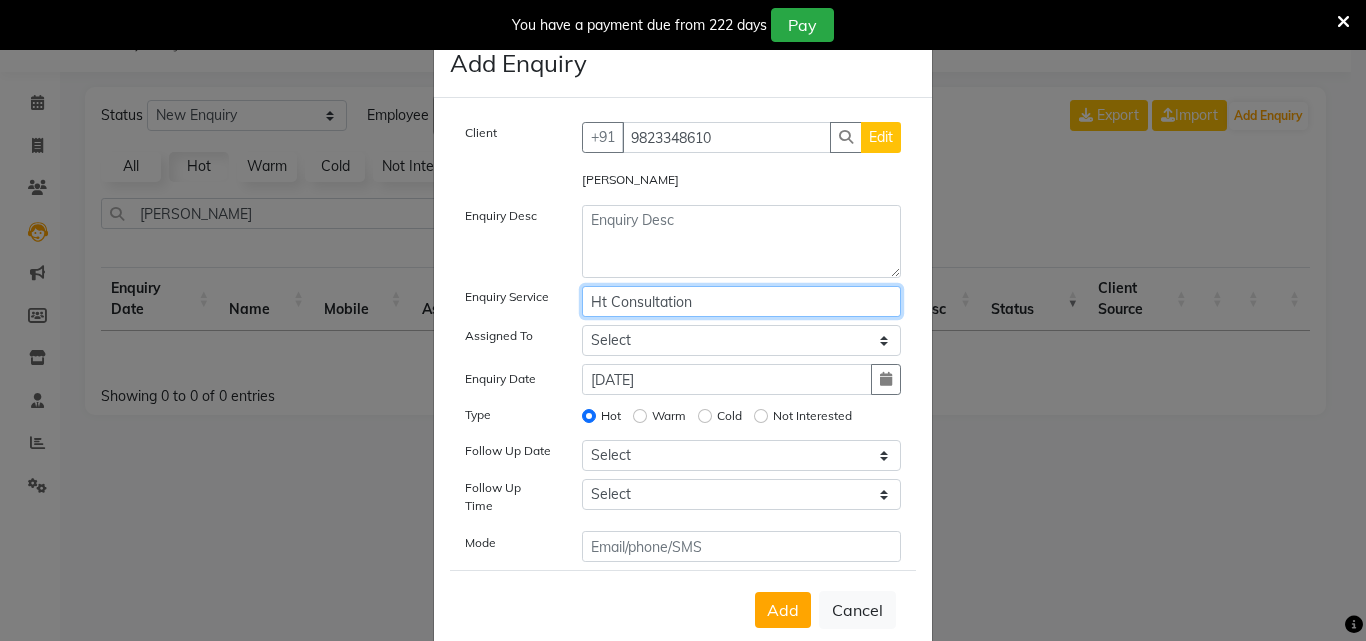 type on "Ht Consultation" 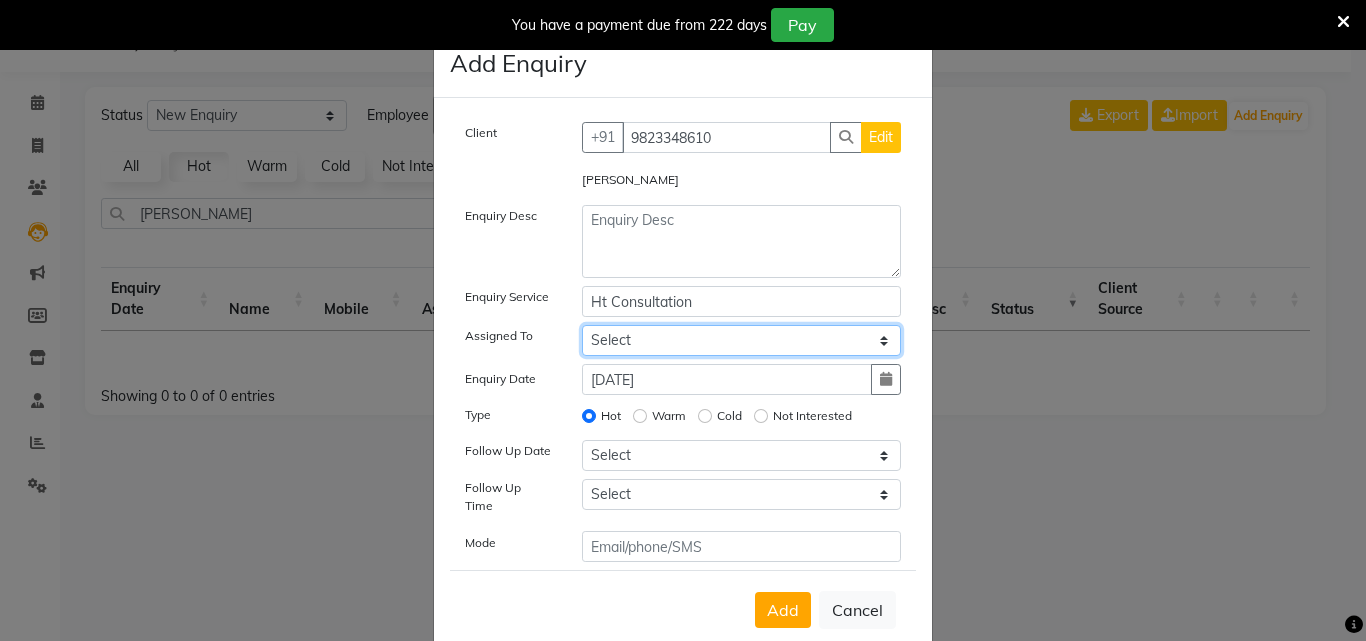 click on "Select Archna Dr Ajinkya Dr Manali Dr Shruti Ishwar Mitali" 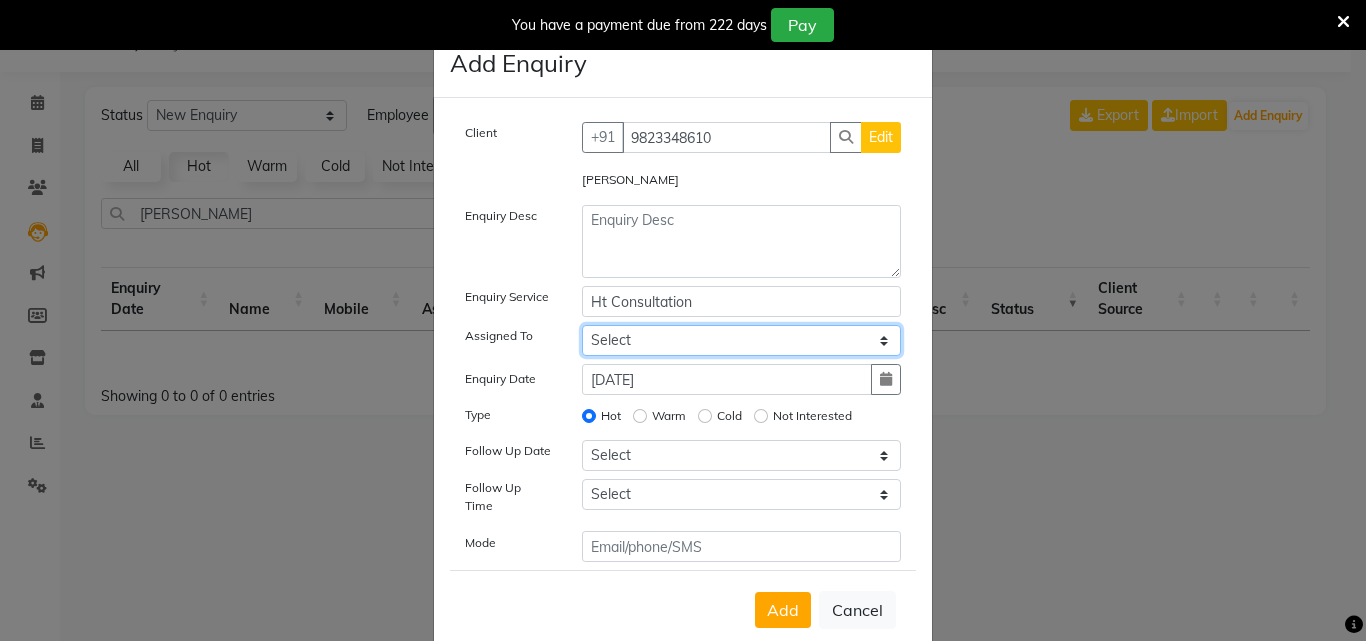 select on "85809" 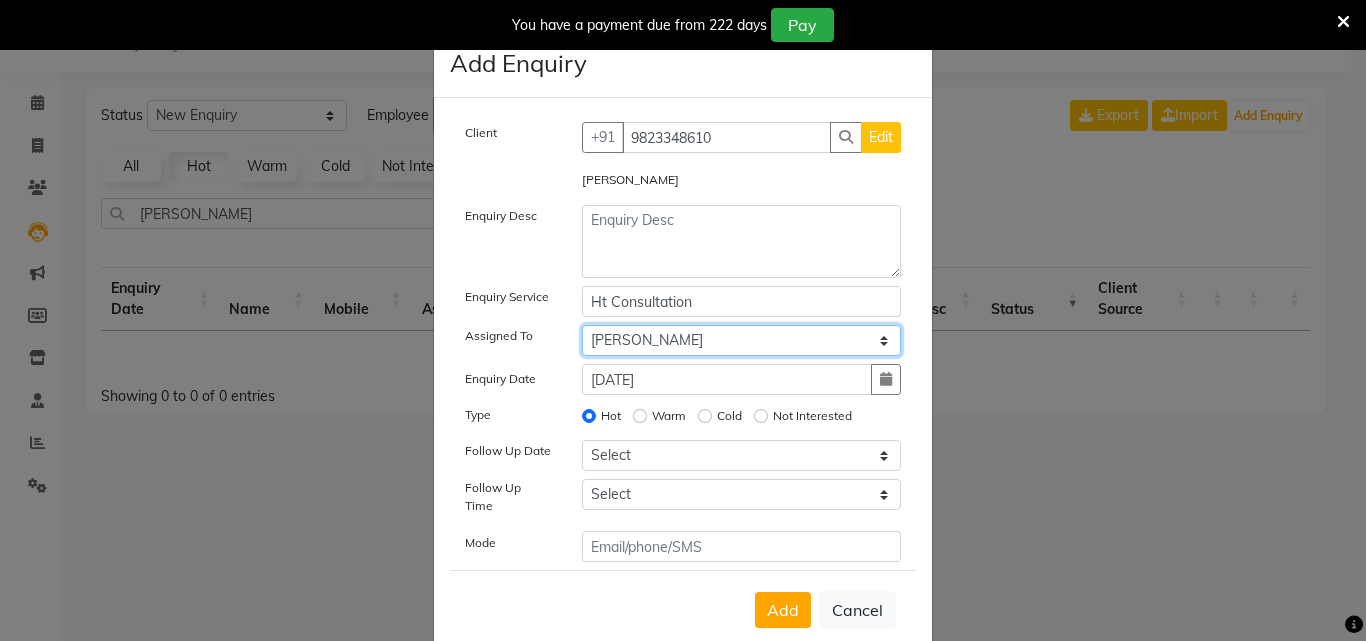 click on "Select Archna Dr Ajinkya Dr Manali Dr Shruti Ishwar Mitali" 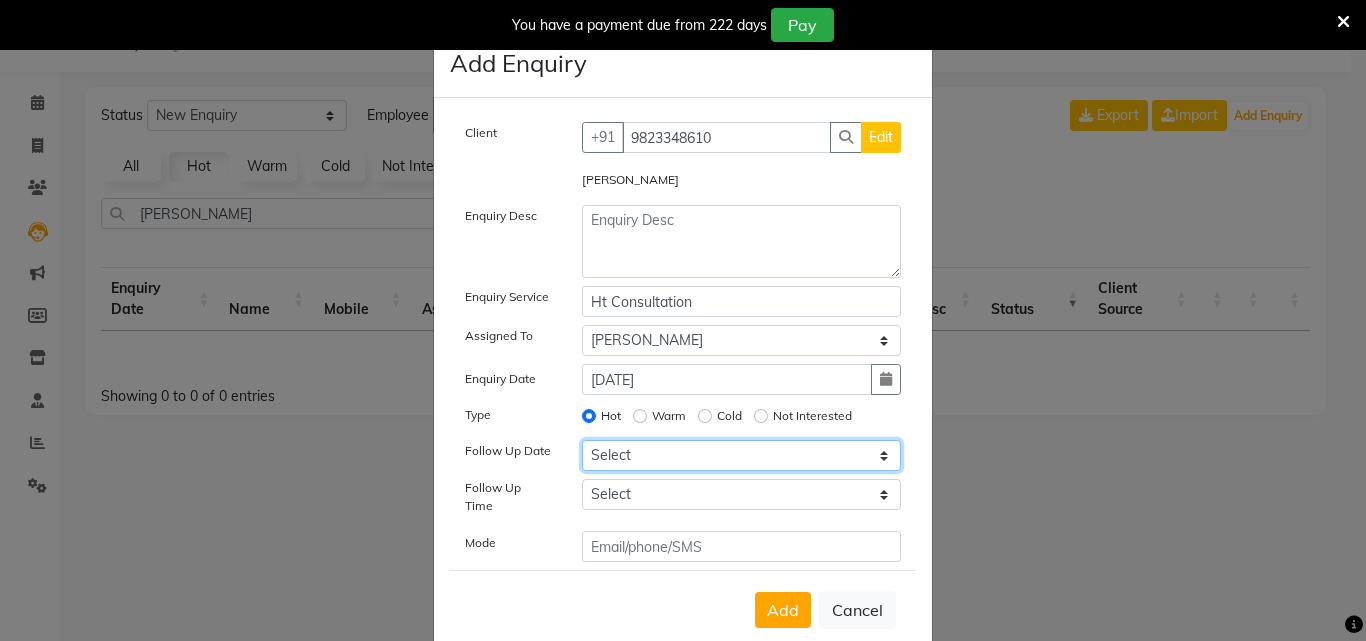 click on "Select Today Tomorrow In 2 days (Sunday) In 3 days (Monday) In 4 days (Tuesday) In 5 days (Wednesday) In 6 days (Thursday) In 1 Week (2025-07-18) In 2 Week (2025-07-25) In 1 Month (2025-08-11) In 2 Month (2025-09-11) In 3 Month (2025-10-11) Custom Date" at bounding box center (742, 455) 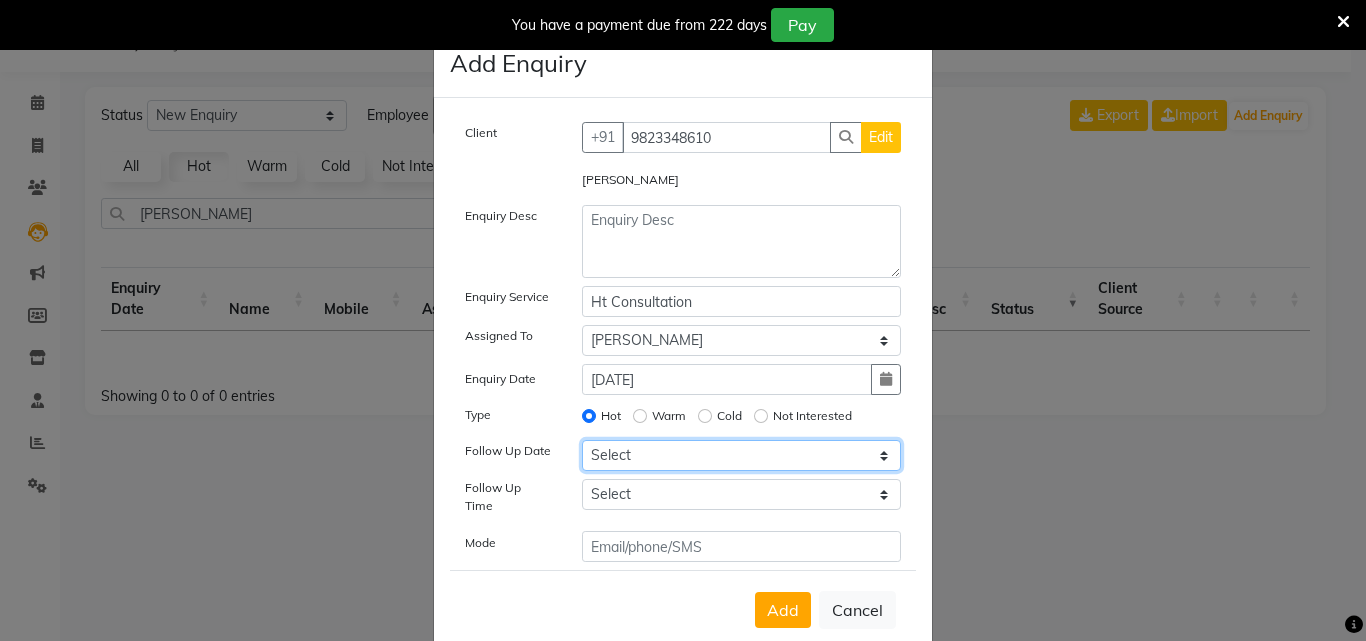 select on "2025-07-14" 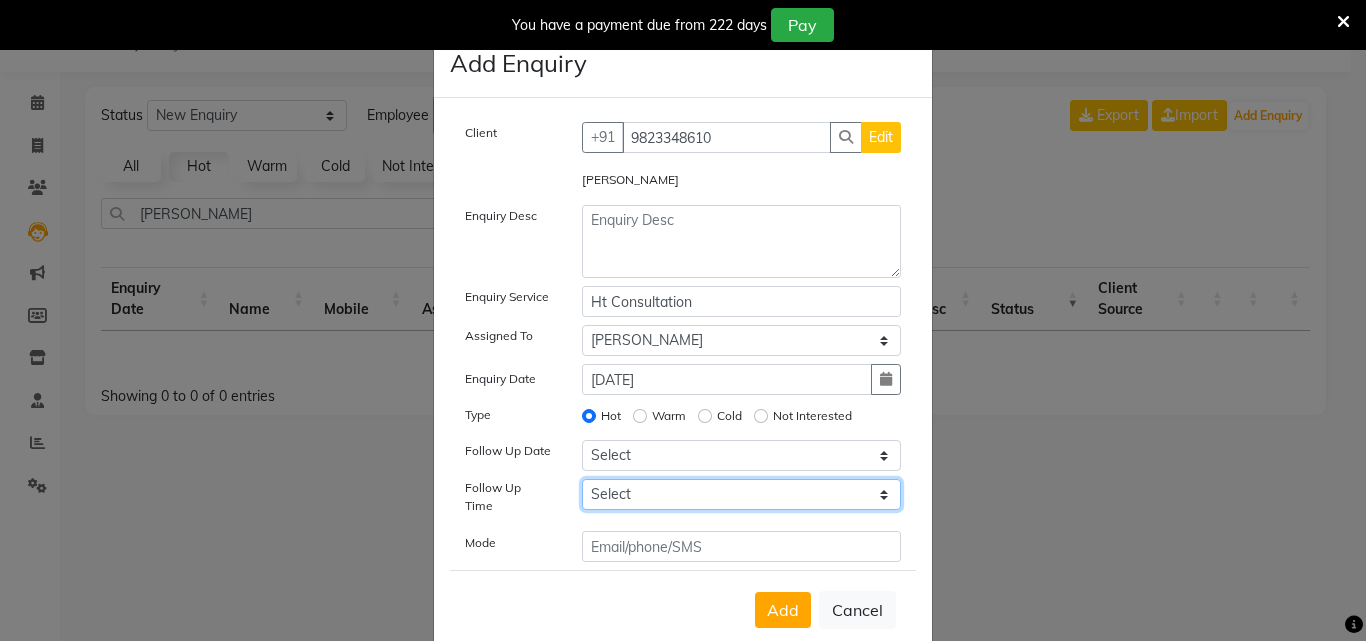 click on "Select 07:00 AM 07:15 AM 07:30 AM 07:45 AM 08:00 AM 08:15 AM 08:30 AM 08:45 AM 09:00 AM 09:15 AM 09:30 AM 09:45 AM 10:00 AM 10:15 AM 10:30 AM 10:45 AM 11:00 AM 11:15 AM 11:30 AM 11:45 AM 12:00 PM 12:15 PM 12:30 PM 12:45 PM 01:00 PM 01:15 PM 01:30 PM 01:45 PM 02:00 PM 02:15 PM 02:30 PM 02:45 PM 03:00 PM 03:15 PM 03:30 PM 03:45 PM 04:00 PM 04:15 PM 04:30 PM 04:45 PM 05:00 PM 05:15 PM 05:30 PM 05:45 PM 06:00 PM 06:15 PM 06:30 PM 06:45 PM 07:00 PM 07:15 PM 07:30 PM 07:45 PM 08:00 PM 08:15 PM 08:30 PM 08:45 PM 09:00 PM 09:15 PM 09:30 PM 09:45 PM 10:00 PM" at bounding box center (742, 494) 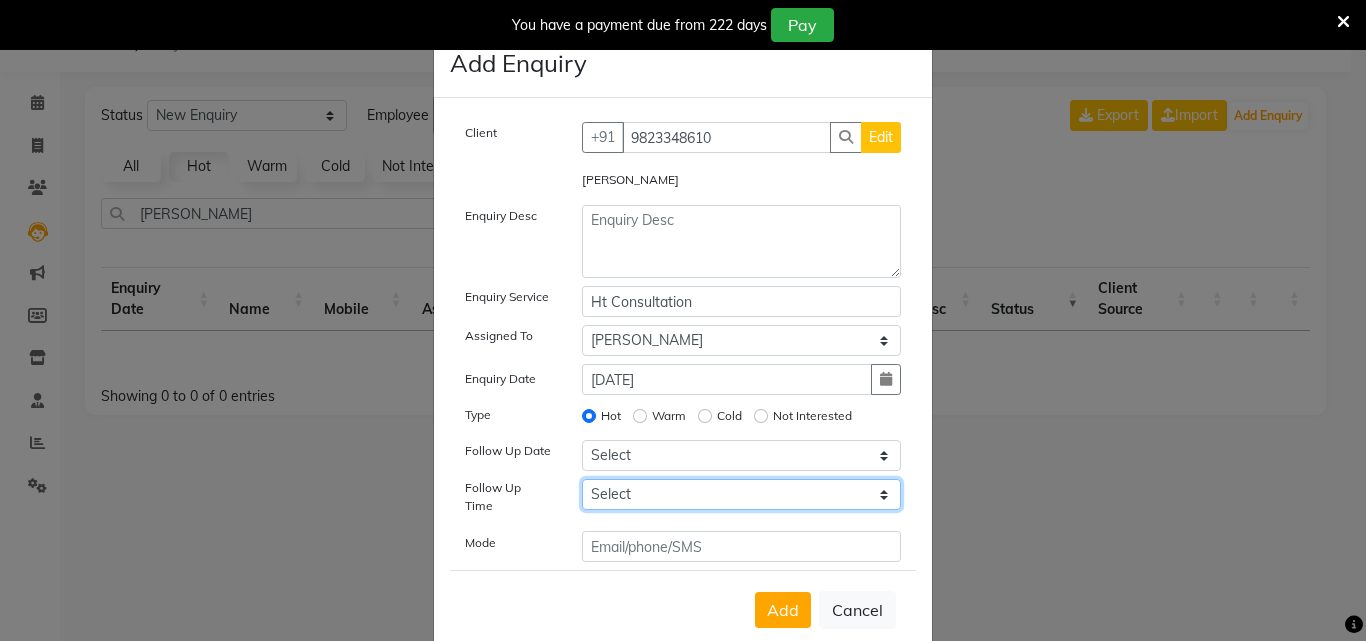 select on "720" 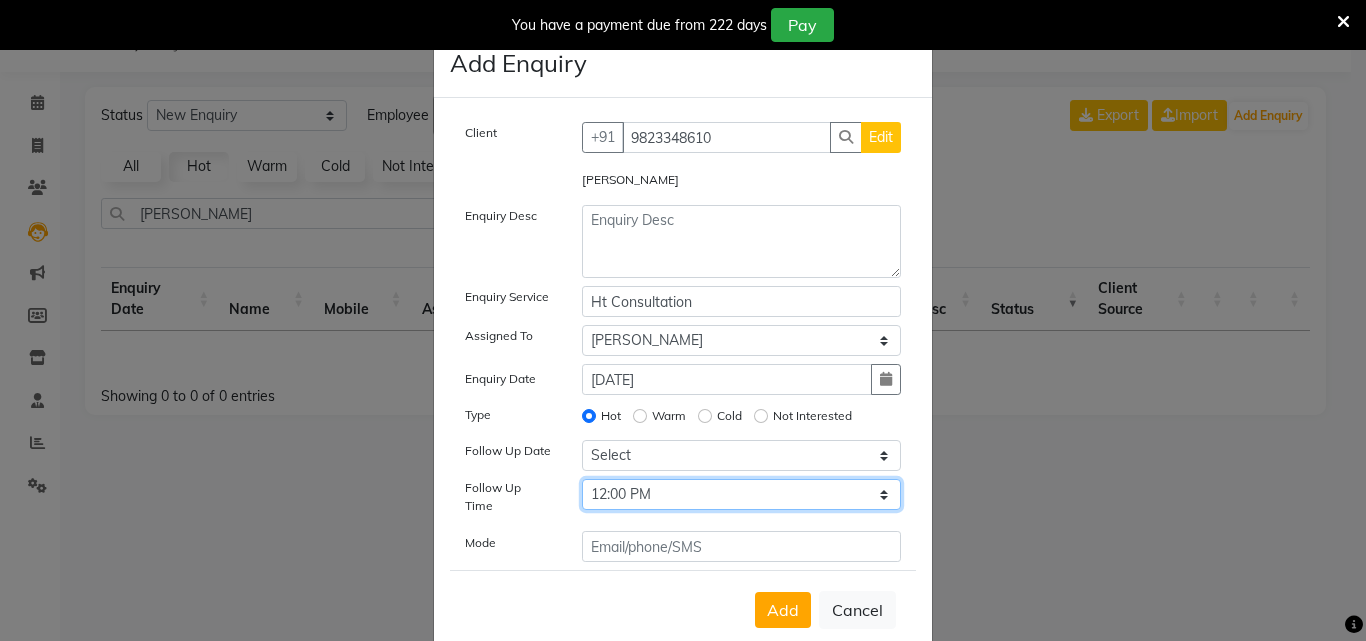 click on "Select 07:00 AM 07:15 AM 07:30 AM 07:45 AM 08:00 AM 08:15 AM 08:30 AM 08:45 AM 09:00 AM 09:15 AM 09:30 AM 09:45 AM 10:00 AM 10:15 AM 10:30 AM 10:45 AM 11:00 AM 11:15 AM 11:30 AM 11:45 AM 12:00 PM 12:15 PM 12:30 PM 12:45 PM 01:00 PM 01:15 PM 01:30 PM 01:45 PM 02:00 PM 02:15 PM 02:30 PM 02:45 PM 03:00 PM 03:15 PM 03:30 PM 03:45 PM 04:00 PM 04:15 PM 04:30 PM 04:45 PM 05:00 PM 05:15 PM 05:30 PM 05:45 PM 06:00 PM 06:15 PM 06:30 PM 06:45 PM 07:00 PM 07:15 PM 07:30 PM 07:45 PM 08:00 PM 08:15 PM 08:30 PM 08:45 PM 09:00 PM 09:15 PM 09:30 PM 09:45 PM 10:00 PM" at bounding box center [742, 494] 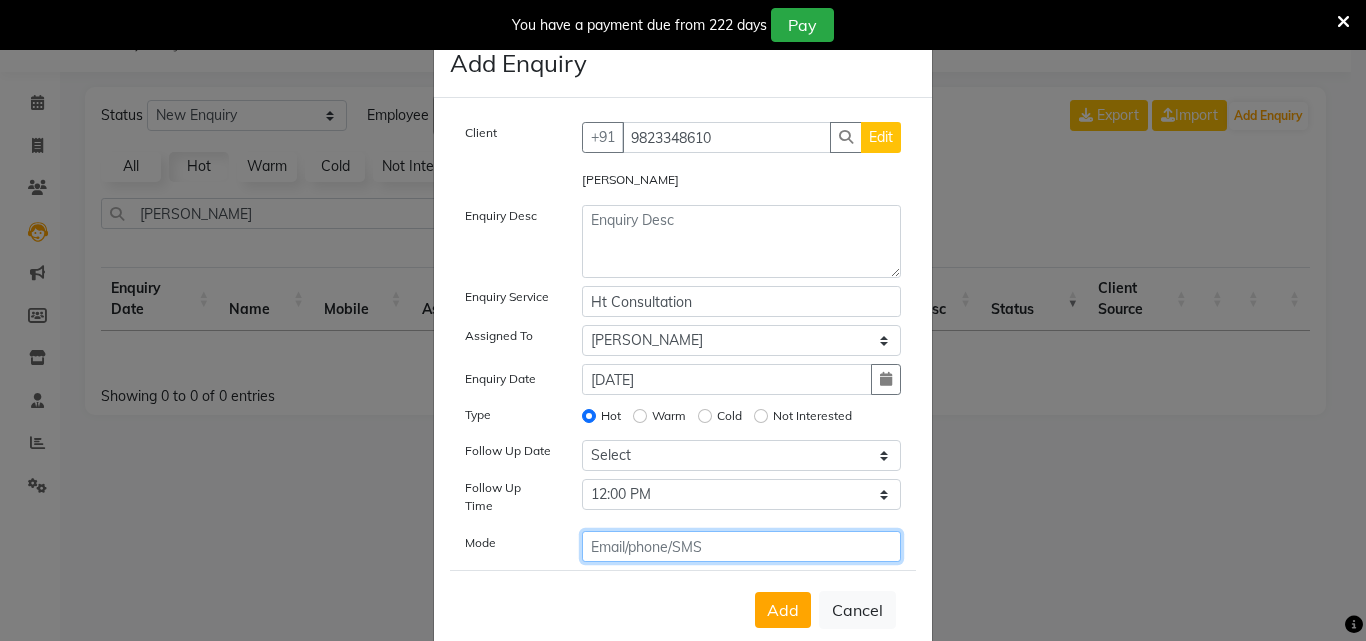 click 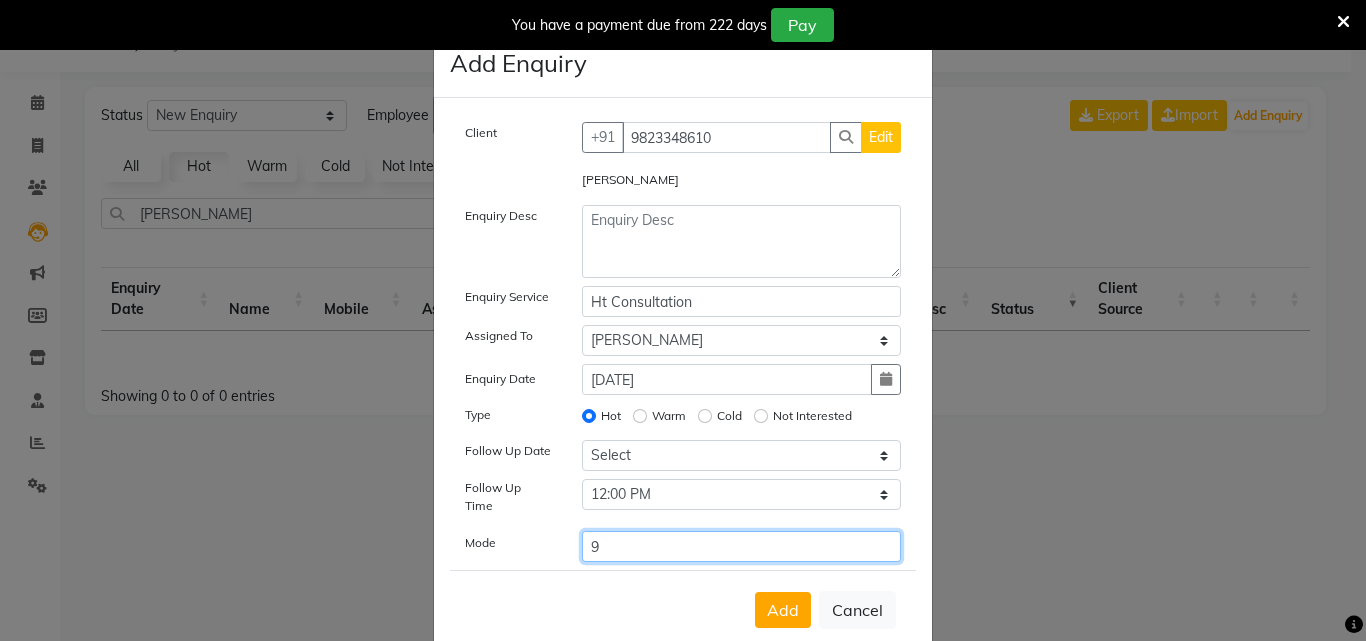 click on "9" 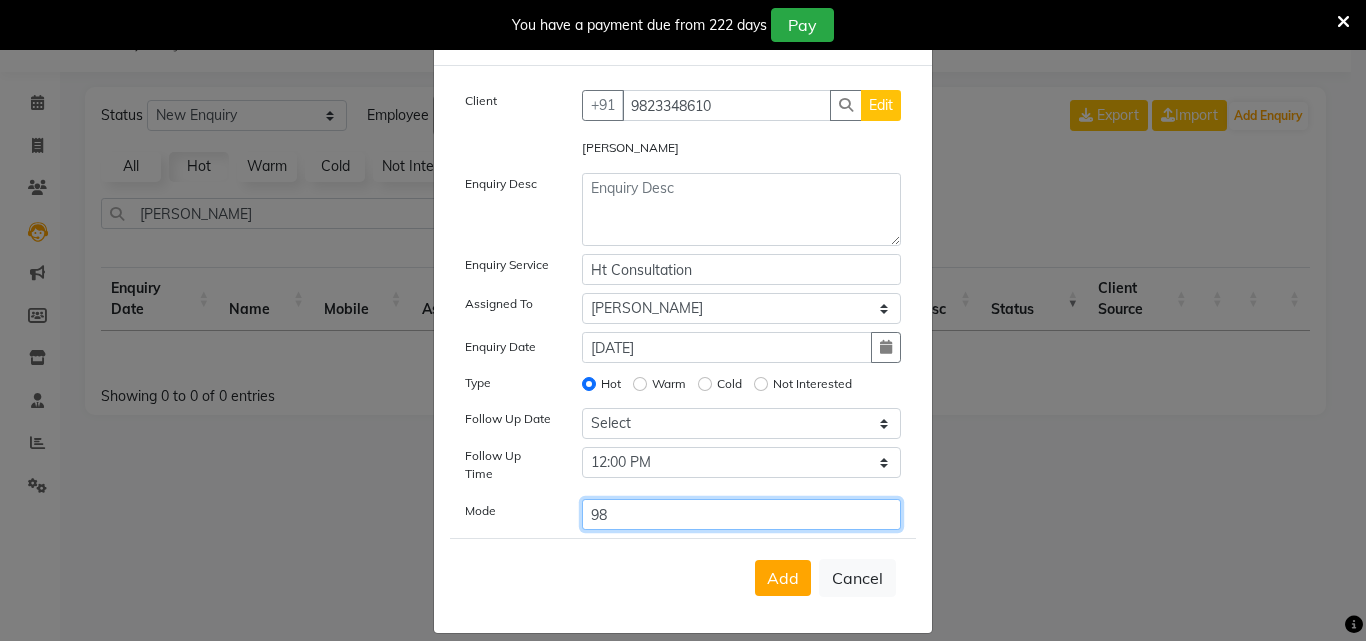 scroll, scrollTop: 40, scrollLeft: 0, axis: vertical 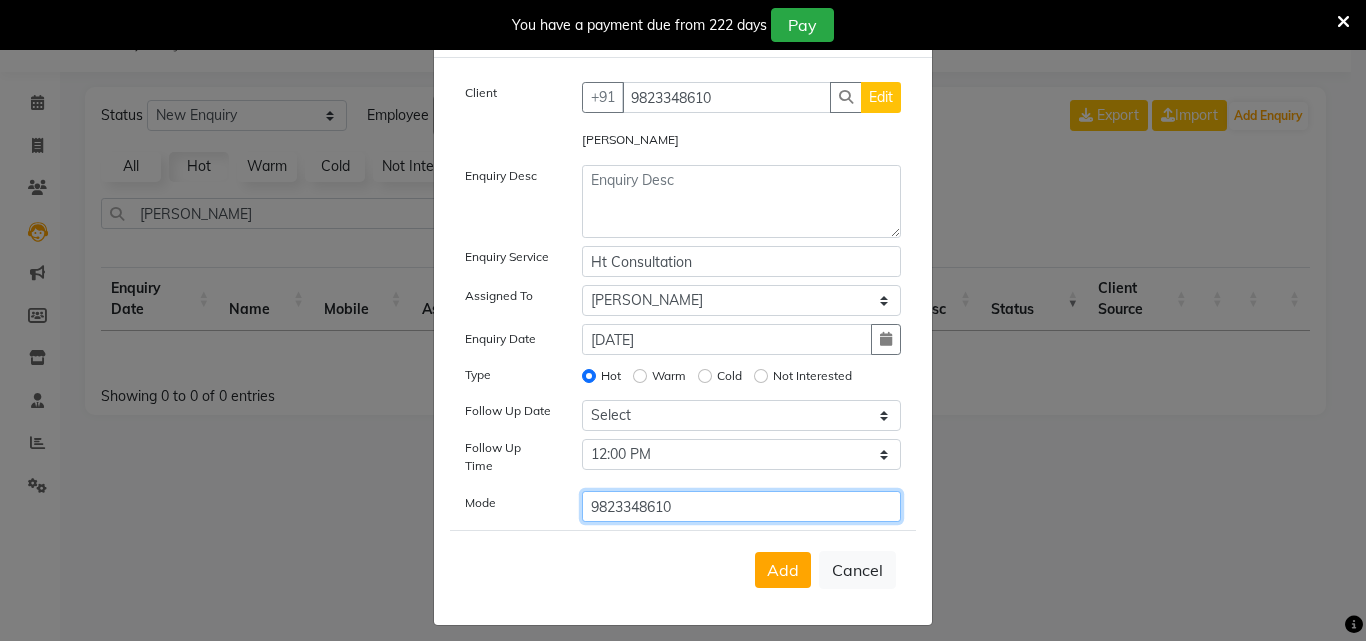 type on "9823348610" 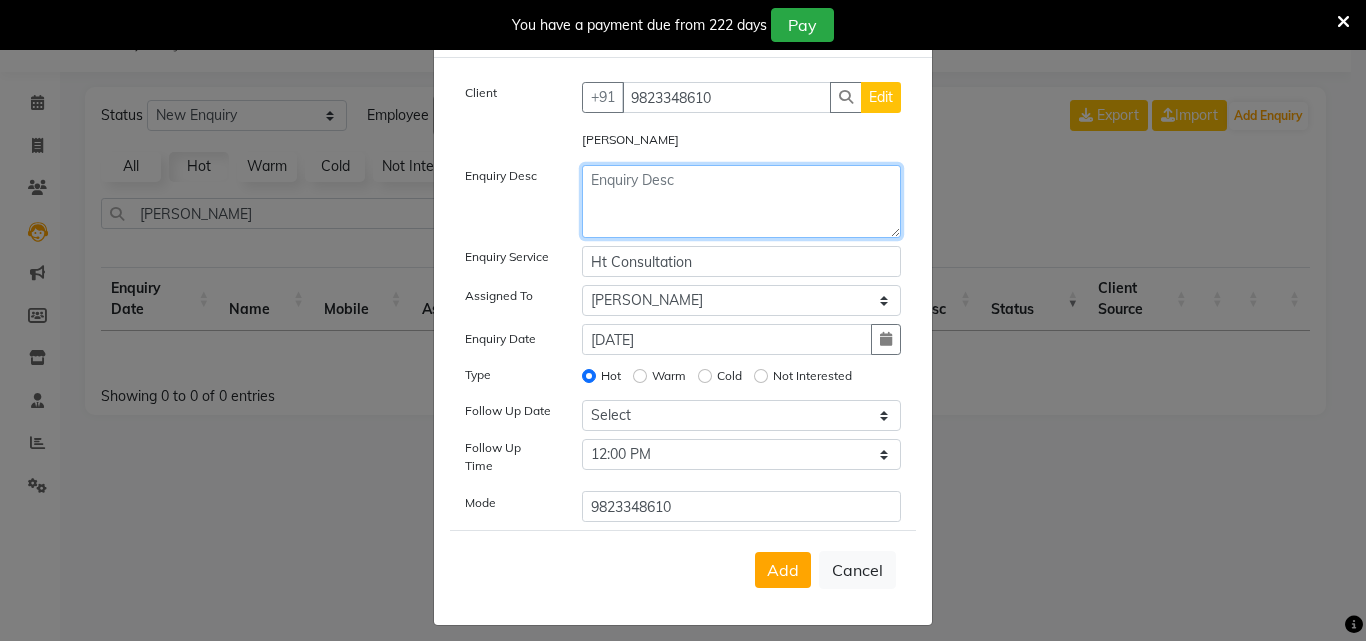 click 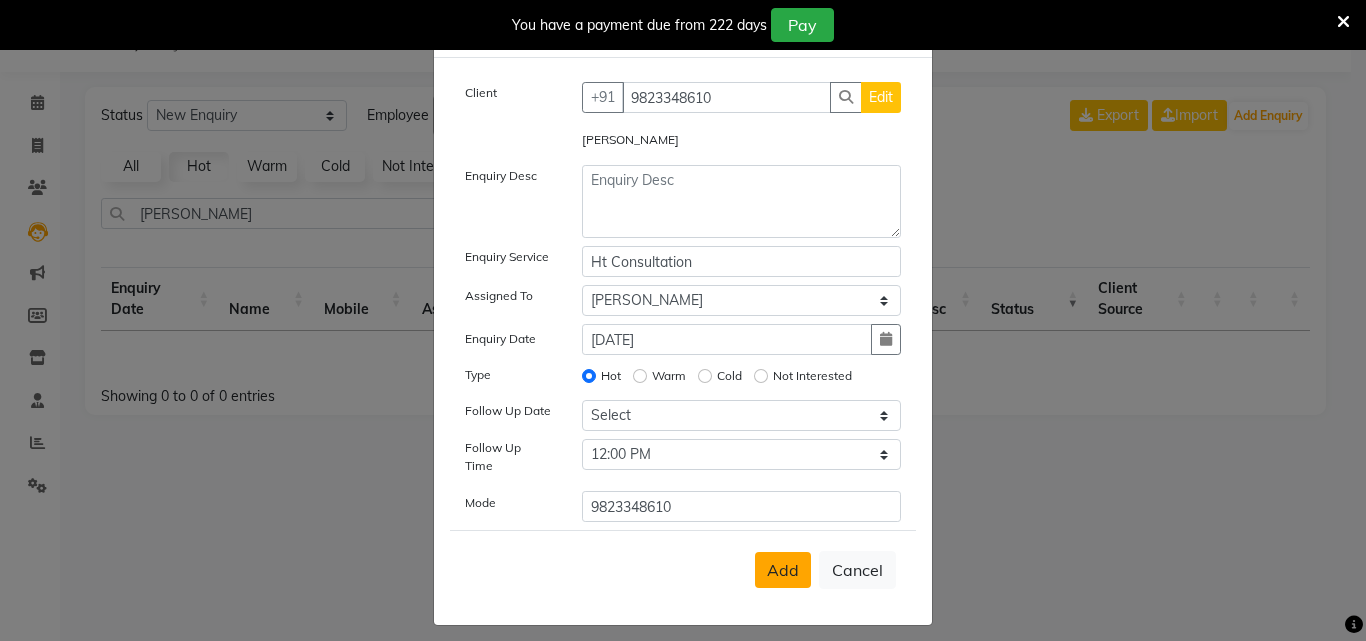 click on "Add   Cancel" 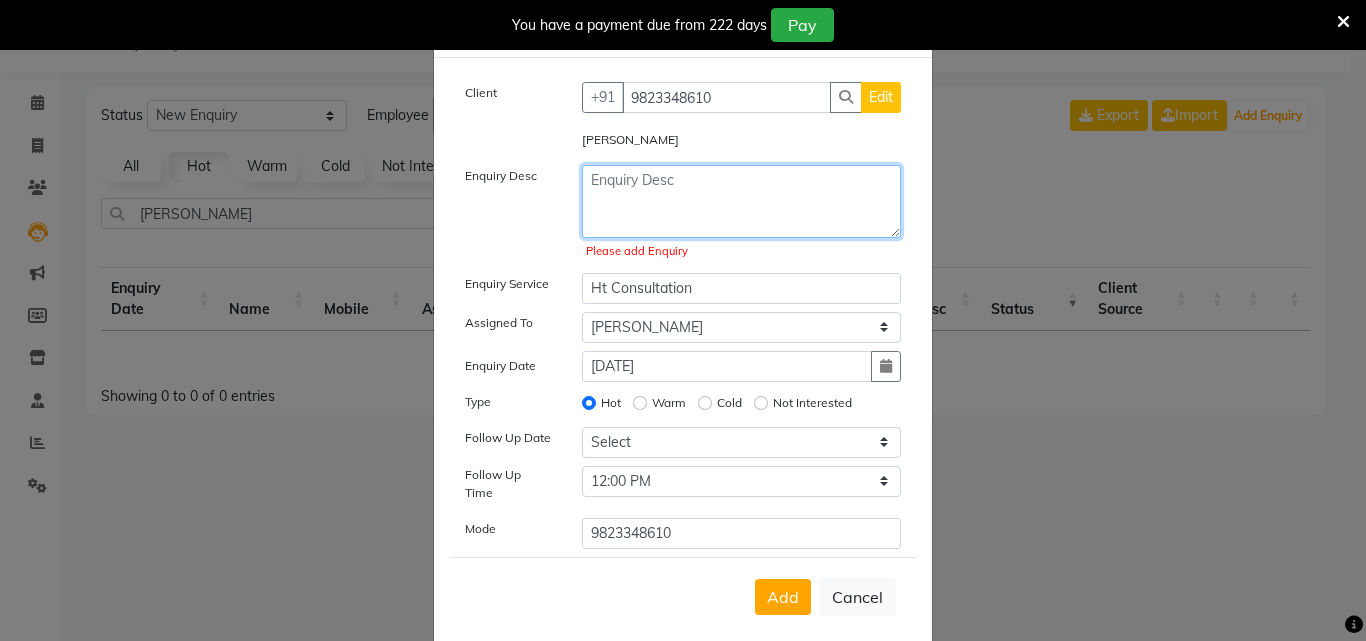 click 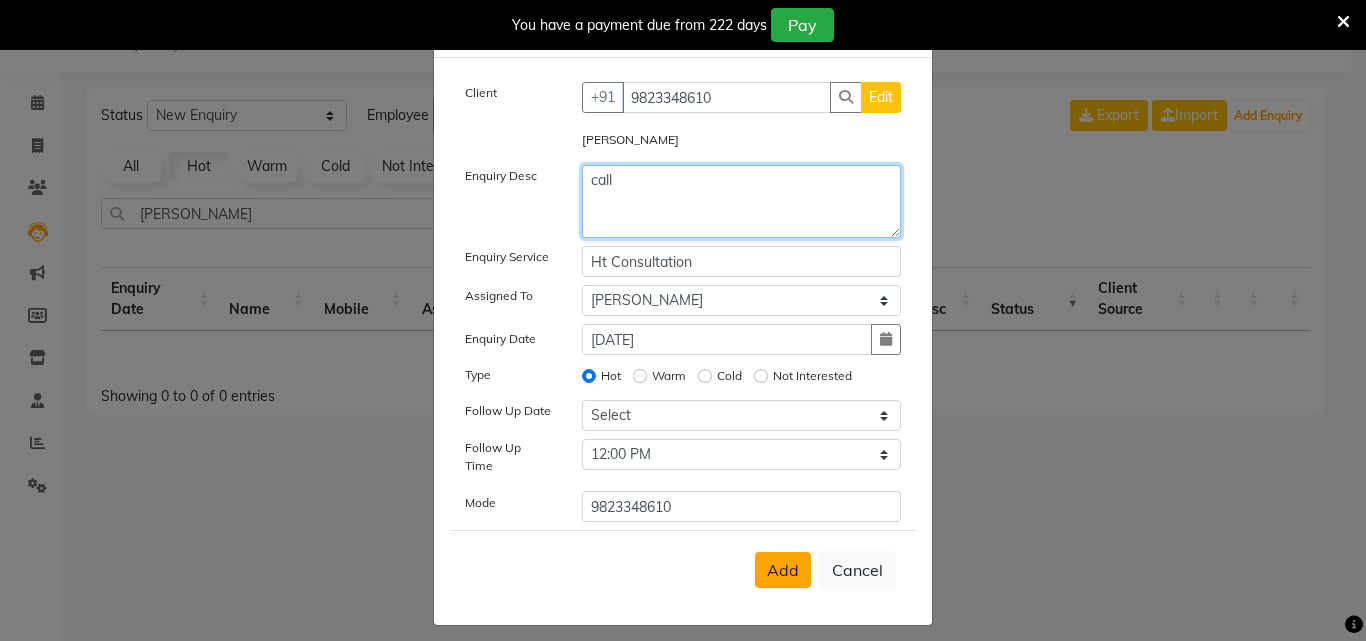 type on "call" 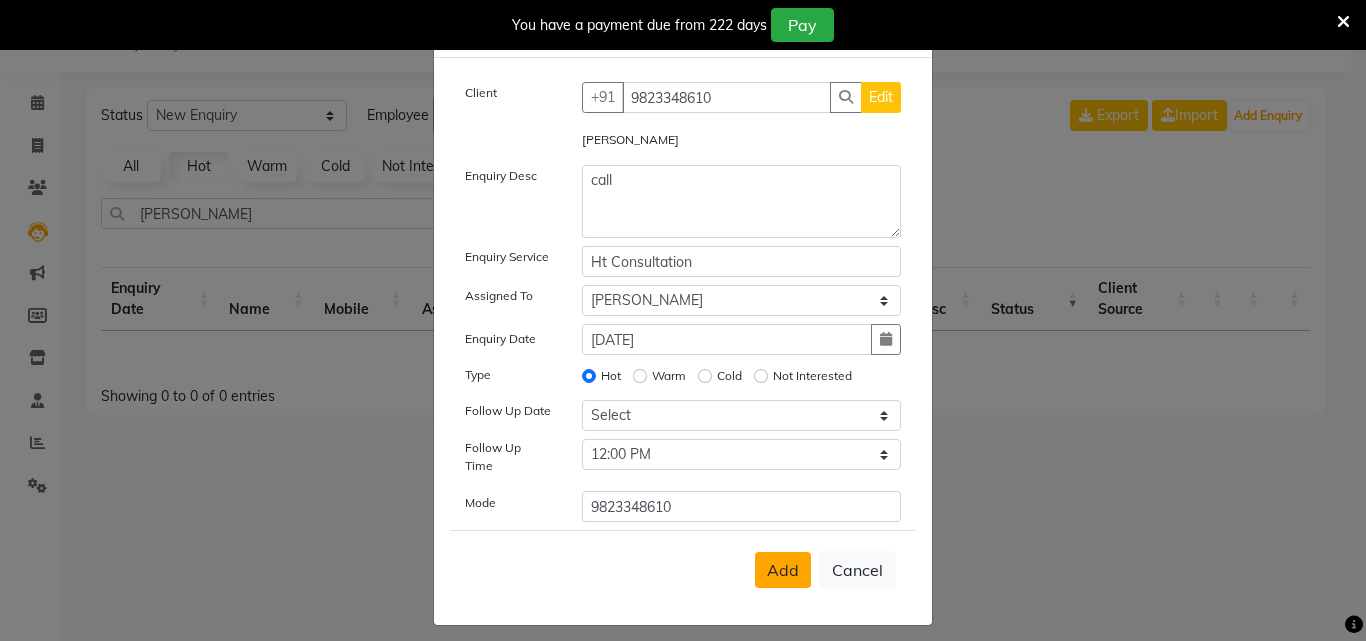 click on "Add" at bounding box center (783, 570) 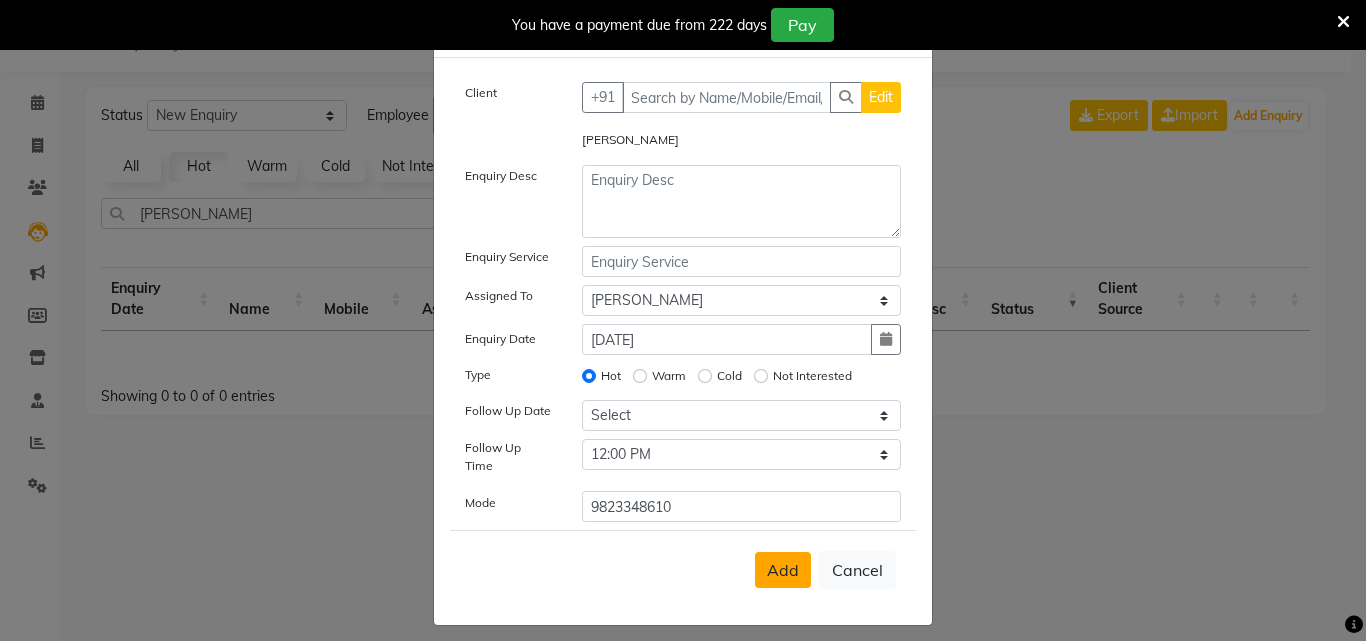 select 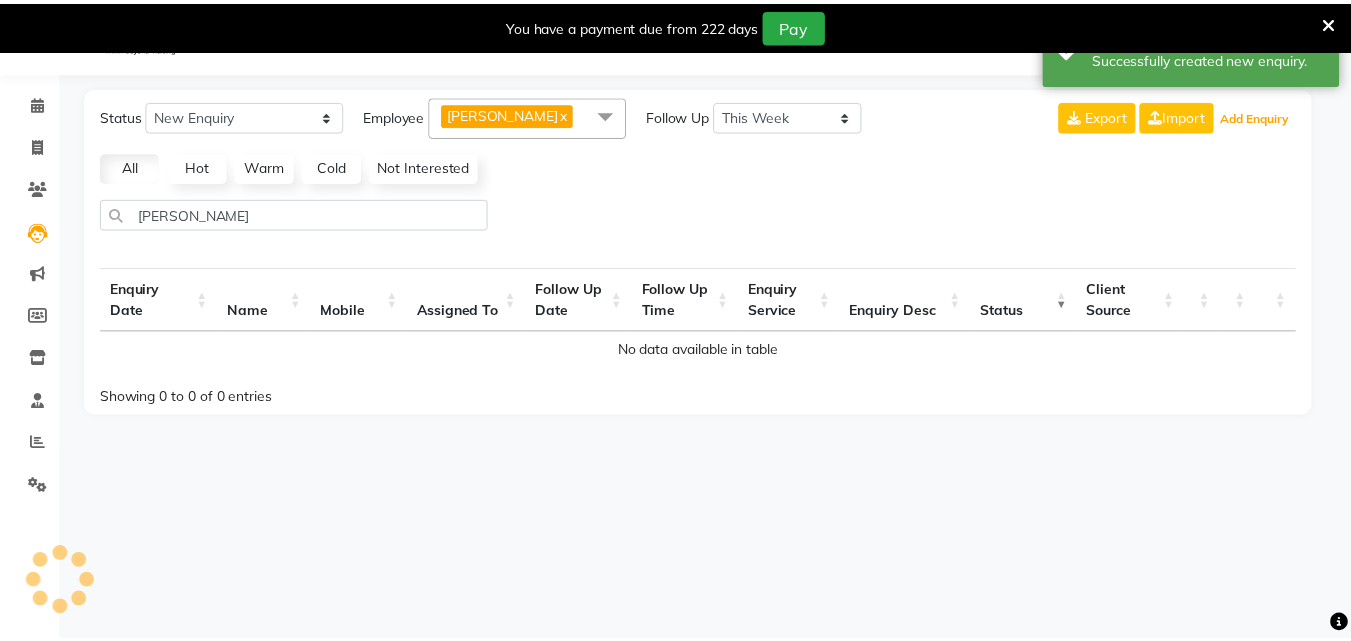 scroll, scrollTop: 12, scrollLeft: 0, axis: vertical 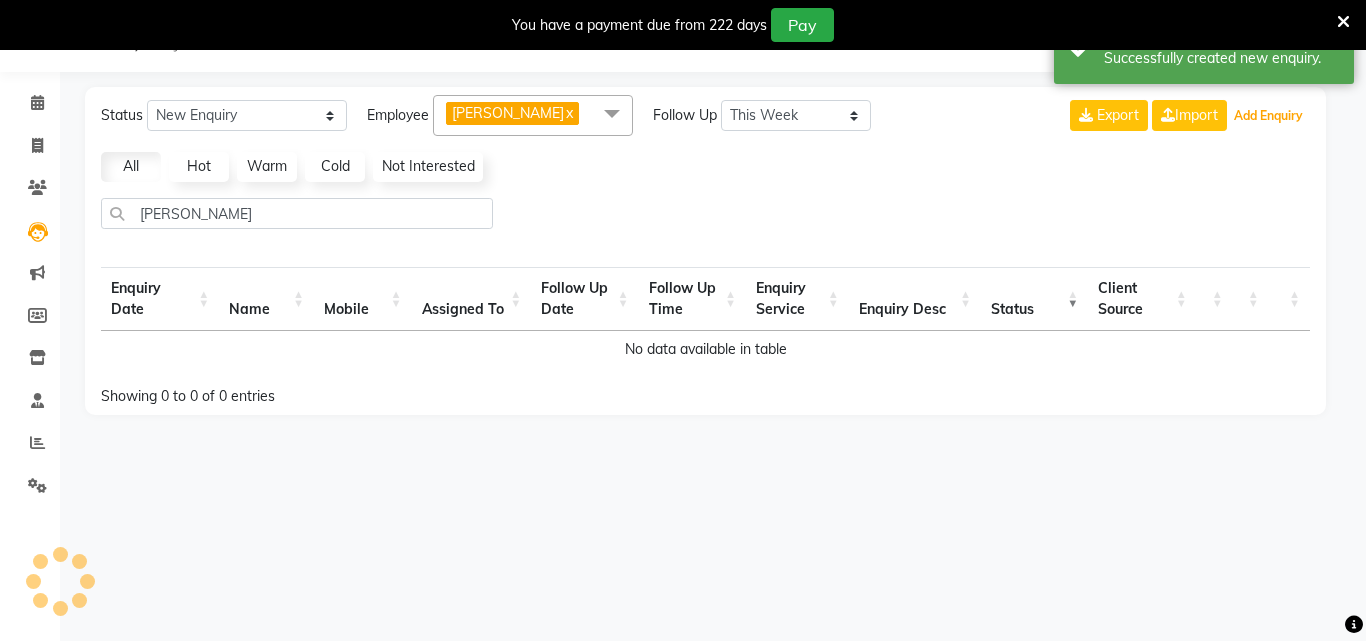 select on "10" 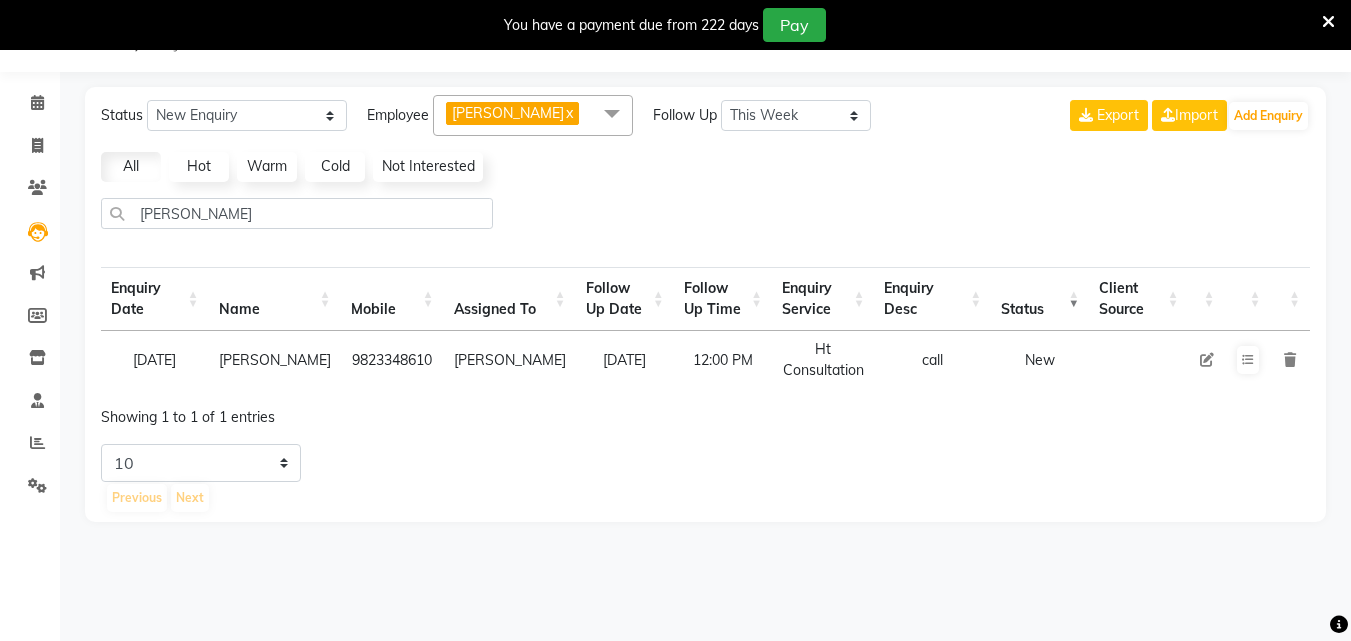 click on "Assigned To" at bounding box center [510, 299] 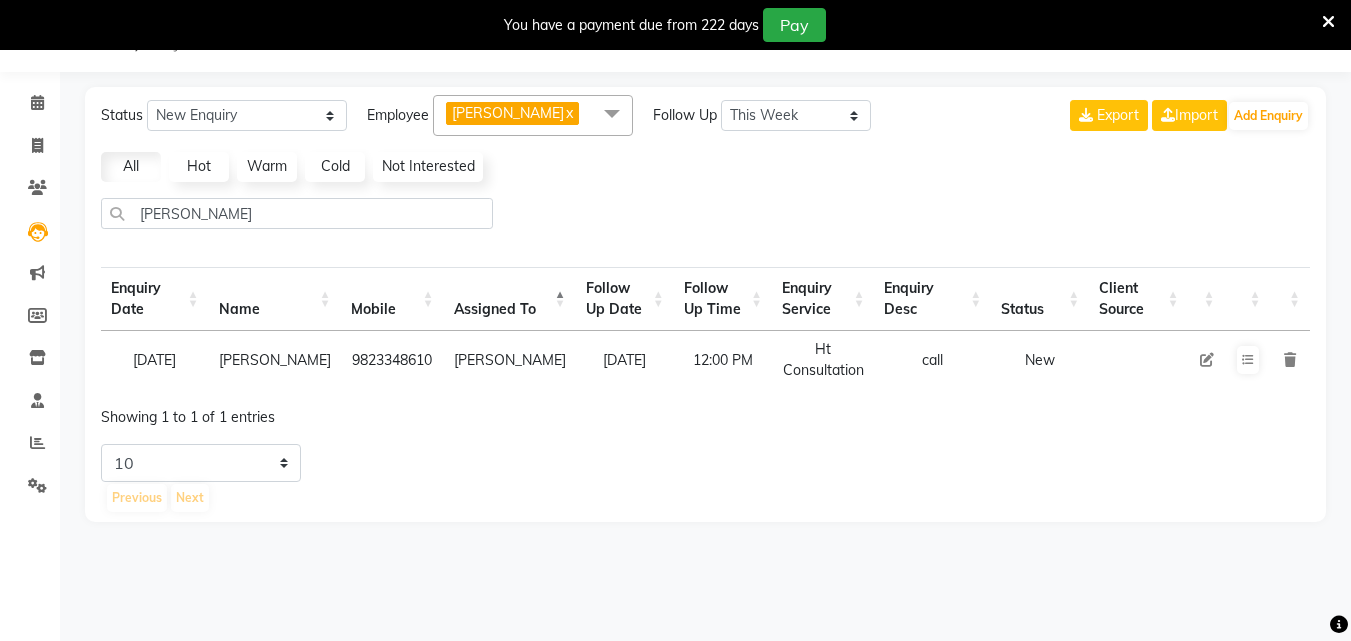 click on "Assigned To" at bounding box center [510, 299] 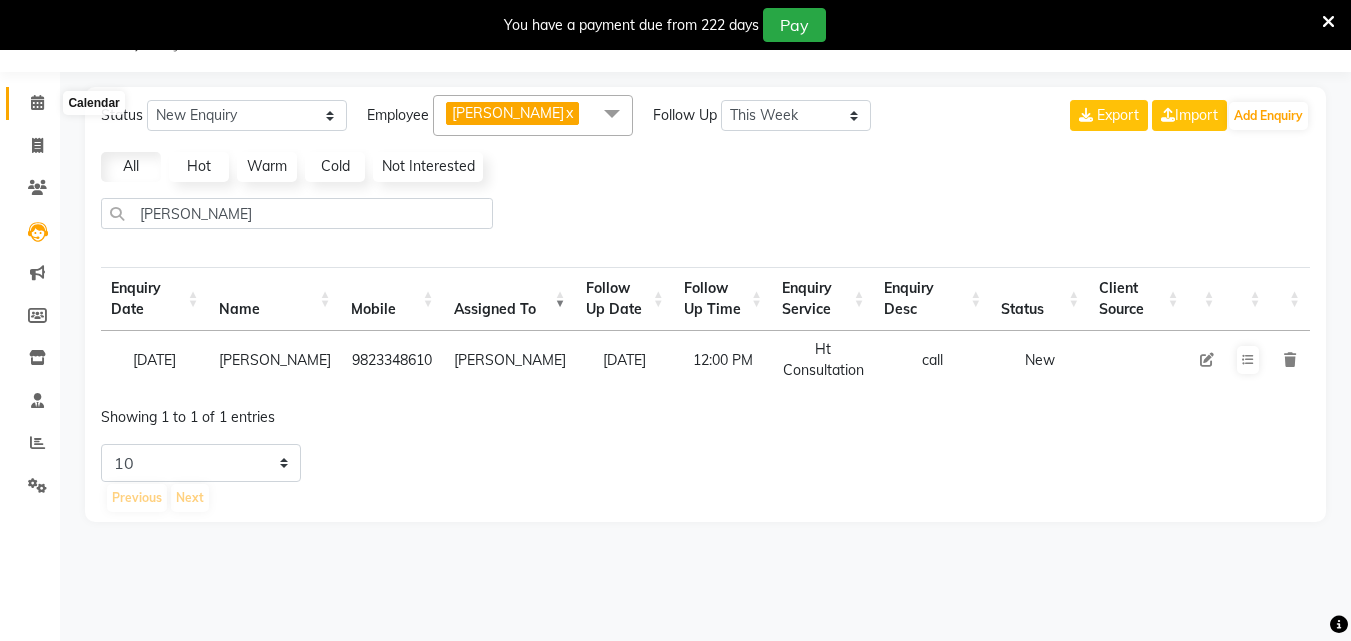 click 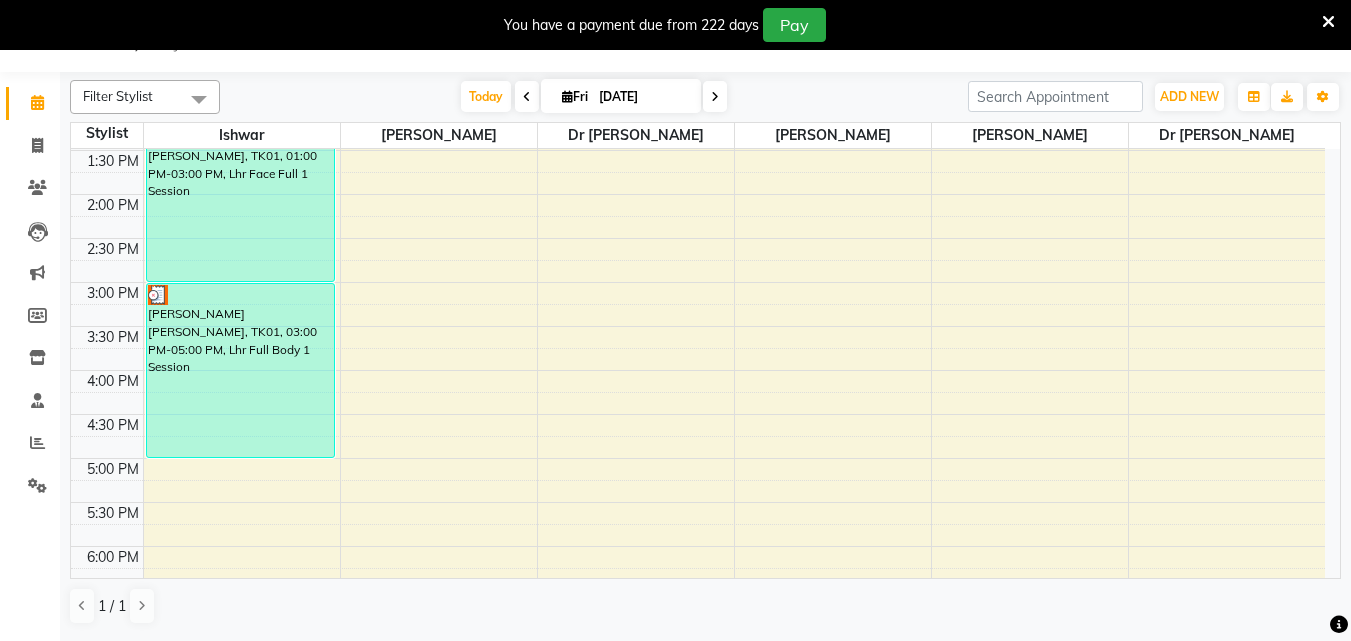 scroll, scrollTop: 400, scrollLeft: 0, axis: vertical 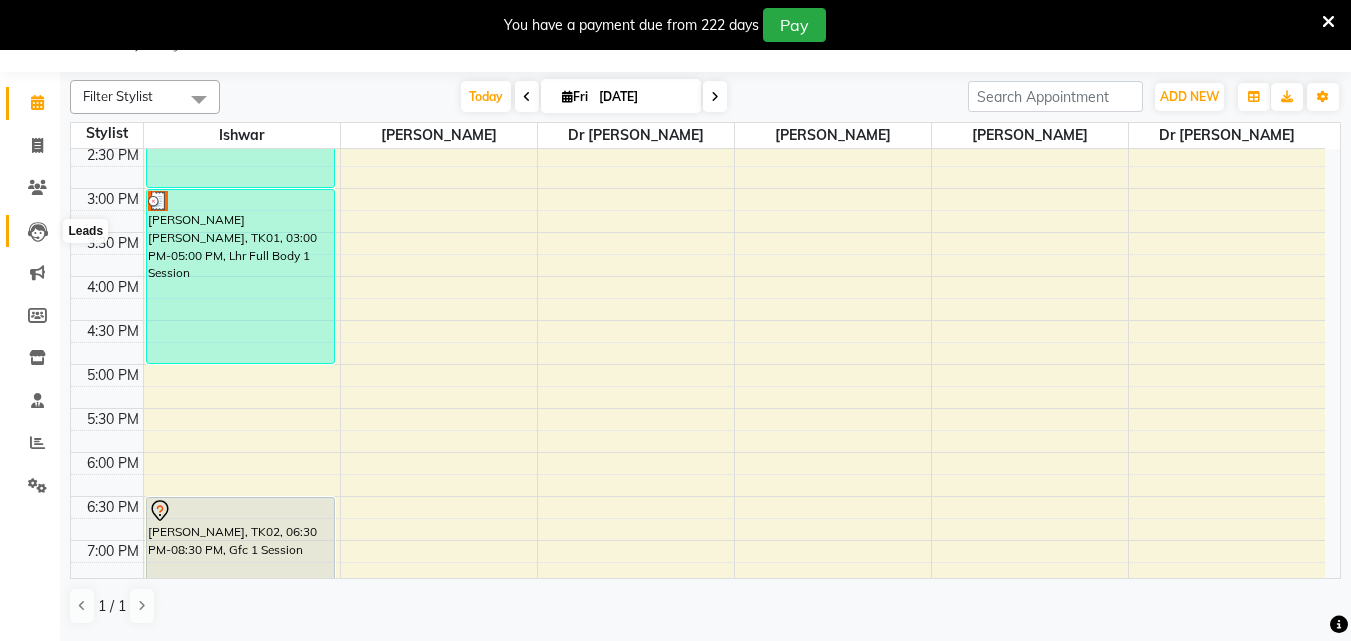 click 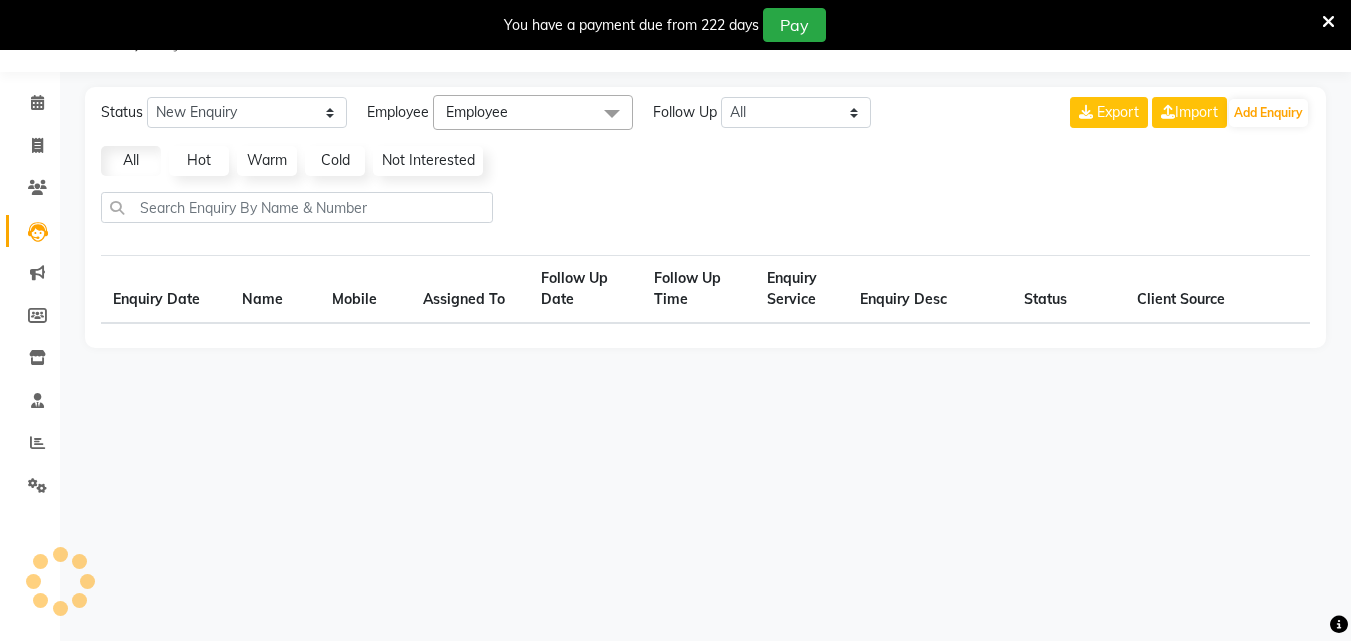 select on "10" 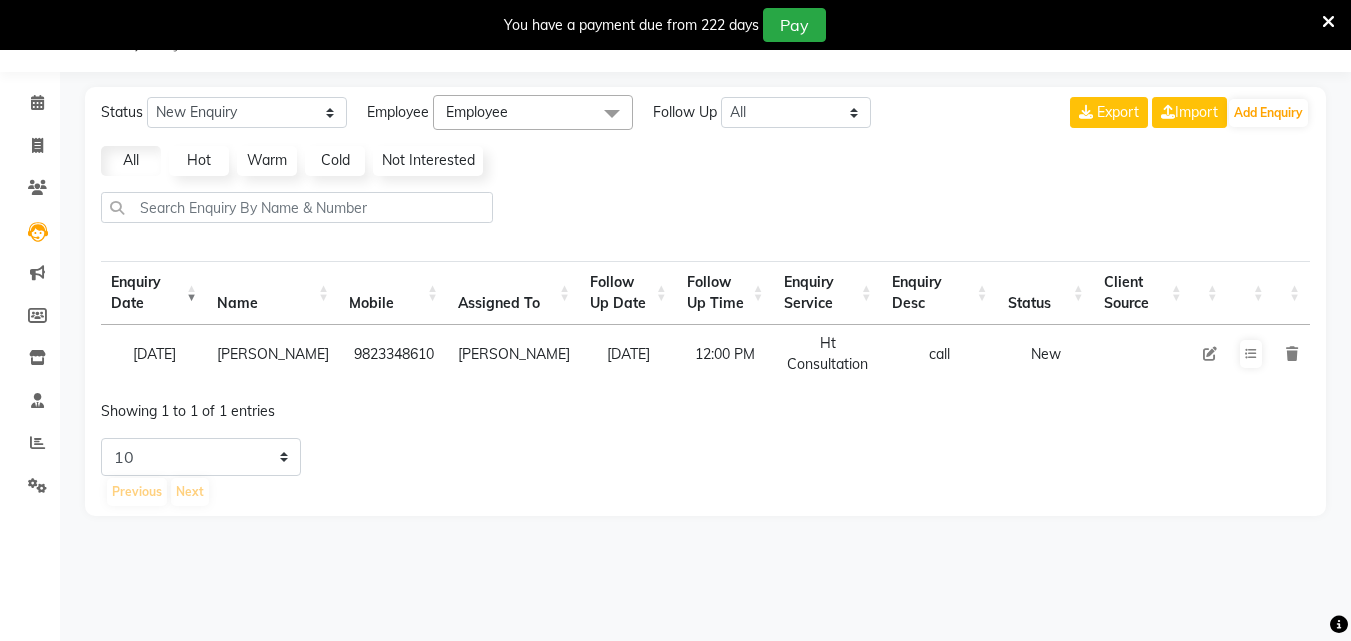click at bounding box center (1328, 22) 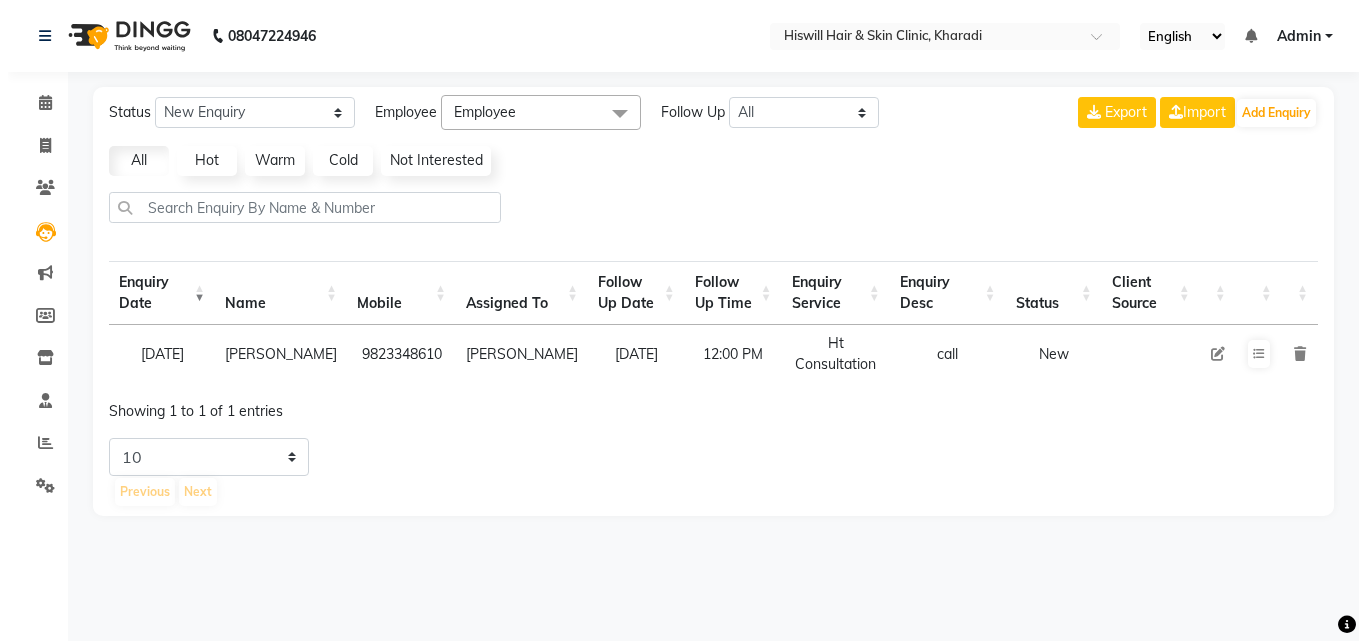 scroll, scrollTop: 0, scrollLeft: 0, axis: both 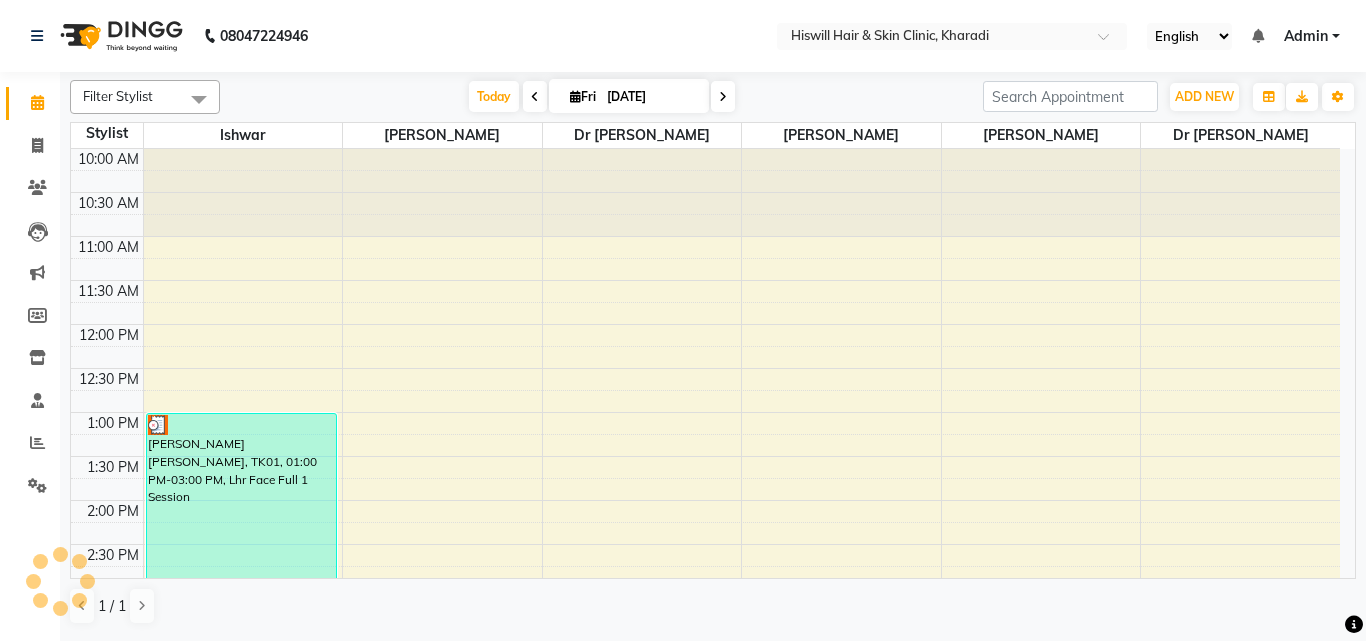click on "10:00 AM 10:30 AM 11:00 AM 11:30 AM 12:00 PM 12:30 PM 1:00 PM 1:30 PM 2:00 PM 2:30 PM 3:00 PM 3:30 PM 4:00 PM 4:30 PM 5:00 PM 5:30 PM 6:00 PM 6:30 PM 7:00 PM 7:30 PM 8:00 PM 8:30 PM     amol amol, TK01, 01:00 PM-03:00 PM, Lhr Face Full 1 Session     amol amol, TK01, 03:00 PM-05:00 PM, Lhr Full Body 1 Session             Khalindra K, TK02, 06:30 PM-08:30 PM, Gfc 1 Session" at bounding box center (705, 632) 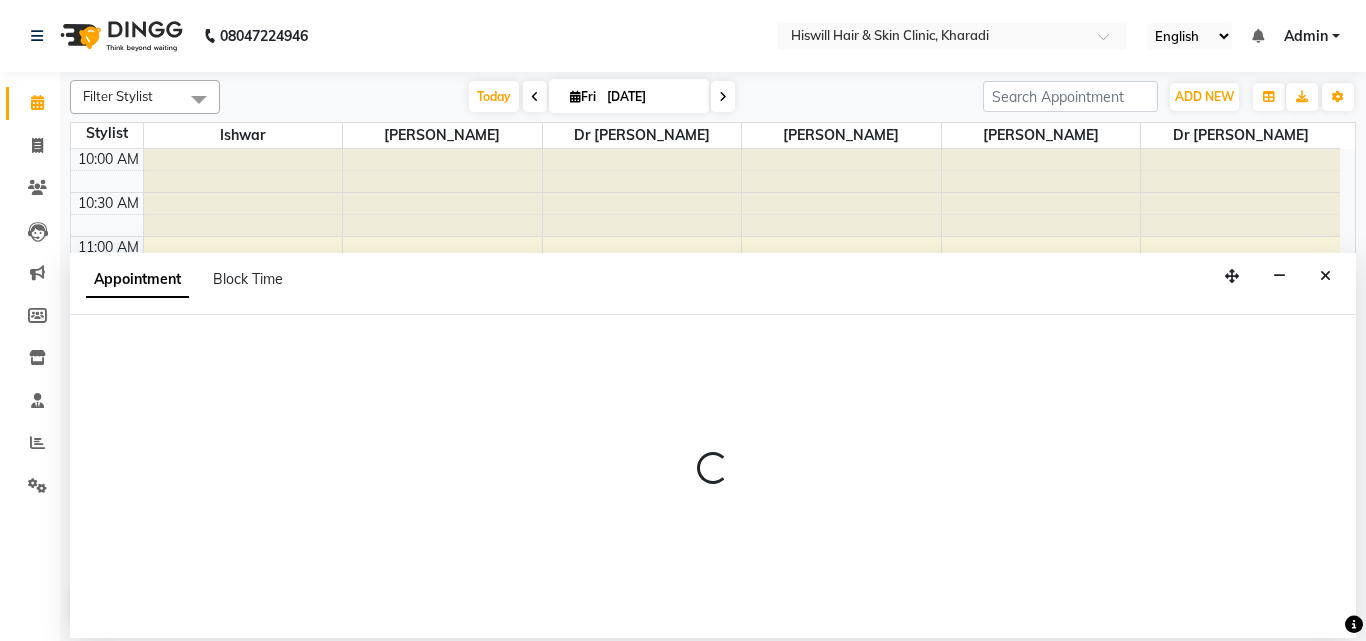 select on "85810" 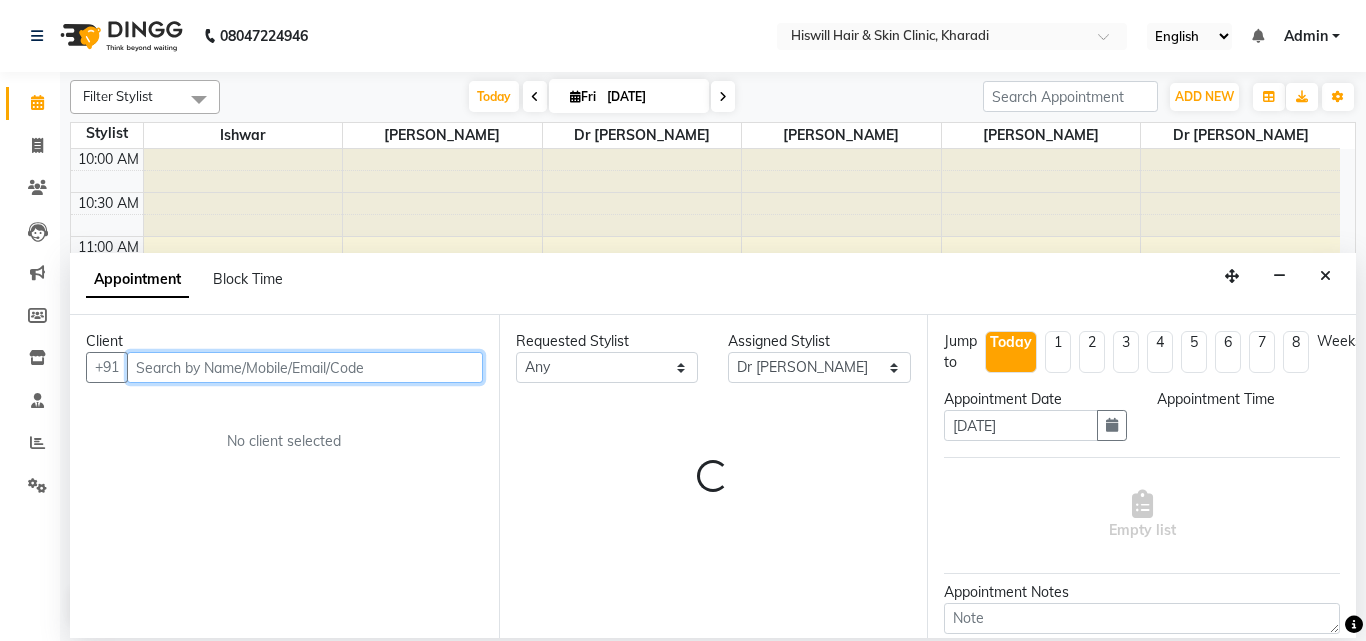select on "780" 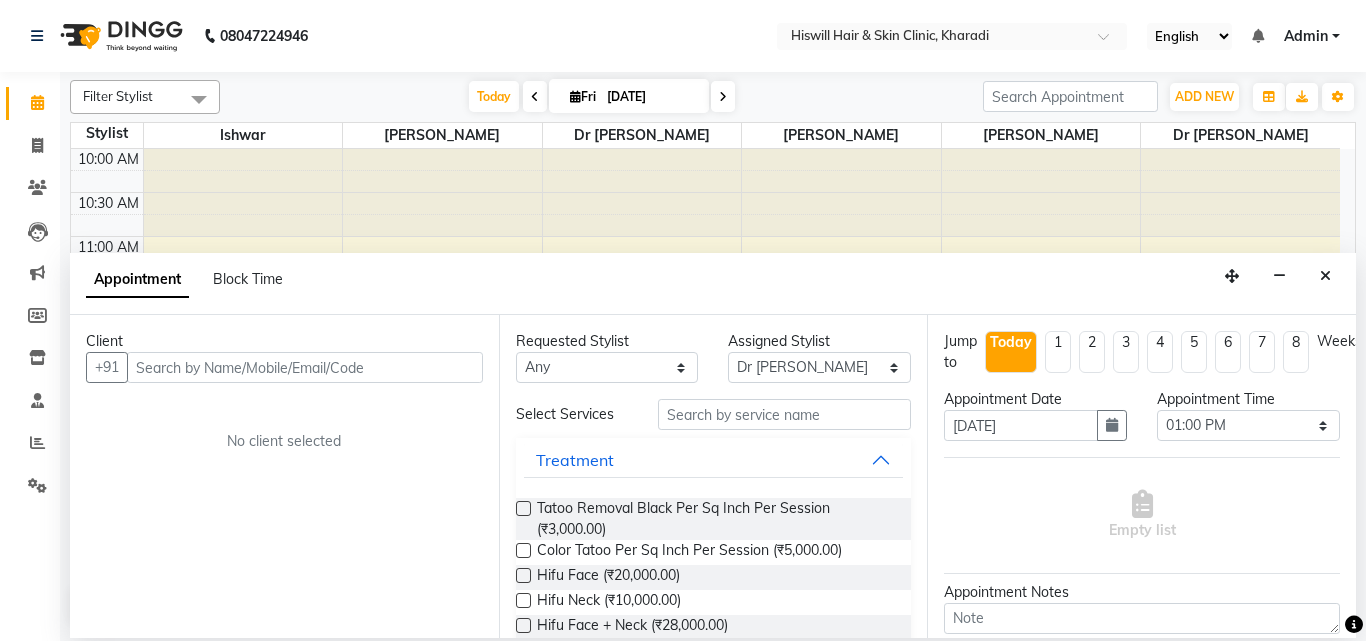 click on "Filter Stylist Select All Archna Dr Ajinkya Dr Manali Dr Shruti Ishwar Mitali Today  Fri 11-07-2025 Toggle Dropdown Add Appointment Add Invoice Add Expense Add Attendance Add Client Add Transaction Toggle Dropdown Add Appointment Add Invoice Add Expense Add Attendance Add Client ADD NEW Toggle Dropdown Add Appointment Add Invoice Add Expense Add Attendance Add Client Add Transaction Filter Stylist Select All Archna Dr Ajinkya Dr Manali Dr Shruti Ishwar Mitali Group By  Staff View   Room View  View as Vertical  Vertical - Week View  Horizontal  Horizontal - Week View  List  Toggle Dropdown Calendar Settings Manage Tags   Arrange Stylists   Reset Stylists  Full Screen Appointment Form Zoom 100% Staff/Room Display Count 6 Stylist Ishwar Archna Dr Manali Mitali Dr Ajinkya Dr Shruti 10:00 AM 10:30 AM 11:00 AM 11:30 AM 12:00 PM 12:30 PM 1:00 PM 1:30 PM 2:00 PM 2:30 PM 3:00 PM 3:30 PM 4:00 PM 4:30 PM 5:00 PM 5:30 PM 6:00 PM 6:30 PM 7:00 PM 7:30 PM 8:00 PM 8:30 PM                     1 / 1" 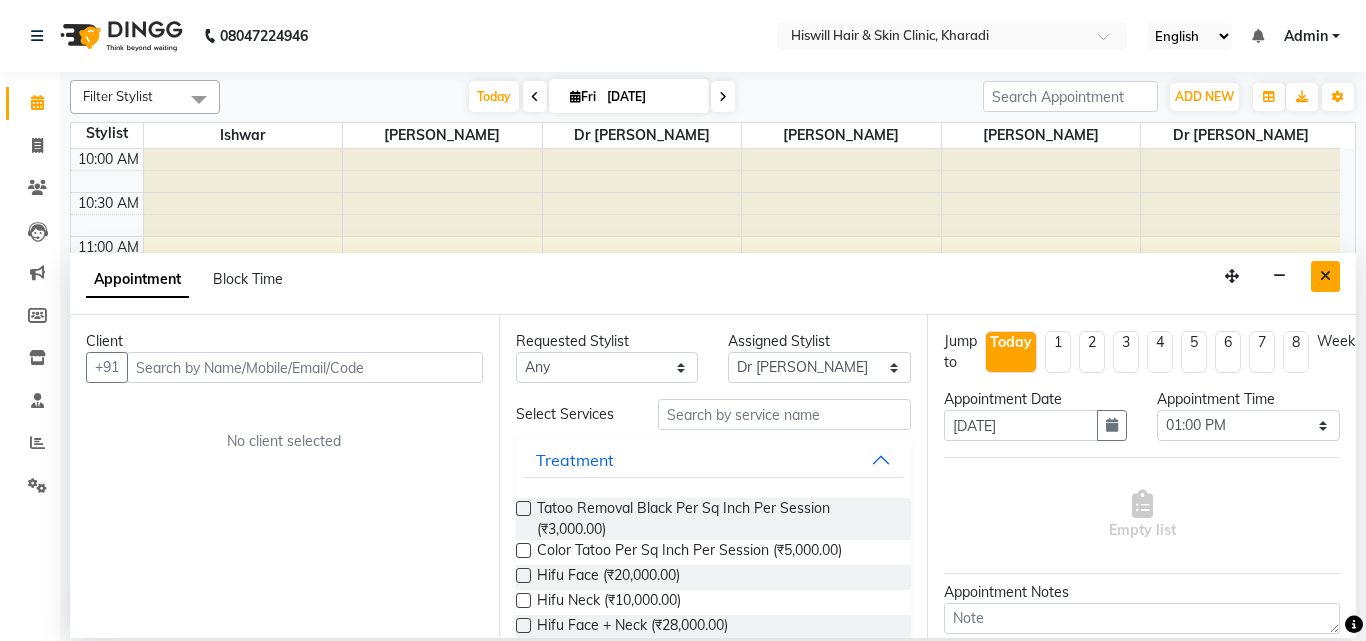 click at bounding box center (1325, 276) 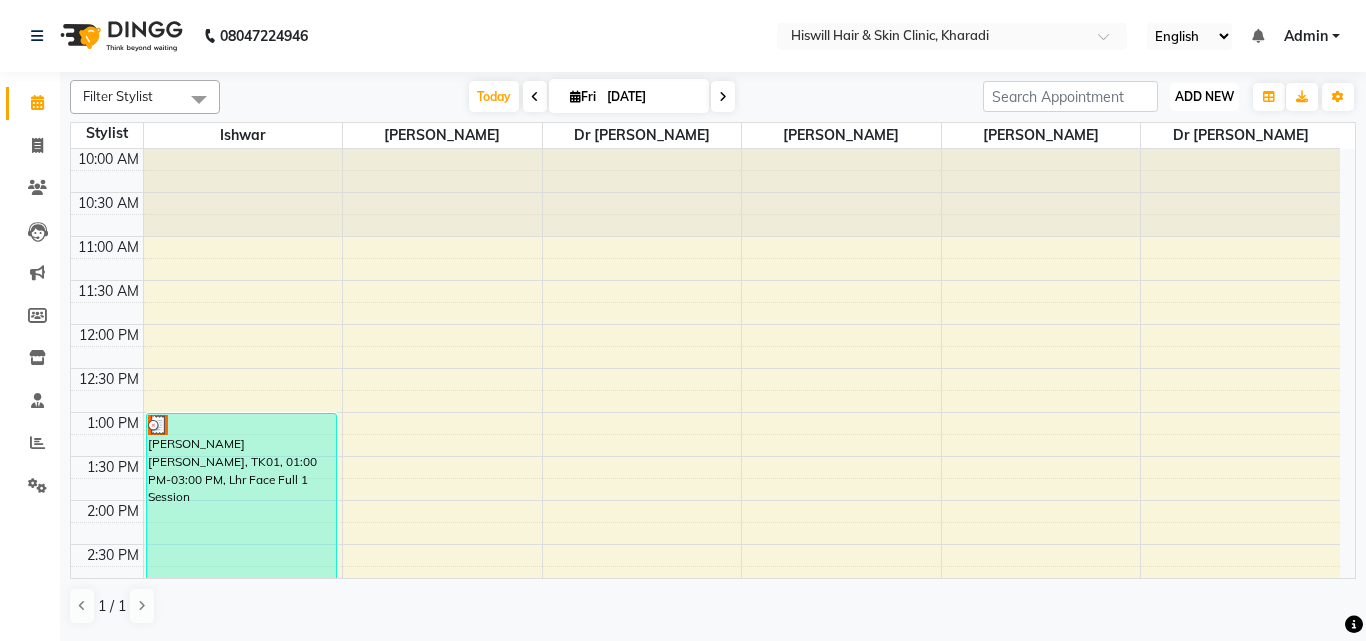 click on "ADD NEW" at bounding box center [1204, 96] 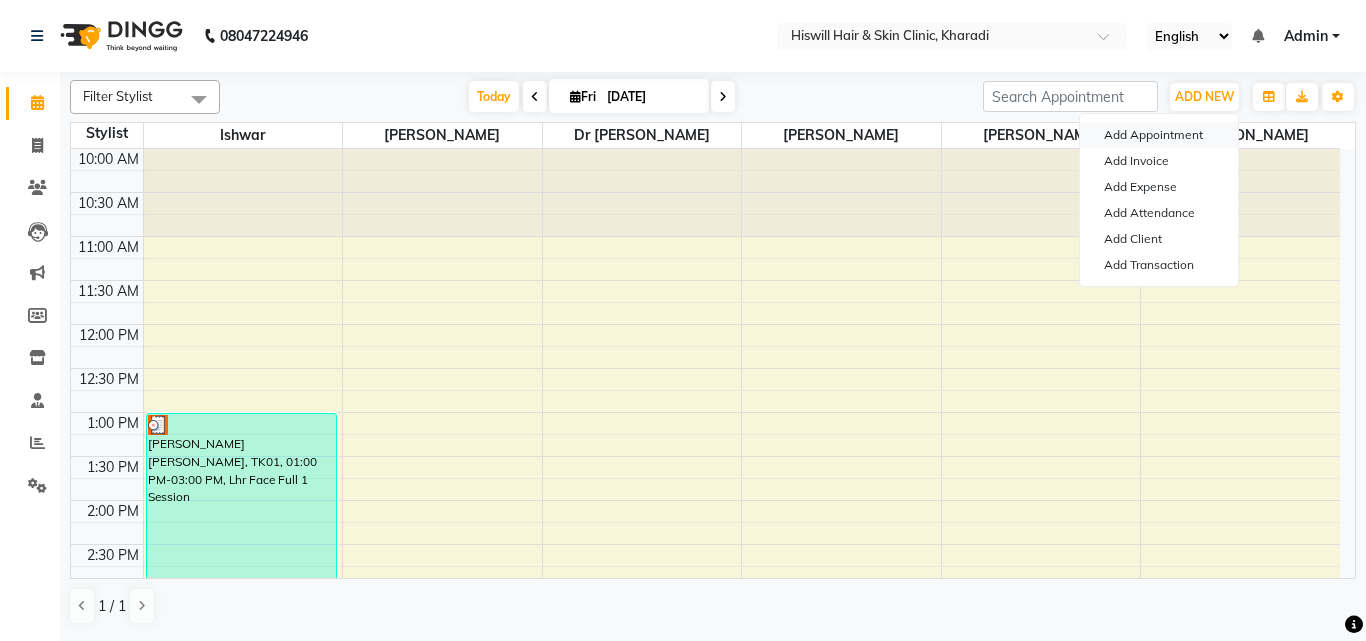 click on "Add Appointment" at bounding box center [1159, 135] 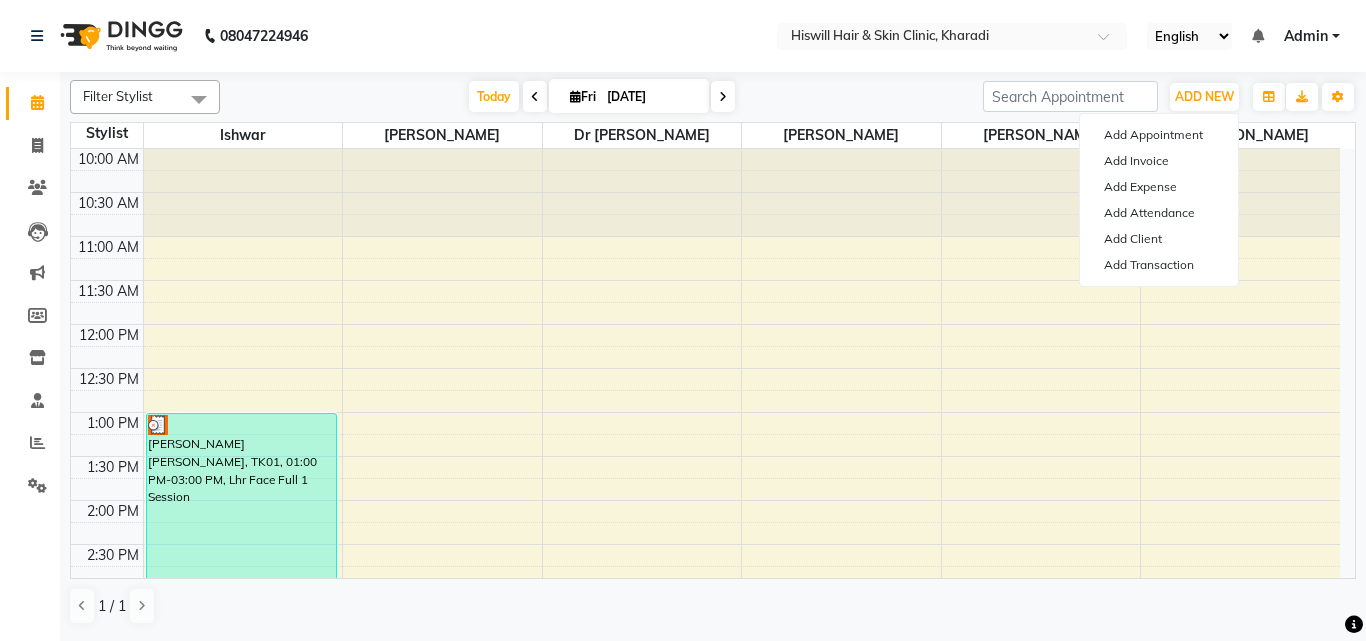 select on "660" 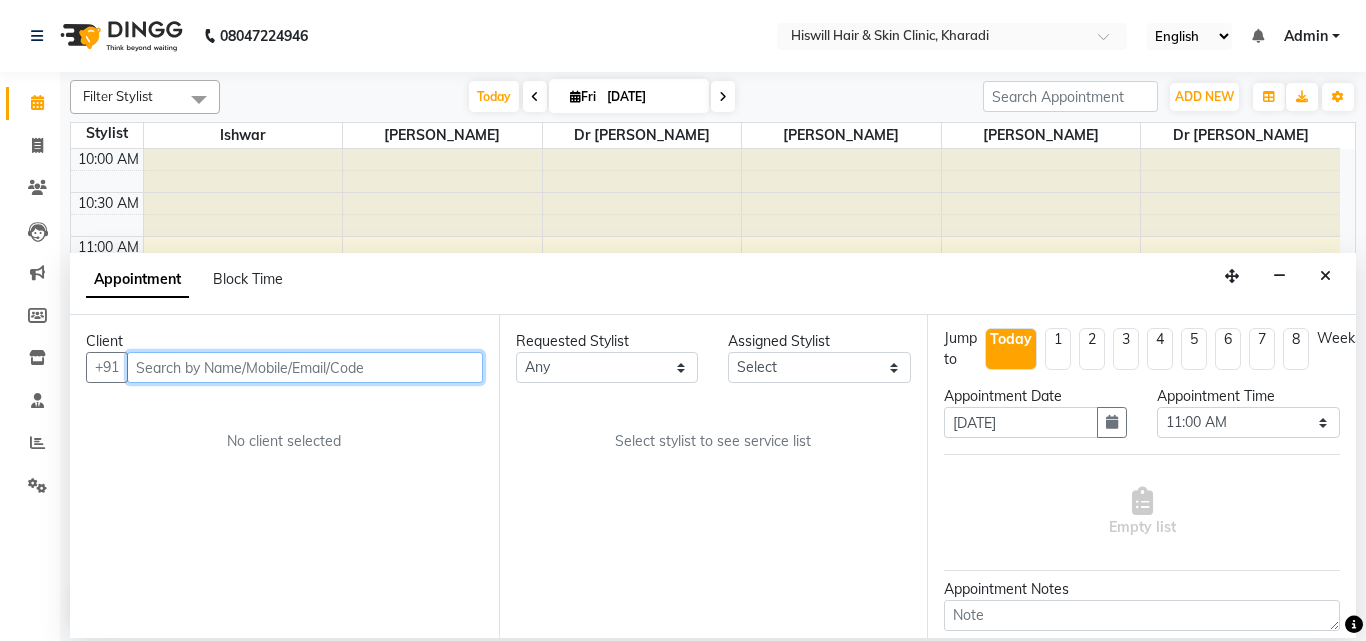 scroll, scrollTop: 0, scrollLeft: 0, axis: both 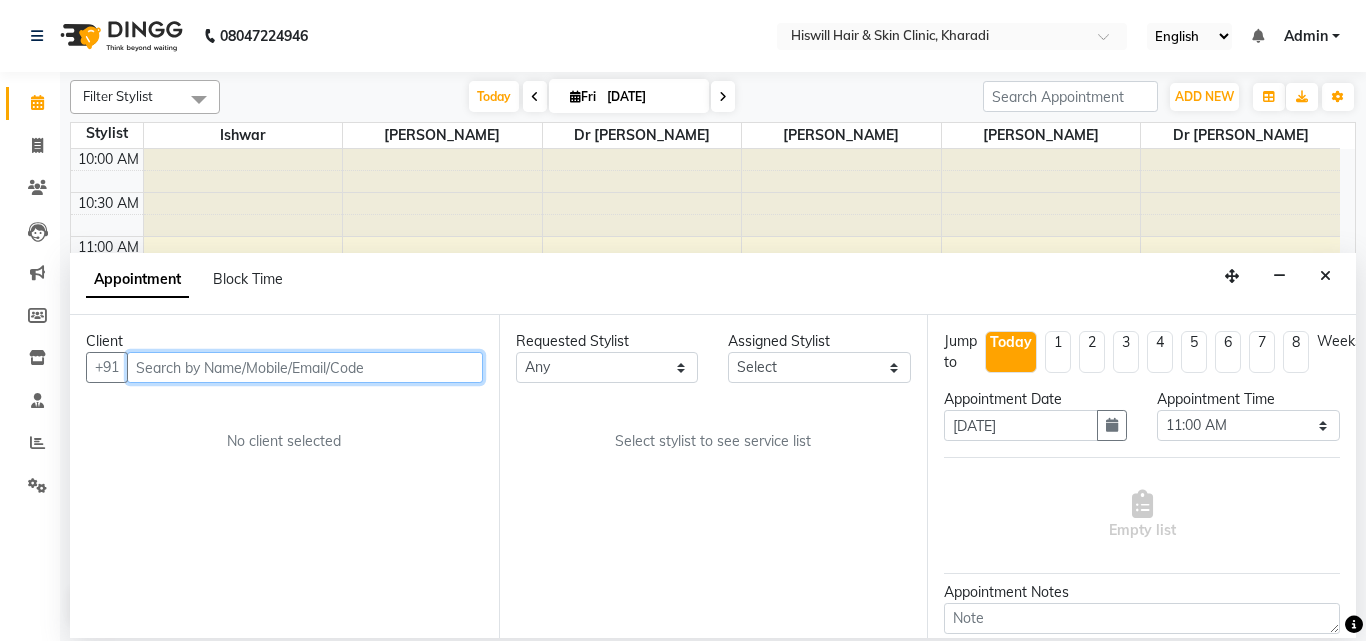 click at bounding box center (642, 193) 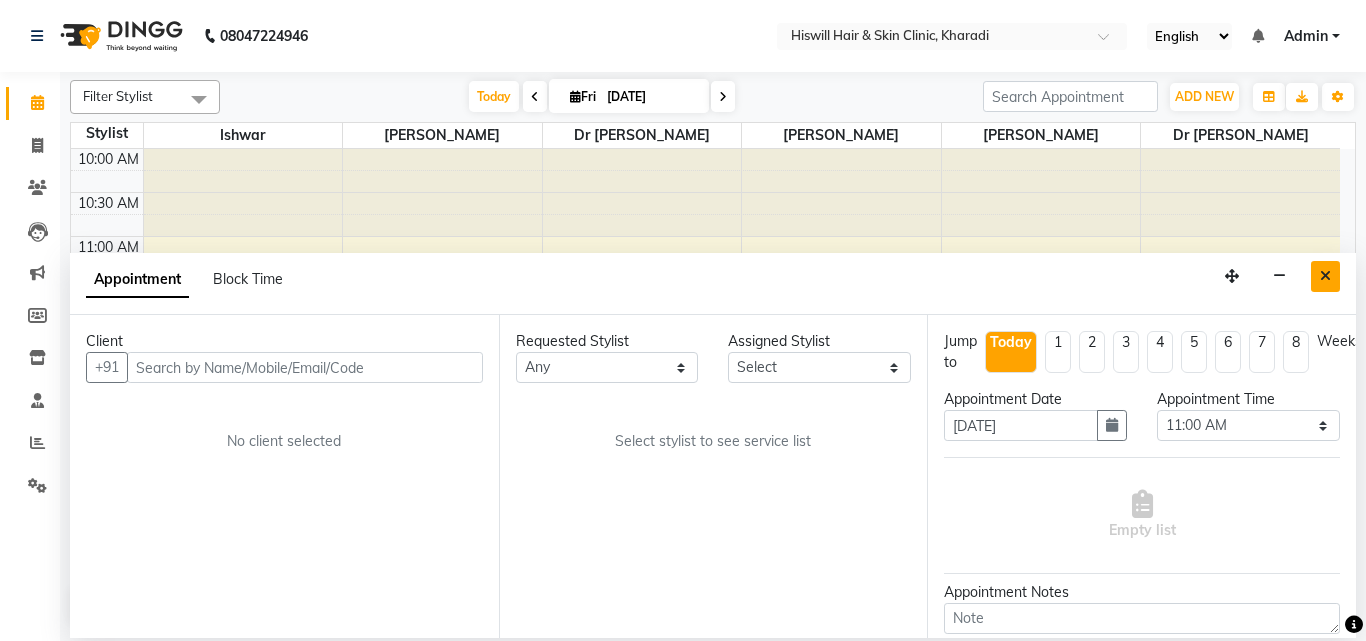 click at bounding box center (1325, 276) 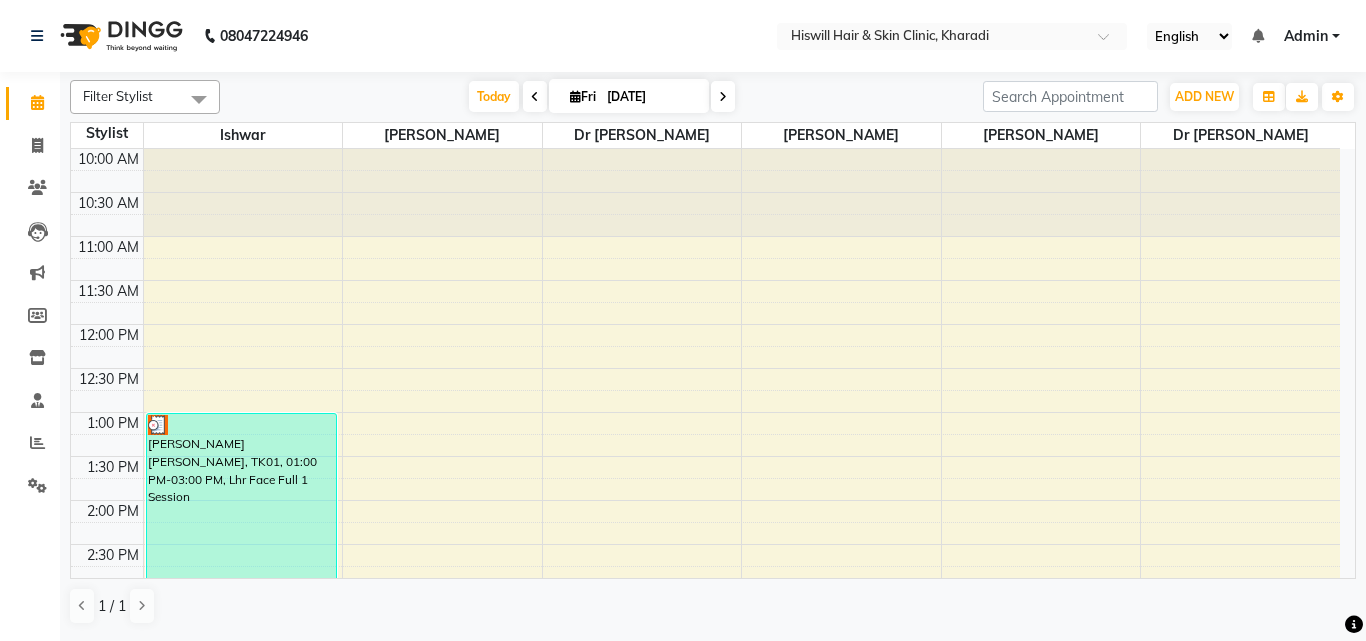 click at bounding box center [723, 96] 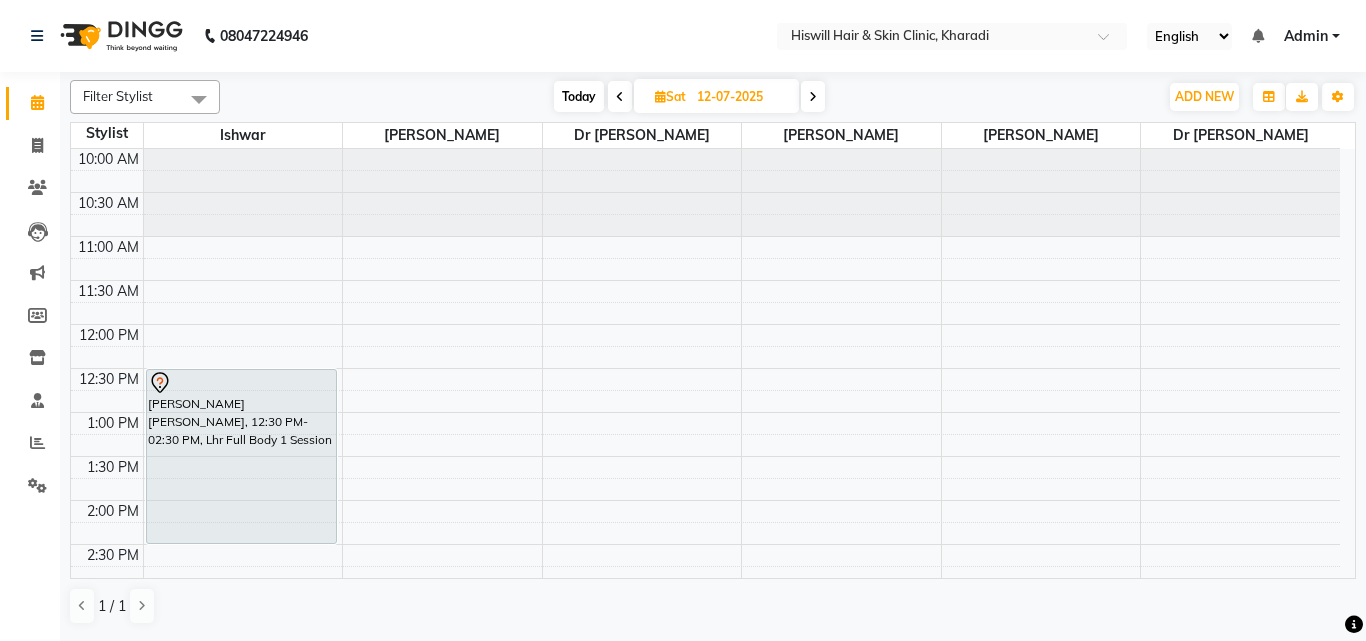 click at bounding box center [813, 97] 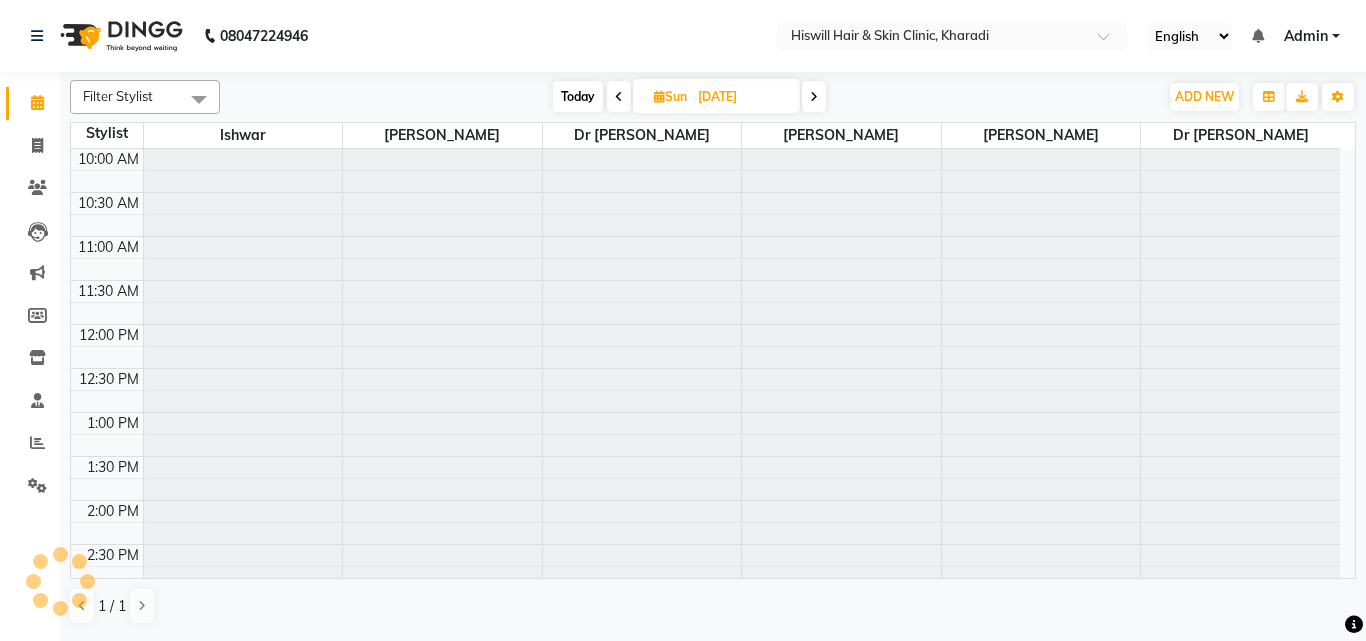 click at bounding box center (814, 97) 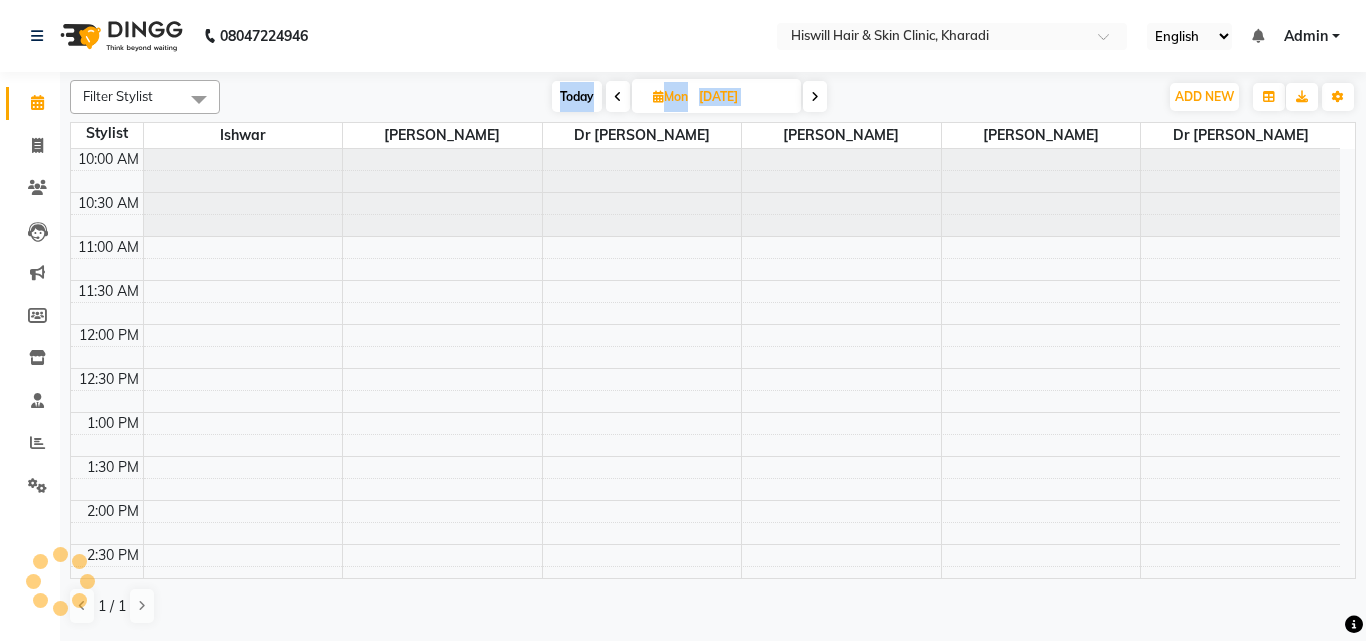 click at bounding box center (815, 96) 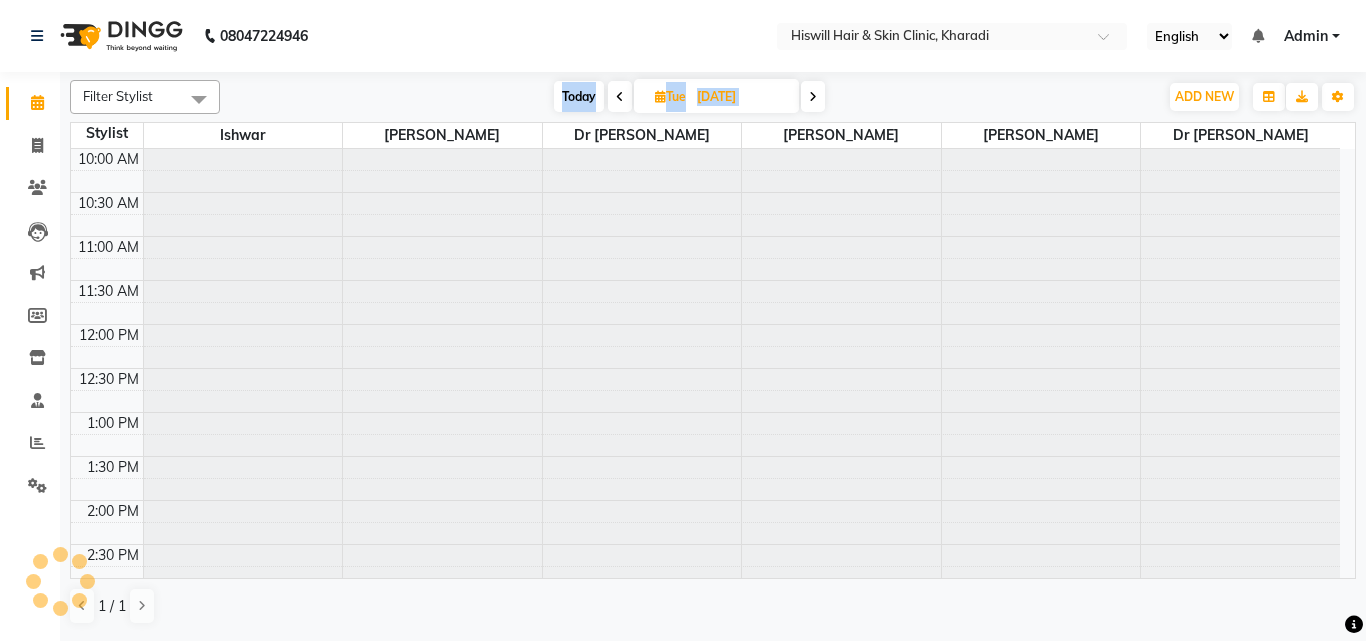 click at bounding box center [813, 97] 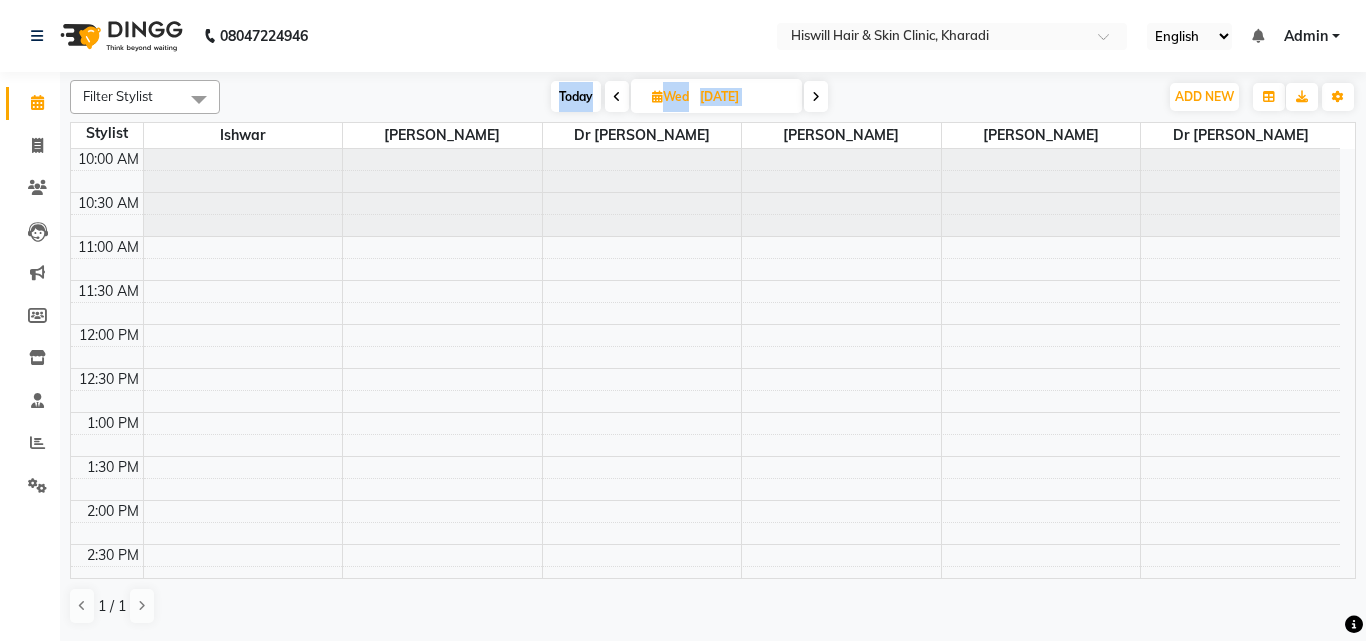 click at bounding box center [816, 96] 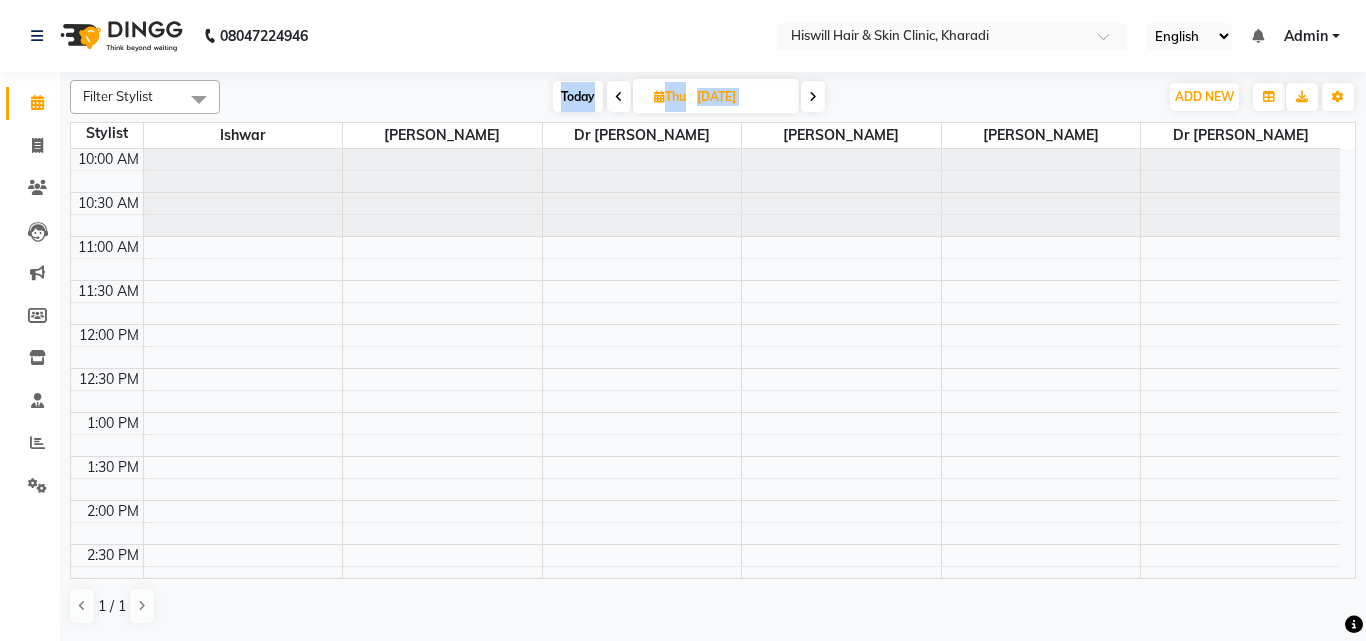 click at bounding box center [813, 97] 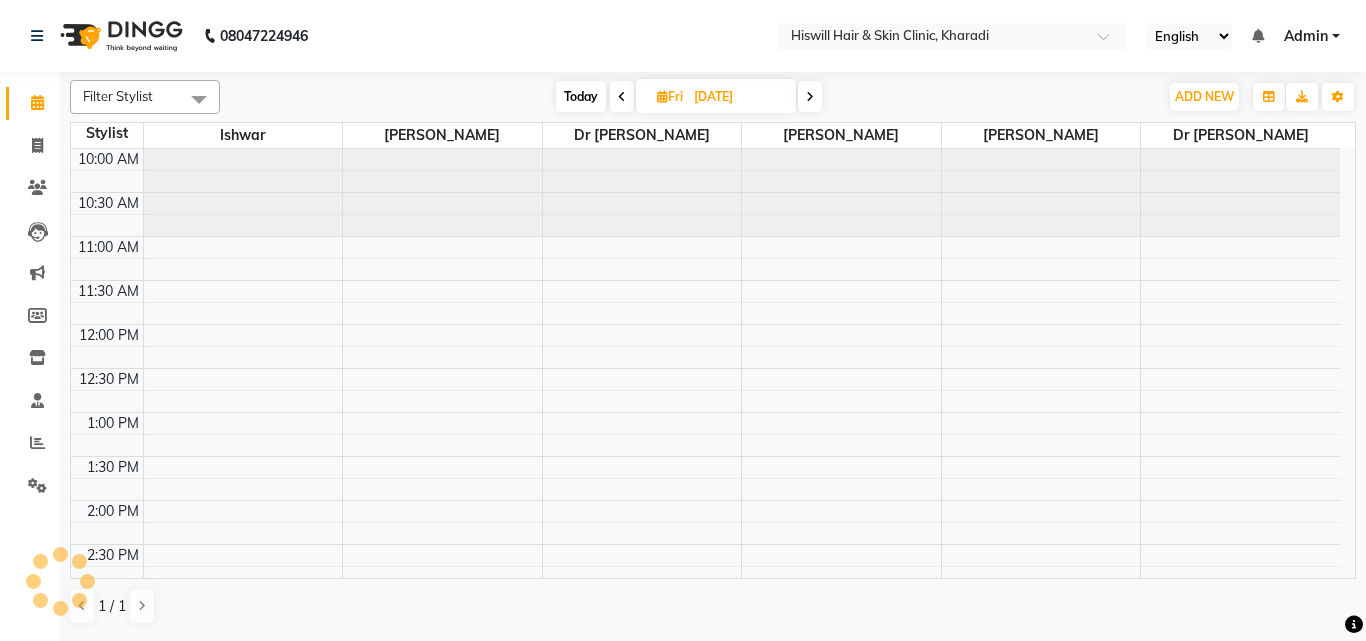 click at bounding box center [810, 96] 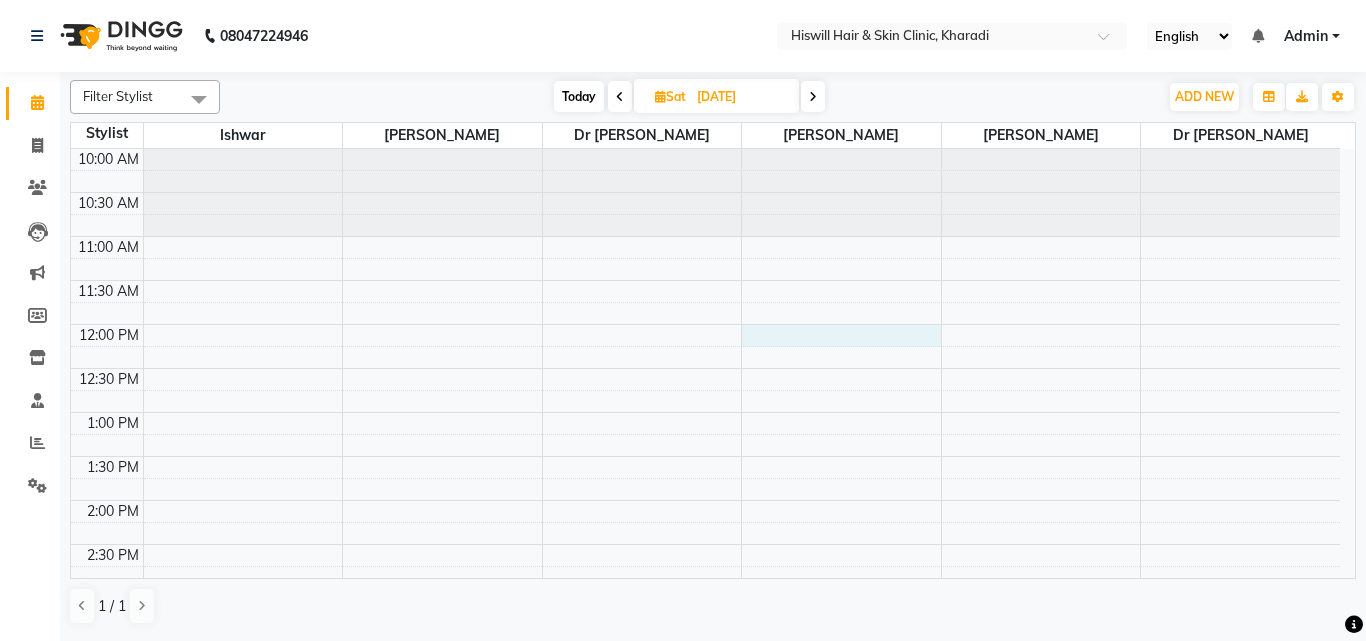 click on "10:00 AM 10:30 AM 11:00 AM 11:30 AM 12:00 PM 12:30 PM 1:00 PM 1:30 PM 2:00 PM 2:30 PM 3:00 PM 3:30 PM 4:00 PM 4:30 PM 5:00 PM 5:30 PM 6:00 PM 6:30 PM 7:00 PM 7:30 PM 8:00 PM 8:30 PM" at bounding box center [705, 632] 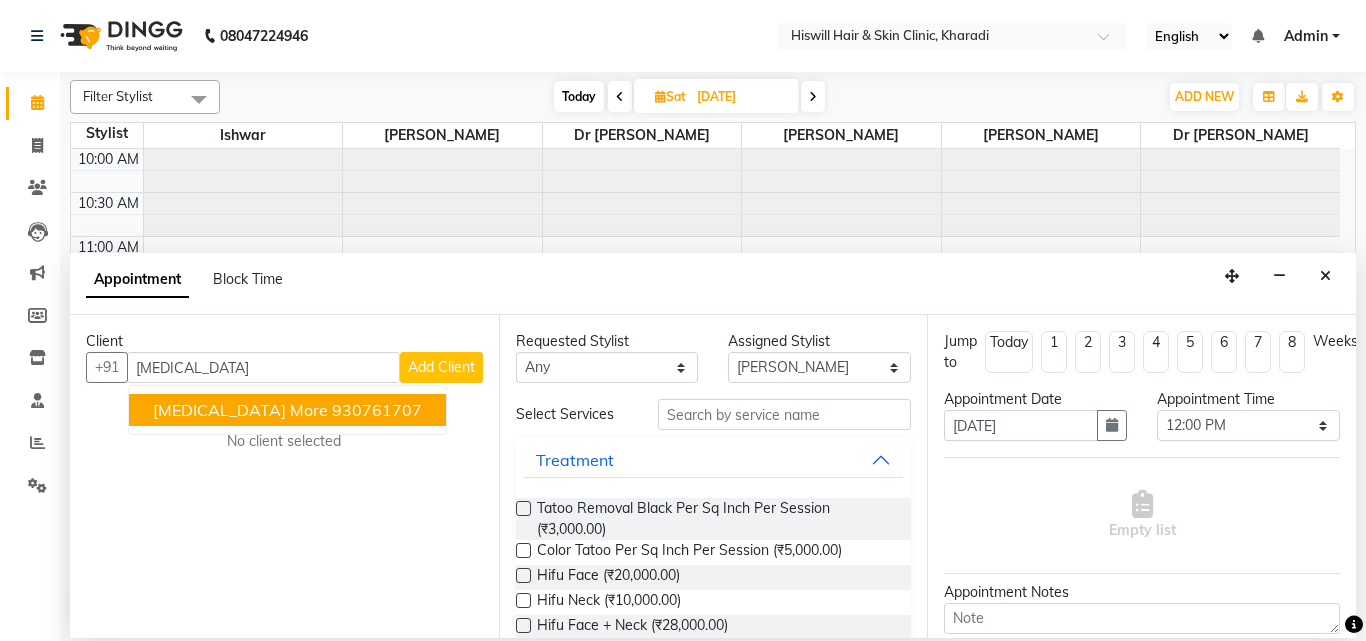click on "930761707" at bounding box center [377, 410] 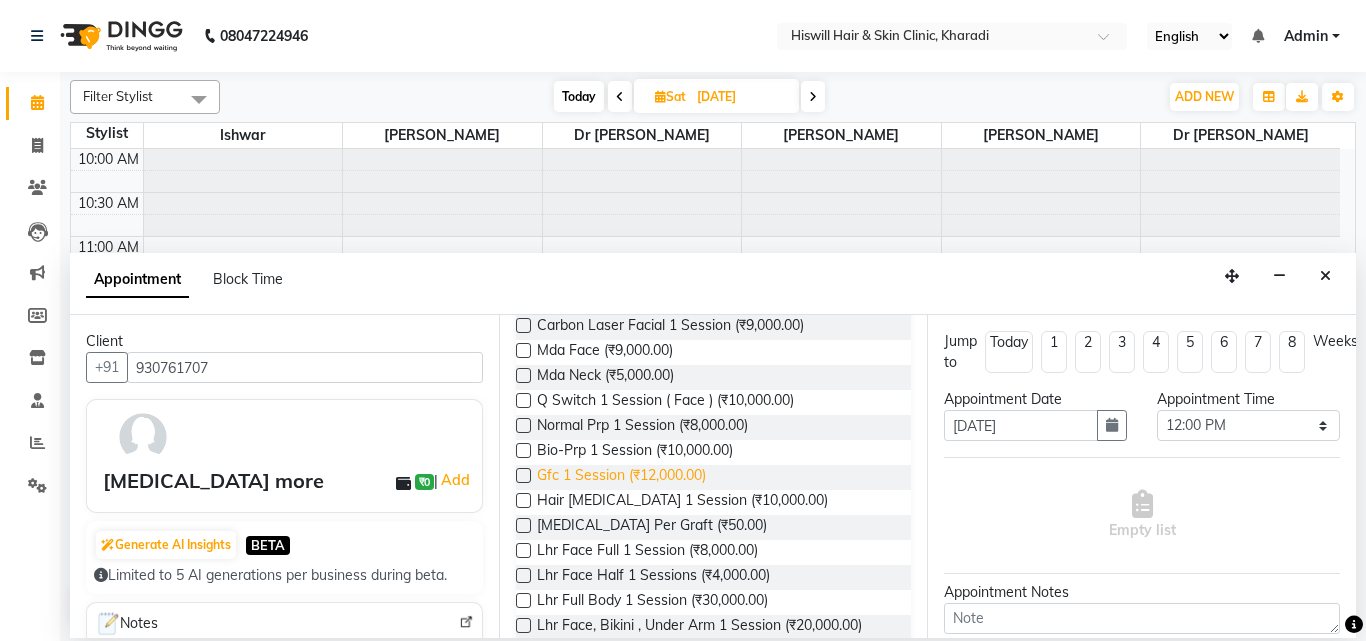 scroll, scrollTop: 1300, scrollLeft: 0, axis: vertical 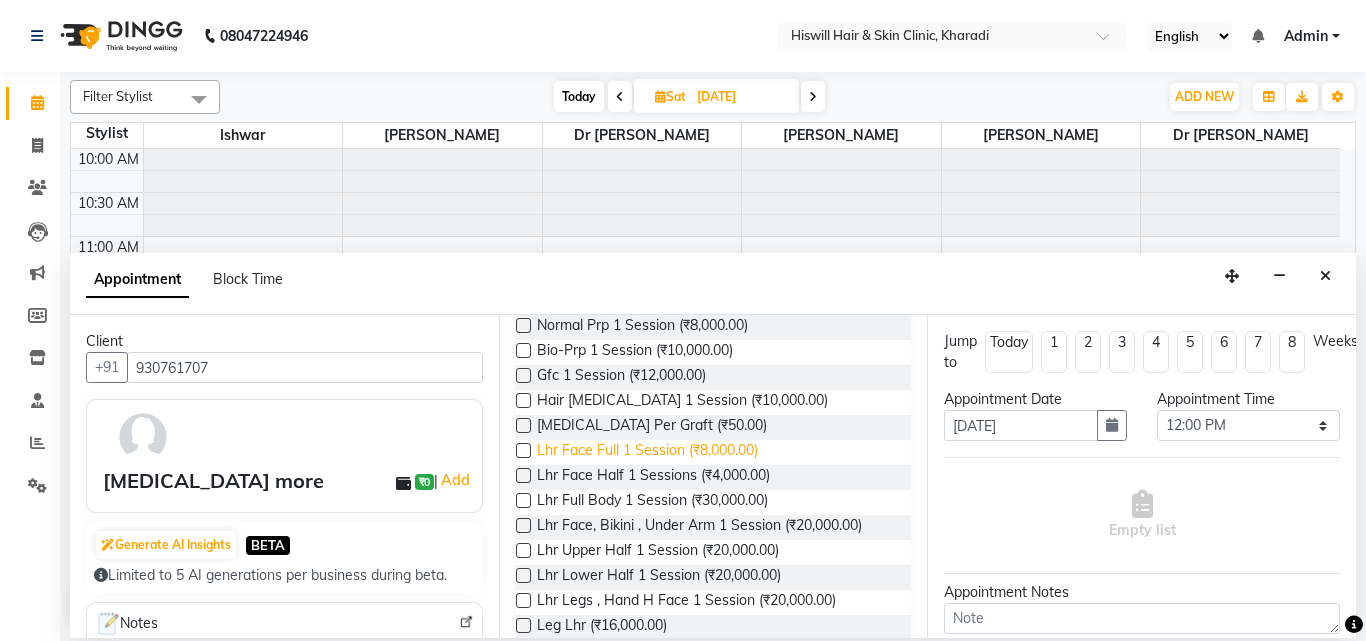 type on "930761707" 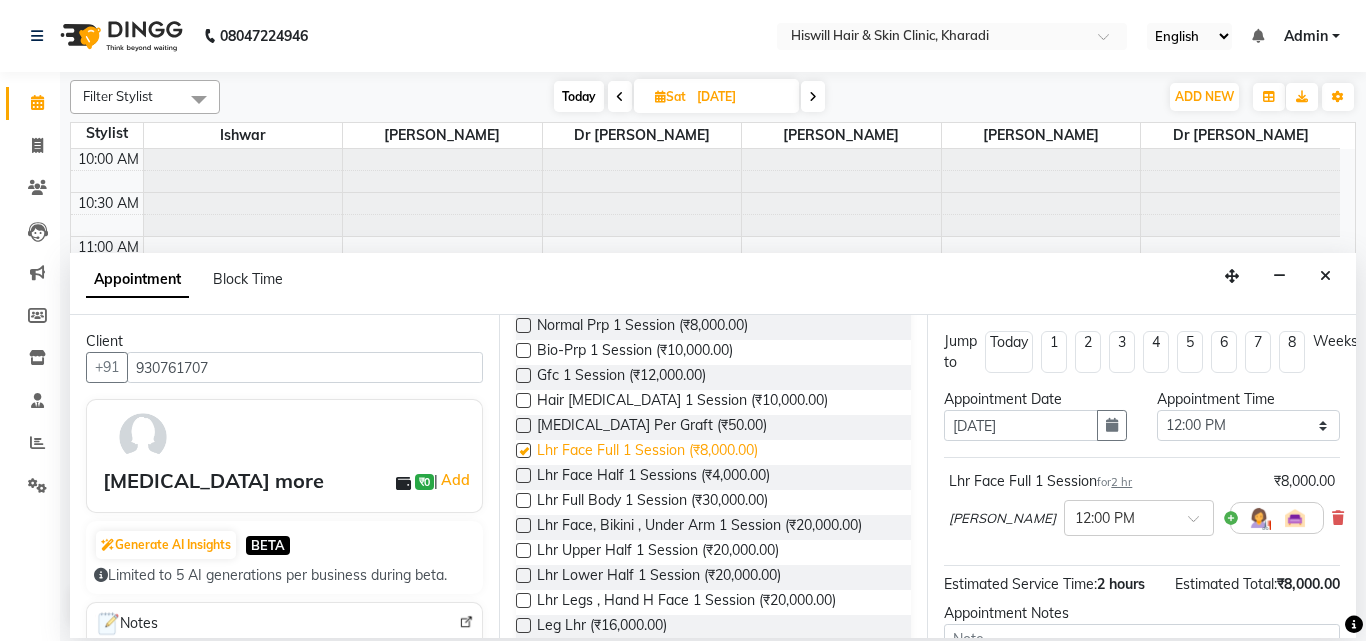 checkbox on "false" 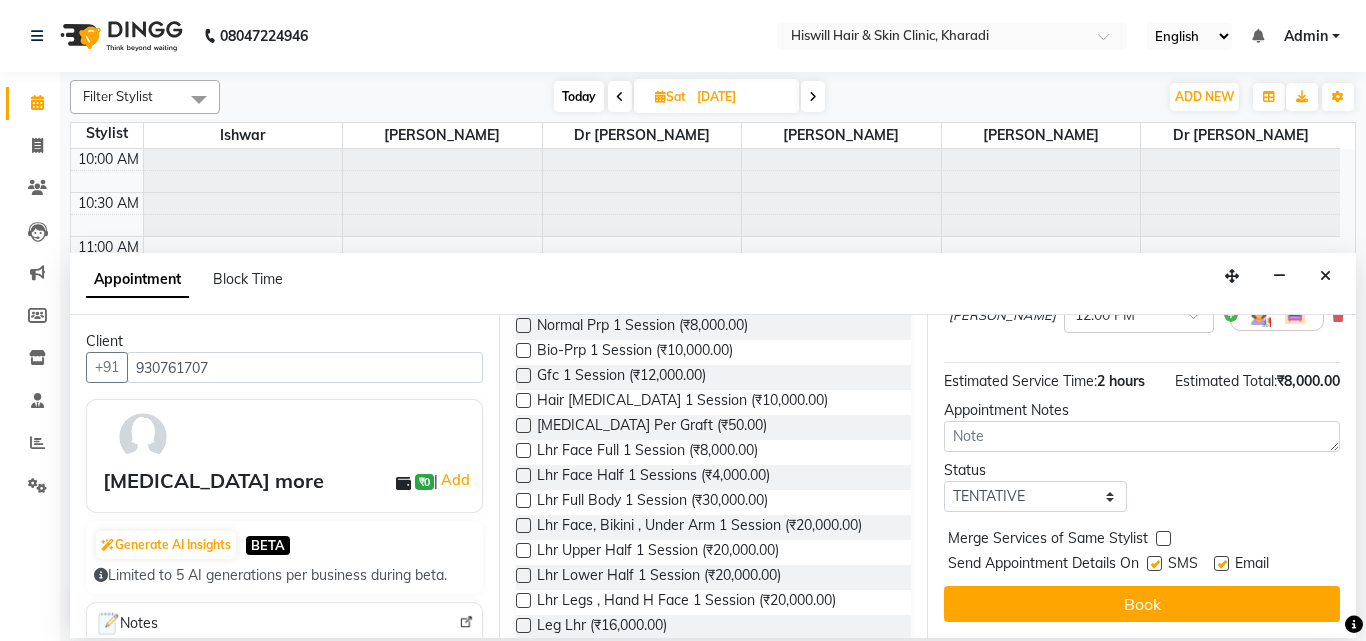 scroll, scrollTop: 239, scrollLeft: 0, axis: vertical 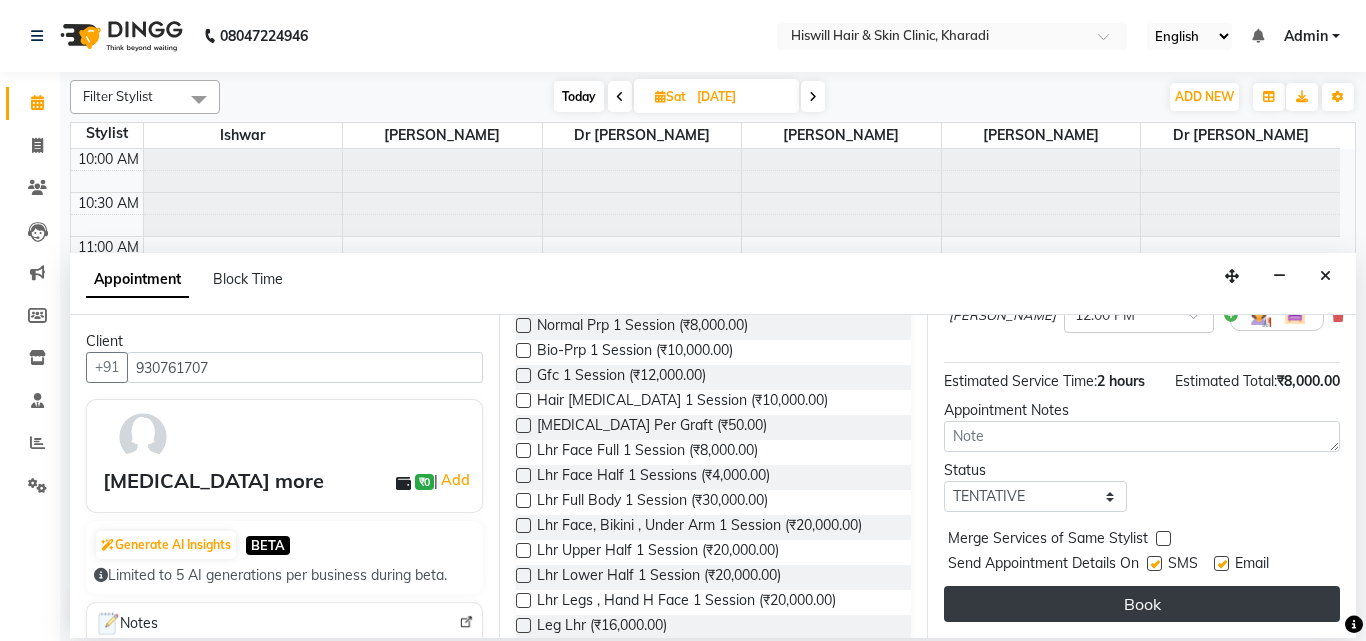 click on "Book" at bounding box center [1142, 604] 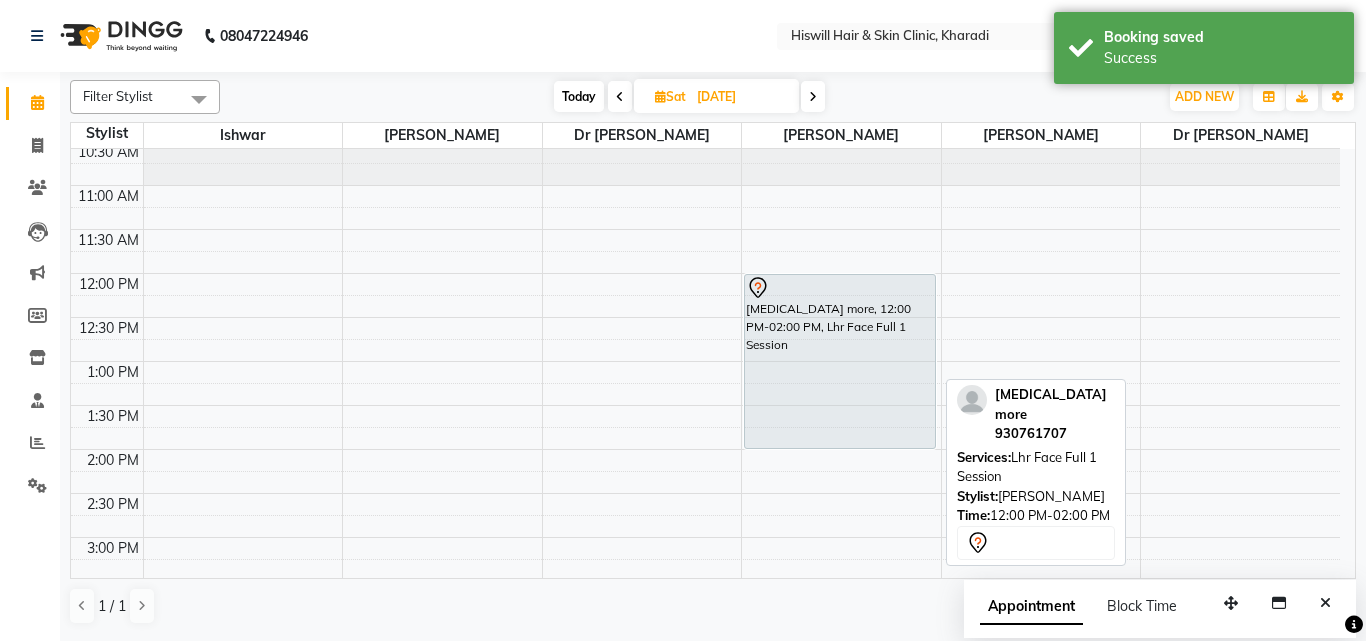 scroll, scrollTop: 100, scrollLeft: 0, axis: vertical 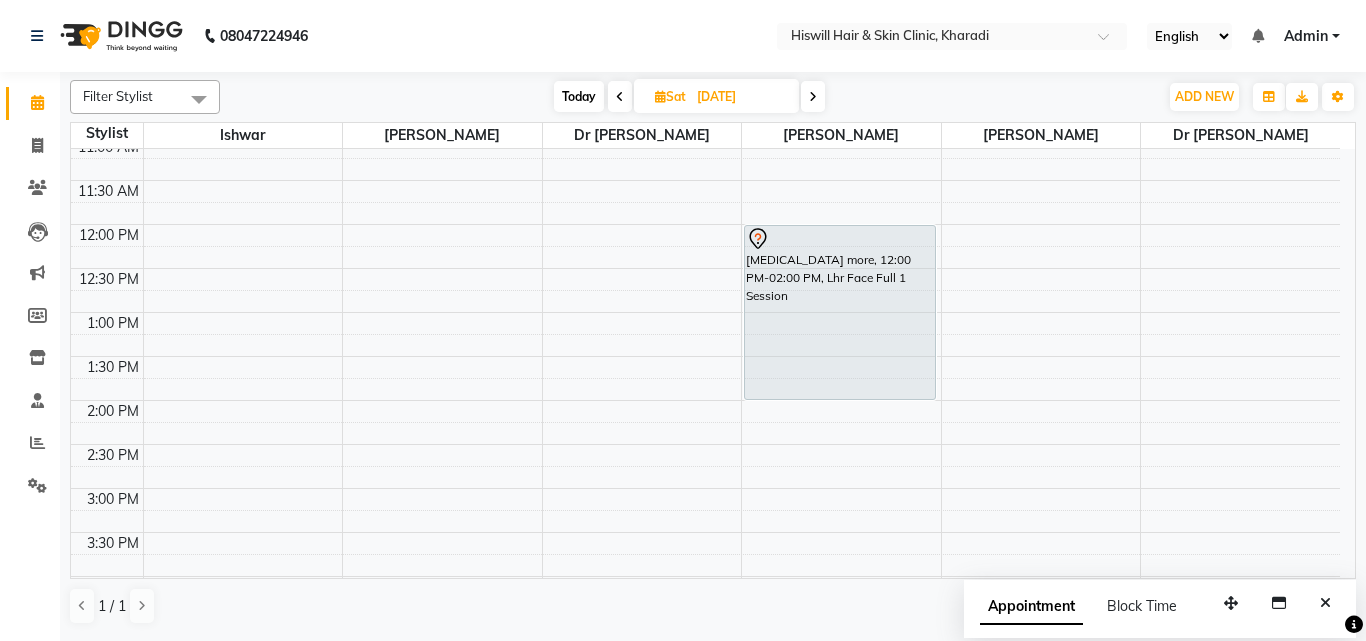 click on "10:00 AM 10:30 AM 11:00 AM 11:30 AM 12:00 PM 12:30 PM 1:00 PM 1:30 PM 2:00 PM 2:30 PM 3:00 PM 3:30 PM 4:00 PM 4:30 PM 5:00 PM 5:30 PM 6:00 PM 6:30 PM 7:00 PM 7:30 PM 8:00 PM 8:30 PM             Nikita more, 12:00 PM-02:00 PM, Lhr Face Full 1 Session" at bounding box center (705, 532) 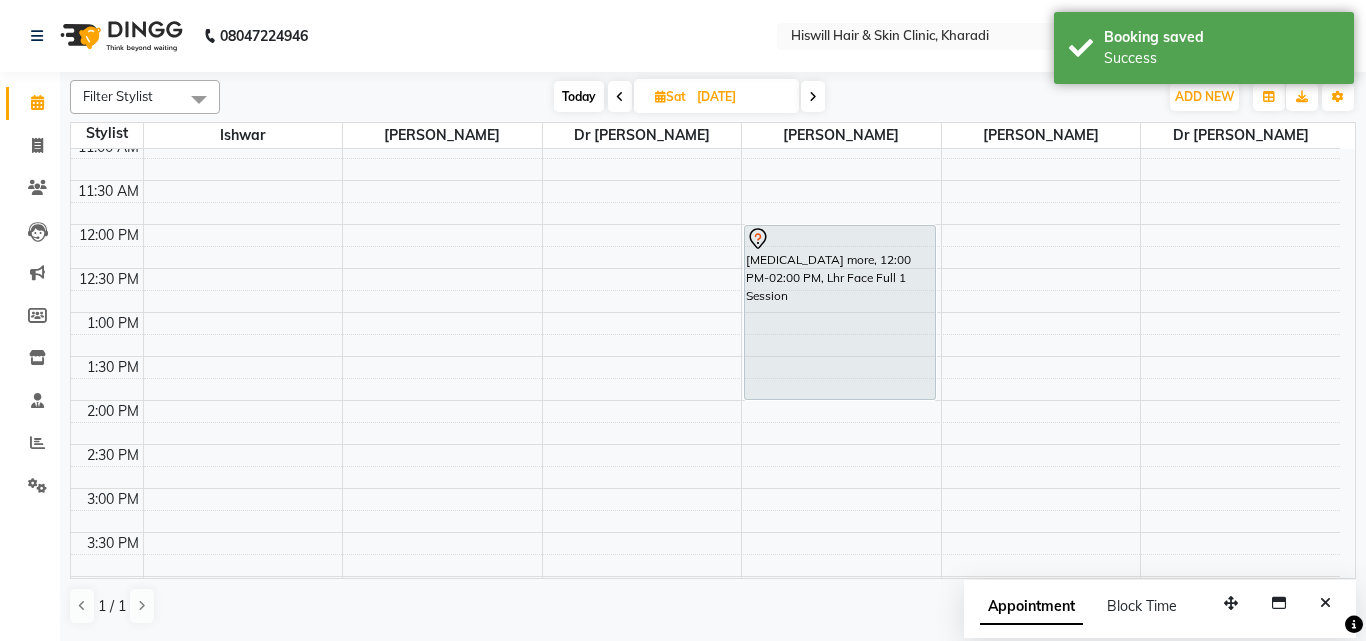 select on "62613" 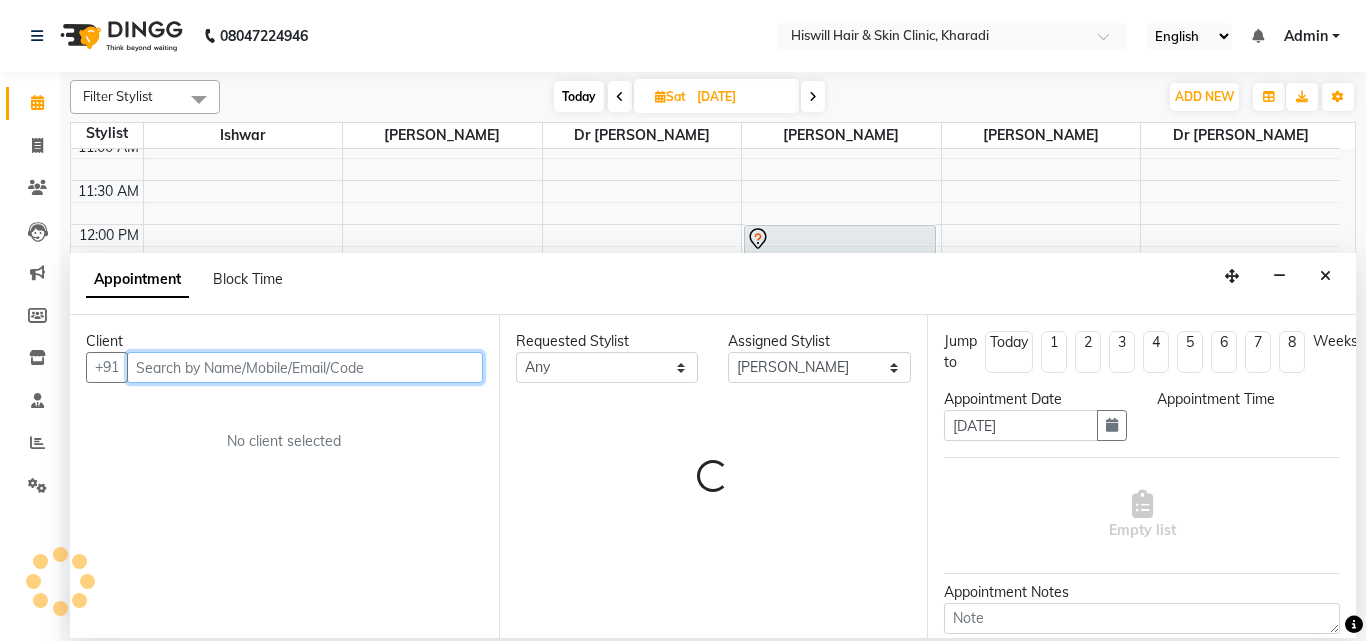 select on "855" 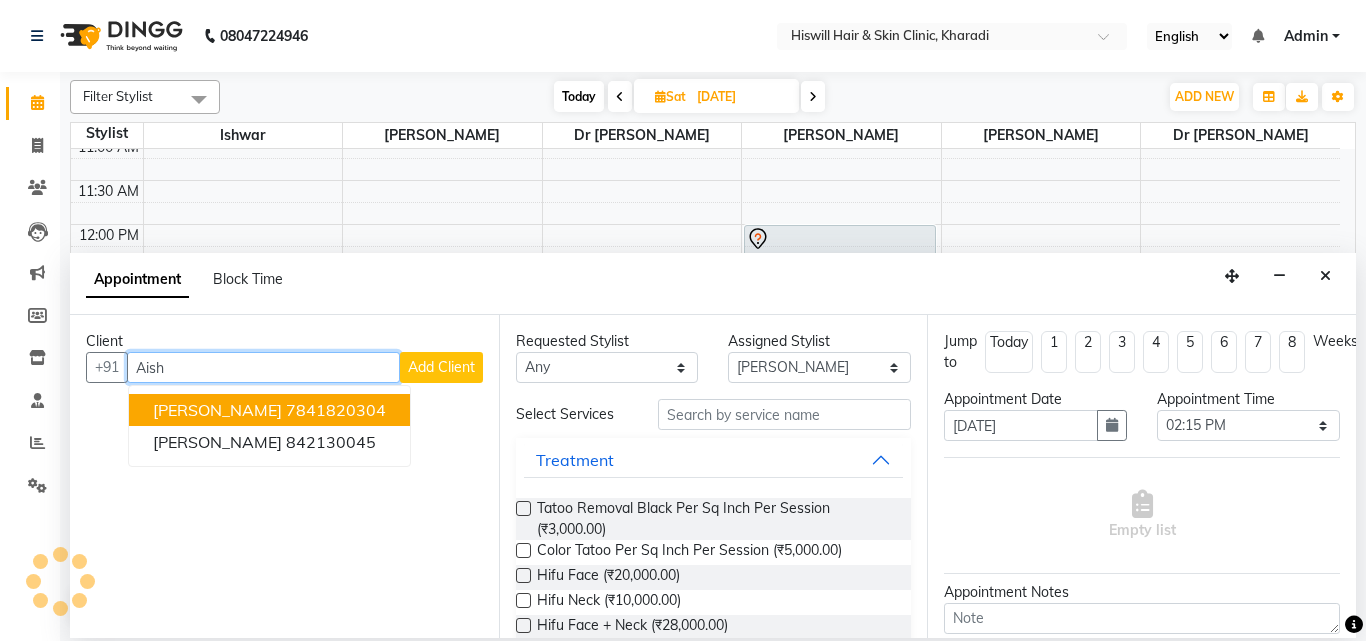 click on "Aishwarya A" at bounding box center (217, 410) 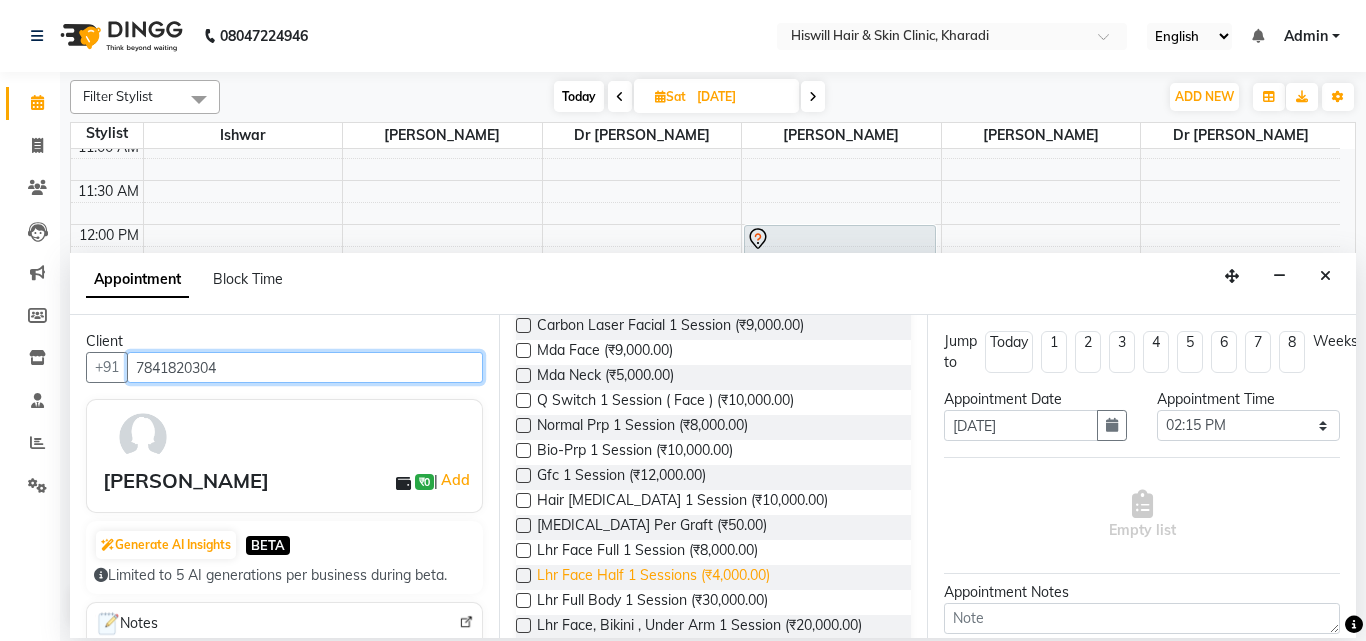 scroll, scrollTop: 1100, scrollLeft: 0, axis: vertical 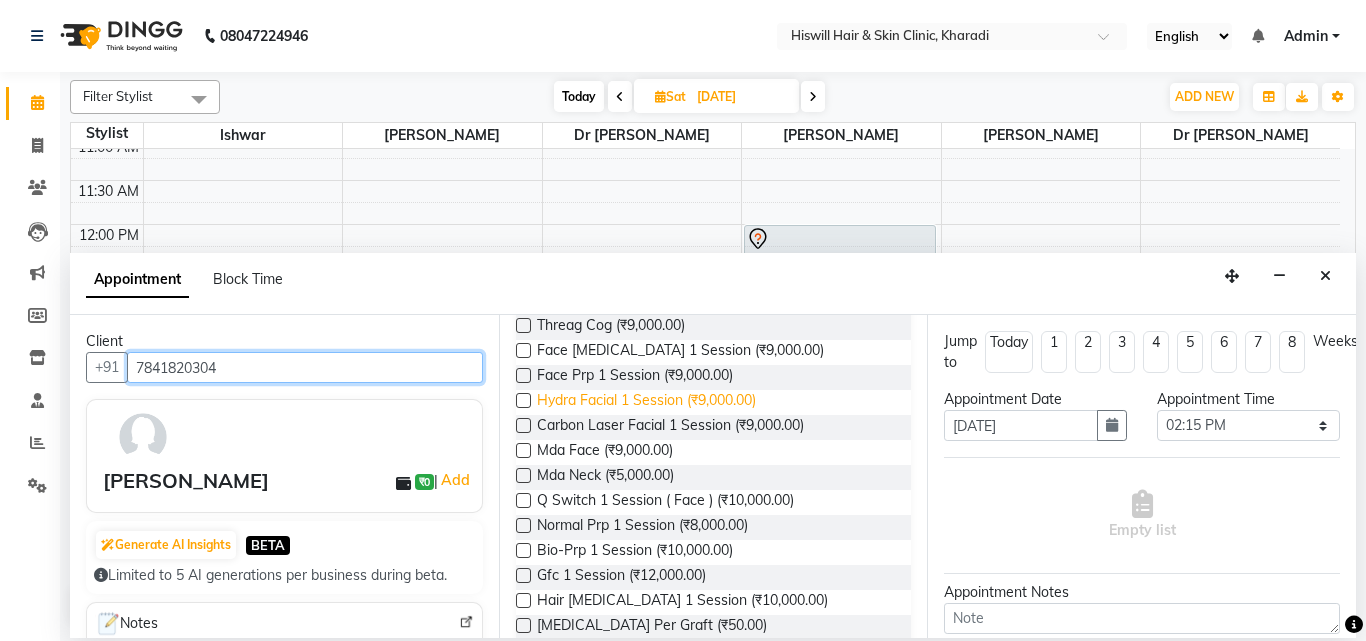 type on "7841820304" 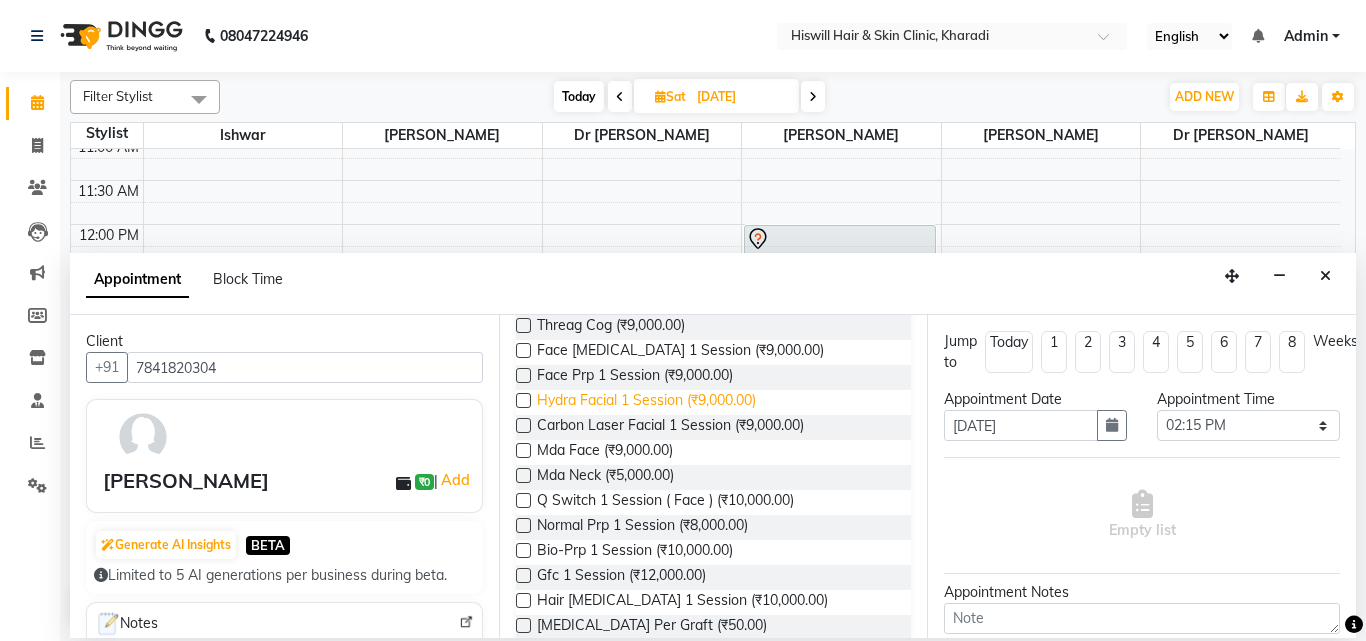 click on "Hydra Facial 1 Session (₹9,000.00)" at bounding box center [646, 402] 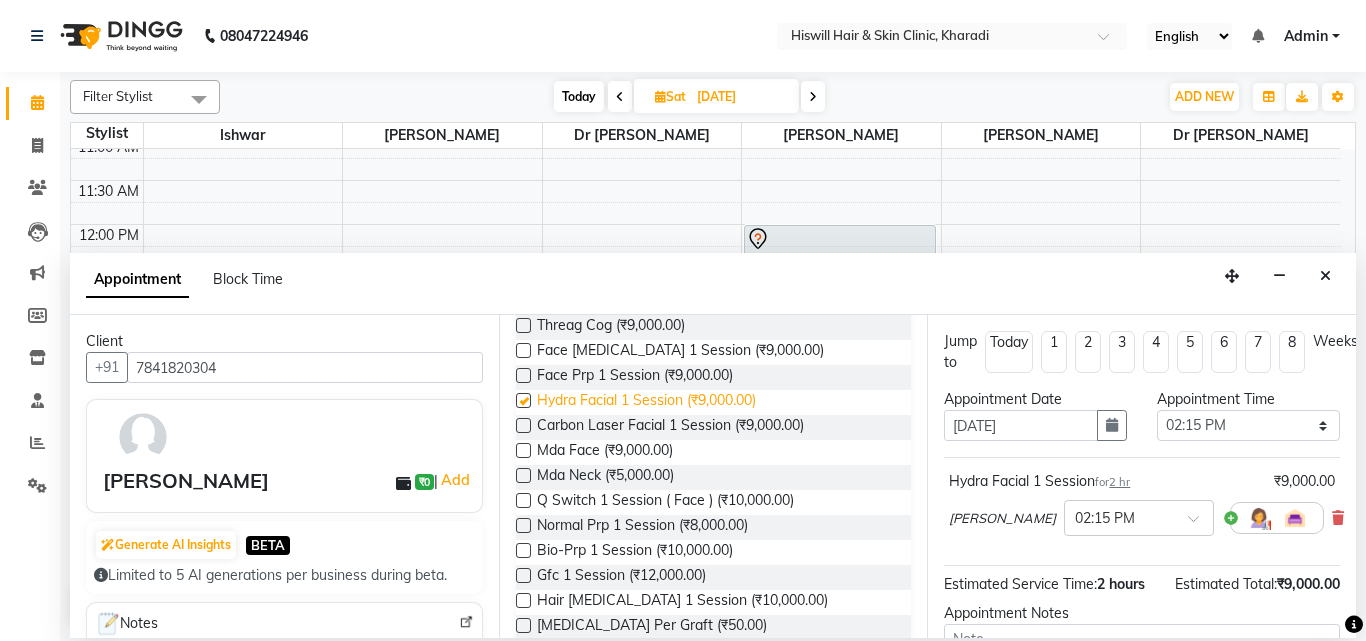 checkbox on "false" 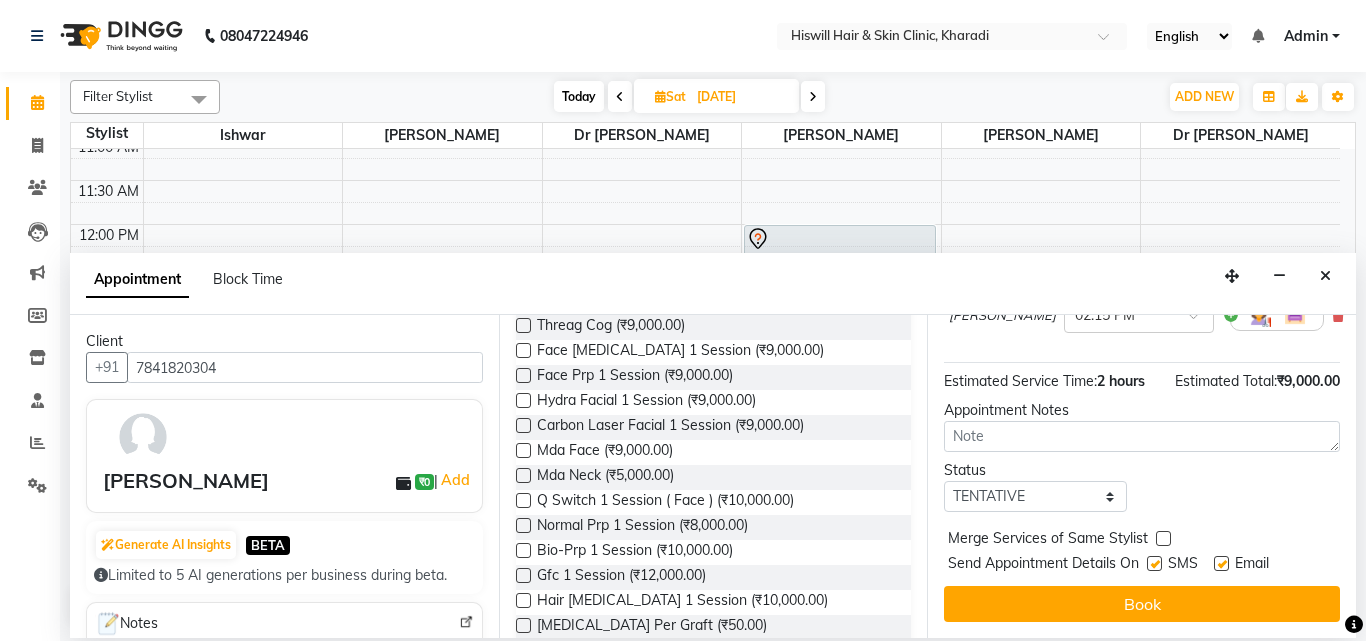 scroll, scrollTop: 239, scrollLeft: 0, axis: vertical 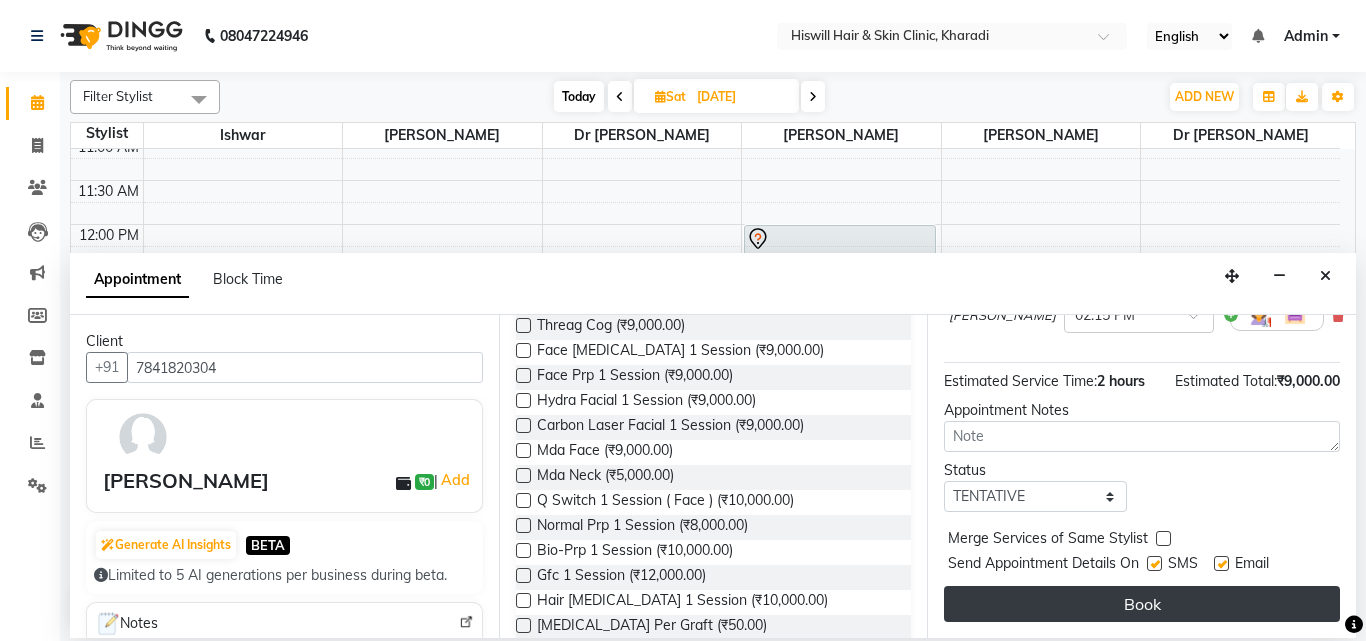 click on "Book" at bounding box center (1142, 604) 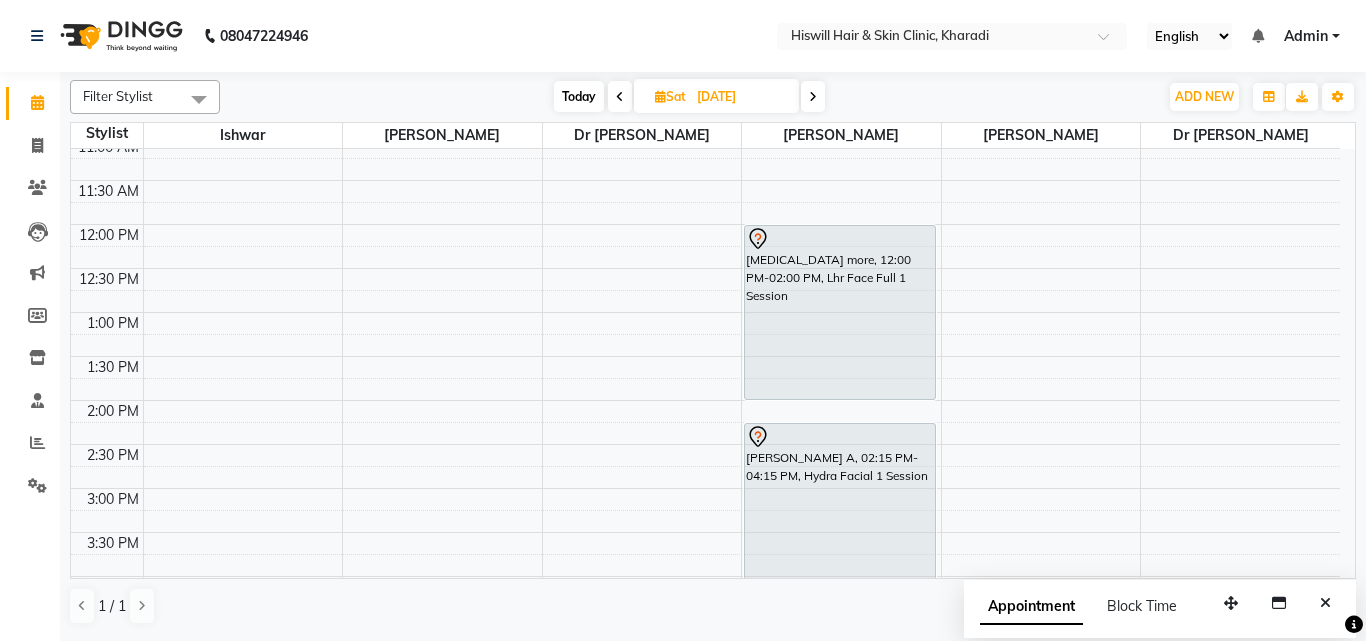 click at bounding box center (620, 97) 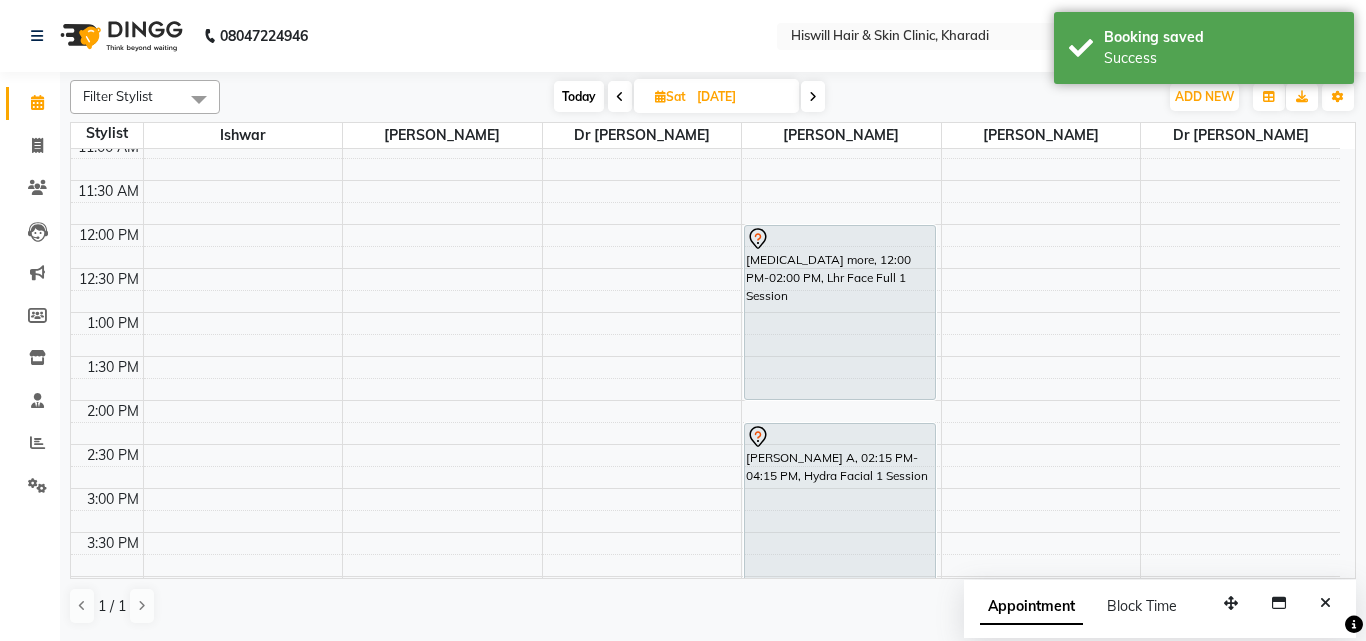 scroll, scrollTop: 0, scrollLeft: 0, axis: both 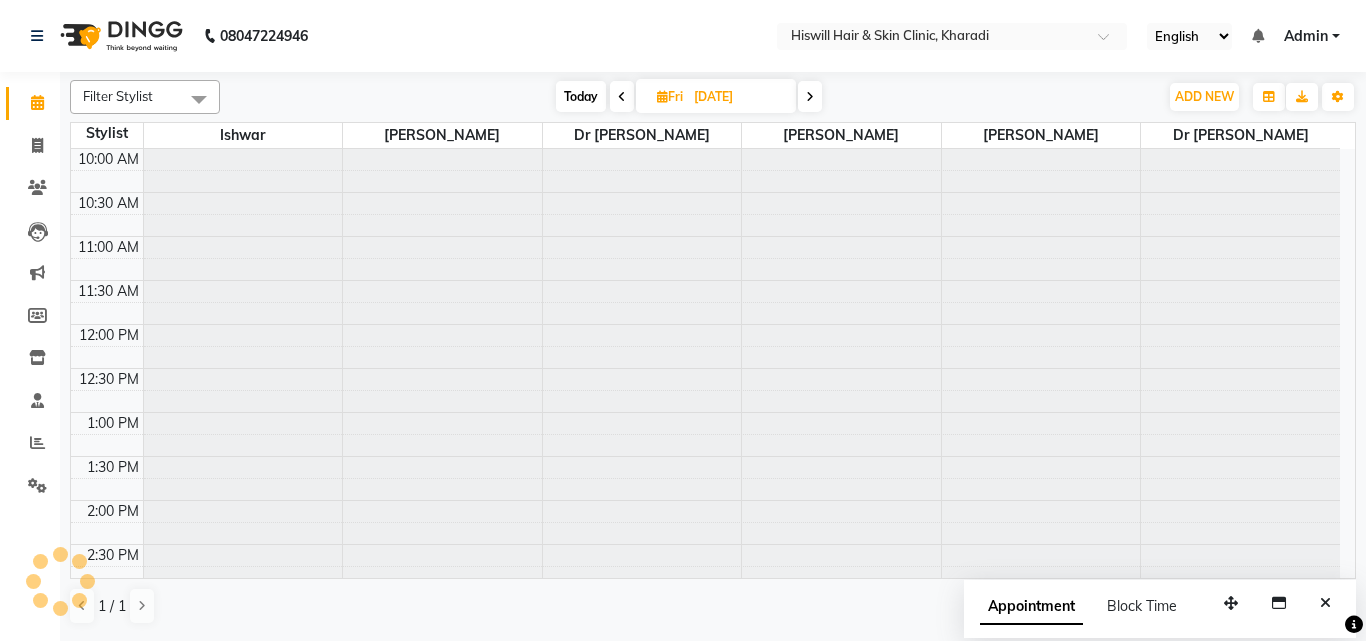 click at bounding box center (622, 96) 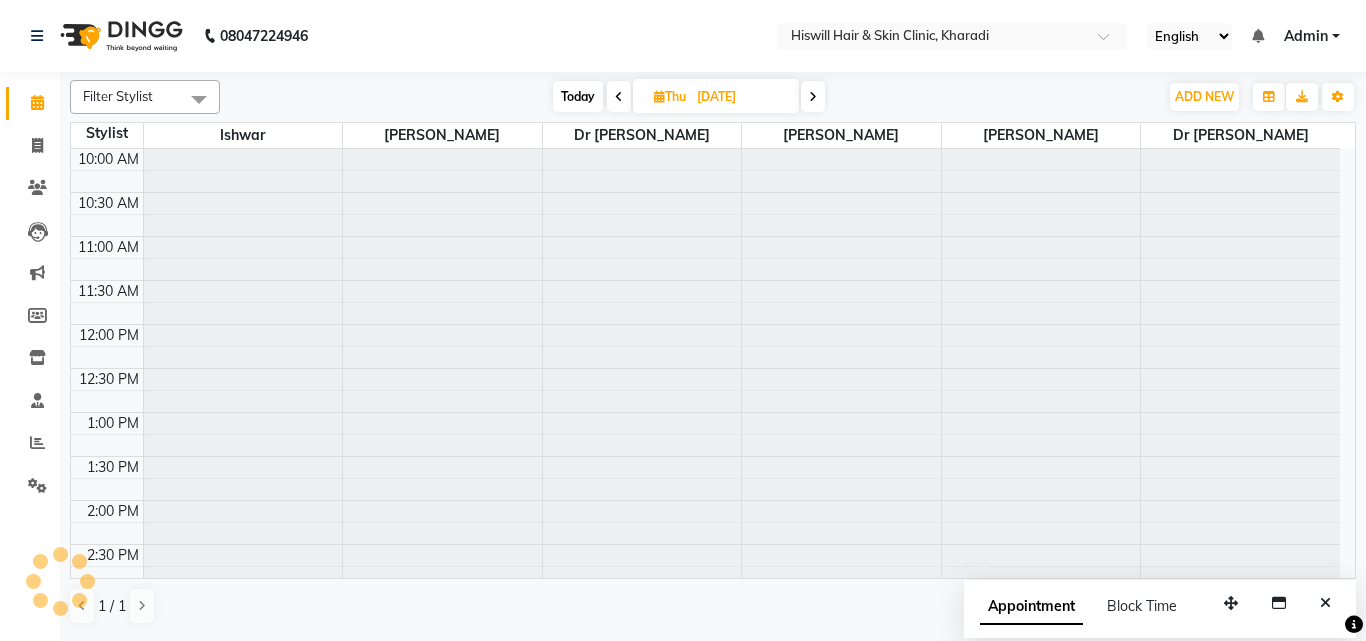 click at bounding box center [619, 97] 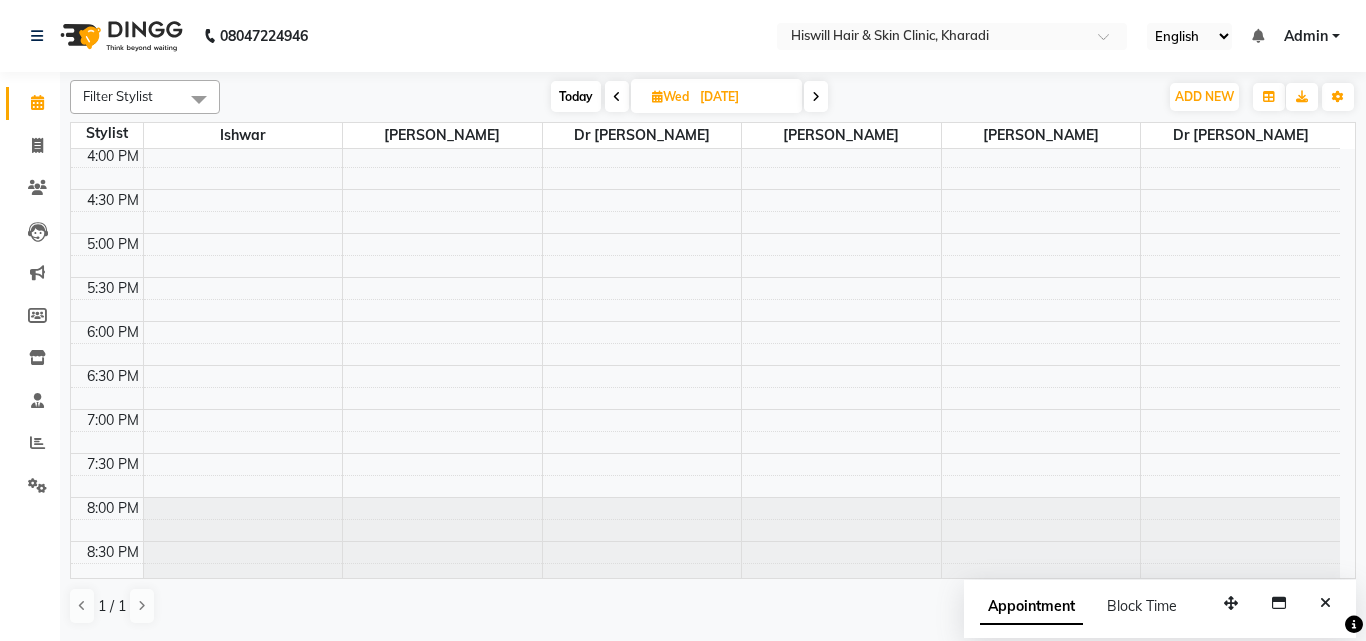 scroll, scrollTop: 538, scrollLeft: 0, axis: vertical 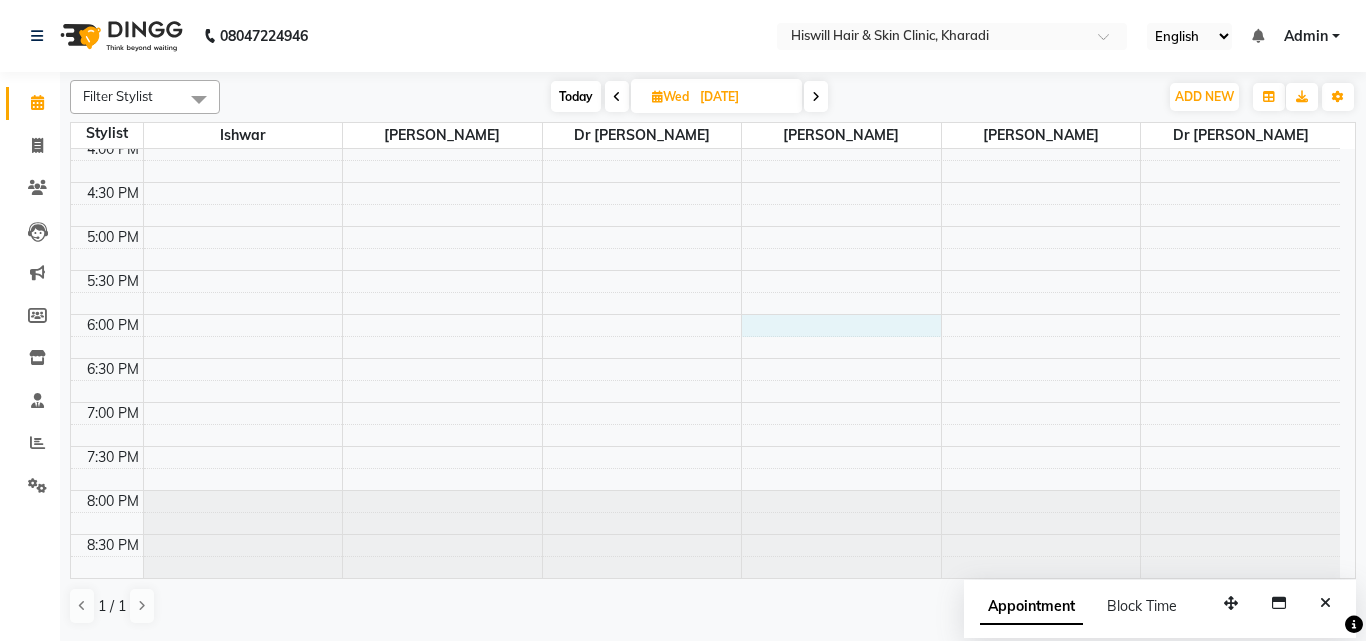 click on "10:00 AM 10:30 AM 11:00 AM 11:30 AM 12:00 PM 12:30 PM 1:00 PM 1:30 PM 2:00 PM 2:30 PM 3:00 PM 3:30 PM 4:00 PM 4:30 PM 5:00 PM 5:30 PM 6:00 PM 6:30 PM 7:00 PM 7:30 PM 8:00 PM 8:30 PM" at bounding box center (705, 94) 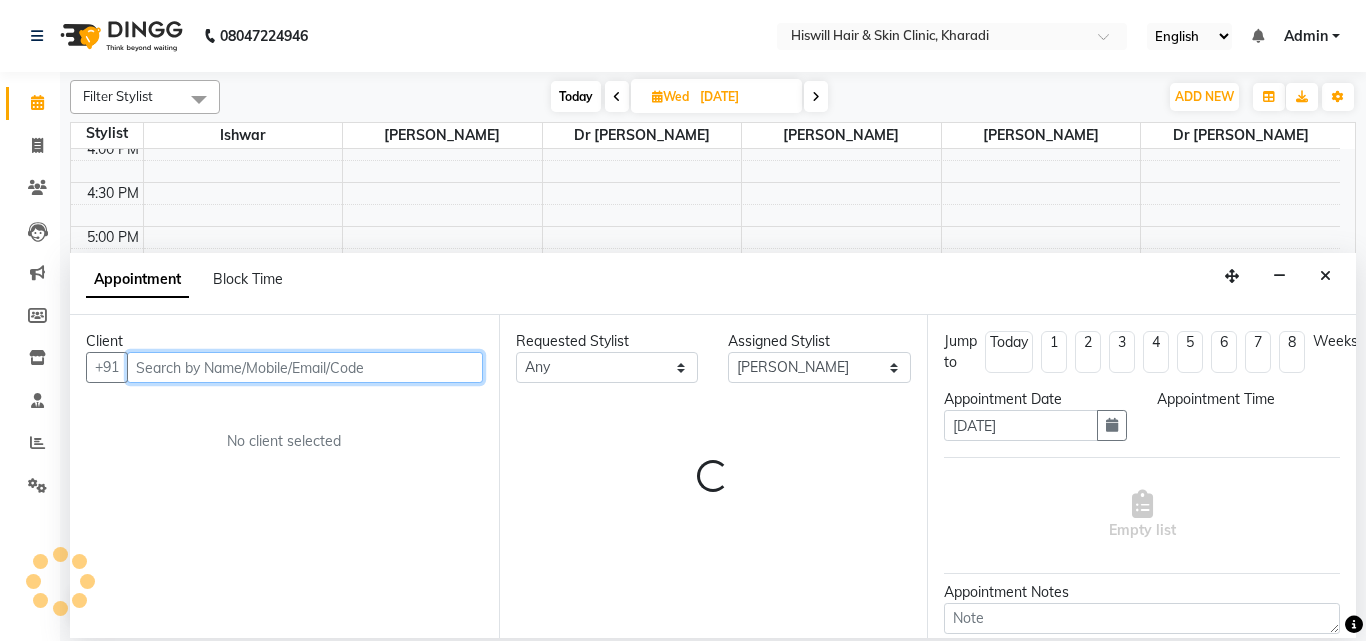 select on "1080" 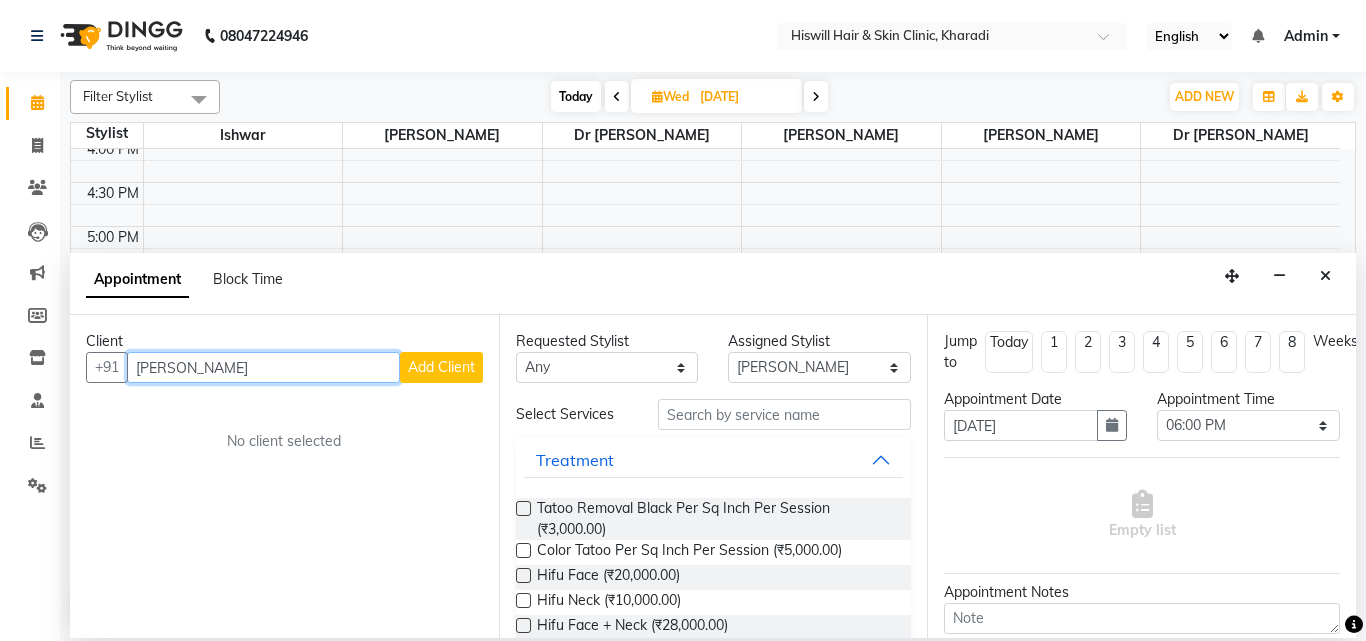 type on "Rohit Waghamare" 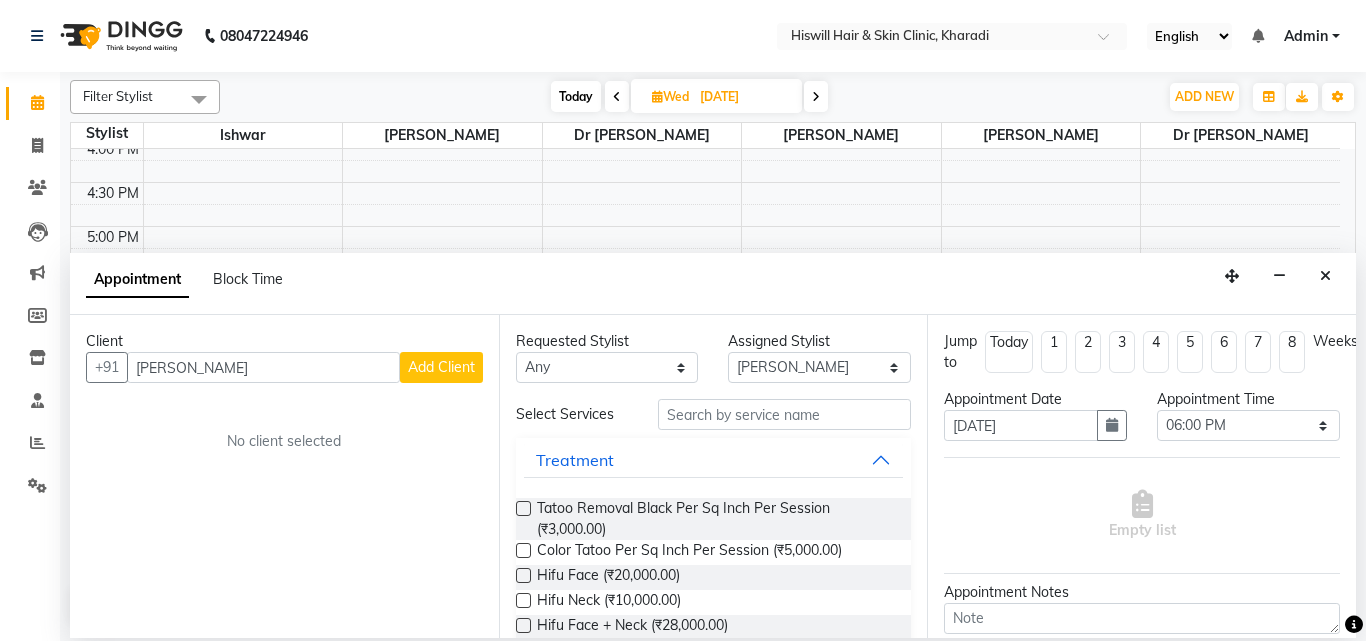 click on "Add Client" at bounding box center (441, 367) 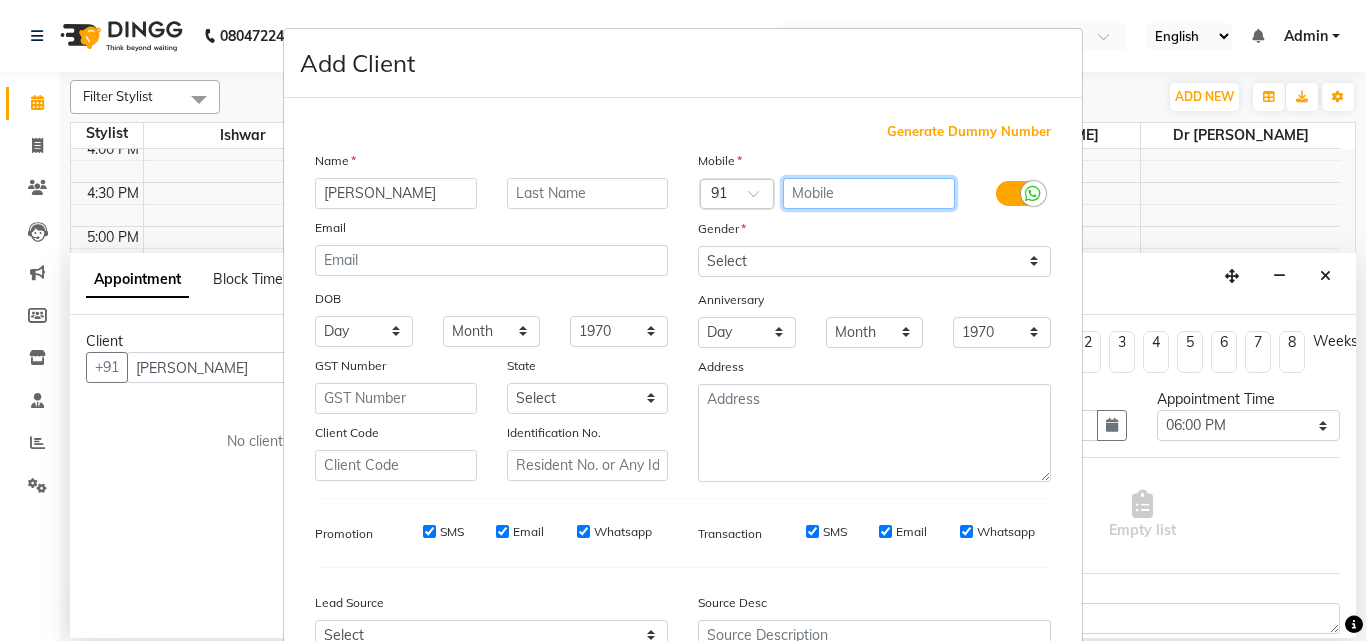 click at bounding box center (869, 193) 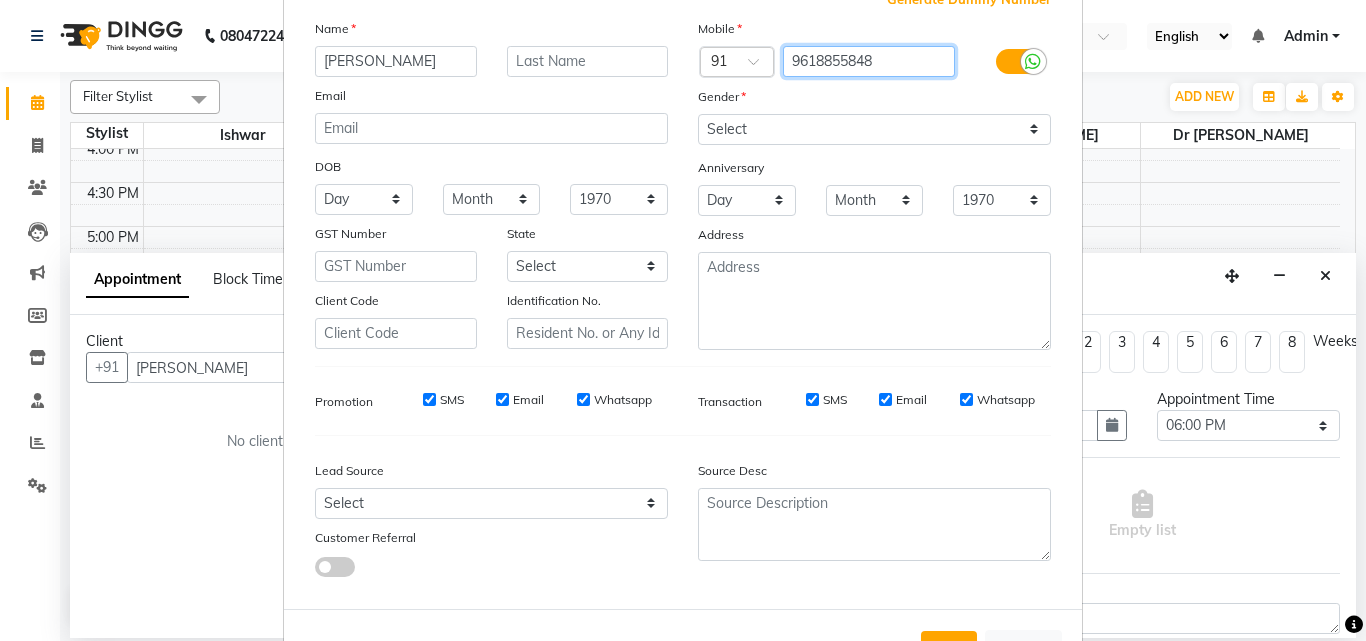 scroll, scrollTop: 208, scrollLeft: 0, axis: vertical 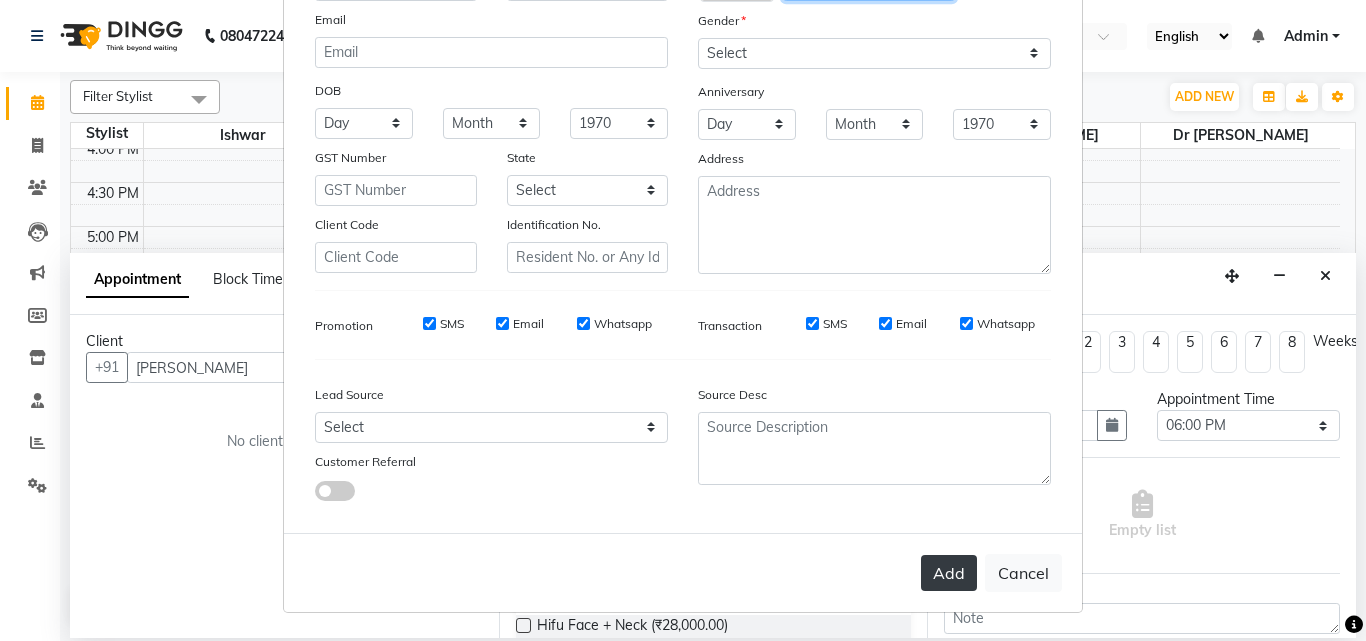 type on "9618855848" 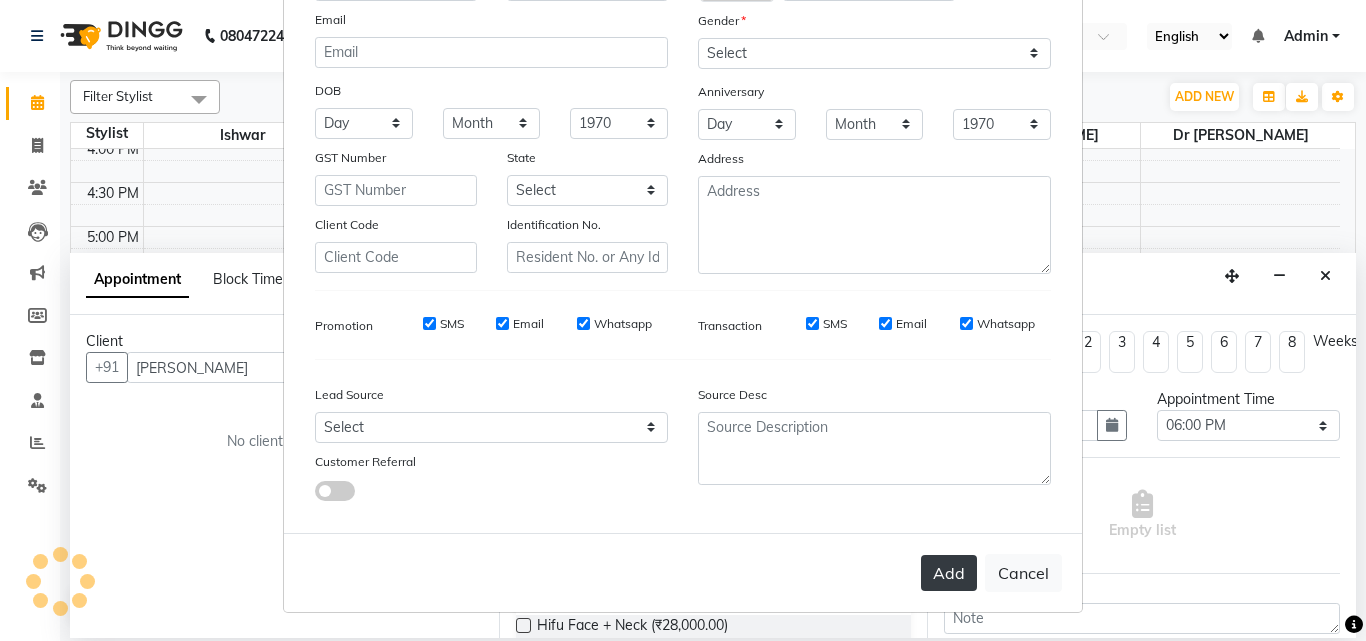 click on "Add" at bounding box center [949, 573] 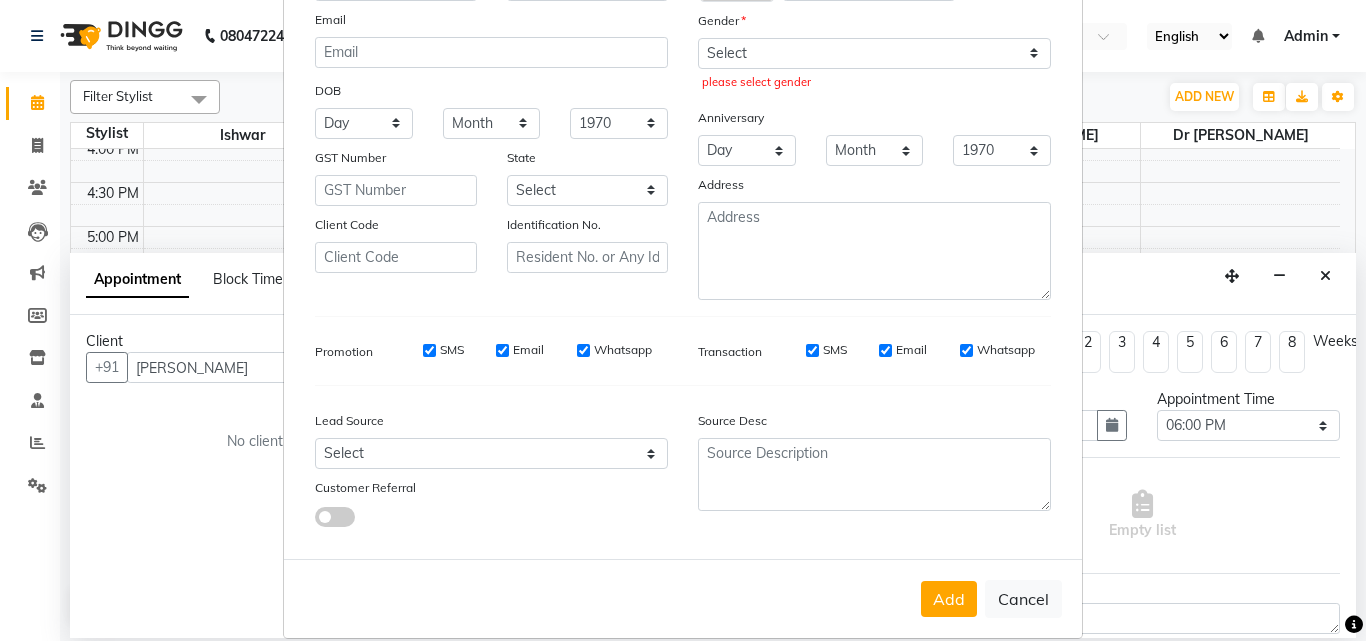 click on "Add Client Generate Dummy Number Name Rohit Waghamare Email DOB Day 01 02 03 04 05 06 07 08 09 10 11 12 13 14 15 16 17 18 19 20 21 22 23 24 25 26 27 28 29 30 31 Month January February March April May June July August September October November December 1940 1941 1942 1943 1944 1945 1946 1947 1948 1949 1950 1951 1952 1953 1954 1955 1956 1957 1958 1959 1960 1961 1962 1963 1964 1965 1966 1967 1968 1969 1970 1971 1972 1973 1974 1975 1976 1977 1978 1979 1980 1981 1982 1983 1984 1985 1986 1987 1988 1989 1990 1991 1992 1993 1994 1995 1996 1997 1998 1999 2000 2001 2002 2003 2004 2005 2006 2007 2008 2009 2010 2011 2012 2013 2014 2015 2016 2017 2018 2019 2020 2021 2022 2023 2024 GST Number State Select Andaman and Nicobar Islands Andhra Pradesh Arunachal Pradesh Assam Bihar Chandigarh Chhattisgarh Dadra and Nagar Haveli Daman and Diu Delhi Goa Gujarat Haryana Himachal Pradesh Jammu and Kashmir Jharkhand Karnataka Kerala Lakshadweep Madhya Pradesh Maharashtra Manipur Meghalaya Mizoram Nagaland Odisha Pondicherry Punjab" at bounding box center [683, 320] 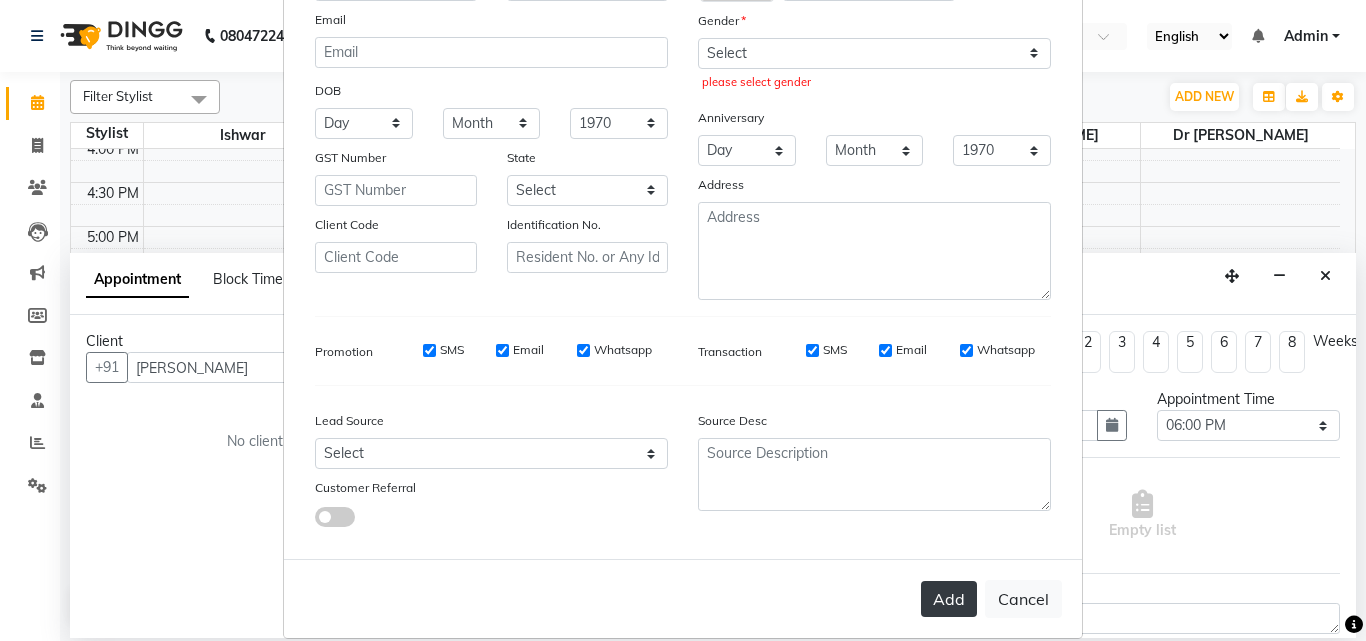 click on "Add" at bounding box center (949, 599) 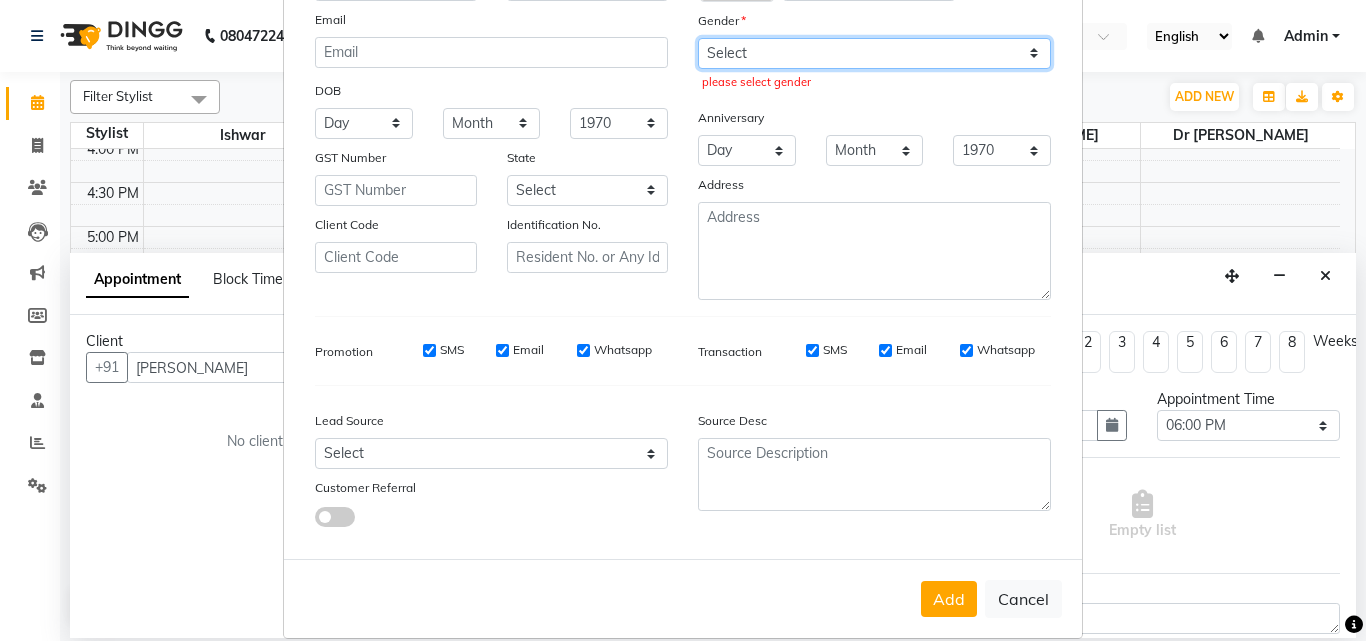 click on "Select Male Female Other Prefer Not To Say" at bounding box center [874, 53] 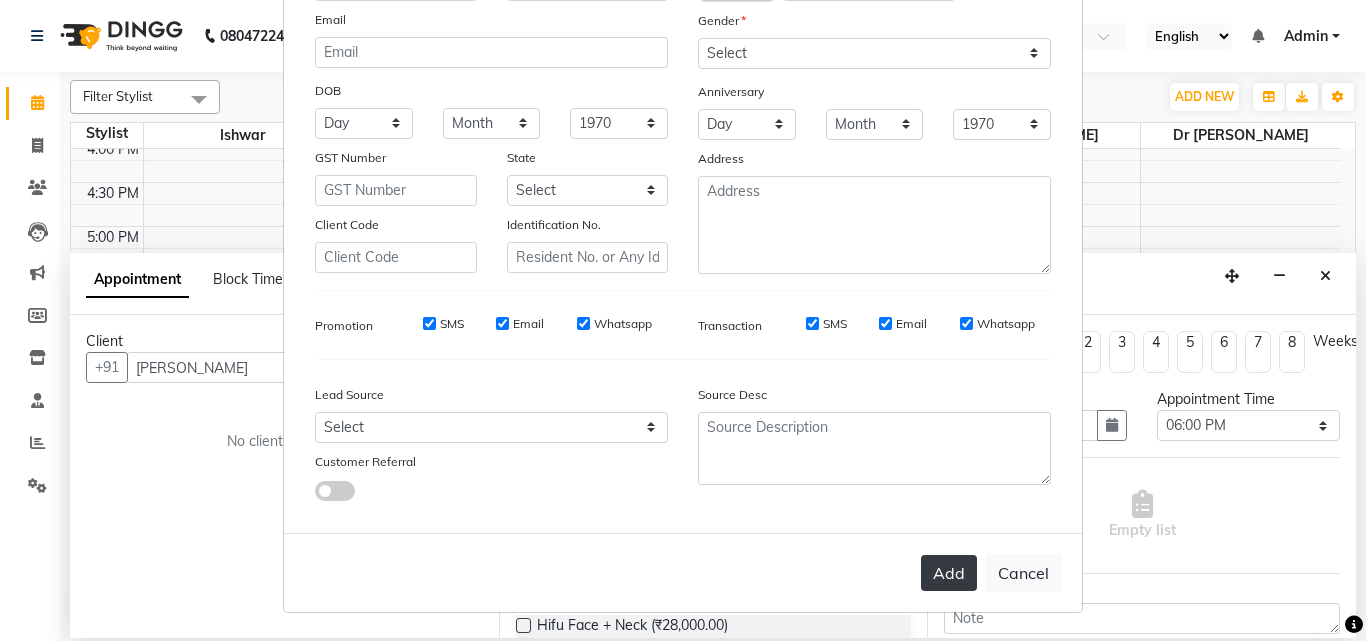 click on "Add" at bounding box center [949, 573] 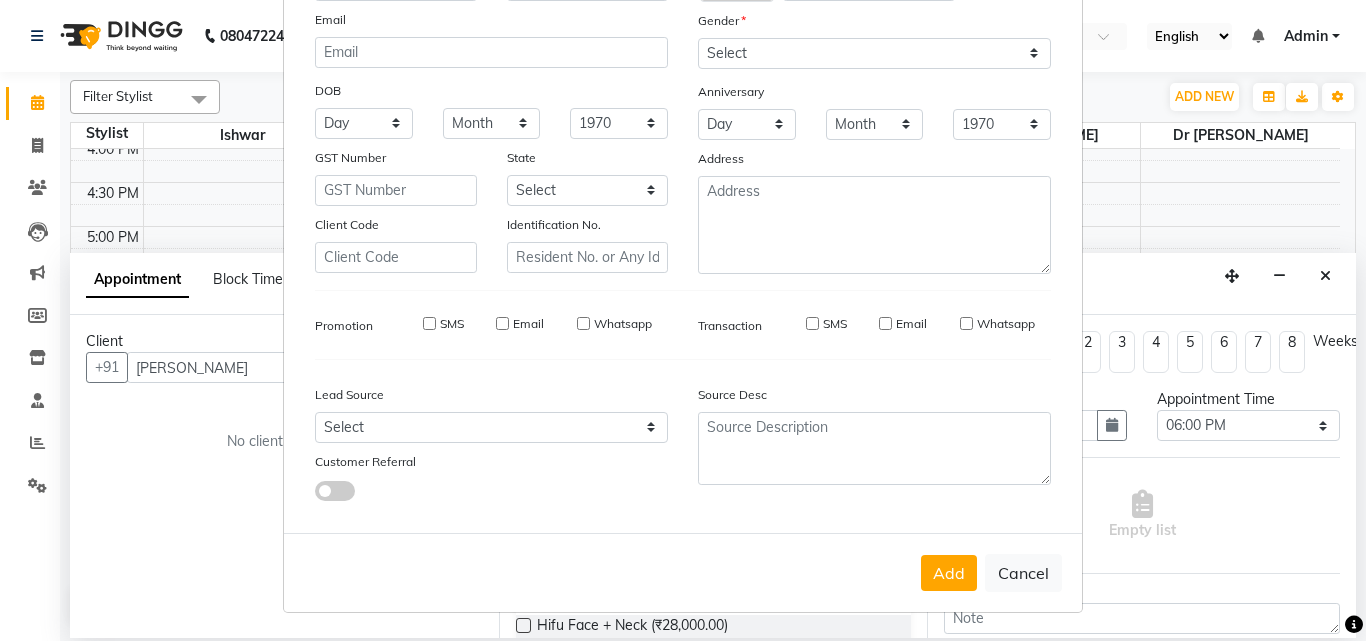 type on "9618855848" 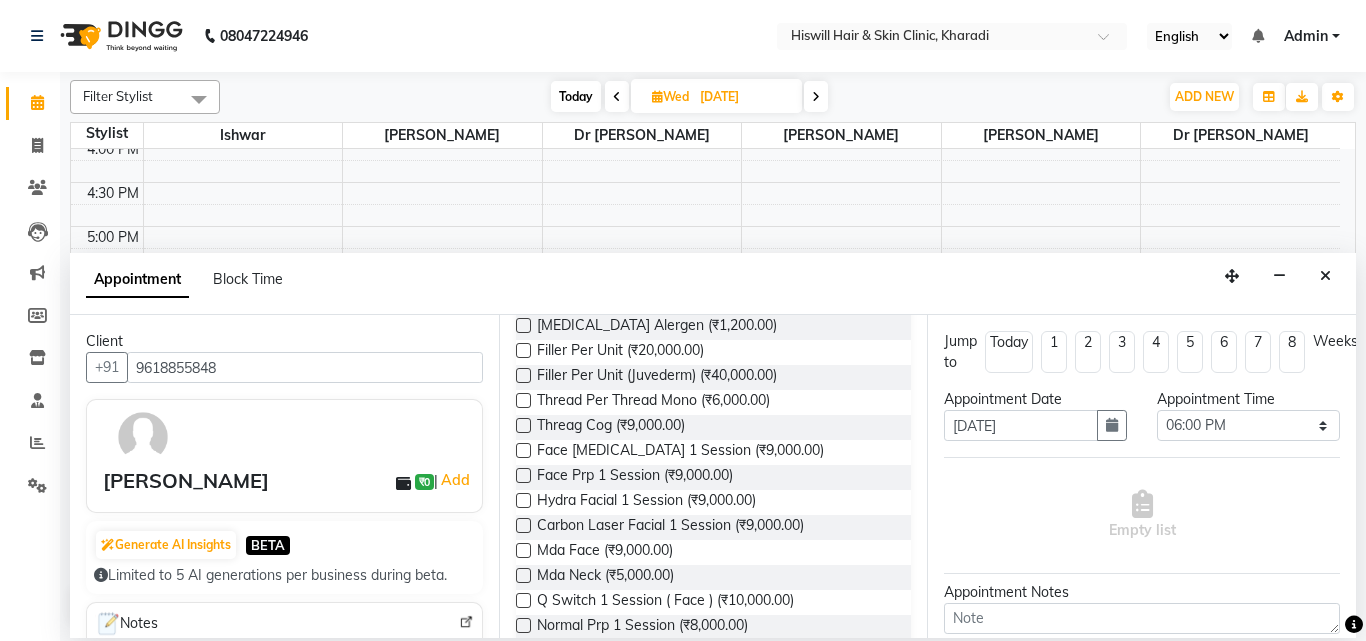 scroll, scrollTop: 1100, scrollLeft: 0, axis: vertical 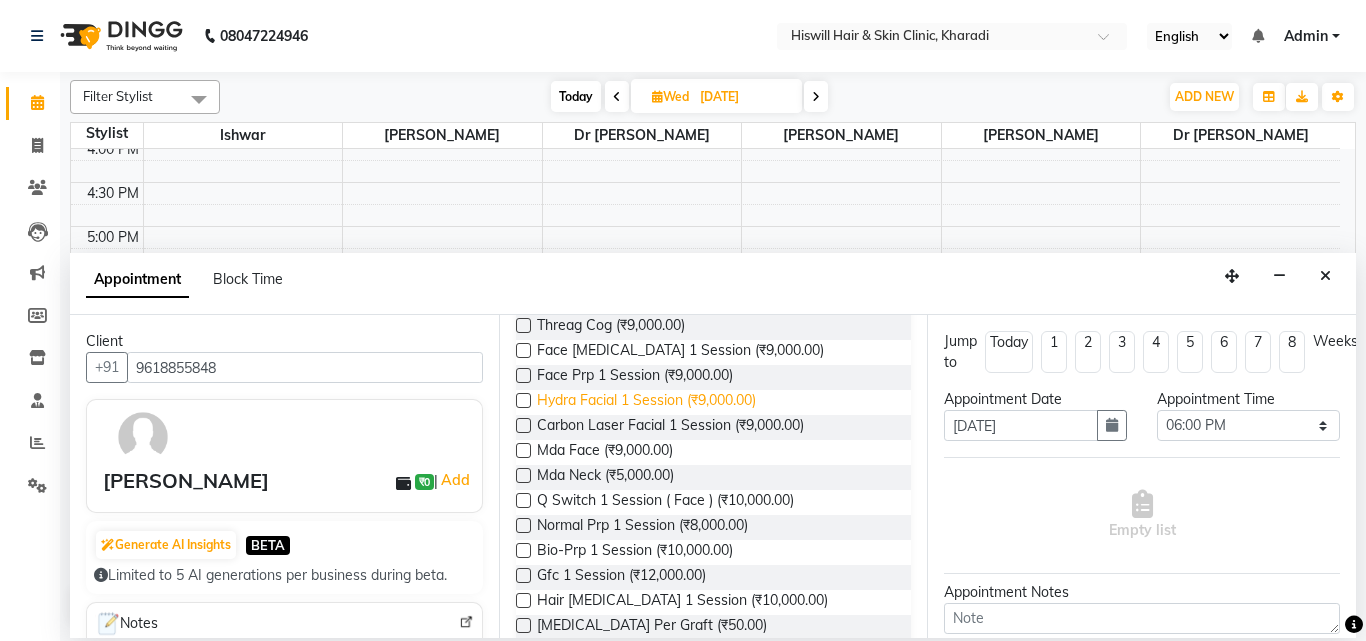 click on "Hydra Facial 1 Session (₹9,000.00)" at bounding box center [646, 402] 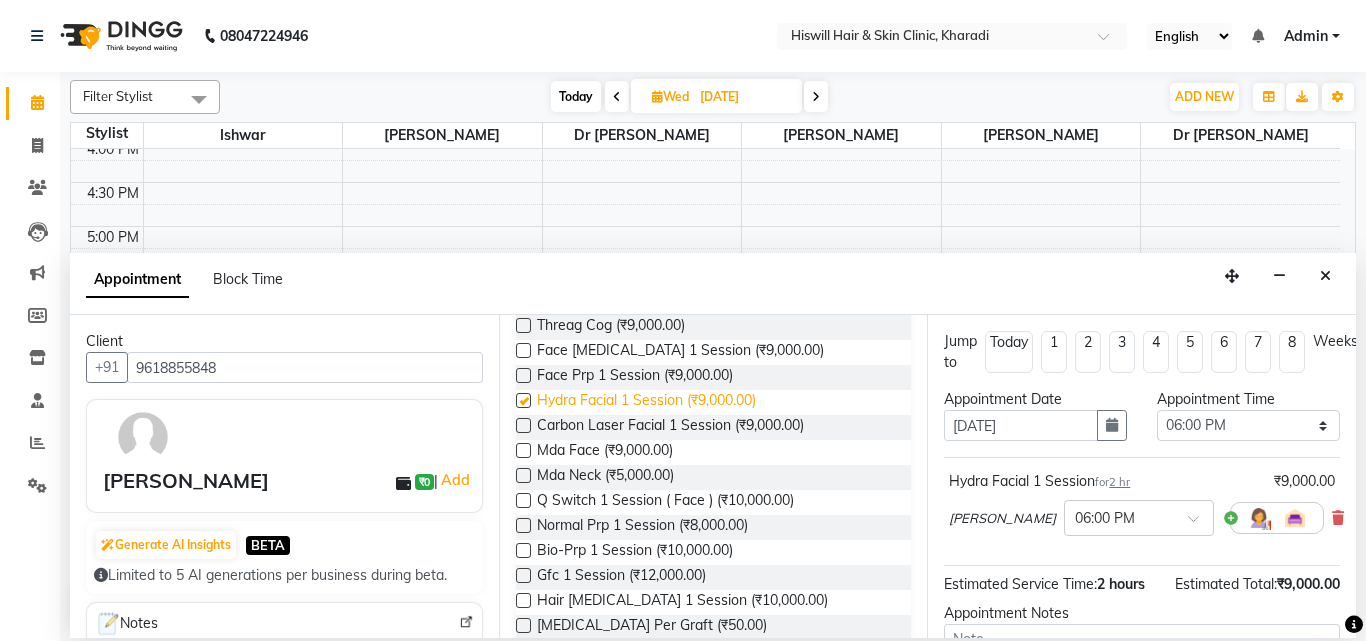 checkbox on "false" 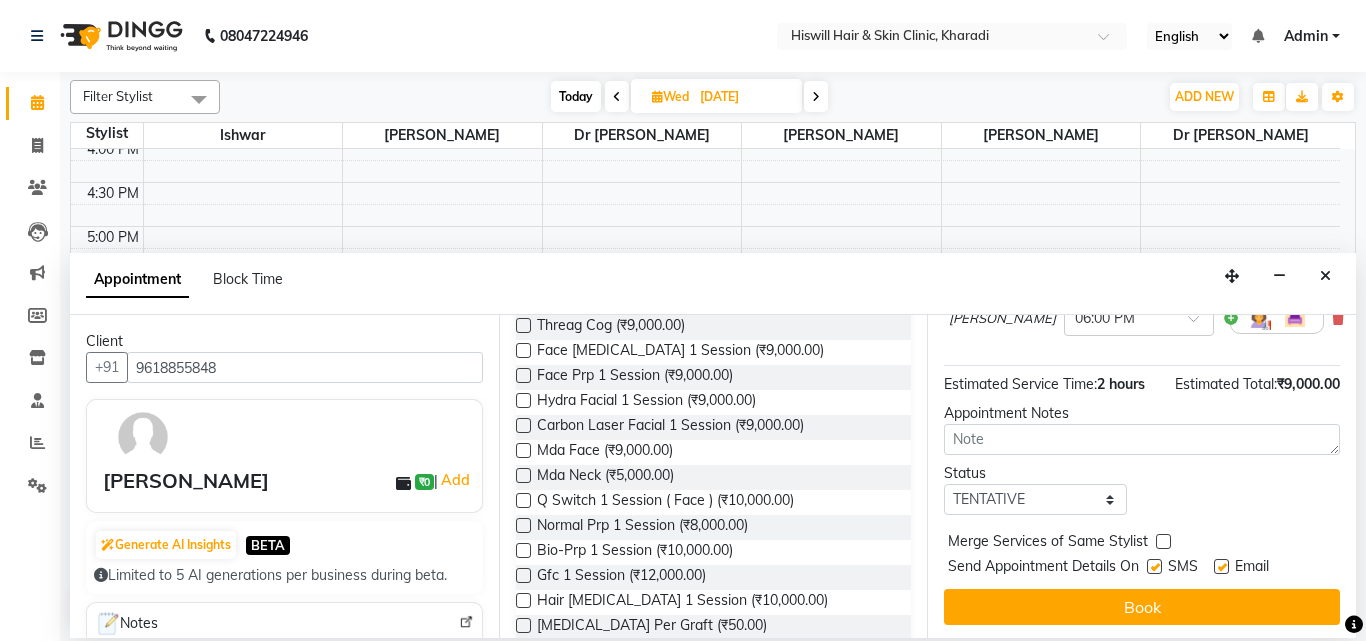 scroll, scrollTop: 239, scrollLeft: 0, axis: vertical 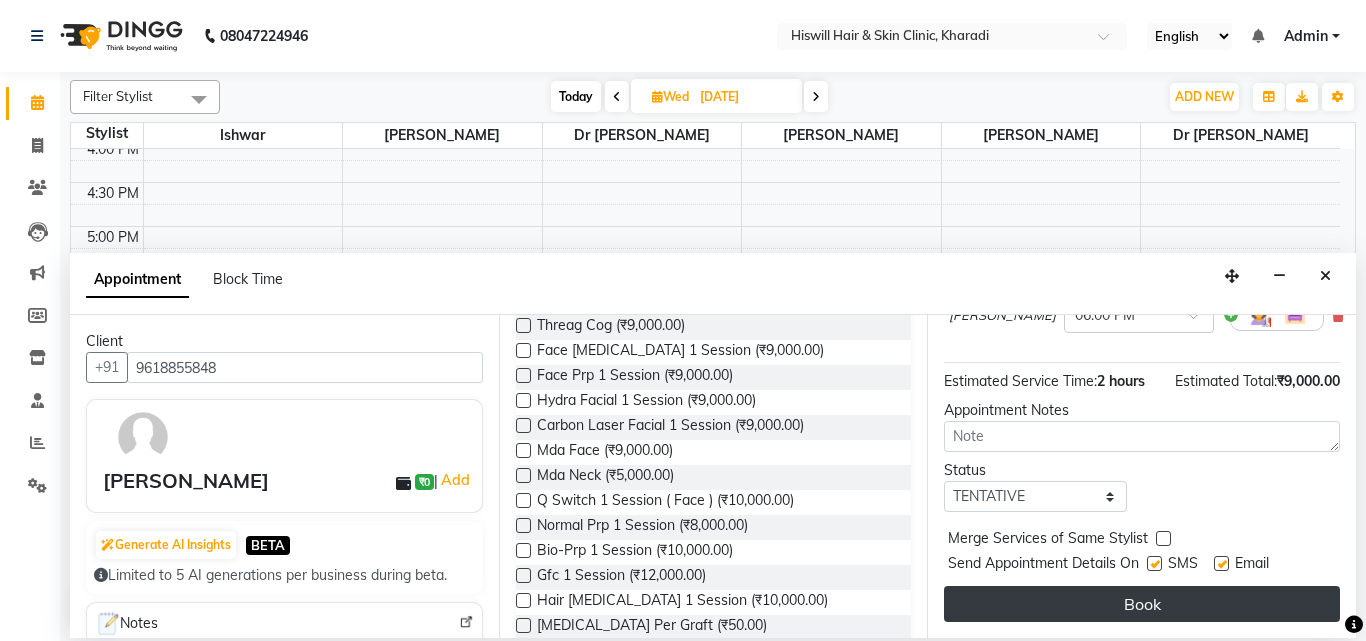 click on "Book" at bounding box center [1142, 604] 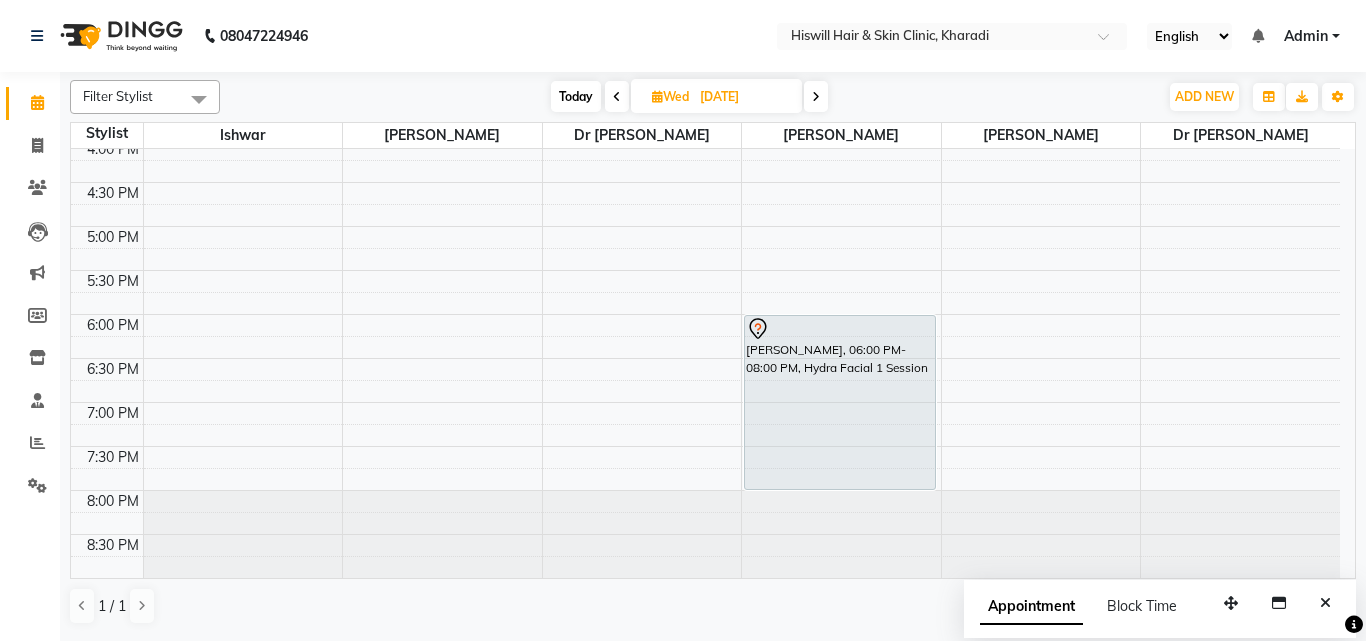 click at bounding box center [617, 97] 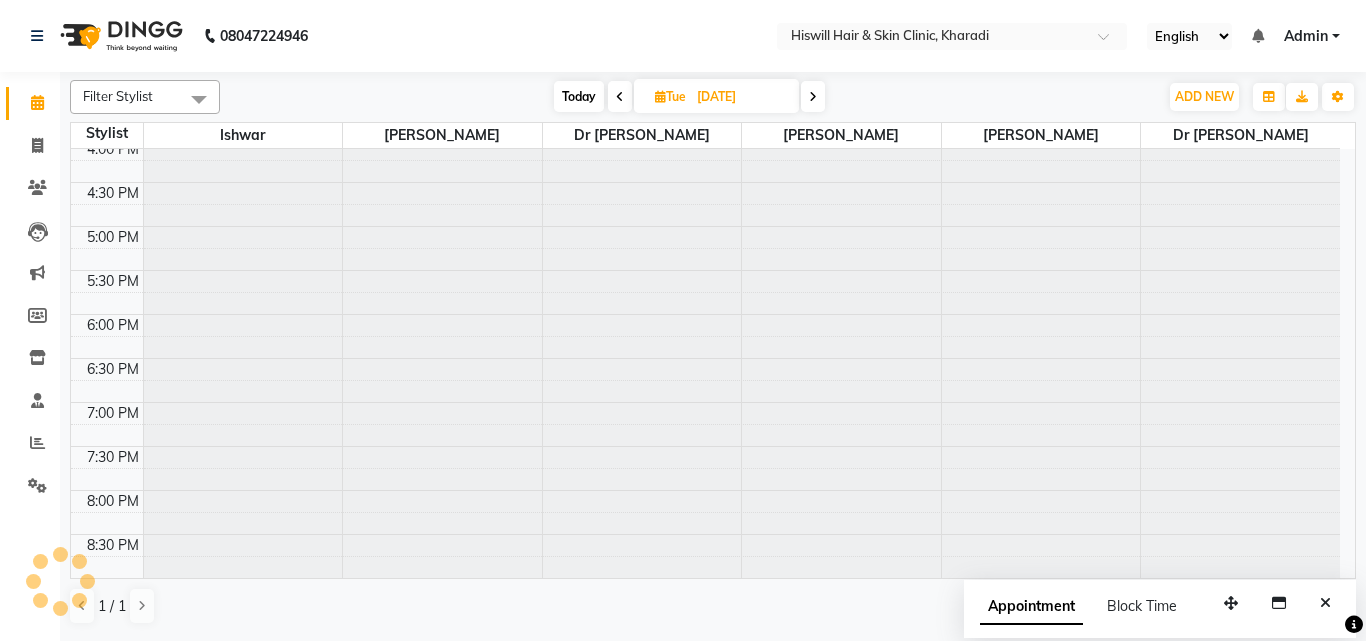 scroll, scrollTop: 0, scrollLeft: 0, axis: both 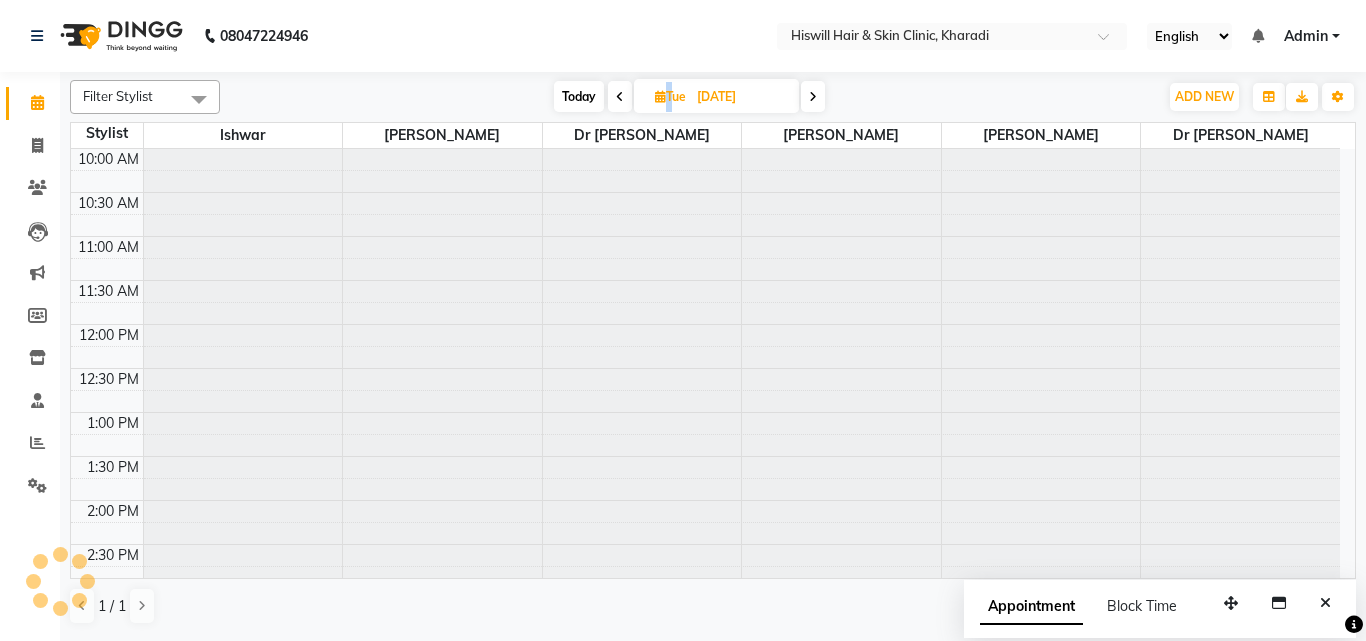 click at bounding box center [620, 97] 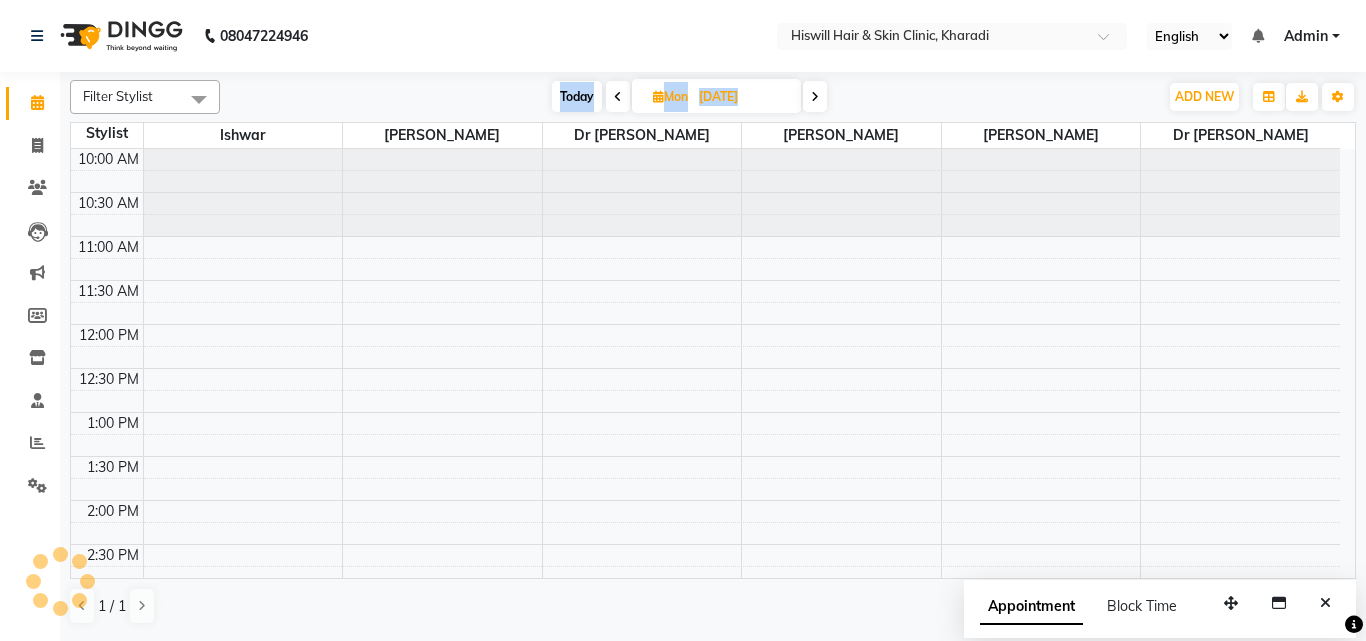click at bounding box center [618, 97] 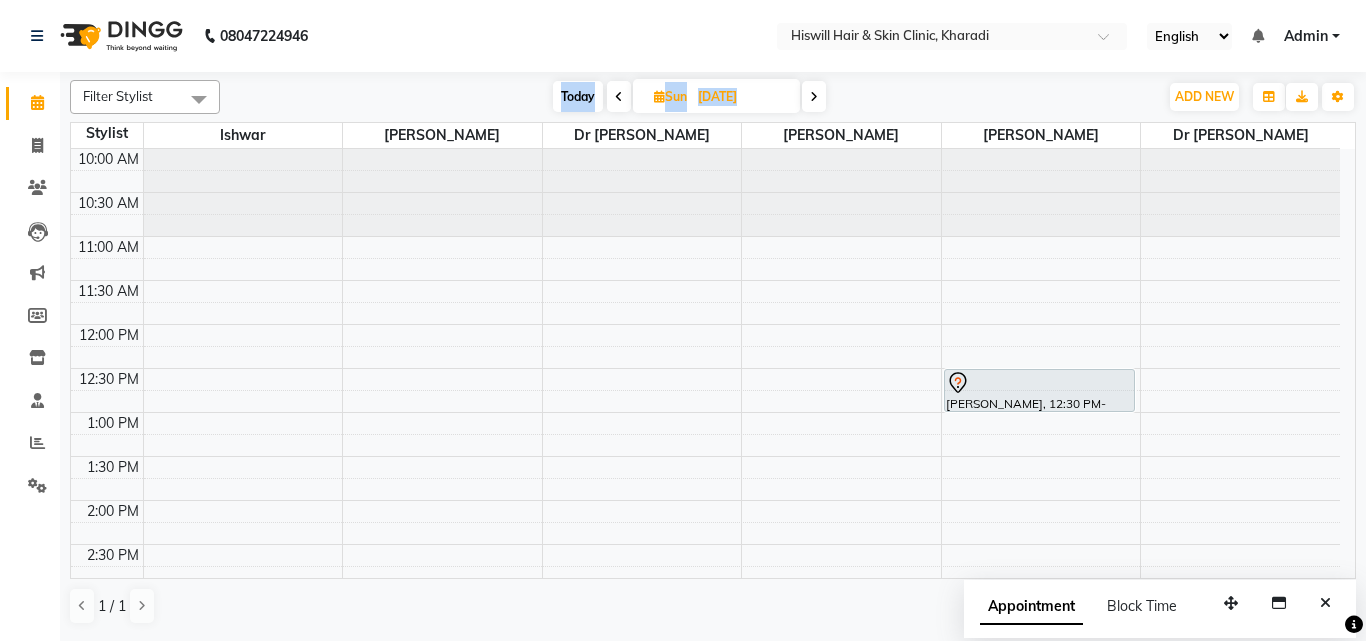 click at bounding box center (619, 97) 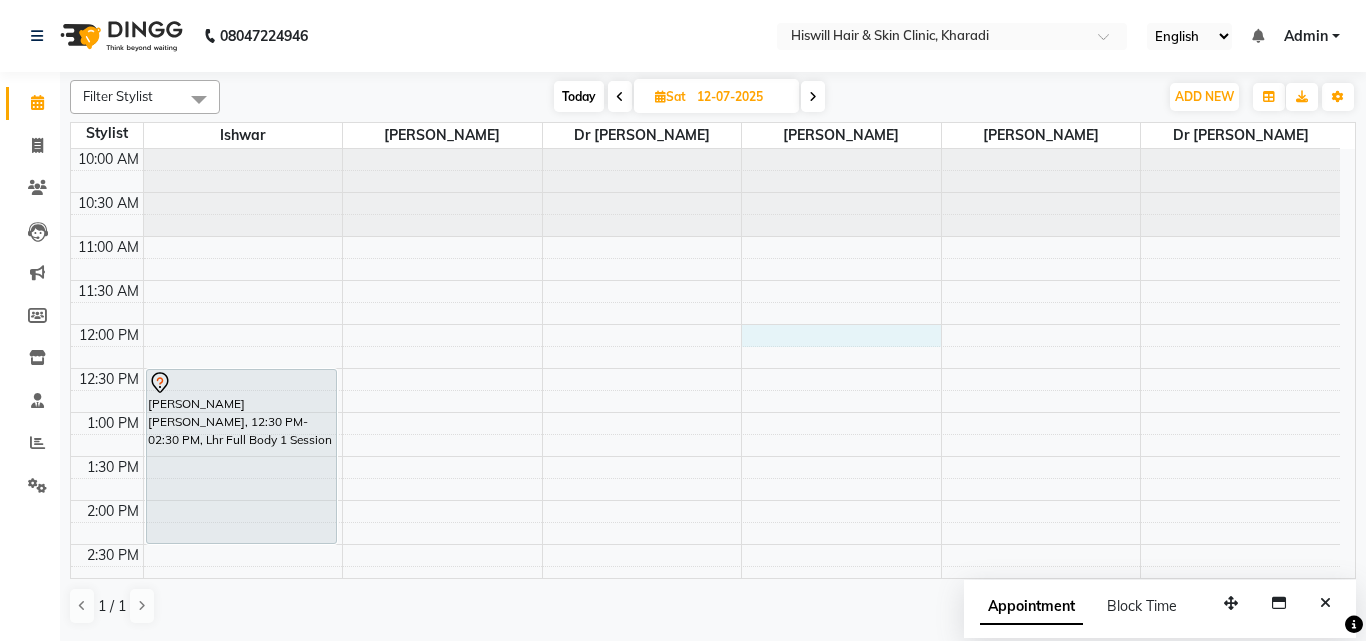 click on "10:00 AM 10:30 AM 11:00 AM 11:30 AM 12:00 PM 12:30 PM 1:00 PM 1:30 PM 2:00 PM 2:30 PM 3:00 PM 3:30 PM 4:00 PM 4:30 PM 5:00 PM 5:30 PM 6:00 PM 6:30 PM 7:00 PM 7:30 PM 8:00 PM 8:30 PM             amol amol, 12:30 PM-02:30 PM, Lhr Full Body 1 Session             Amrin M, 03:30 PM-05:30 PM, Lhr Full Body 1 Session" at bounding box center [705, 632] 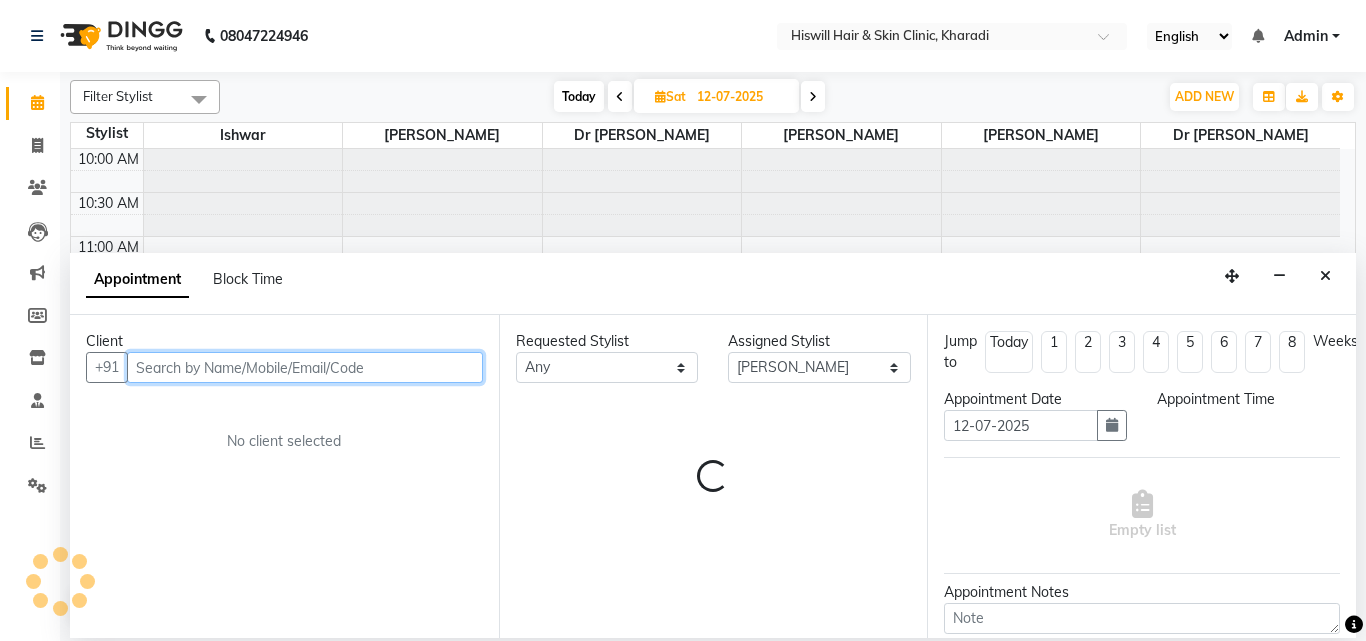 select on "720" 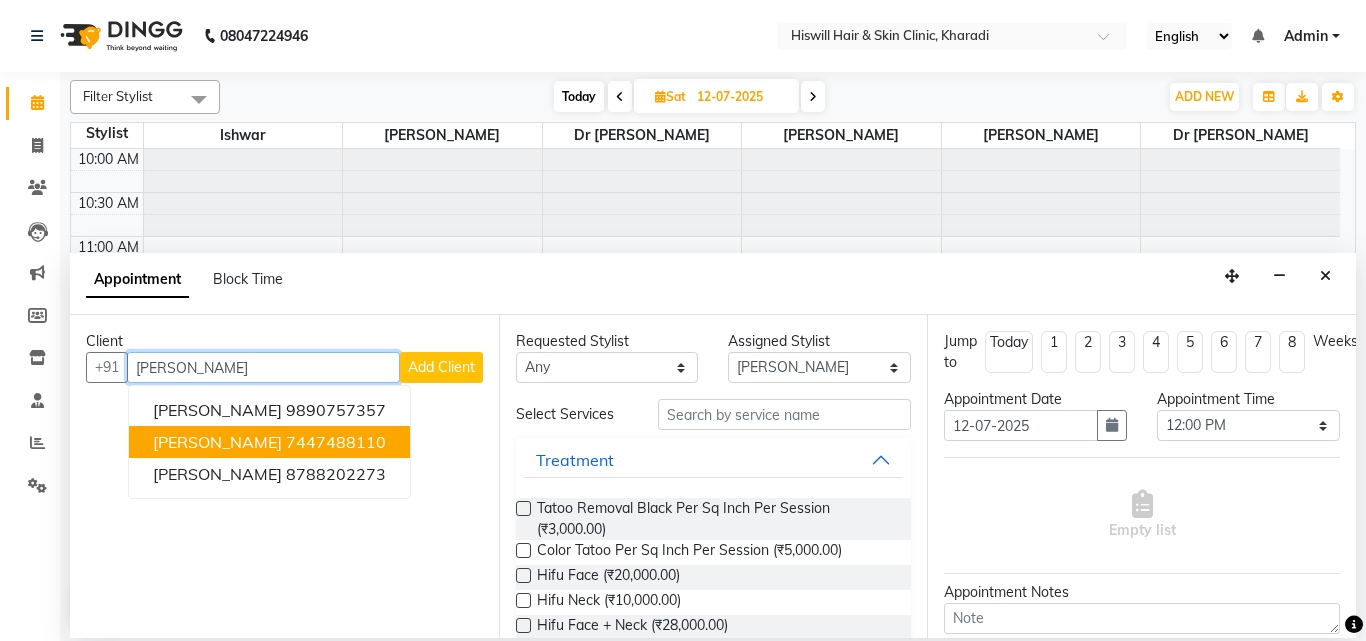 click on "rajshree joshi" at bounding box center [217, 442] 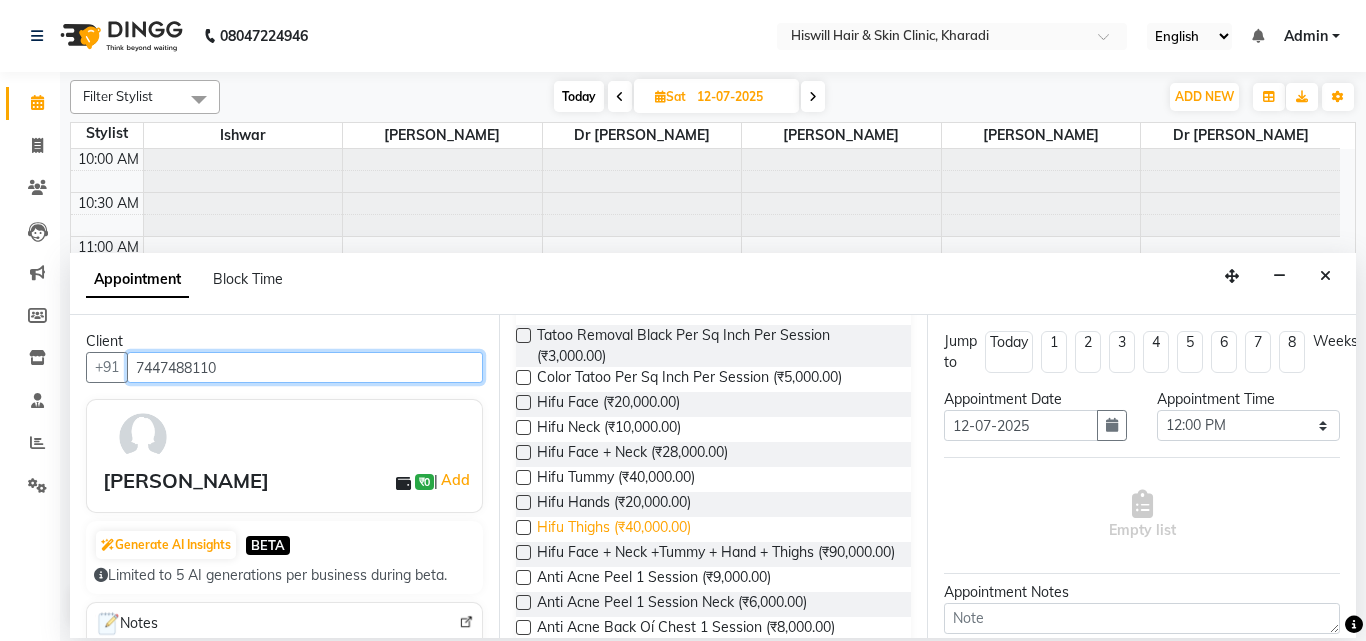 scroll, scrollTop: 73, scrollLeft: 0, axis: vertical 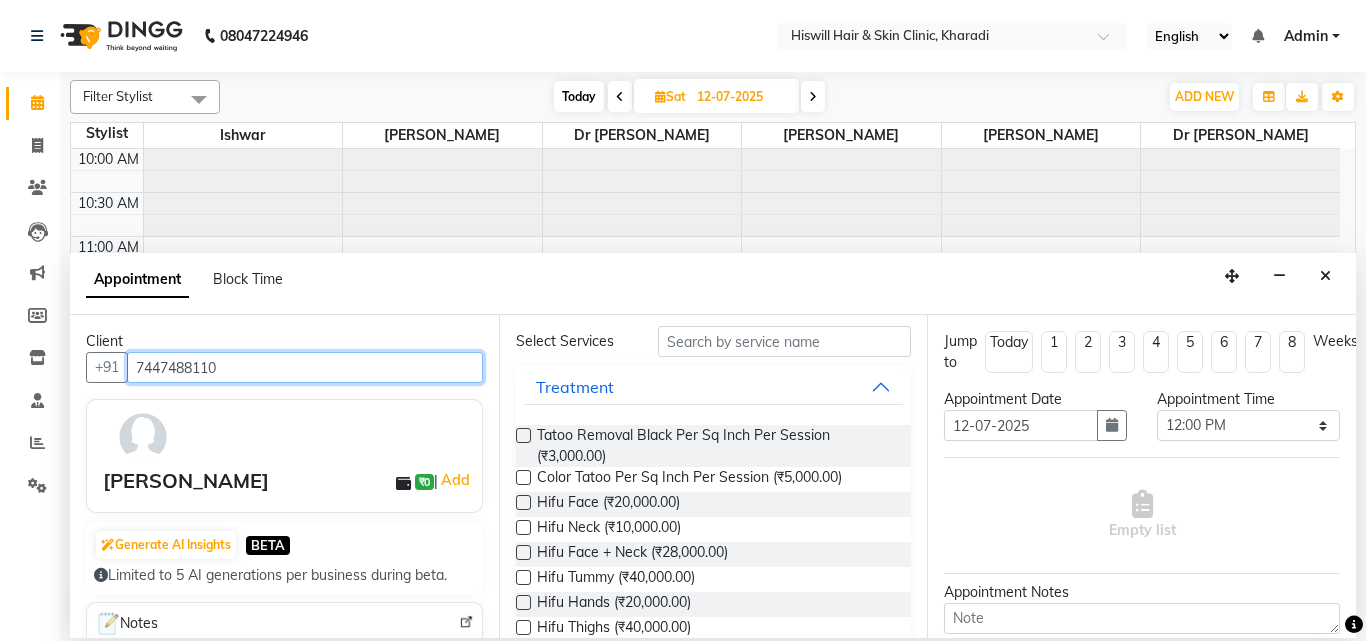 type on "7447488110" 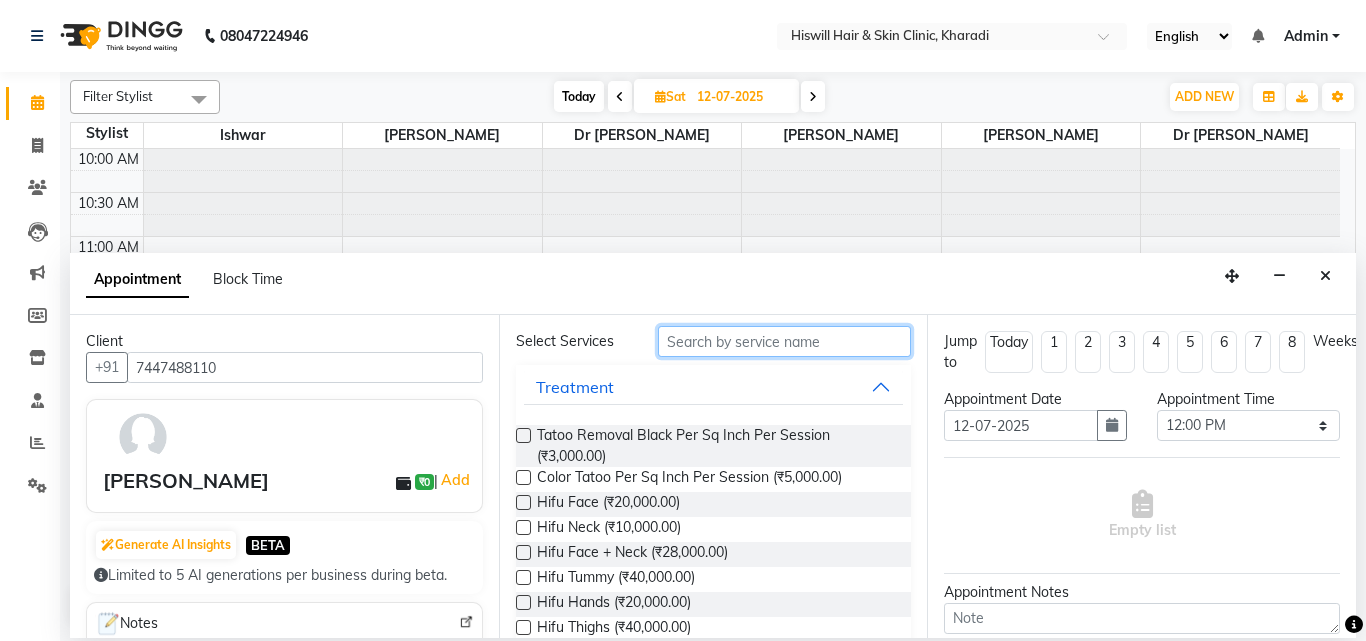 click at bounding box center [785, 341] 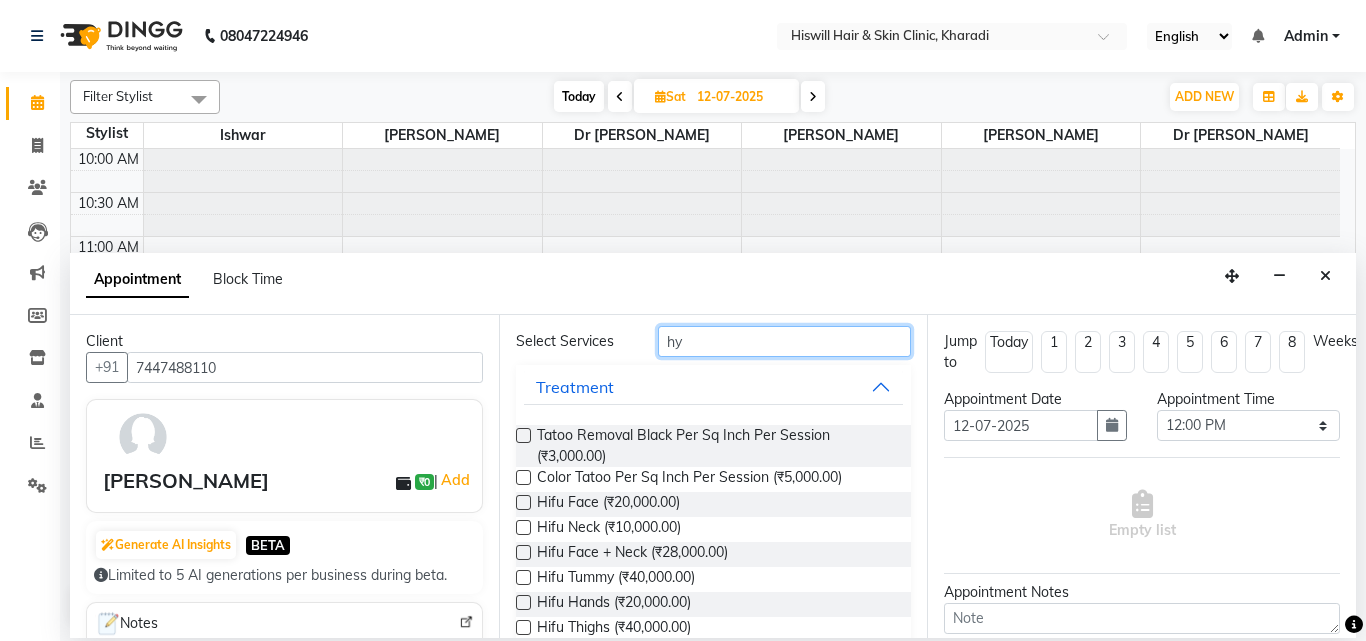 scroll, scrollTop: 0, scrollLeft: 0, axis: both 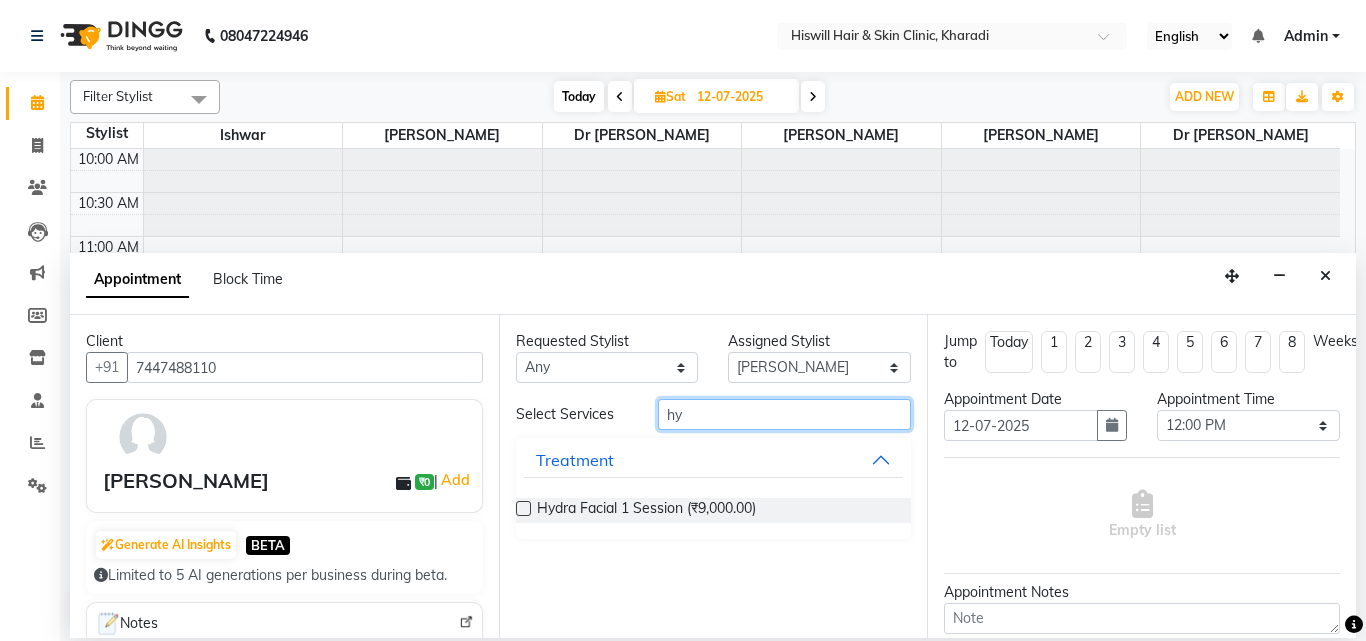 type on "hy" 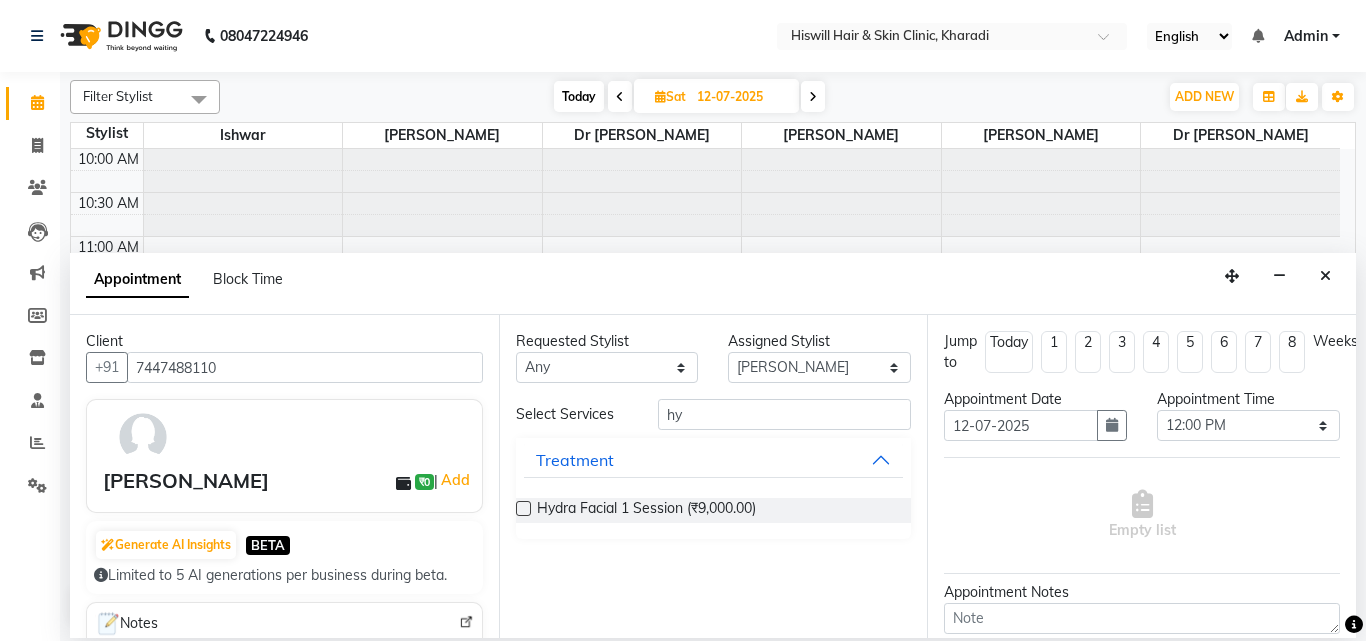 click on "Hydra Facial 1 Session (₹9,000.00)" at bounding box center [714, 510] 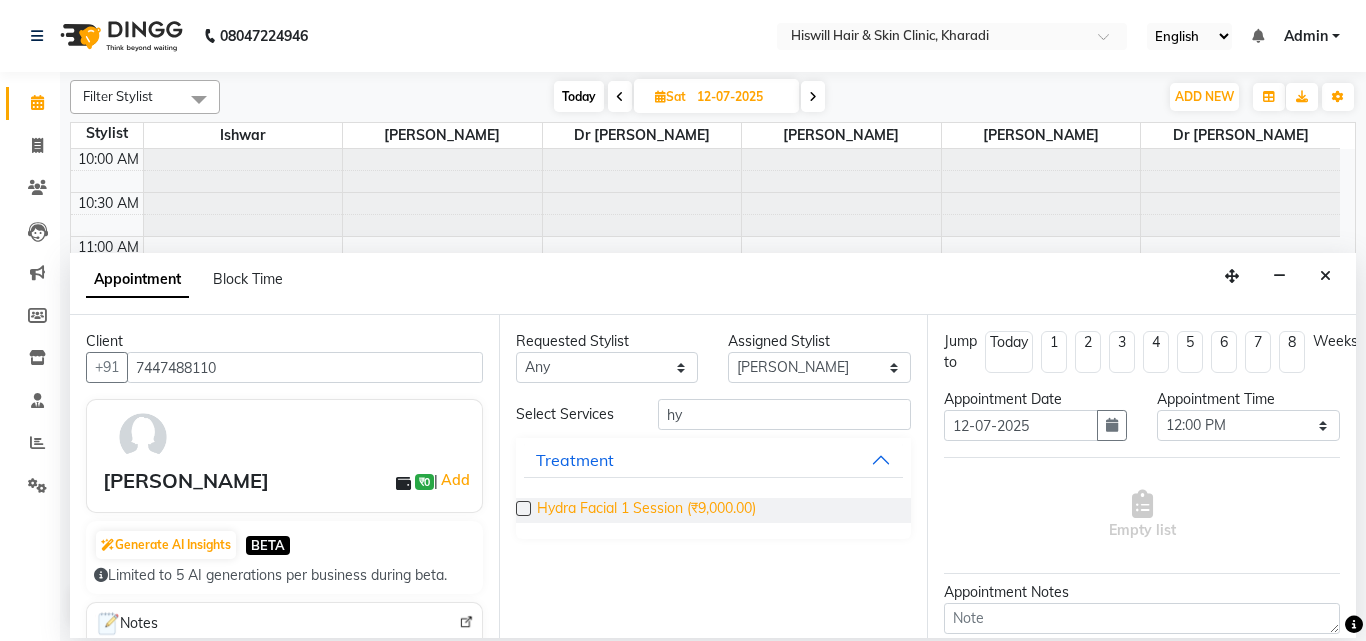 click on "Hydra Facial 1 Session (₹9,000.00)" at bounding box center (646, 510) 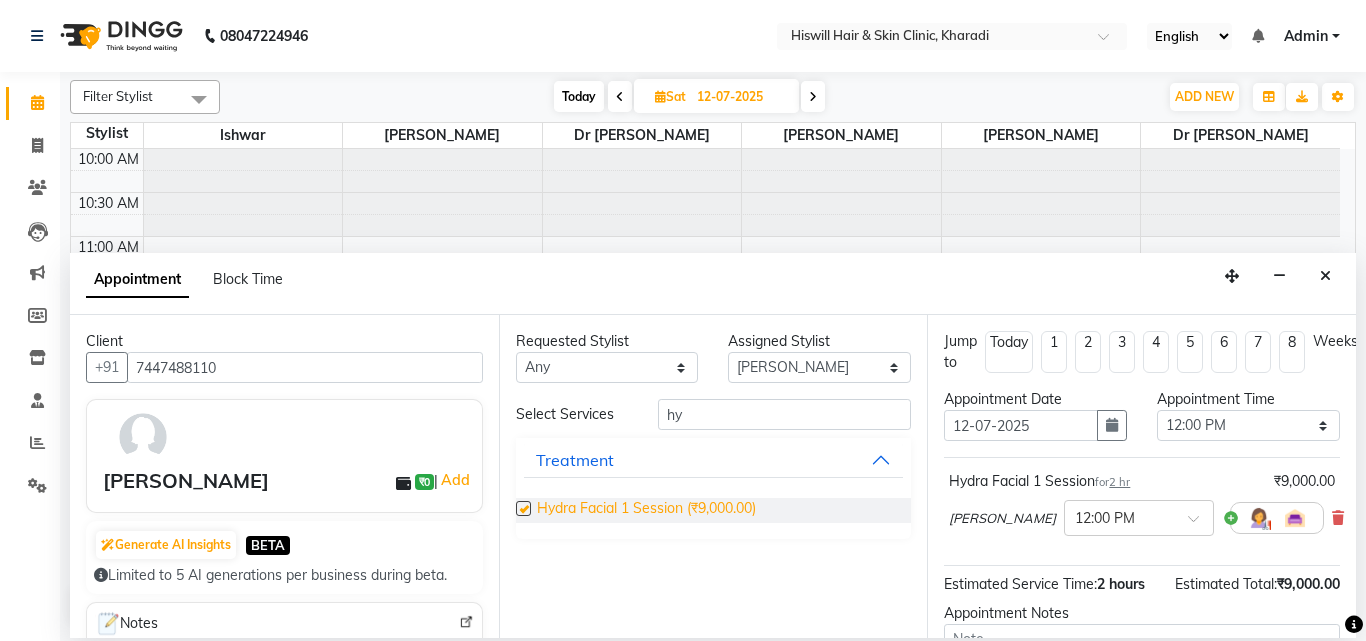 checkbox on "false" 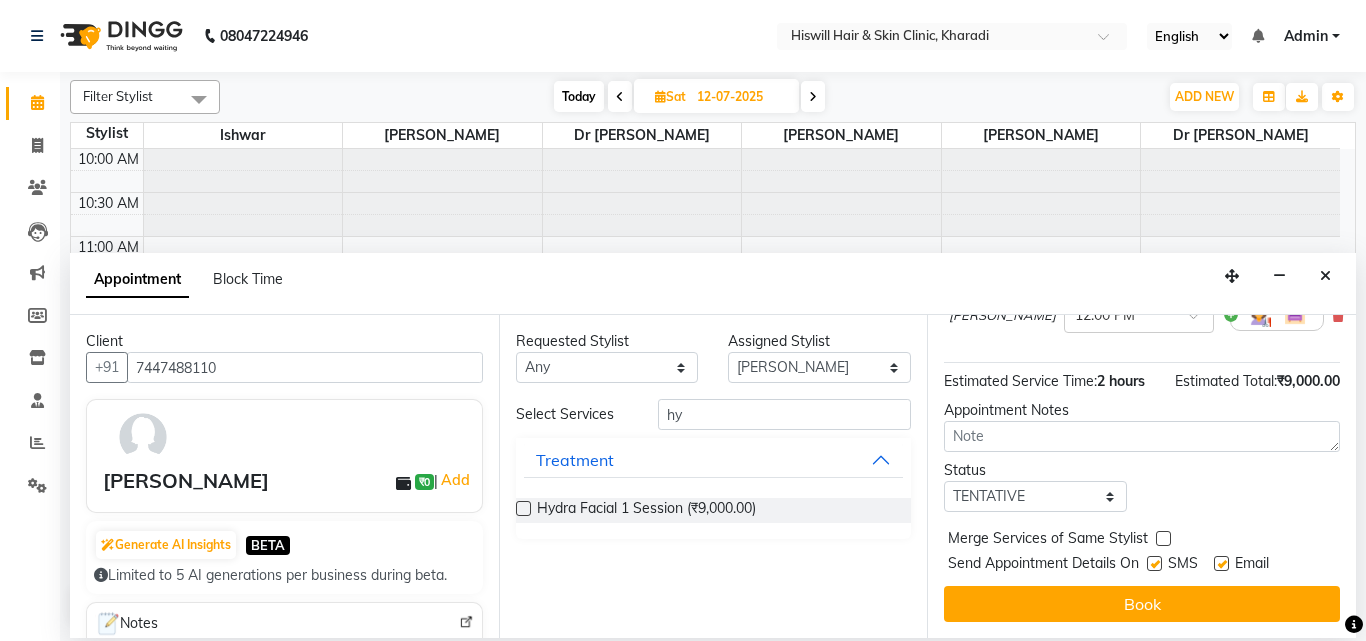 scroll, scrollTop: 239, scrollLeft: 0, axis: vertical 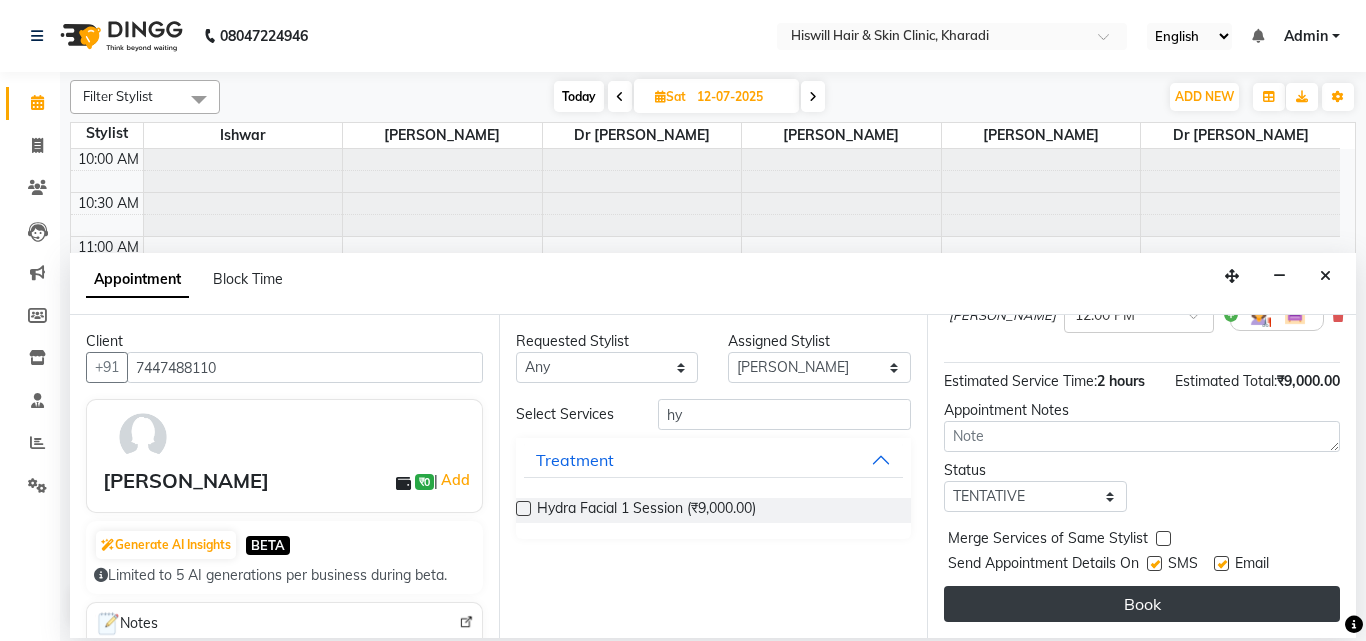 click on "Book" at bounding box center [1142, 604] 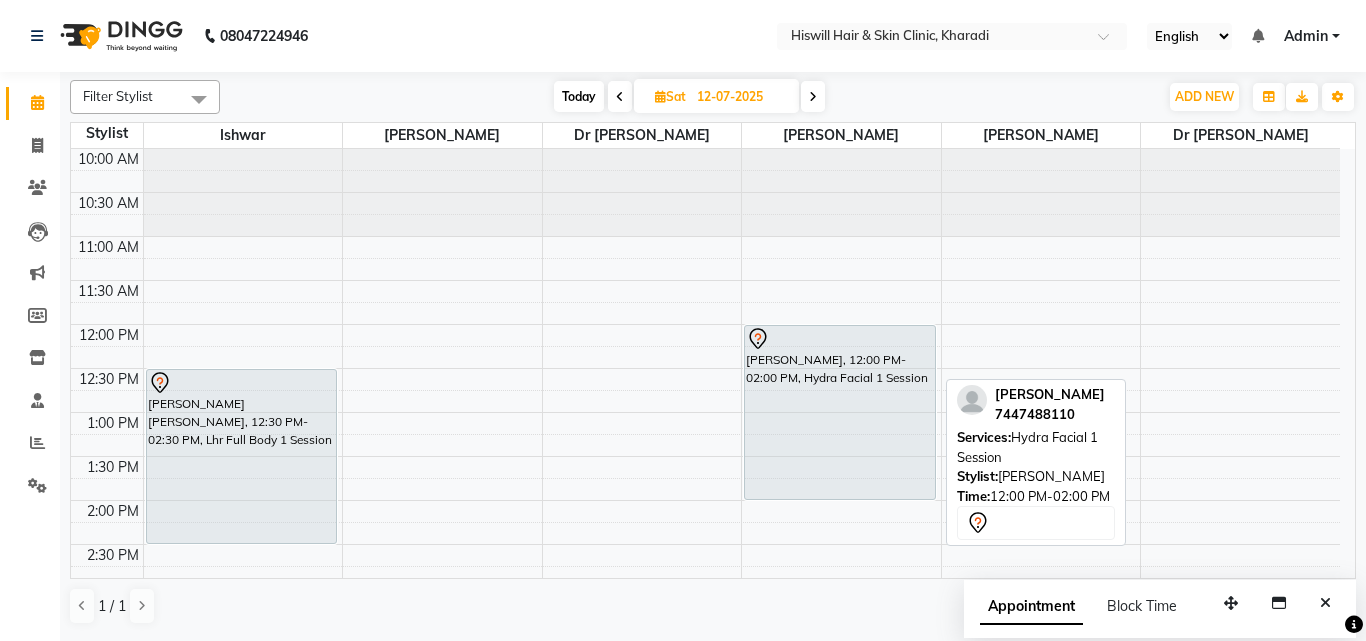 scroll, scrollTop: 100, scrollLeft: 0, axis: vertical 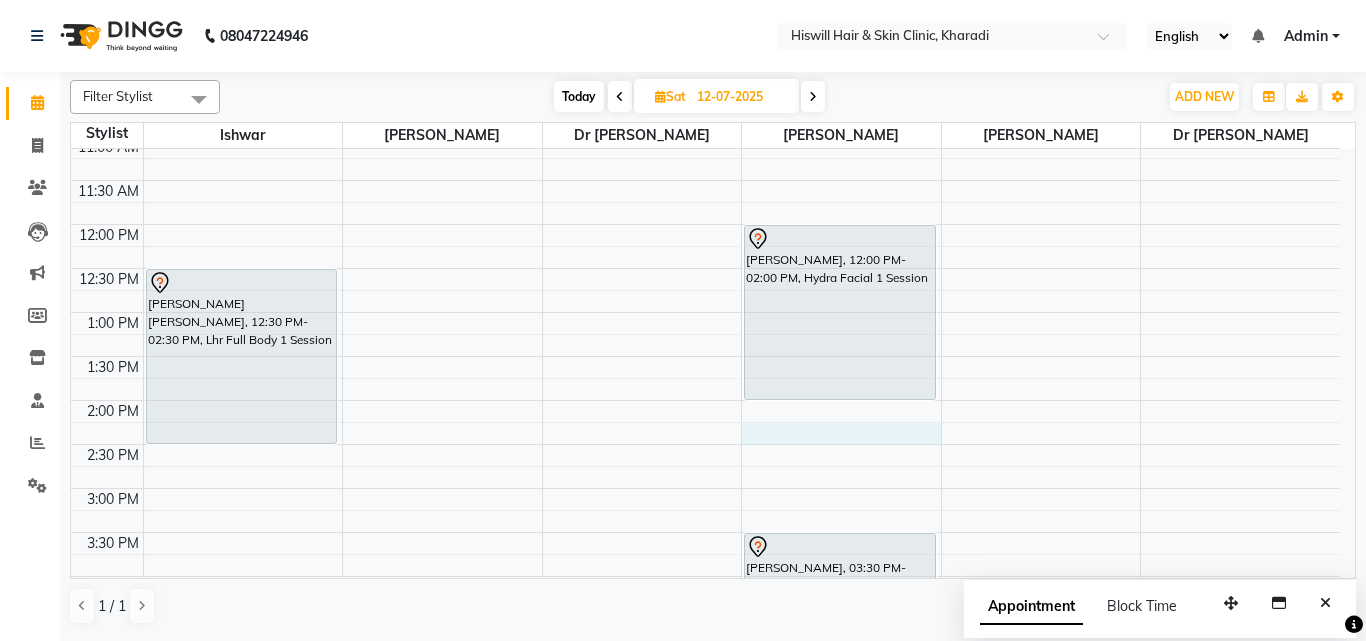 click on "10:00 AM 10:30 AM 11:00 AM 11:30 AM 12:00 PM 12:30 PM 1:00 PM 1:30 PM 2:00 PM 2:30 PM 3:00 PM 3:30 PM 4:00 PM 4:30 PM 5:00 PM 5:30 PM 6:00 PM 6:30 PM 7:00 PM 7:30 PM 8:00 PM 8:30 PM             amol amol, 12:30 PM-02:30 PM, Lhr Full Body 1 Session             rajshree joshi, 12:00 PM-02:00 PM, Hydra Facial 1 Session             Amrin M, 03:30 PM-05:30 PM, Lhr Full Body 1 Session" at bounding box center [705, 532] 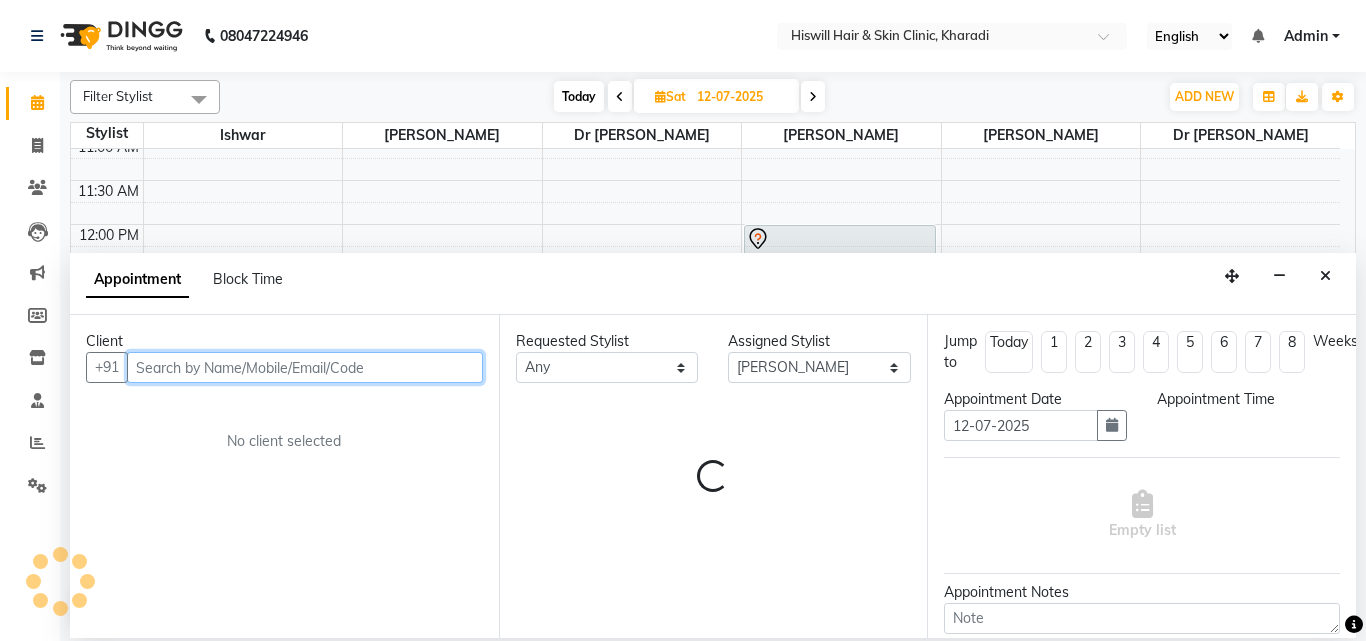 select on "855" 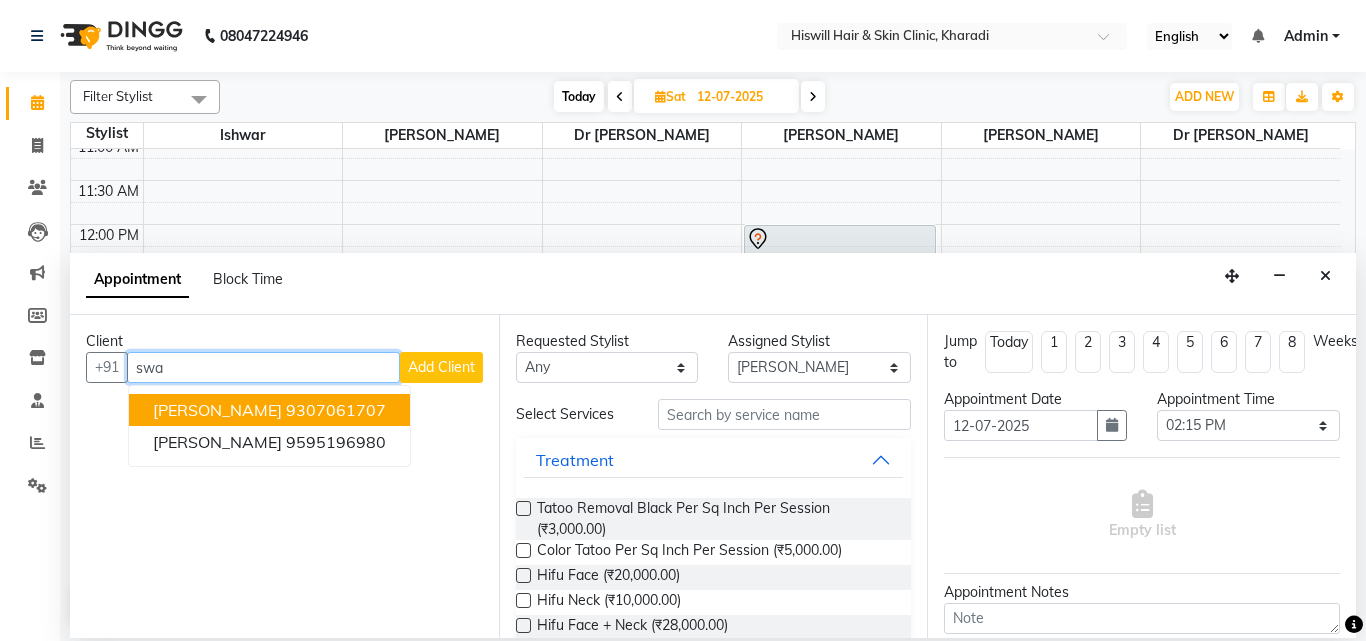 click on "Swati Ghule  9307061707" at bounding box center (269, 410) 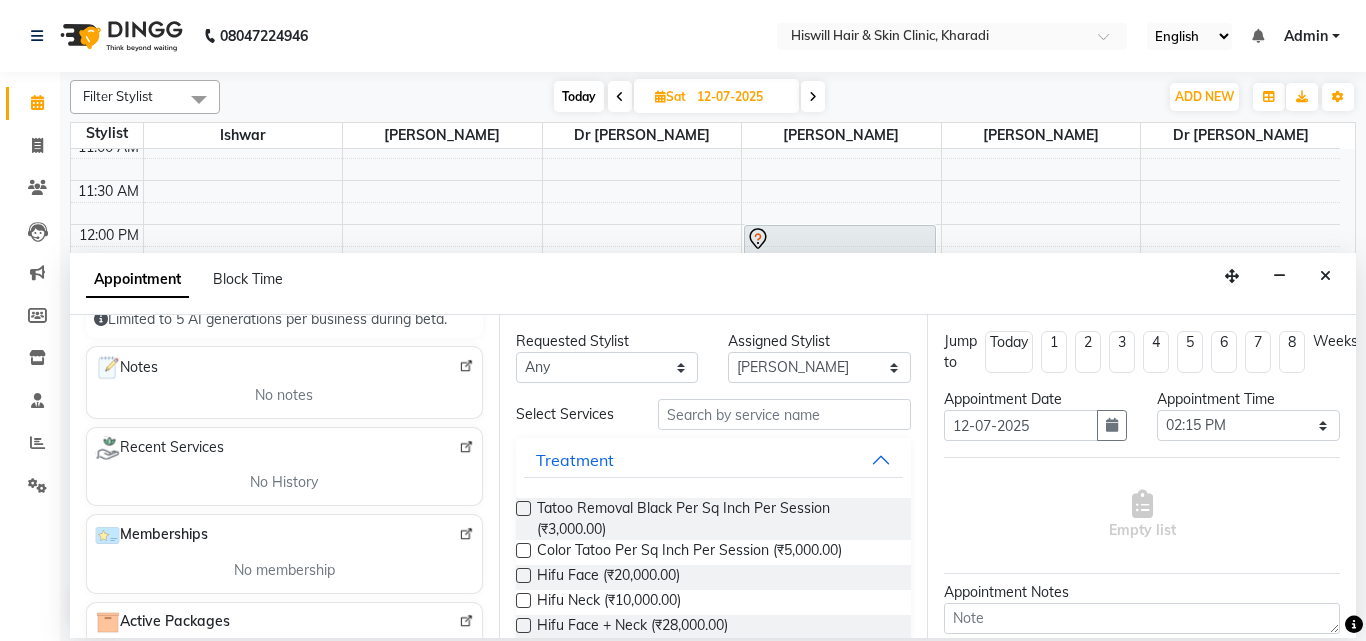 scroll, scrollTop: 300, scrollLeft: 0, axis: vertical 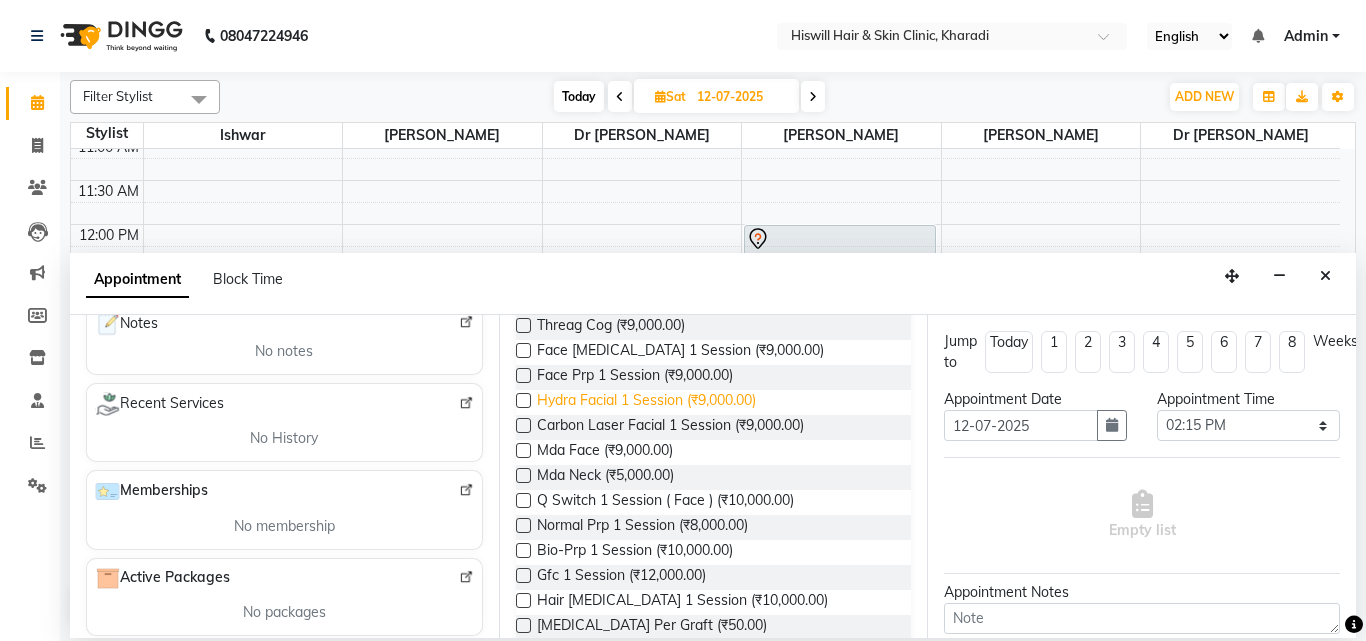 type on "9307061707" 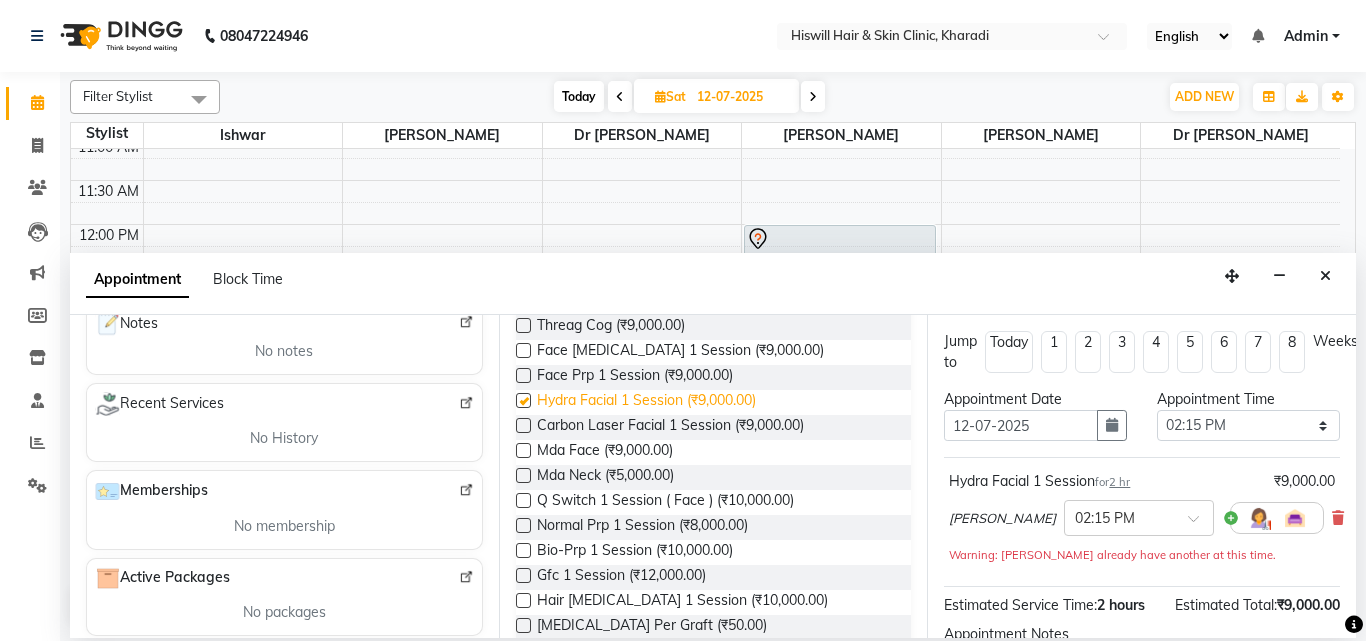 checkbox on "false" 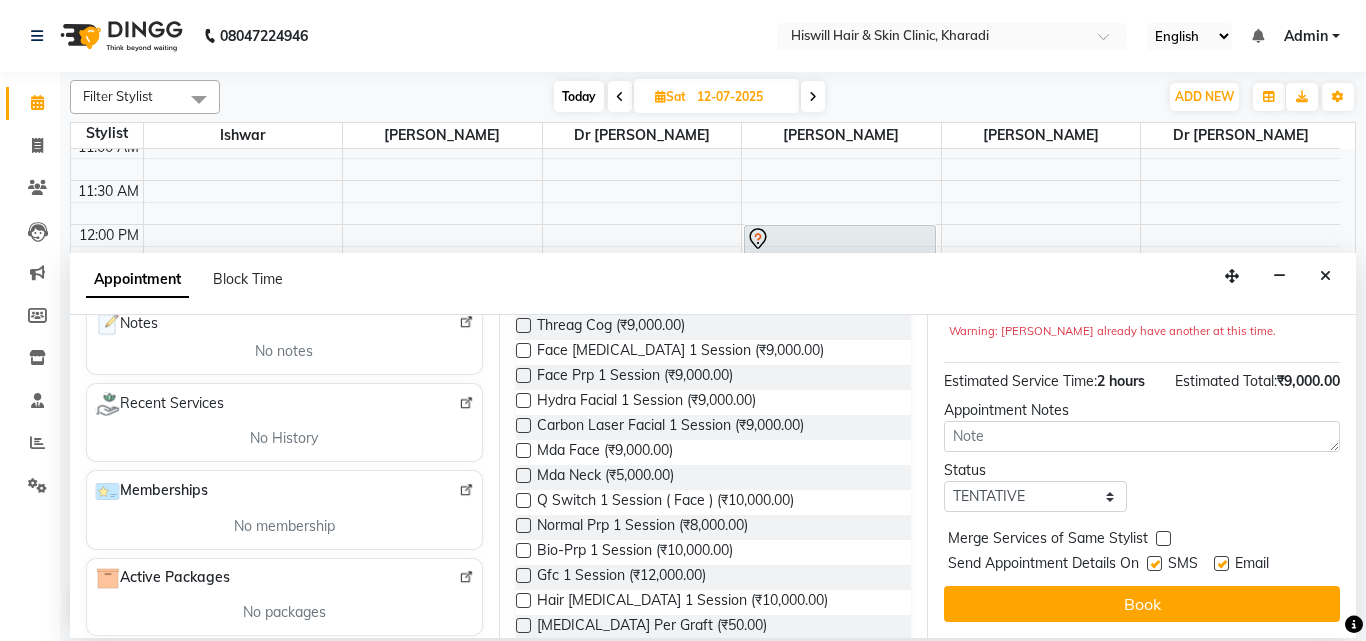 scroll, scrollTop: 260, scrollLeft: 0, axis: vertical 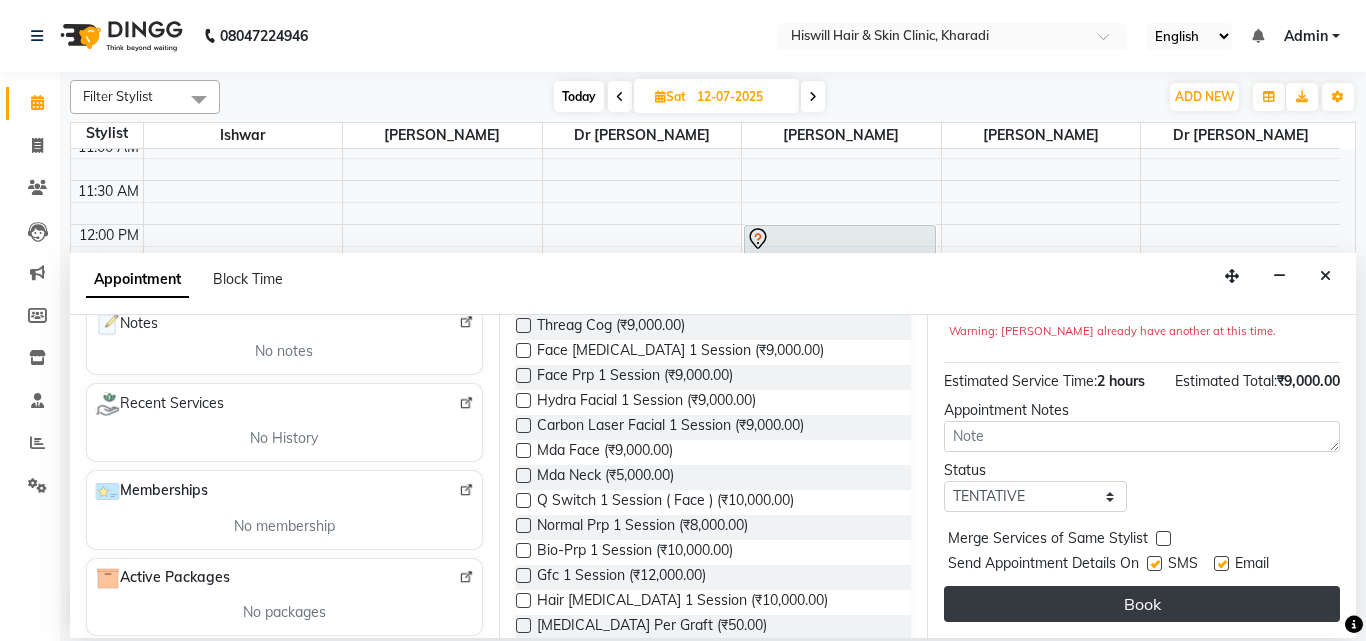 click on "Book" at bounding box center [1142, 604] 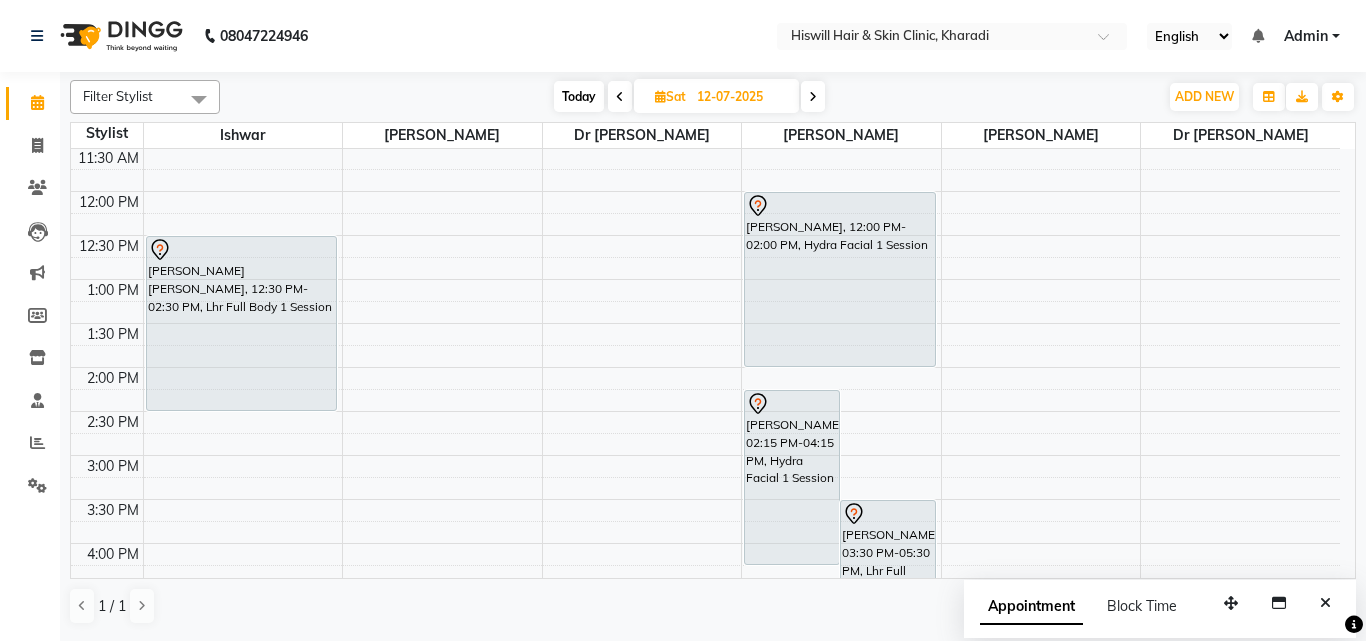 scroll, scrollTop: 100, scrollLeft: 0, axis: vertical 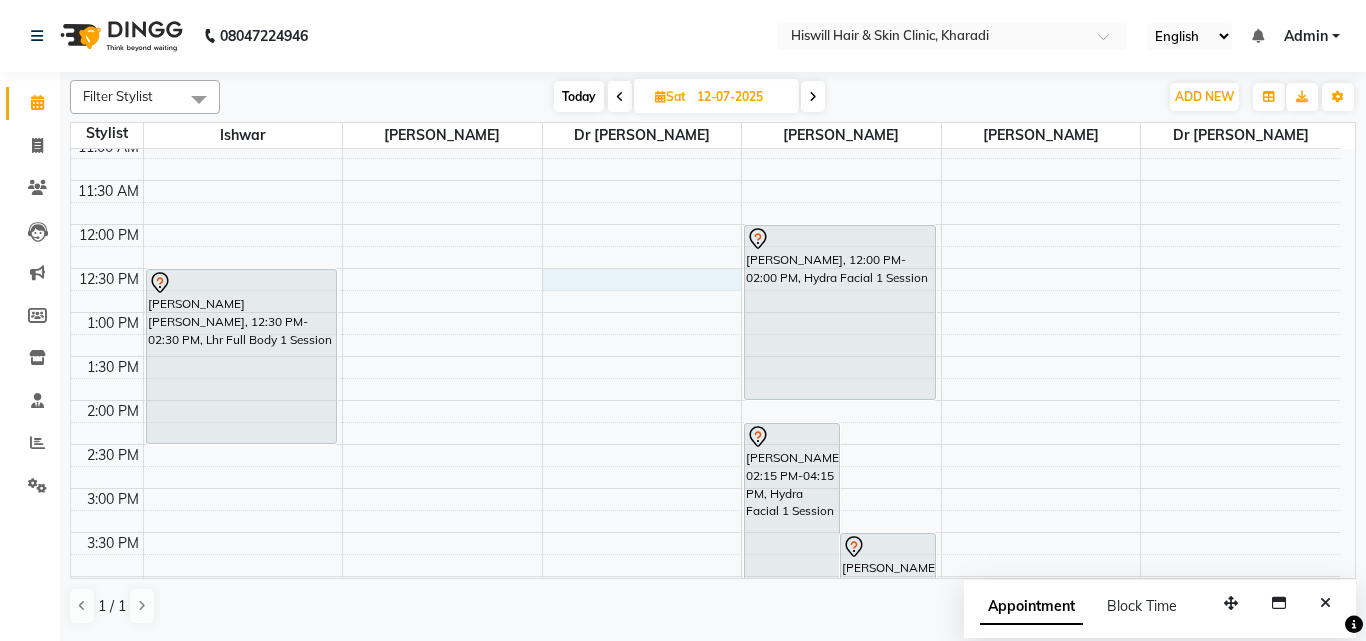 click on "10:00 AM 10:30 AM 11:00 AM 11:30 AM 12:00 PM 12:30 PM 1:00 PM 1:30 PM 2:00 PM 2:30 PM 3:00 PM 3:30 PM 4:00 PM 4:30 PM 5:00 PM 5:30 PM 6:00 PM 6:30 PM 7:00 PM 7:30 PM 8:00 PM 8:30 PM             amol amol, 12:30 PM-02:30 PM, Lhr Full Body 1 Session             Swati Ghule, 02:15 PM-04:15 PM, Hydra Facial 1 Session             Amrin M, 03:30 PM-05:30 PM, Lhr Full Body 1 Session             rajshree joshi, 12:00 PM-02:00 PM, Hydra Facial 1 Session" at bounding box center [705, 532] 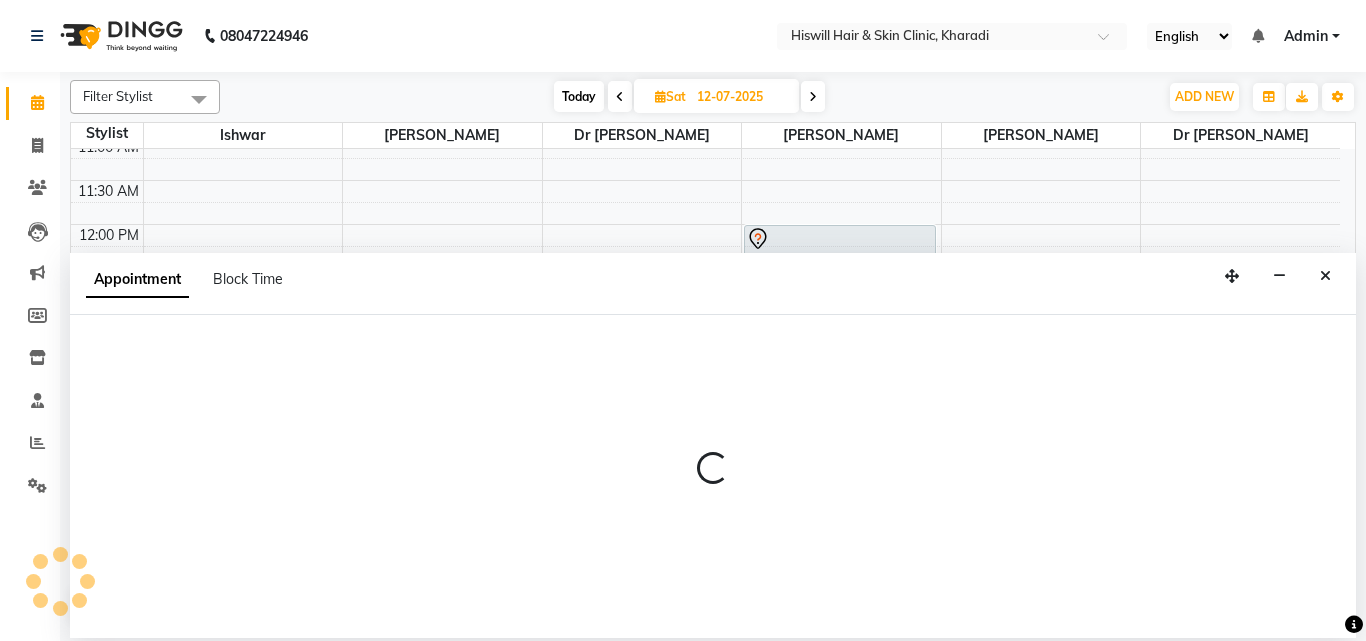 select on "62612" 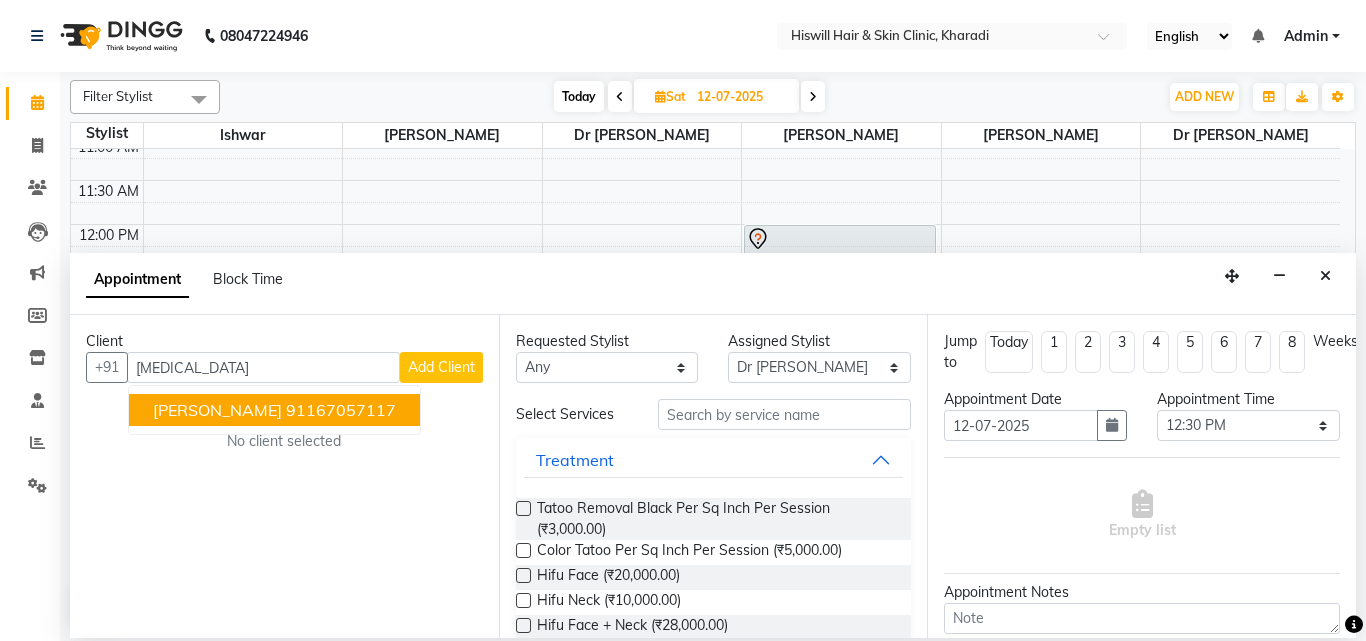 click on "91167057117" at bounding box center (341, 410) 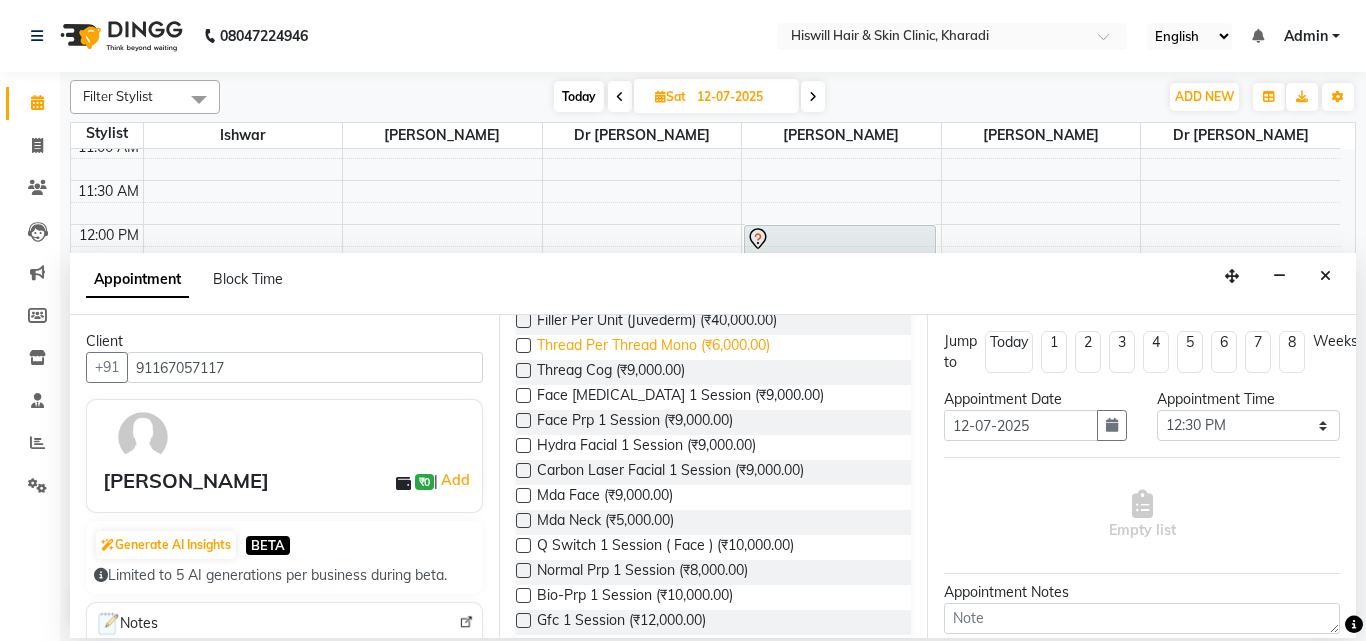 scroll, scrollTop: 1100, scrollLeft: 0, axis: vertical 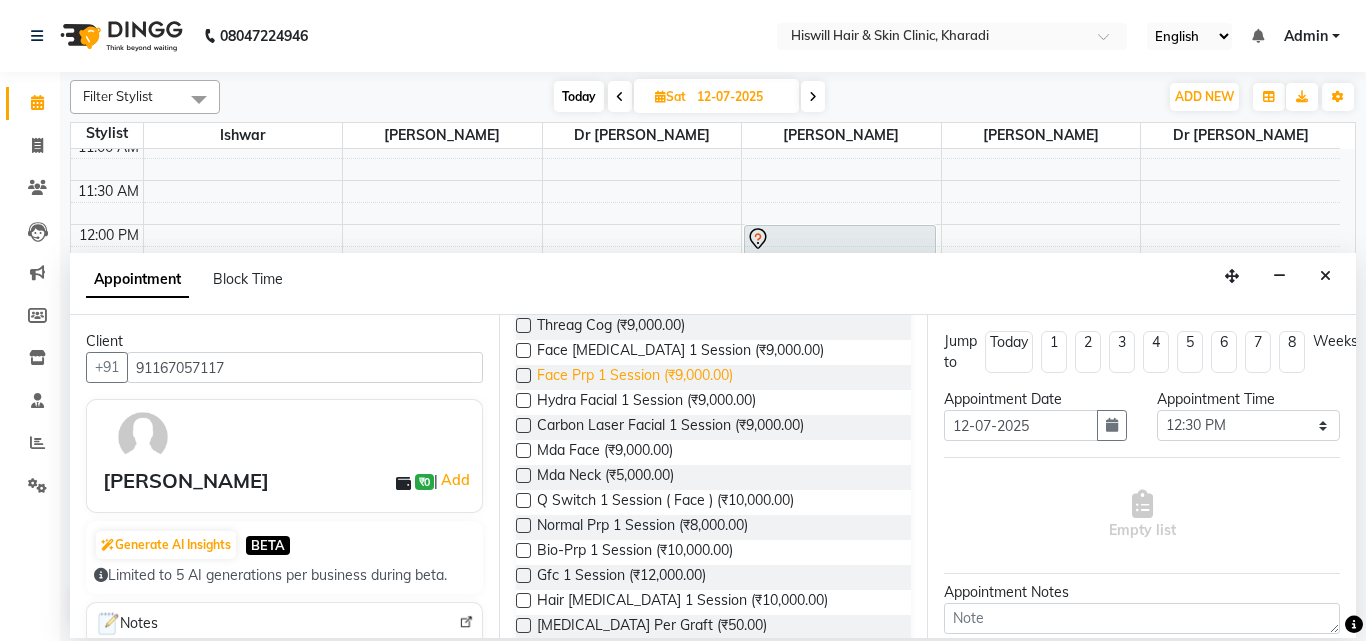 type on "91167057117" 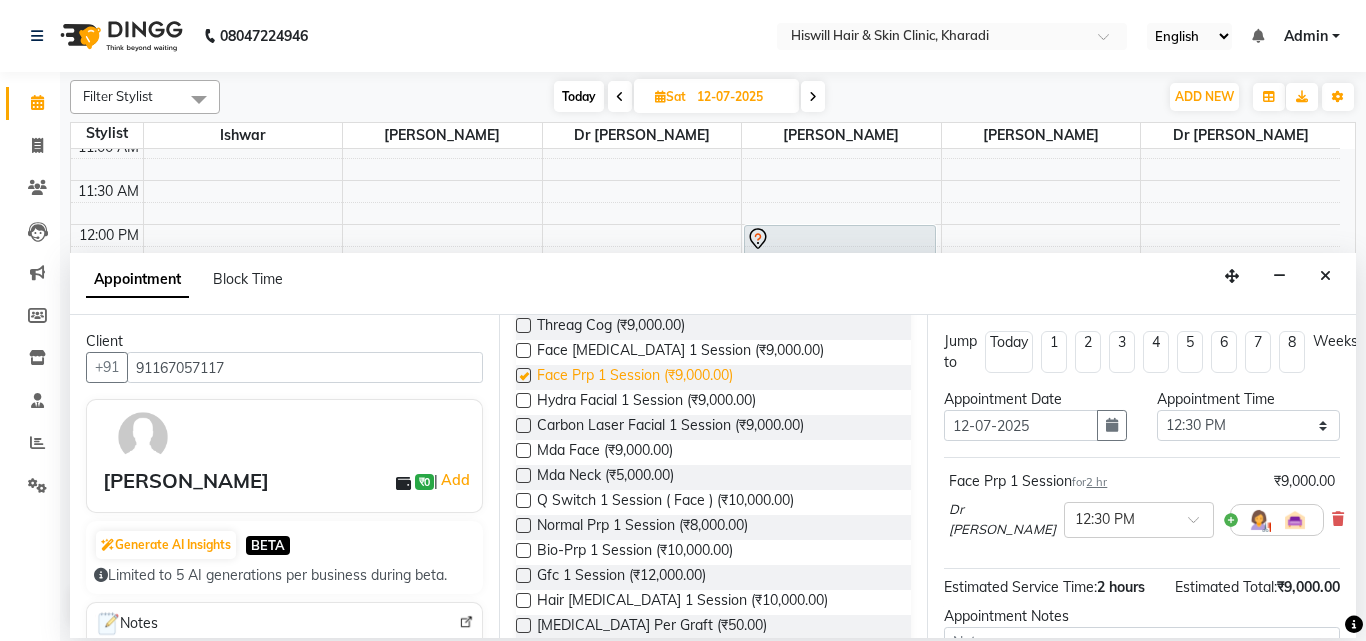 checkbox on "false" 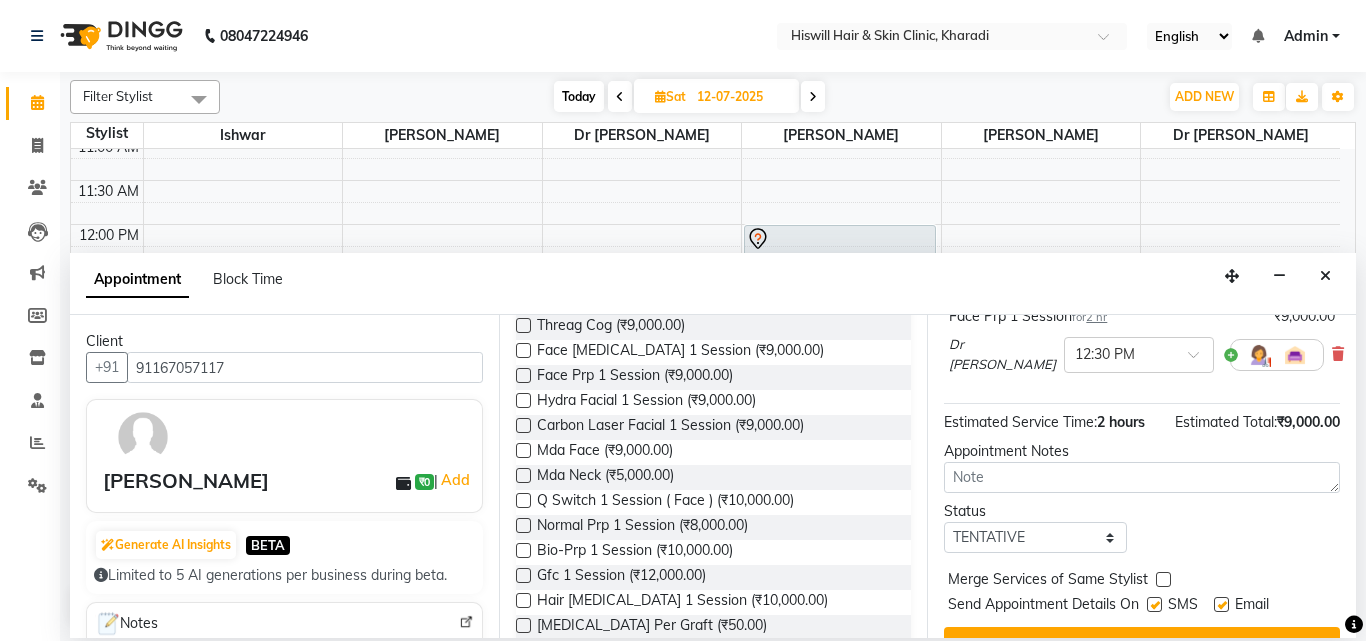 scroll, scrollTop: 239, scrollLeft: 0, axis: vertical 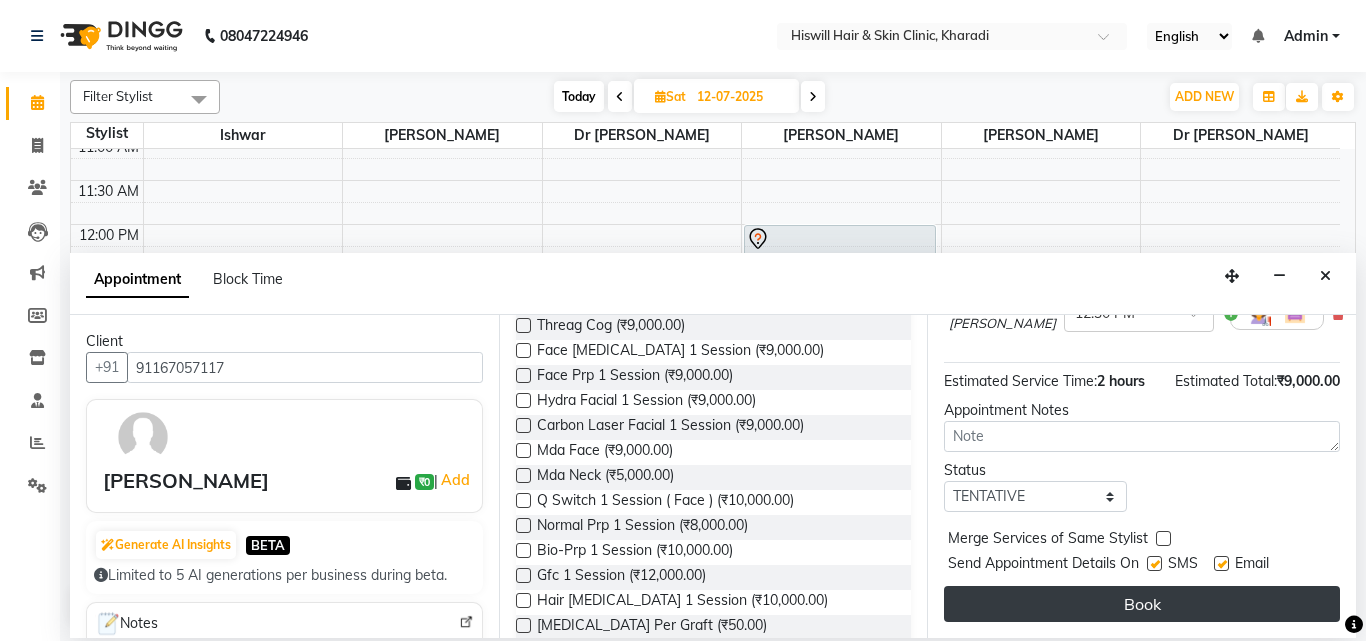 click on "Book" at bounding box center (1142, 604) 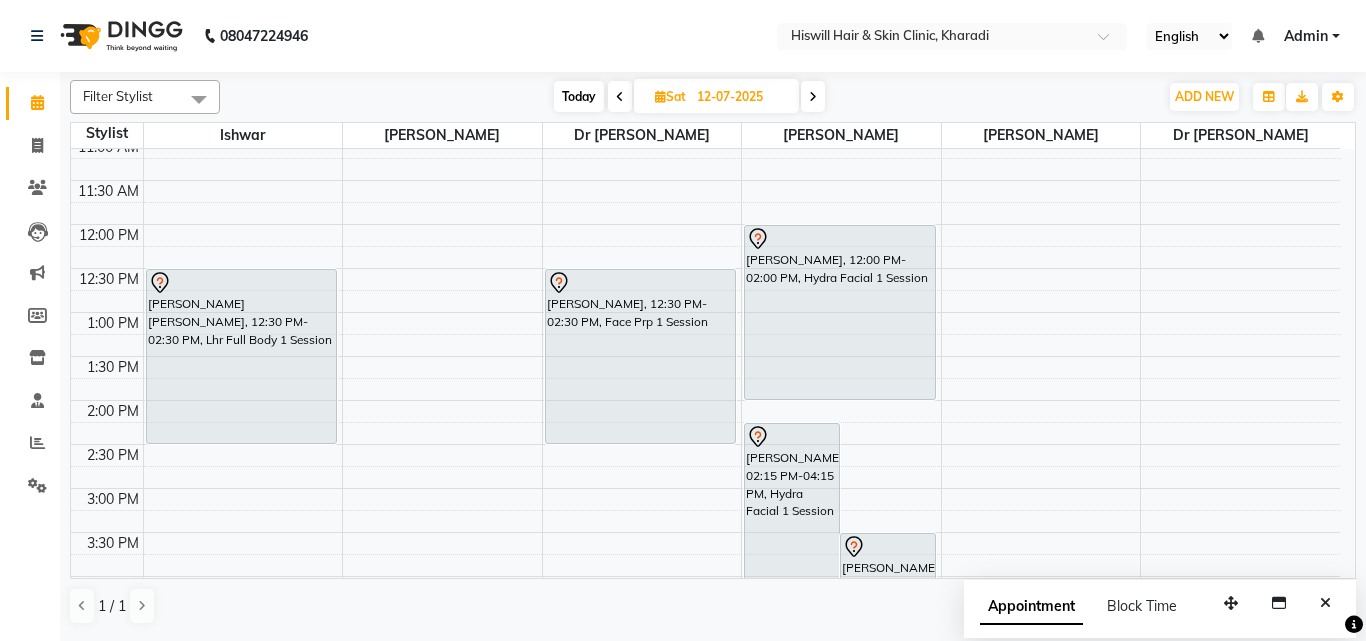 click at bounding box center [813, 97] 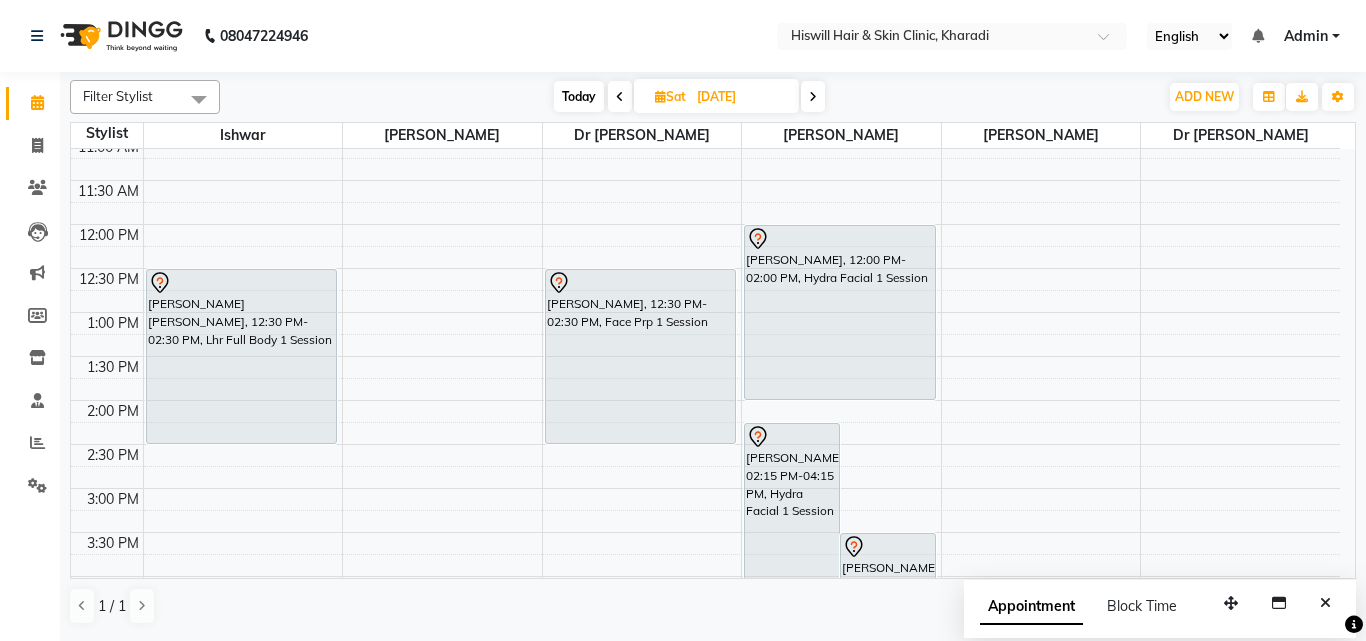 scroll, scrollTop: 0, scrollLeft: 0, axis: both 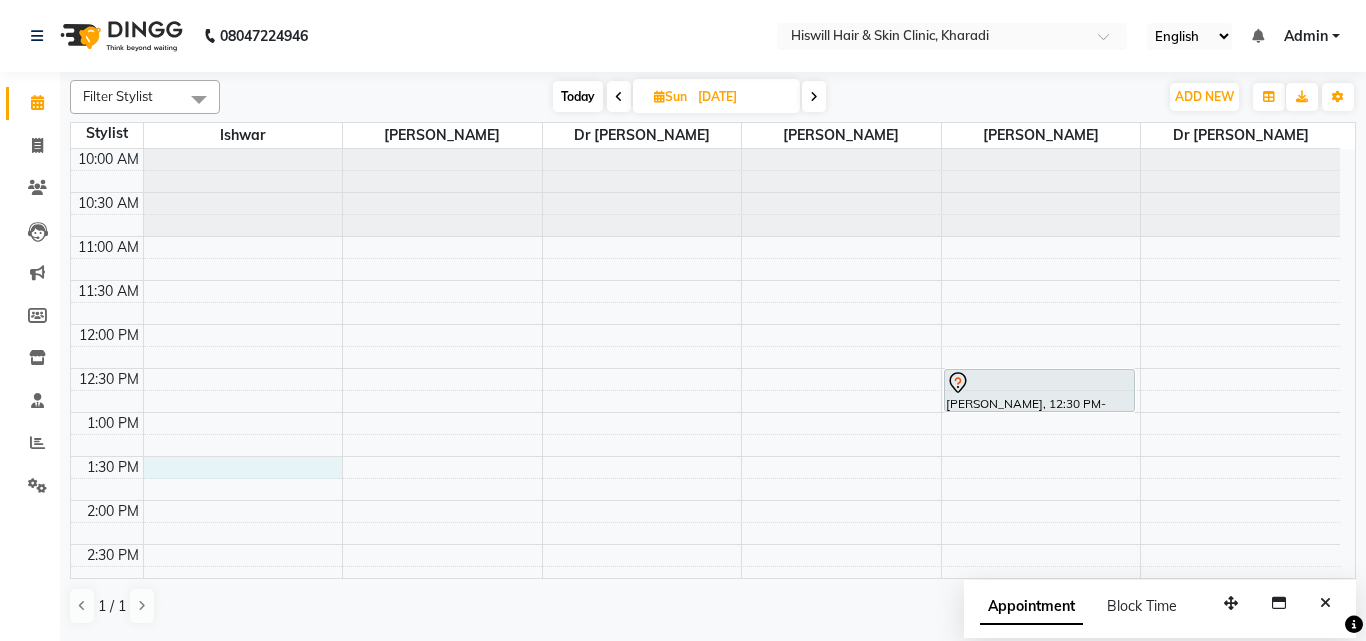 click on "10:00 AM 10:30 AM 11:00 AM 11:30 AM 12:00 PM 12:30 PM 1:00 PM 1:30 PM 2:00 PM 2:30 PM 3:00 PM 3:30 PM 4:00 PM 4:30 PM 5:00 PM 5:30 PM 6:00 PM 6:30 PM 7:00 PM 7:30 PM 8:00 PM 8:30 PM             akash akash, 12:30 PM-01:00 PM, Hair Transplantation Per Graft" at bounding box center [705, 632] 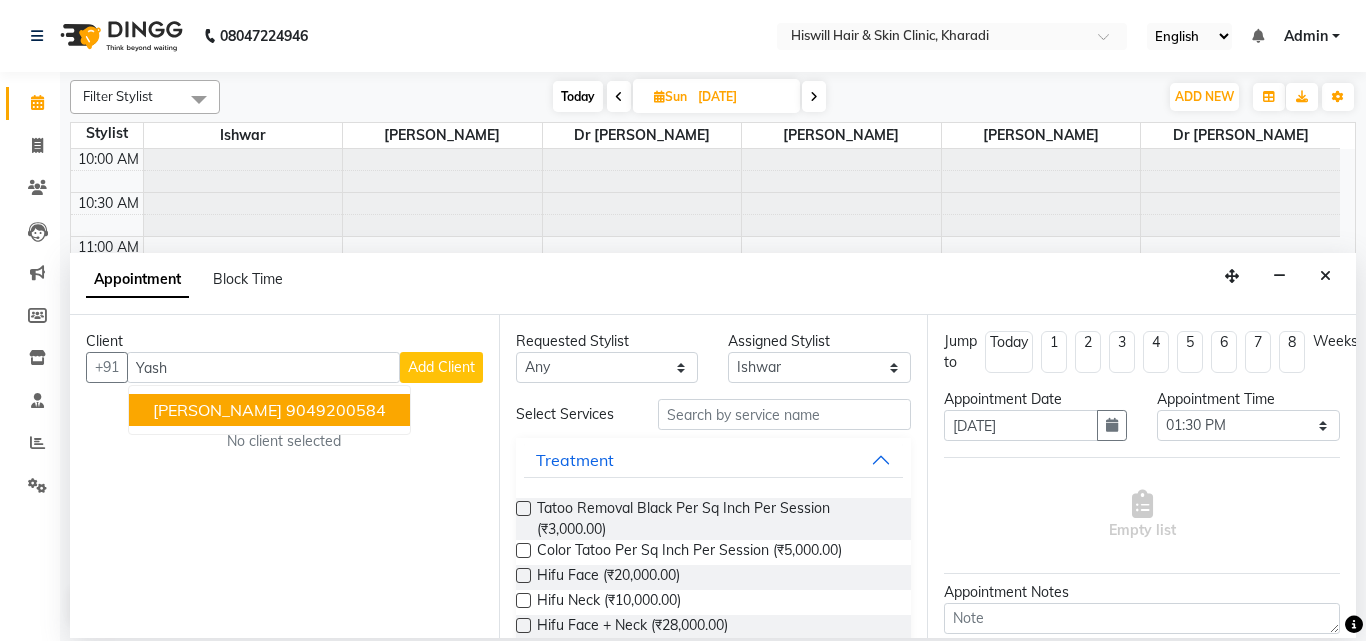 click on "9049200584" at bounding box center [336, 410] 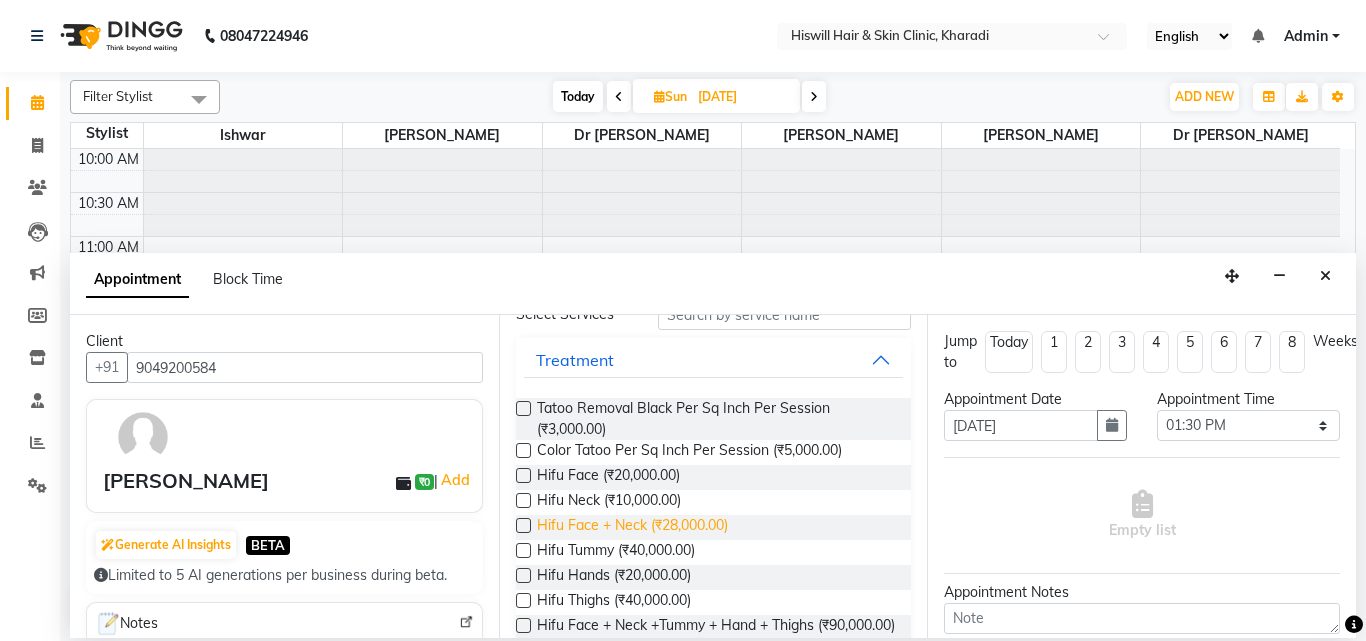 scroll, scrollTop: 0, scrollLeft: 0, axis: both 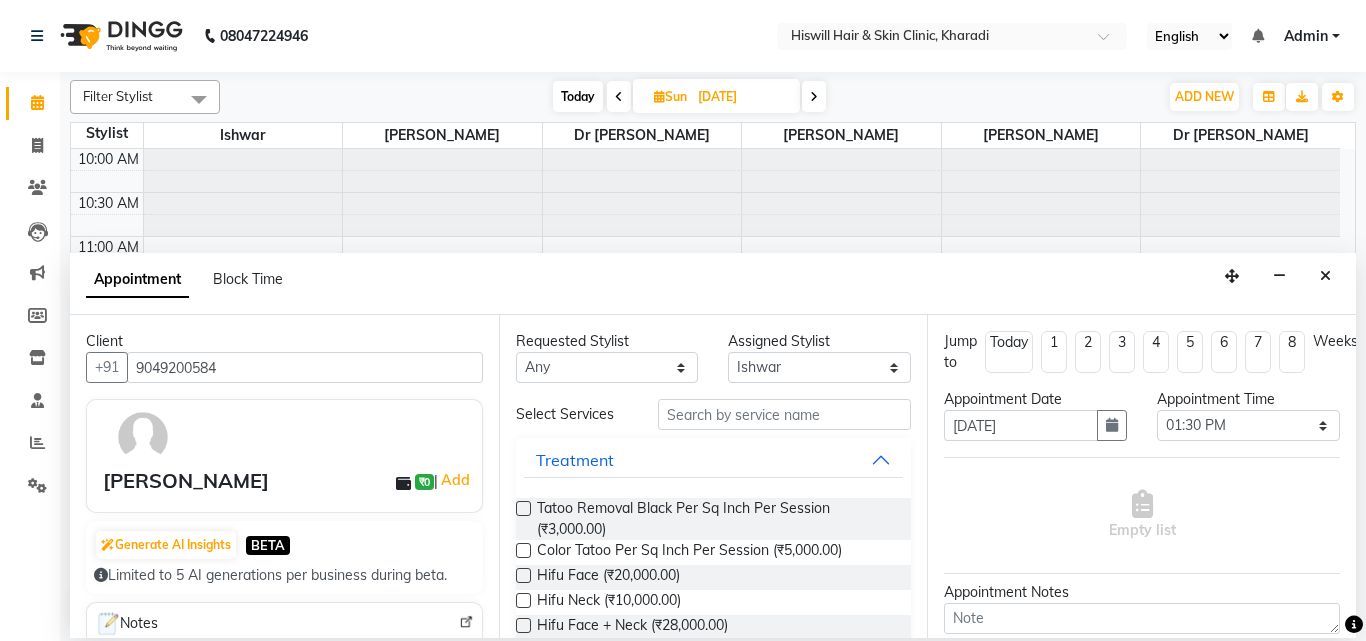 type on "9049200584" 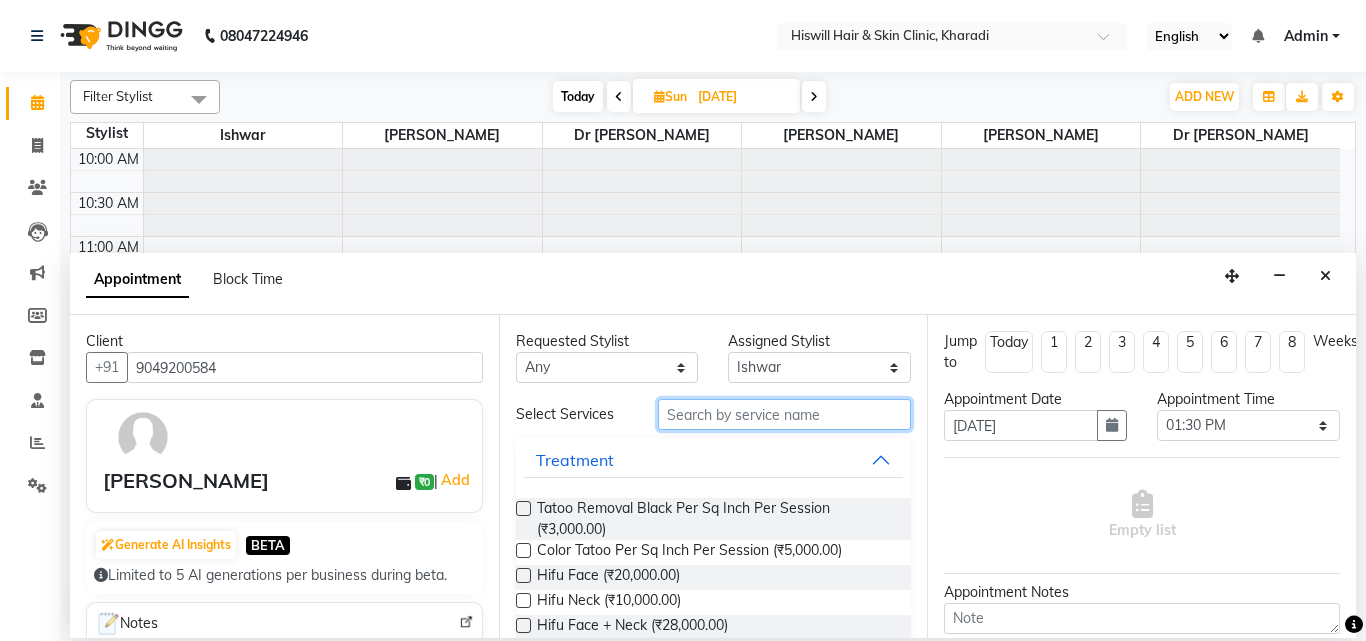 click at bounding box center (785, 414) 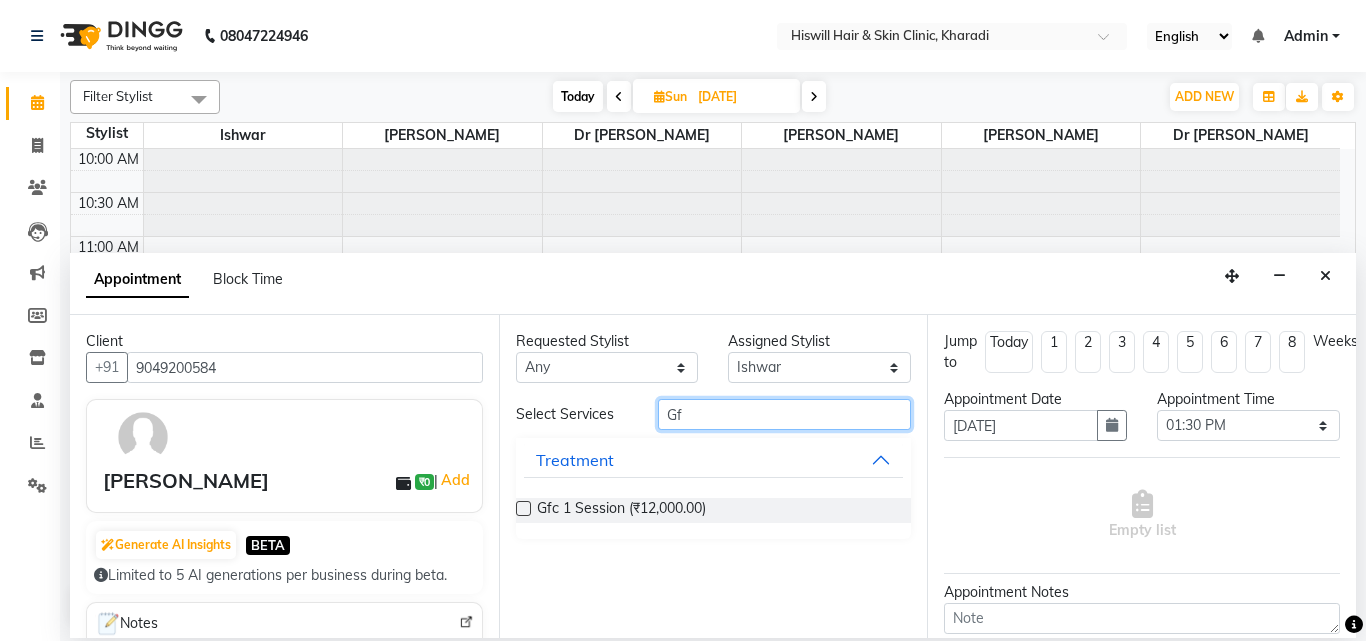type on "Gf" 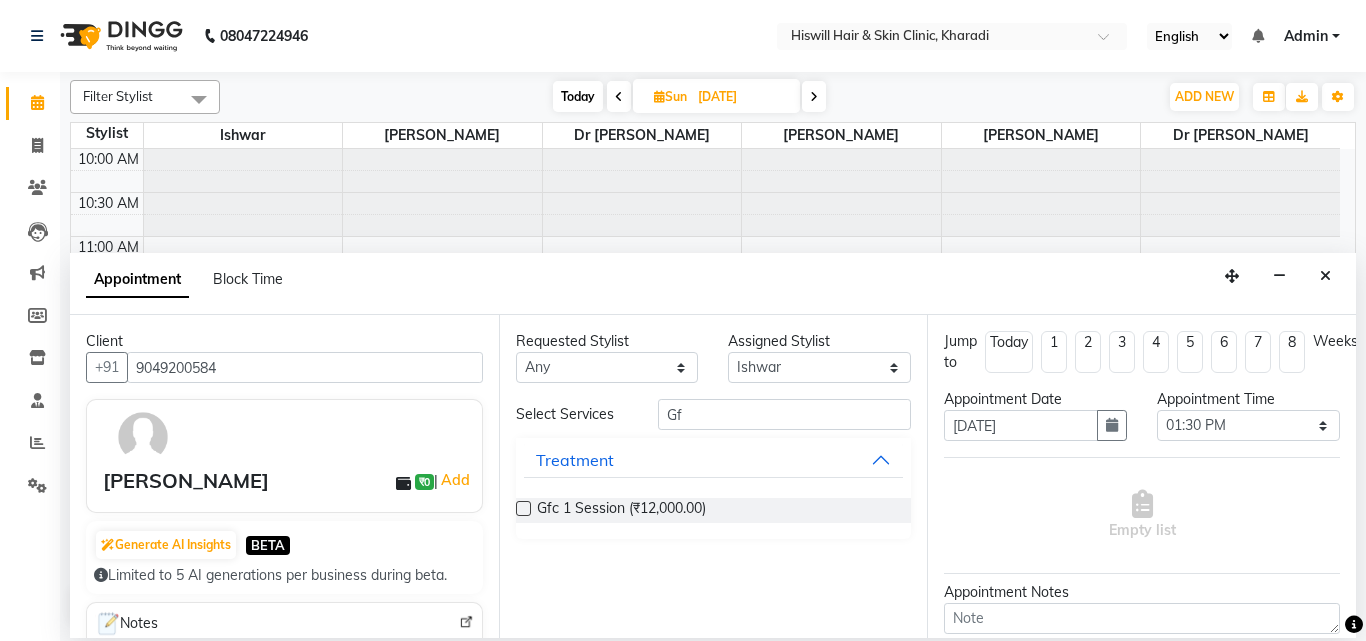 click on "Gfc 1 Session (₹12,000.00)" at bounding box center [714, 510] 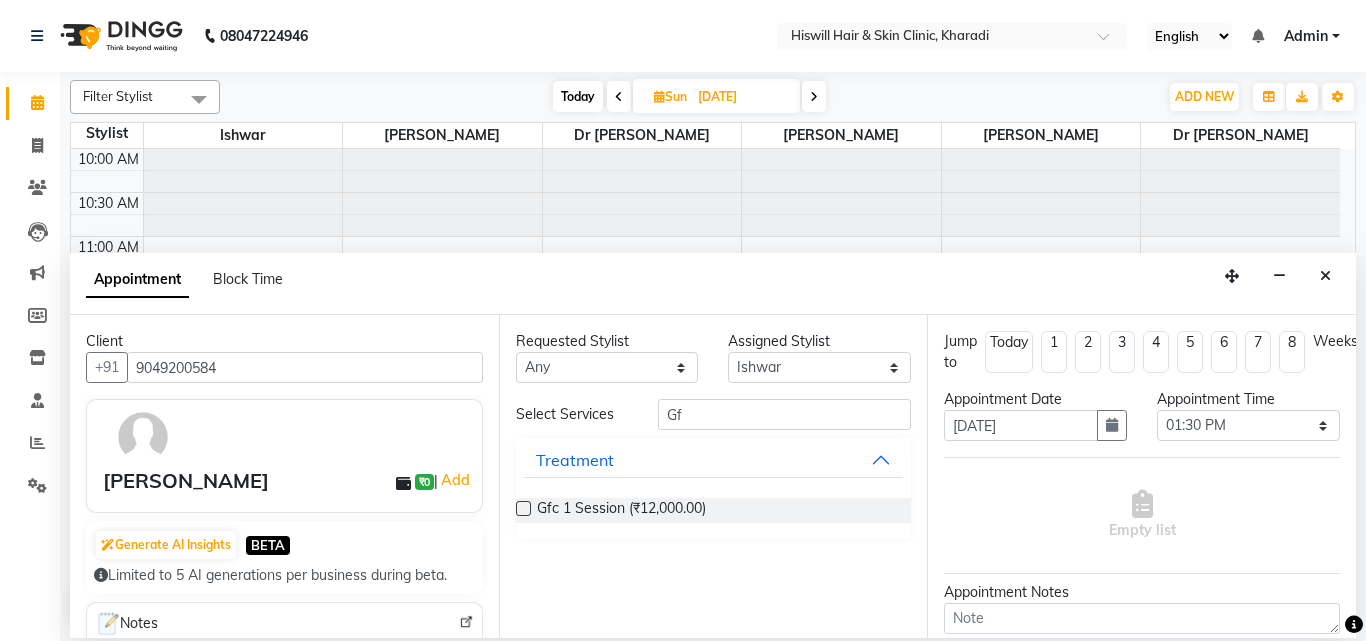 click at bounding box center (523, 508) 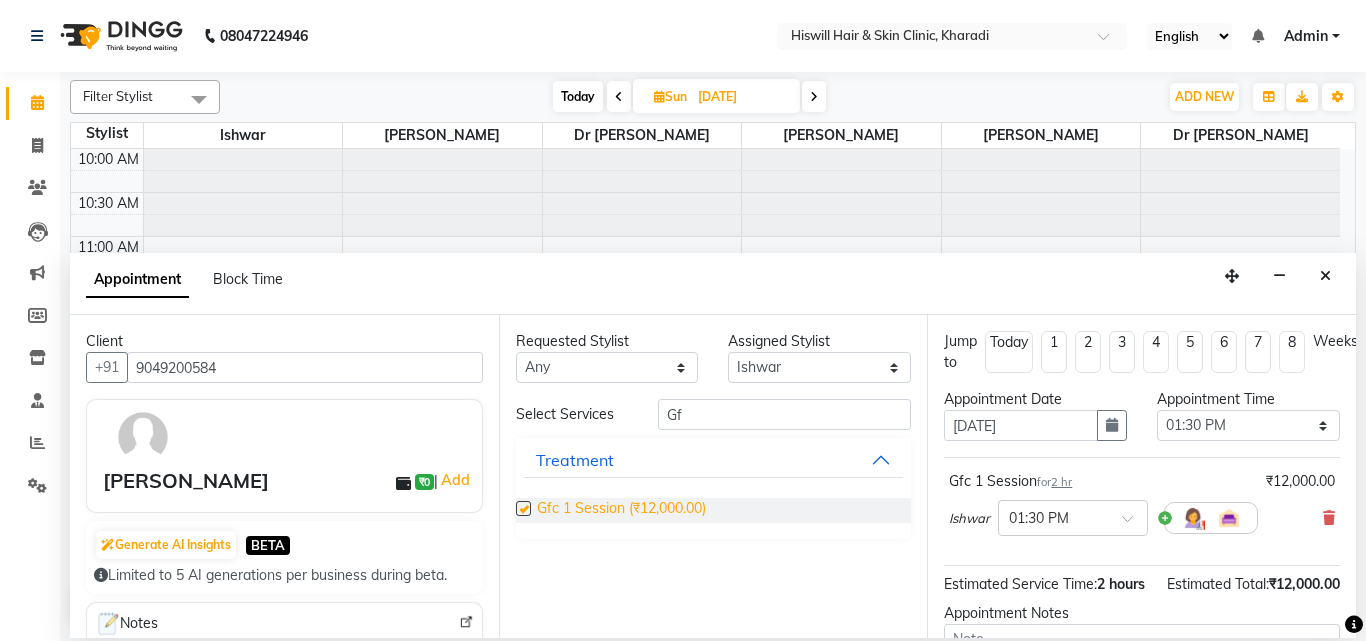 checkbox on "false" 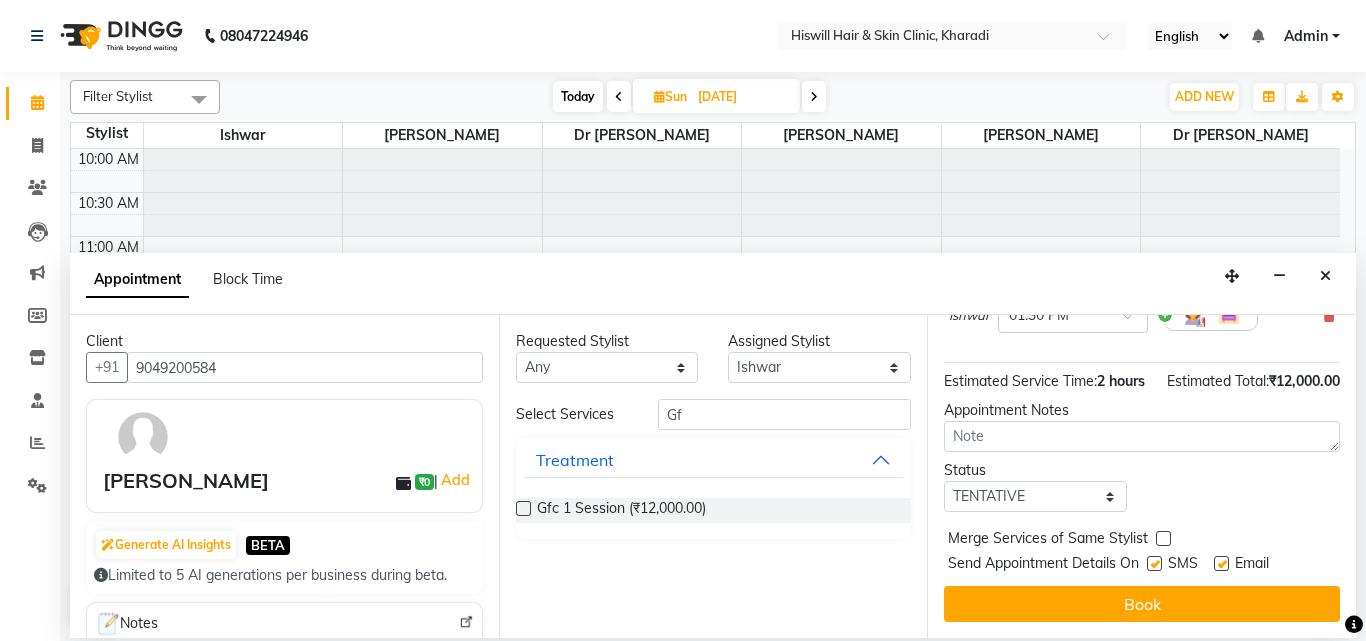 scroll, scrollTop: 239, scrollLeft: 0, axis: vertical 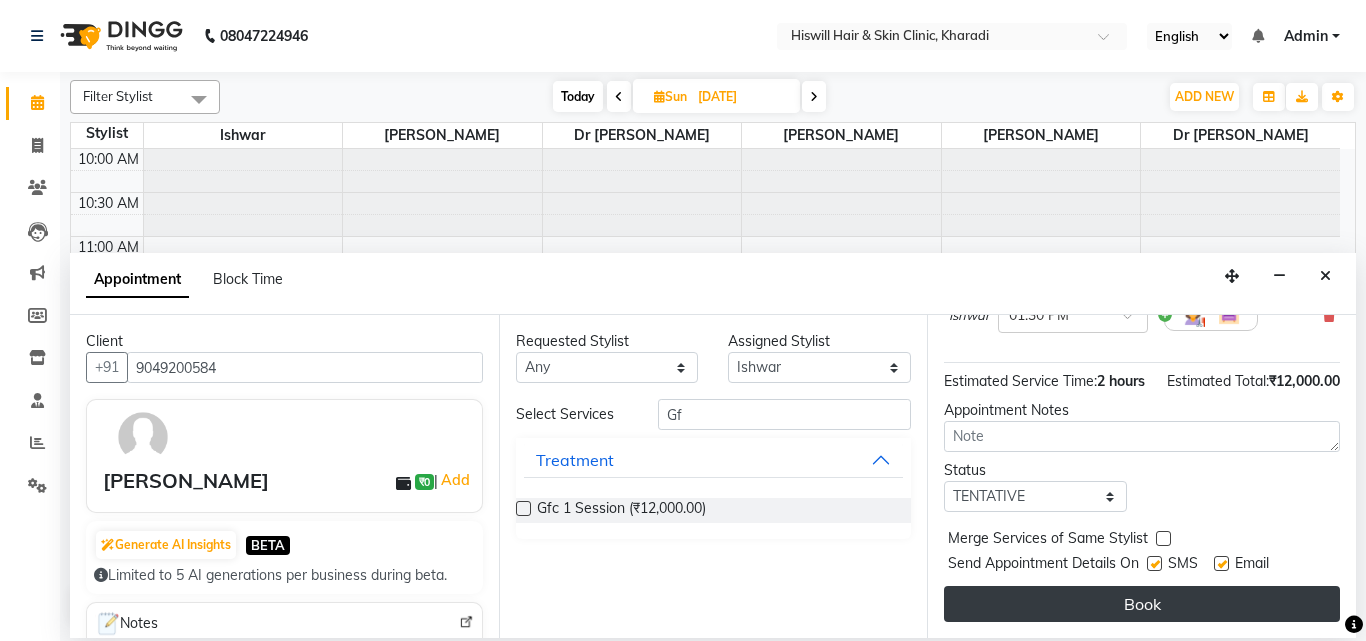 click on "Book" at bounding box center [1142, 604] 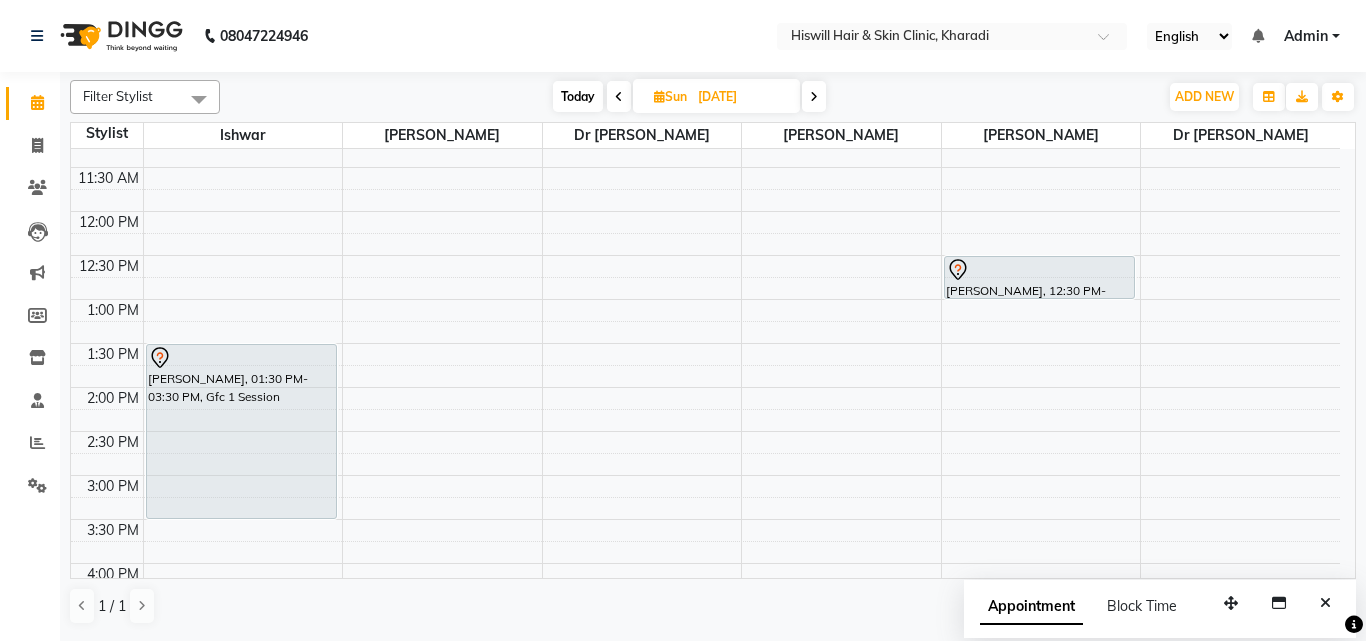 scroll, scrollTop: 100, scrollLeft: 0, axis: vertical 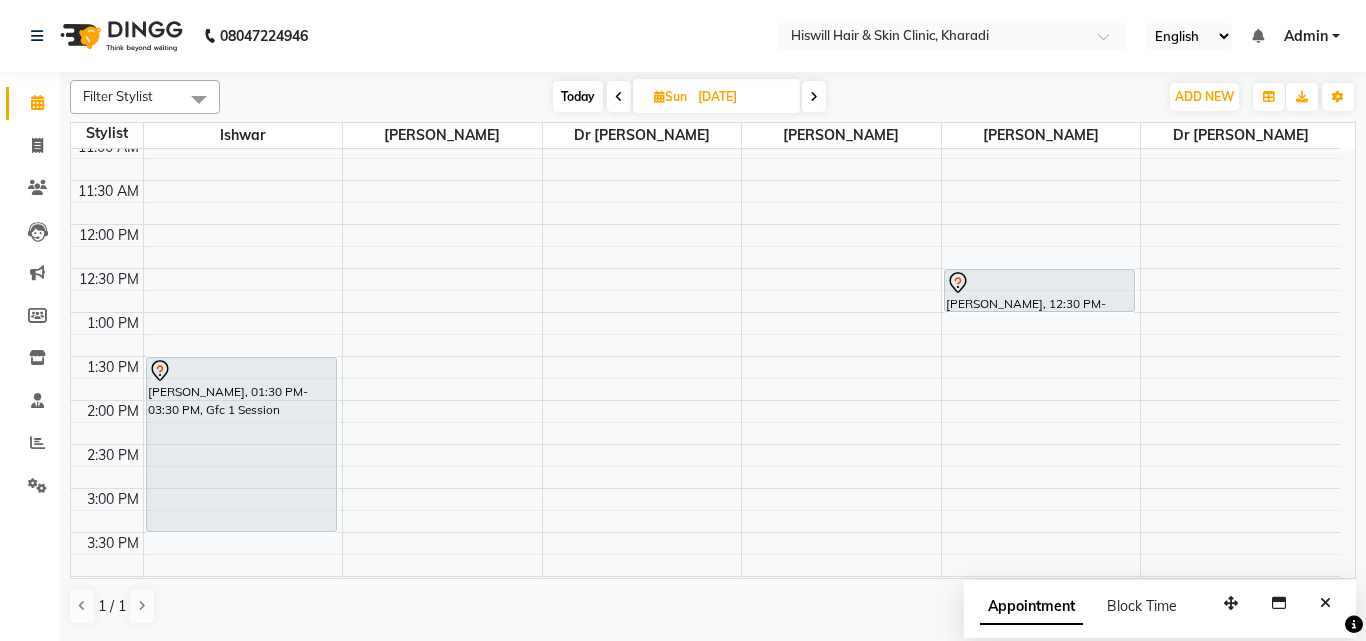 click at bounding box center [619, 96] 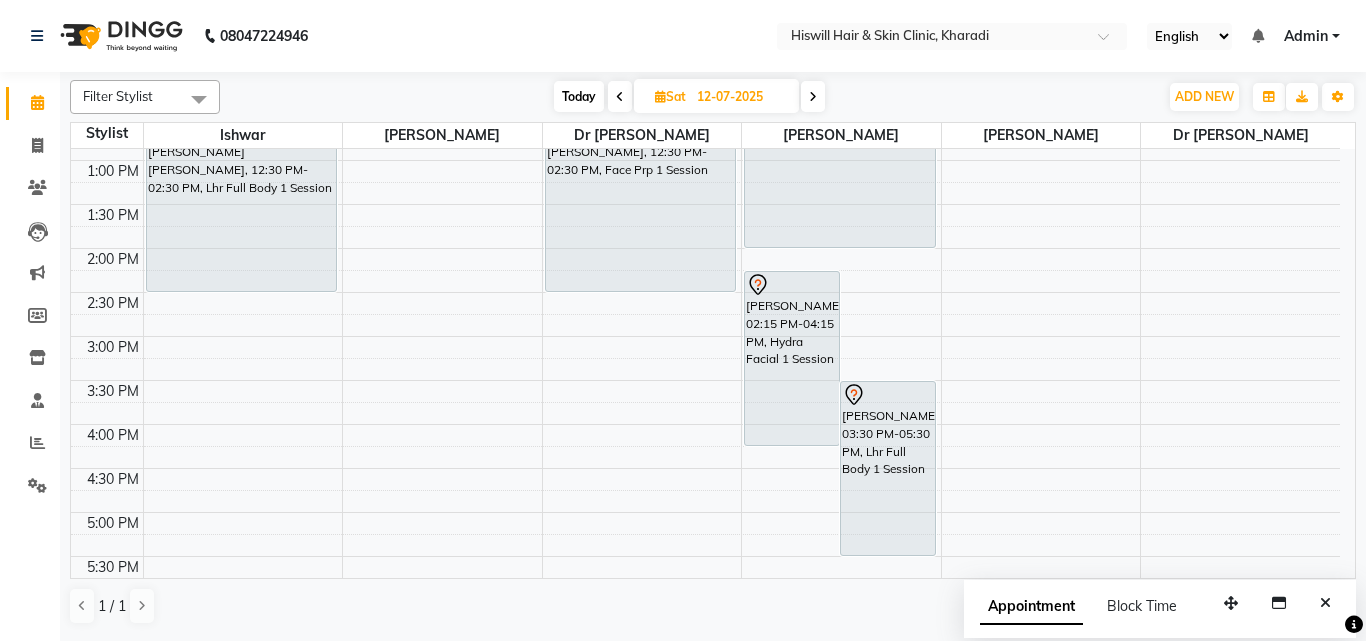 scroll, scrollTop: 300, scrollLeft: 0, axis: vertical 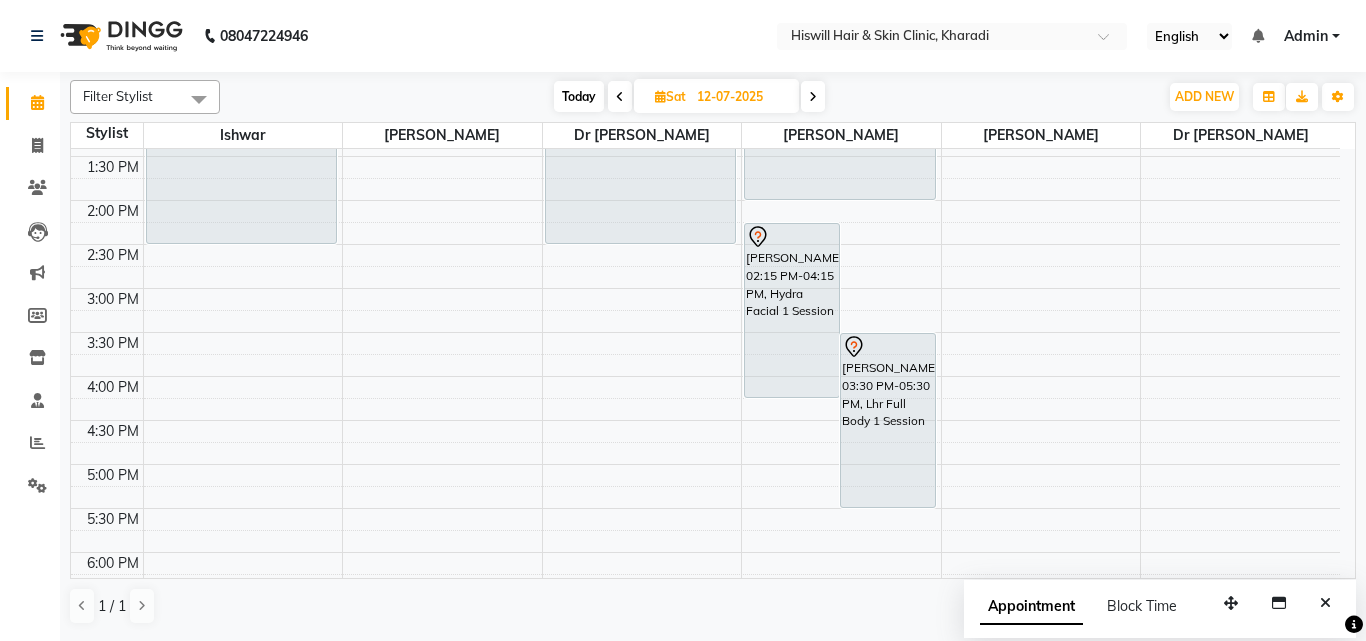 click on "10:00 AM 10:30 AM 11:00 AM 11:30 AM 12:00 PM 12:30 PM 1:00 PM 1:30 PM 2:00 PM 2:30 PM 3:00 PM 3:30 PM 4:00 PM 4:30 PM 5:00 PM 5:30 PM 6:00 PM 6:30 PM 7:00 PM 7:30 PM 8:00 PM 8:30 PM             amol amol, 12:30 PM-02:30 PM, Lhr Full Body 1 Session             Balwant Dewasi, 12:30 PM-02:30 PM, Face Prp 1 Session             Swati Ghule, 02:15 PM-04:15 PM, Hydra Facial 1 Session             Amrin M, 03:30 PM-05:30 PM, Lhr Full Body 1 Session             rajshree joshi, 12:00 PM-02:00 PM, Hydra Facial 1 Session" at bounding box center (705, 332) 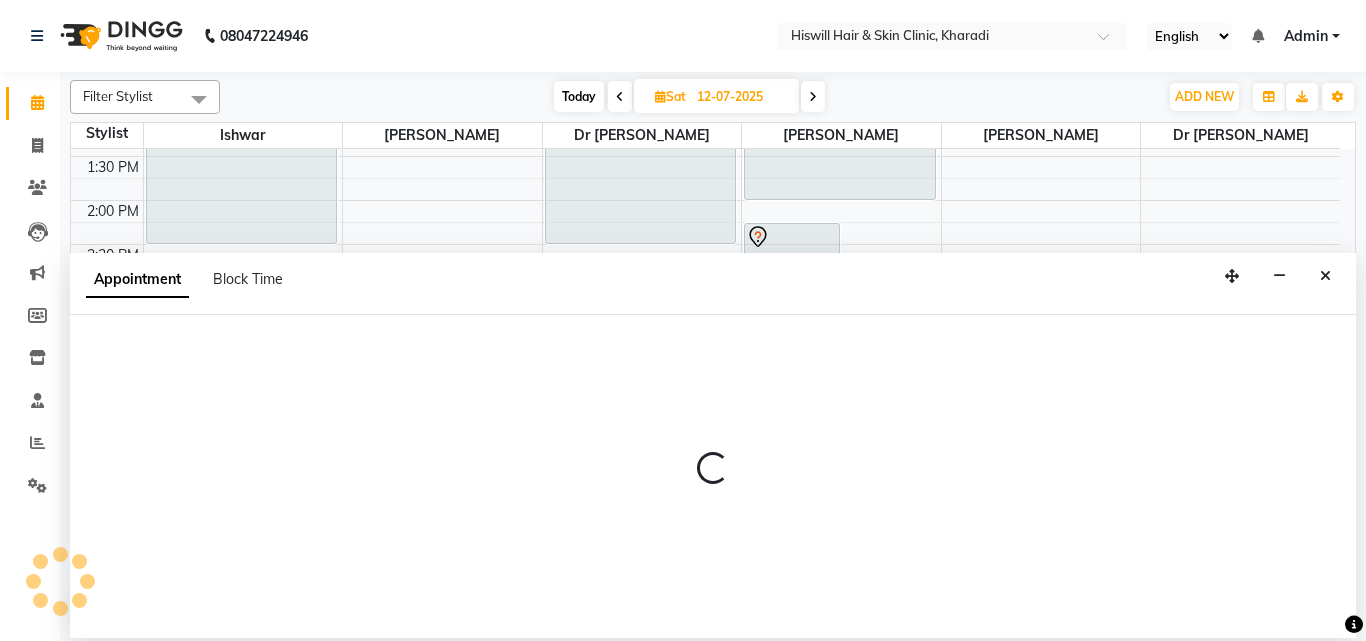 select on "62610" 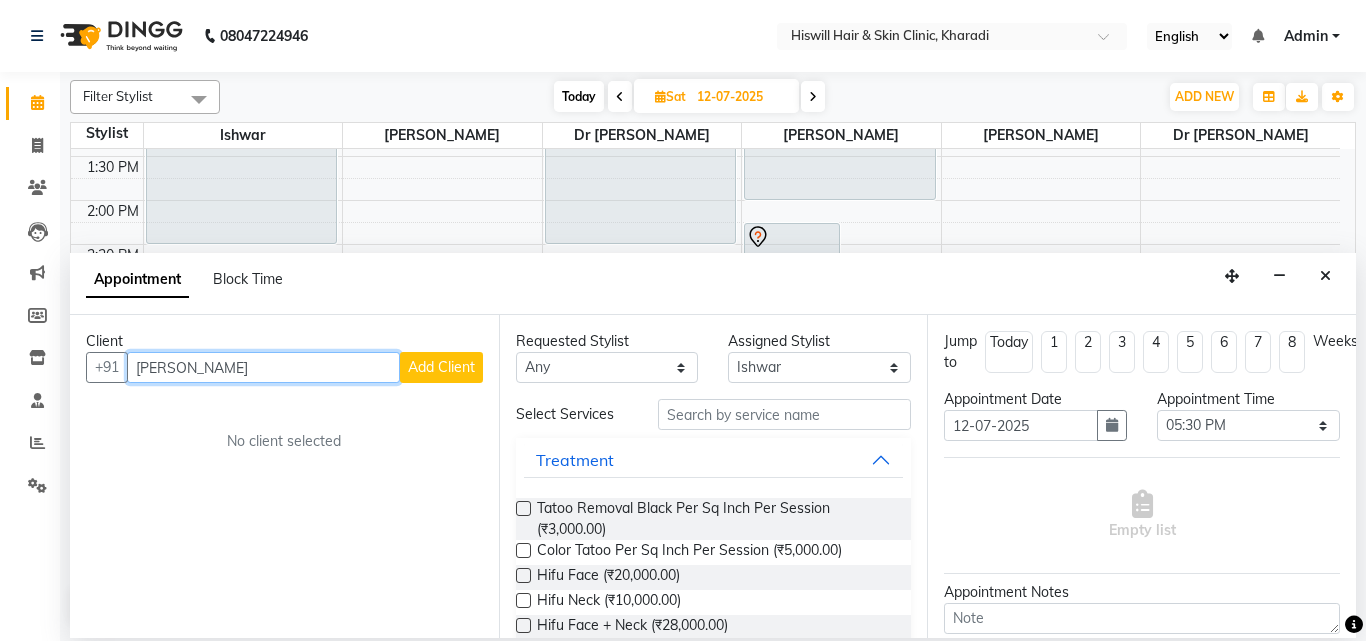 type on "Sidharth" 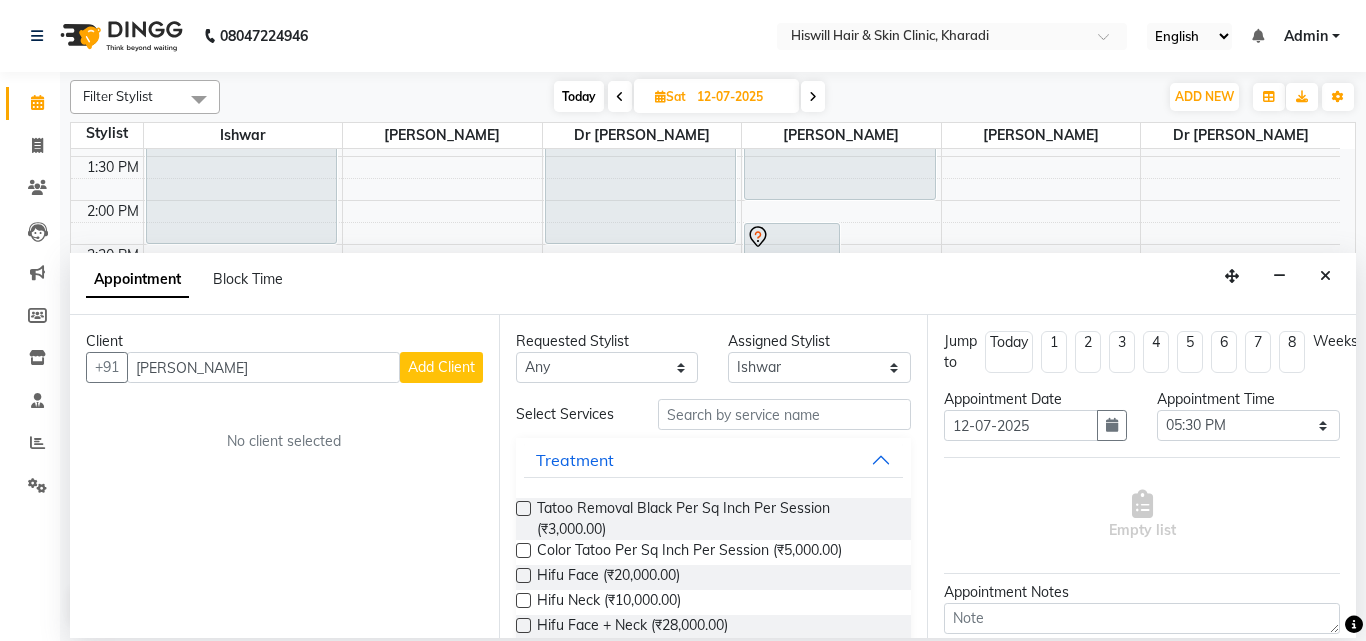 click on "Add Client" at bounding box center [441, 367] 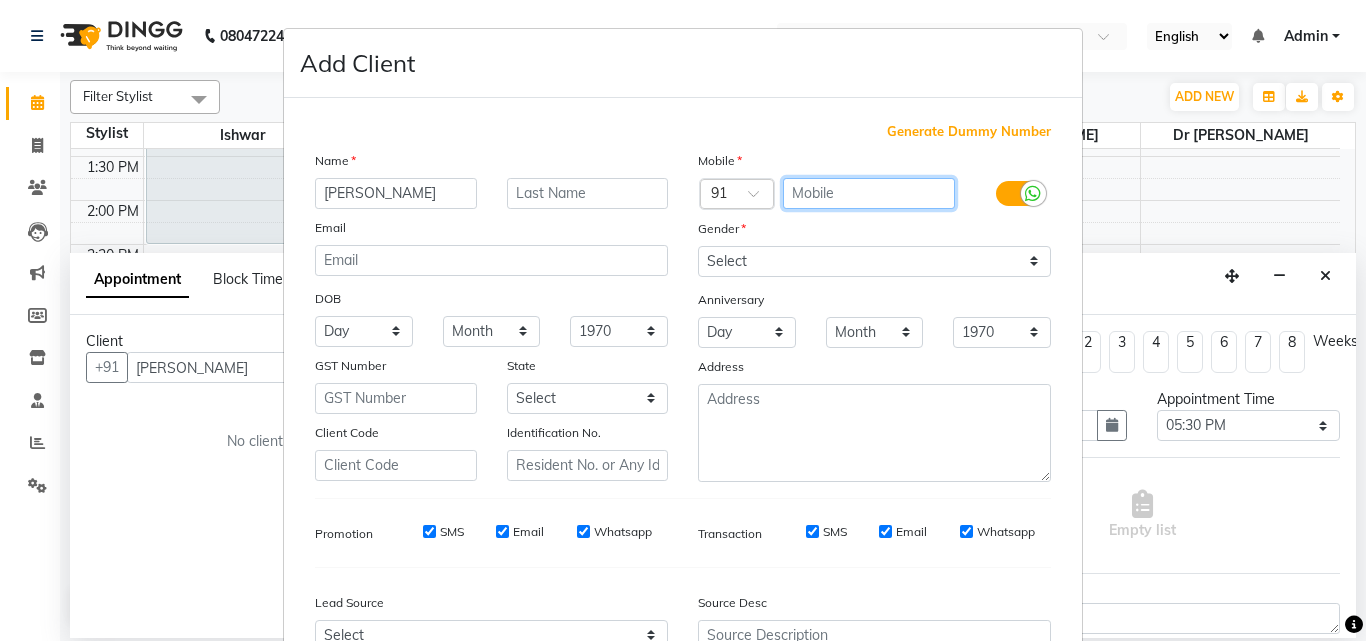 click at bounding box center [869, 193] 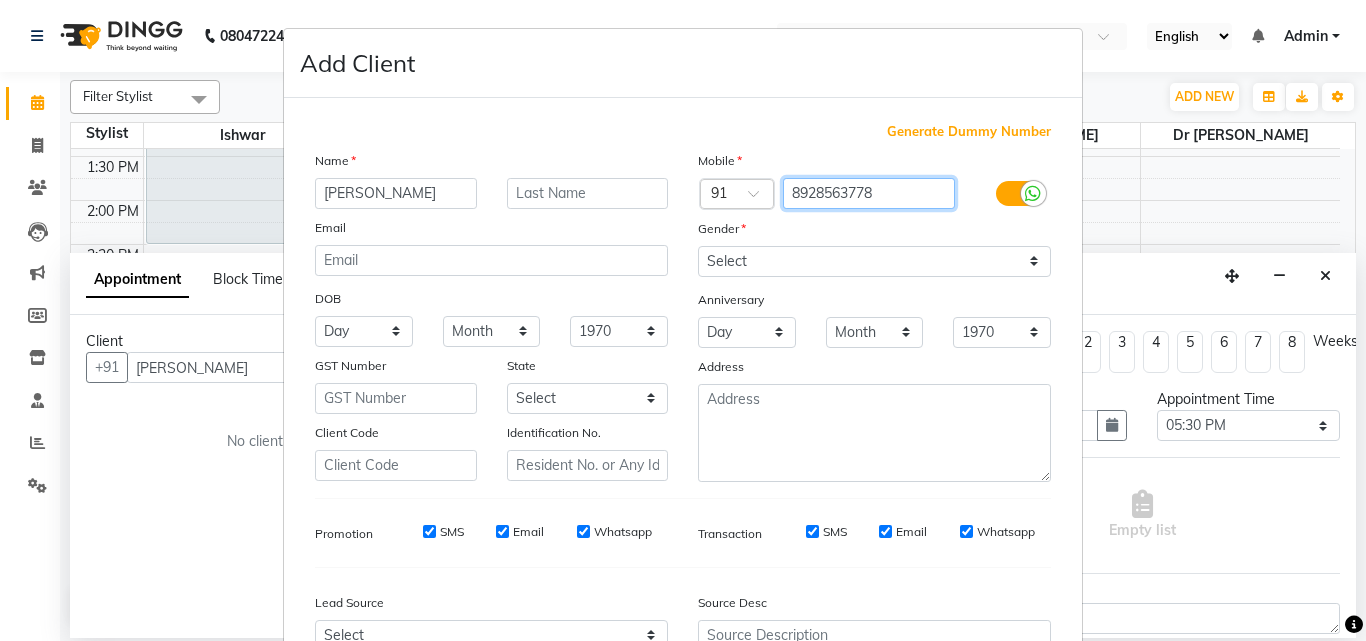 type on "8928563778" 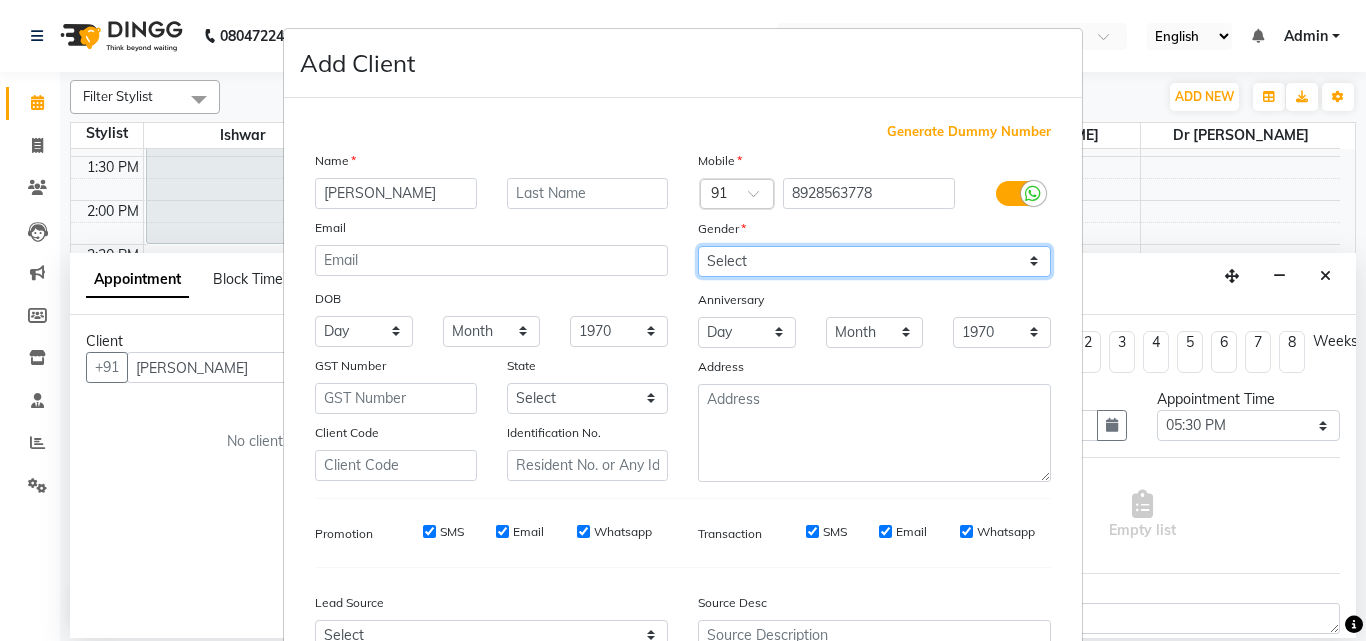 click on "Select Male Female Other Prefer Not To Say" at bounding box center (874, 261) 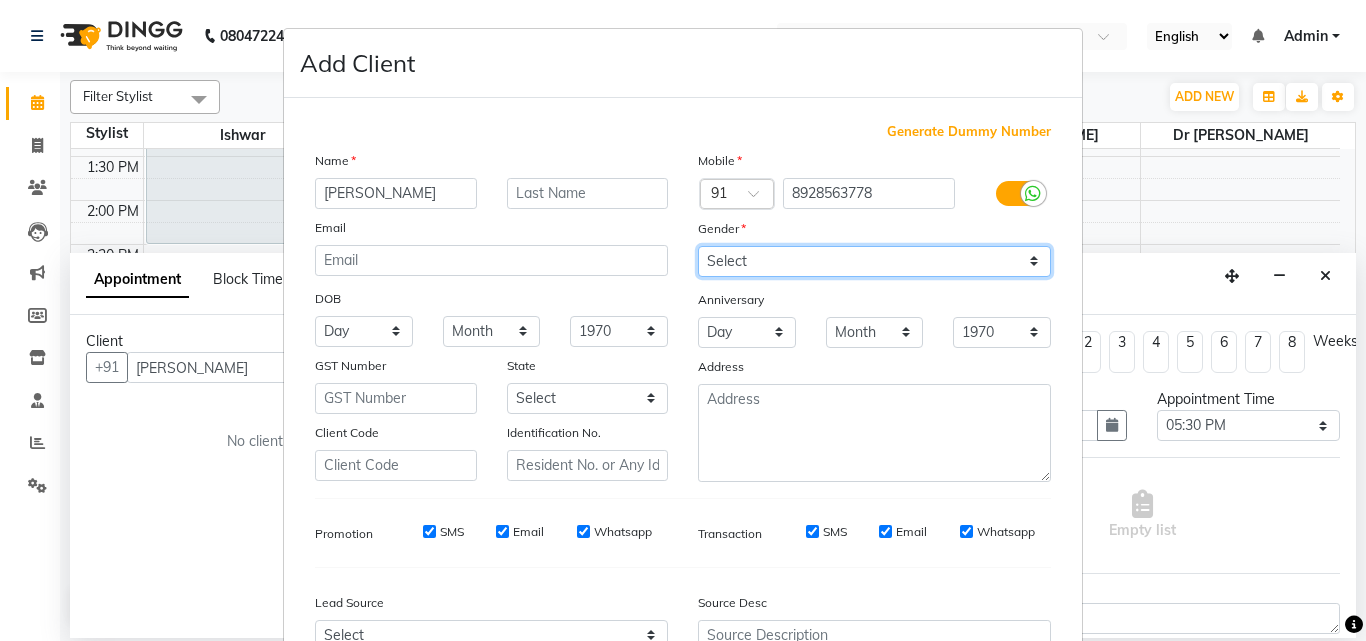 scroll, scrollTop: 208, scrollLeft: 0, axis: vertical 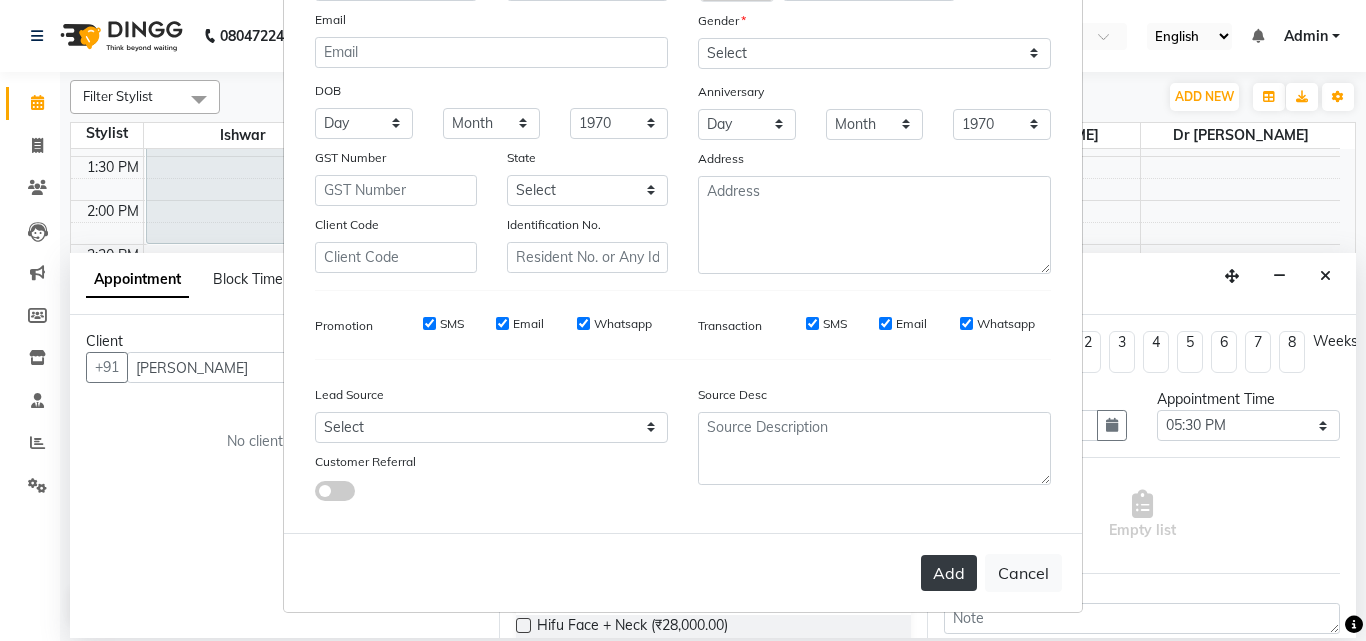 click on "Add" at bounding box center (949, 573) 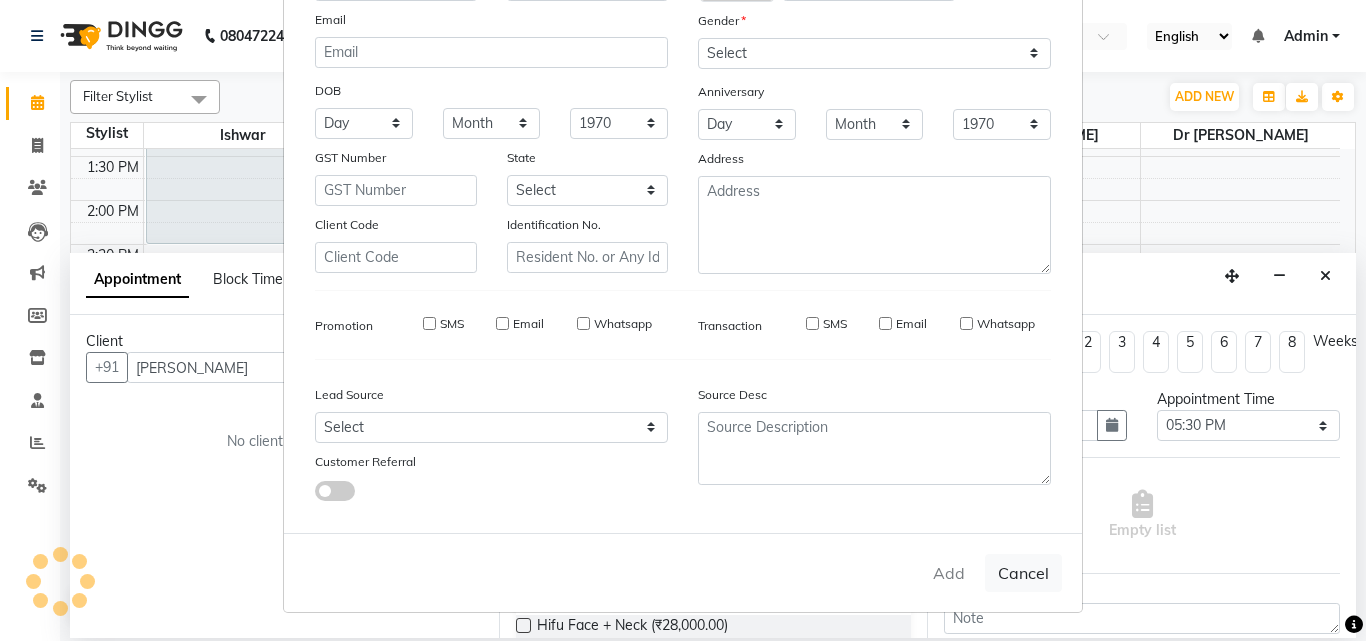type on "8928563778" 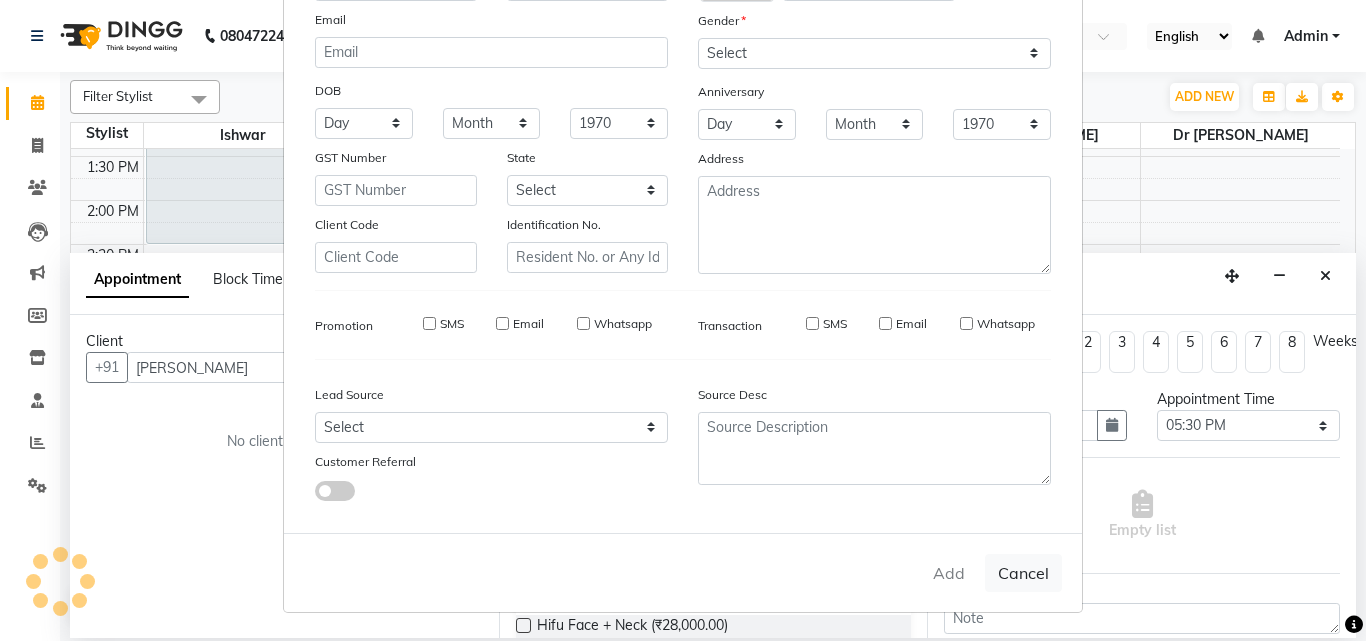 type 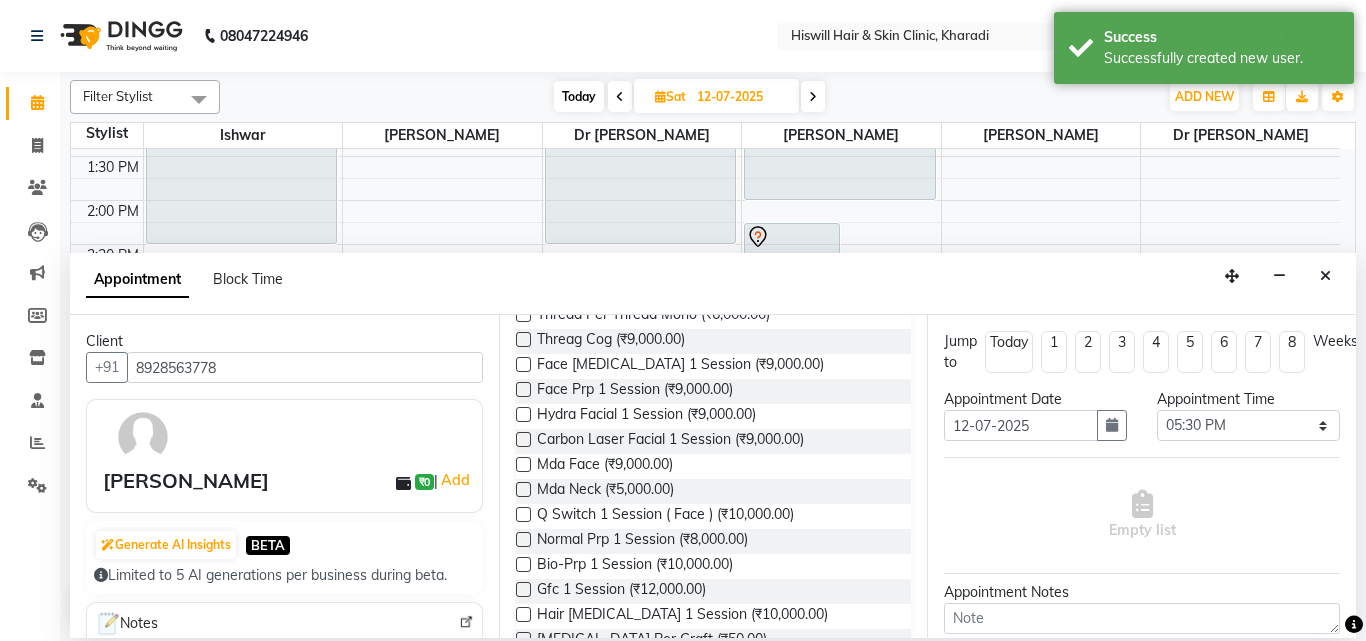 scroll, scrollTop: 1100, scrollLeft: 0, axis: vertical 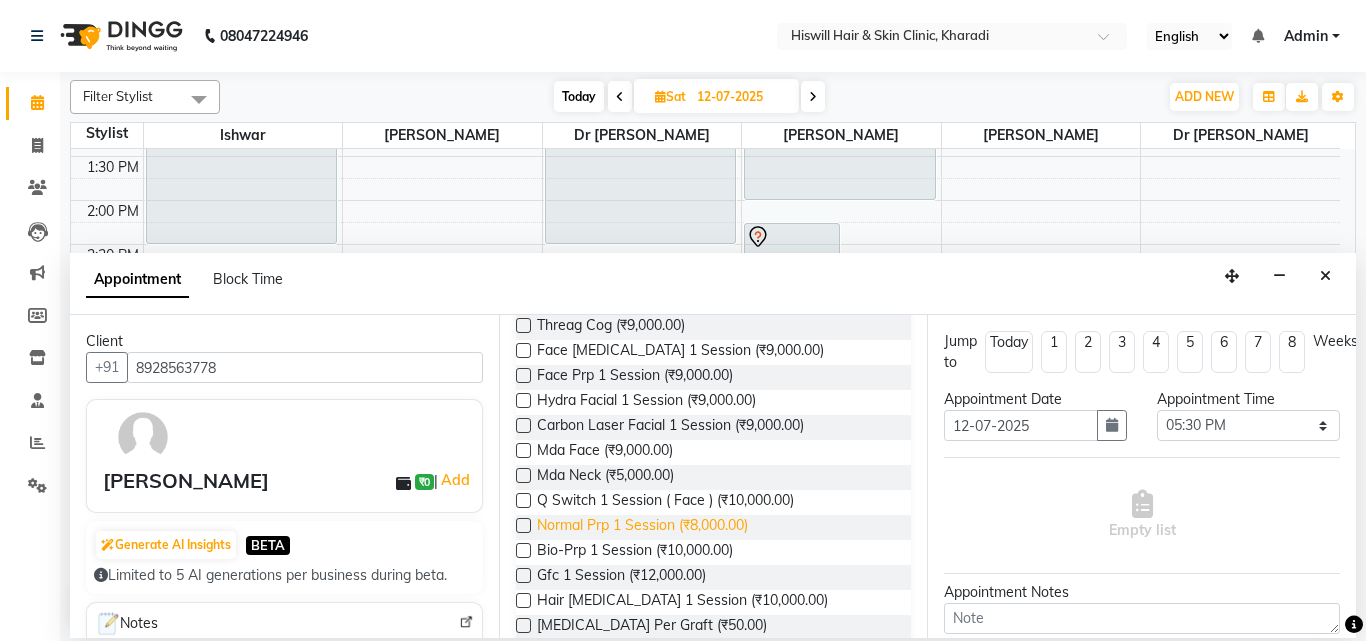 click on "Normal Prp 1 Session (₹8,000.00)" at bounding box center (642, 527) 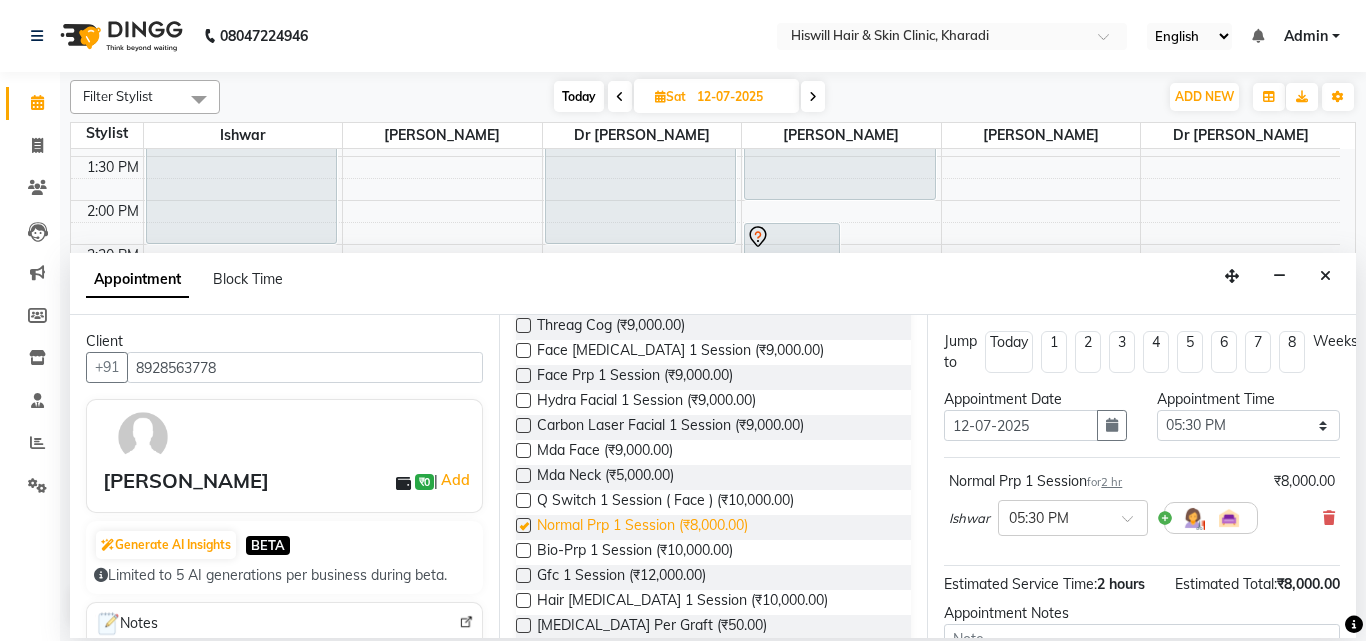checkbox on "false" 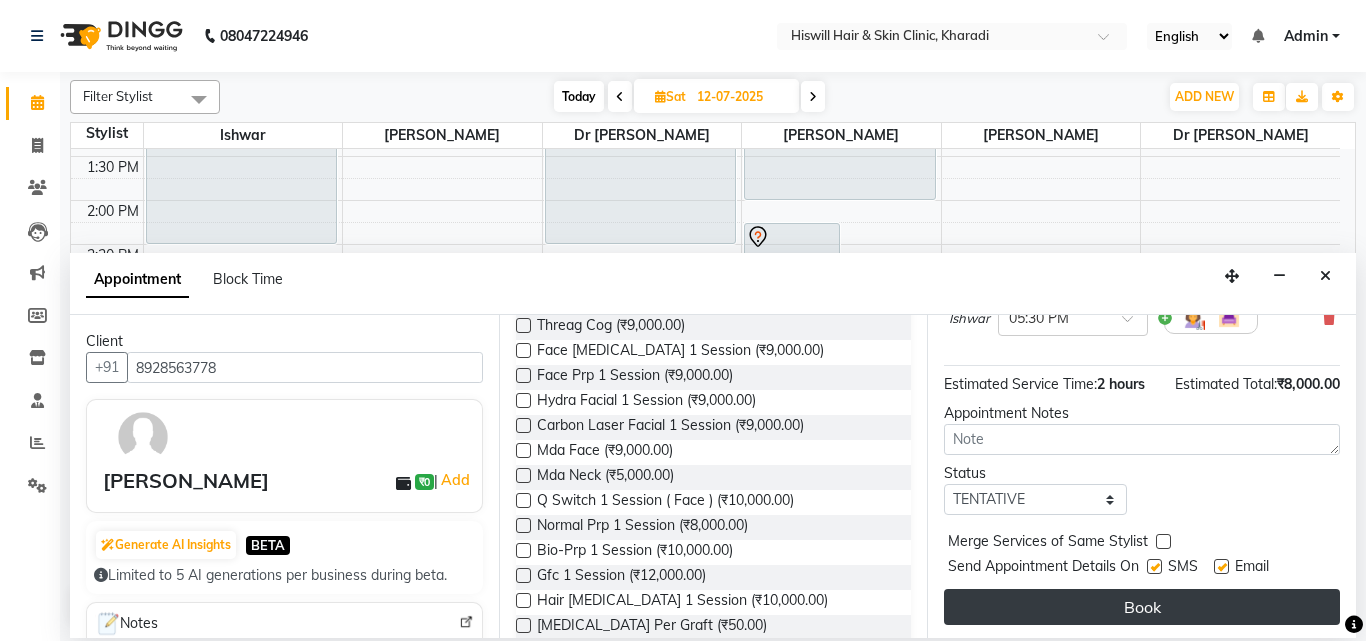 scroll, scrollTop: 239, scrollLeft: 0, axis: vertical 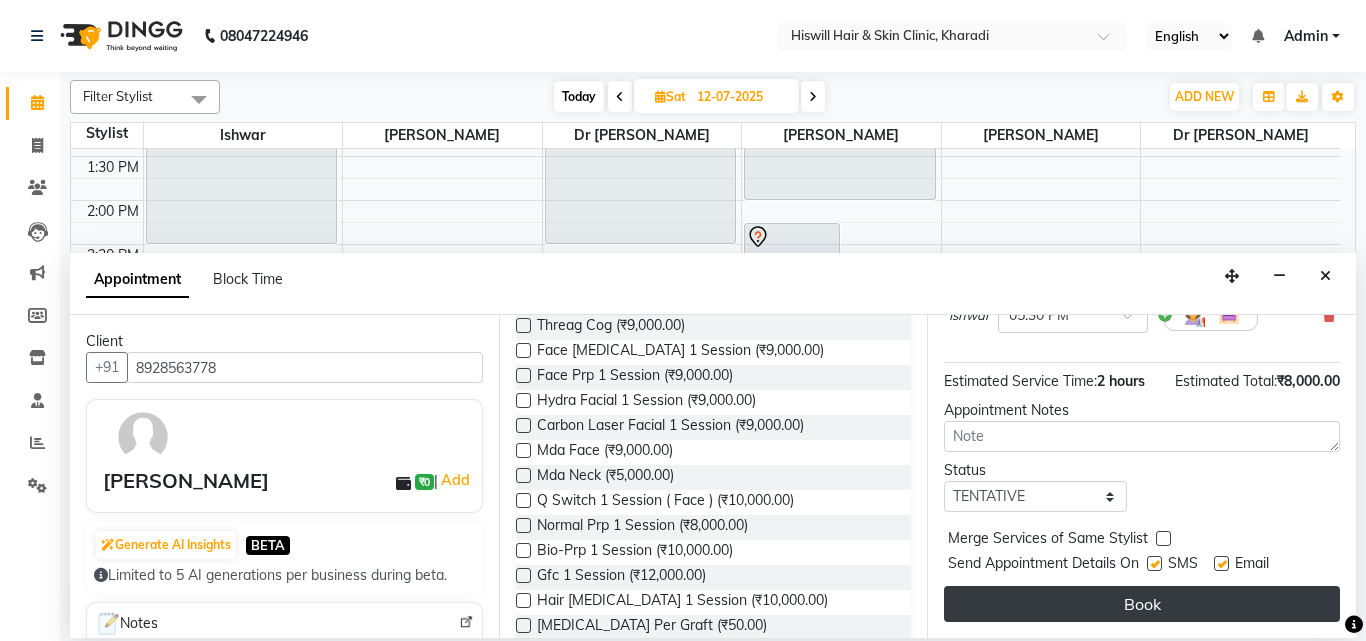 click on "Book" at bounding box center (1142, 604) 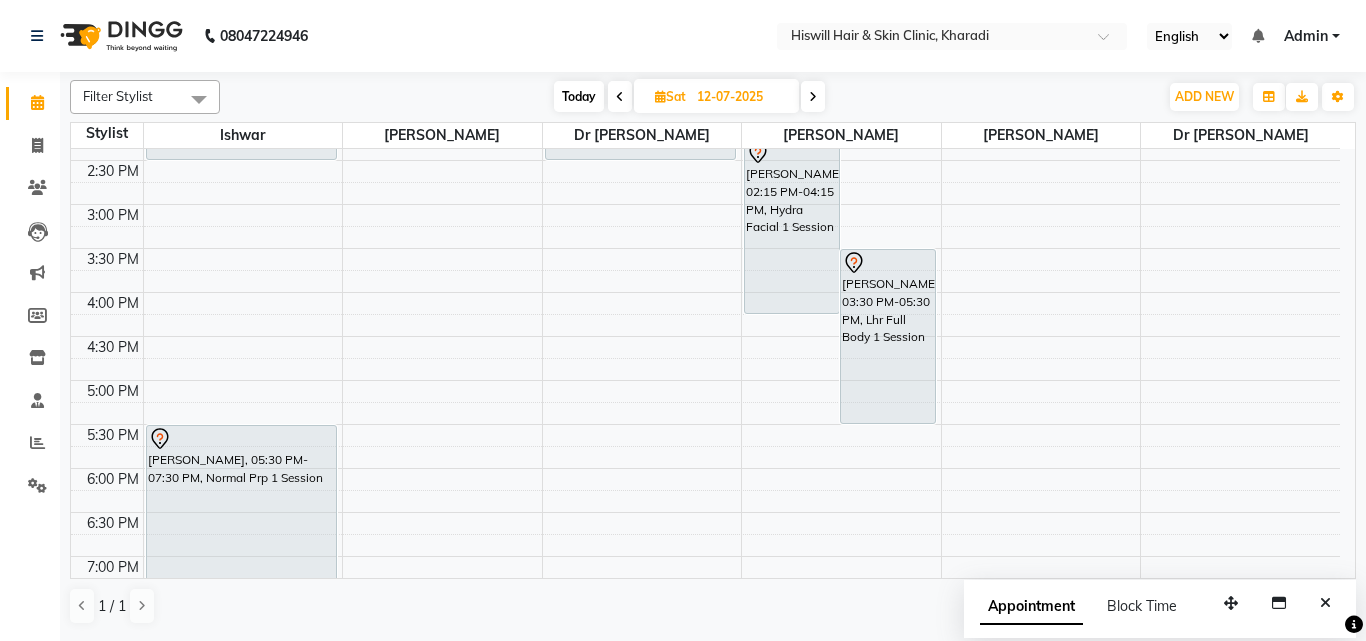 scroll, scrollTop: 338, scrollLeft: 0, axis: vertical 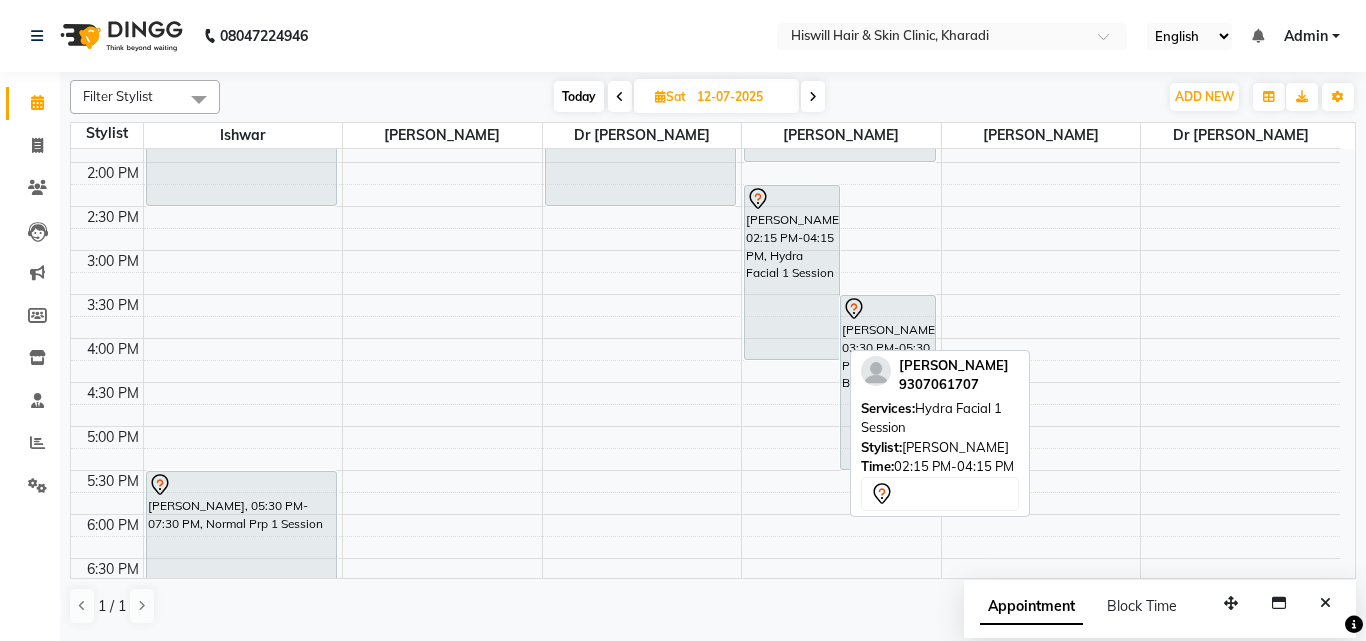 click on "Swati Ghule, 02:15 PM-04:15 PM, Hydra Facial 1 Session" at bounding box center [792, 272] 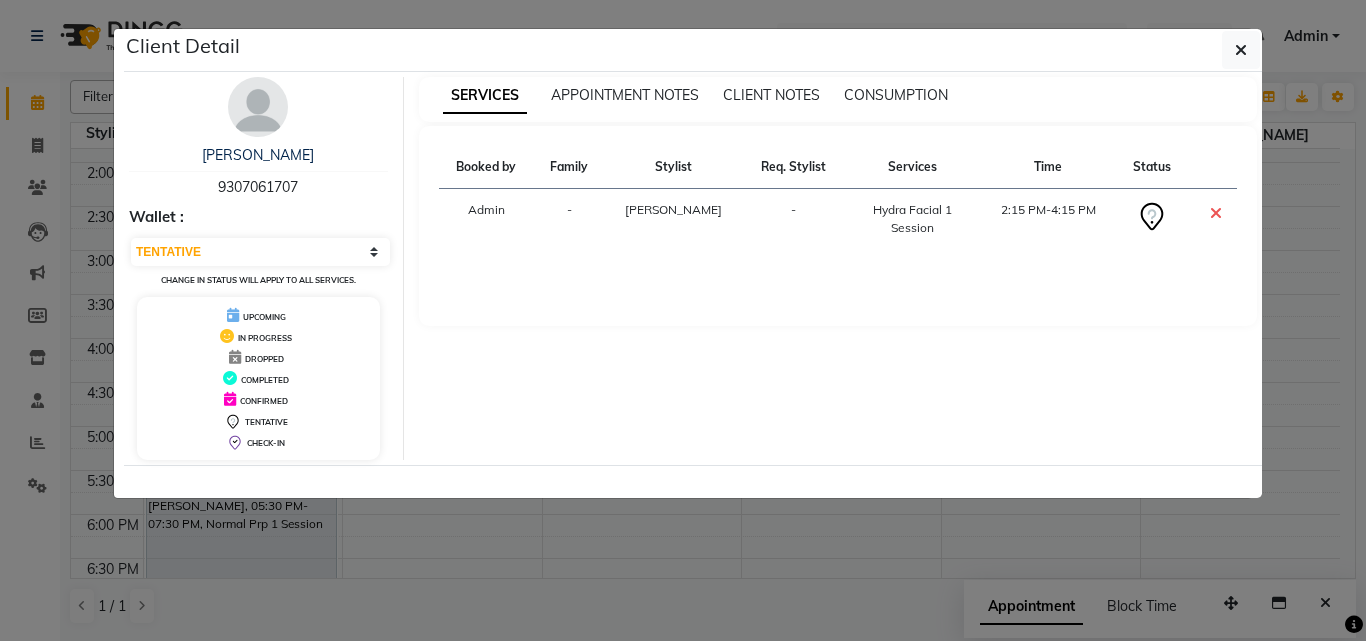 click on "[PERSON_NAME]" at bounding box center [673, 209] 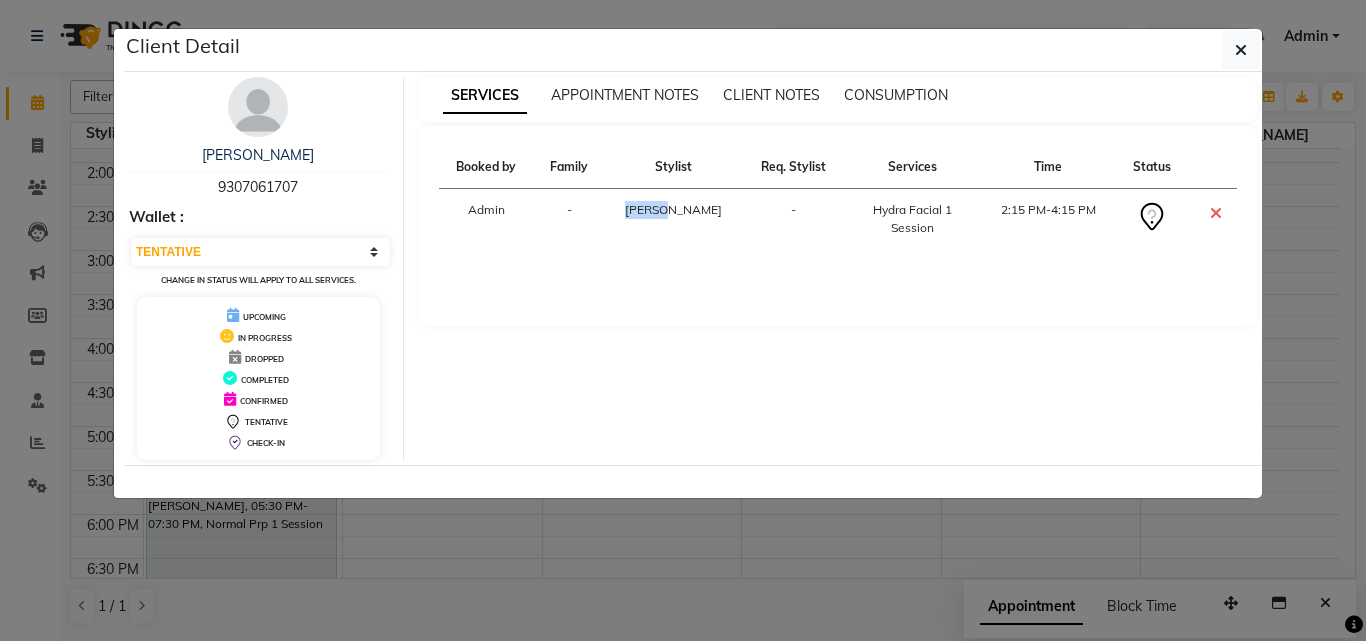 drag, startPoint x: 637, startPoint y: 205, endPoint x: 682, endPoint y: 217, distance: 46.572525 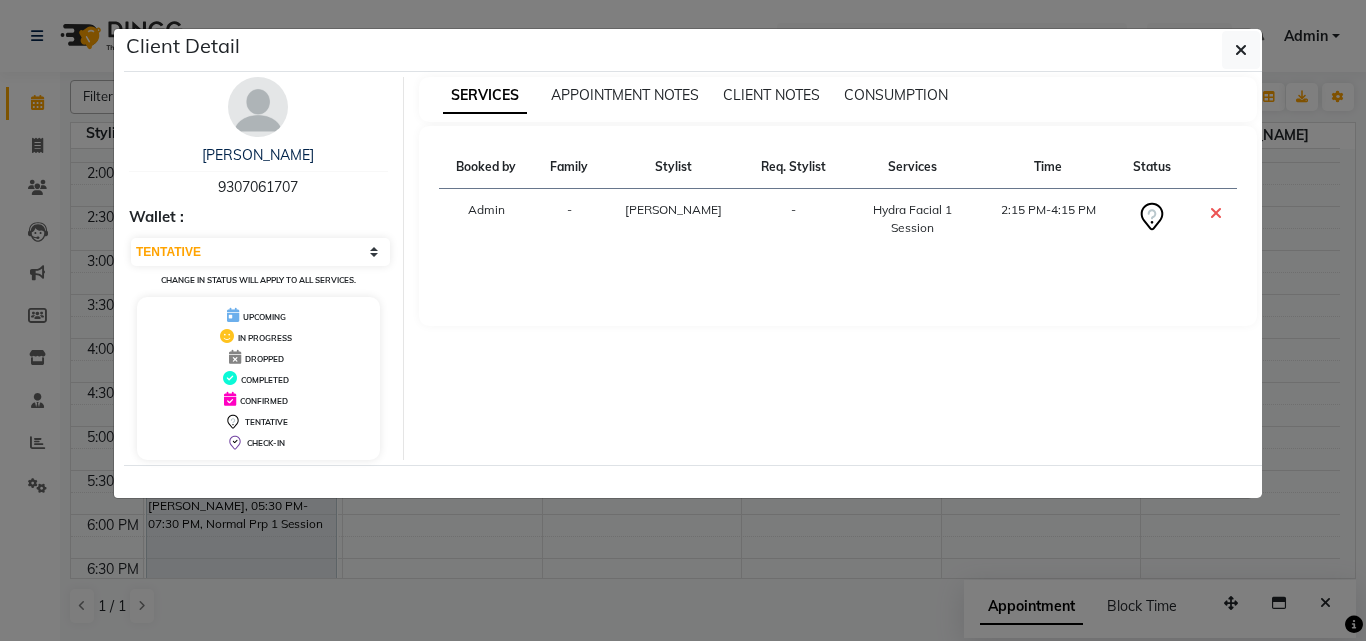 drag, startPoint x: 1211, startPoint y: 207, endPoint x: 1210, endPoint y: 192, distance: 15.033297 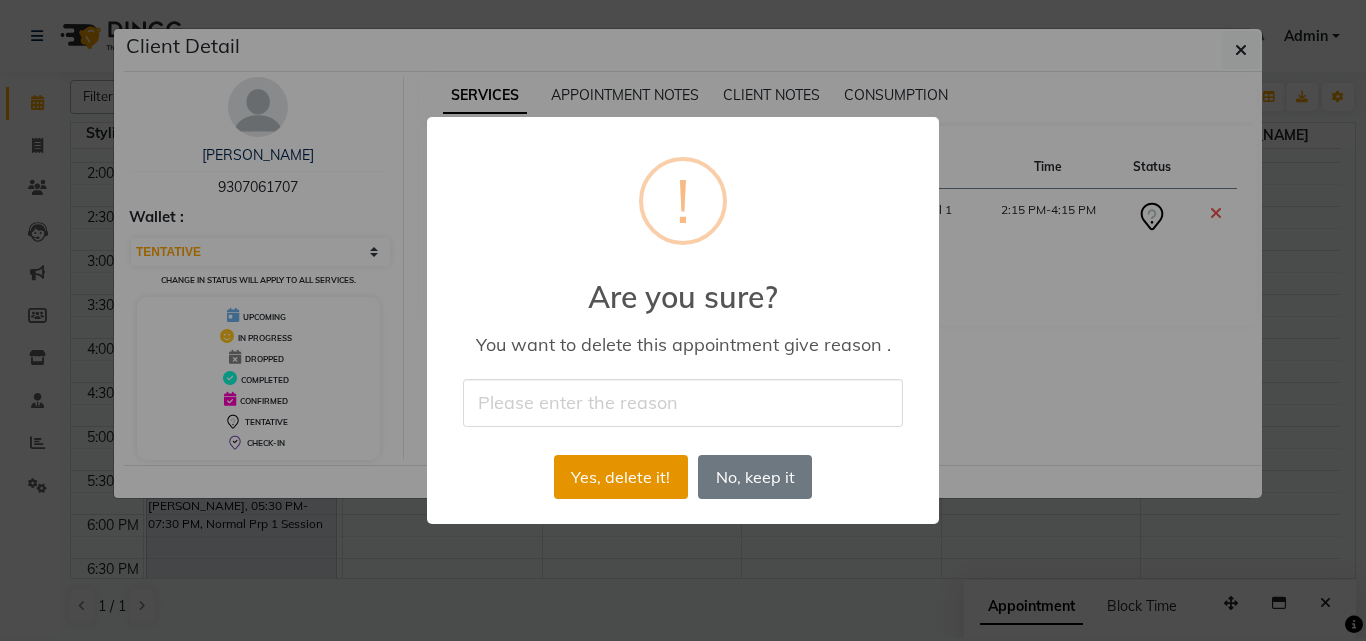 click on "Yes, delete it!" at bounding box center [621, 477] 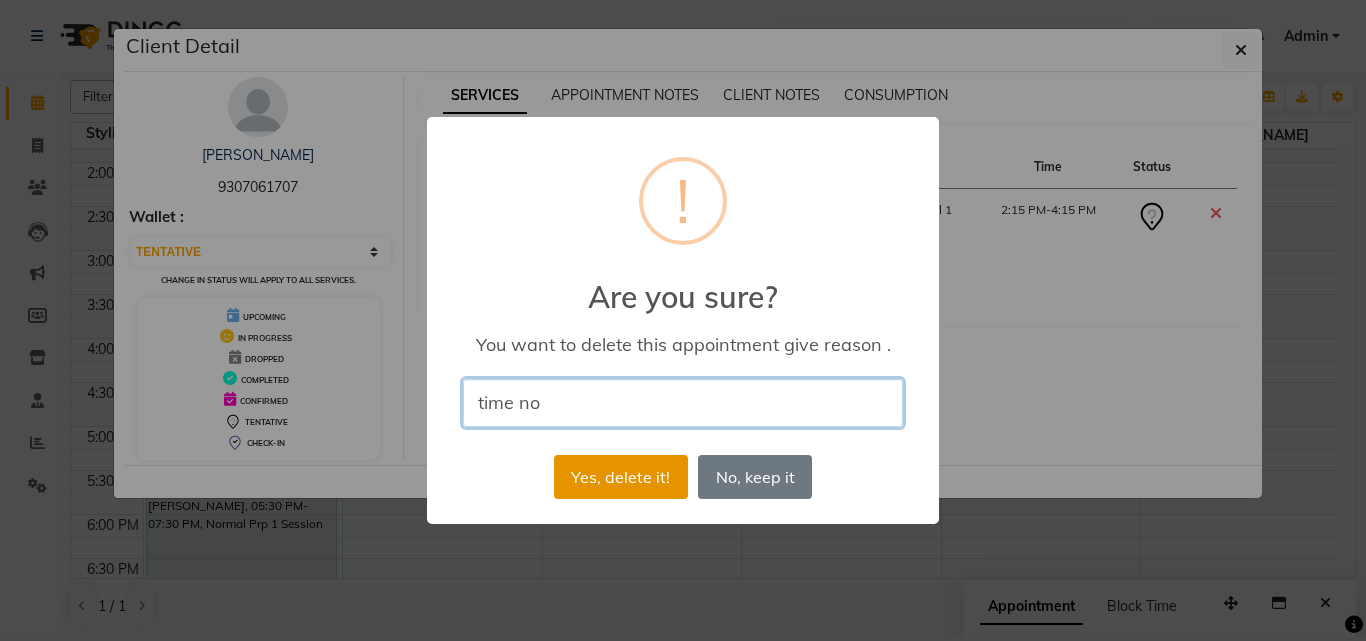 type on "time no" 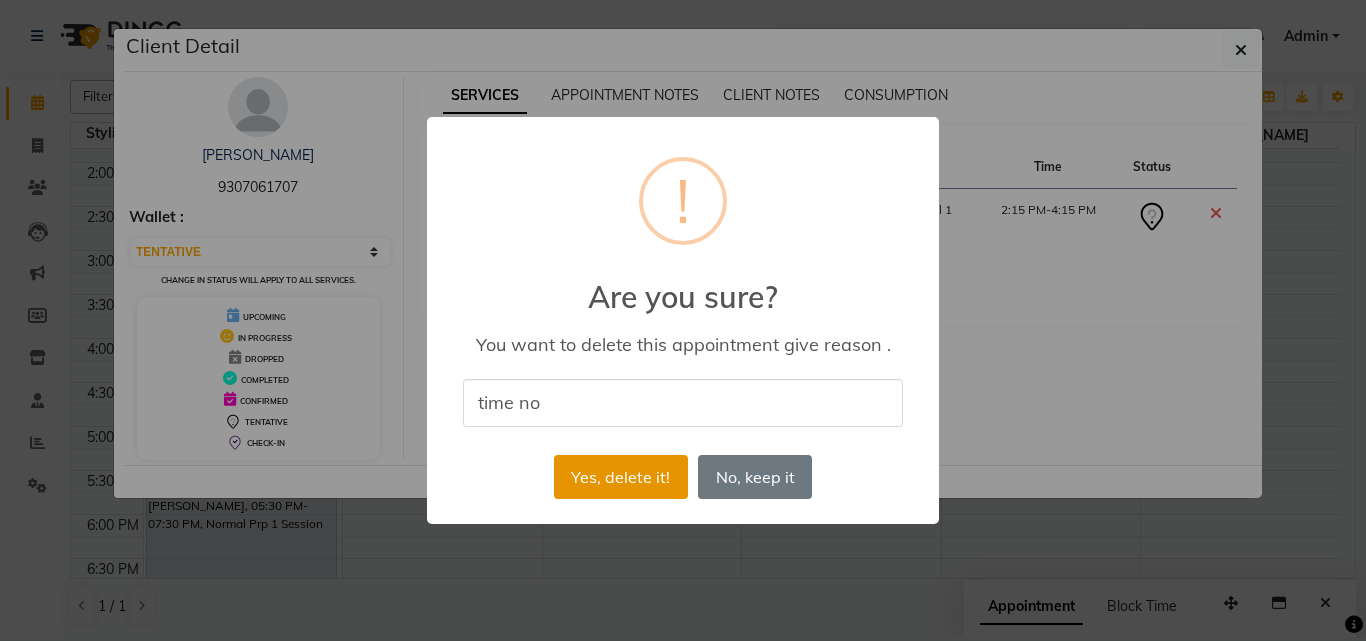 click on "Yes, delete it!" at bounding box center (621, 477) 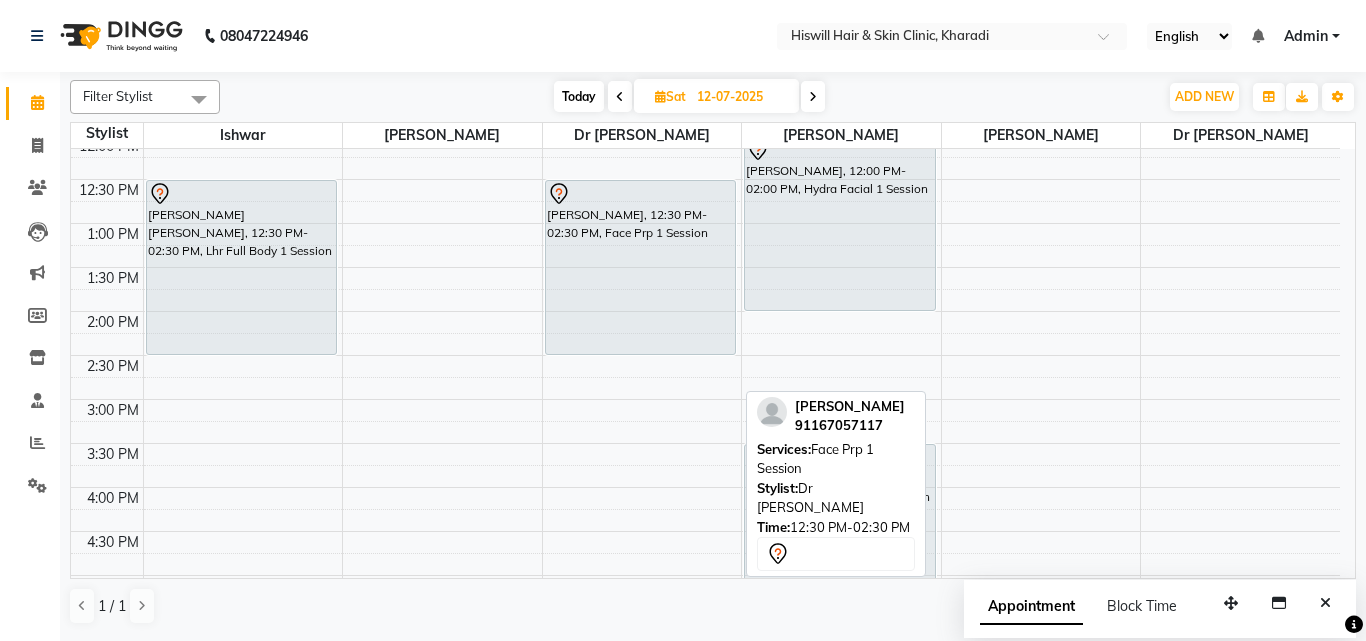 scroll, scrollTop: 238, scrollLeft: 0, axis: vertical 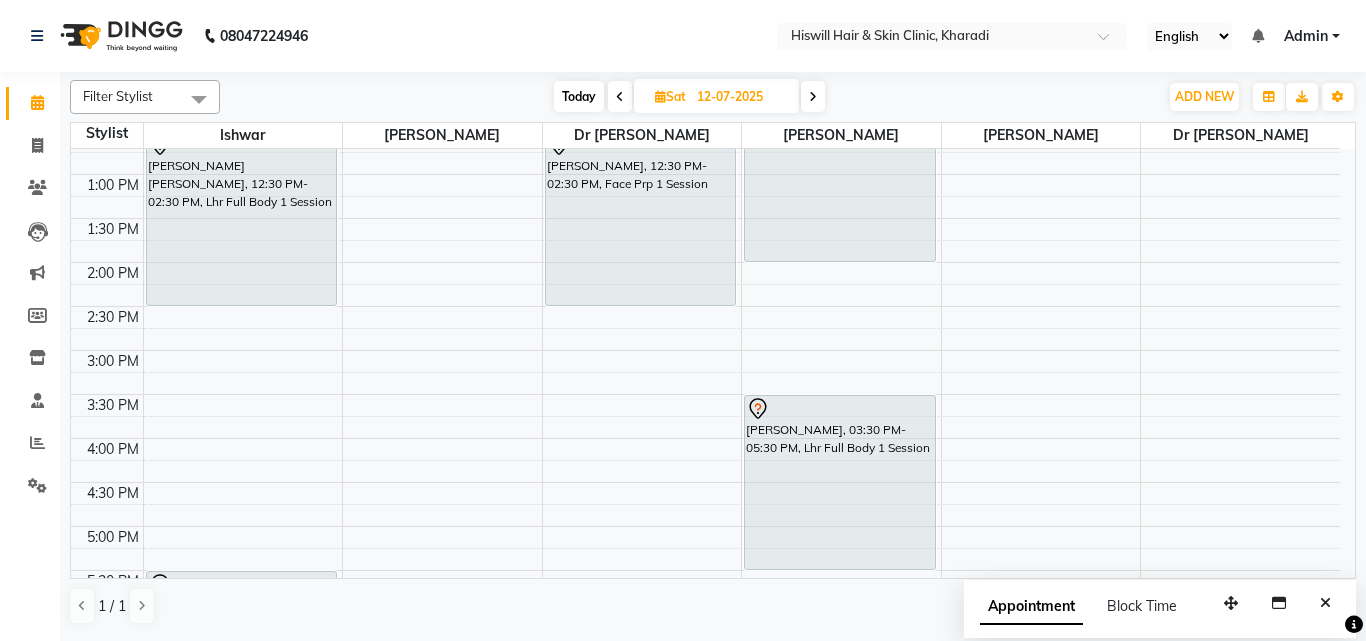 click on "10:00 AM 10:30 AM 11:00 AM 11:30 AM 12:00 PM 12:30 PM 1:00 PM 1:30 PM 2:00 PM 2:30 PM 3:00 PM 3:30 PM 4:00 PM 4:30 PM 5:00 PM 5:30 PM 6:00 PM 6:30 PM 7:00 PM 7:30 PM 8:00 PM 8:30 PM             amol amol, 12:30 PM-02:30 PM, Lhr Full Body 1 Session             Sidharth, 05:30 PM-07:30 PM, Normal Prp 1 Session             Balwant Dewasi, 12:30 PM-02:30 PM, Face Prp 1 Session             rajshree joshi, 12:00 PM-02:00 PM, Hydra Facial 1 Session             Amrin M, 03:30 PM-05:30 PM, Lhr Full Body 1 Session" at bounding box center (705, 394) 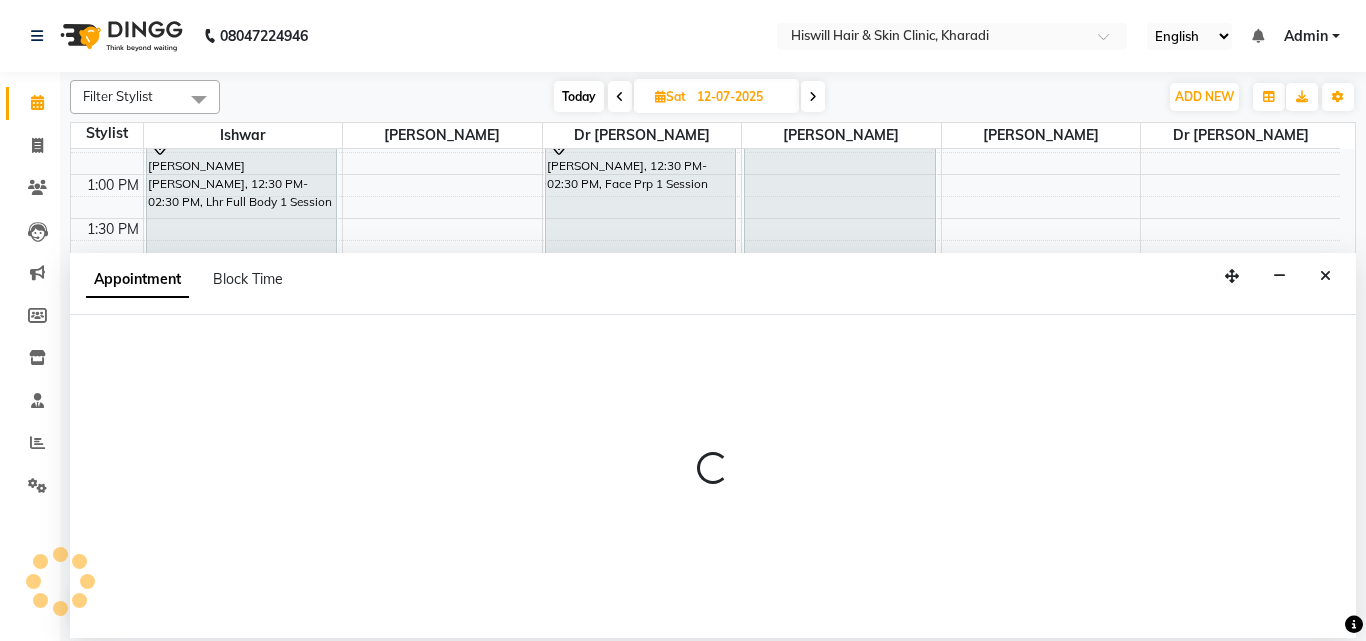 select on "62612" 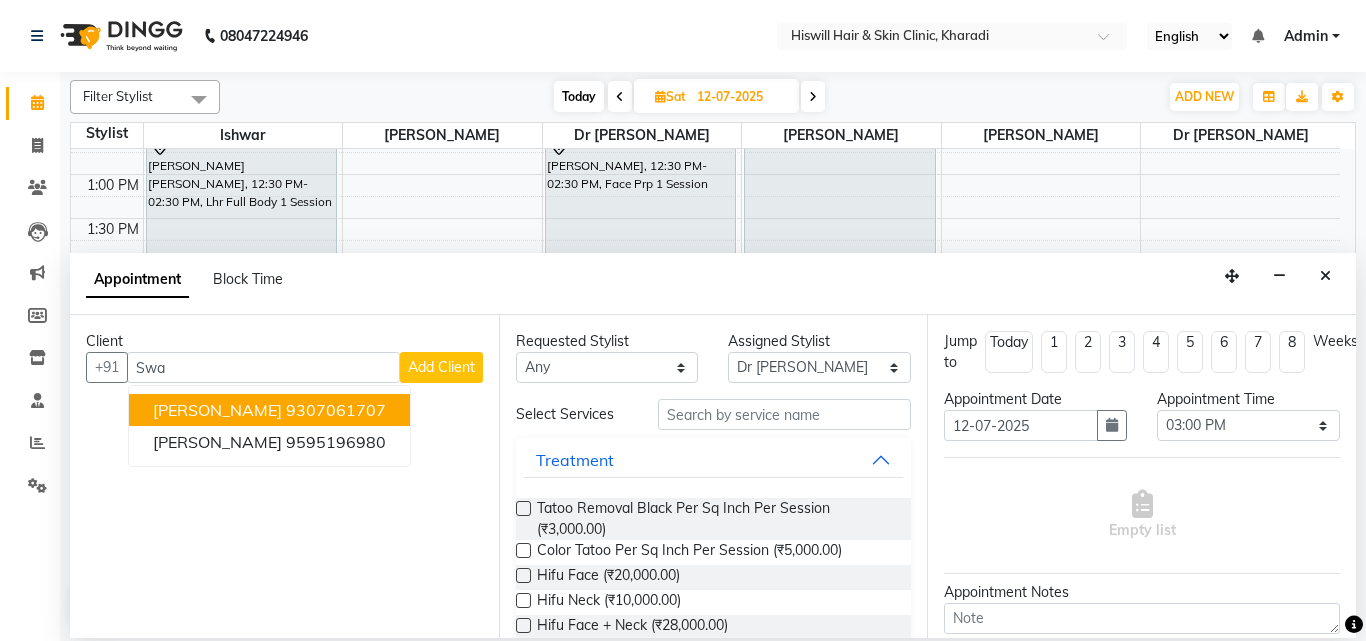 click on "Swati Ghule  9307061707" at bounding box center (269, 410) 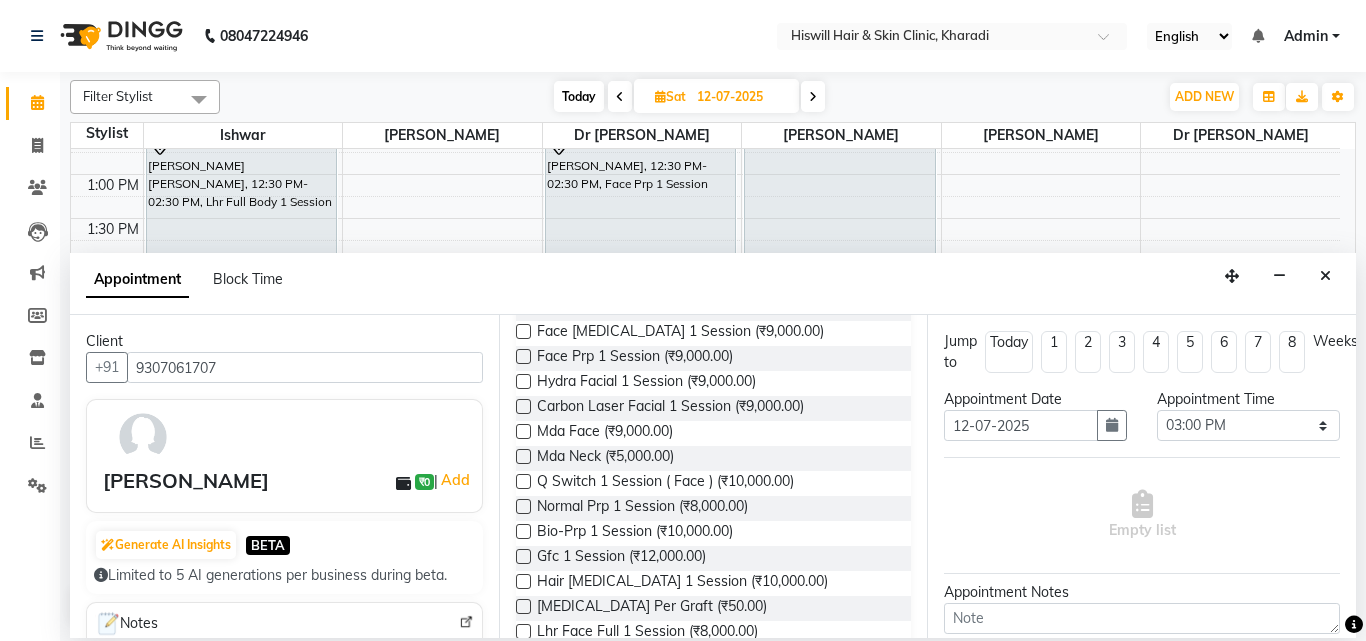 scroll, scrollTop: 1073, scrollLeft: 0, axis: vertical 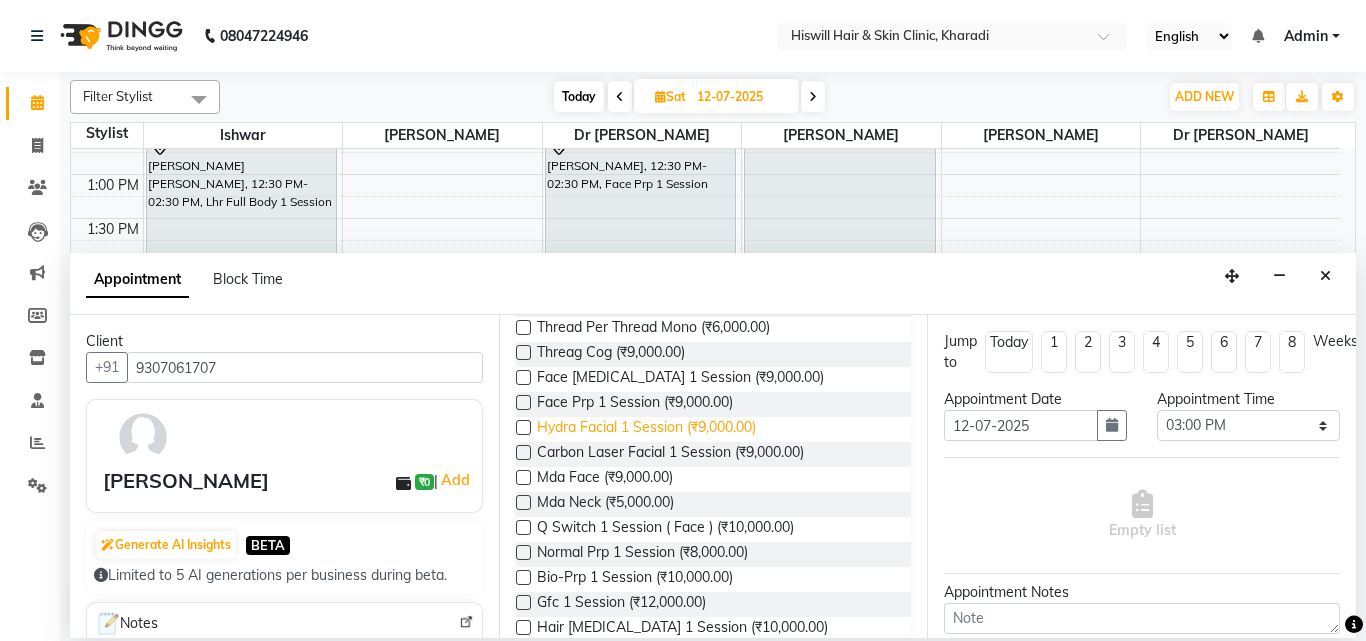 type on "9307061707" 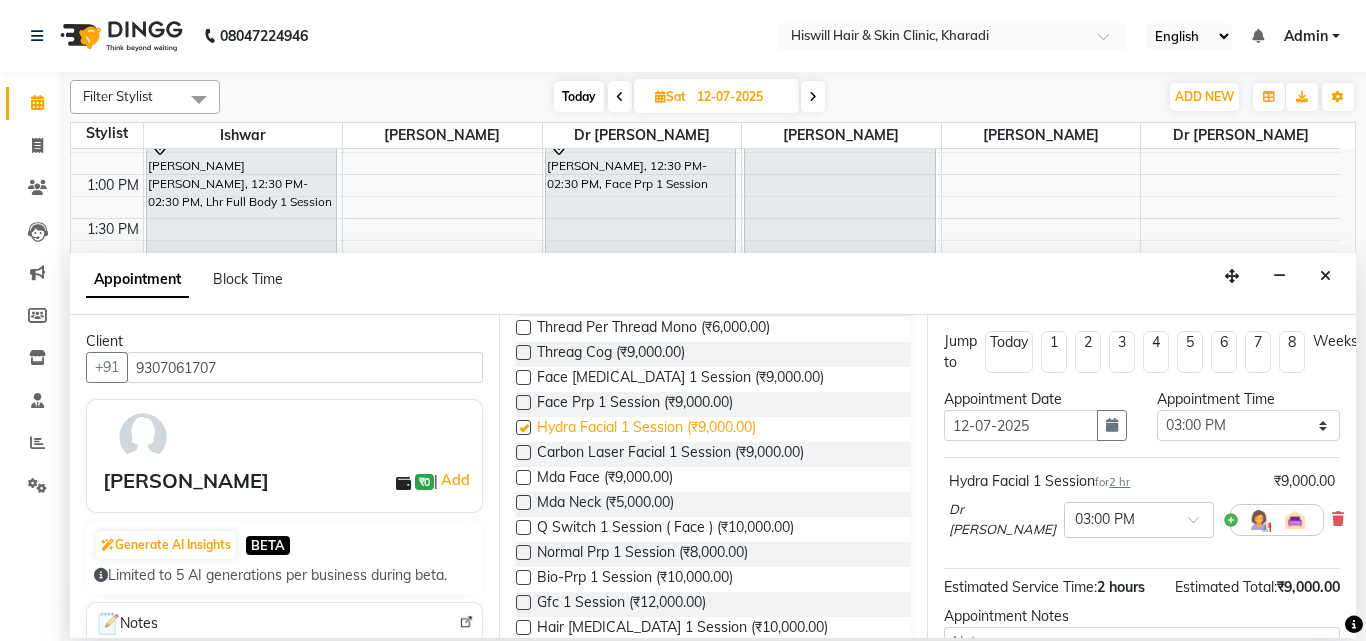 checkbox on "false" 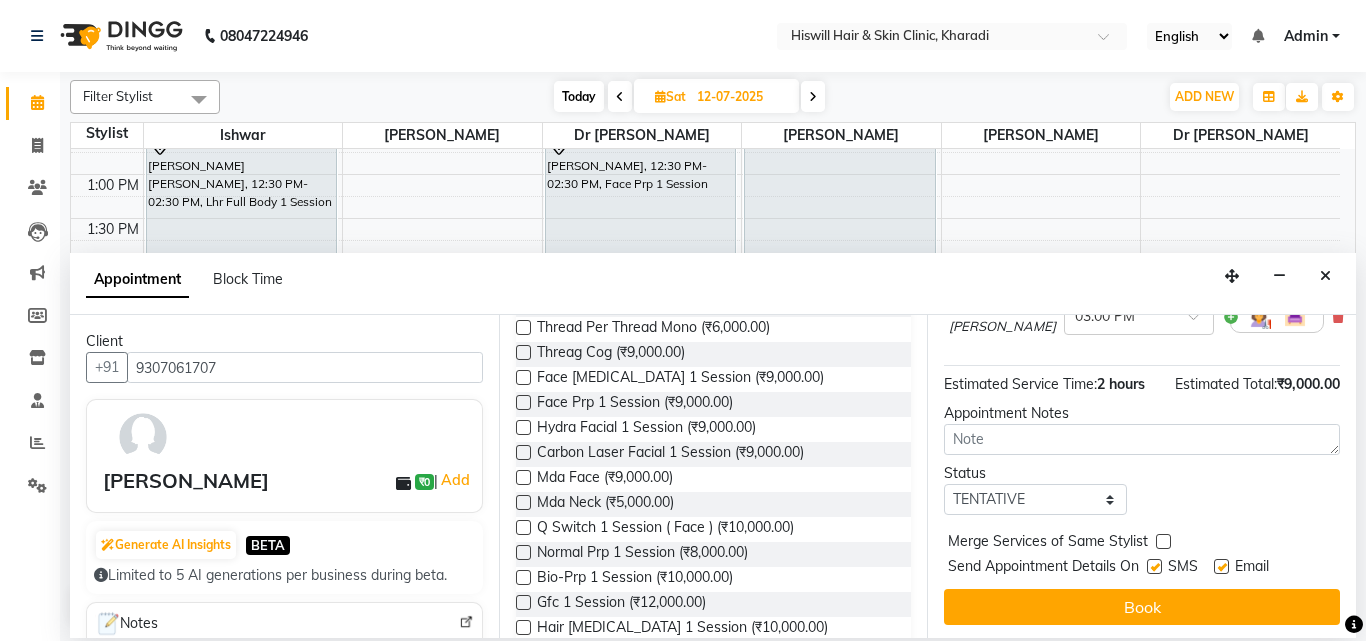 scroll, scrollTop: 239, scrollLeft: 0, axis: vertical 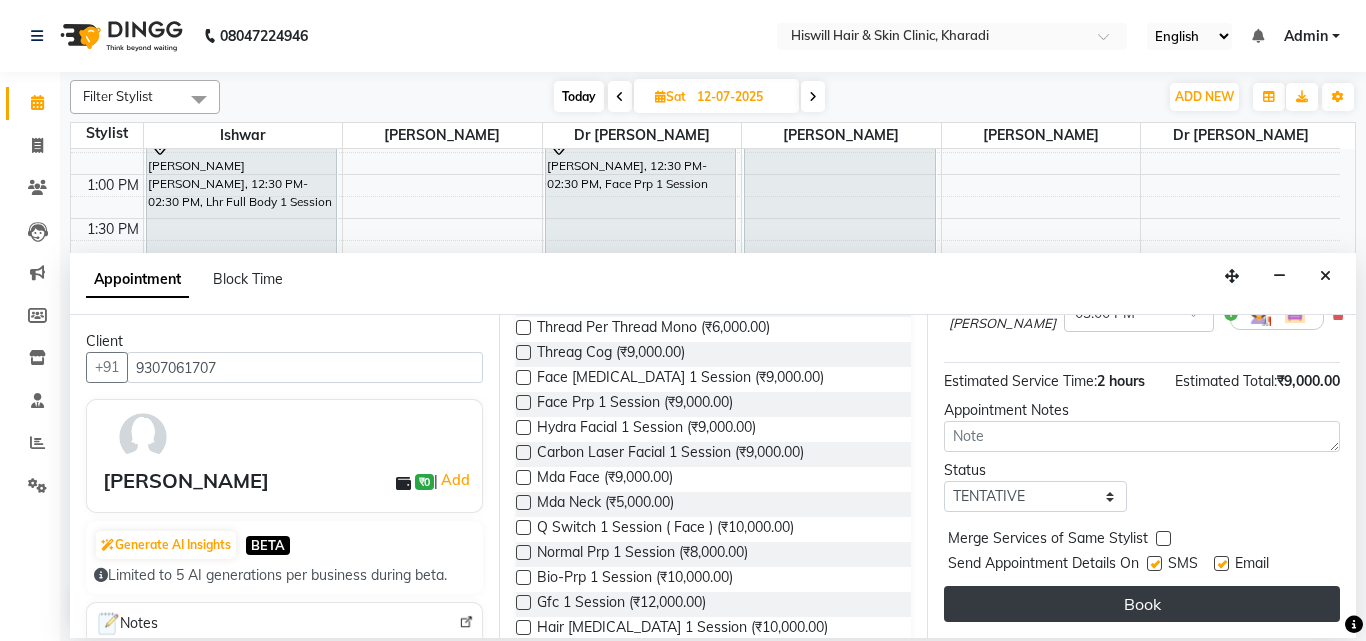 click on "Book" at bounding box center [1142, 604] 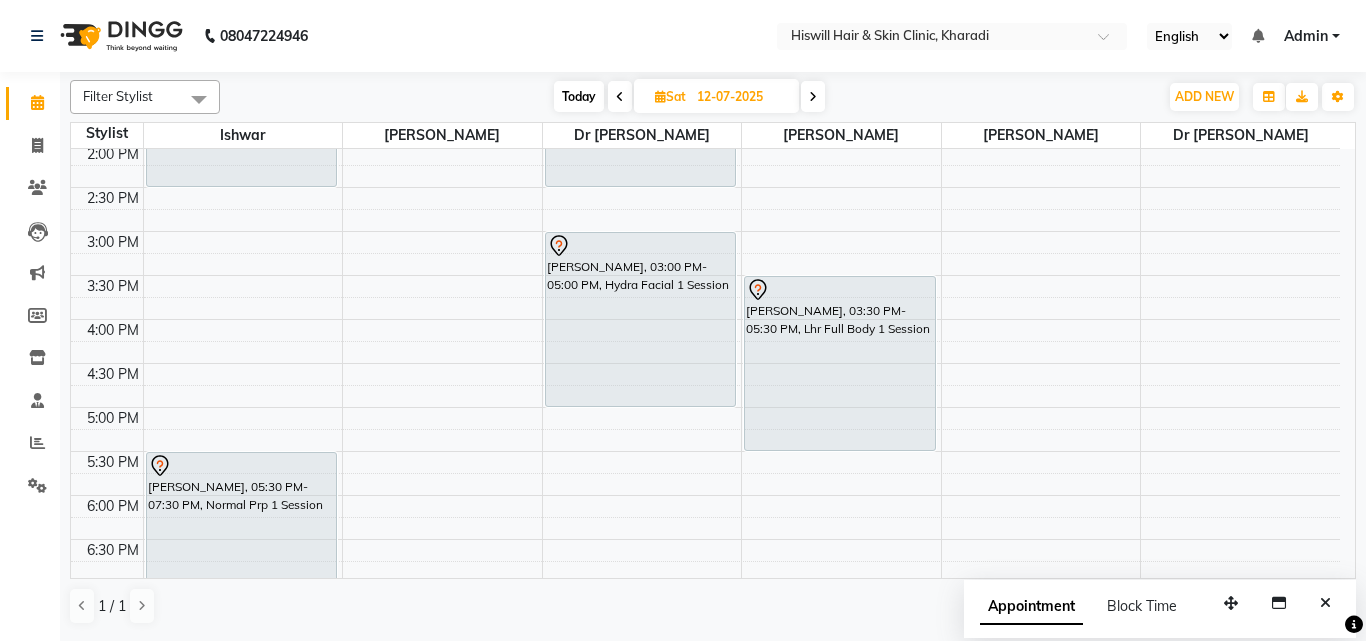 scroll, scrollTop: 338, scrollLeft: 0, axis: vertical 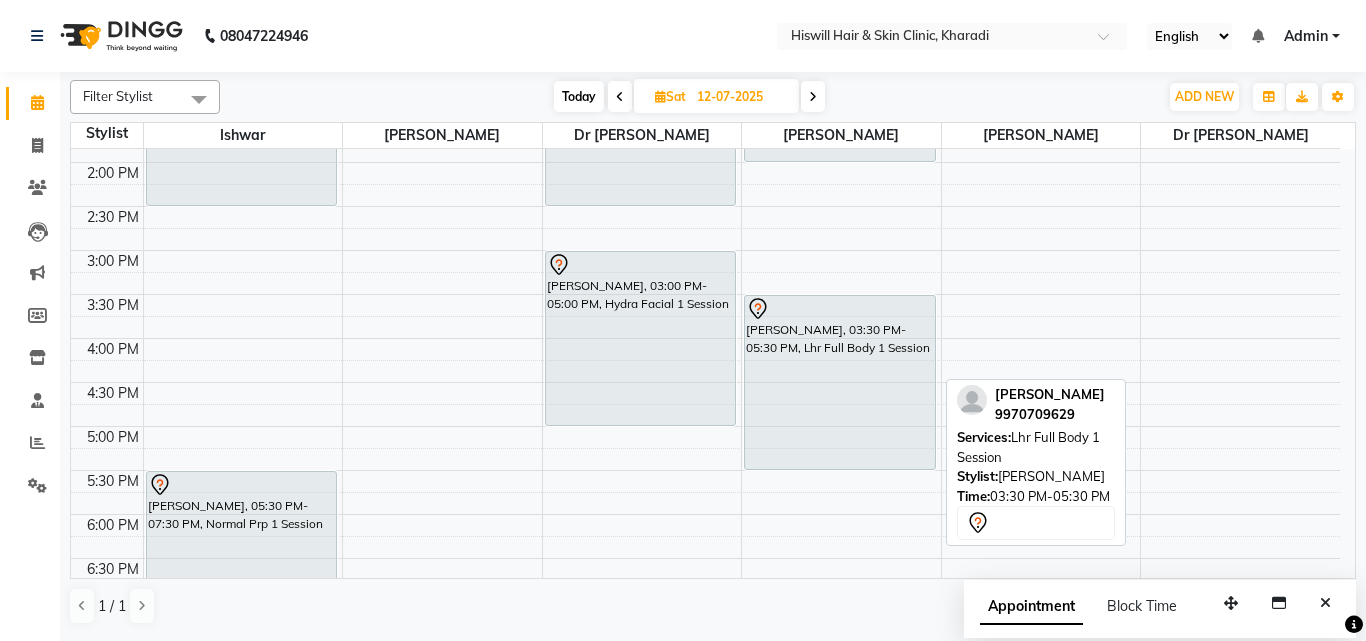 click on "Amrin M, 03:30 PM-05:30 PM, Lhr Full Body 1 Session" at bounding box center (840, 382) 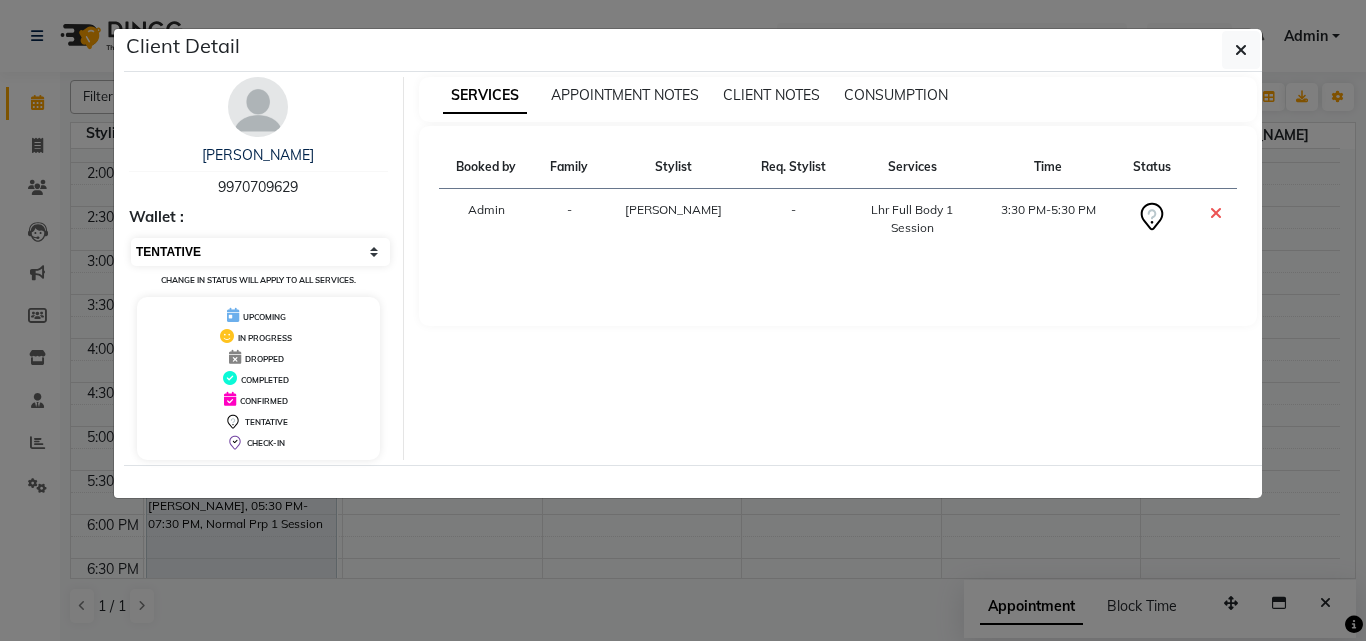 click on "Select CONFIRMED TENTATIVE" at bounding box center (260, 252) 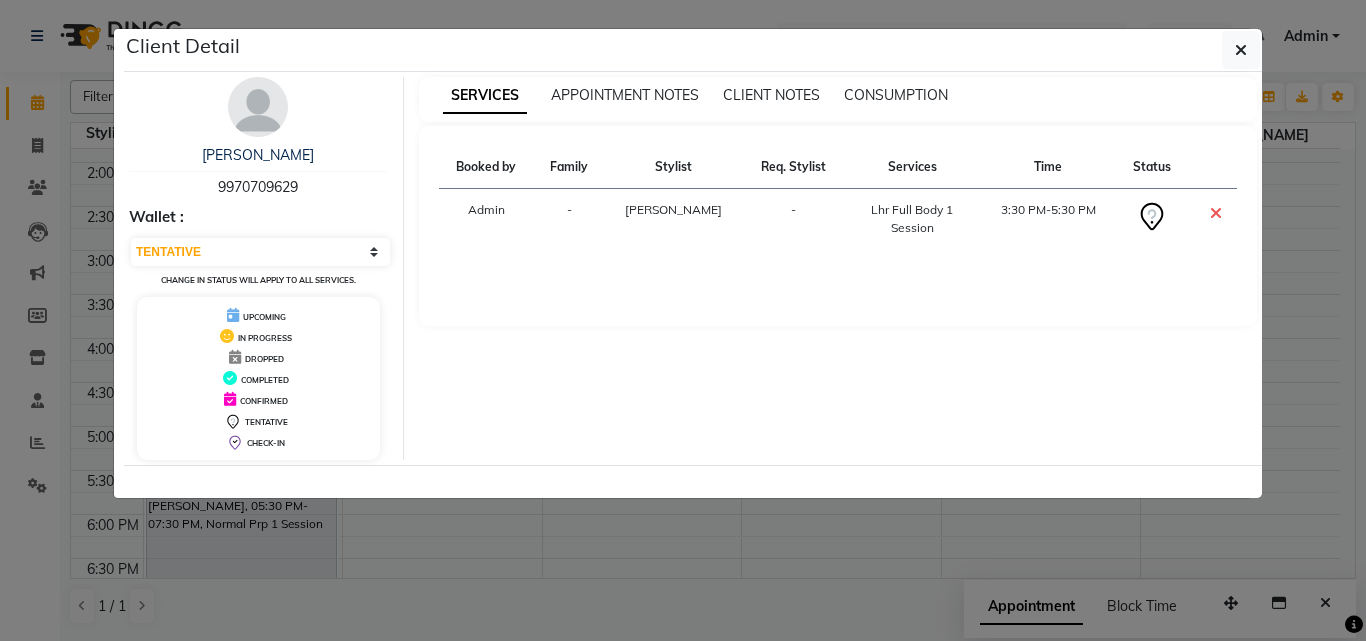 click at bounding box center [1216, 213] 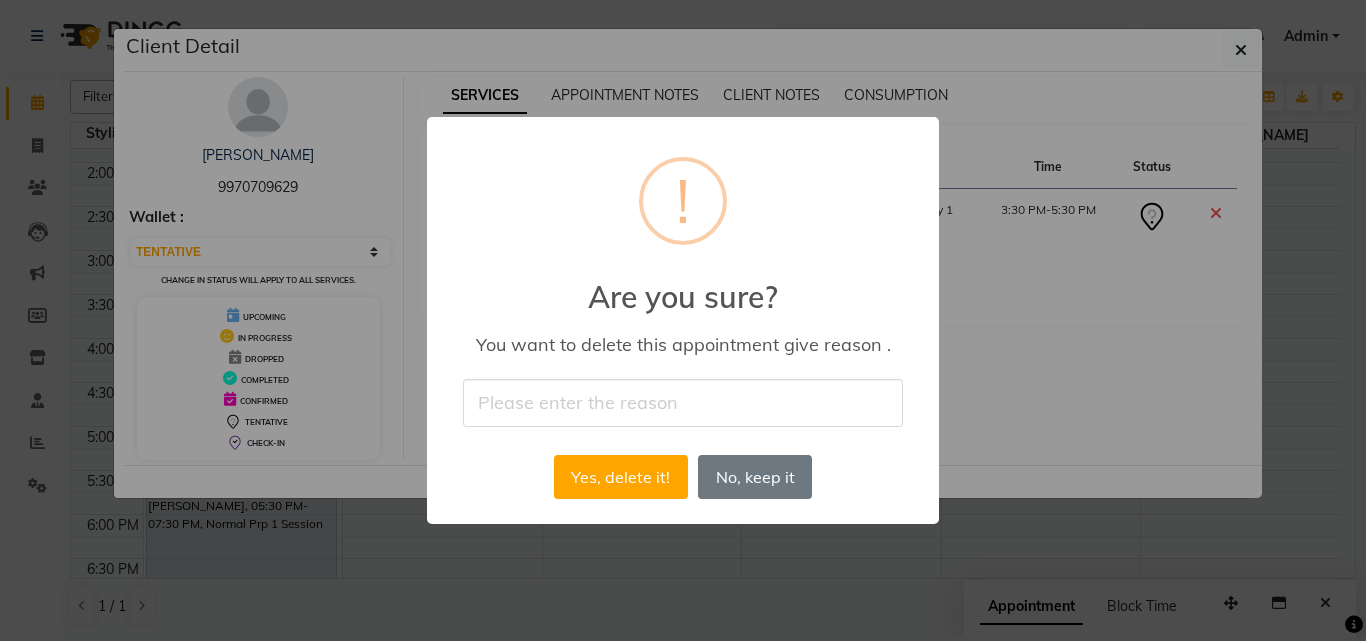 click on "Yes, delete it!" at bounding box center [621, 477] 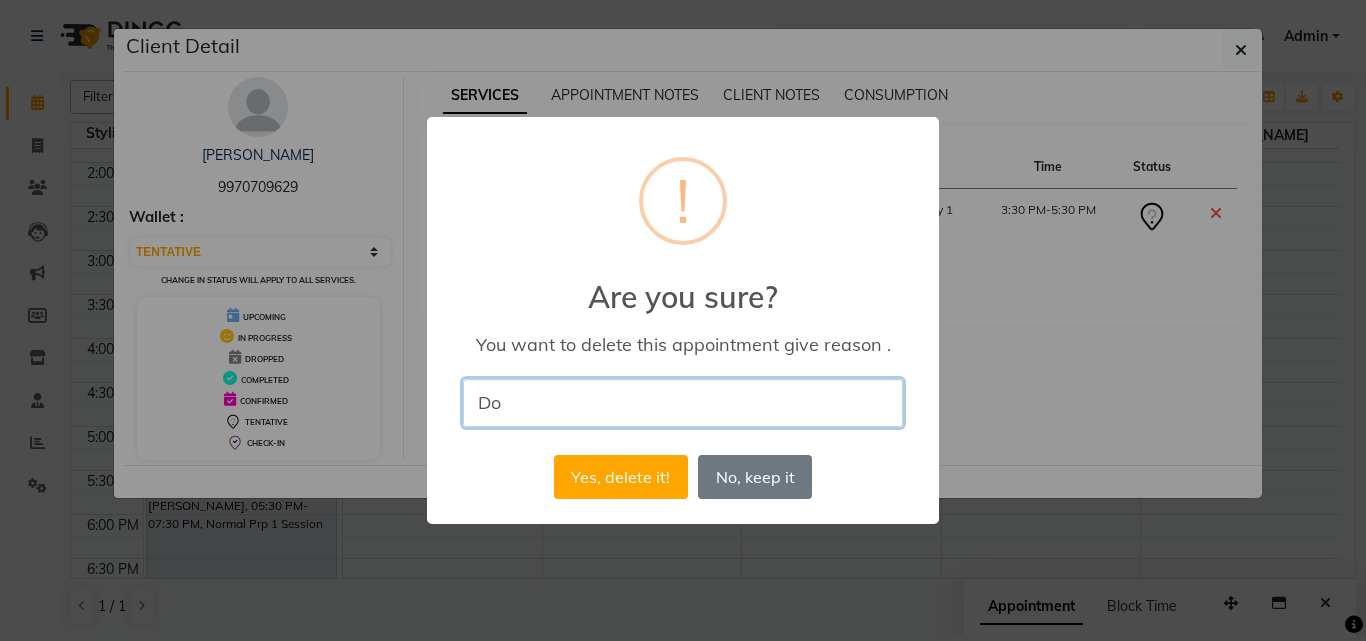 type on "D" 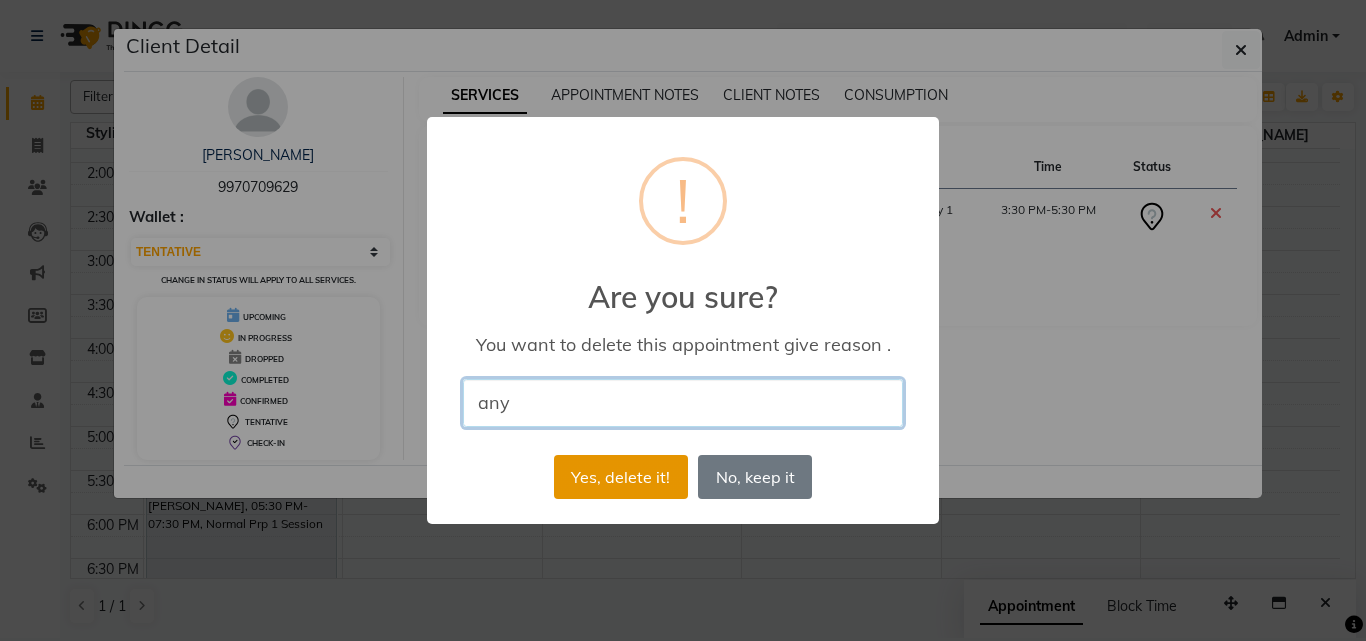 type on "any" 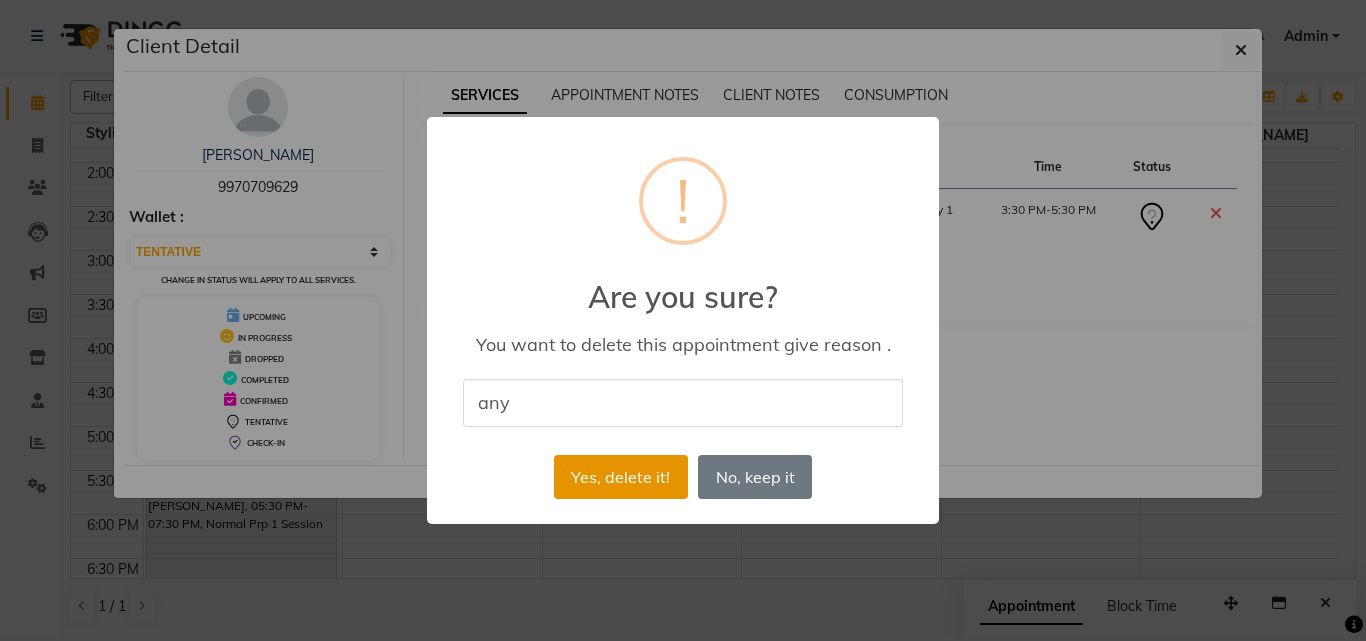 click on "Yes, delete it!" at bounding box center (621, 477) 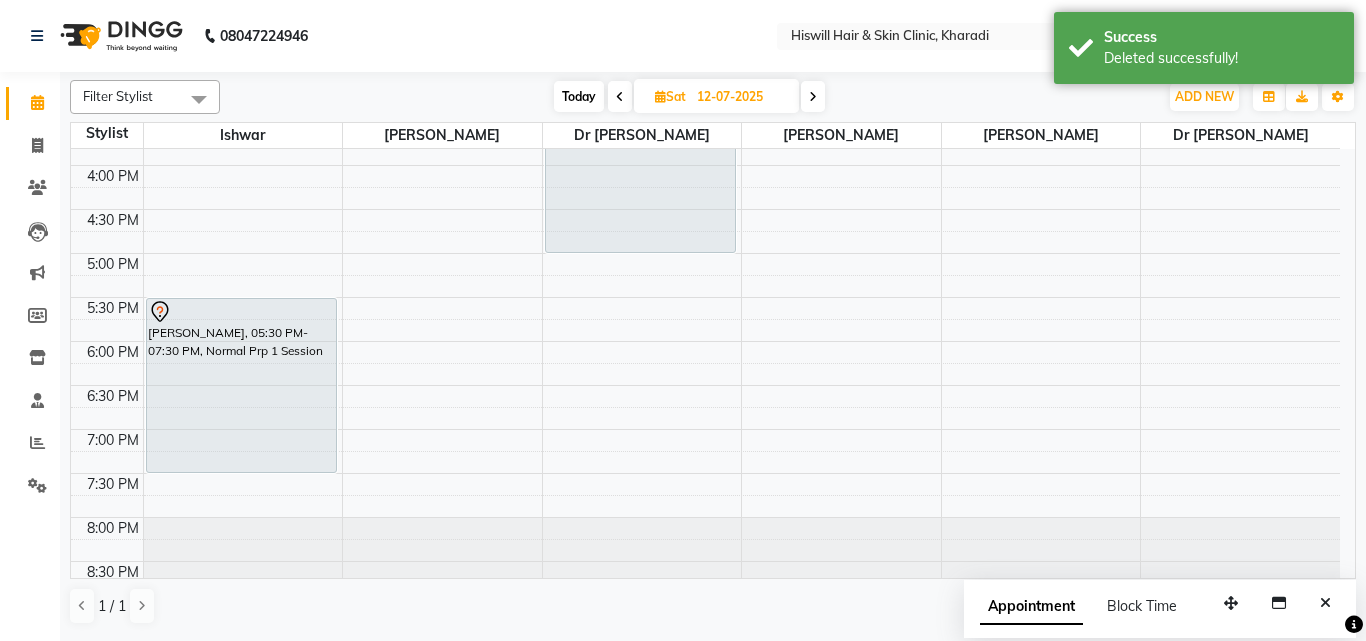 scroll, scrollTop: 538, scrollLeft: 0, axis: vertical 